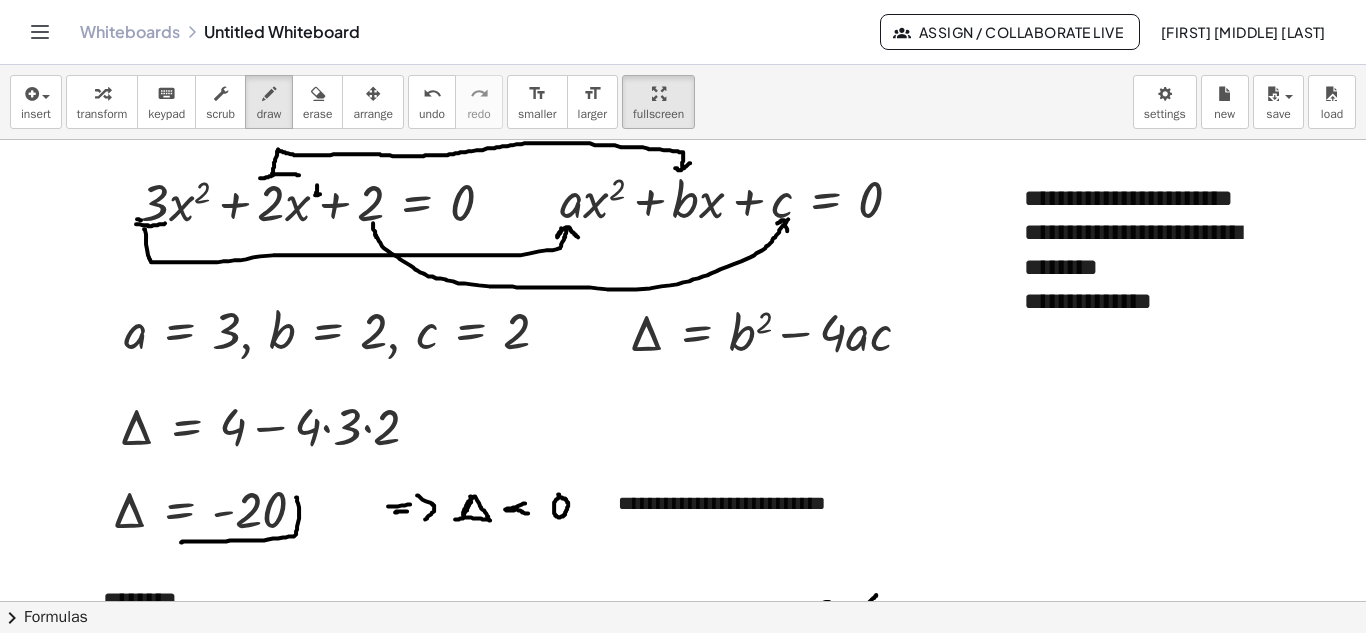 scroll, scrollTop: 0, scrollLeft: 0, axis: both 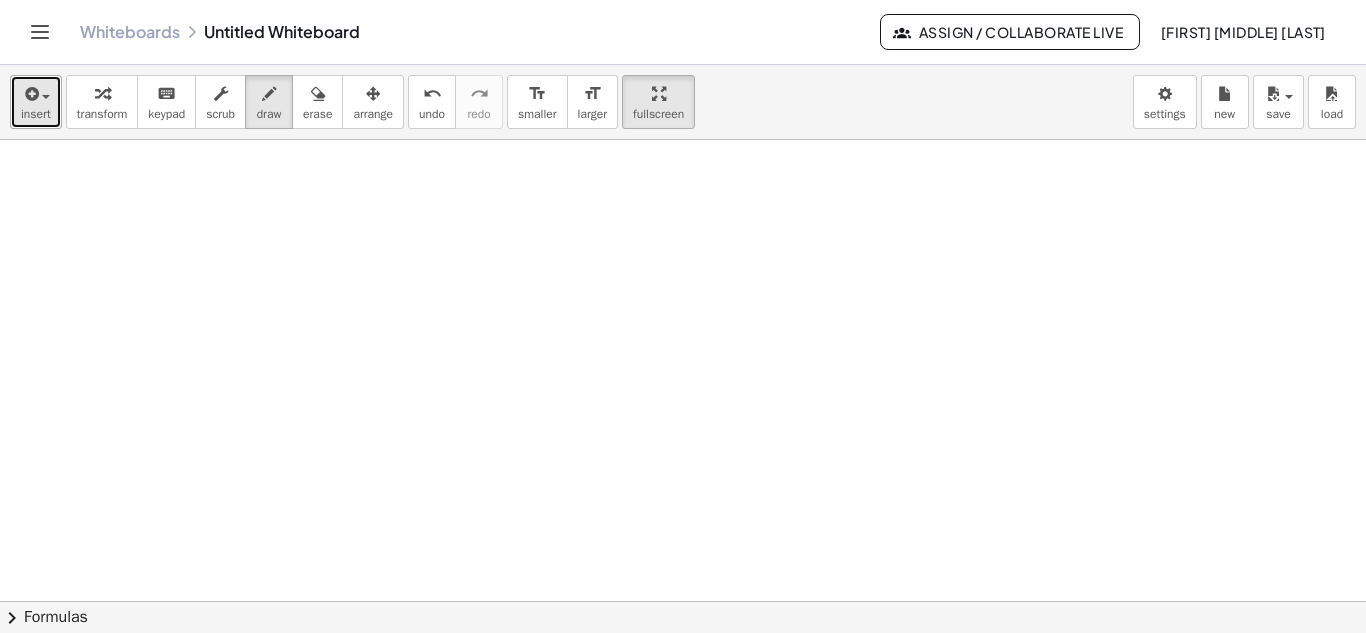 click on "insert" at bounding box center (36, 102) 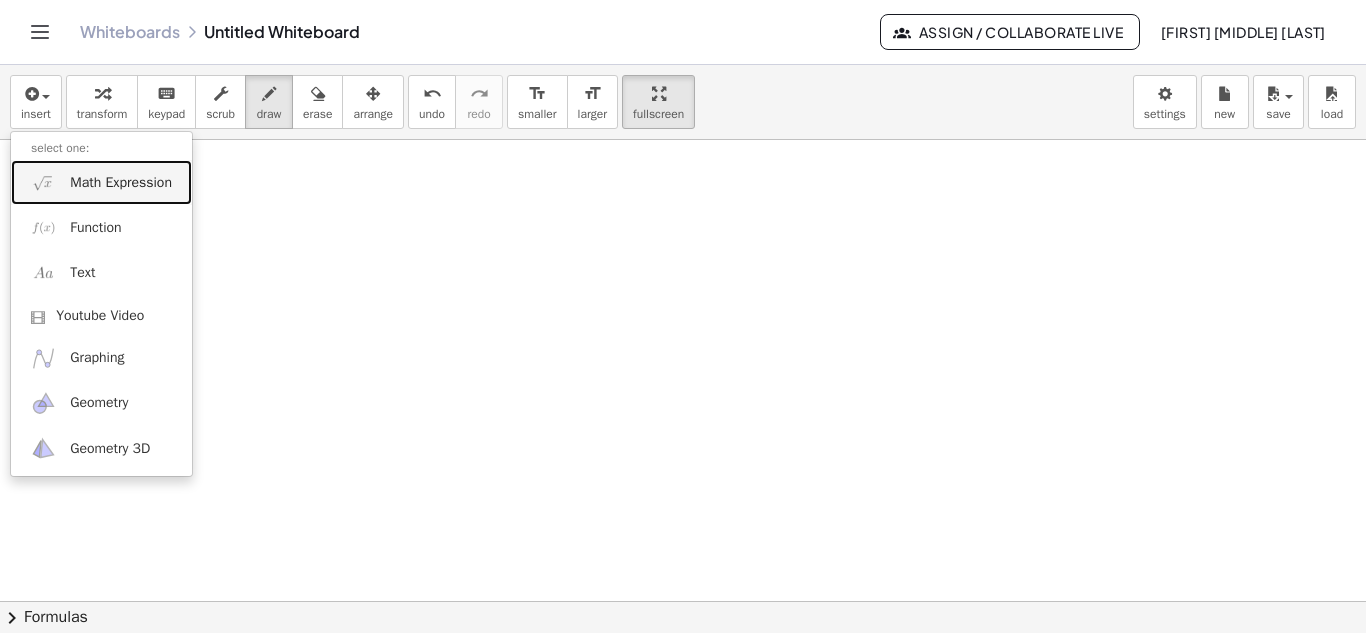 click on "Math Expression" at bounding box center (101, 182) 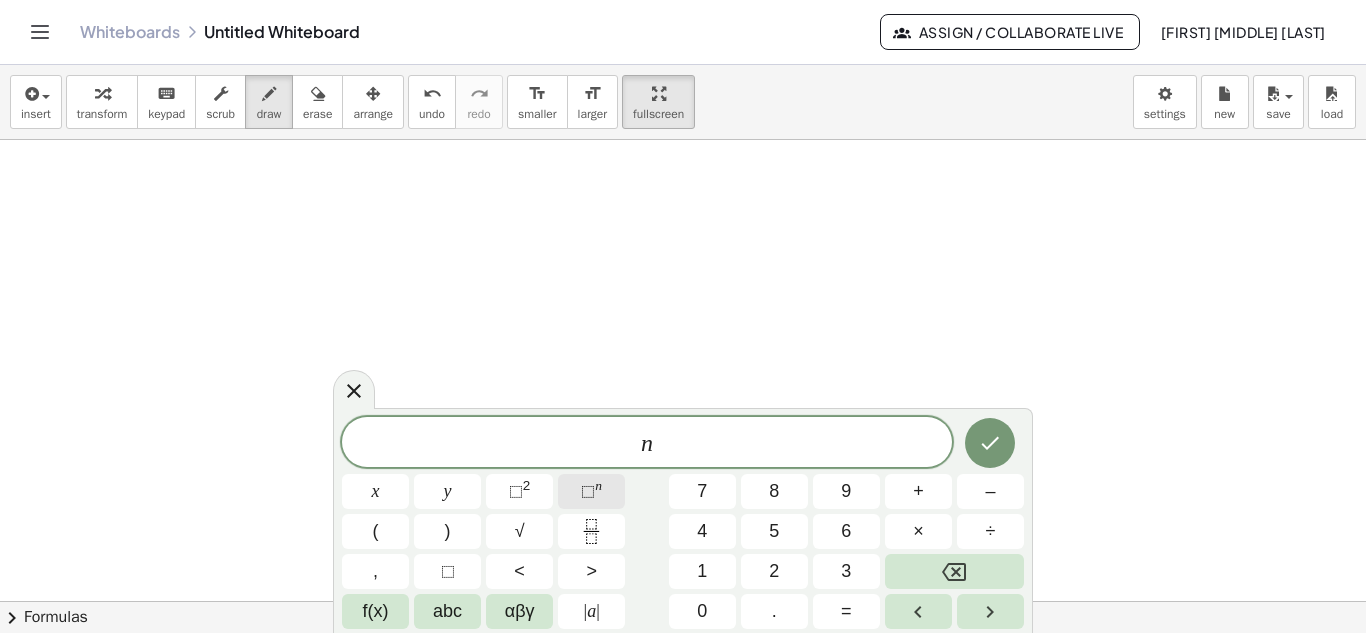 click on "⬚" at bounding box center [588, 491] 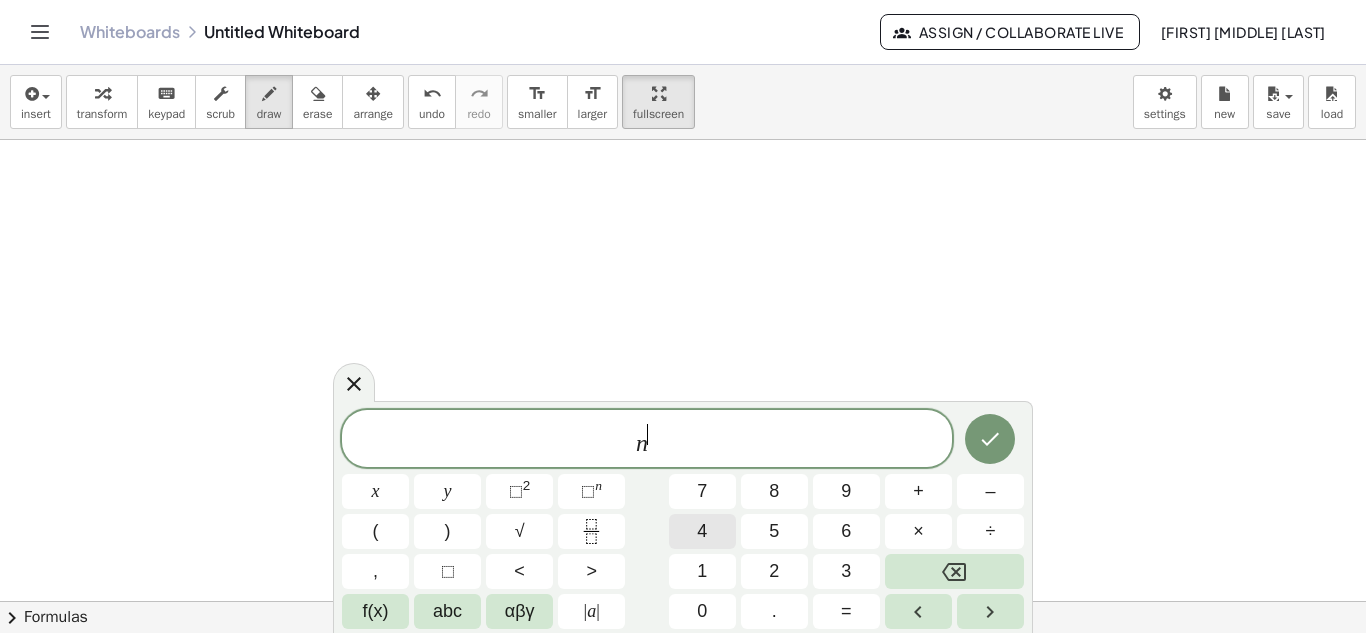 click on "4" at bounding box center (702, 531) 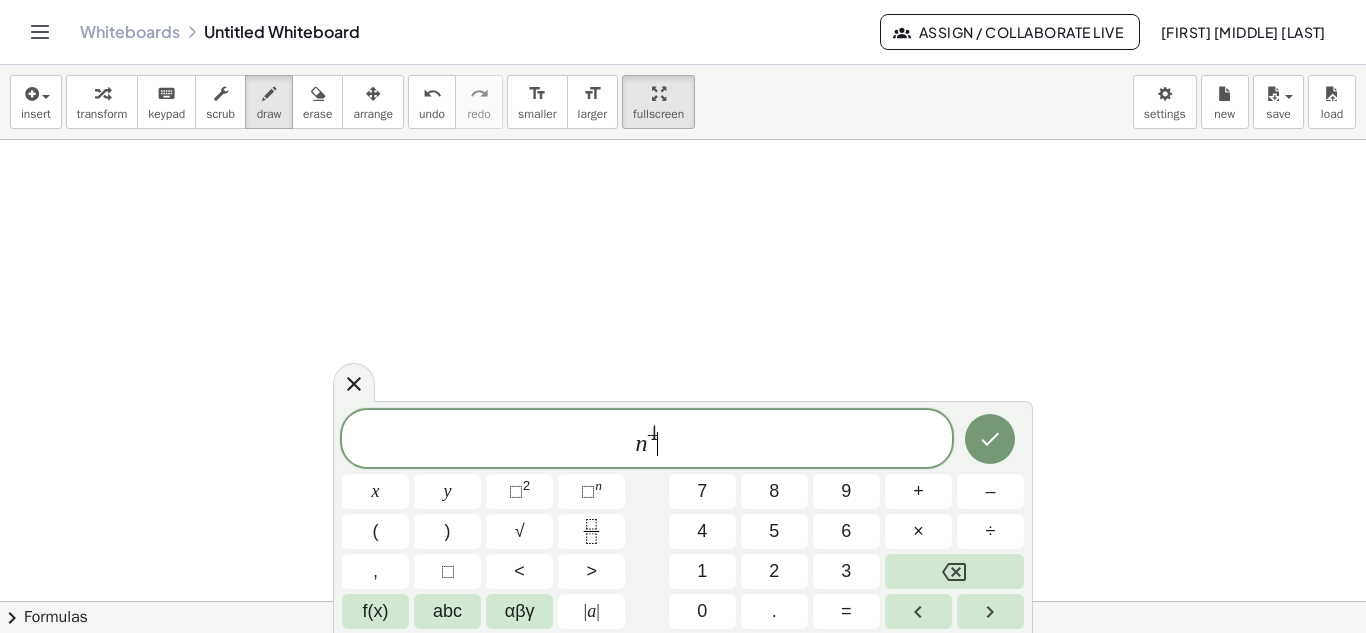 click on "n 4 ​" at bounding box center [647, 440] 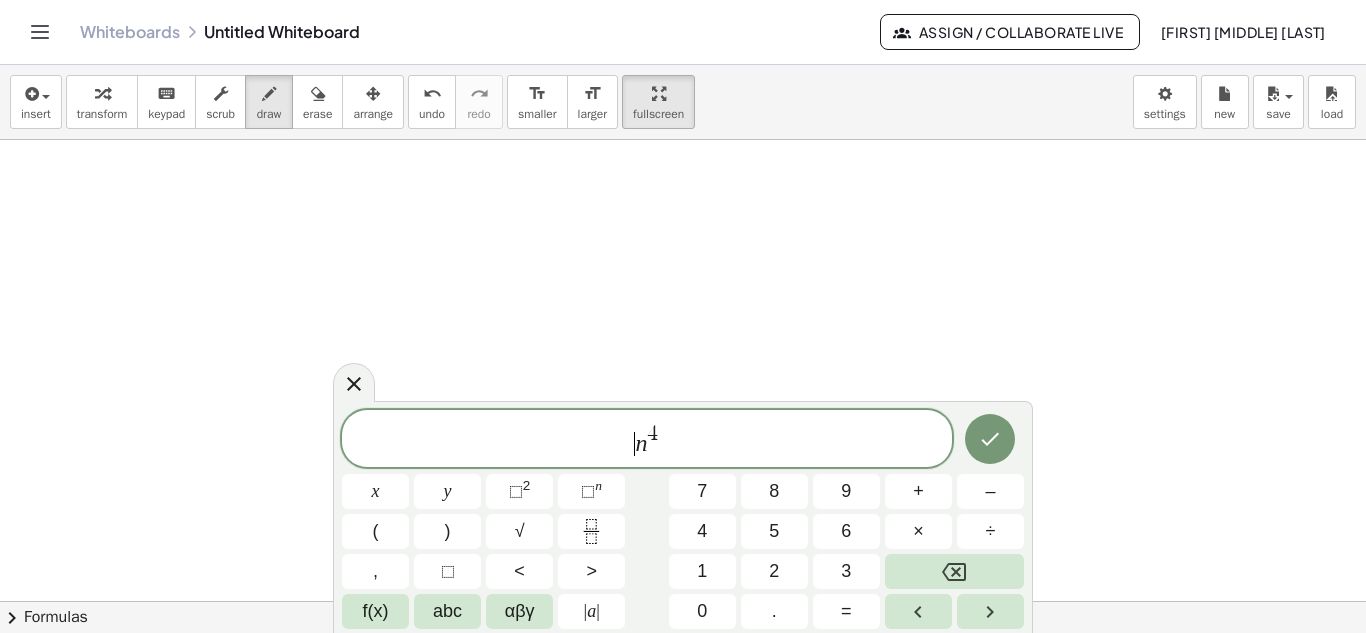click on "n" at bounding box center (641, 443) 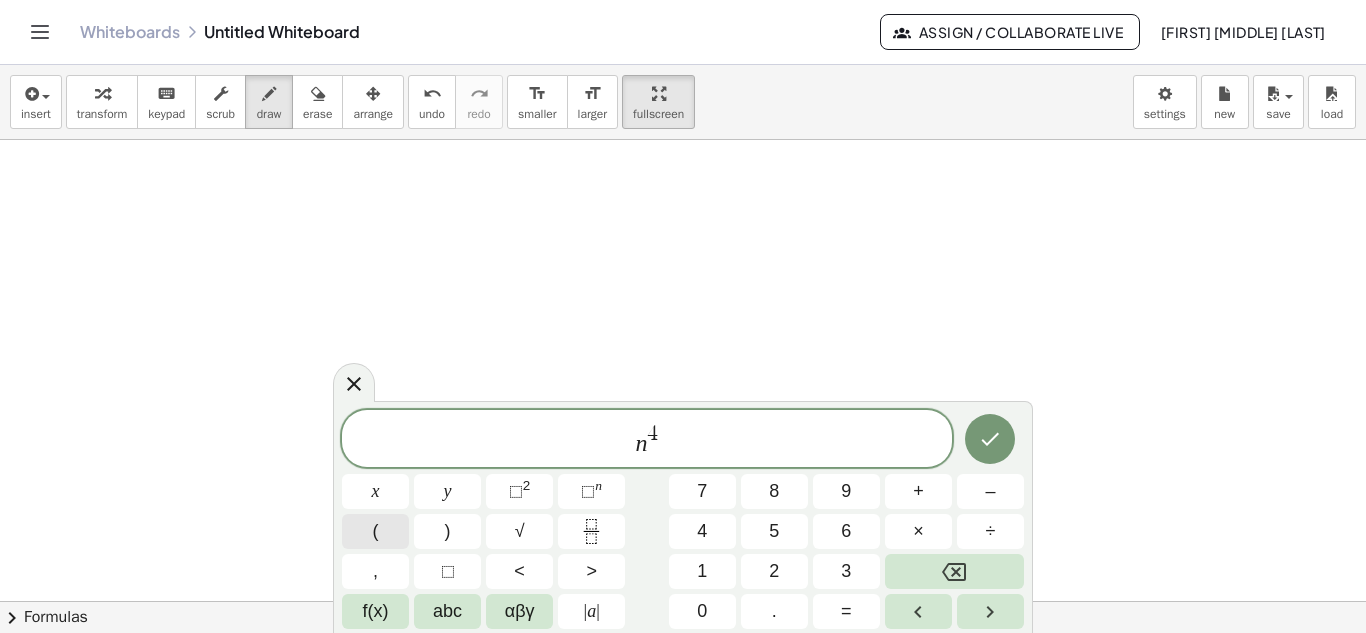 click on "(" at bounding box center (375, 531) 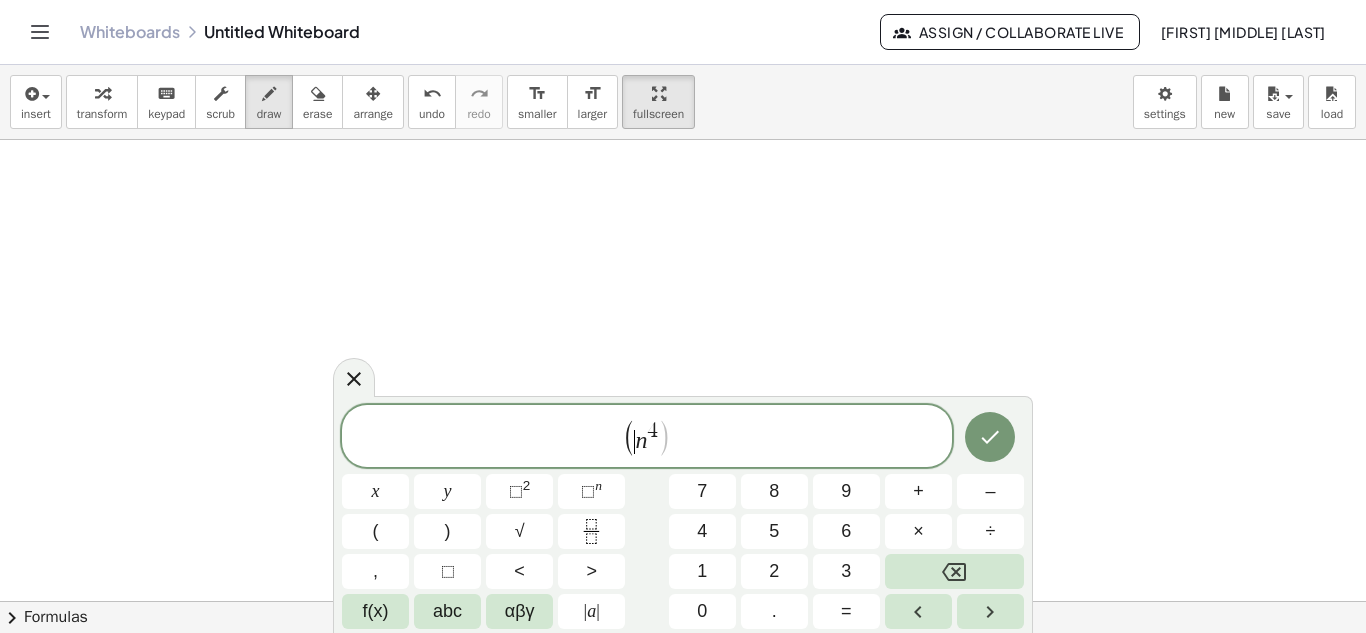 click on "( ​ n 4 )" at bounding box center [647, 437] 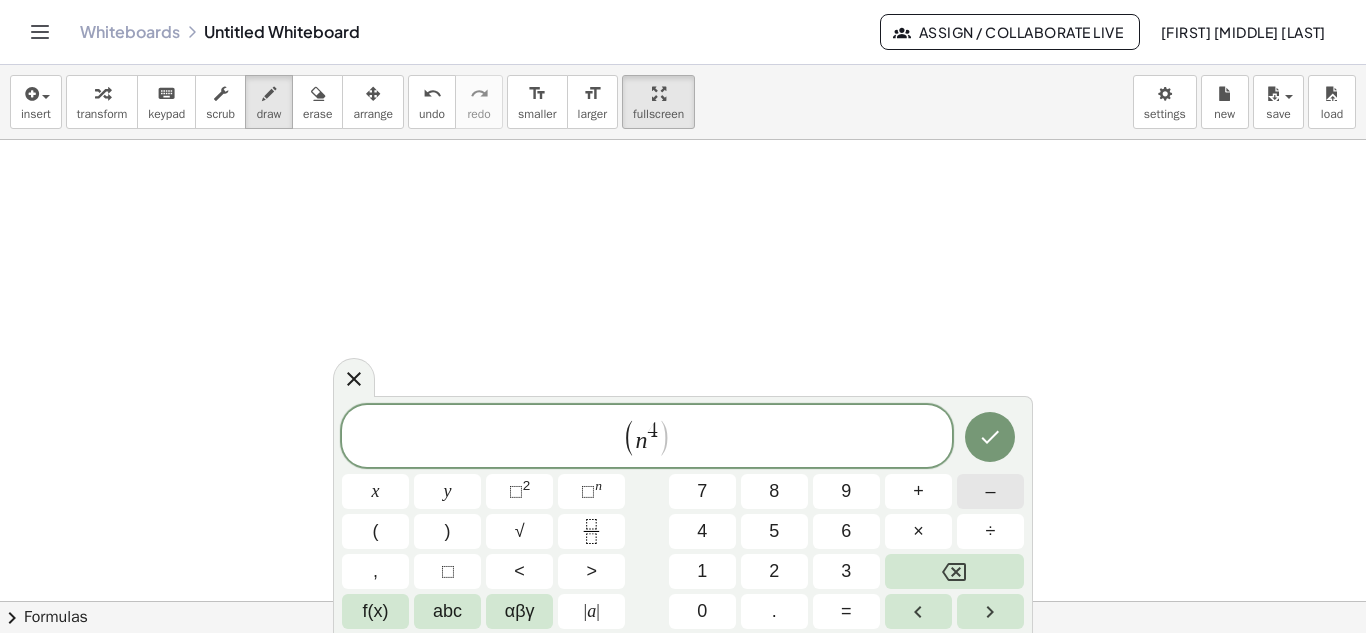 click on "–" at bounding box center [990, 491] 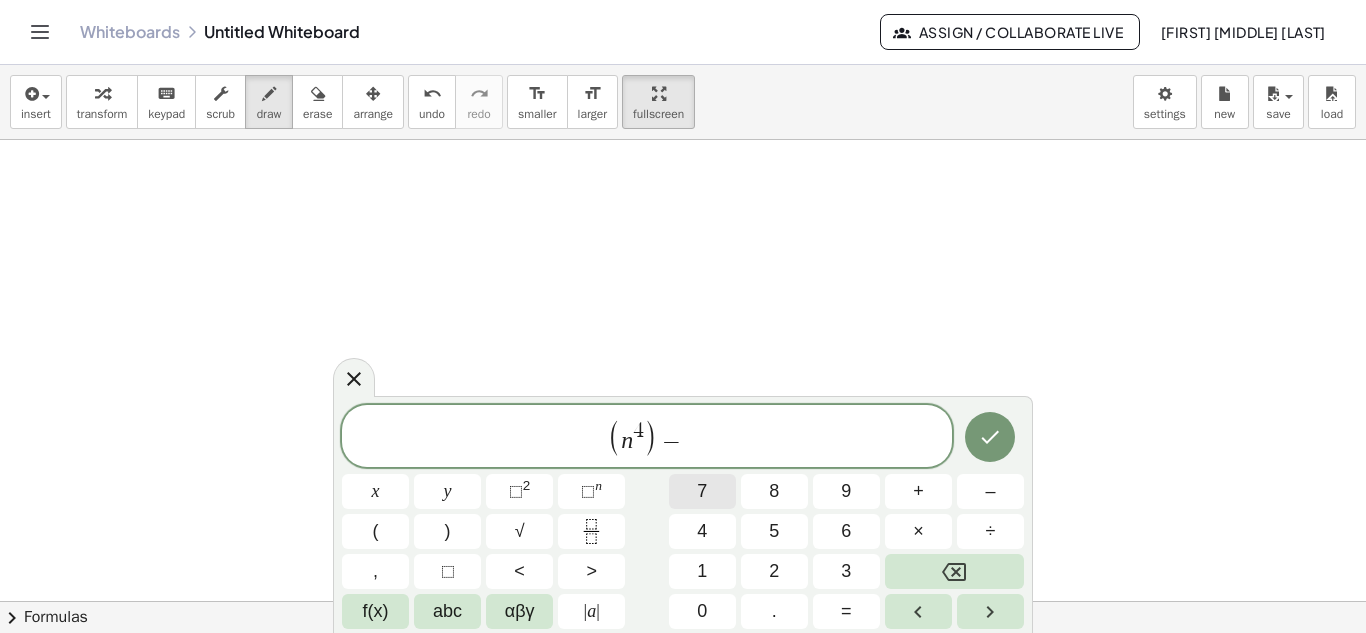 click on "7" at bounding box center (702, 491) 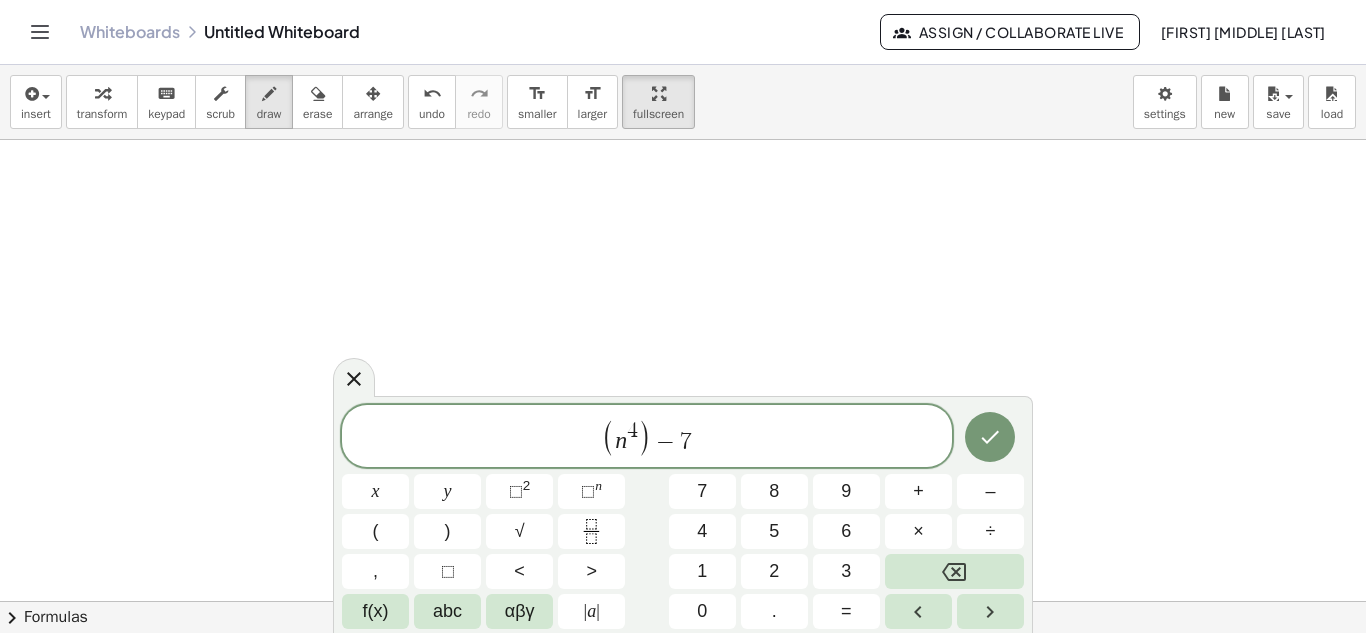 drag, startPoint x: 650, startPoint y: 442, endPoint x: 662, endPoint y: 453, distance: 16.27882 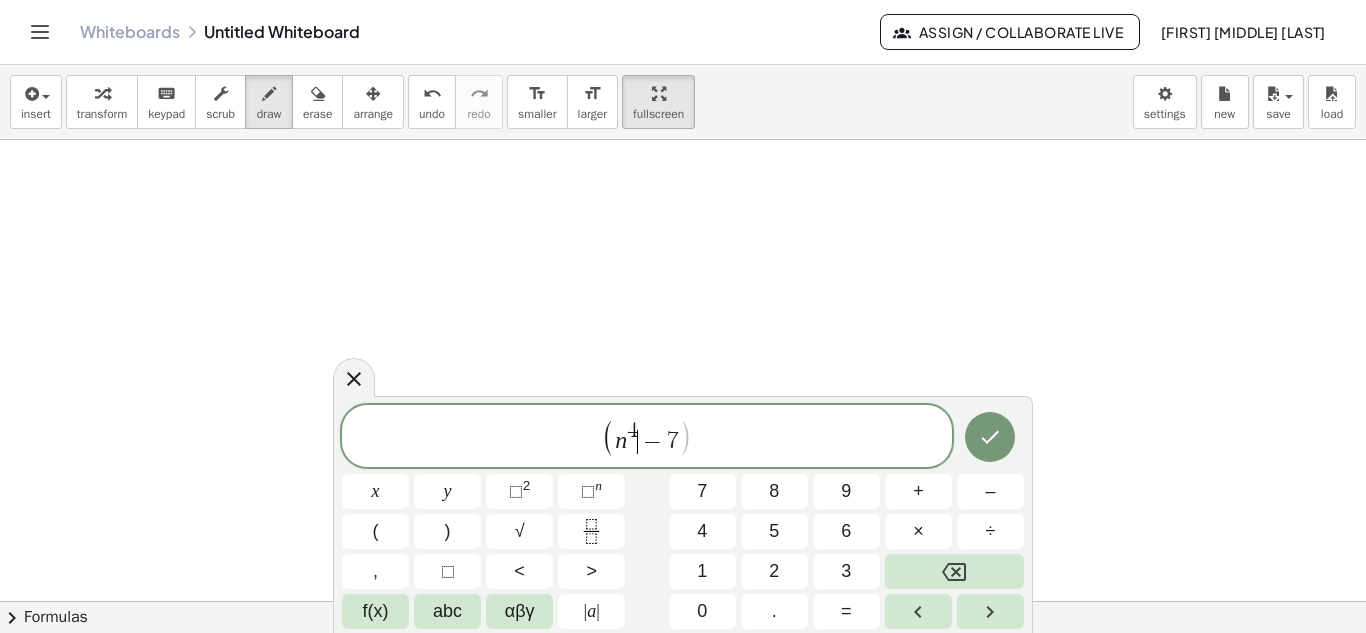 click on "( n 4 ​ − 7 )" at bounding box center (647, 437) 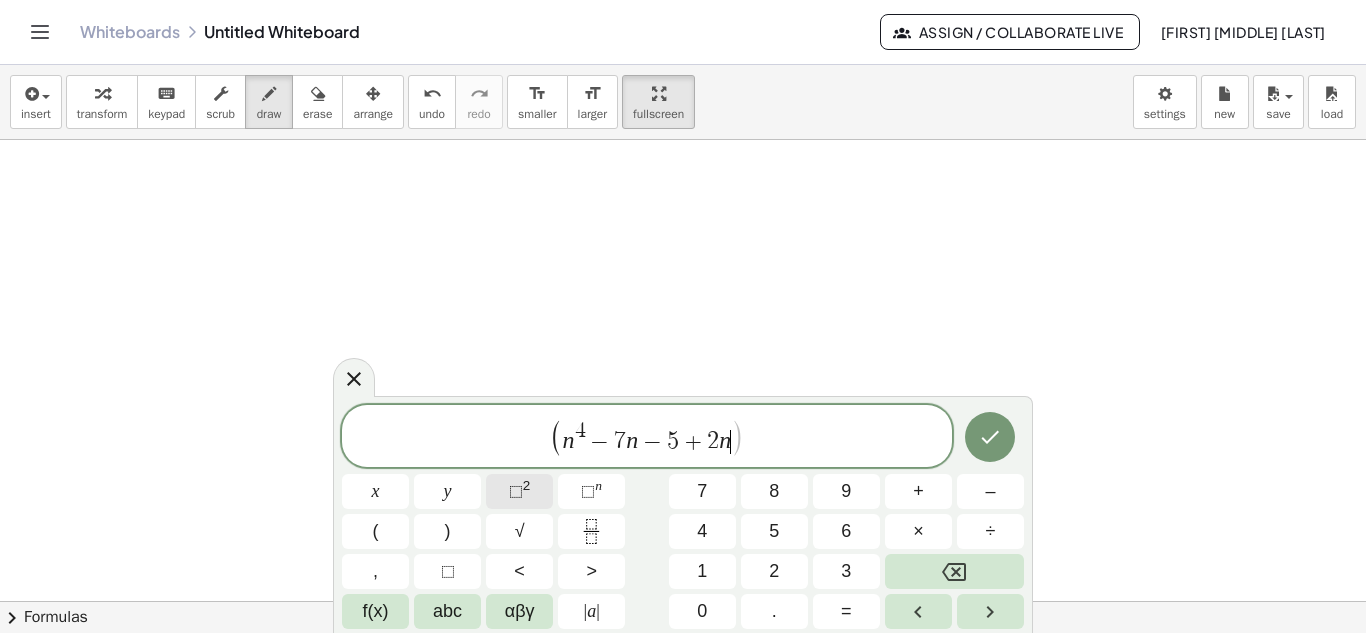 click on "⬚" at bounding box center (516, 491) 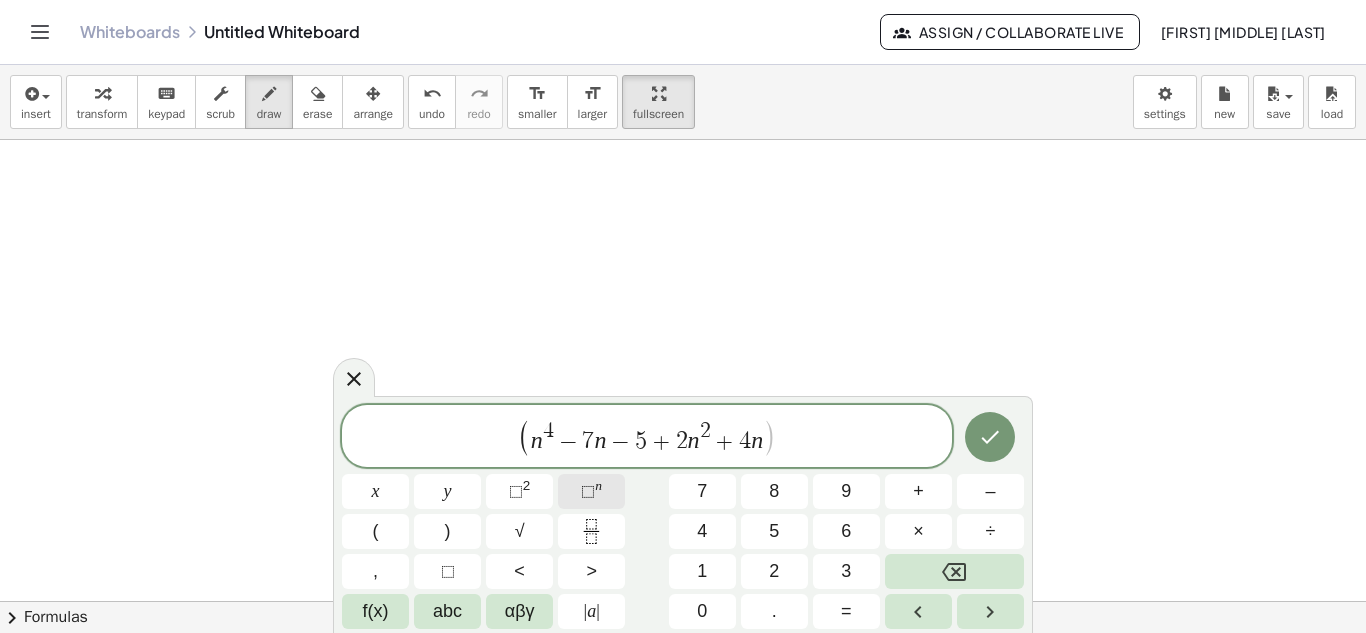 click on "⬚" at bounding box center [588, 491] 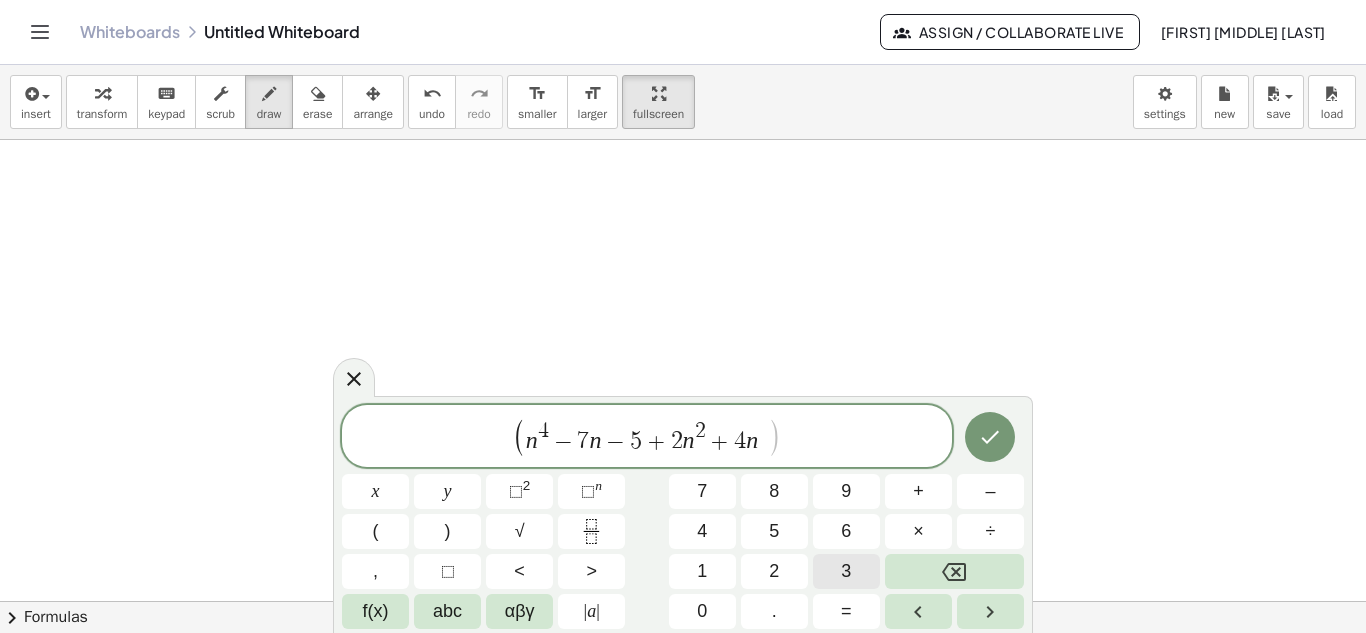 click on "3" at bounding box center (846, 571) 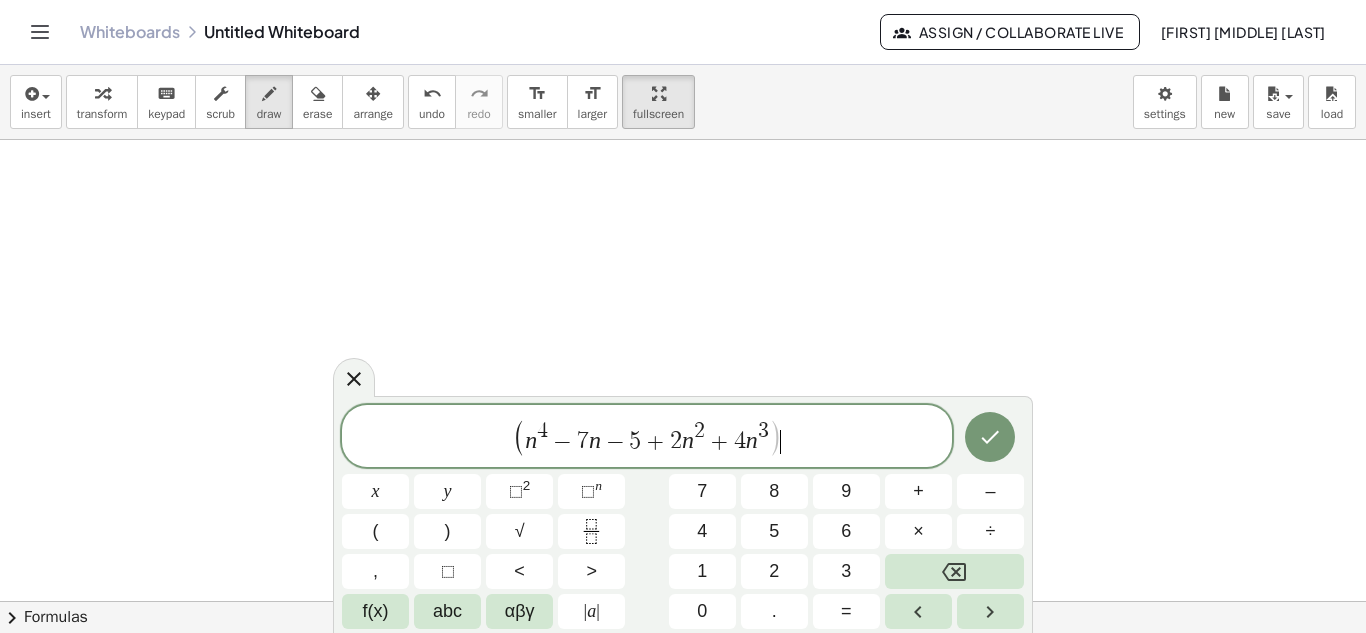 click on "( n 4 − 7 n − 5 + 2 n 2 + 4 n 3 ) ​" at bounding box center (647, 437) 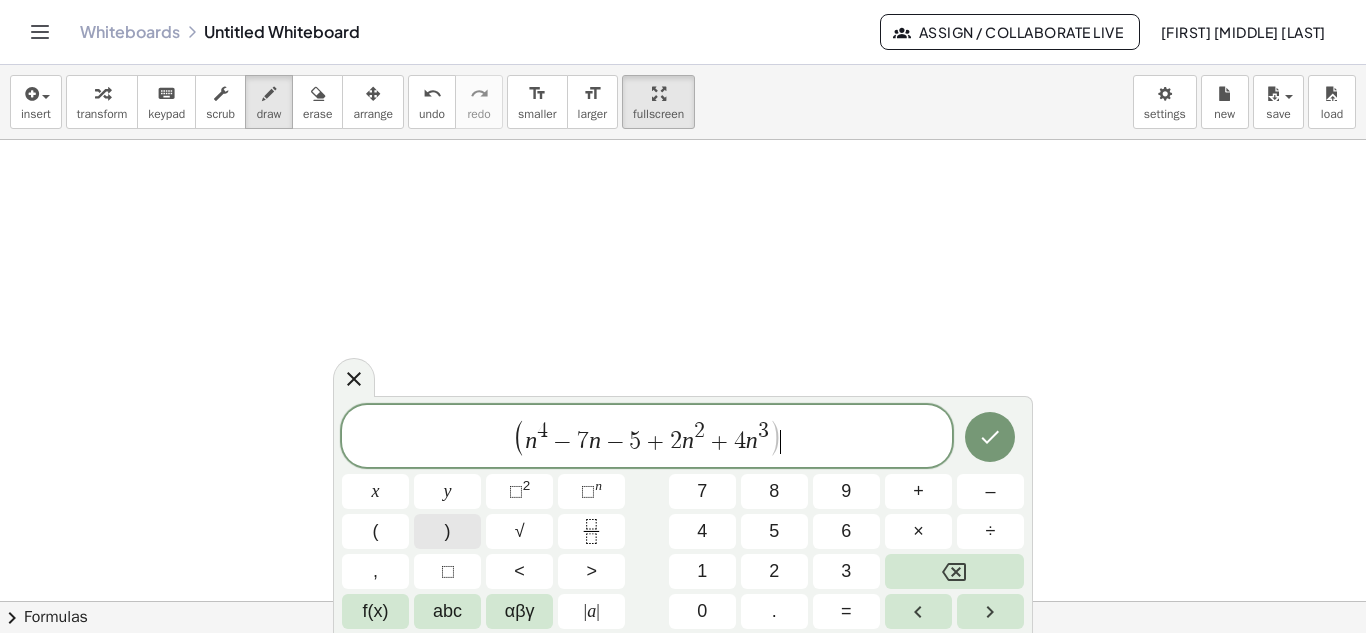 click on ")" at bounding box center (447, 531) 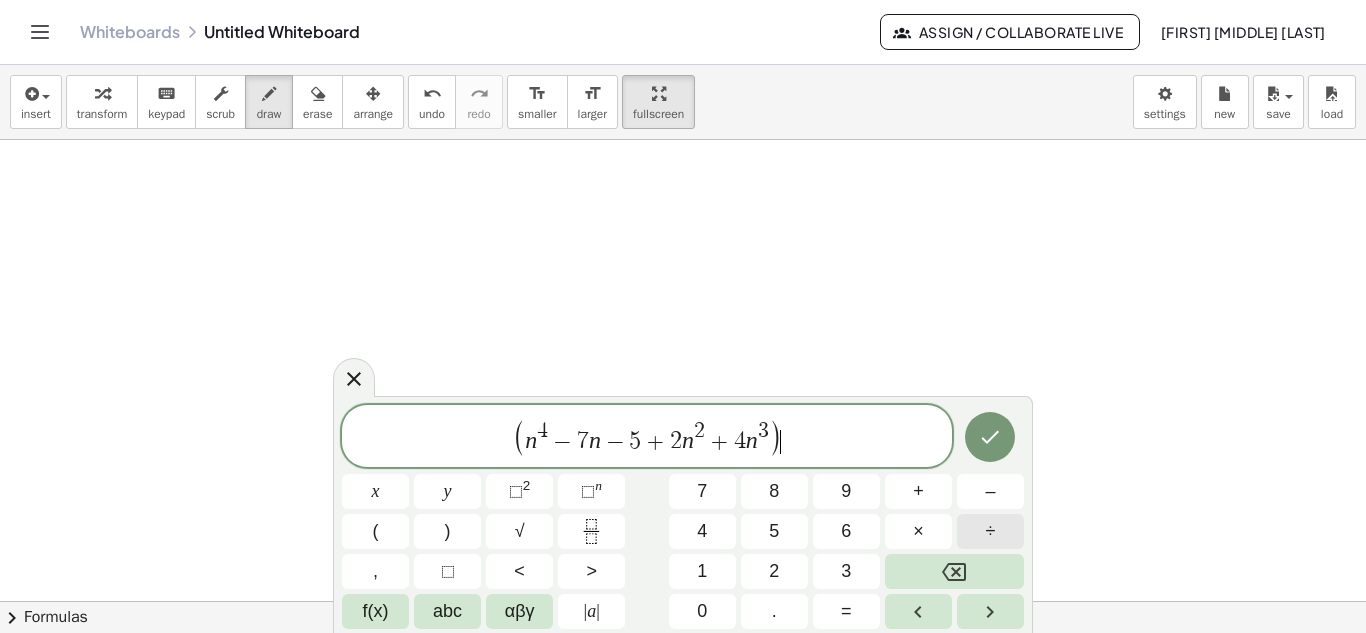 click on "÷" at bounding box center [990, 531] 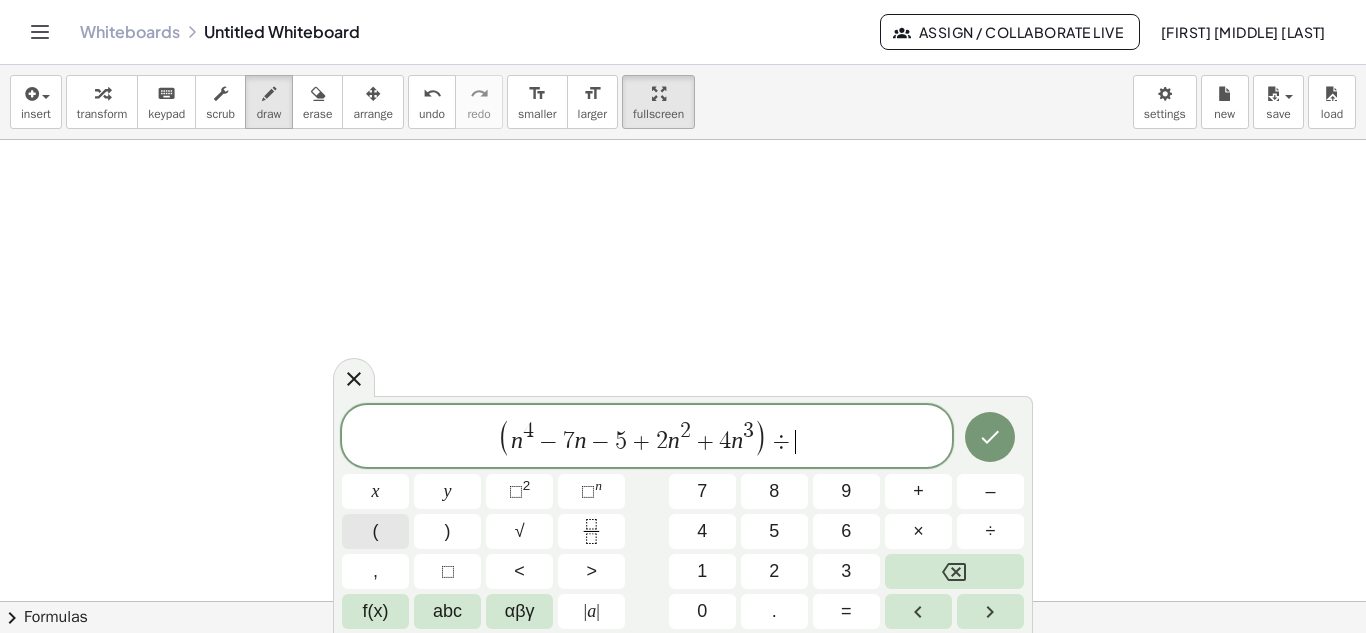 click on "(" at bounding box center [375, 531] 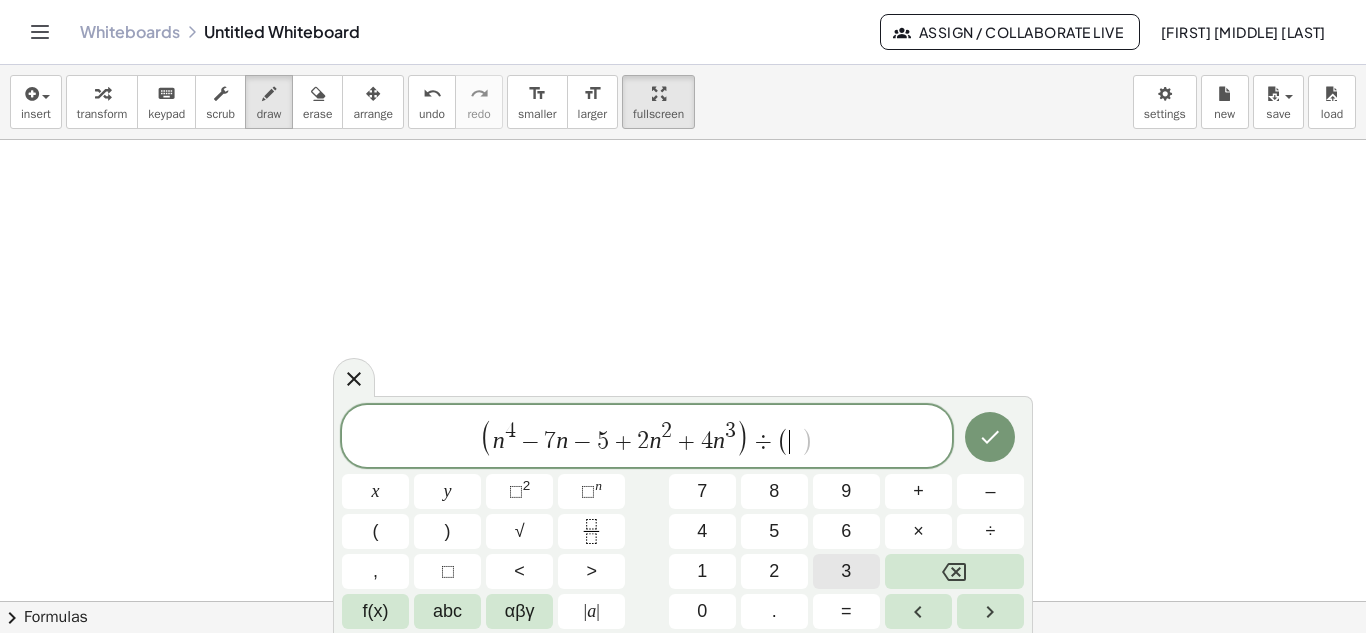 click on "3" at bounding box center [846, 571] 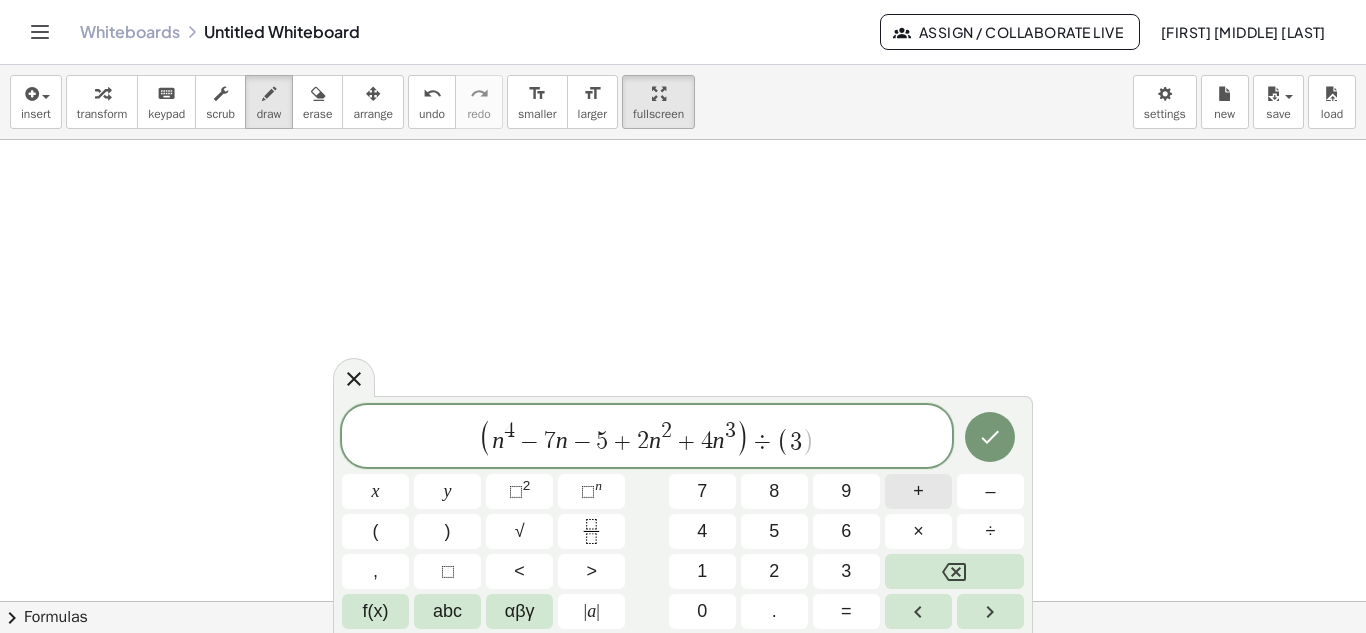 click on "+" at bounding box center (918, 491) 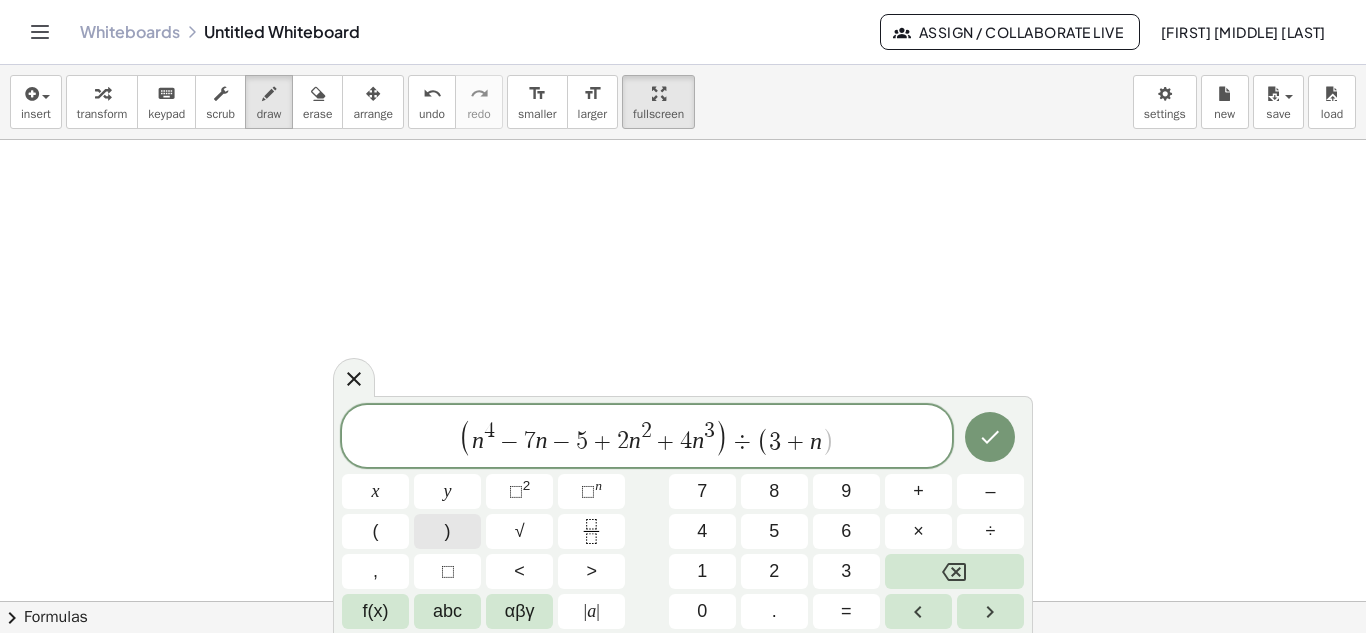 click on ")" at bounding box center [448, 531] 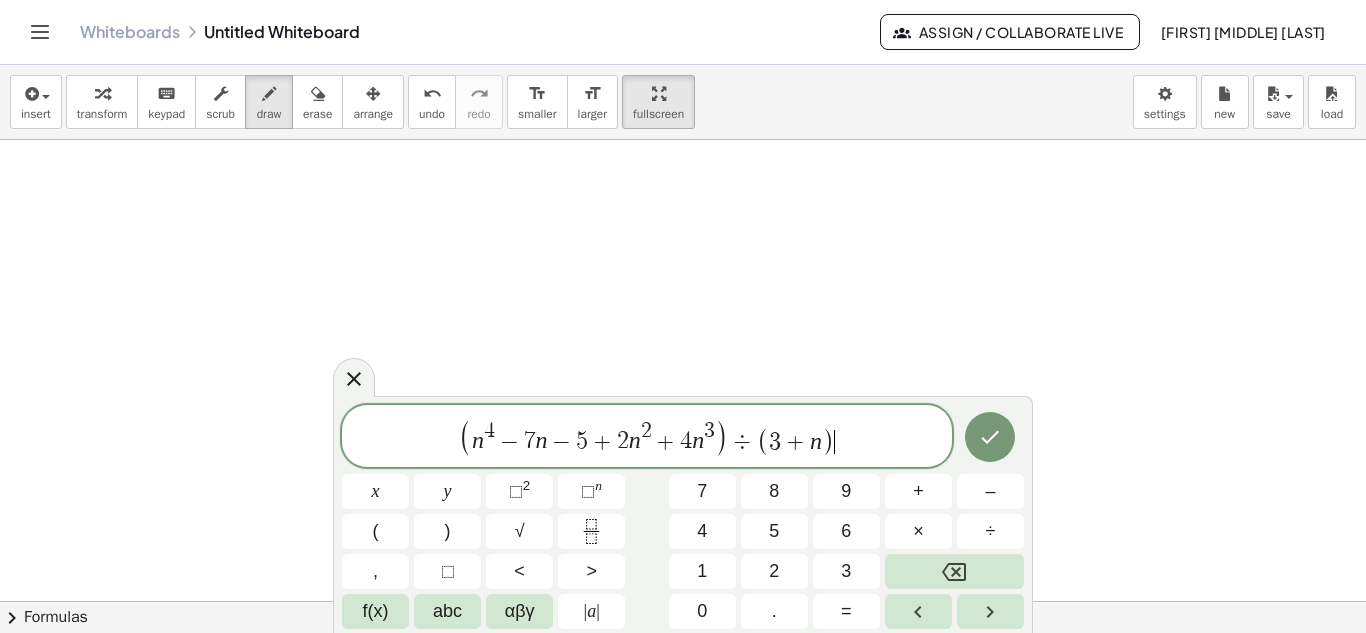click 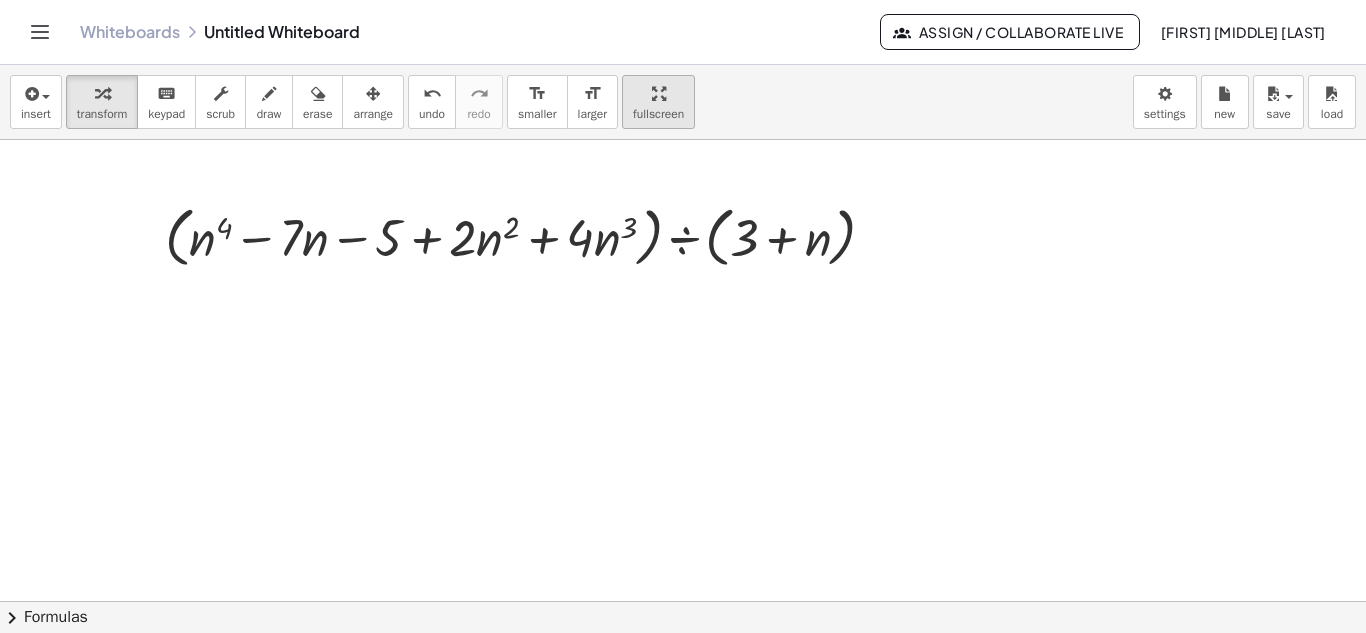 click on "**********" at bounding box center [683, 316] 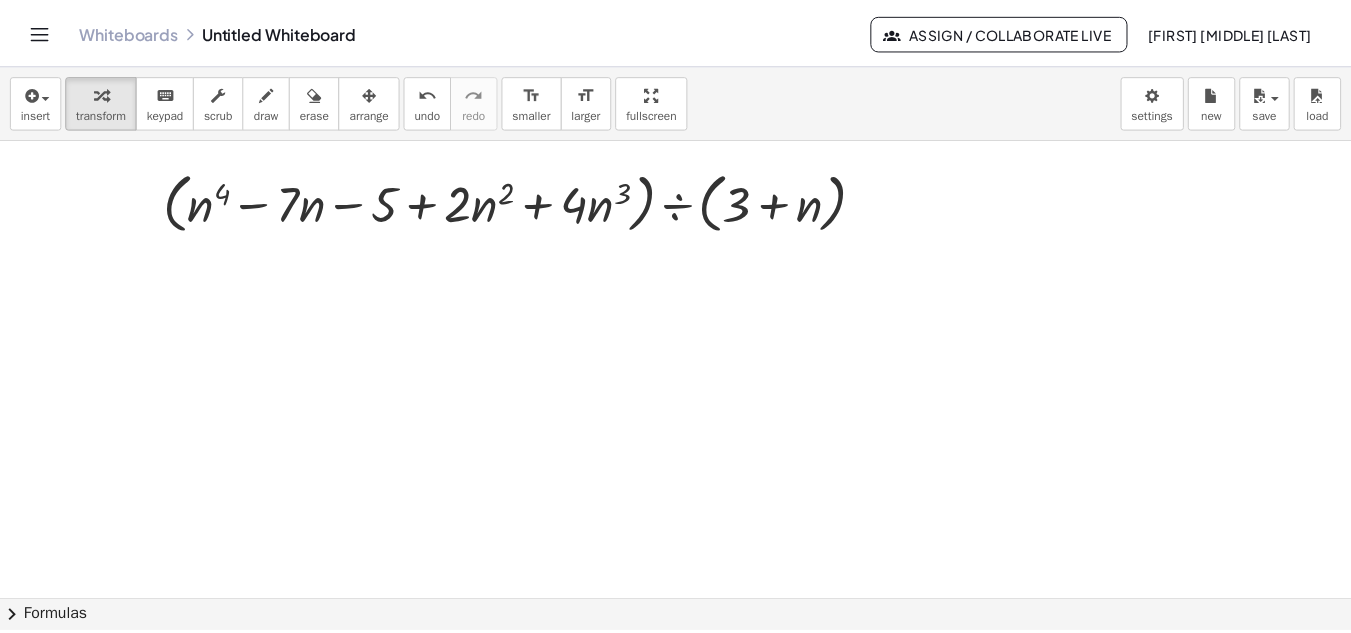 scroll, scrollTop: 1975, scrollLeft: 0, axis: vertical 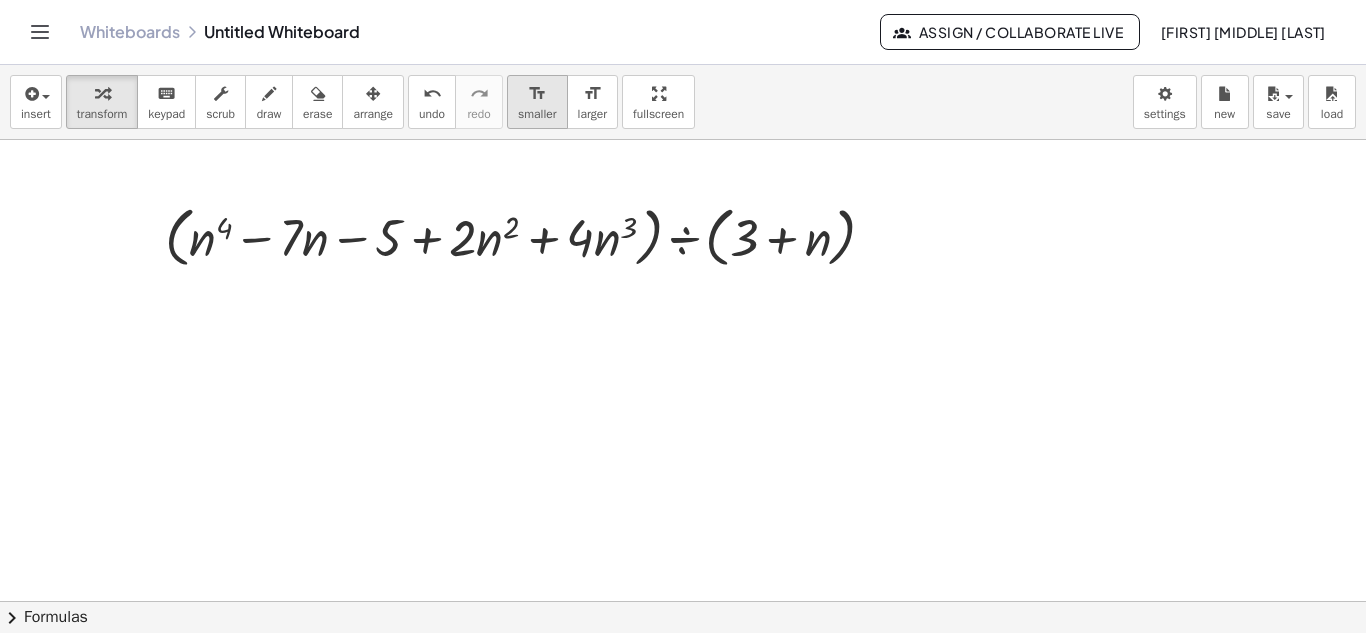 click on "format_size smaller" at bounding box center (537, 102) 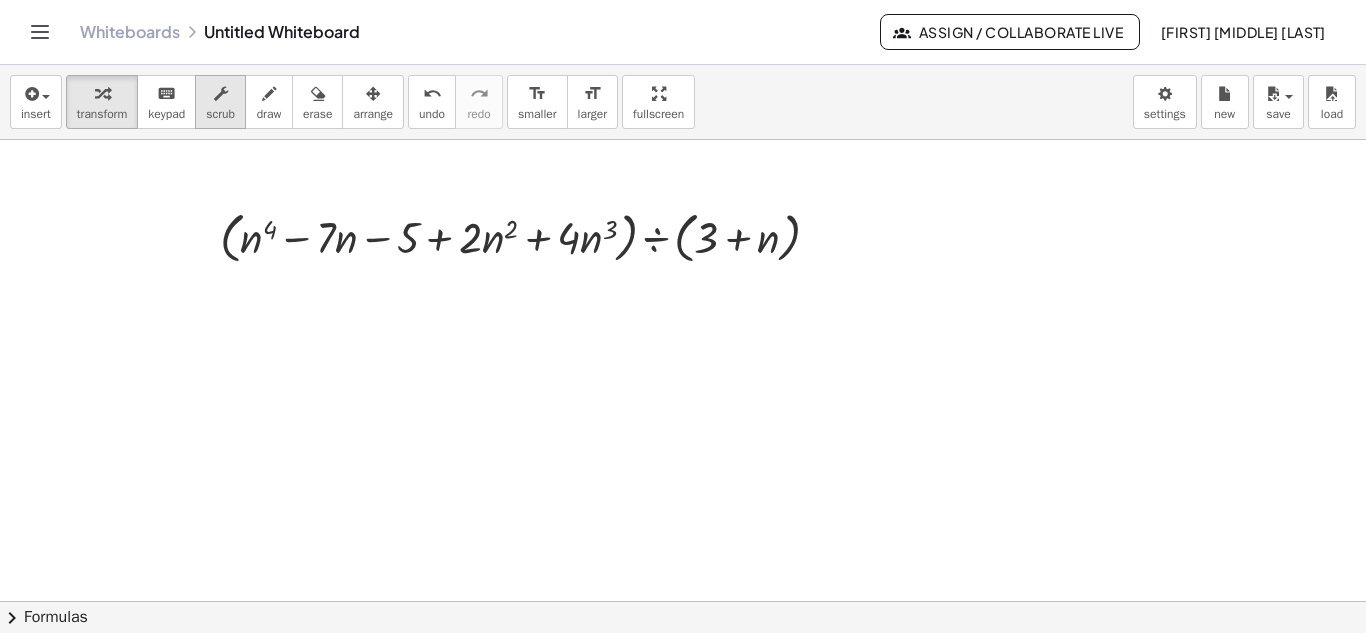 click on "scrub" at bounding box center (220, 114) 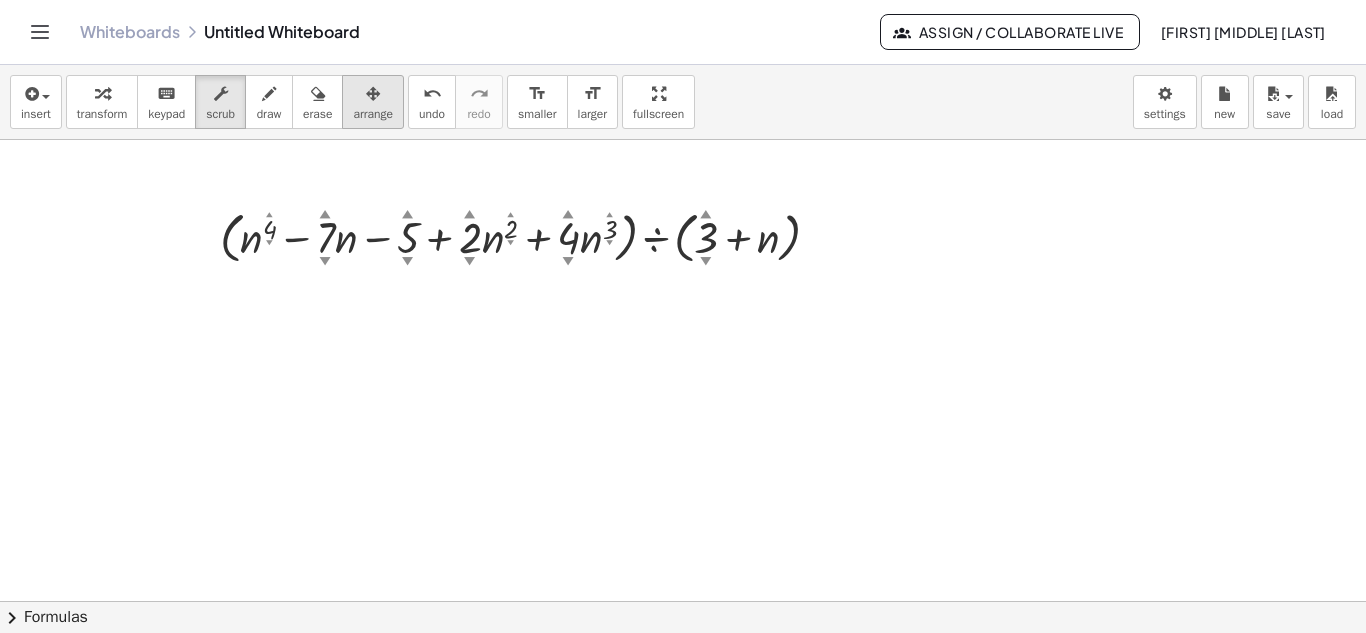 click on "arrange" at bounding box center (373, 114) 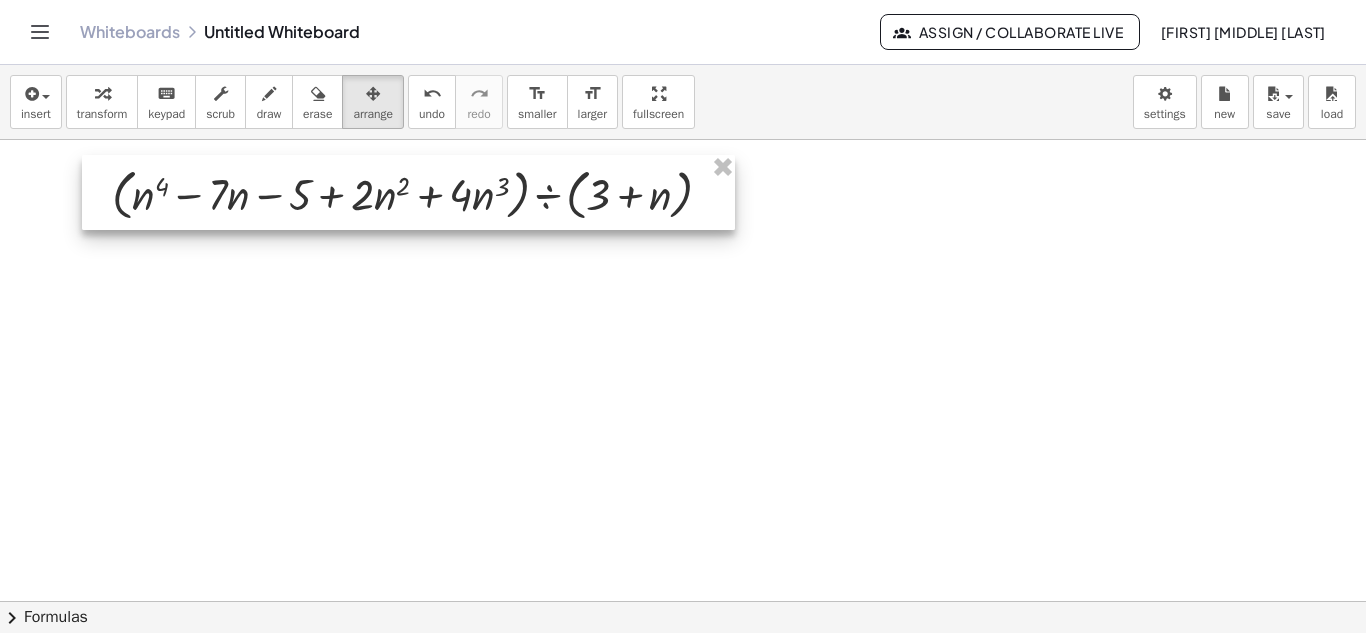 drag, startPoint x: 387, startPoint y: 229, endPoint x: 278, endPoint y: 186, distance: 117.17508 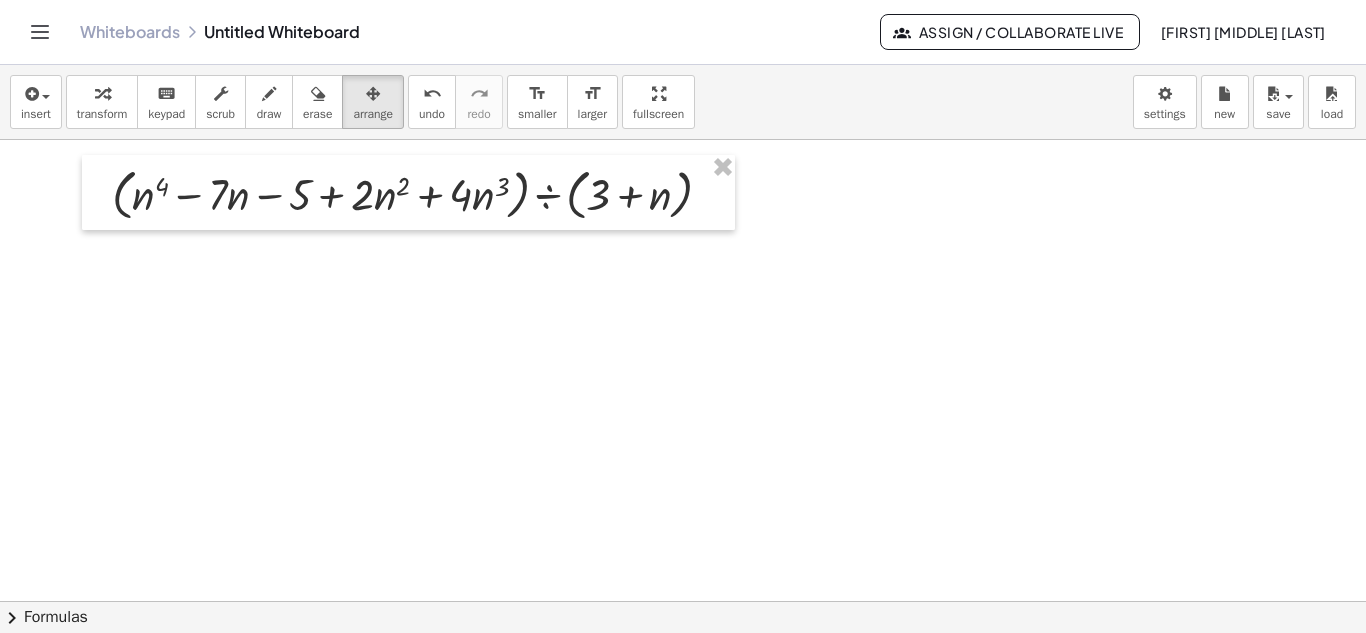 click at bounding box center (683, -511) 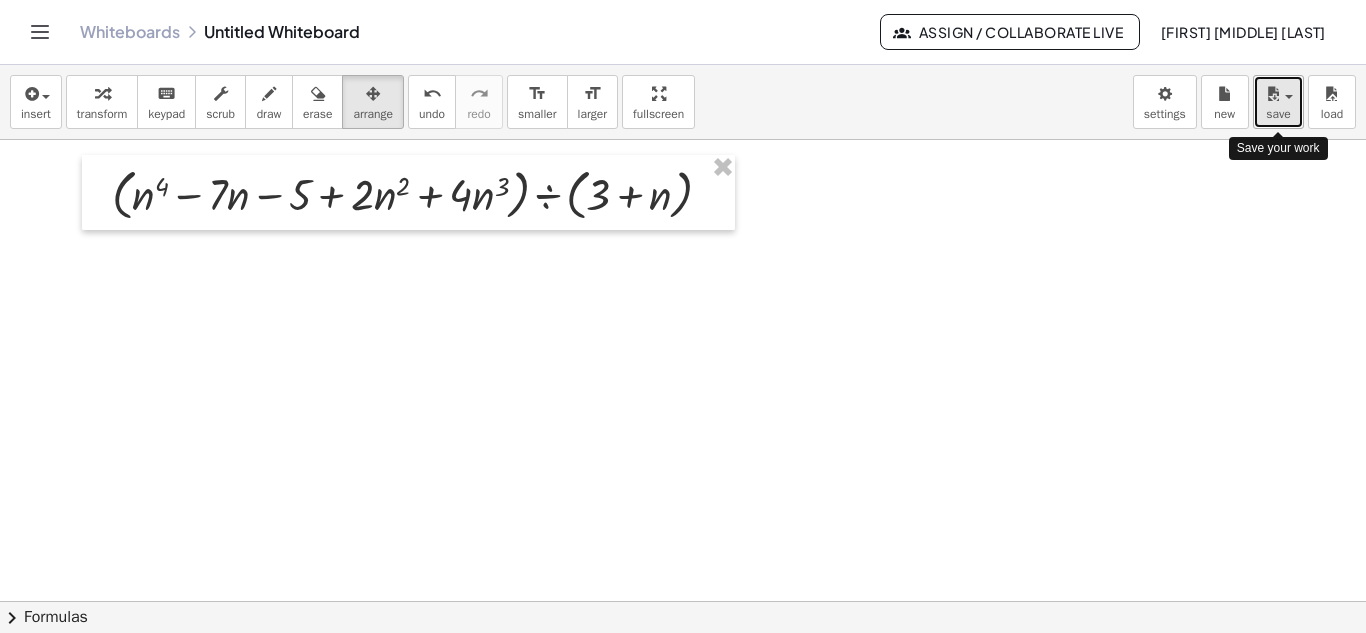 click at bounding box center (1273, 94) 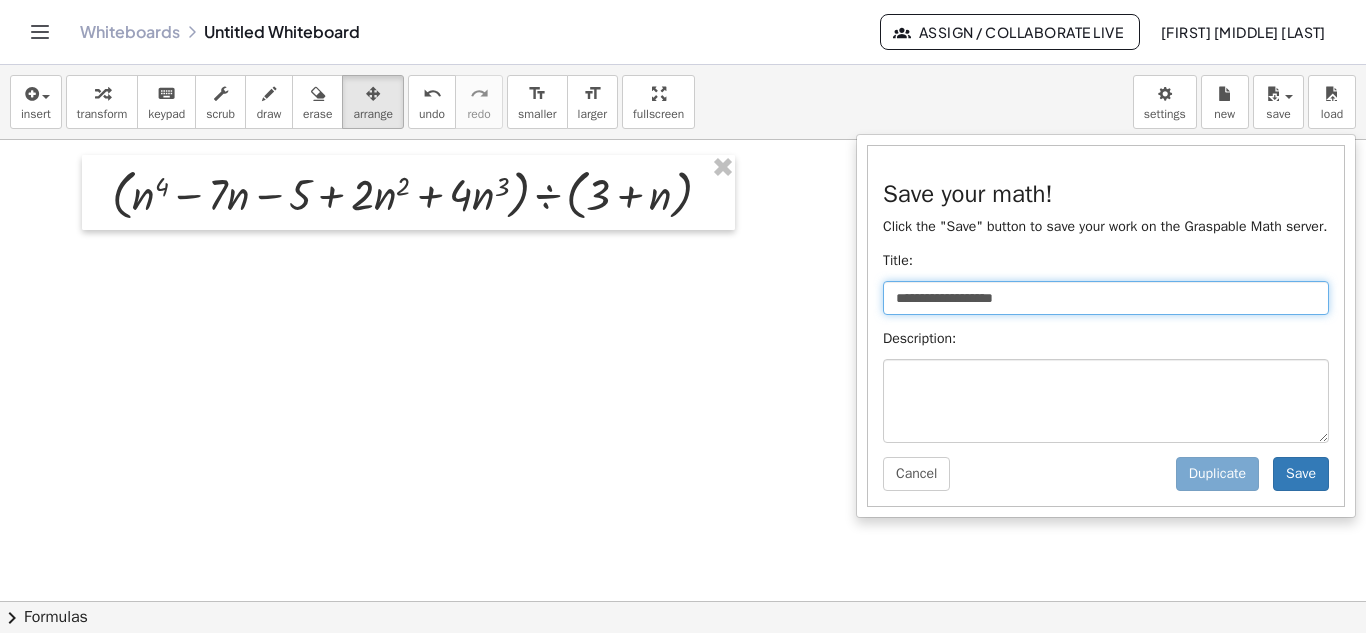 click on "**********" at bounding box center [1106, 298] 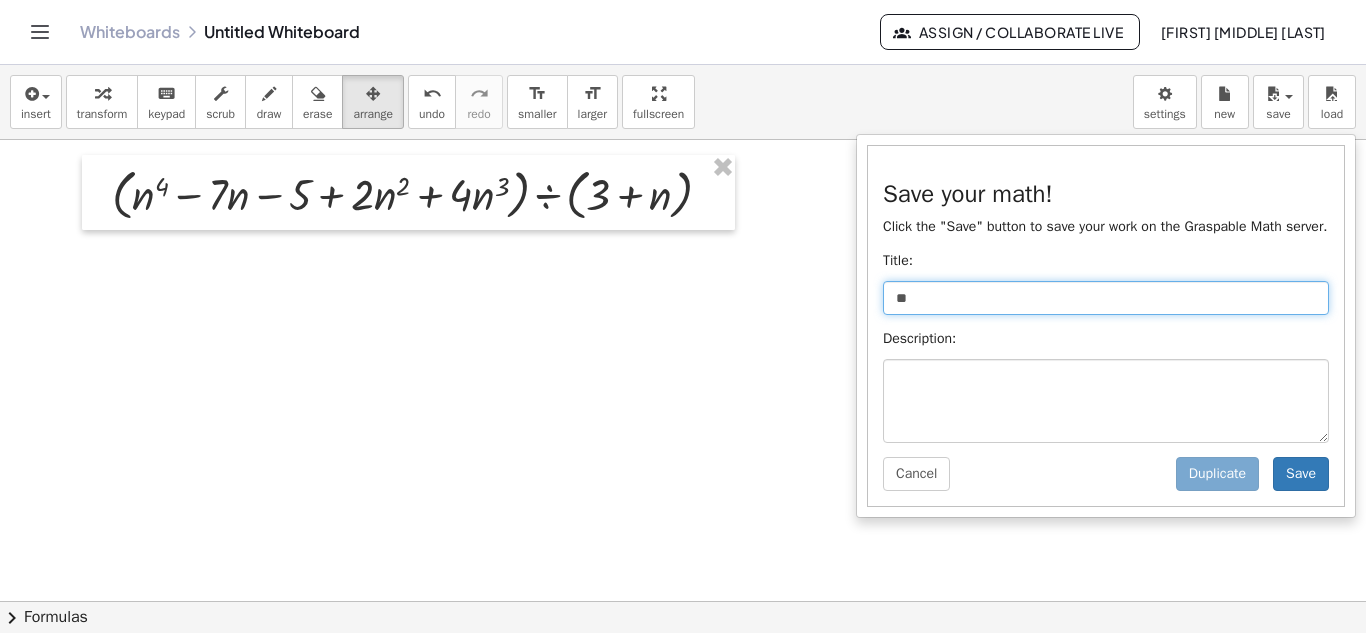 type on "*" 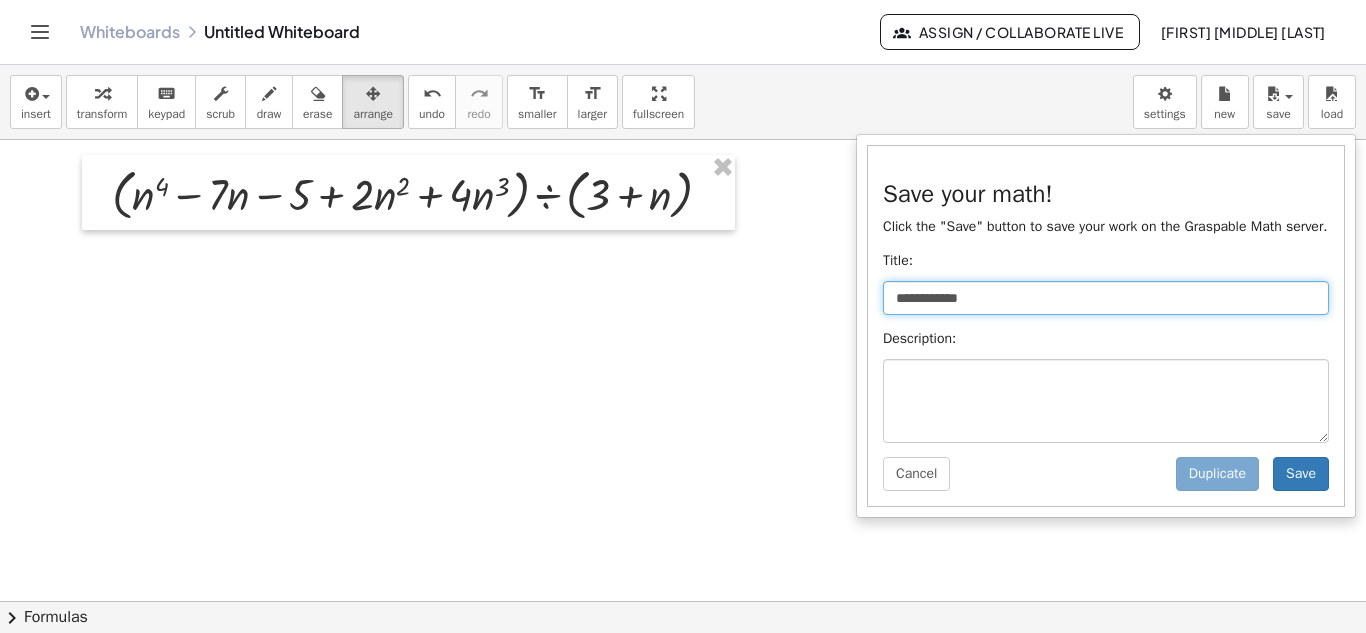 type on "**********" 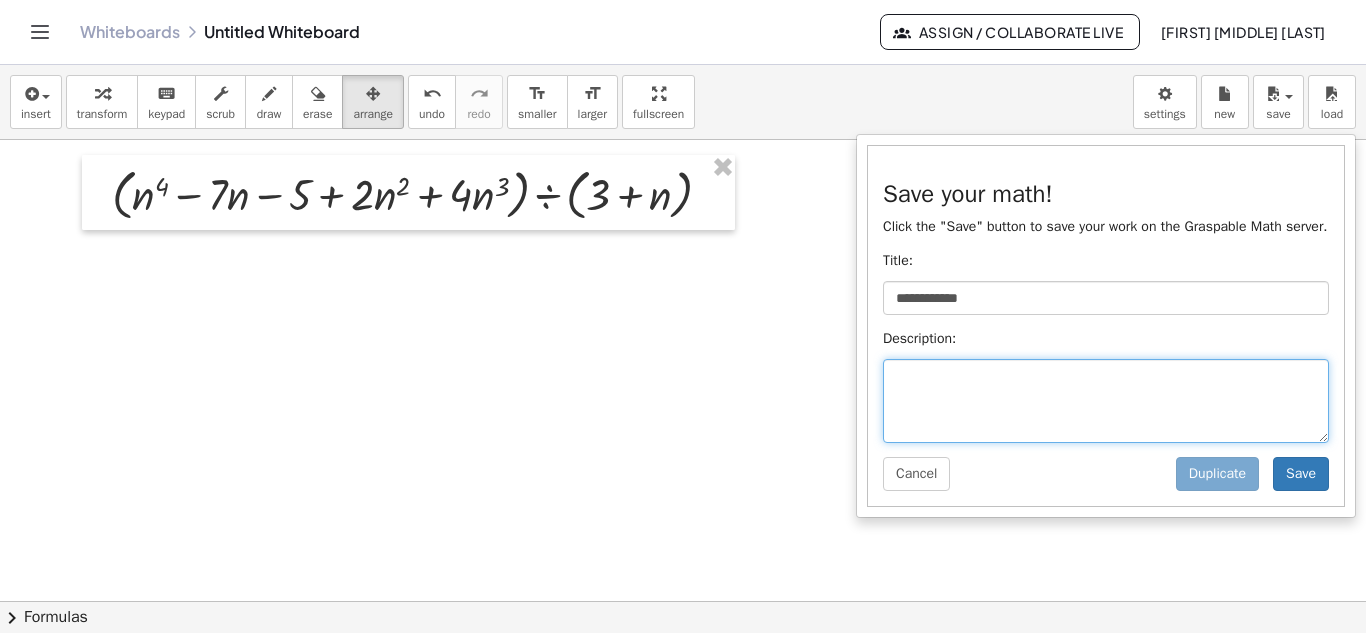 click at bounding box center (1106, 401) 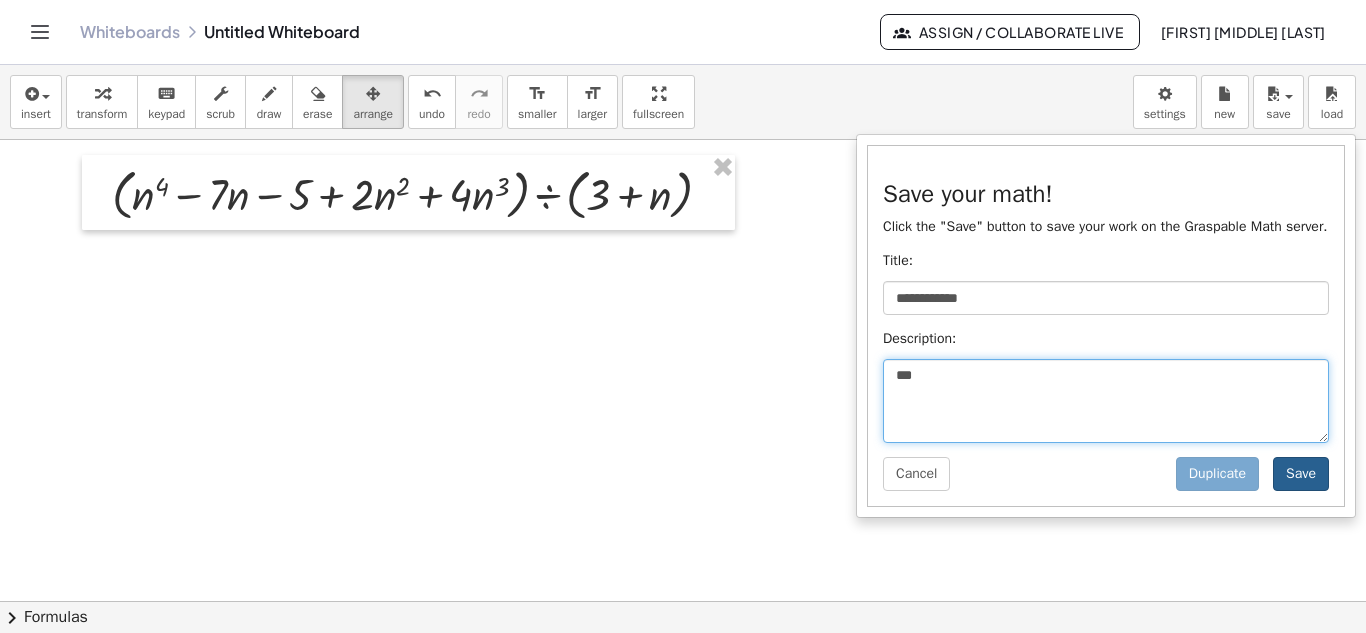 type on "***" 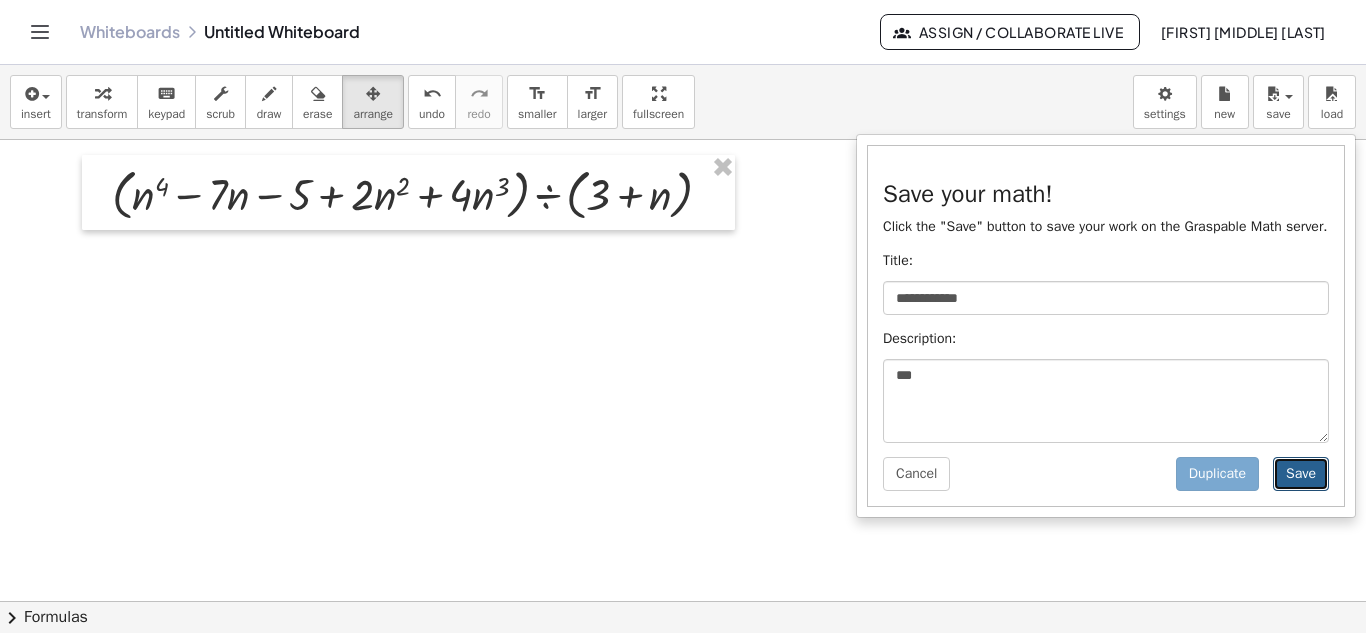 click on "Save" at bounding box center (1301, 474) 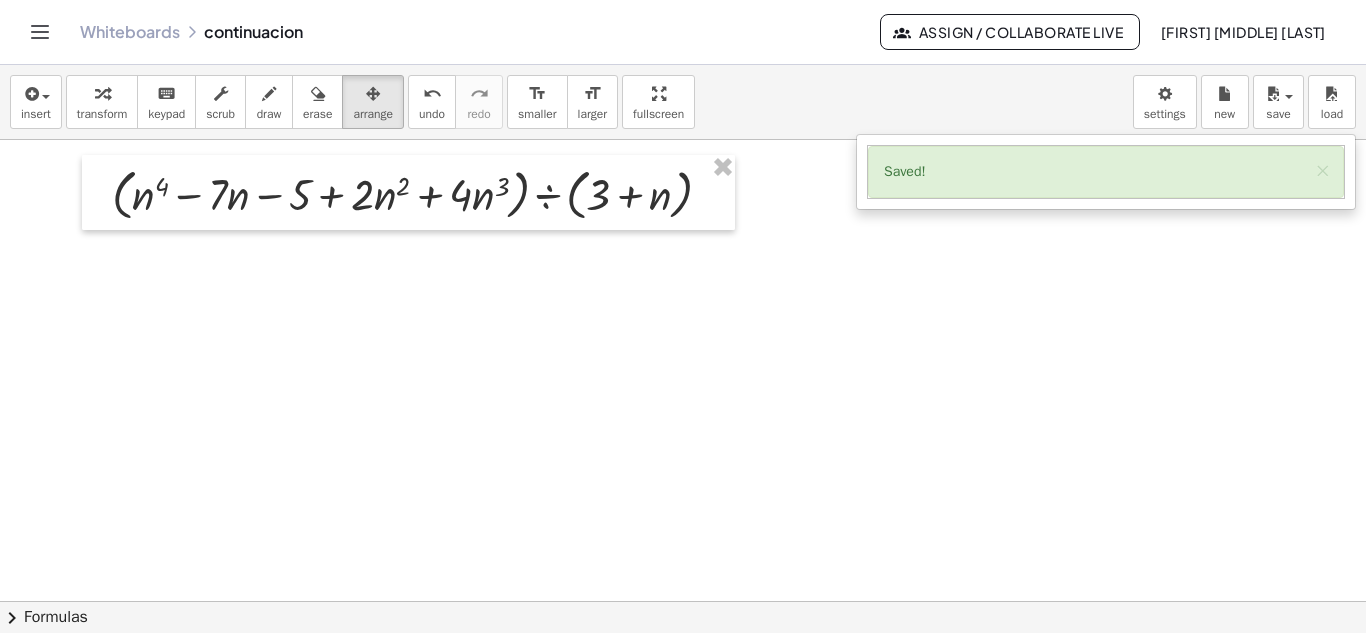 click 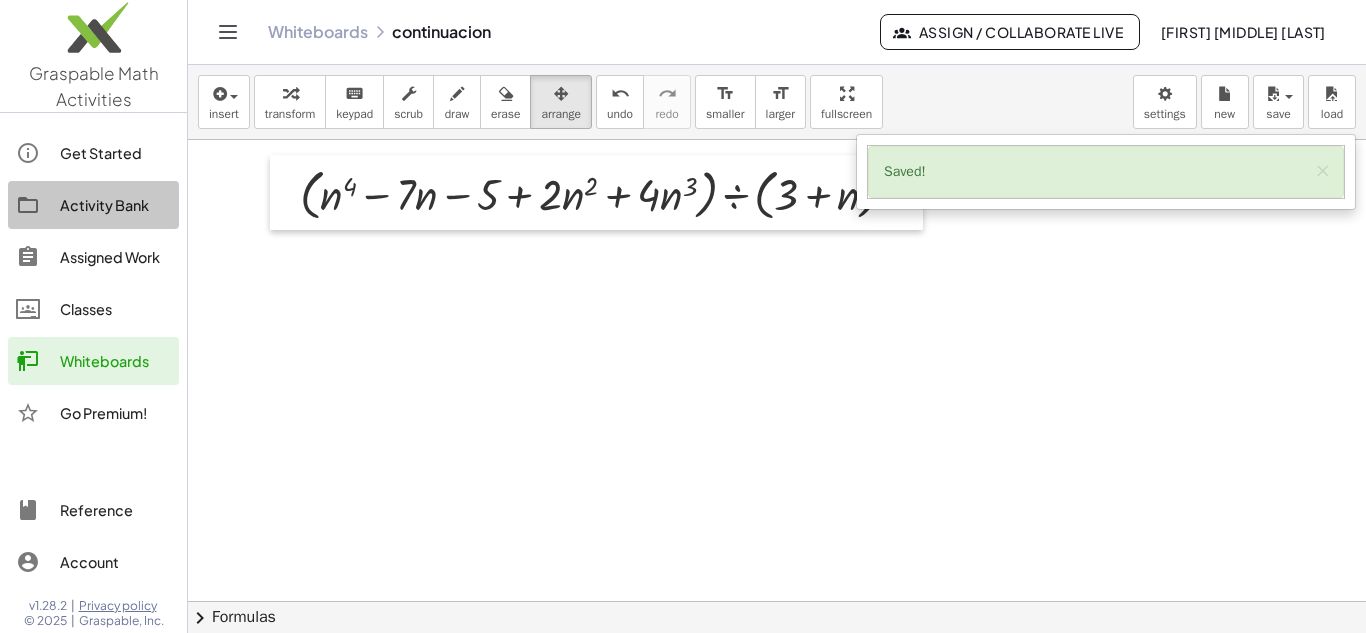 click on "Activity Bank" 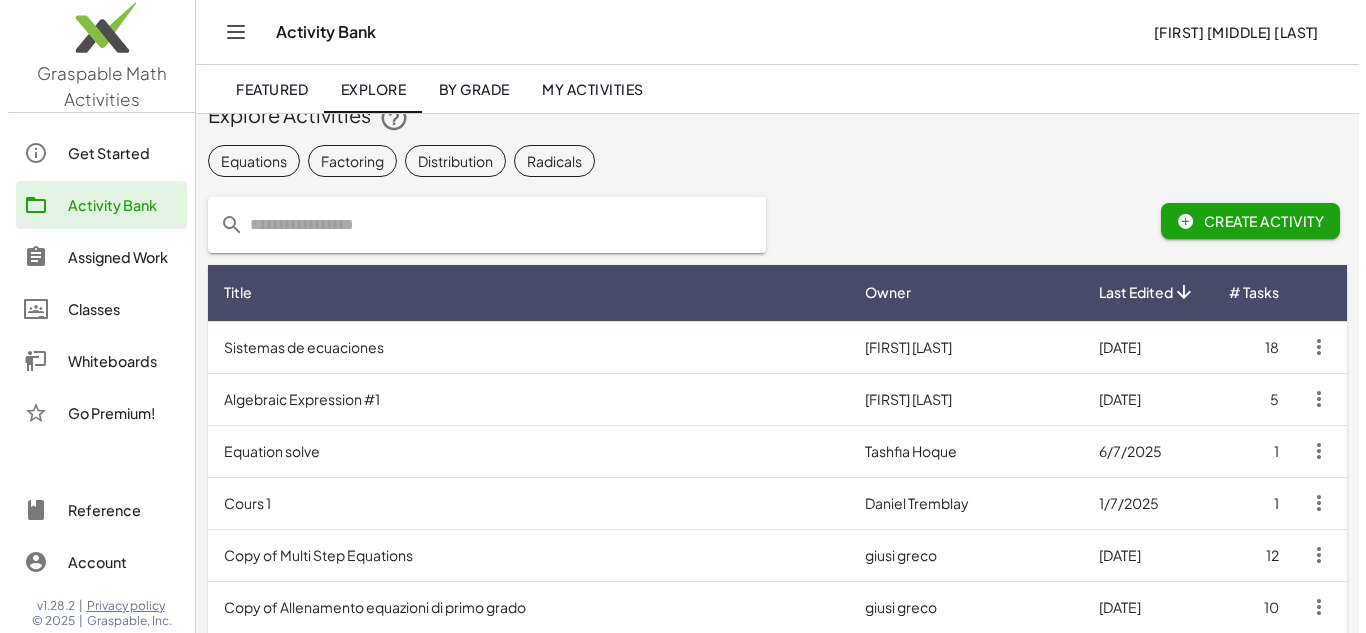 scroll, scrollTop: 0, scrollLeft: 0, axis: both 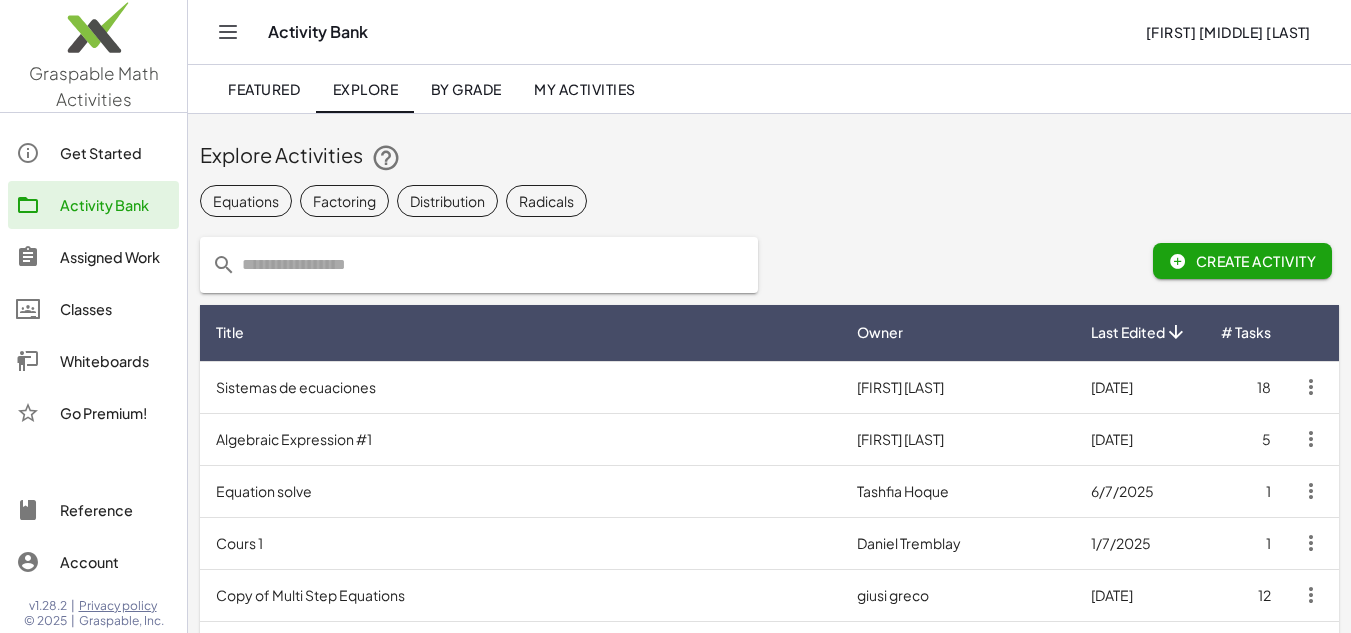 click on "Sistemas de ecuaciones" at bounding box center [520, 387] 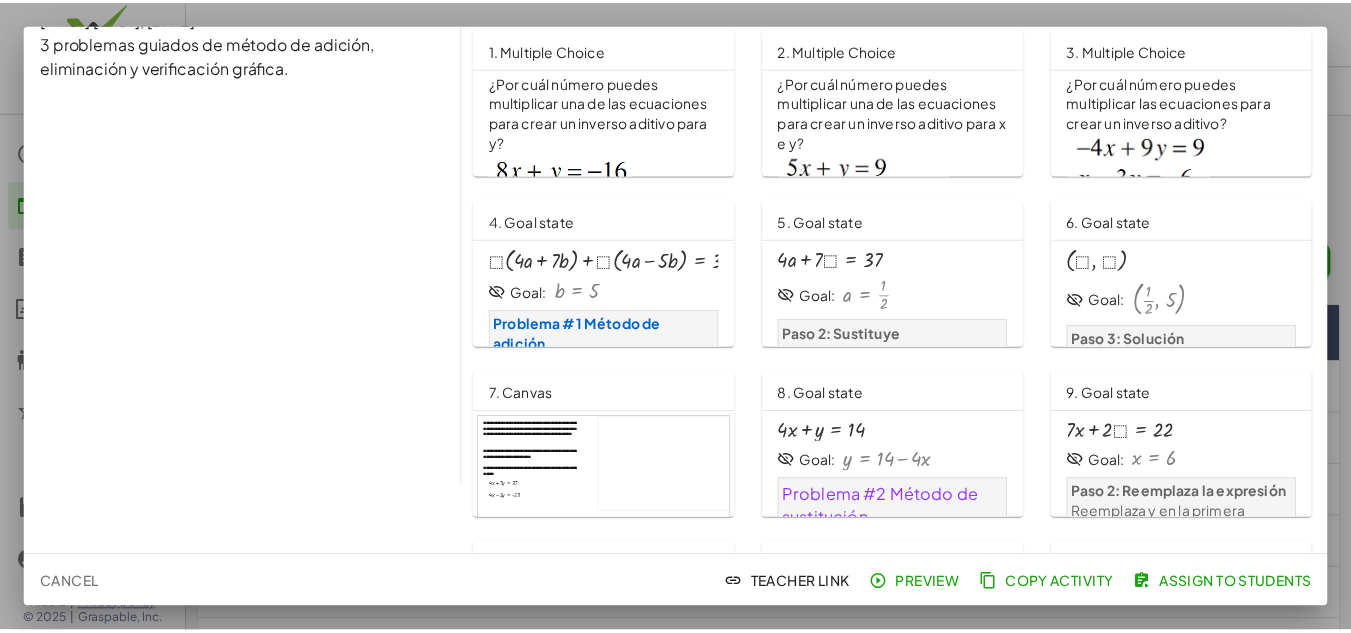 scroll, scrollTop: 0, scrollLeft: 0, axis: both 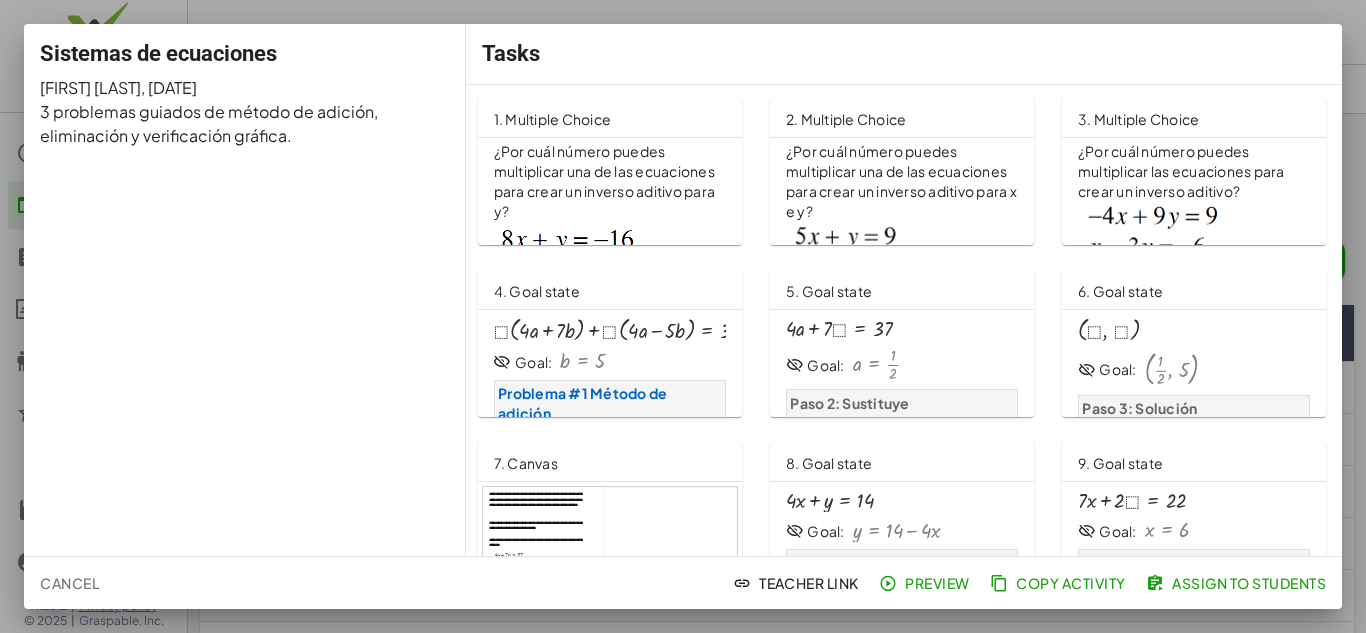 click at bounding box center [683, 316] 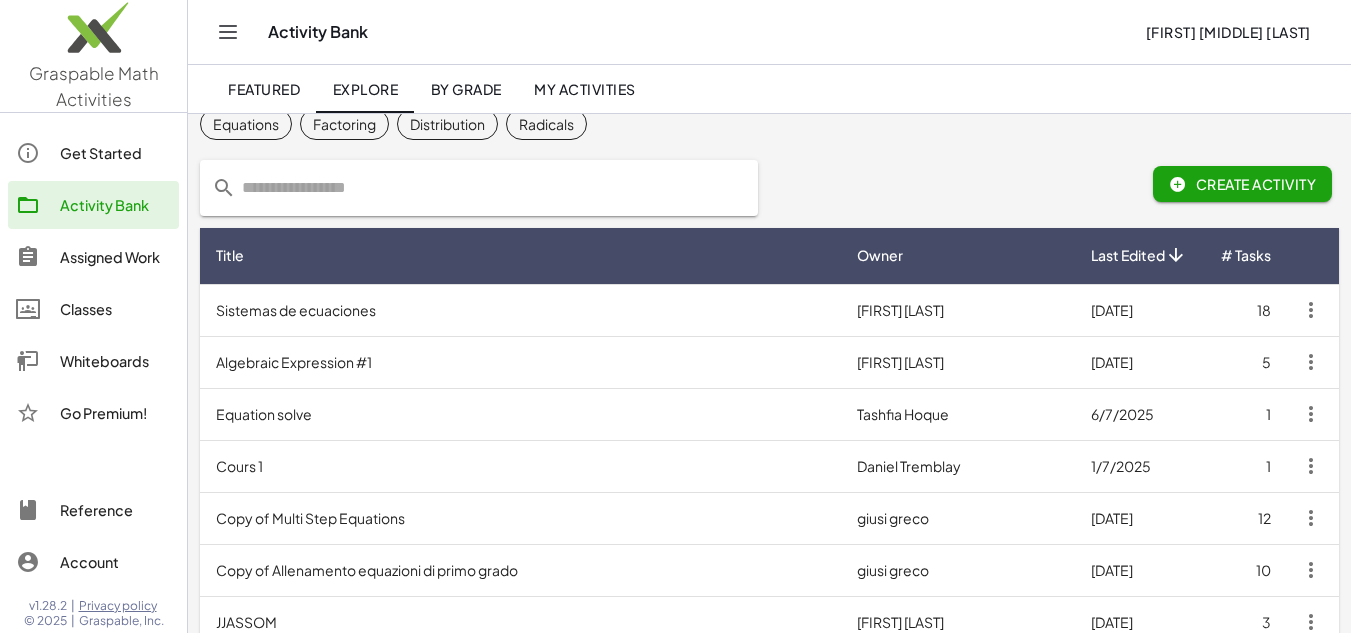 scroll, scrollTop: 300, scrollLeft: 0, axis: vertical 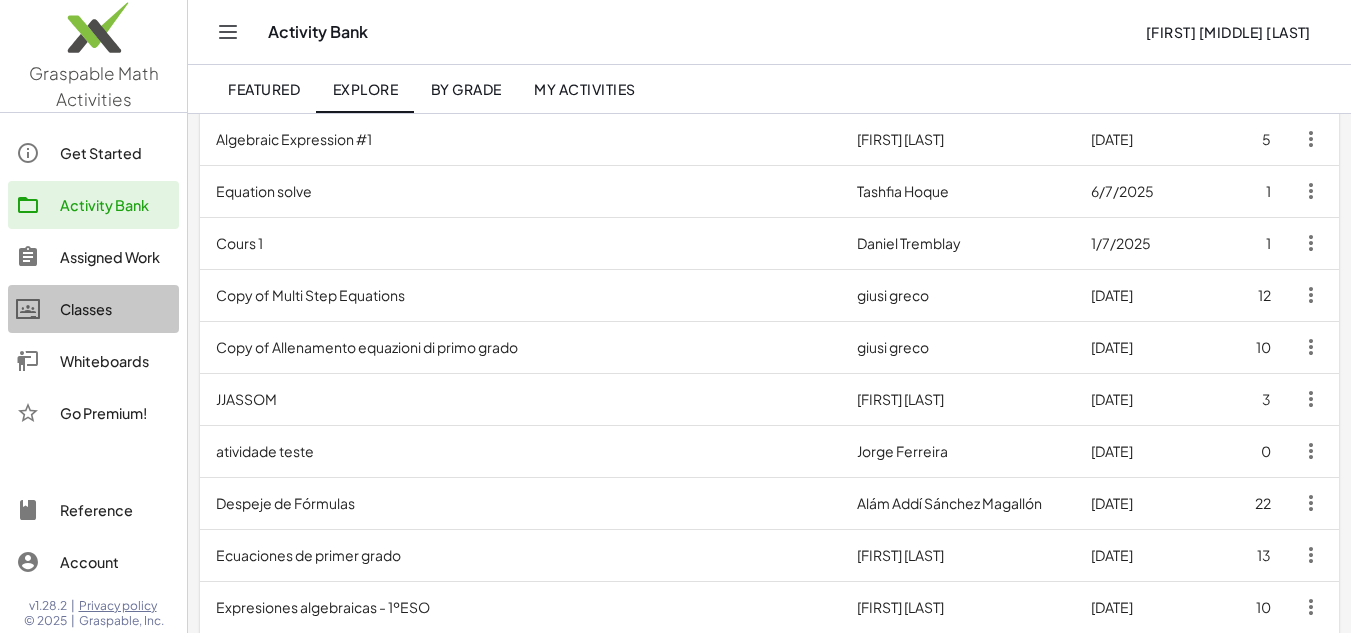 click on "Classes" 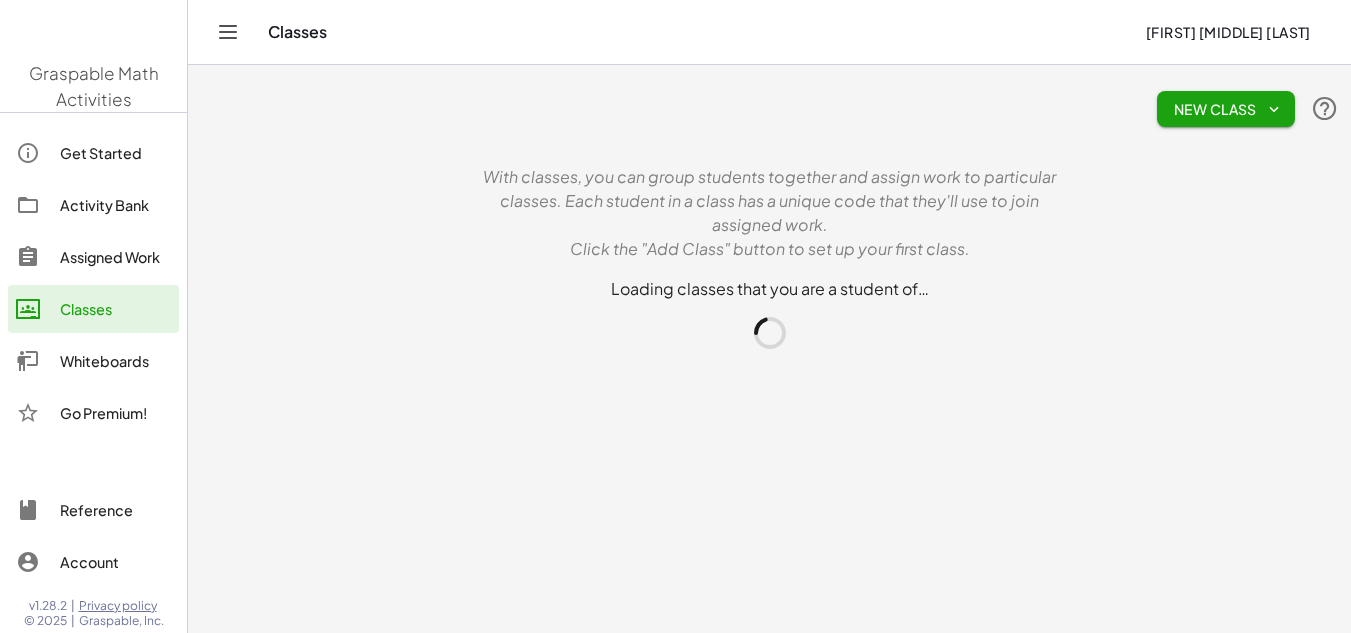 scroll, scrollTop: 0, scrollLeft: 0, axis: both 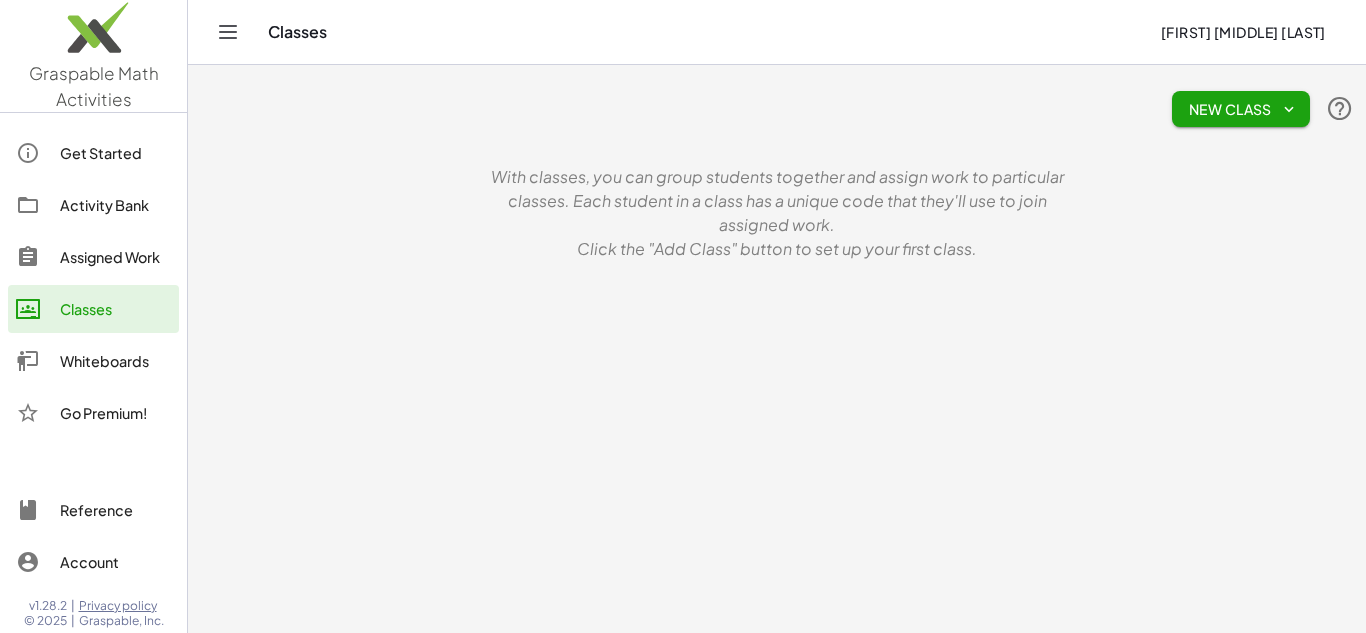 click on "Assigned Work" 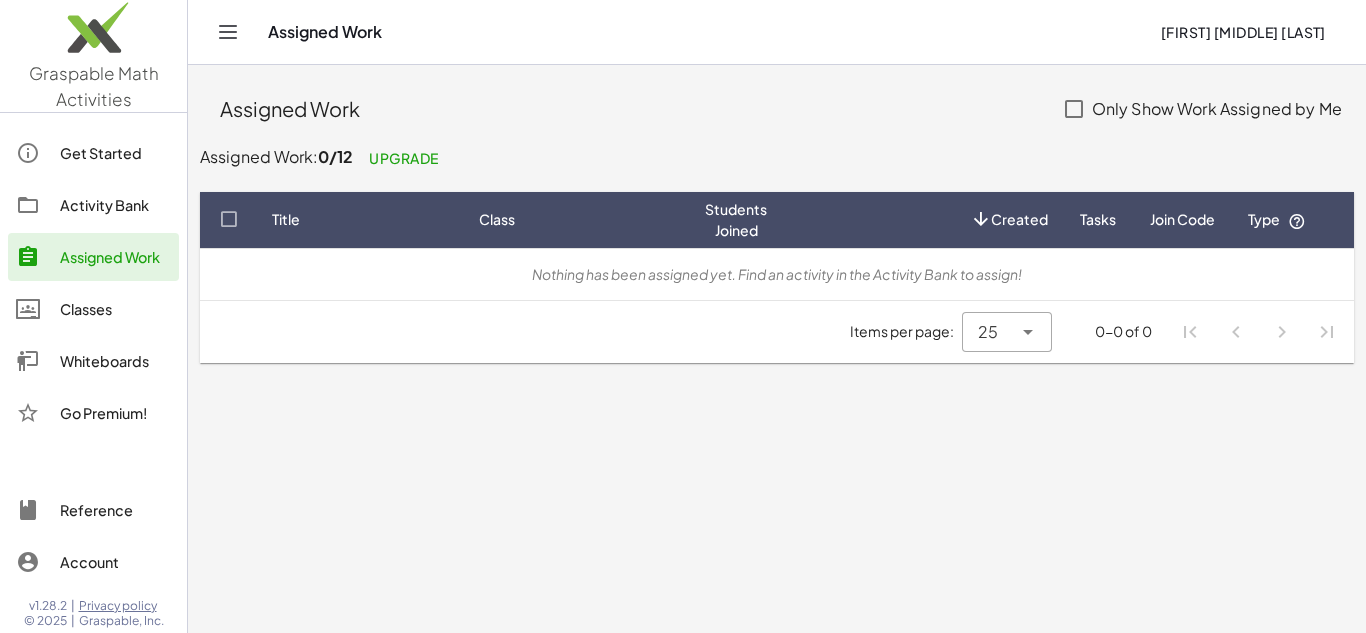 click 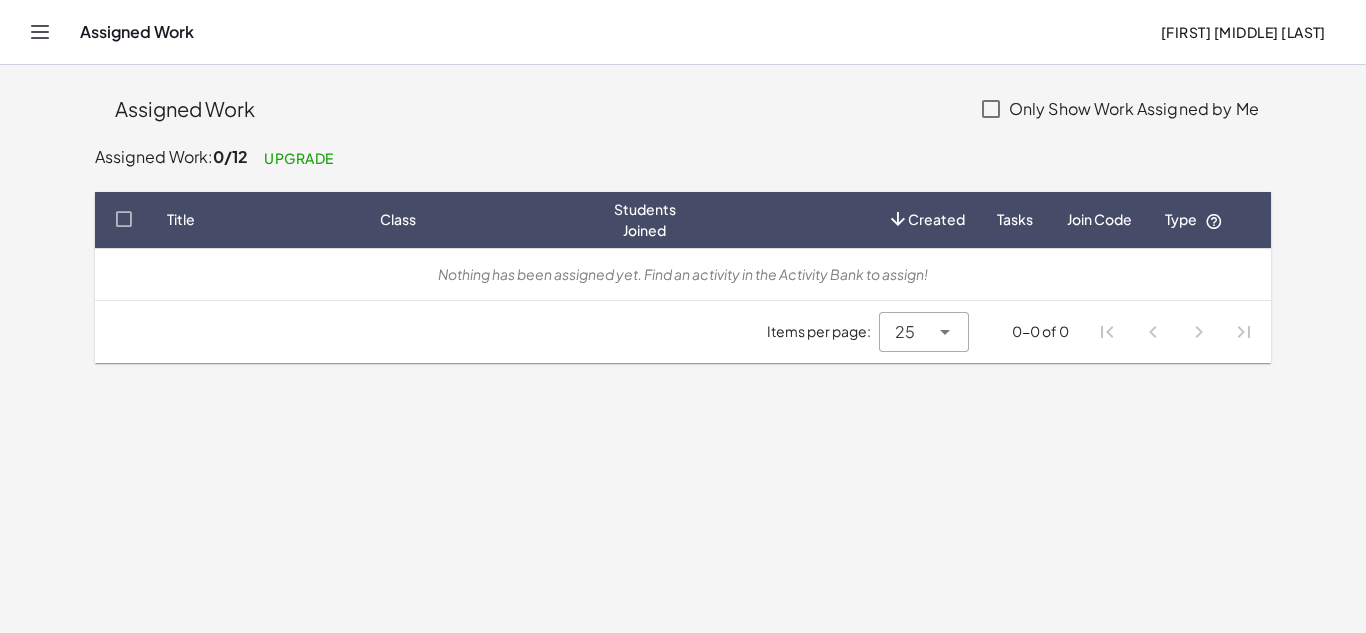 click 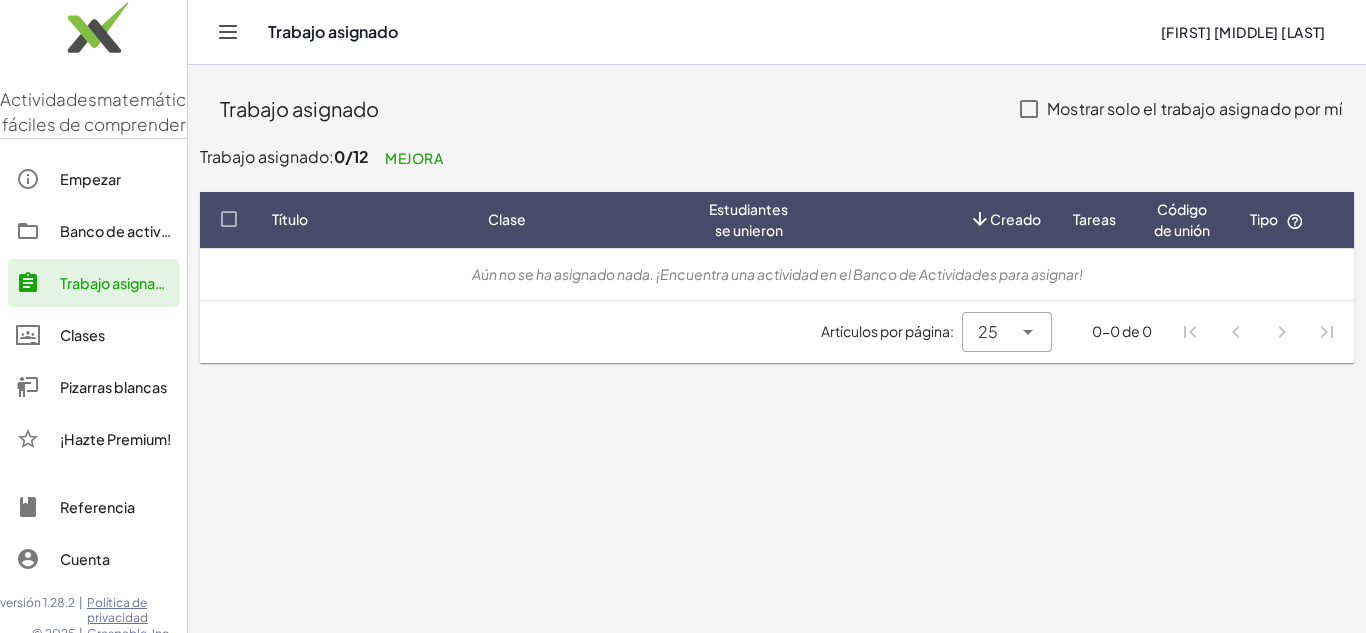 click on "Banco de actividades" at bounding box center [134, 231] 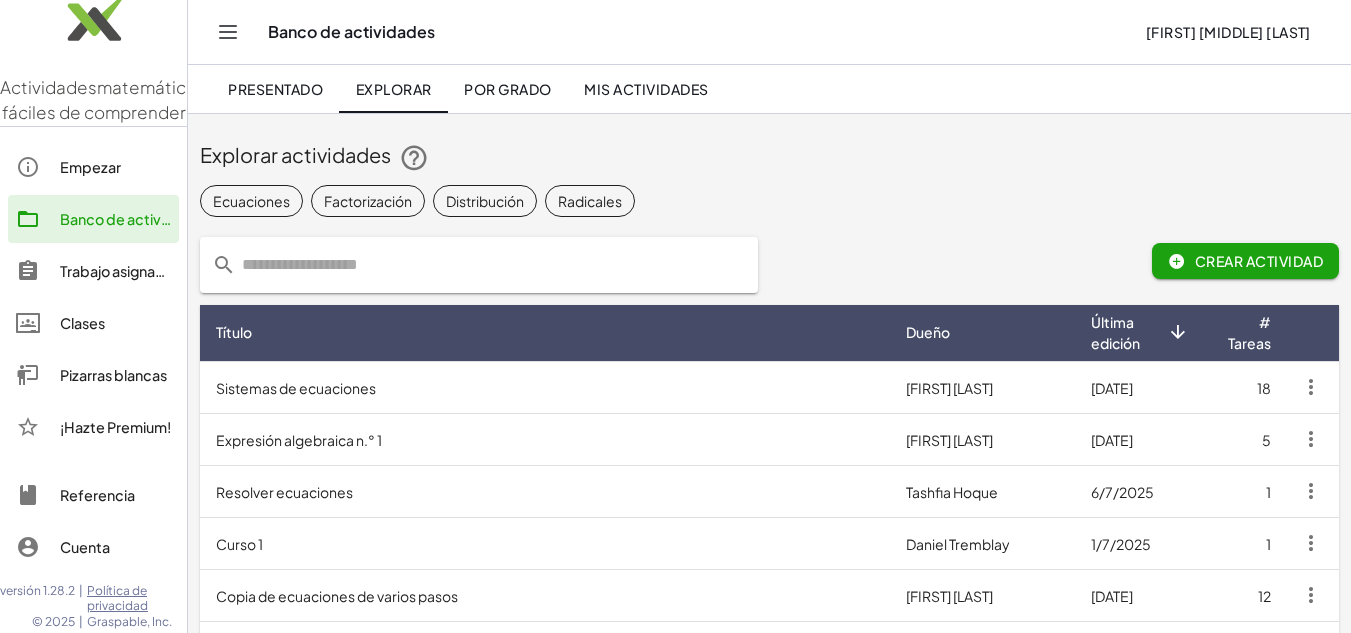 scroll, scrollTop: 38, scrollLeft: 0, axis: vertical 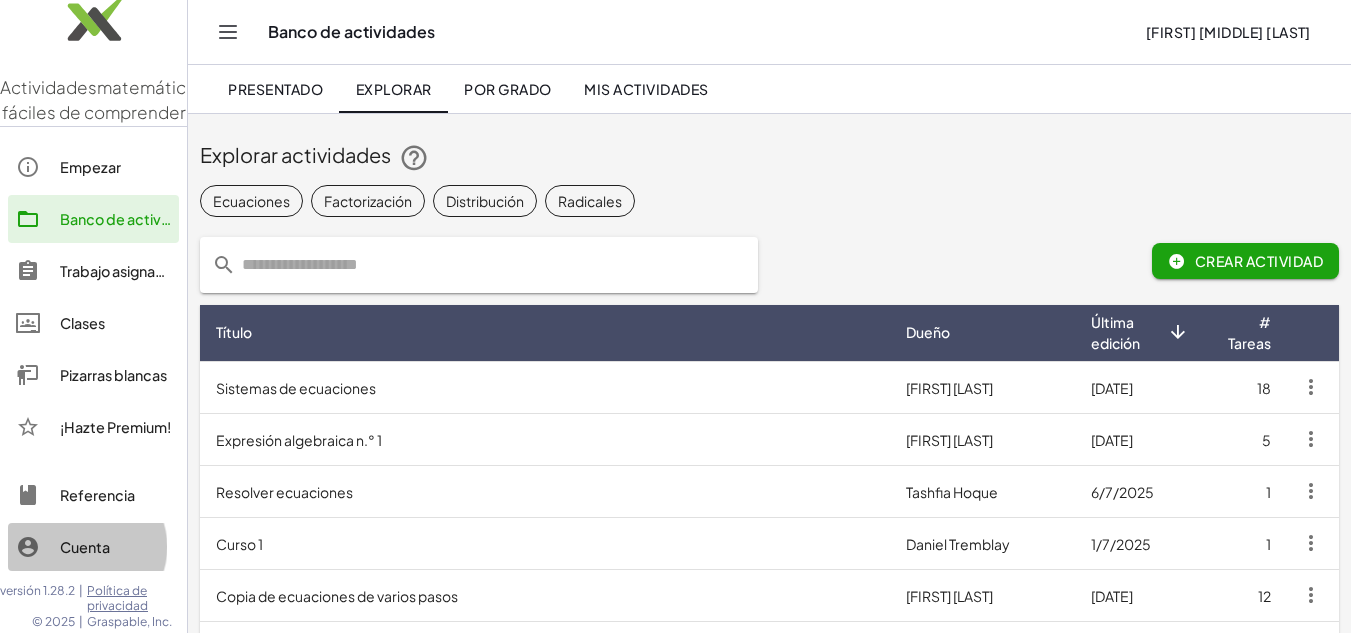 click on "Cuenta" 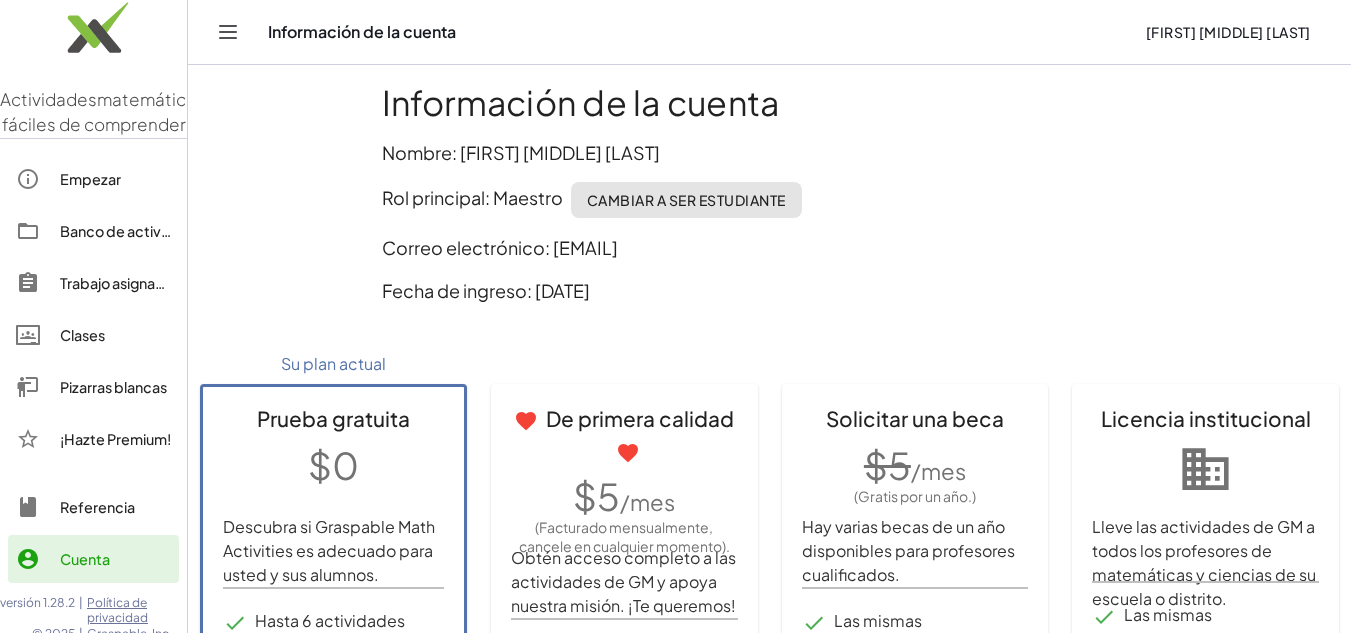 scroll, scrollTop: 0, scrollLeft: 0, axis: both 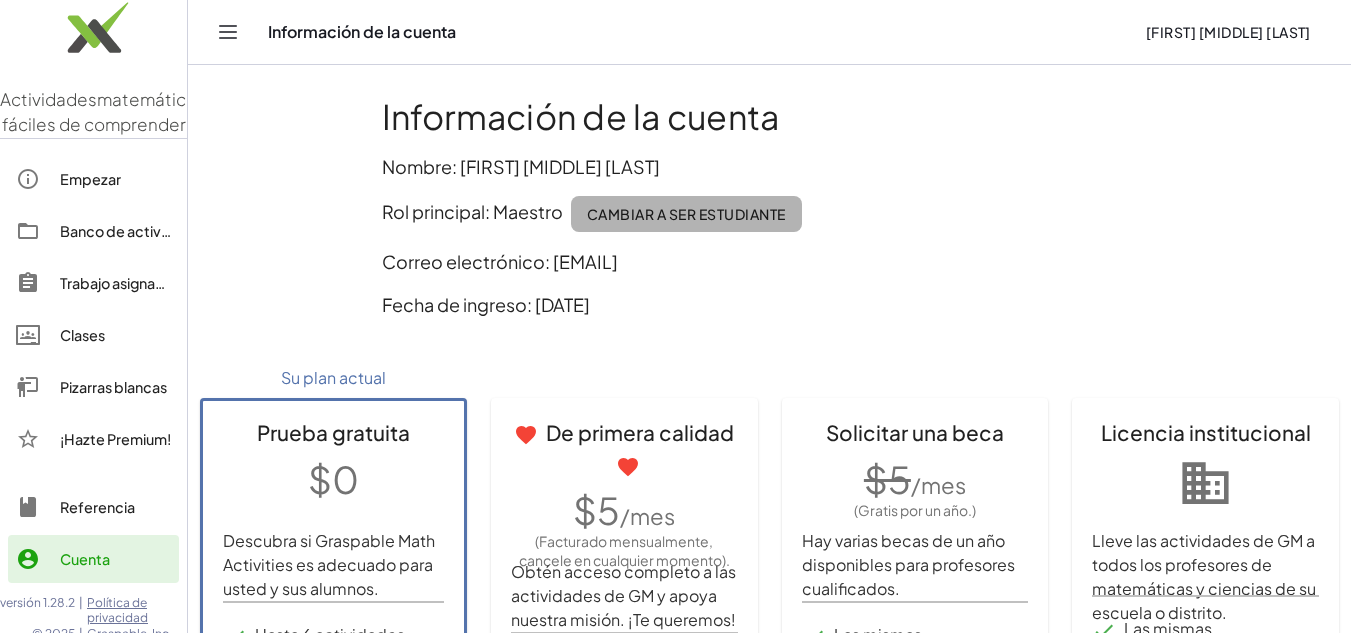 click on "Cambiar a ser estudiante" at bounding box center [686, 214] 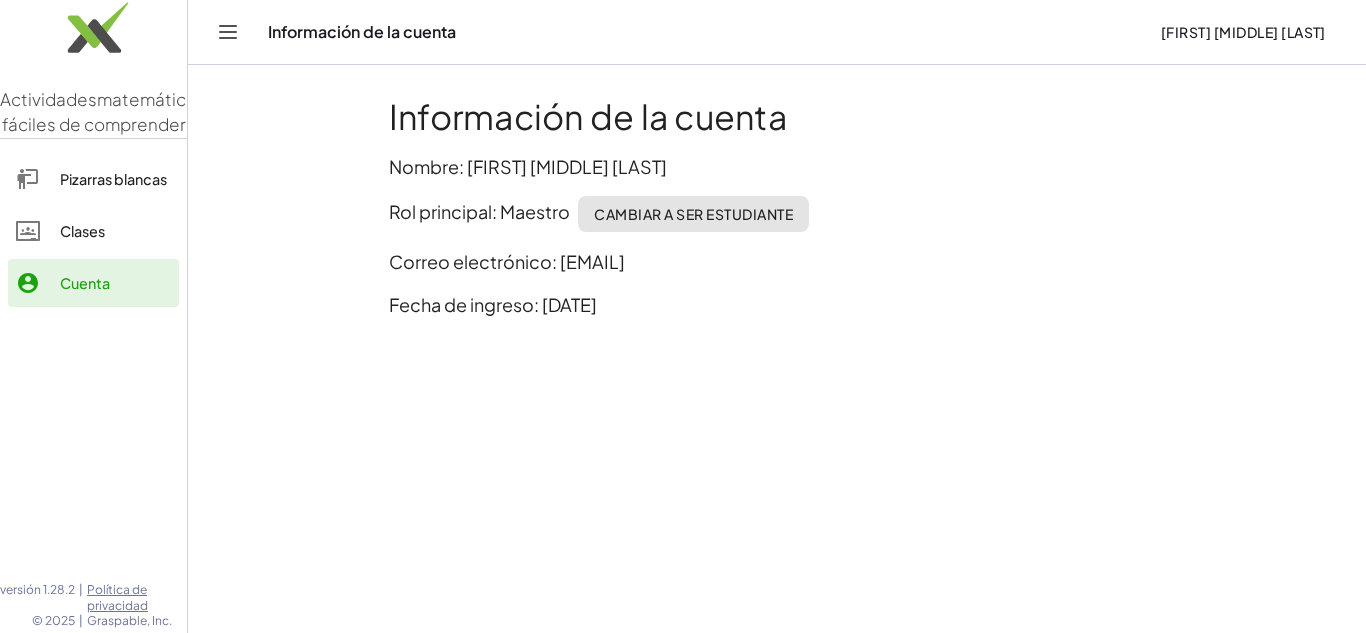 click on "Cambiar a ser estudiante" at bounding box center (693, 214) 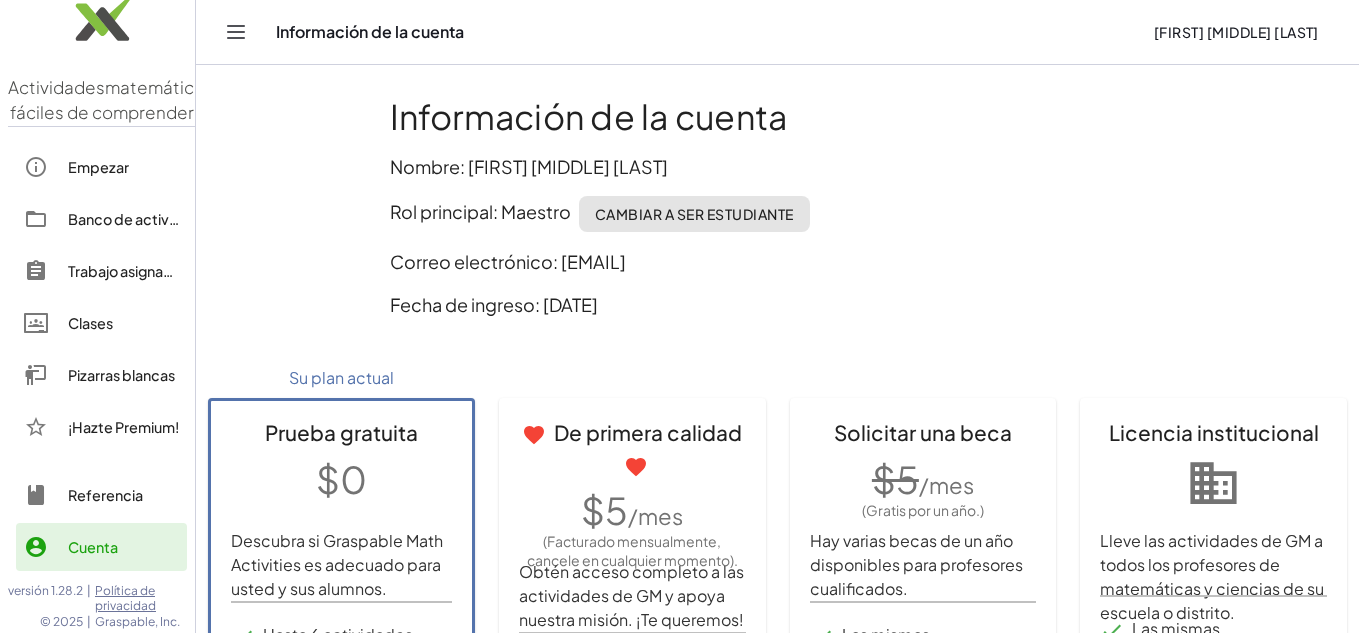 scroll, scrollTop: 38, scrollLeft: 0, axis: vertical 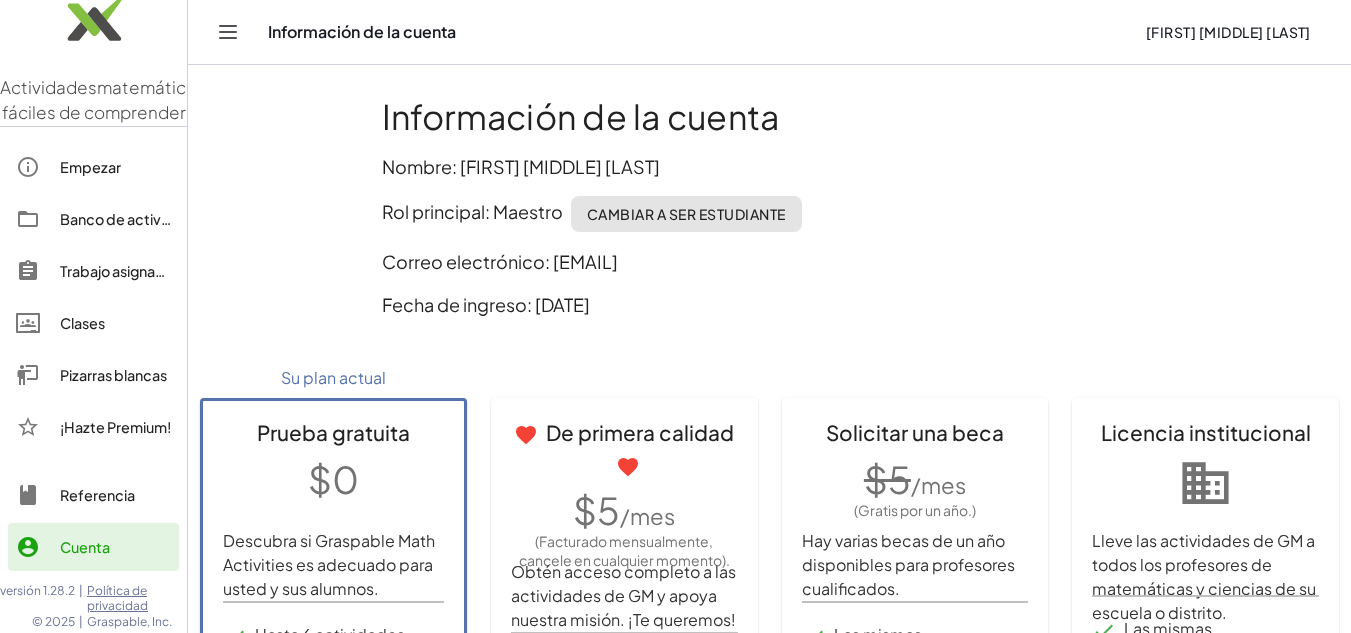 click on "Pizarras blancas" at bounding box center [113, 375] 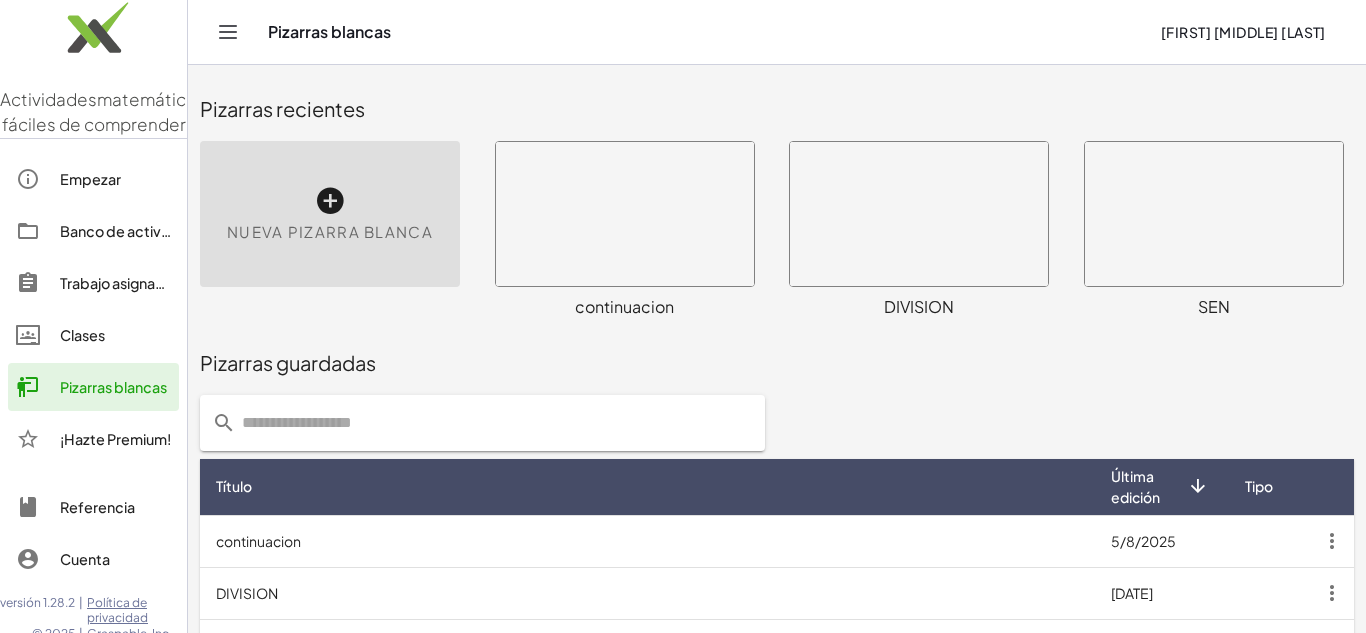 click on "Pizarras guardadas" 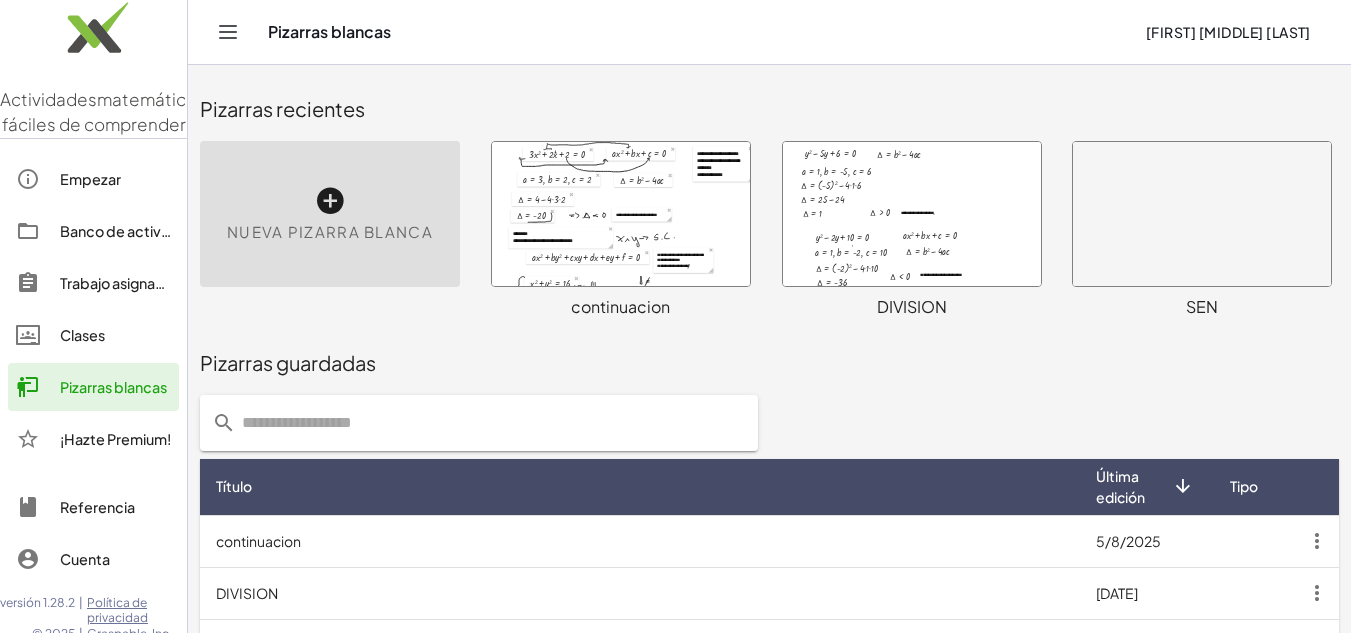 click at bounding box center [912, 214] 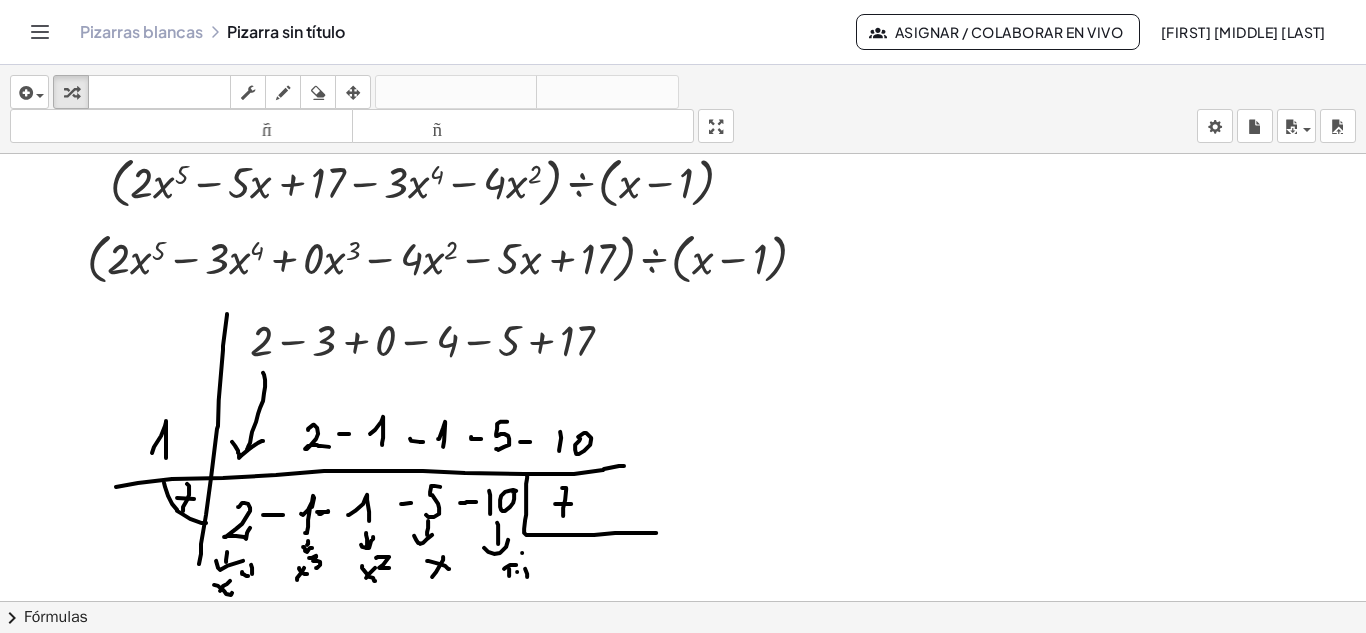 scroll, scrollTop: 1668, scrollLeft: 0, axis: vertical 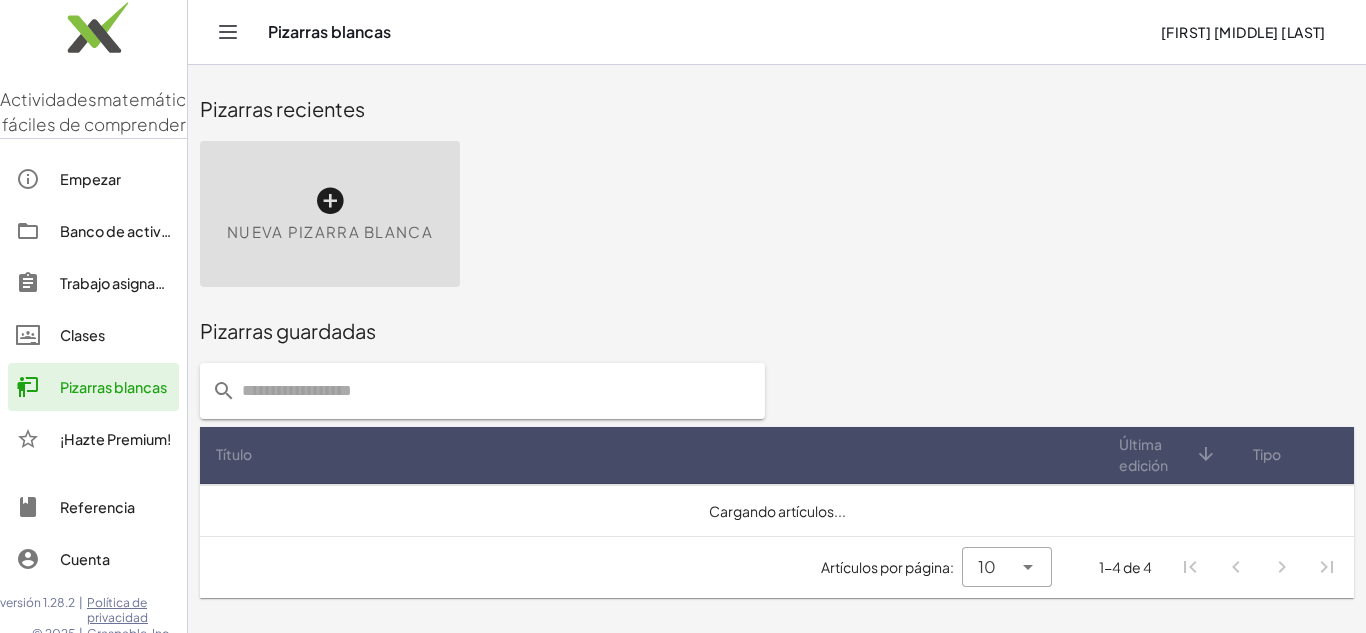 click on "Pizarras guardadas" 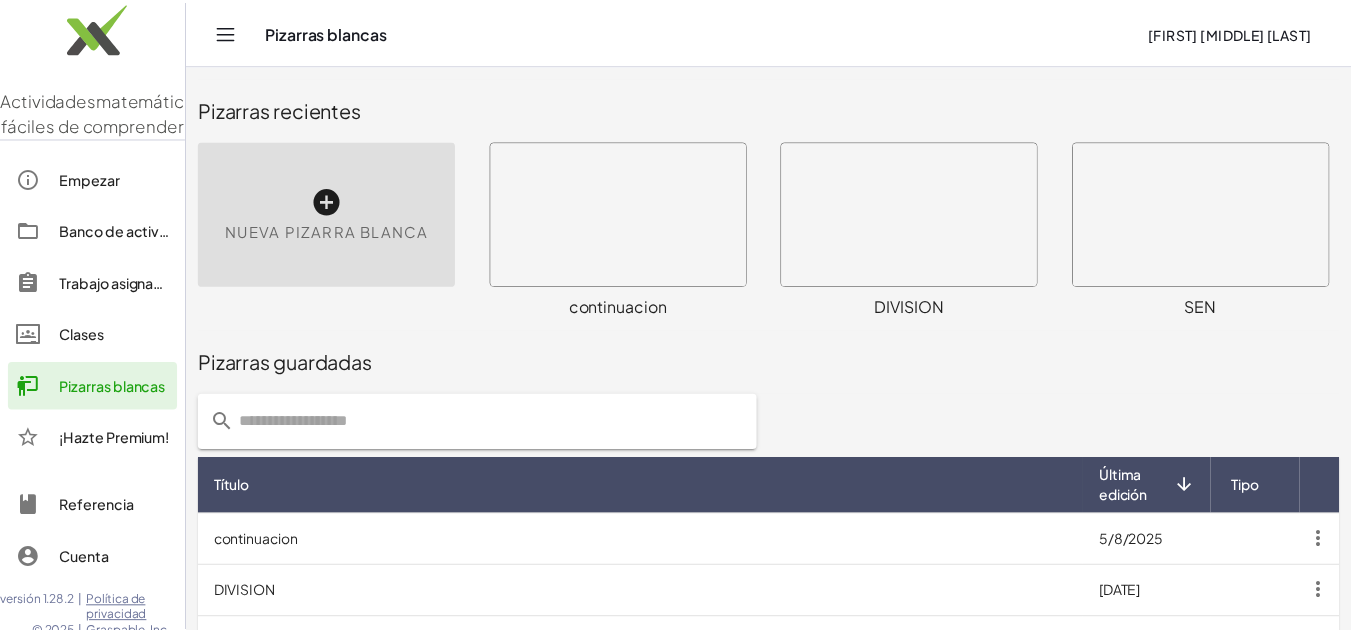 scroll, scrollTop: 165, scrollLeft: 0, axis: vertical 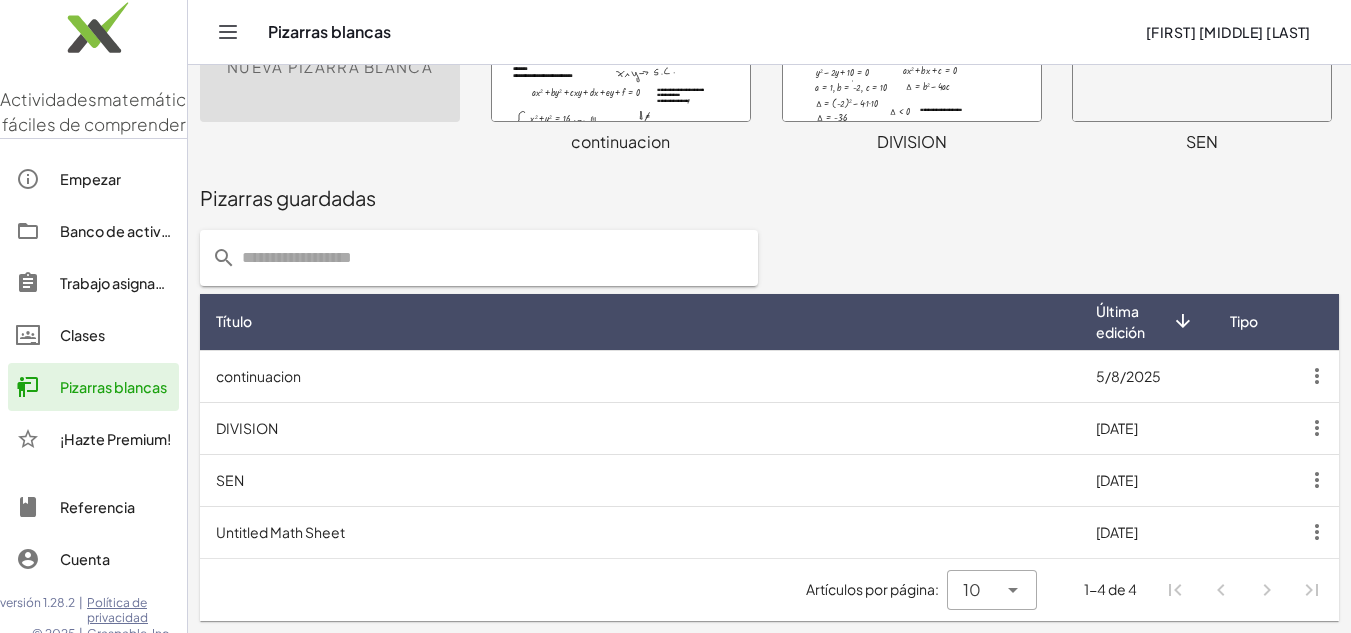 click at bounding box center (621, 49) 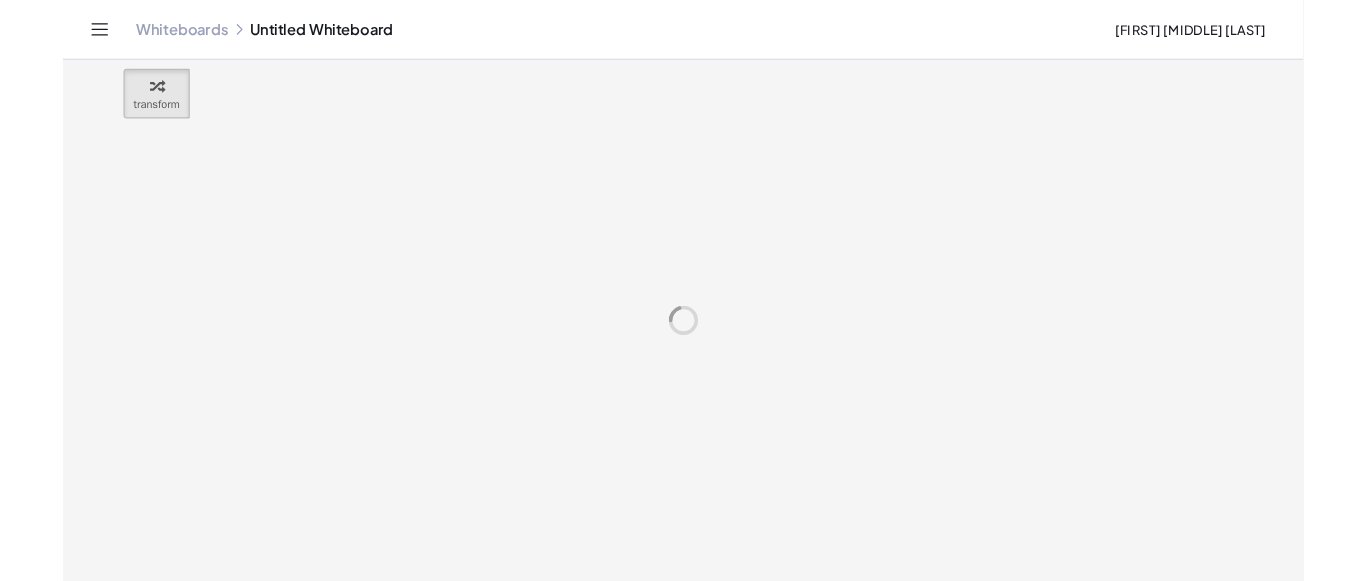 scroll, scrollTop: 0, scrollLeft: 0, axis: both 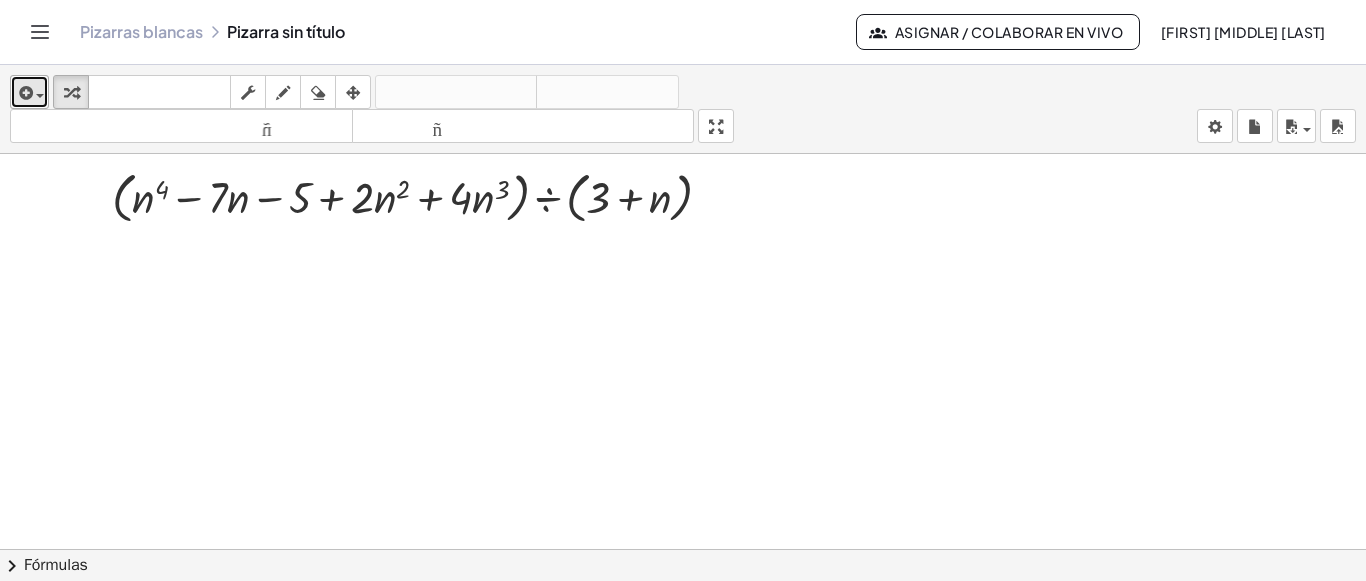 click on "insertar" at bounding box center [29, 92] 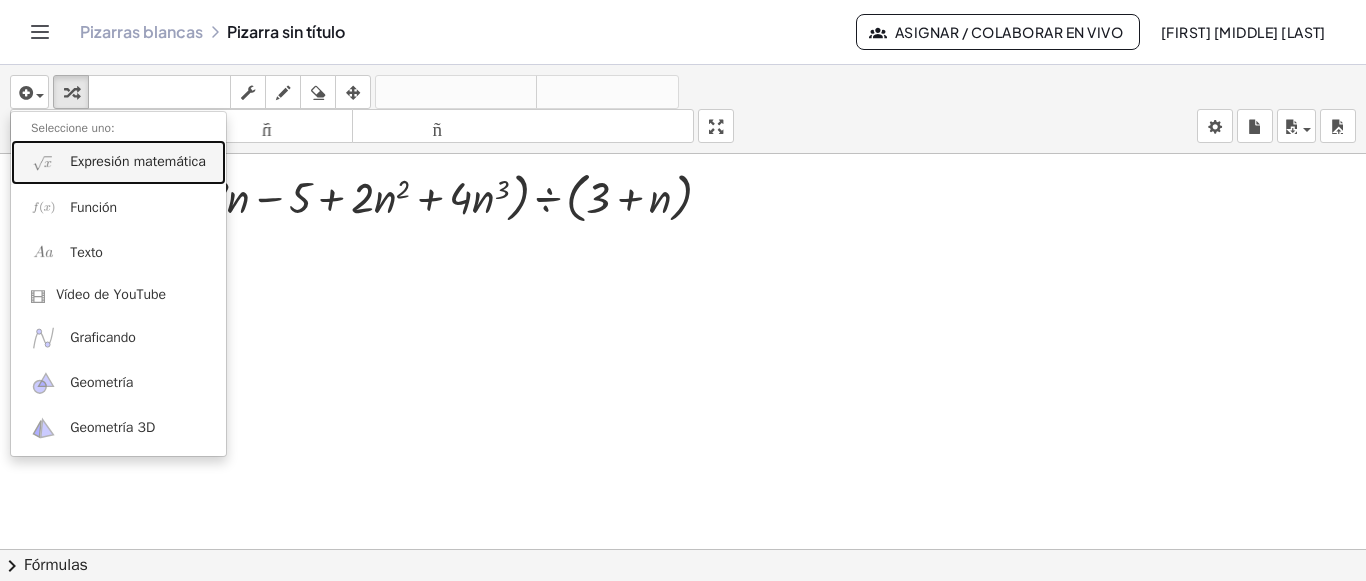 click on "Expresión matemática" at bounding box center (138, 161) 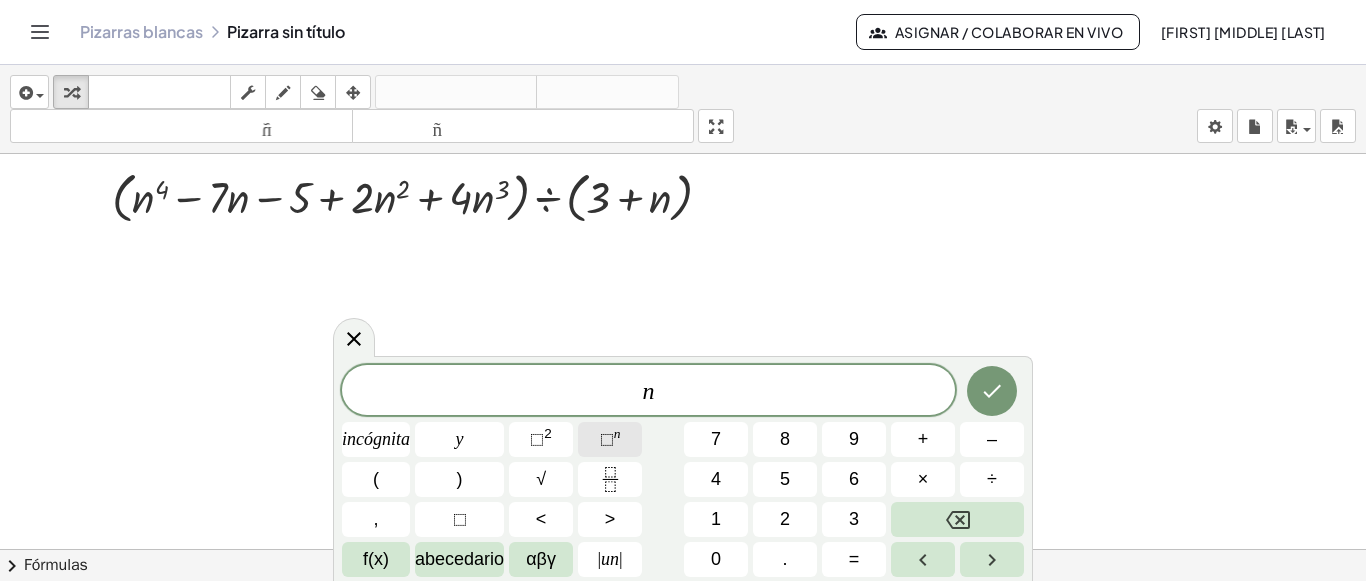 click on "⬚" at bounding box center (607, 439) 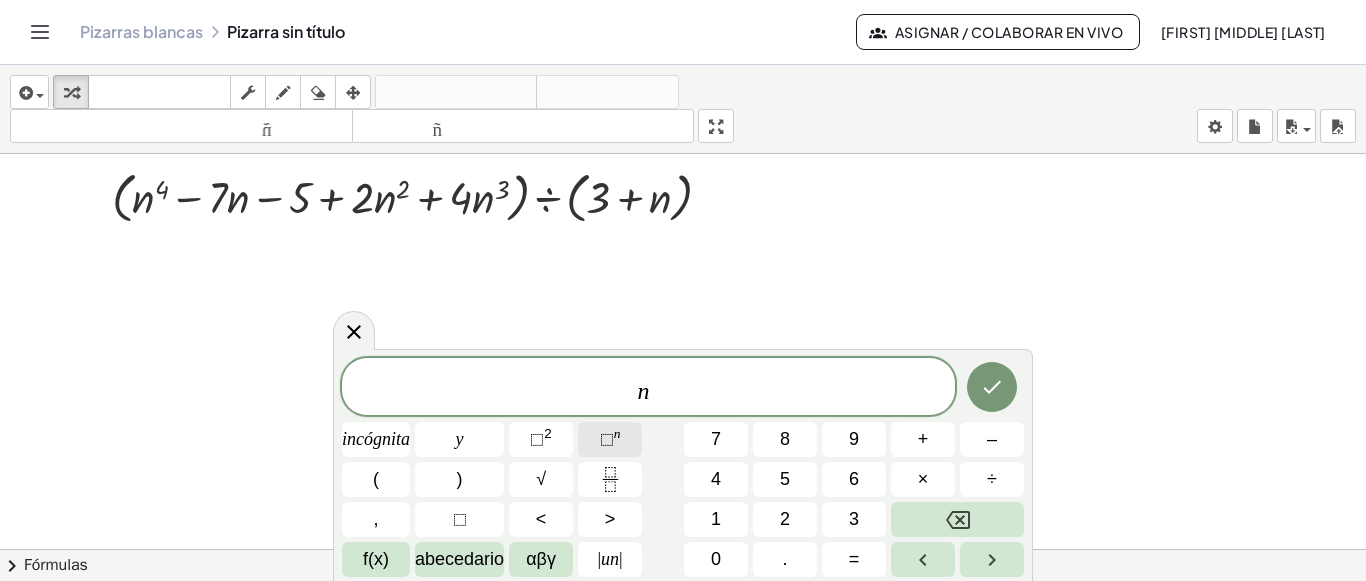 click on "⬚" at bounding box center [607, 439] 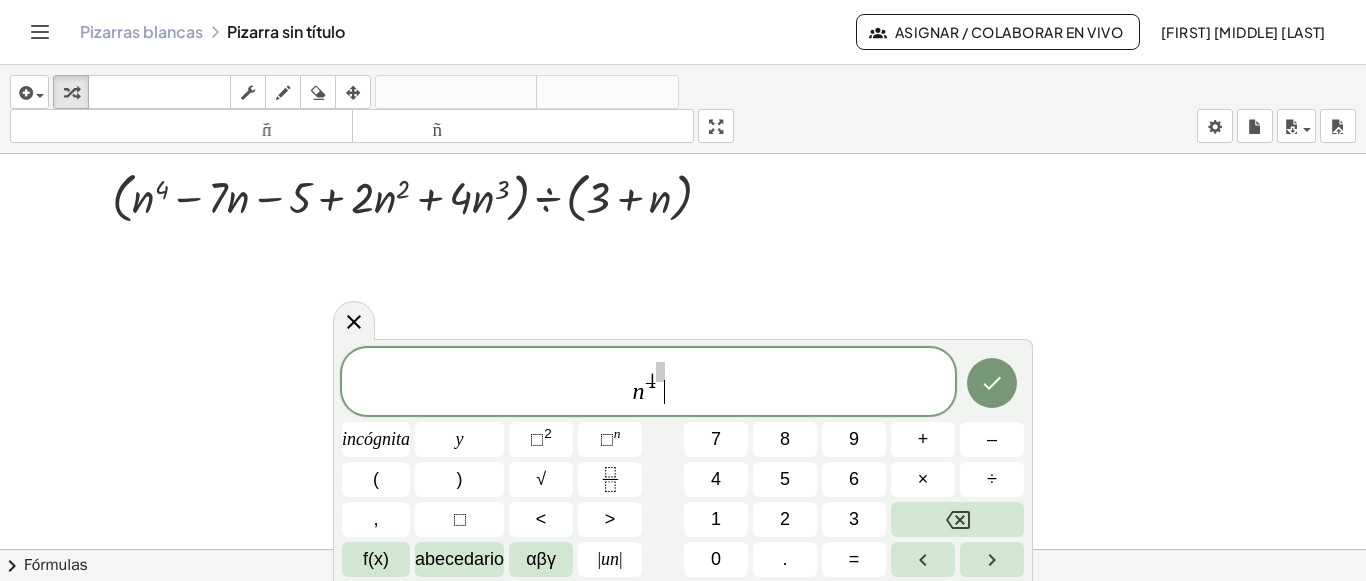click on "n 4 ​" at bounding box center (648, 383) 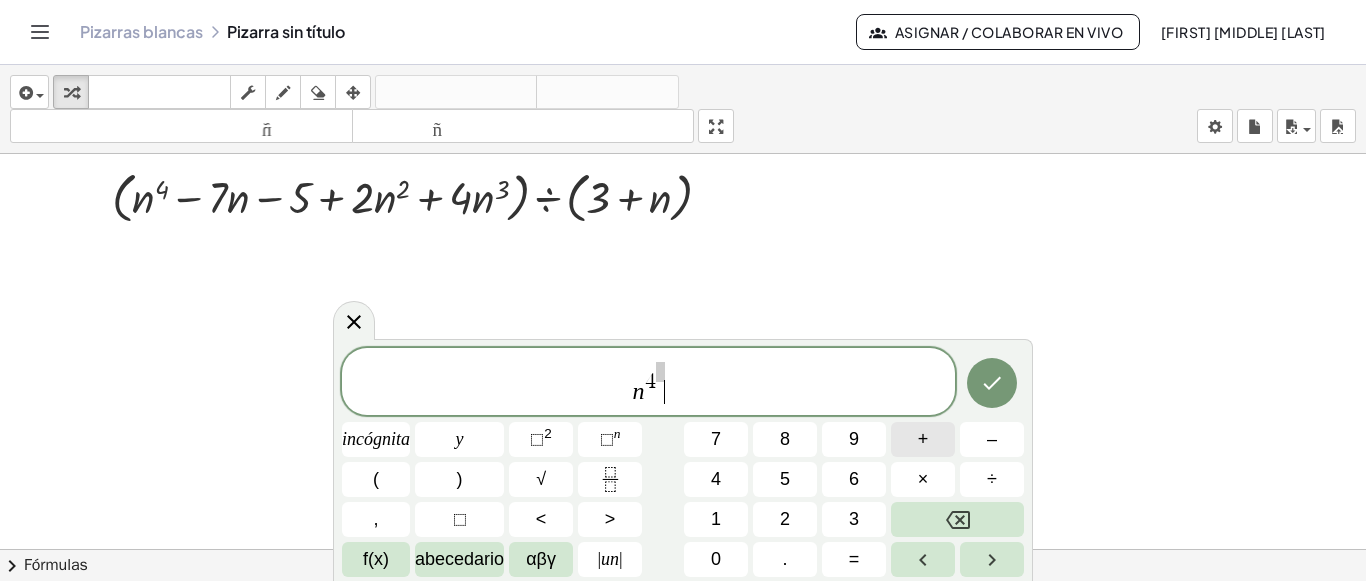 click on "+" at bounding box center [923, 439] 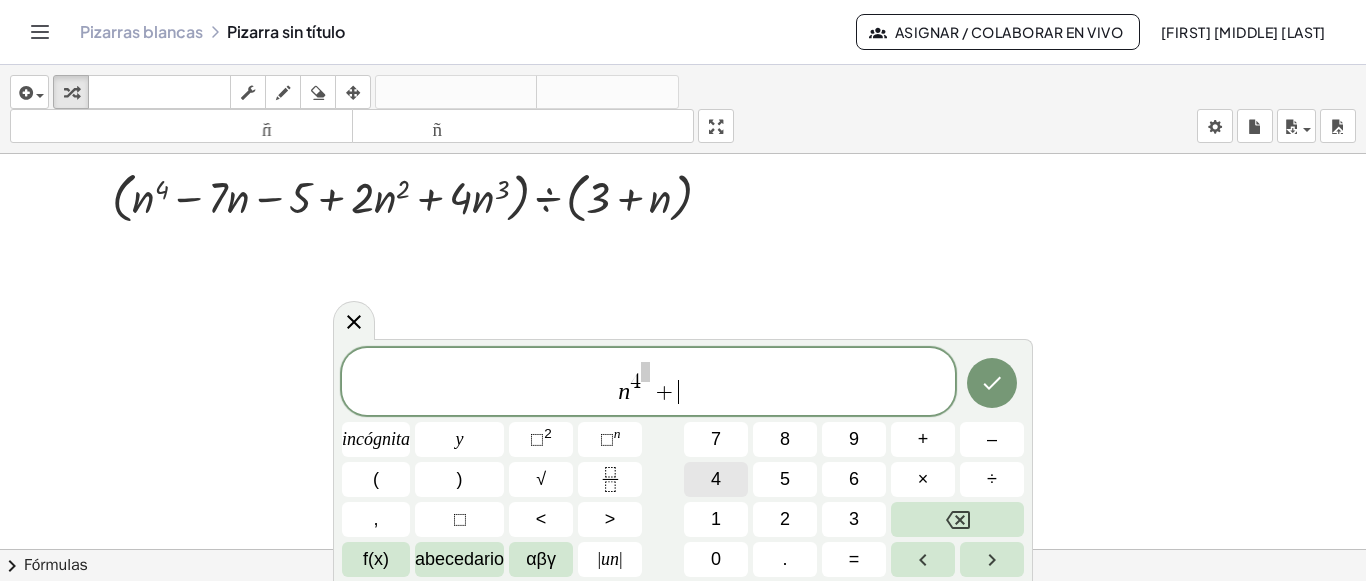 click on "4" at bounding box center (716, 479) 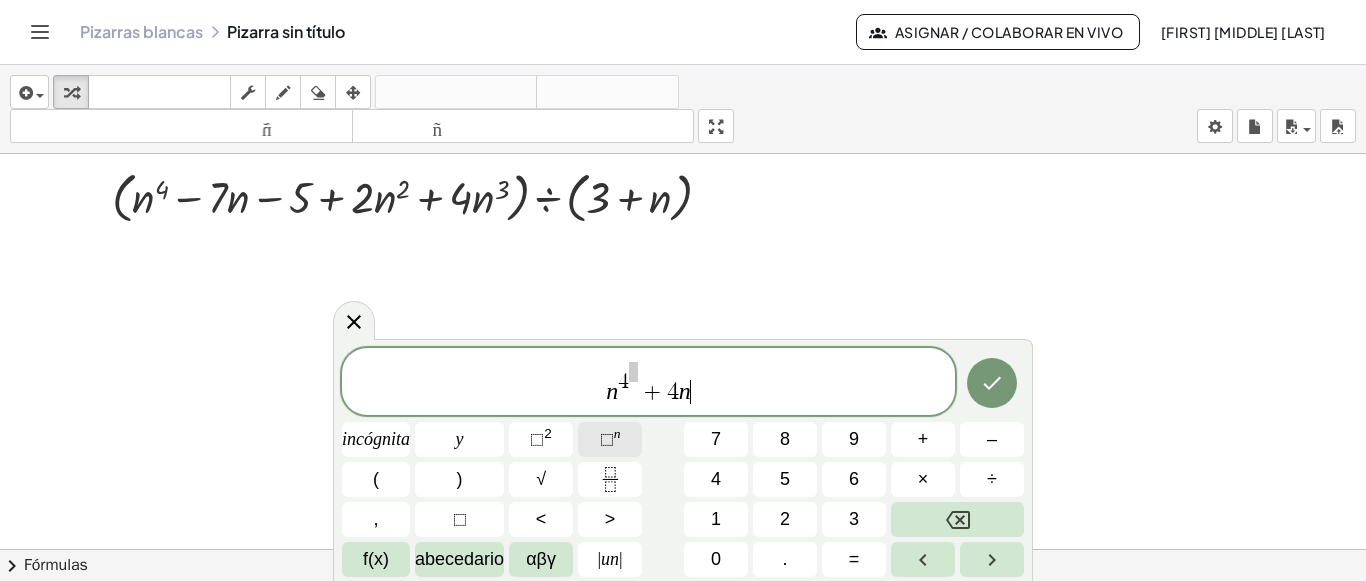 click on "⬚" at bounding box center (607, 439) 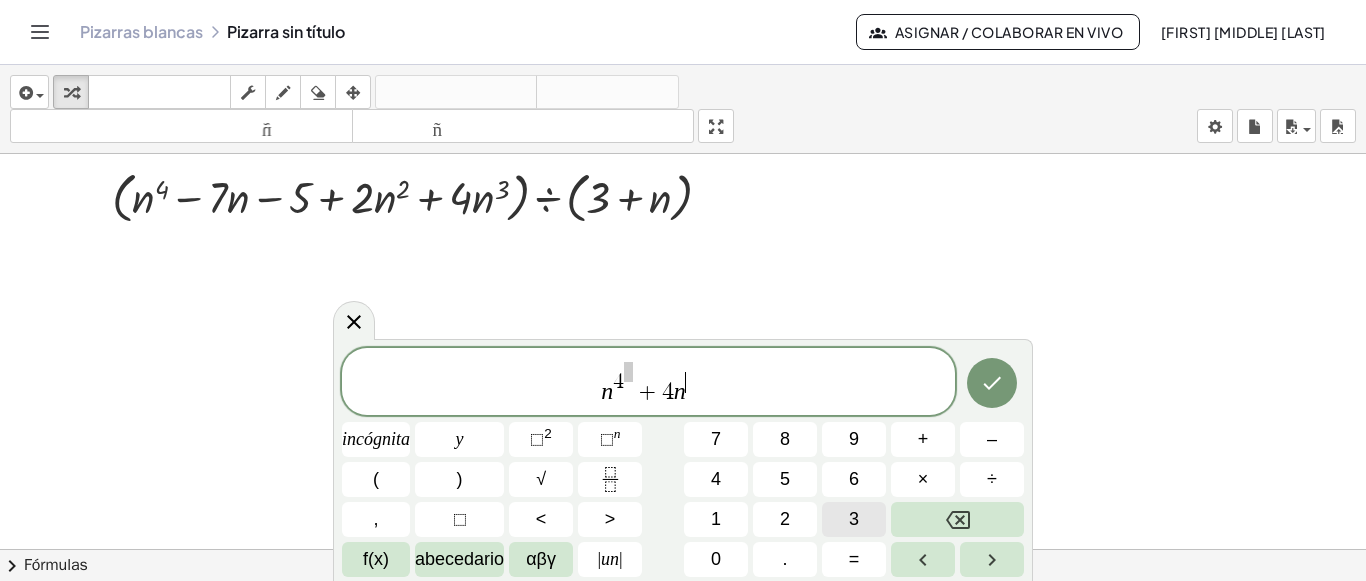 click on "3" at bounding box center [854, 519] 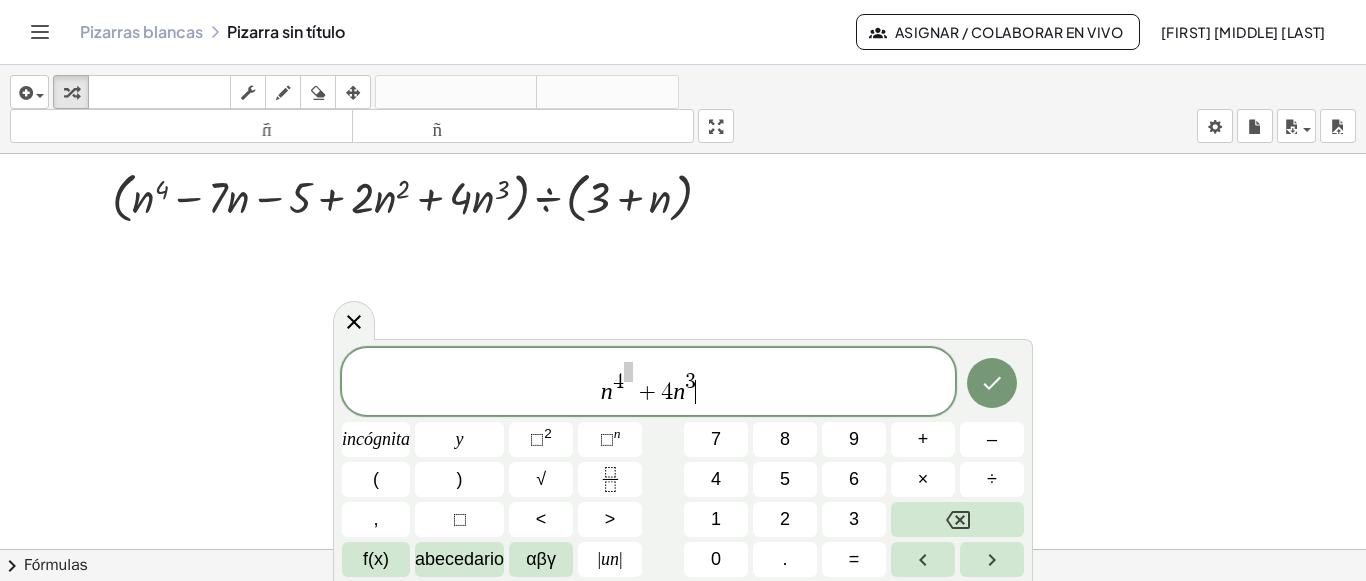 click on "n 4 + 4 n 3 ​" at bounding box center [648, 383] 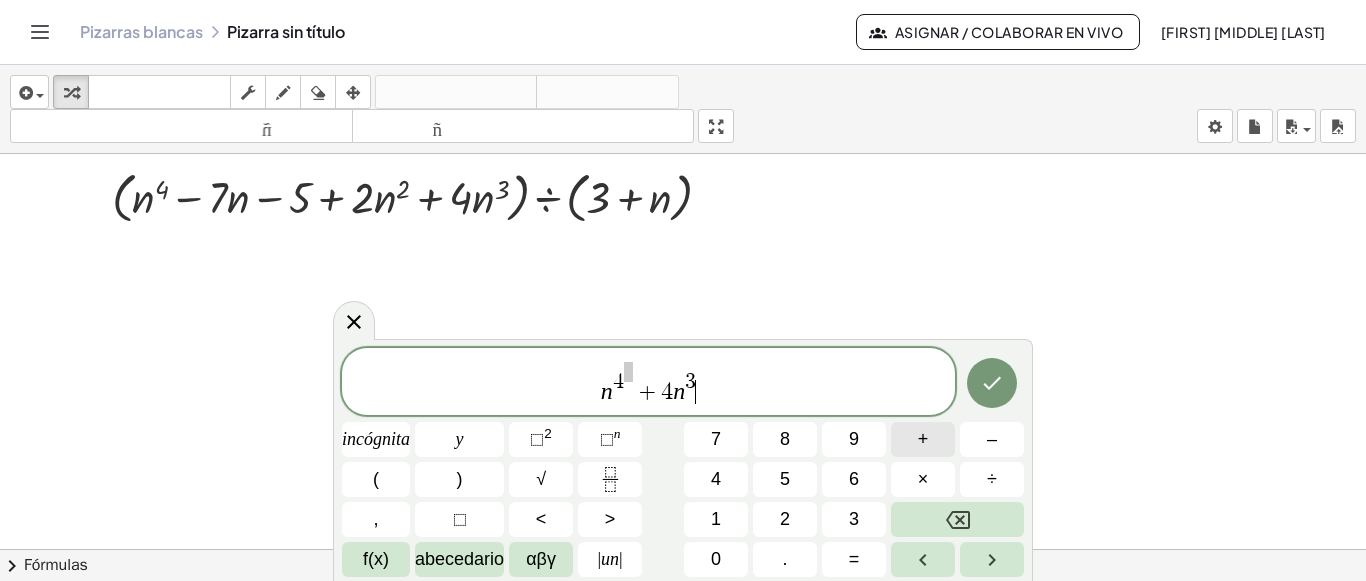 click on "+" at bounding box center [923, 439] 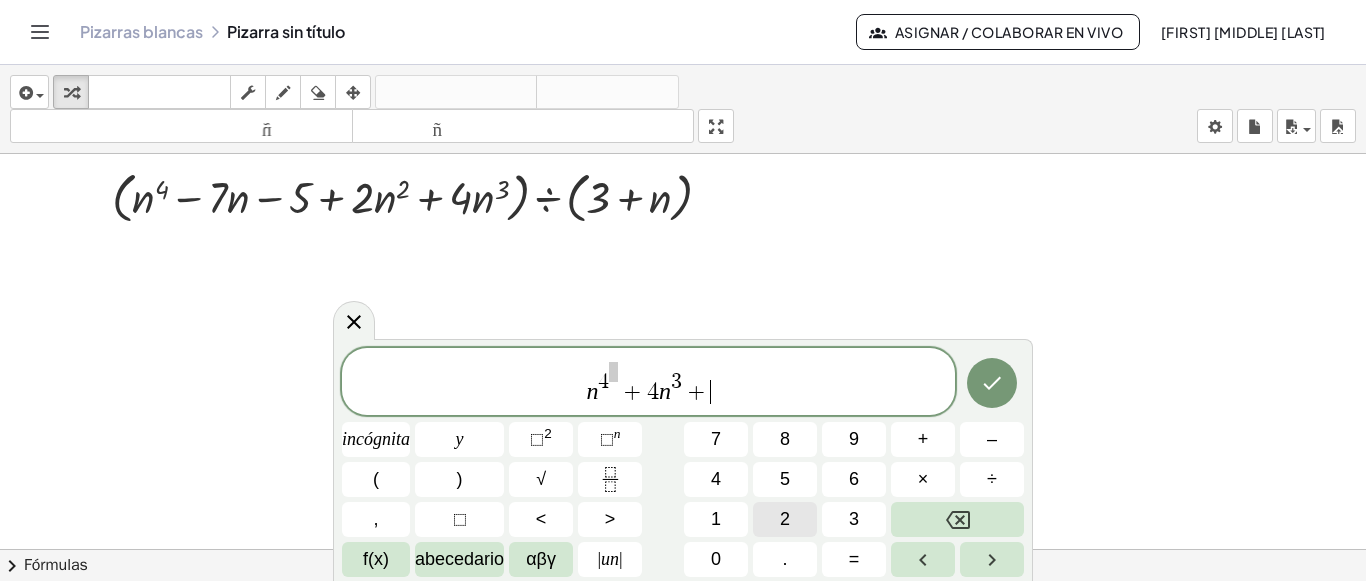click on "2" at bounding box center [785, 519] 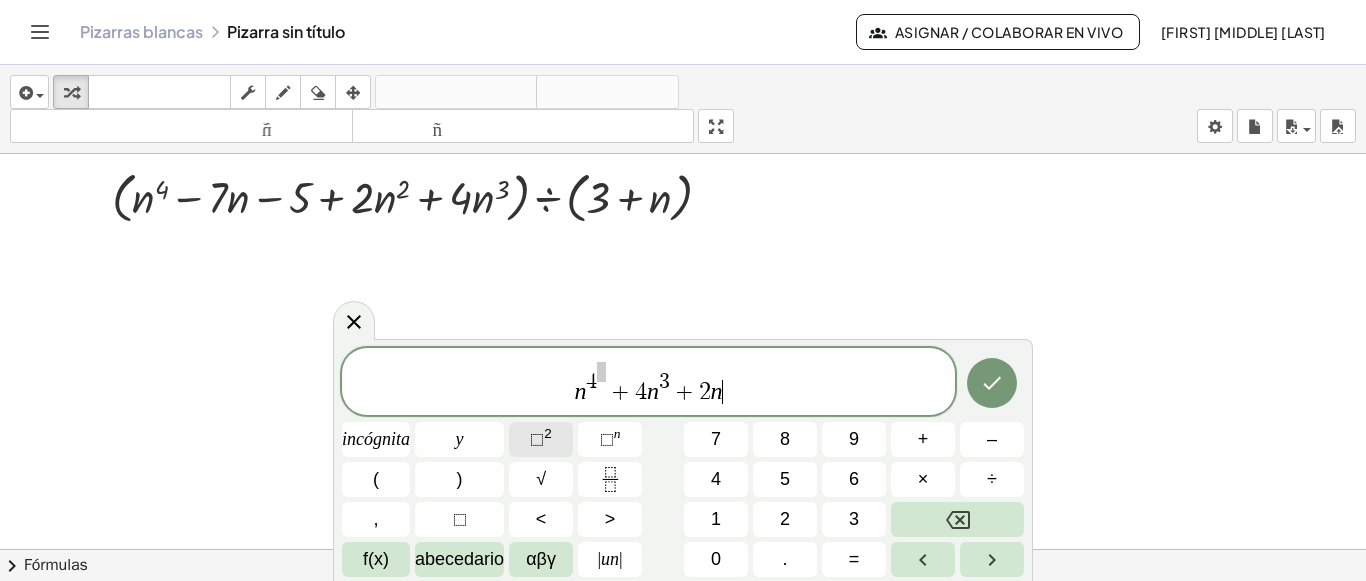 click on "⬚" at bounding box center [537, 439] 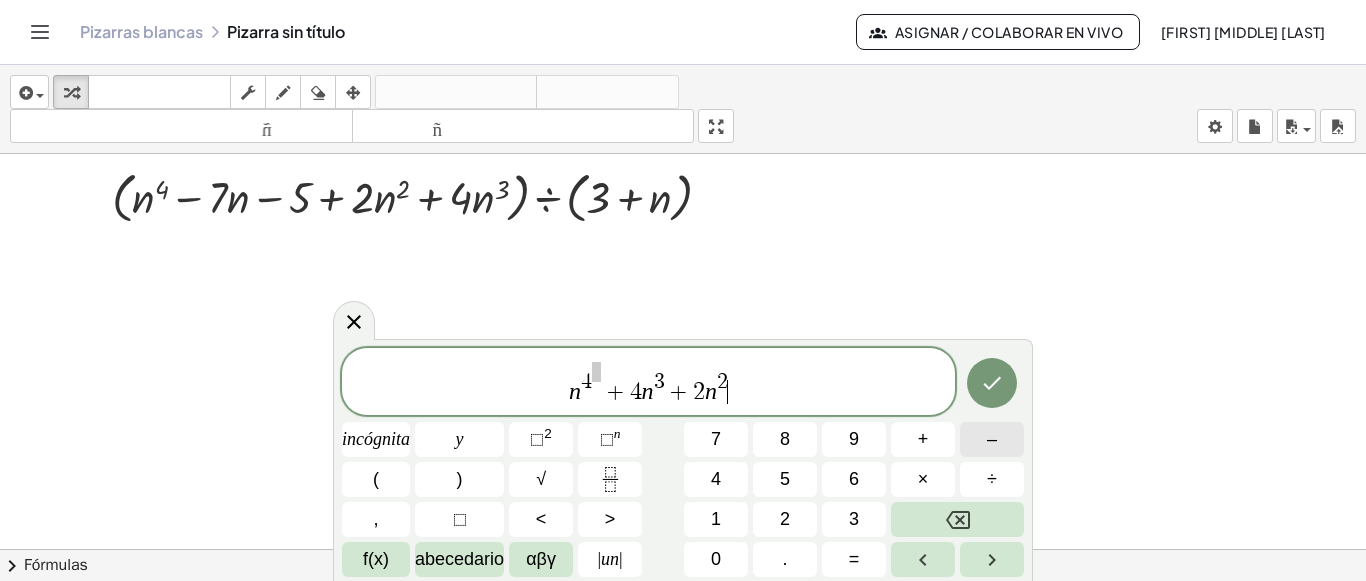 click on "–" at bounding box center [992, 439] 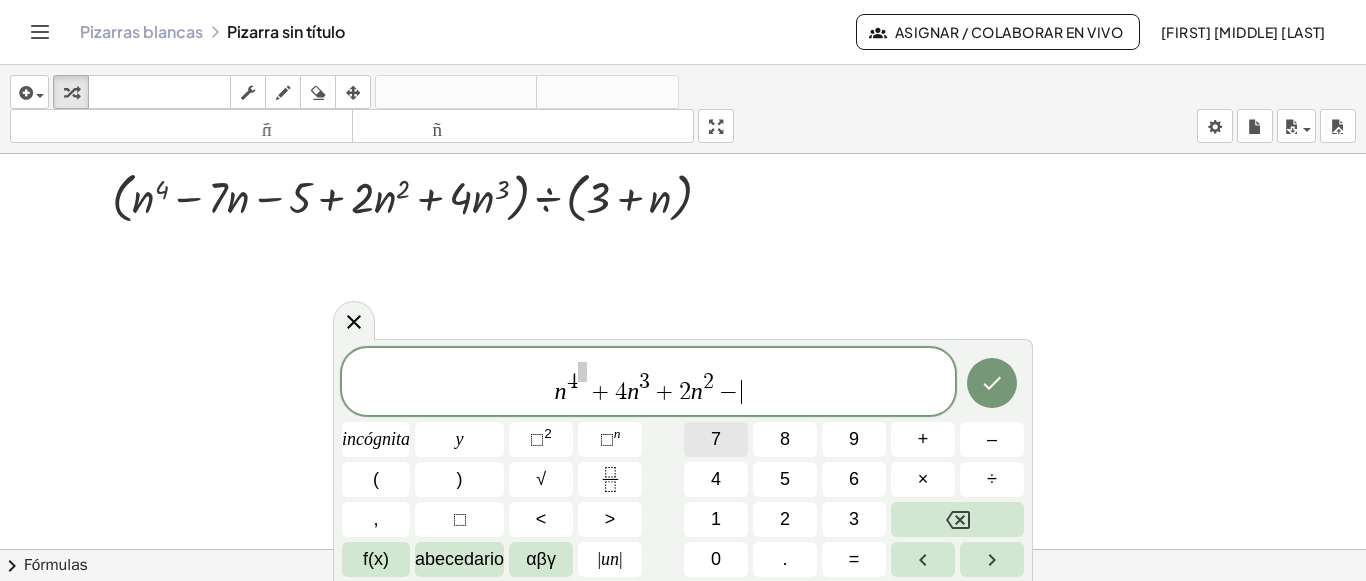 click on "7" at bounding box center (716, 439) 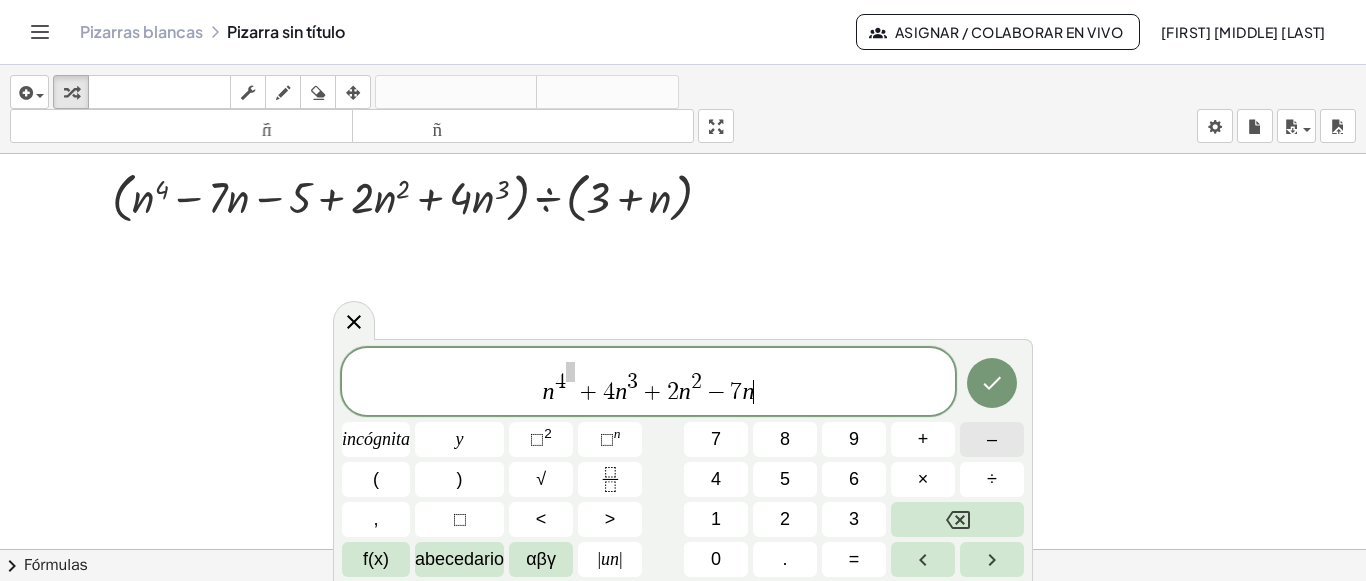 click on "–" at bounding box center (992, 439) 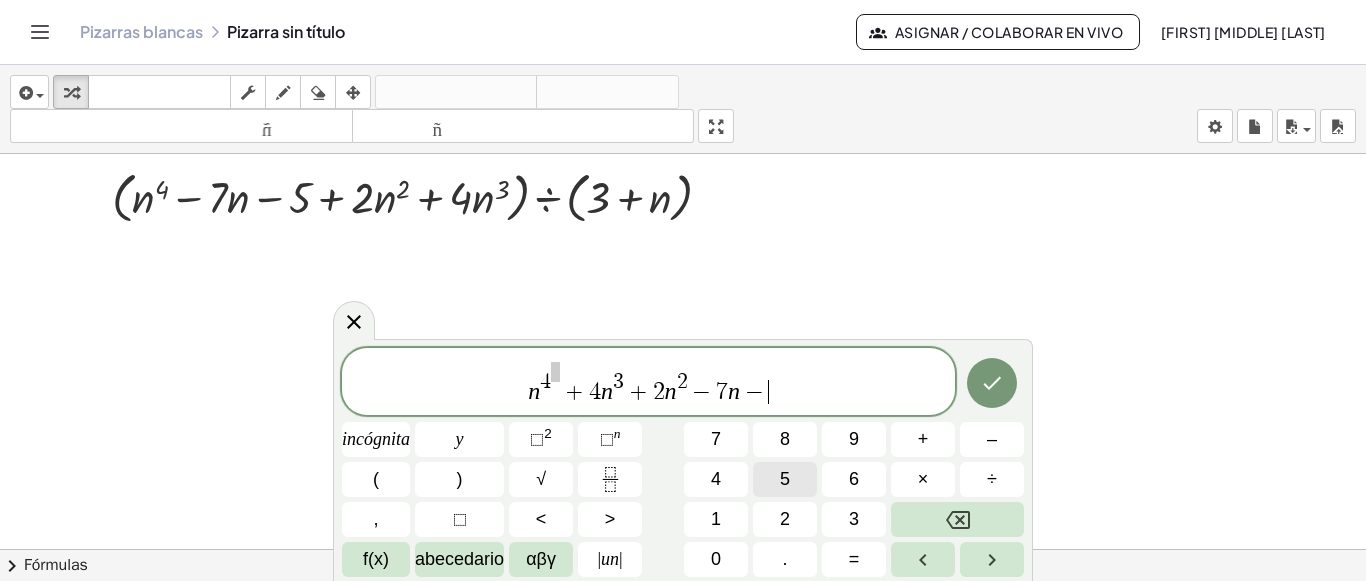 click on "5" at bounding box center (785, 479) 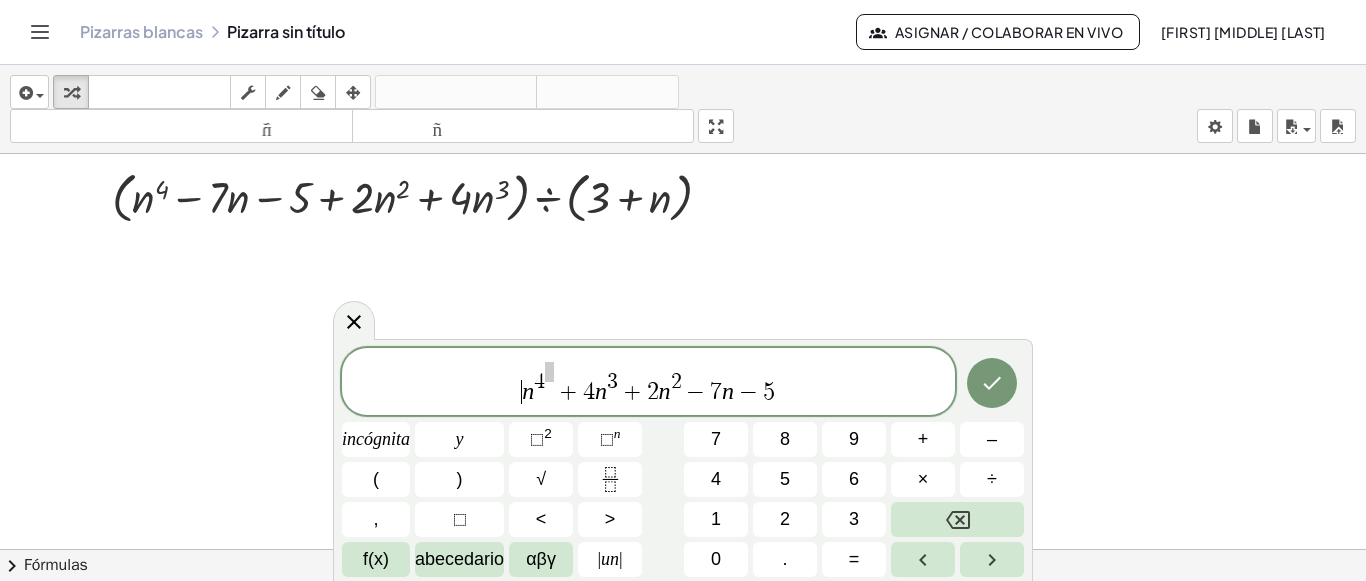 click on "​ n 4 + 4 n 3 + 2 n 2 − 7 n − 5" at bounding box center (648, 383) 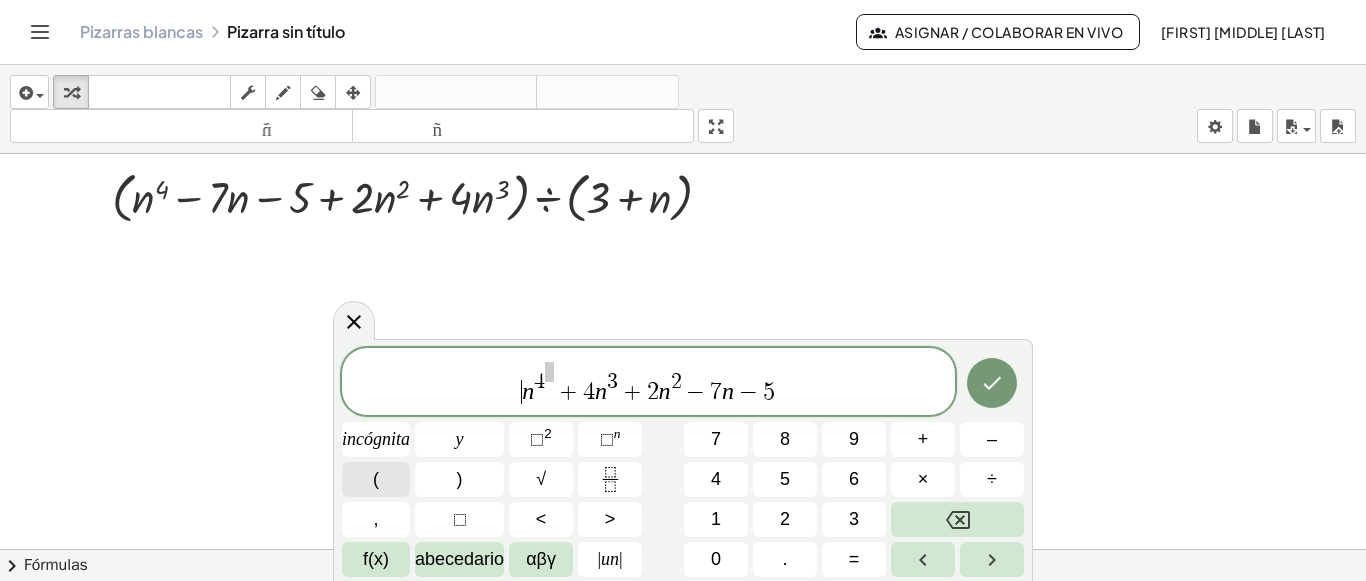 click on "(" at bounding box center [376, 479] 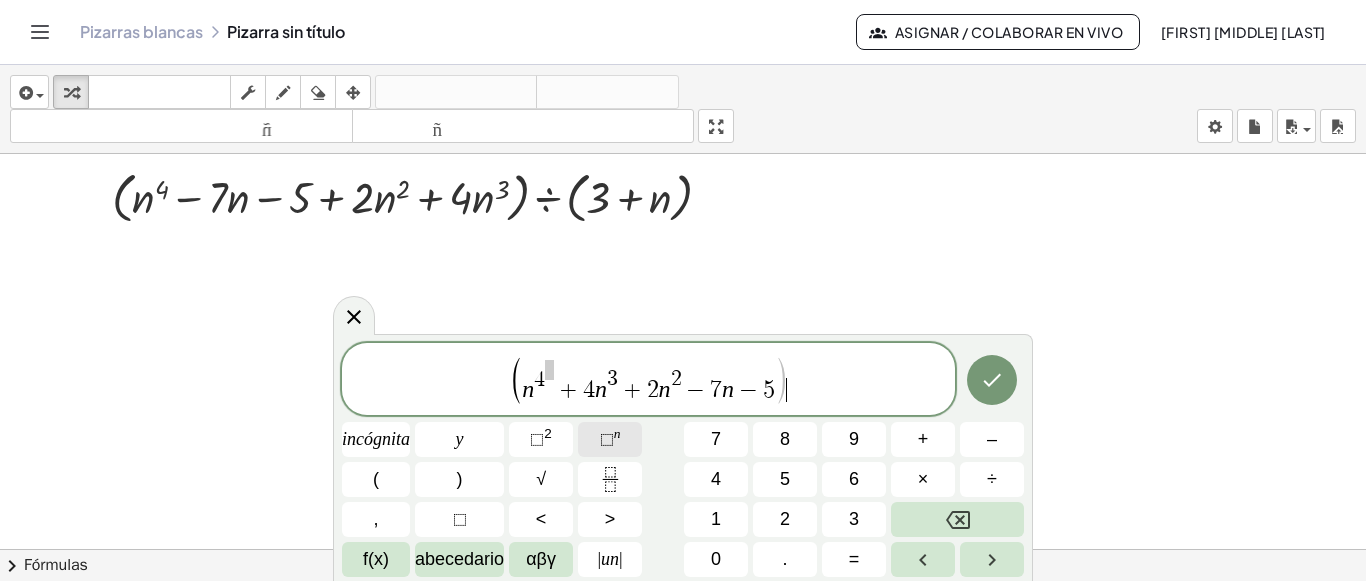 drag, startPoint x: 804, startPoint y: 390, endPoint x: 623, endPoint y: 453, distance: 191.65073 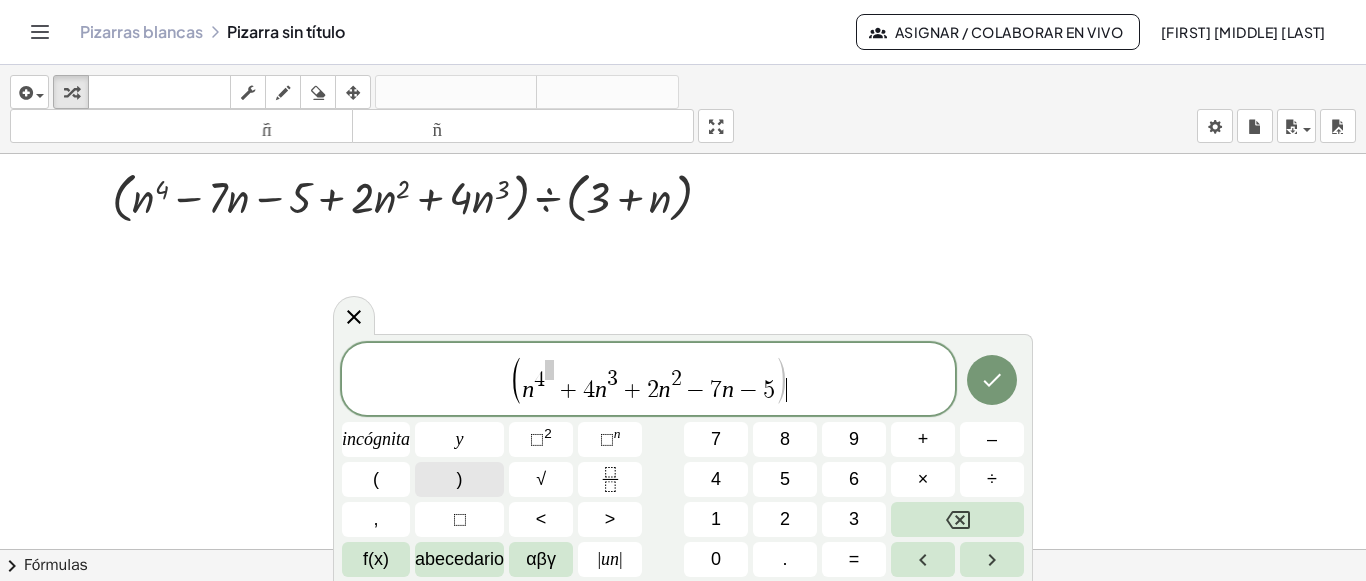 click on ")" at bounding box center (459, 479) 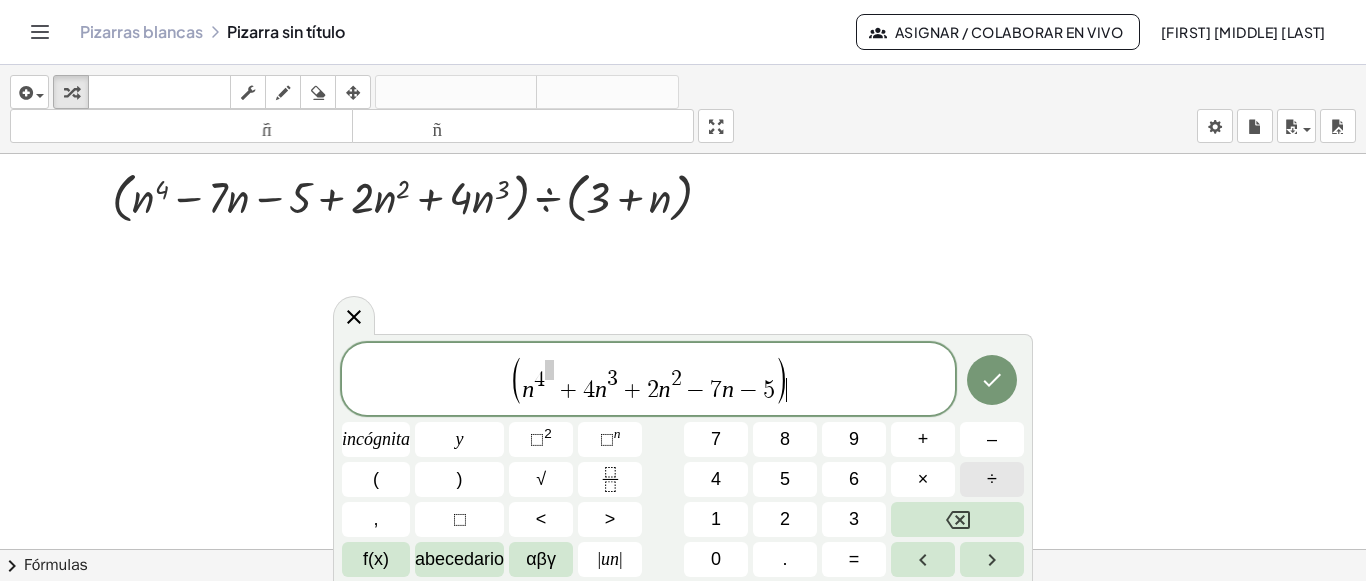 click on "÷" at bounding box center (992, 479) 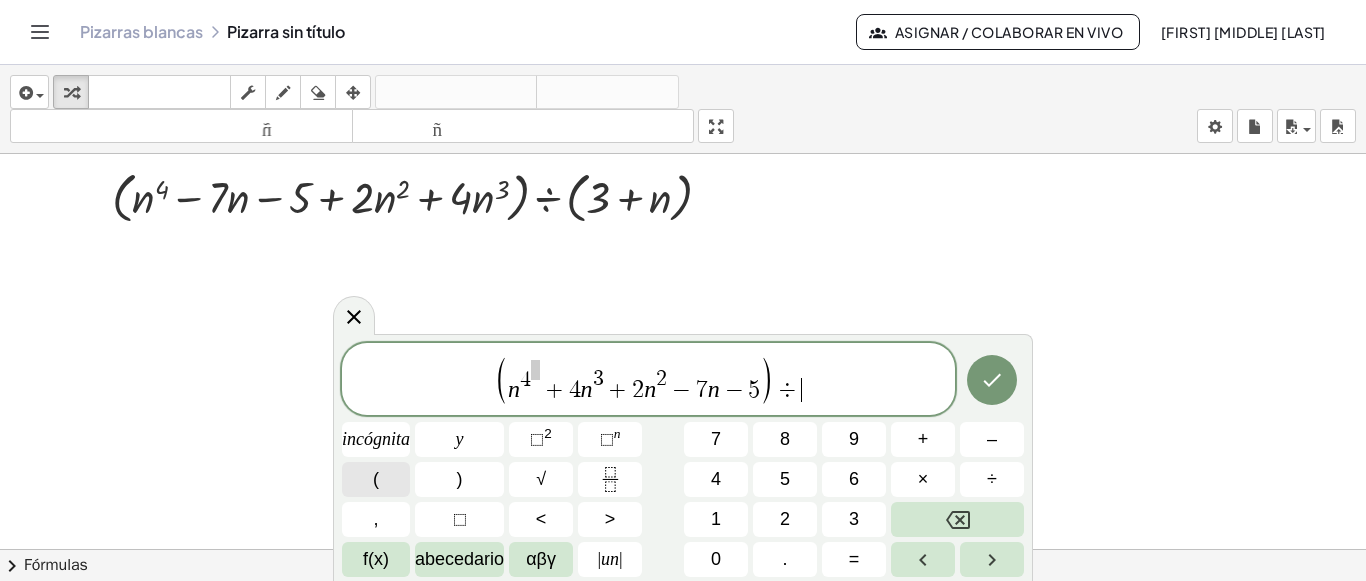 click on "(" at bounding box center [376, 479] 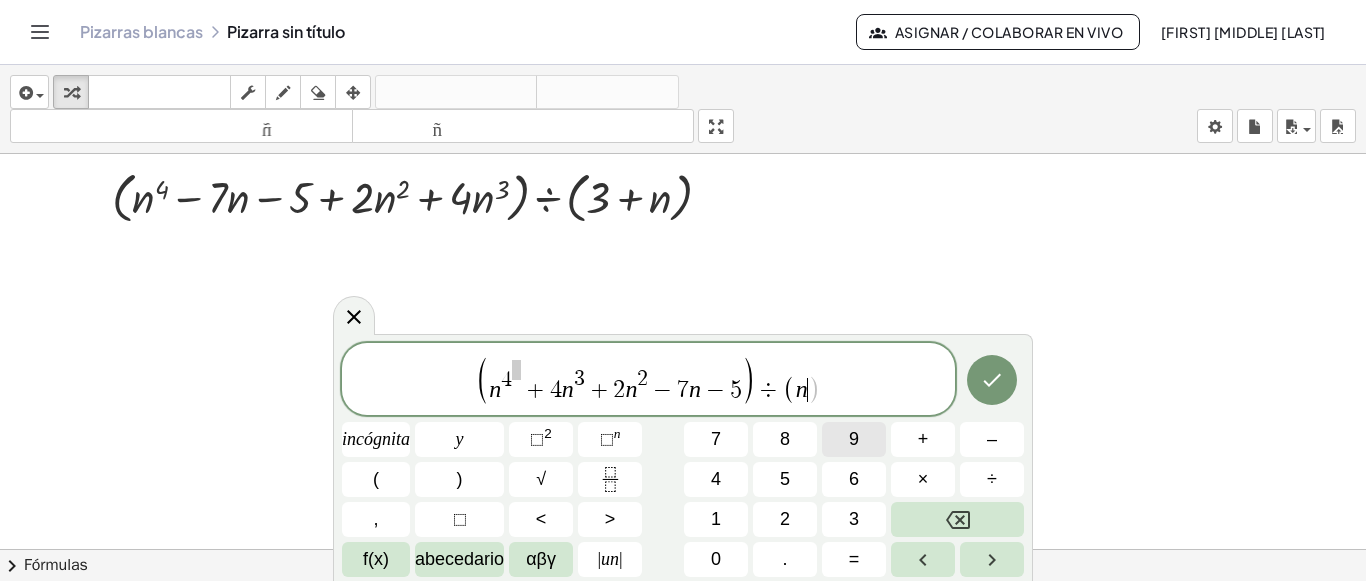 click on "9" at bounding box center (854, 439) 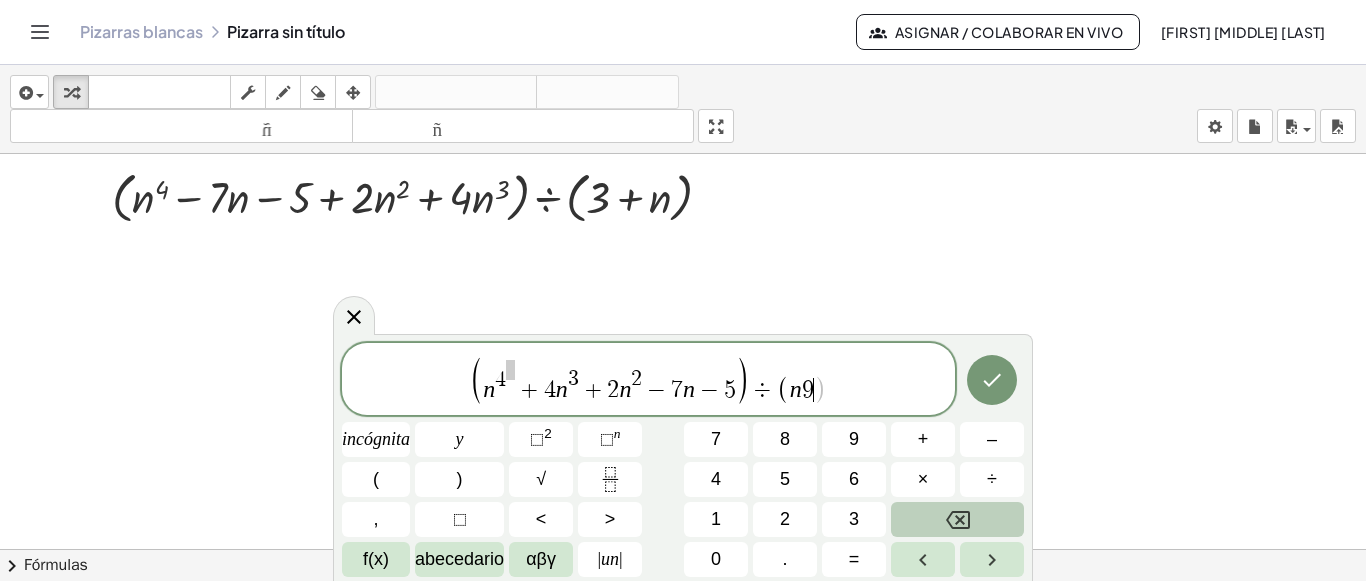 click at bounding box center [957, 519] 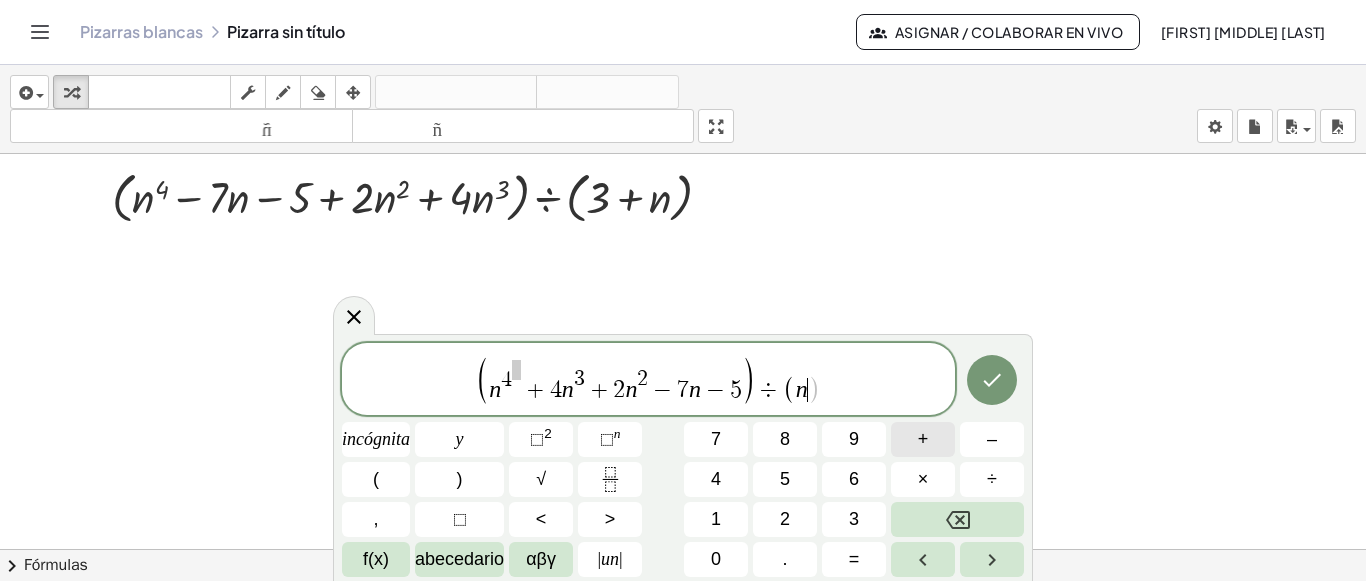 click on "+" at bounding box center (923, 439) 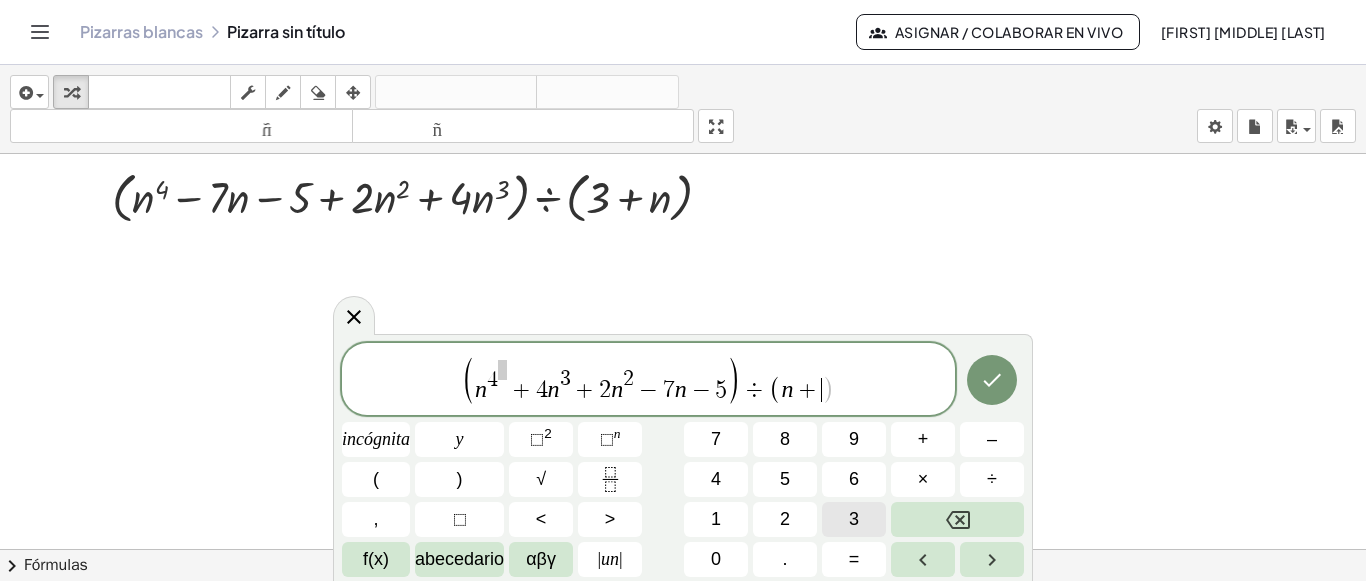 click on "3" at bounding box center (854, 519) 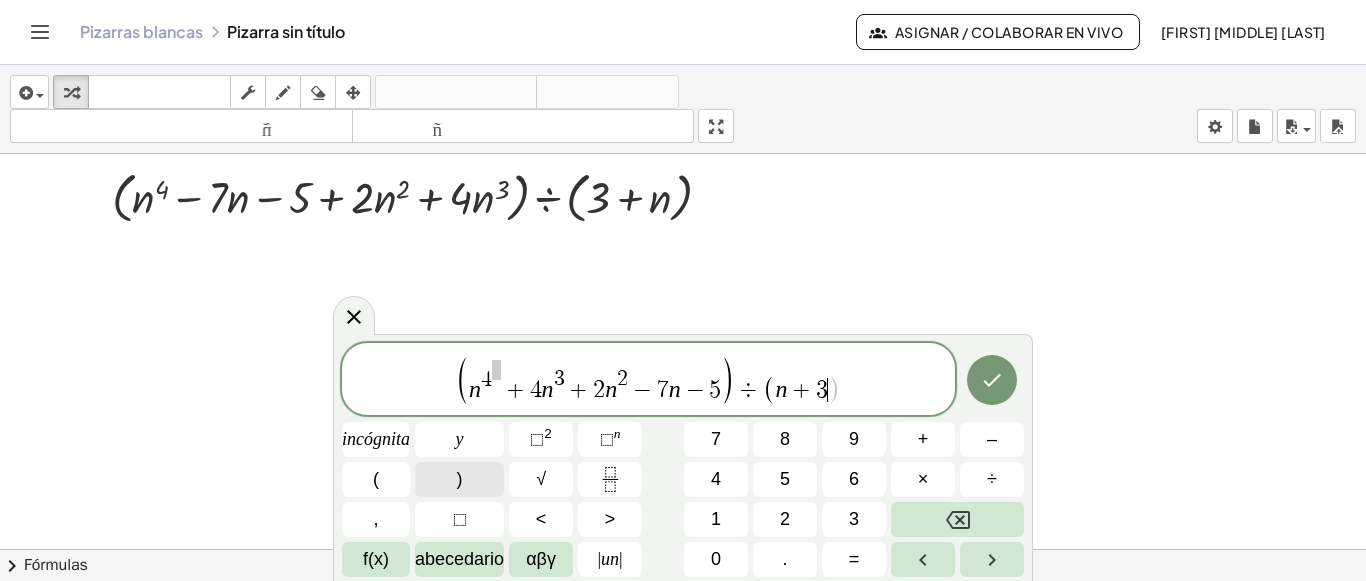 click on ")" at bounding box center [459, 479] 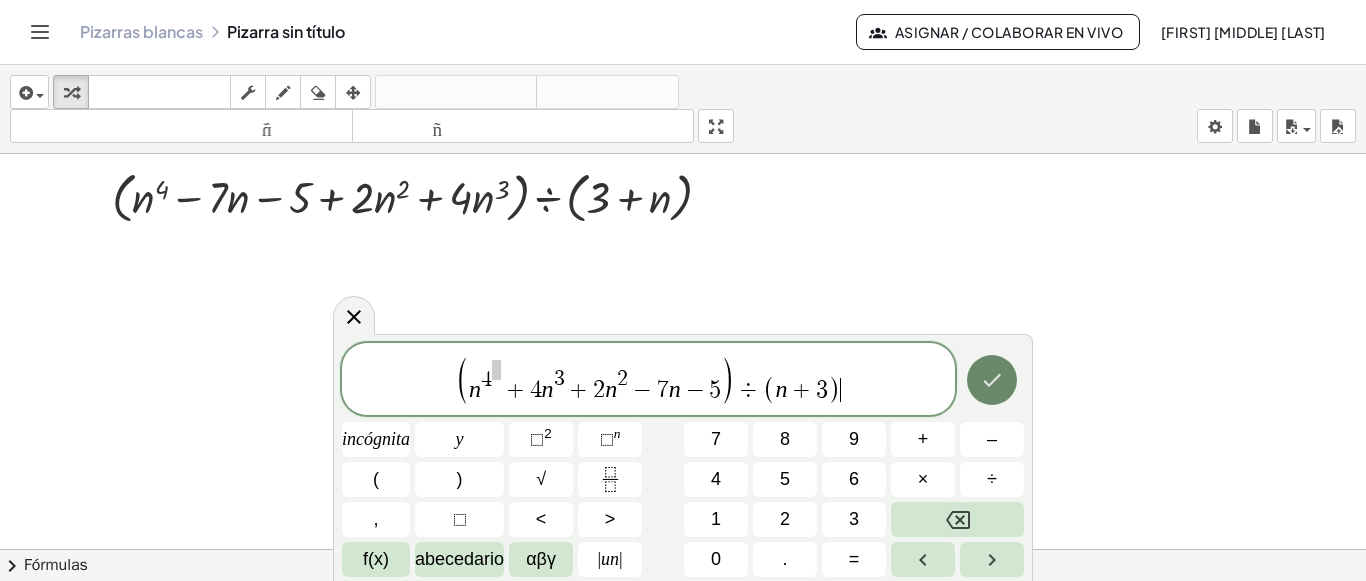 click at bounding box center (992, 380) 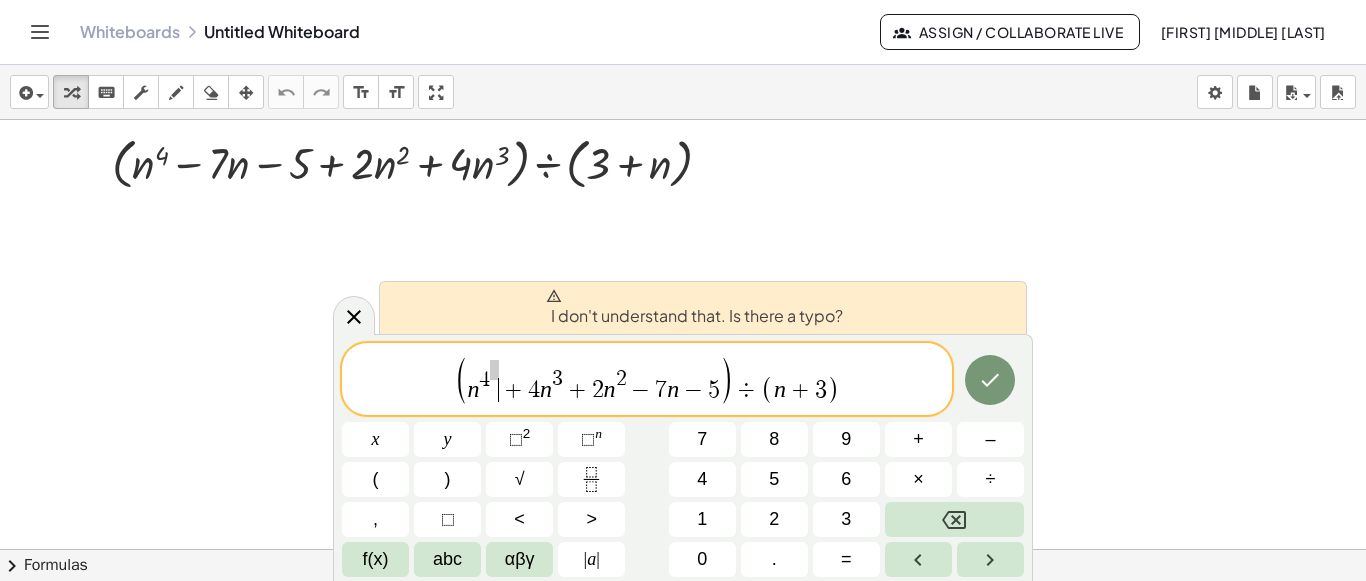 click on "n 4 ​ + 4 n 3 + 2 n 2 − 7 n − 5" at bounding box center (593, 381) 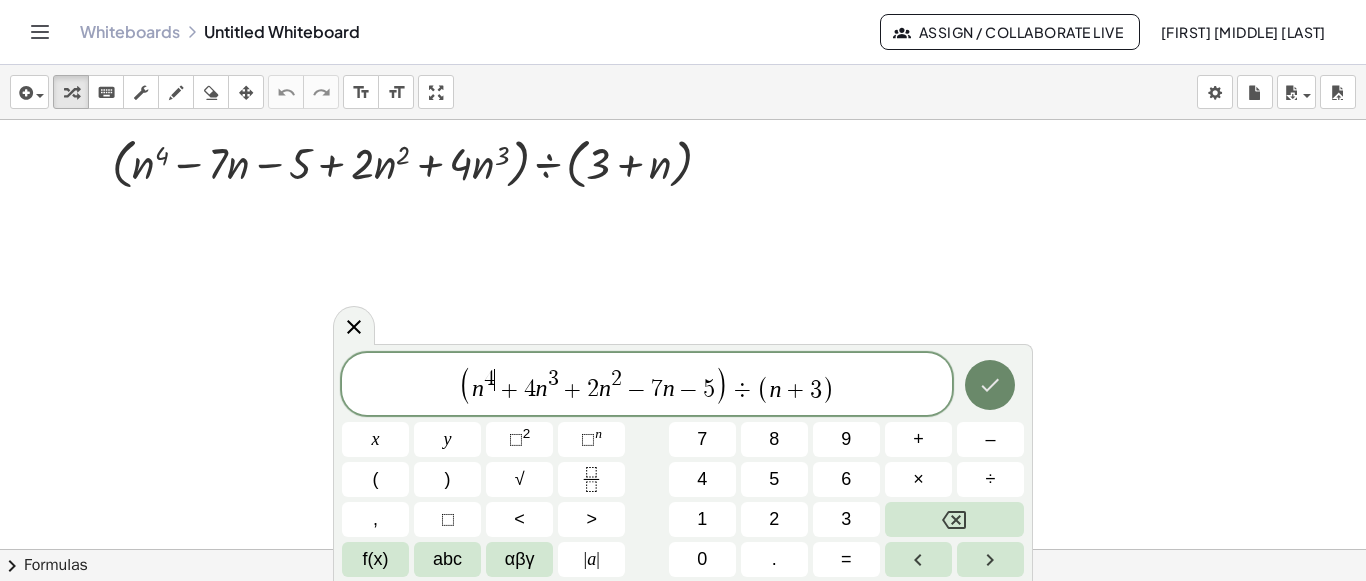 click at bounding box center (990, 385) 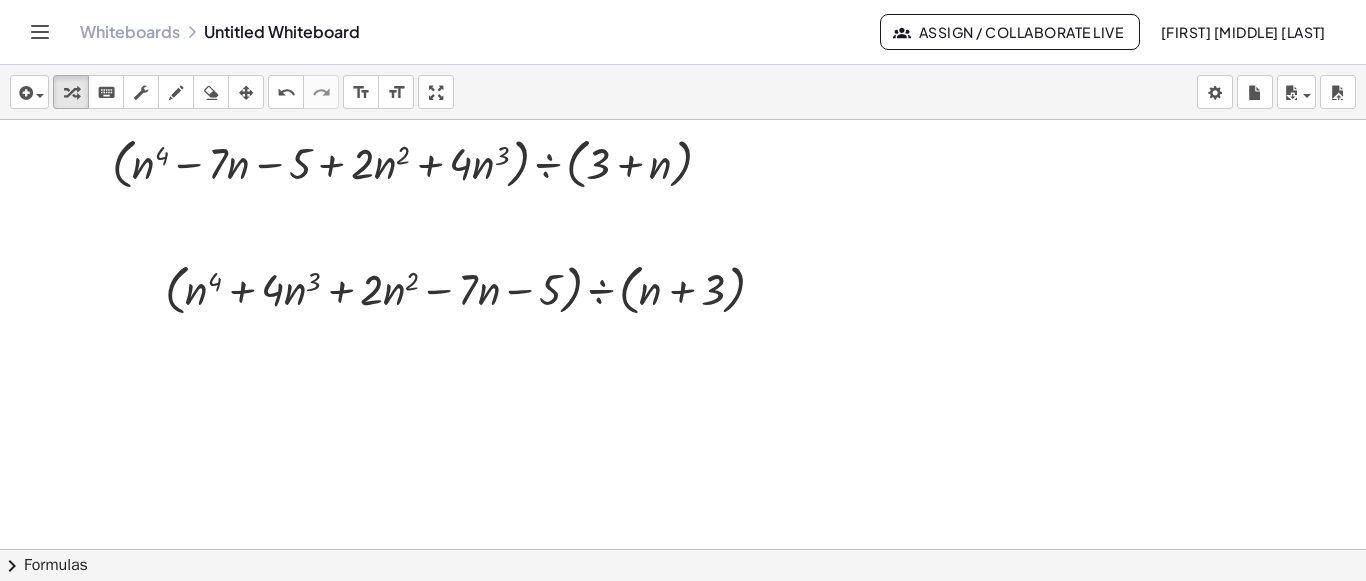 drag, startPoint x: 255, startPoint y: 91, endPoint x: 350, endPoint y: 216, distance: 157.00319 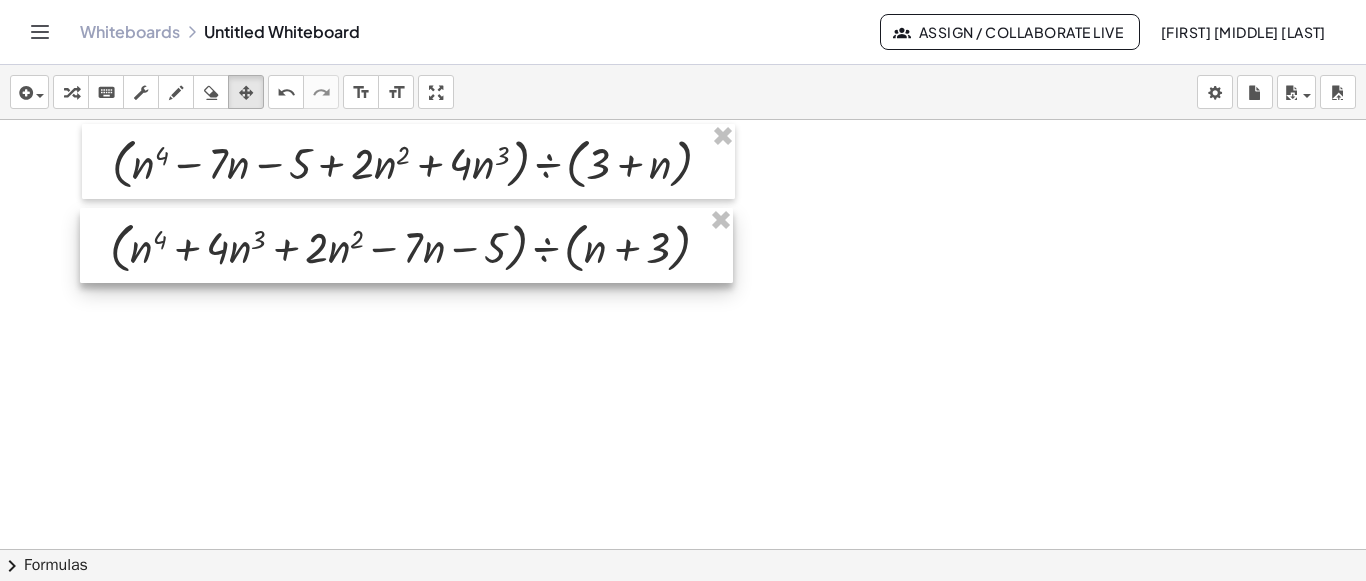 drag, startPoint x: 408, startPoint y: 304, endPoint x: 353, endPoint y: 262, distance: 69.2026 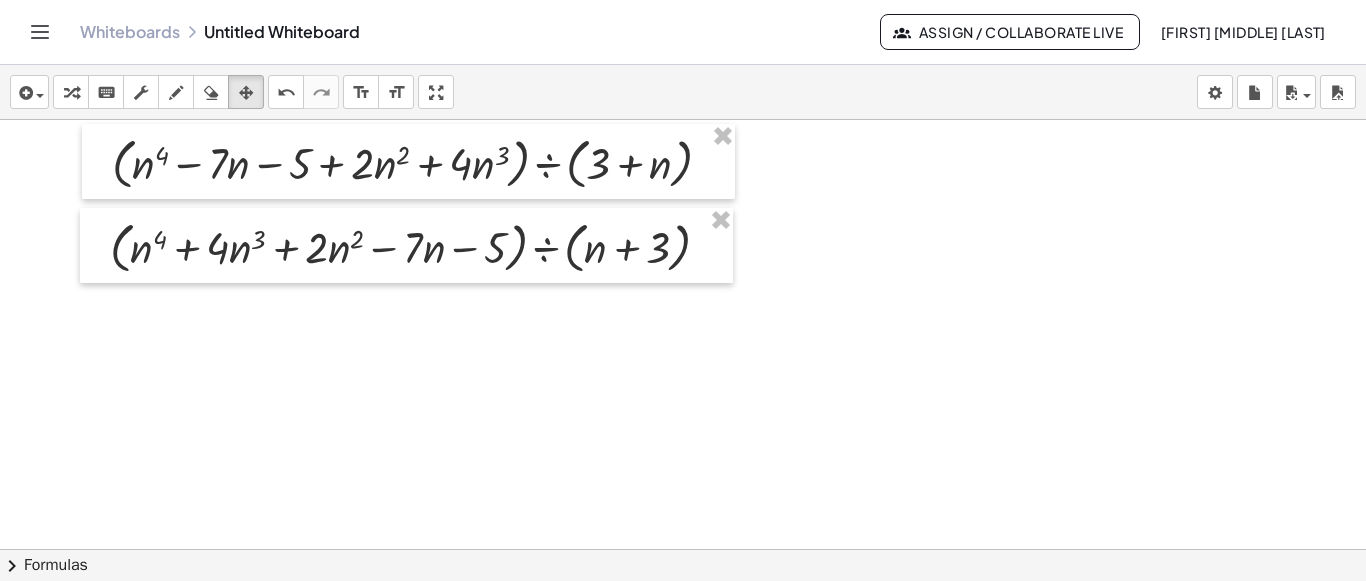 click at bounding box center (683, -476) 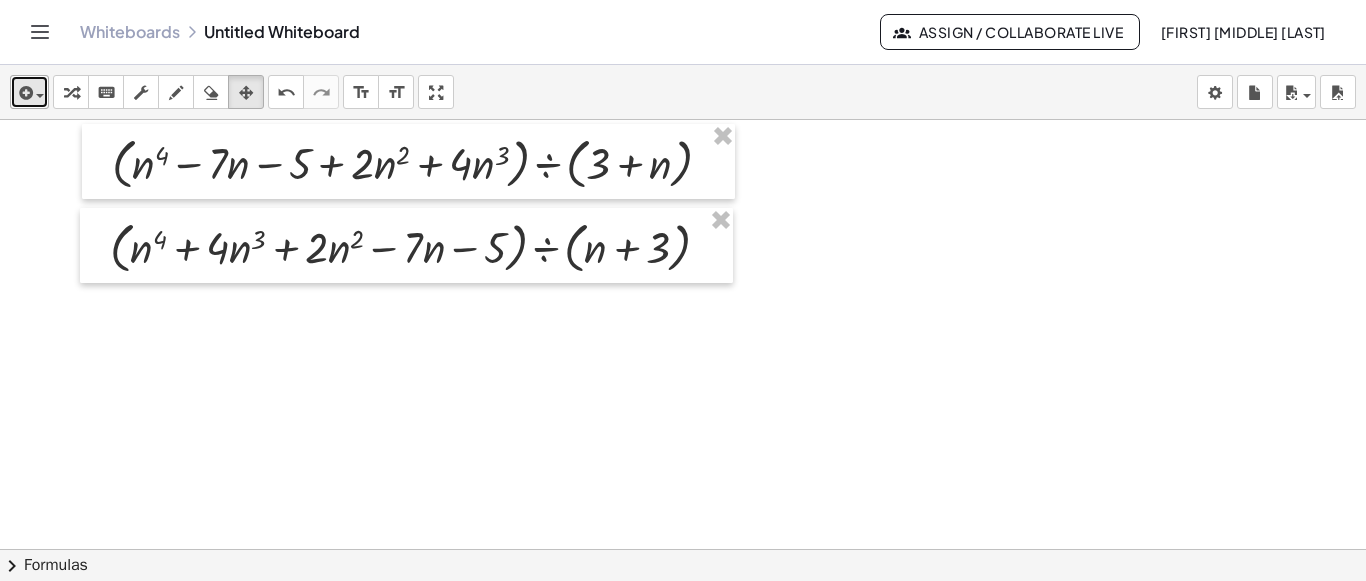 click on "insert" at bounding box center [29, 92] 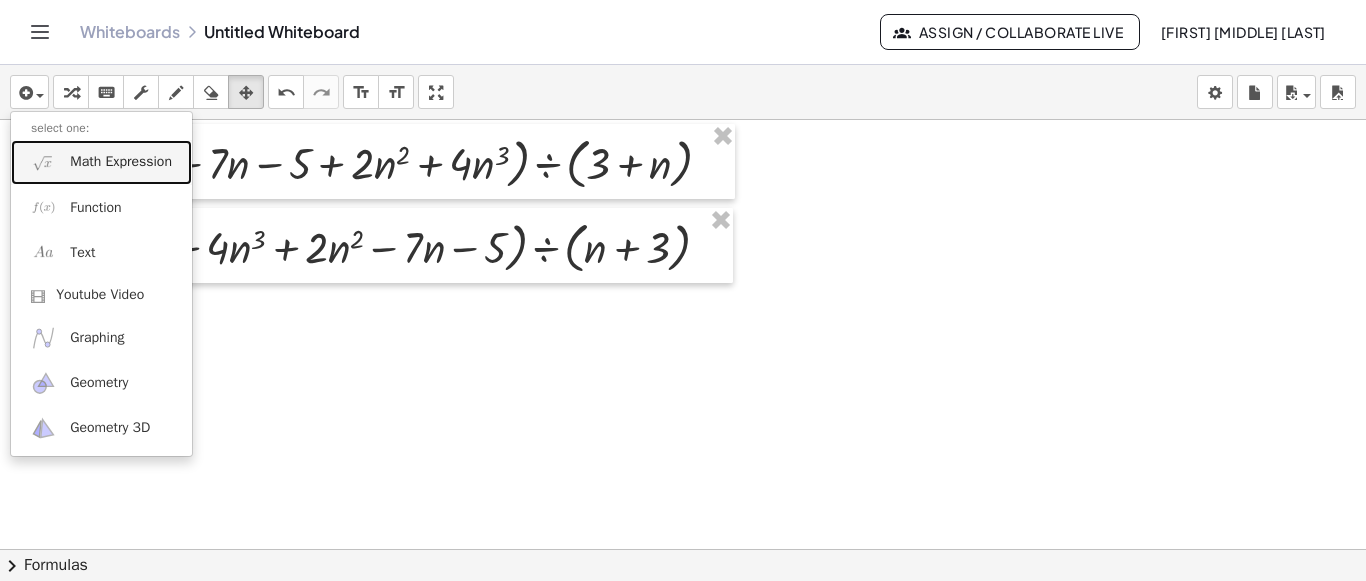 click on "Math Expression" at bounding box center [121, 162] 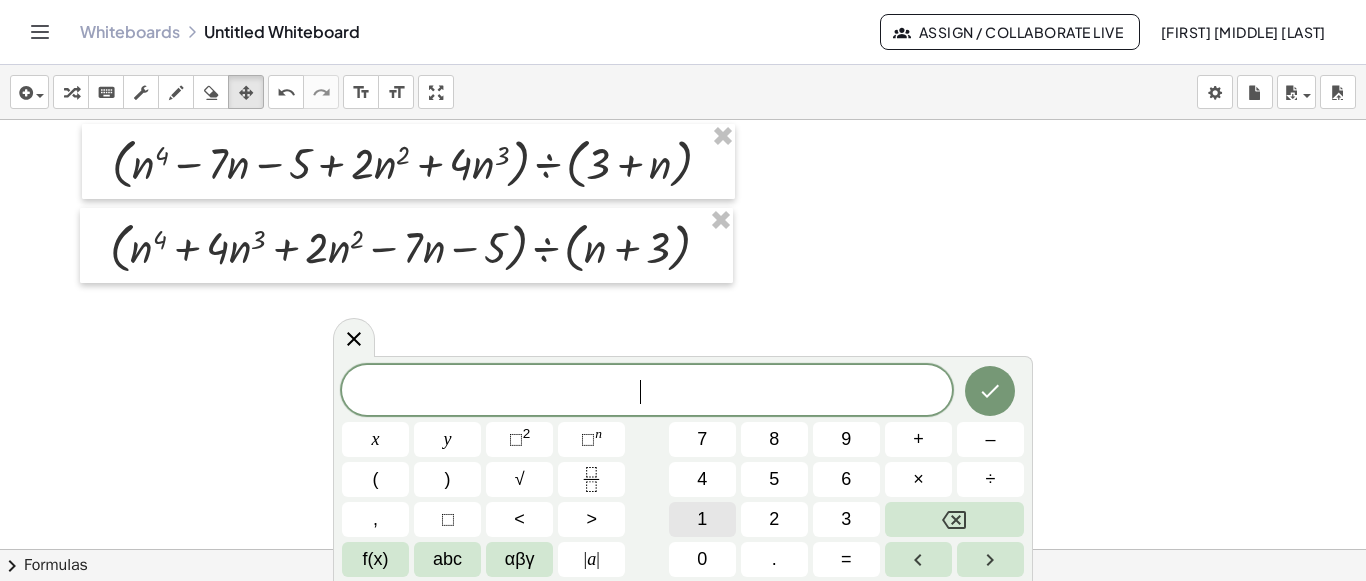 click on "1" at bounding box center (702, 519) 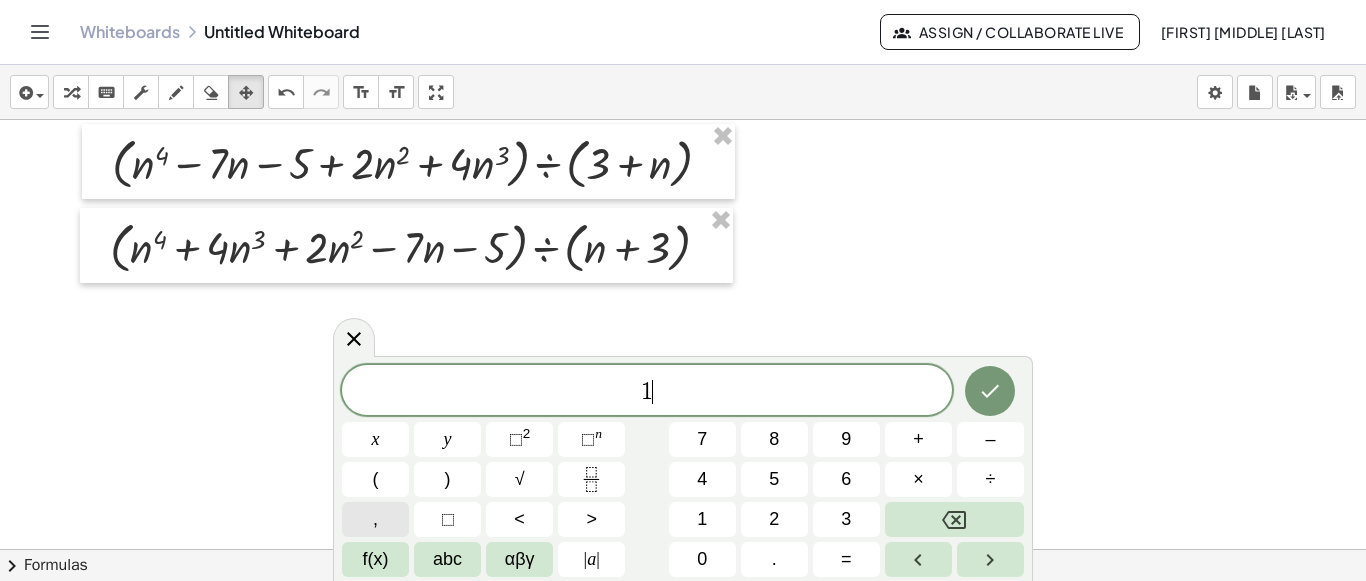 click on "," at bounding box center [375, 519] 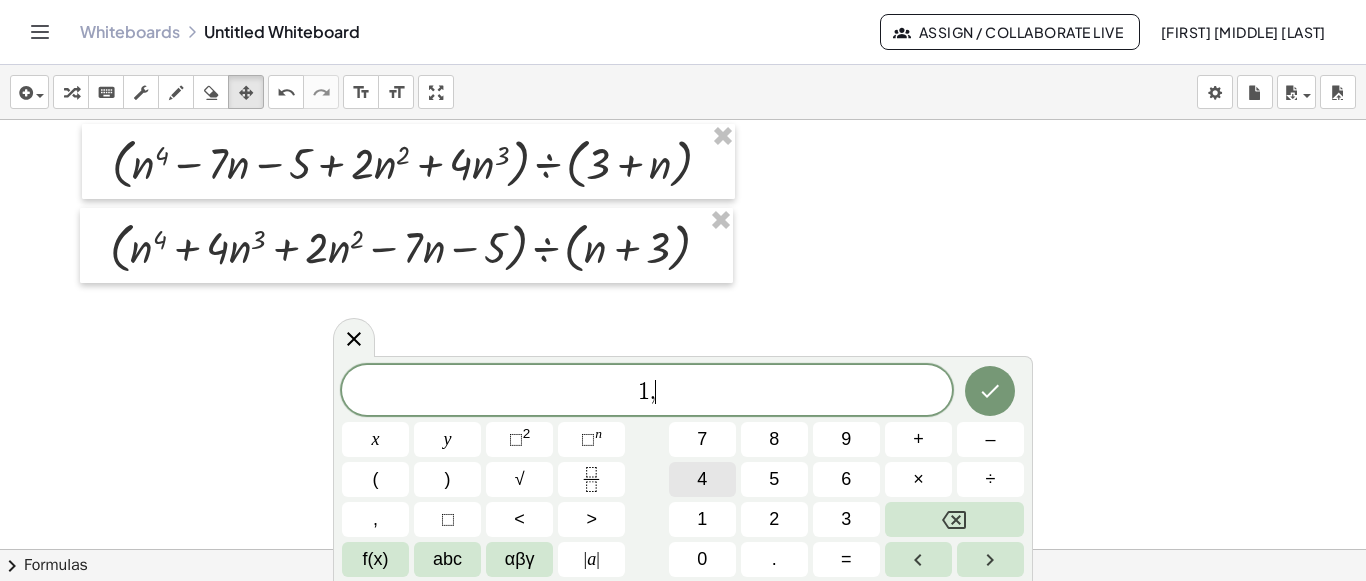 click on "4" at bounding box center (702, 479) 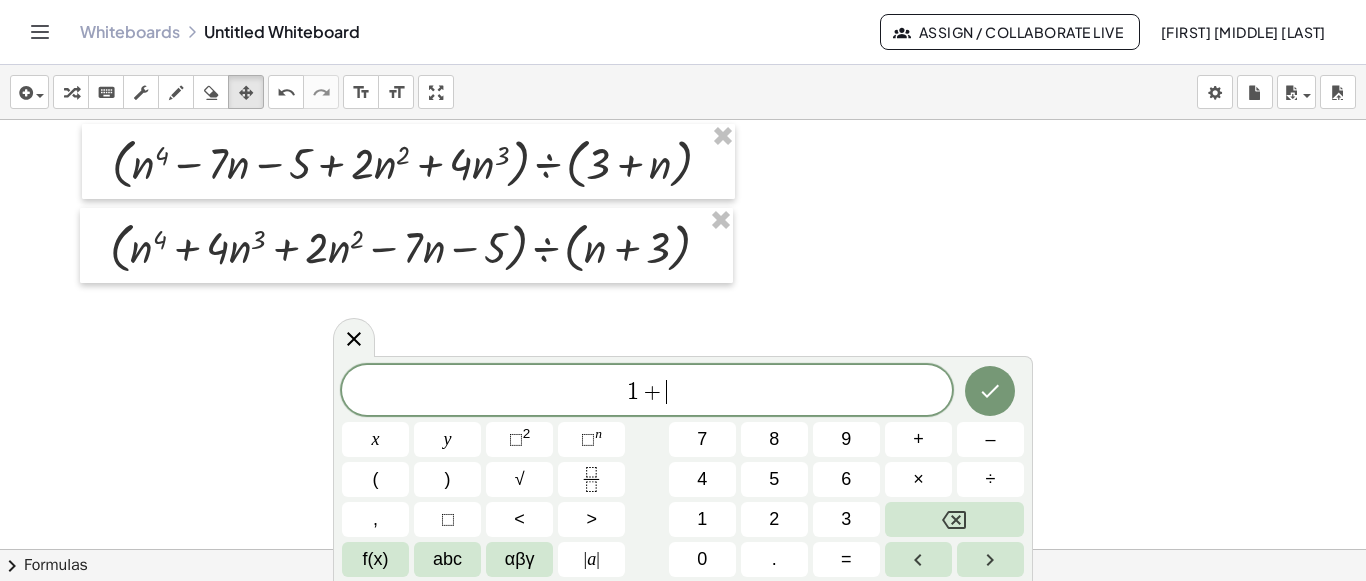 click on "1 + ​" at bounding box center [647, 392] 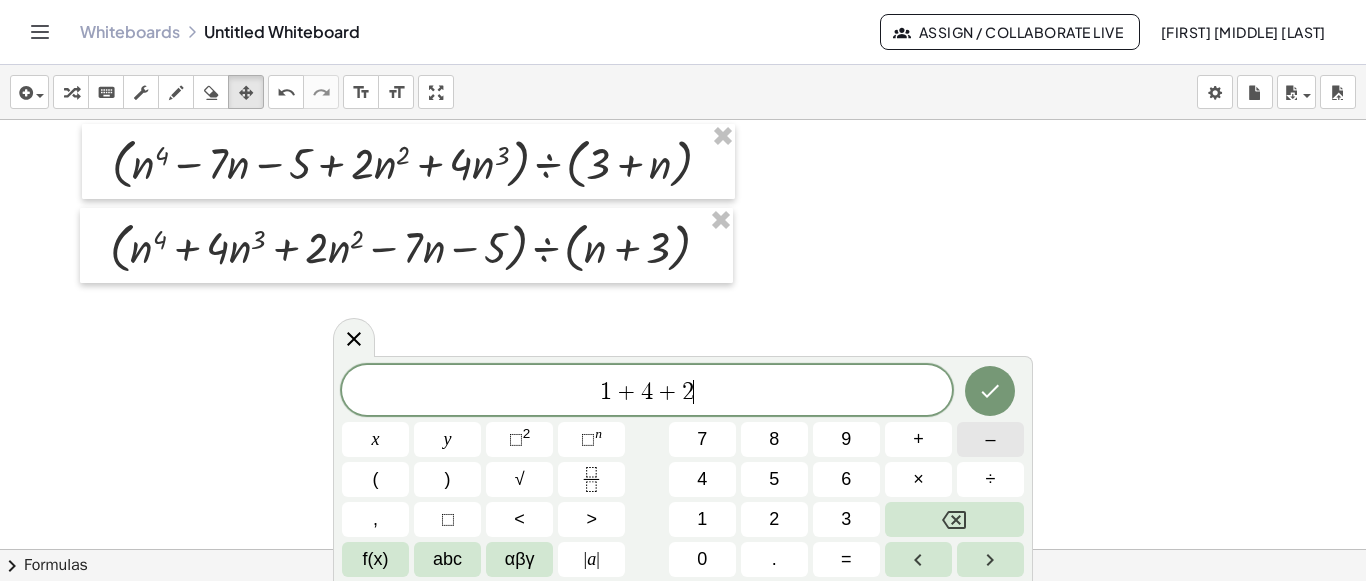 click on "–" at bounding box center (990, 439) 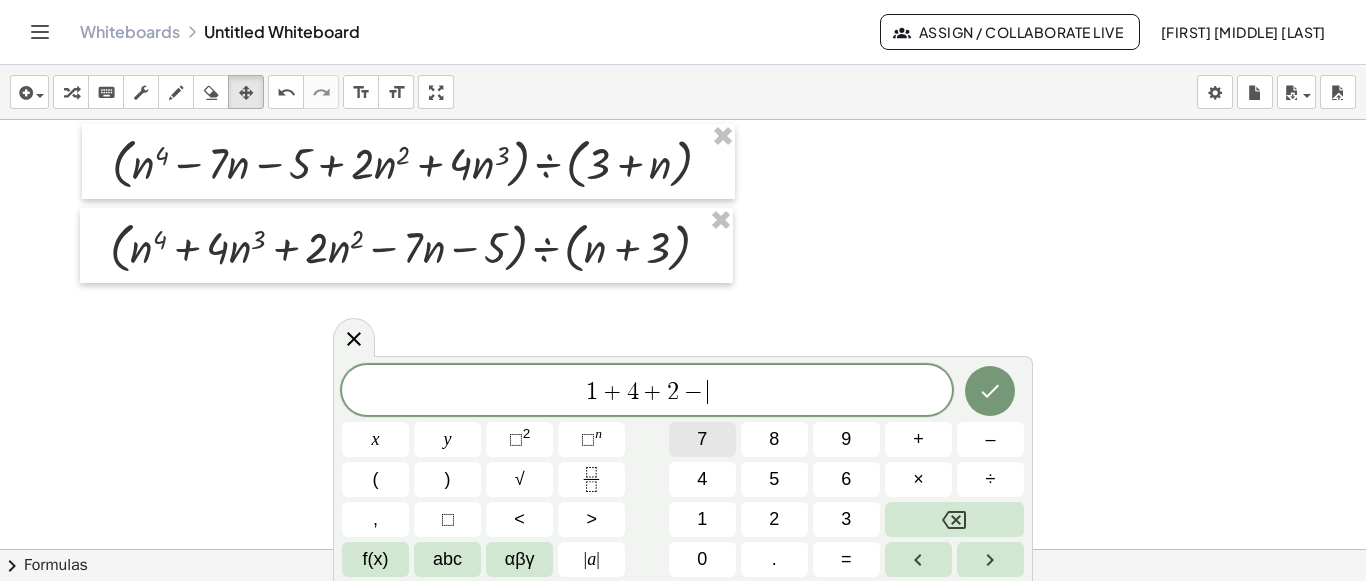 click on "7" at bounding box center [702, 439] 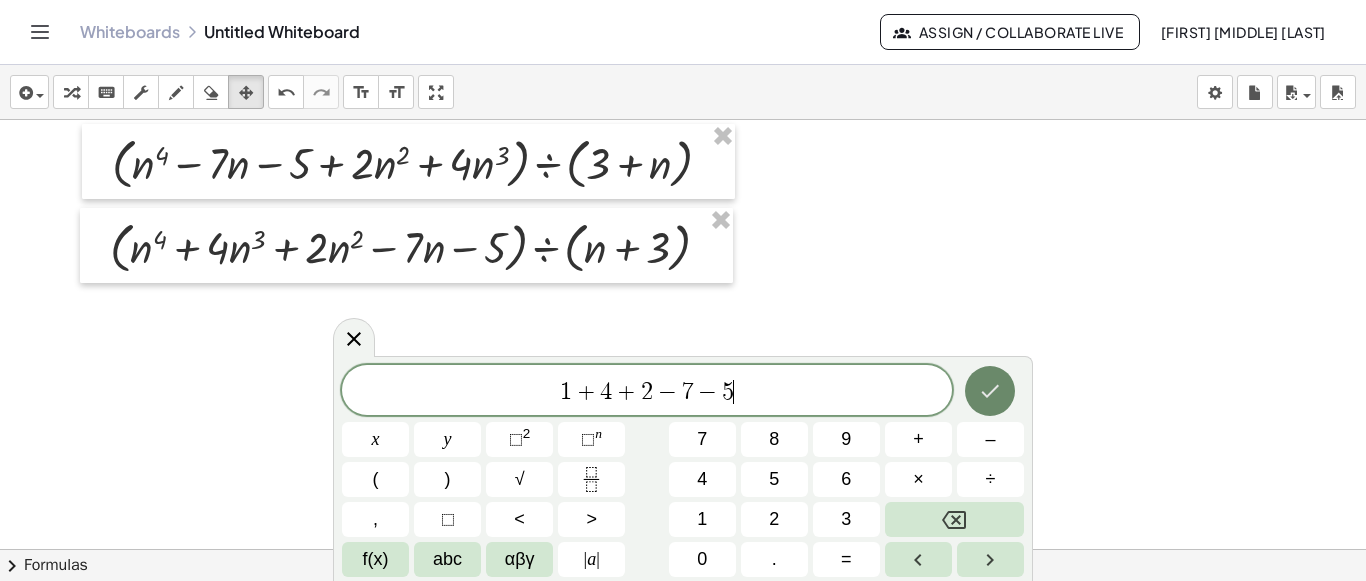 click 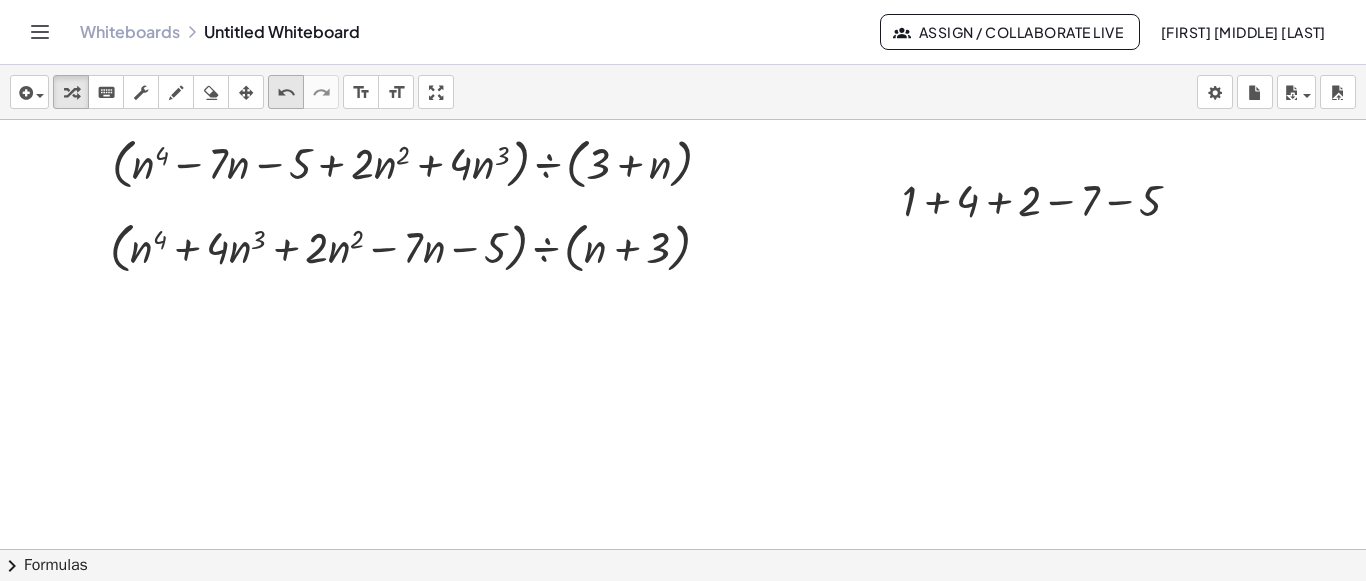 click at bounding box center (246, 93) 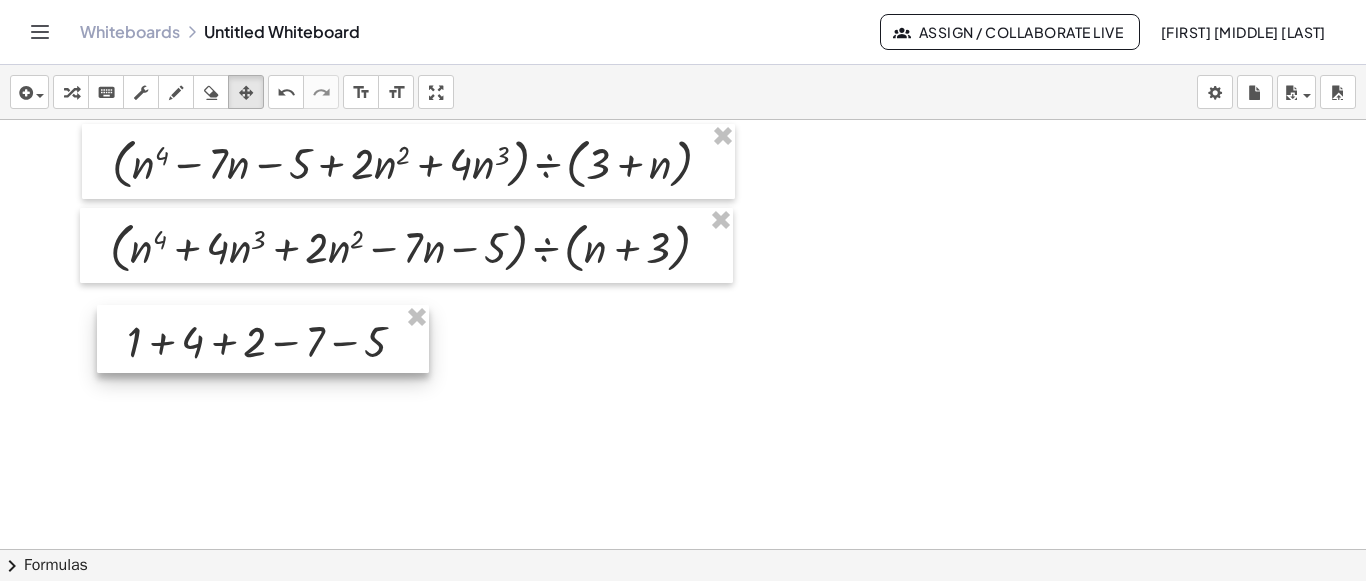 drag, startPoint x: 940, startPoint y: 230, endPoint x: 170, endPoint y: 360, distance: 780.8969 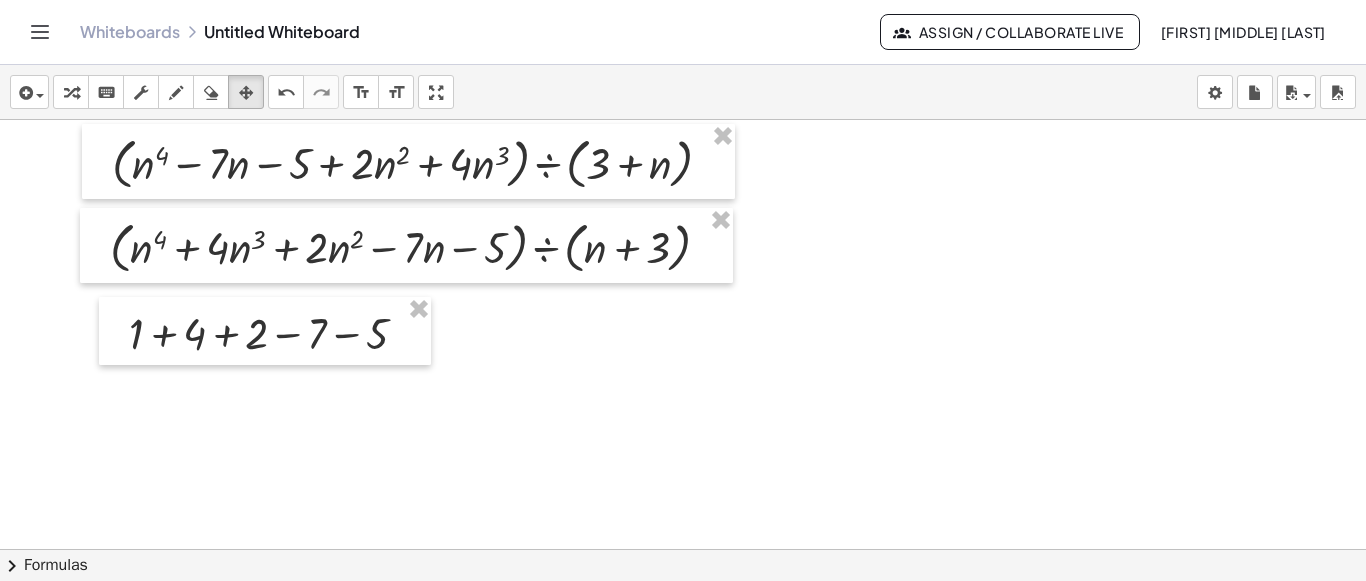 click on "erase" at bounding box center [211, 92] 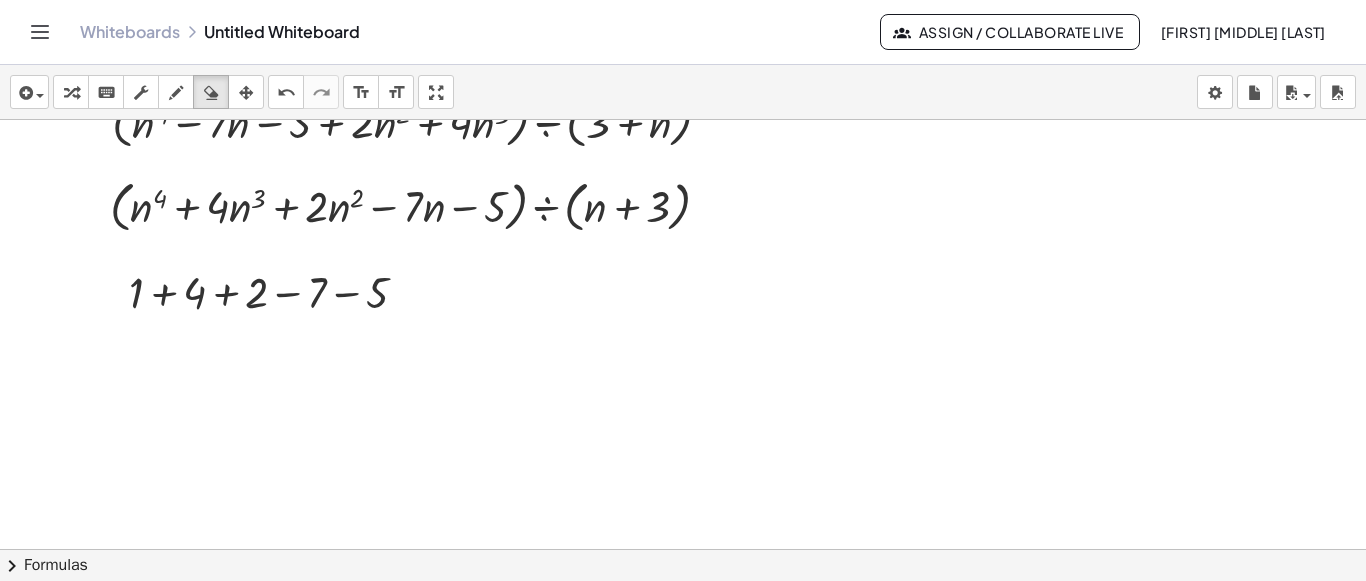 scroll, scrollTop: 2086, scrollLeft: 0, axis: vertical 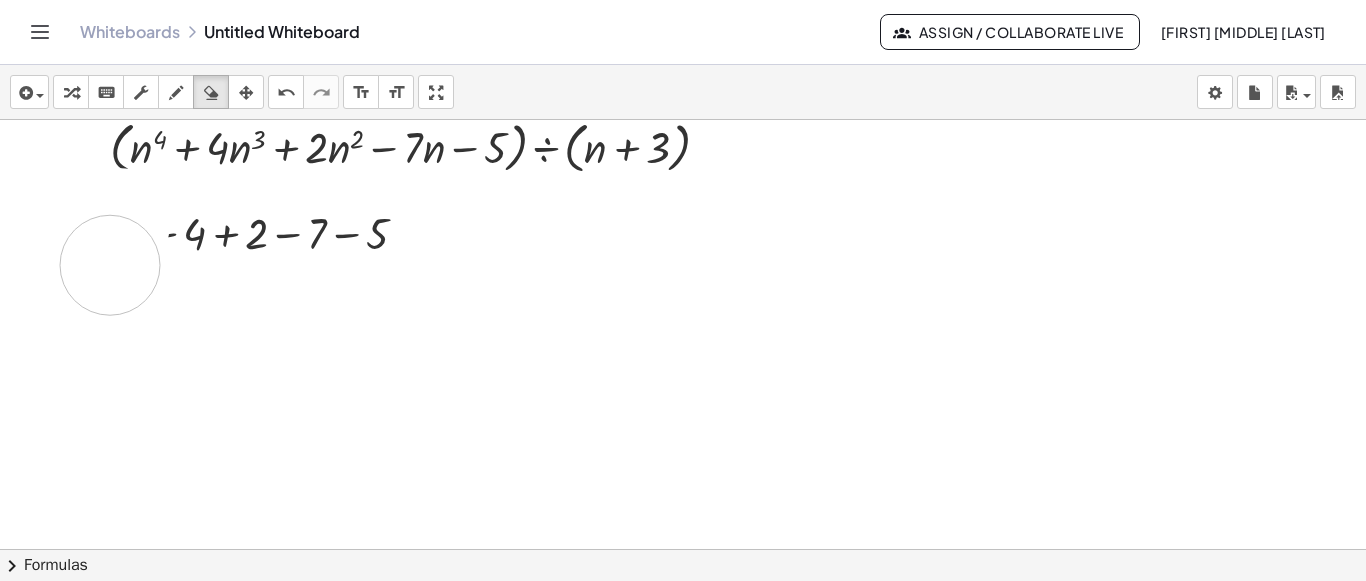 drag, startPoint x: 121, startPoint y: 216, endPoint x: 110, endPoint y: 263, distance: 48.270073 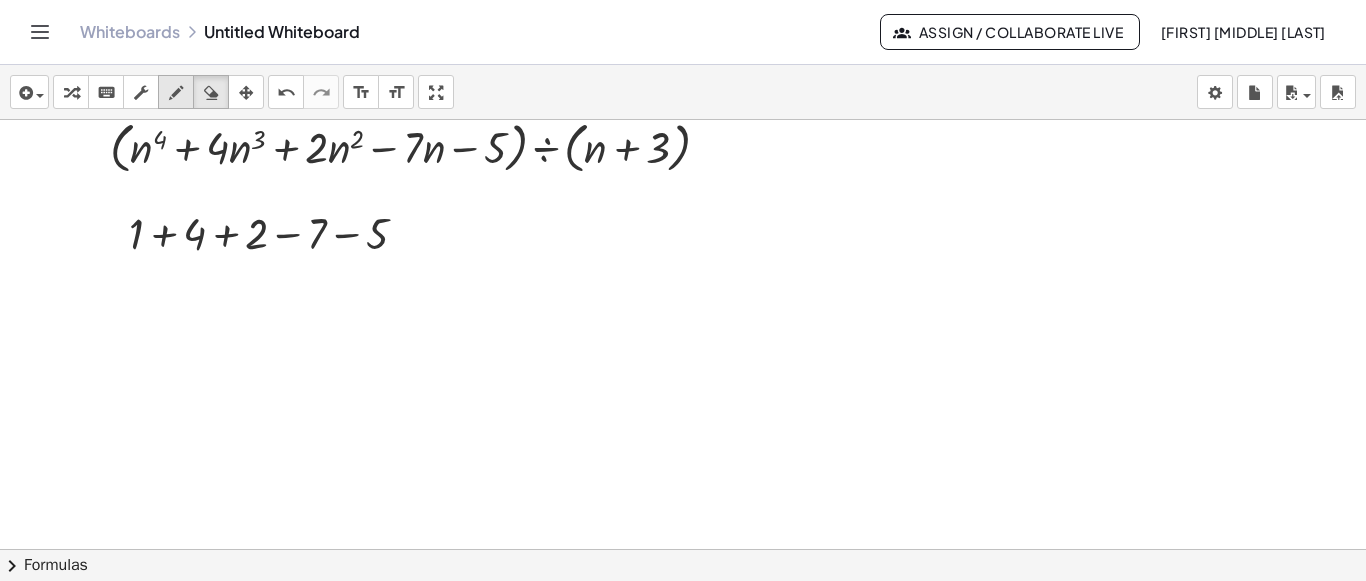 click at bounding box center (176, 92) 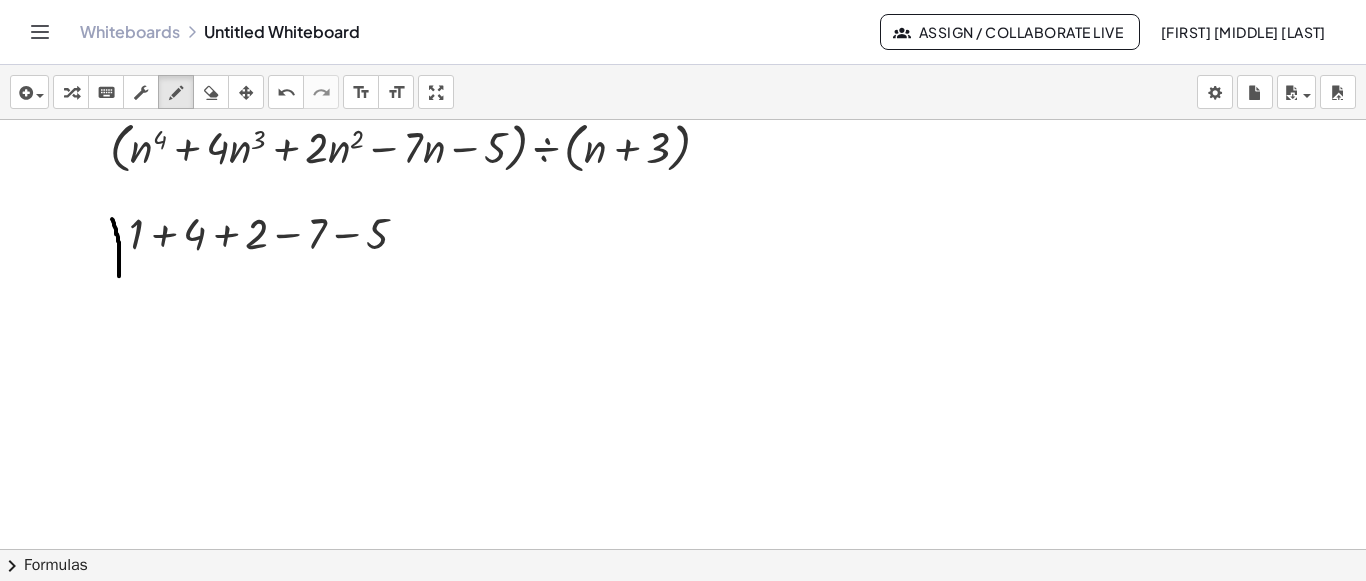 drag, startPoint x: 112, startPoint y: 217, endPoint x: 119, endPoint y: 274, distance: 57.428215 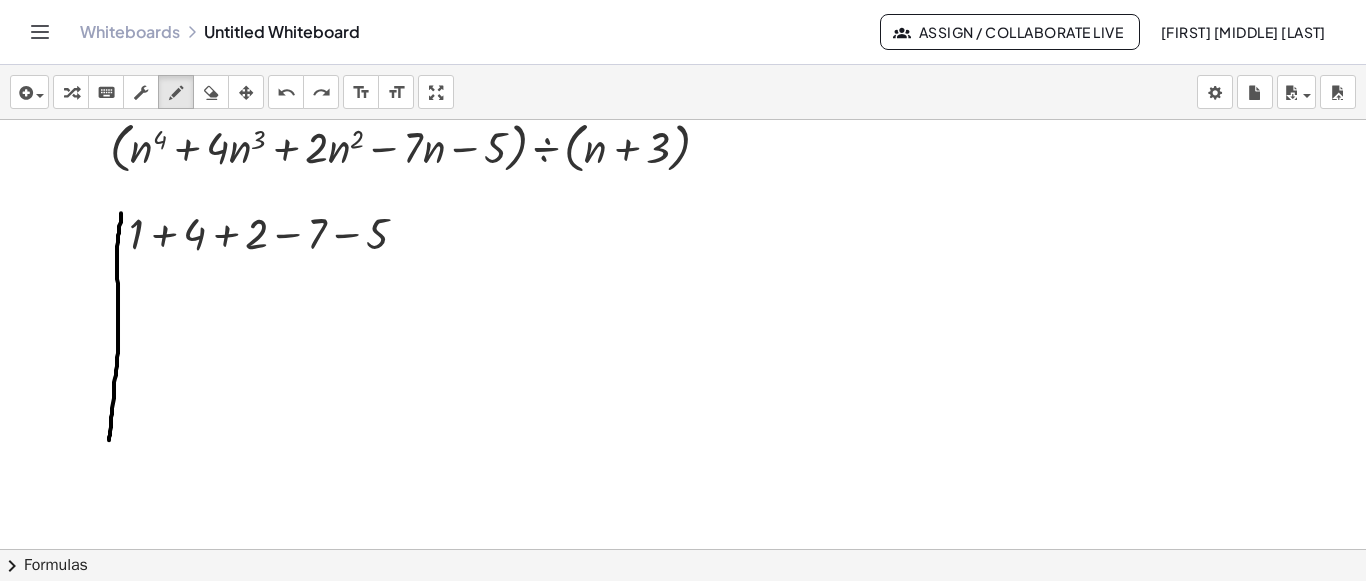 drag, startPoint x: 121, startPoint y: 211, endPoint x: 109, endPoint y: 438, distance: 227.31696 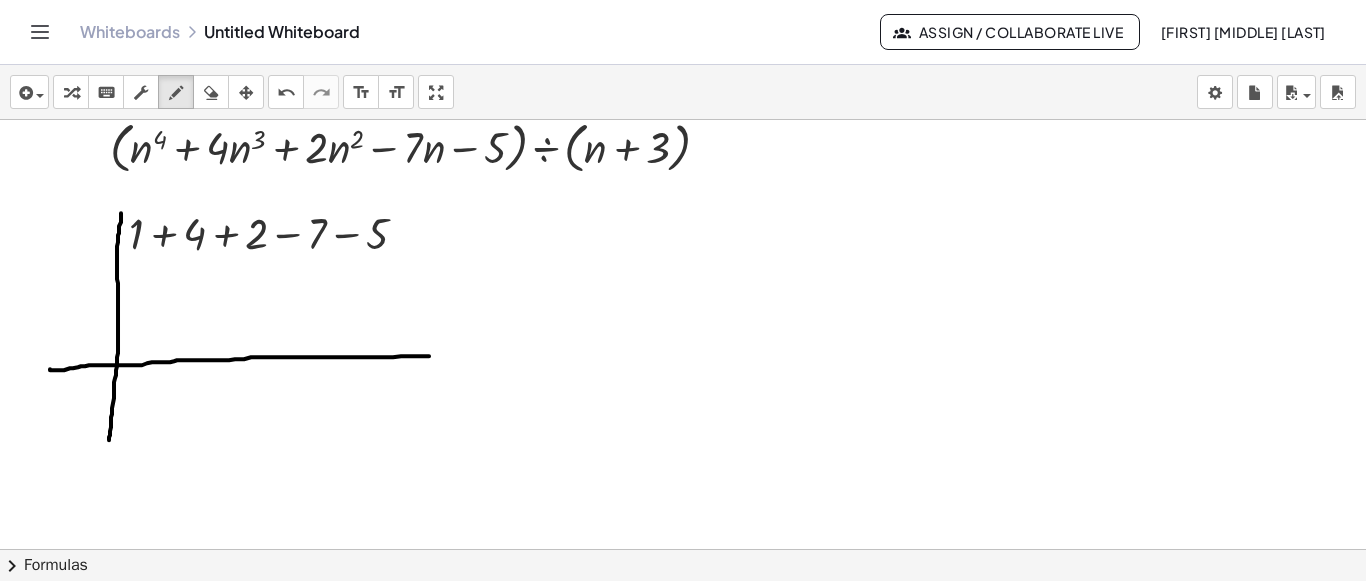 drag, startPoint x: 50, startPoint y: 367, endPoint x: 429, endPoint y: 354, distance: 379.2229 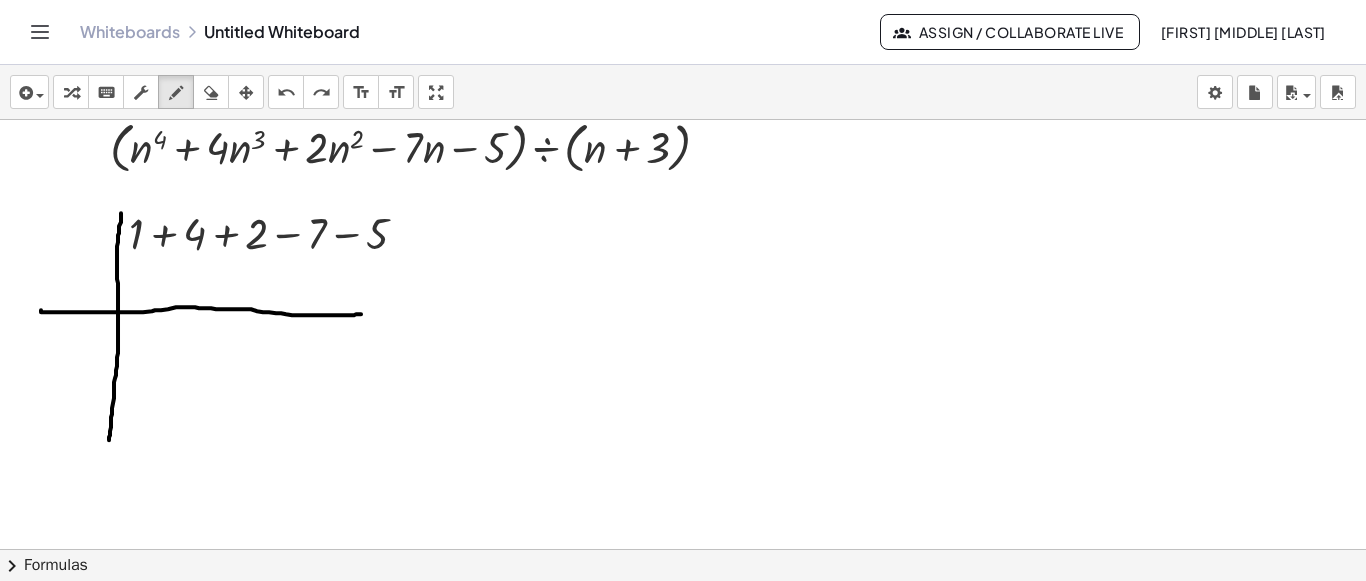 drag, startPoint x: 41, startPoint y: 308, endPoint x: 361, endPoint y: 312, distance: 320.025 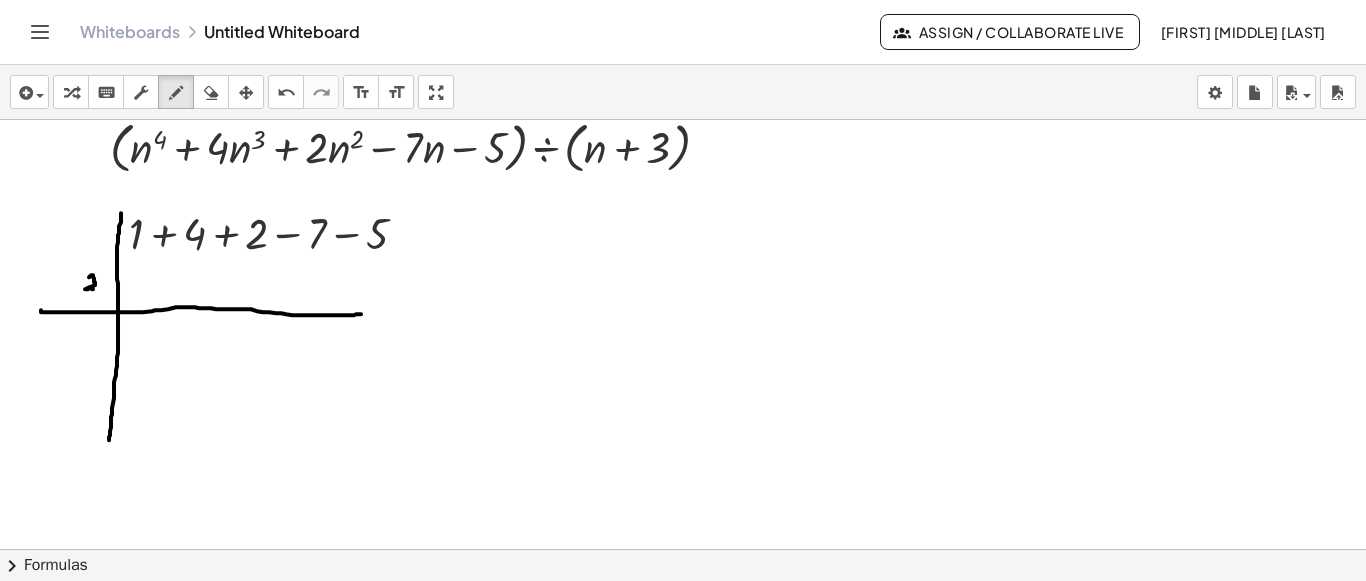 drag, startPoint x: 89, startPoint y: 275, endPoint x: 93, endPoint y: 287, distance: 12.649111 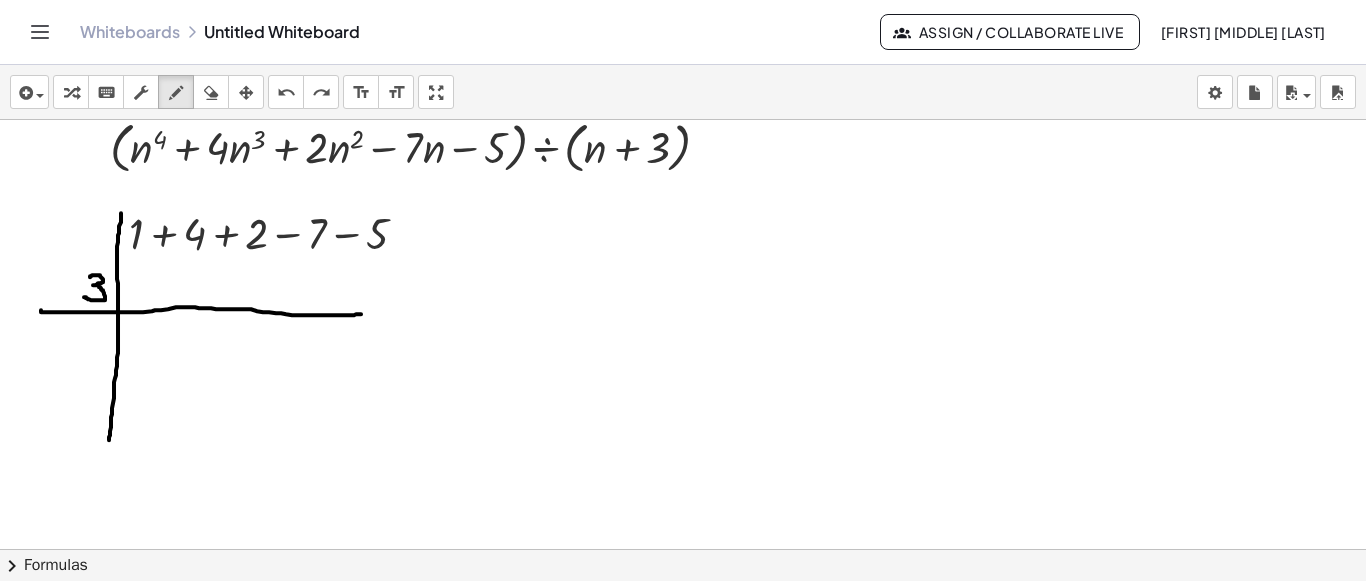 drag, startPoint x: 90, startPoint y: 275, endPoint x: 84, endPoint y: 295, distance: 20.880613 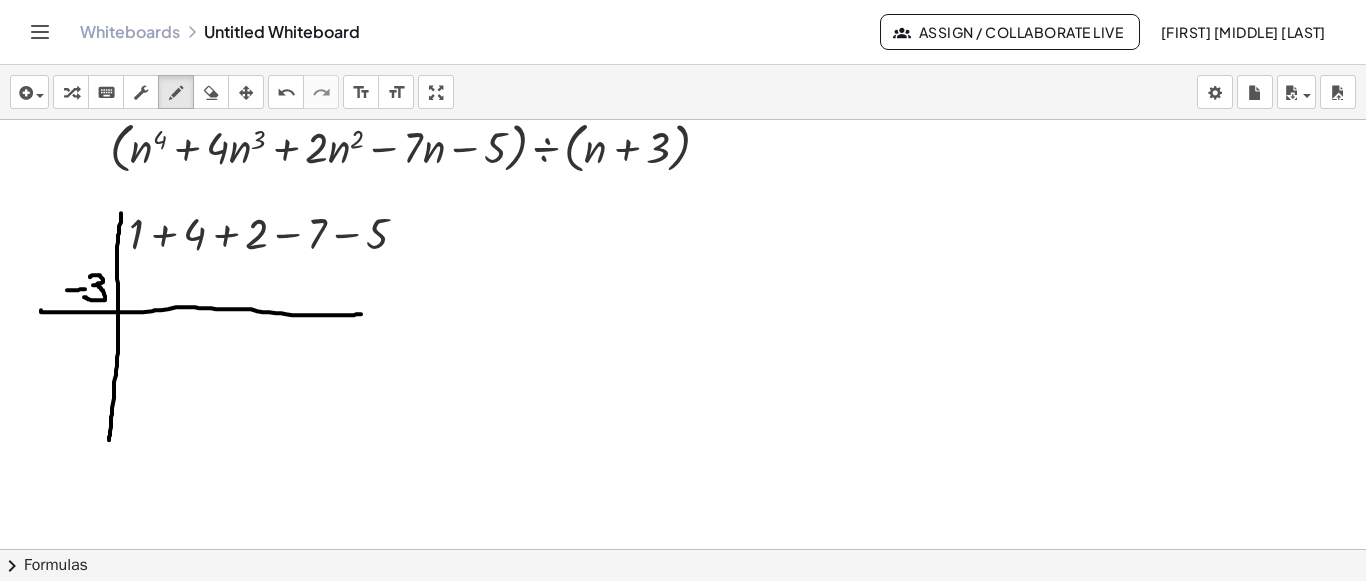 drag, startPoint x: 67, startPoint y: 288, endPoint x: 23, endPoint y: 296, distance: 44.72136 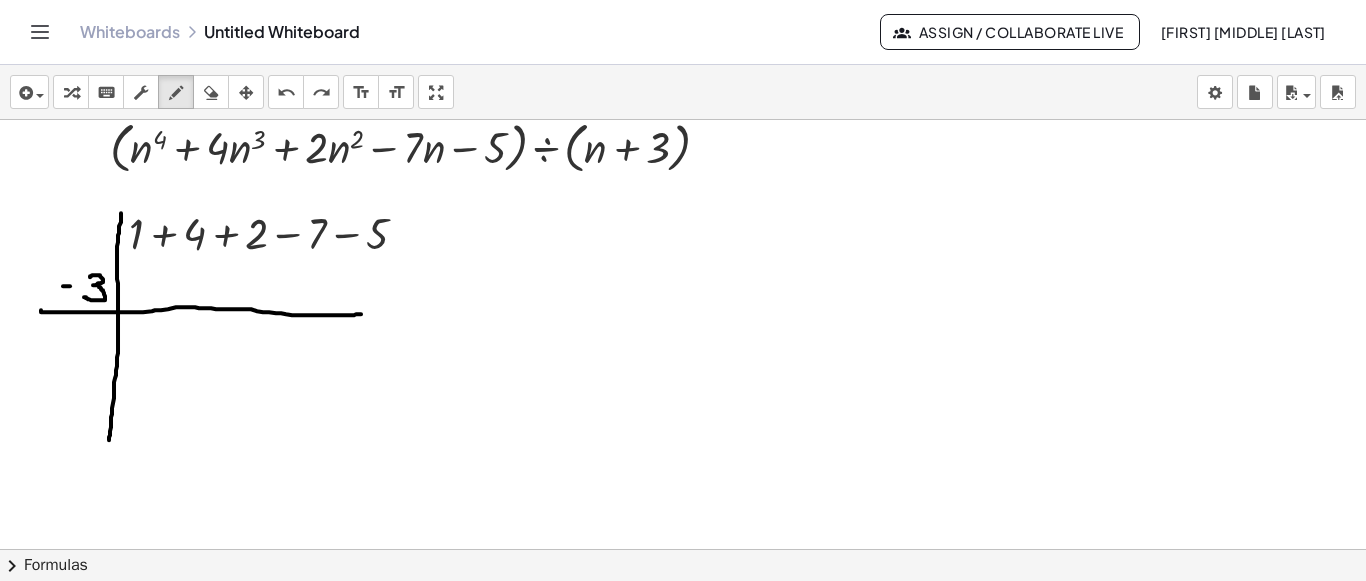 click at bounding box center (683, -576) 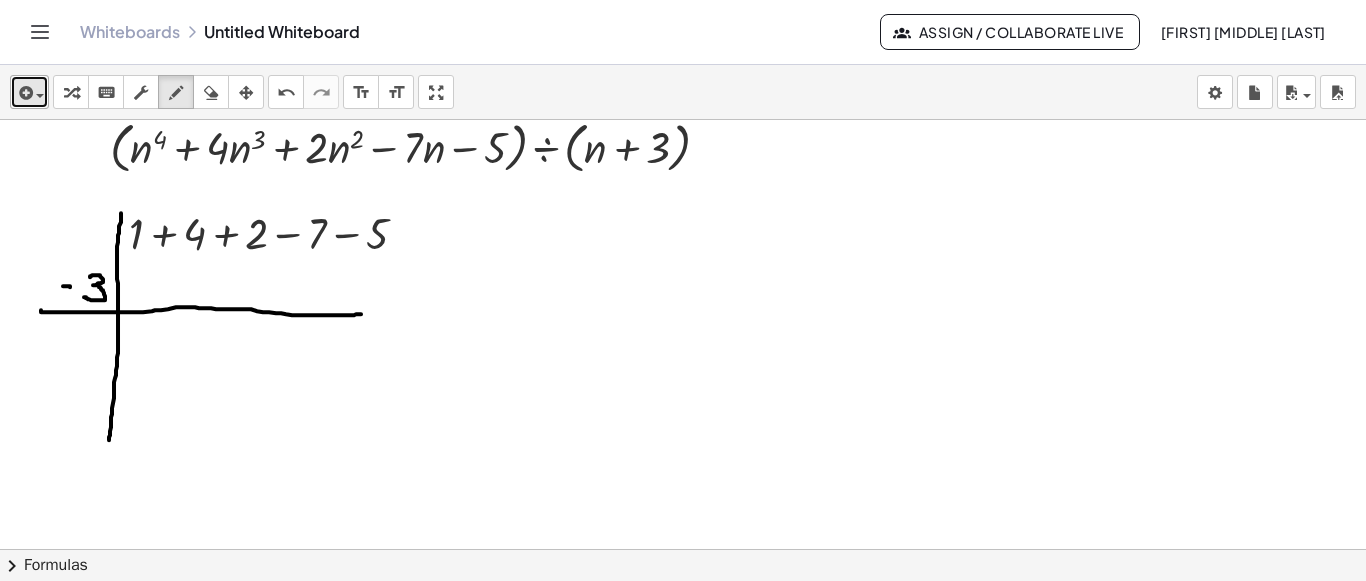 click at bounding box center (29, 92) 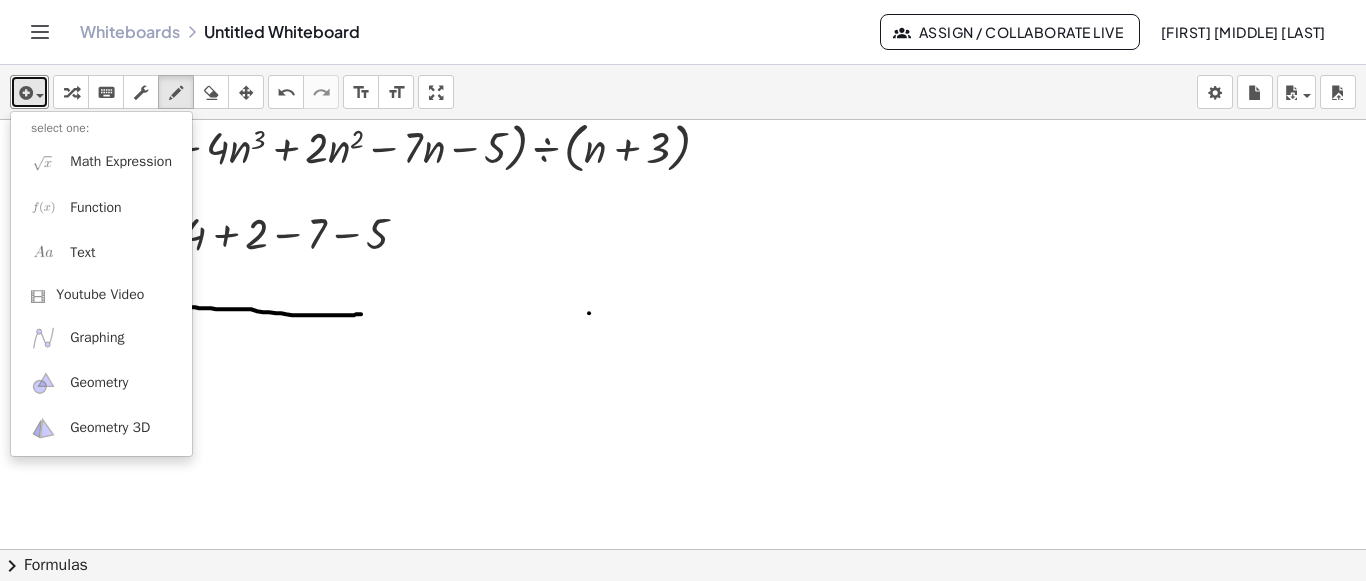 click at bounding box center [683, -576] 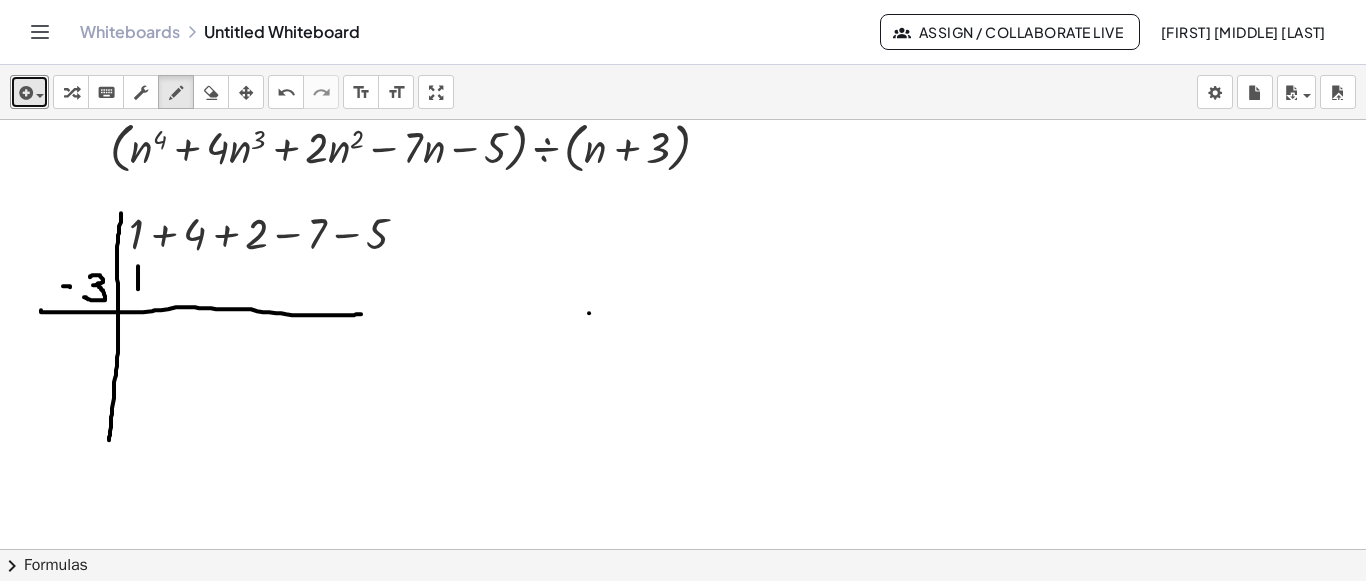 drag, startPoint x: 138, startPoint y: 264, endPoint x: 138, endPoint y: 287, distance: 23 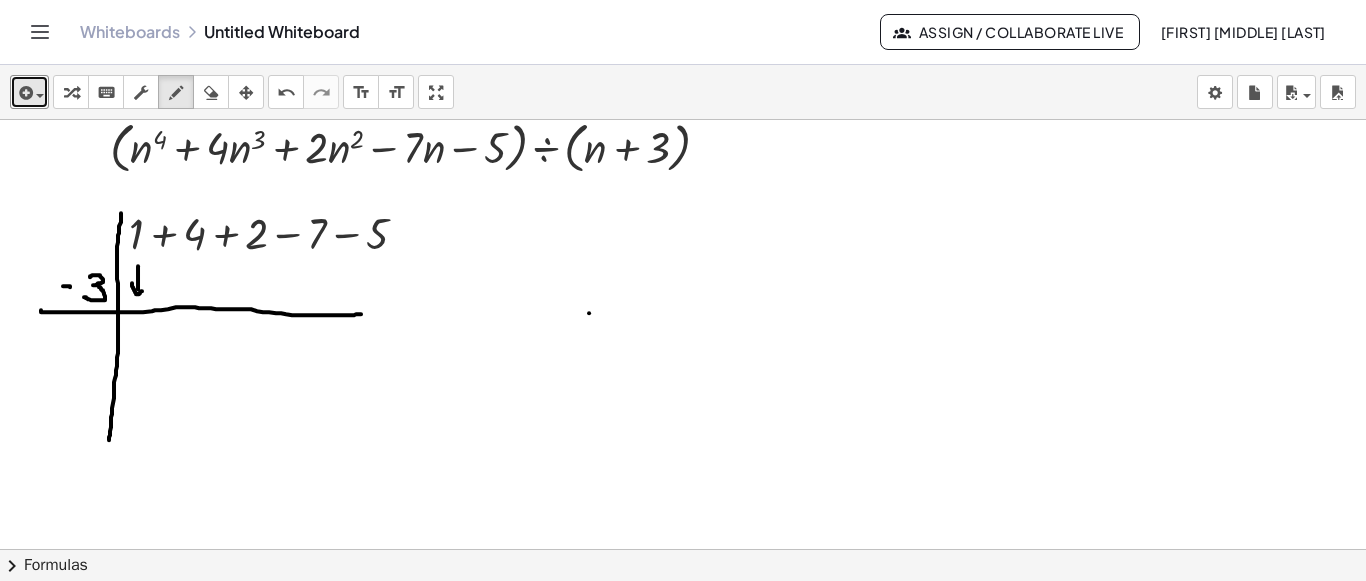 drag, startPoint x: 132, startPoint y: 282, endPoint x: 142, endPoint y: 288, distance: 11.661903 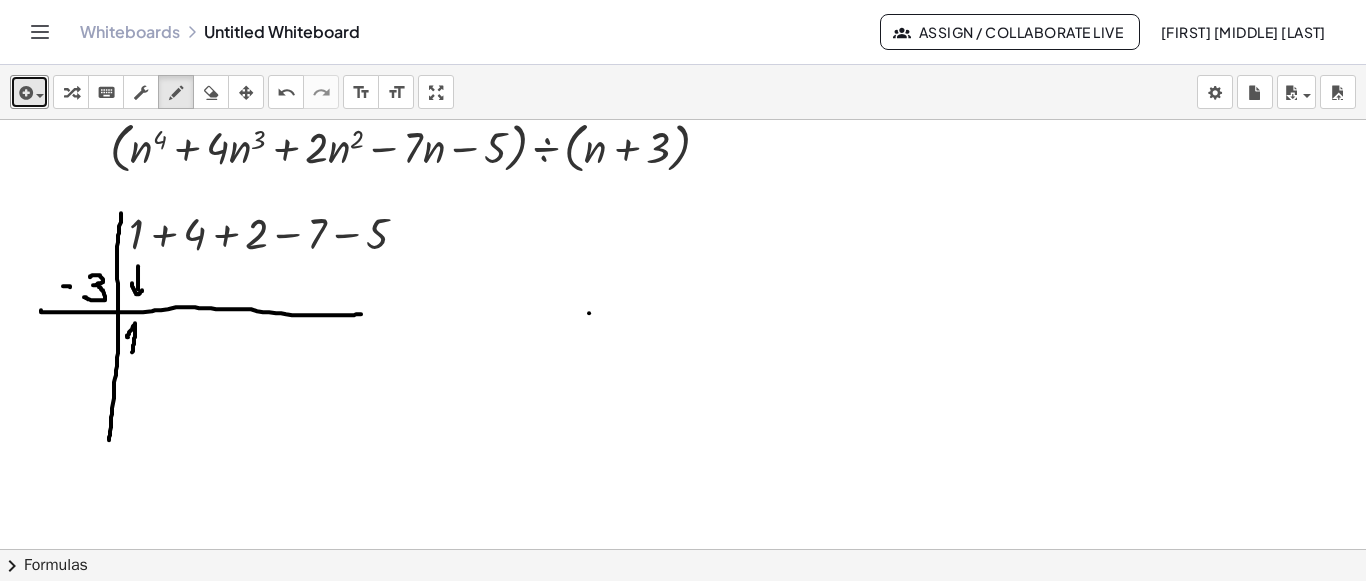 drag, startPoint x: 128, startPoint y: 335, endPoint x: 132, endPoint y: 350, distance: 15.524175 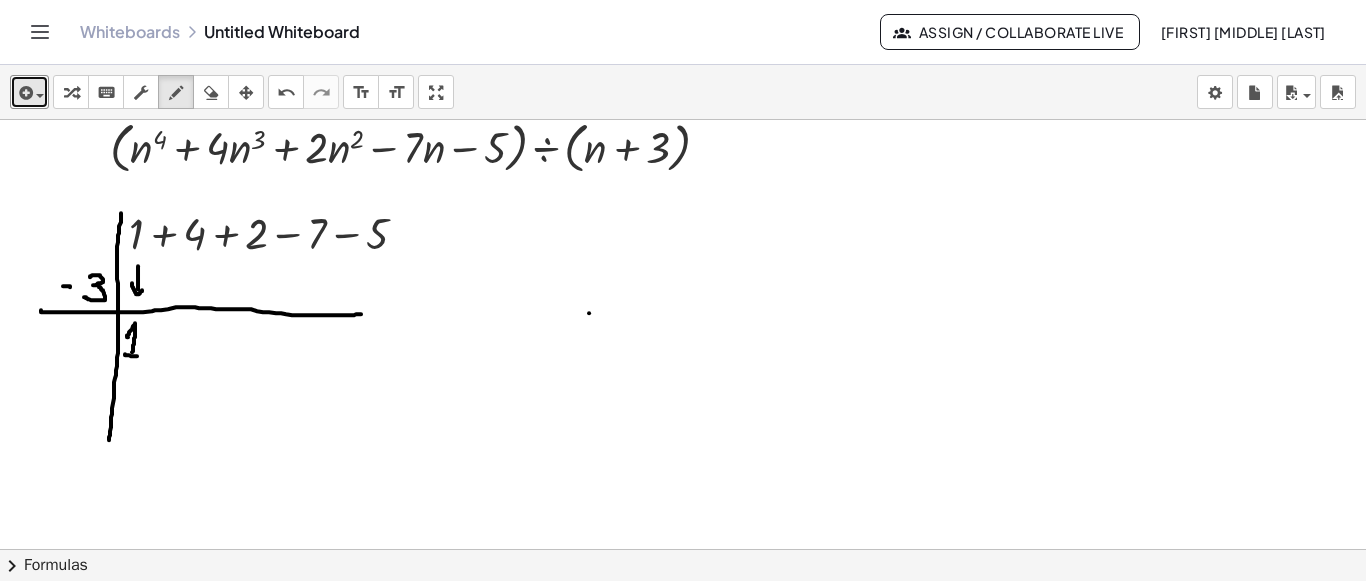 drag, startPoint x: 125, startPoint y: 352, endPoint x: 137, endPoint y: 354, distance: 12.165525 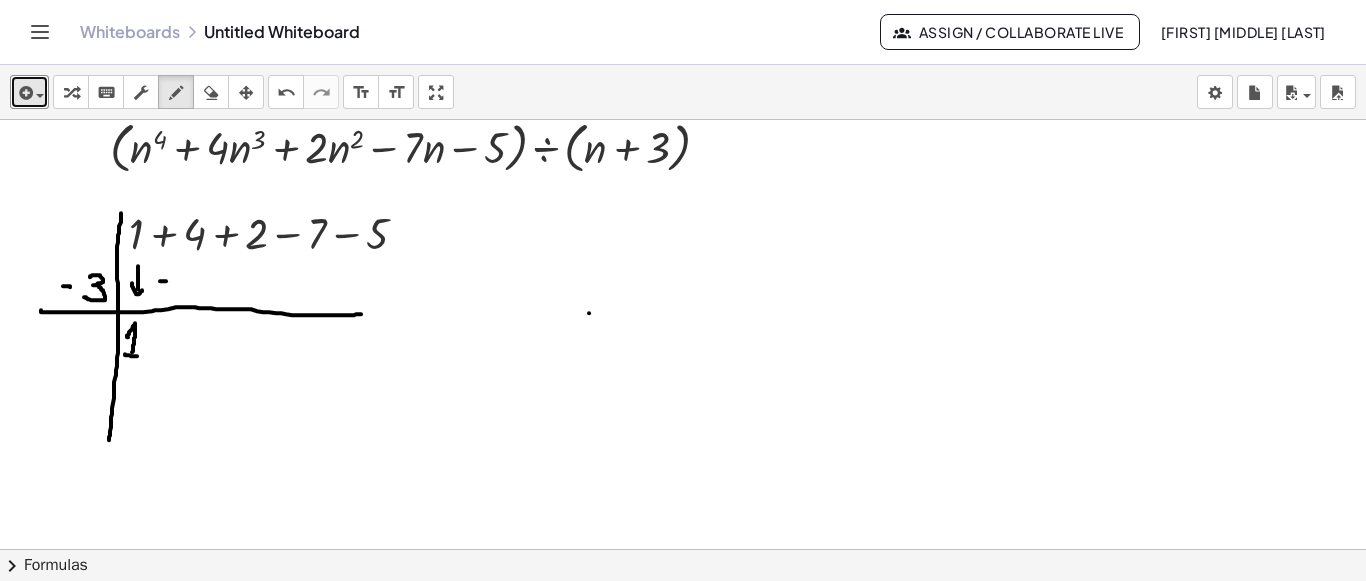 click at bounding box center [683, -576] 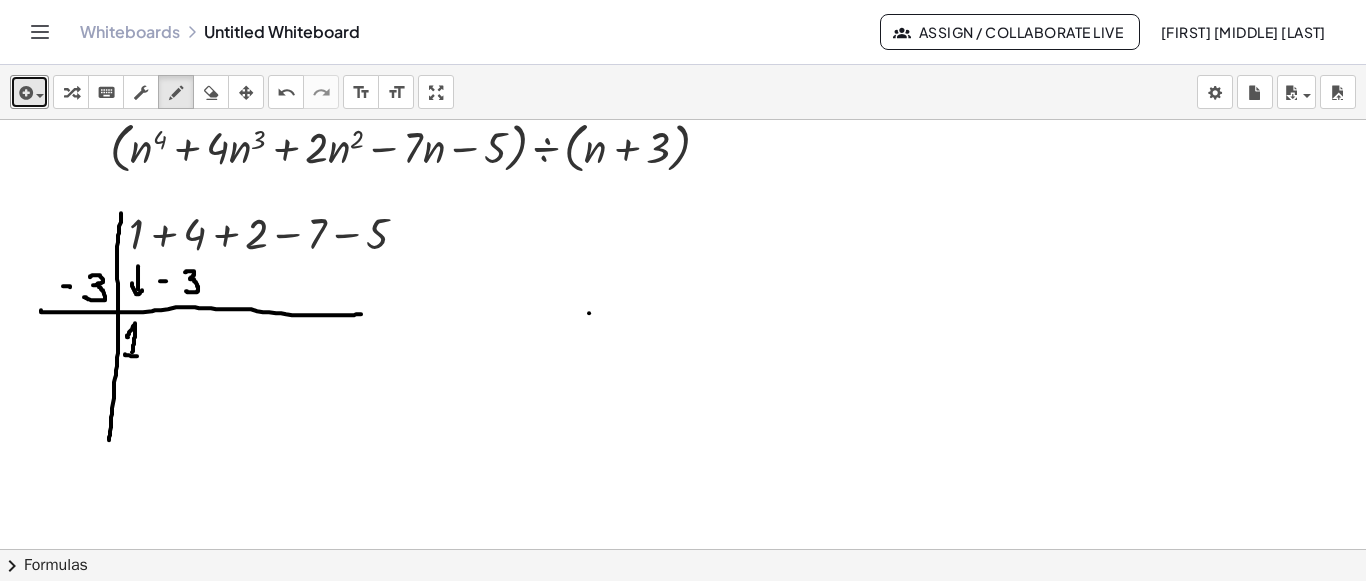 drag, startPoint x: 185, startPoint y: 270, endPoint x: 186, endPoint y: 288, distance: 18.027756 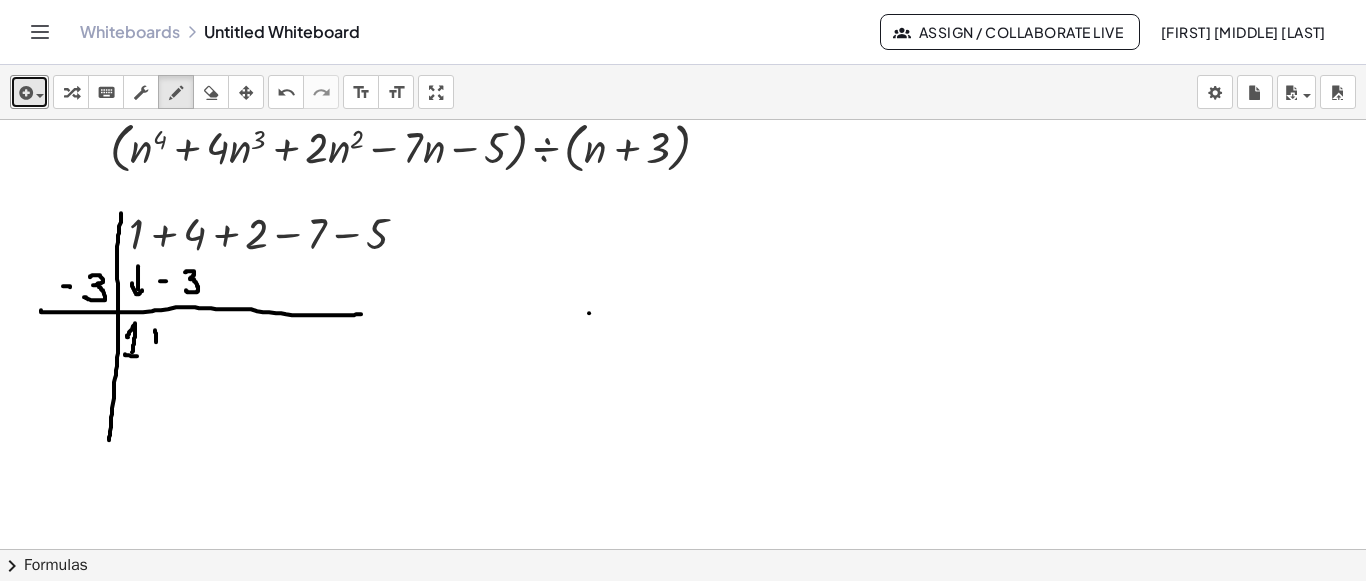 drag, startPoint x: 155, startPoint y: 328, endPoint x: 141, endPoint y: 340, distance: 18.439089 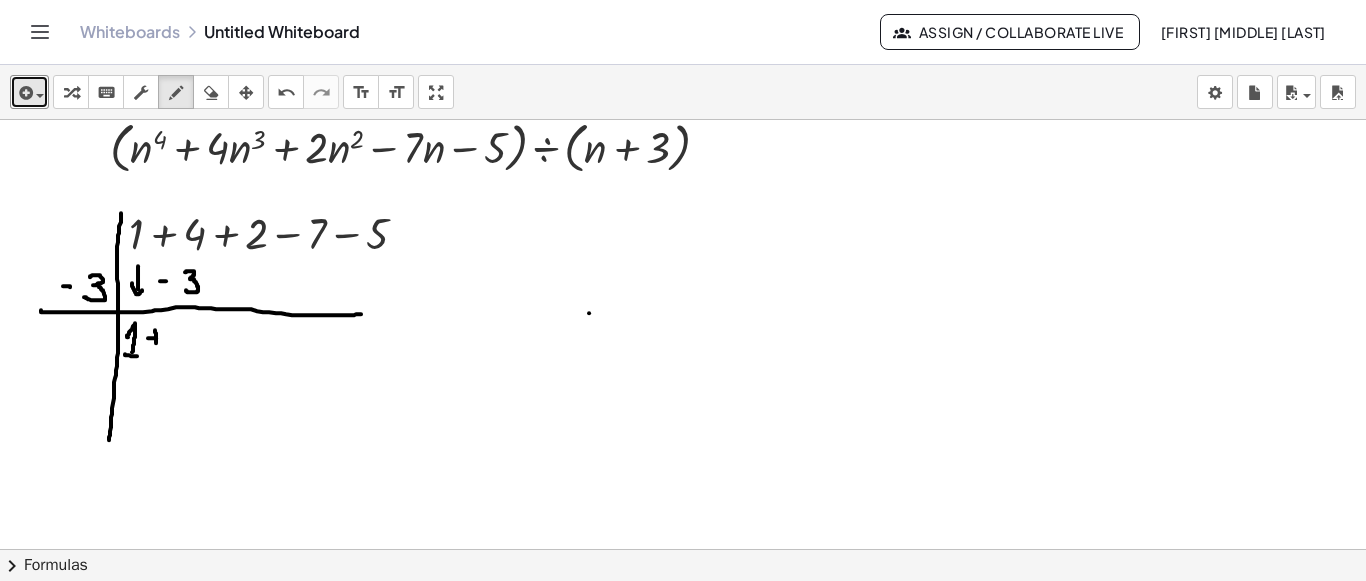 click at bounding box center [683, -576] 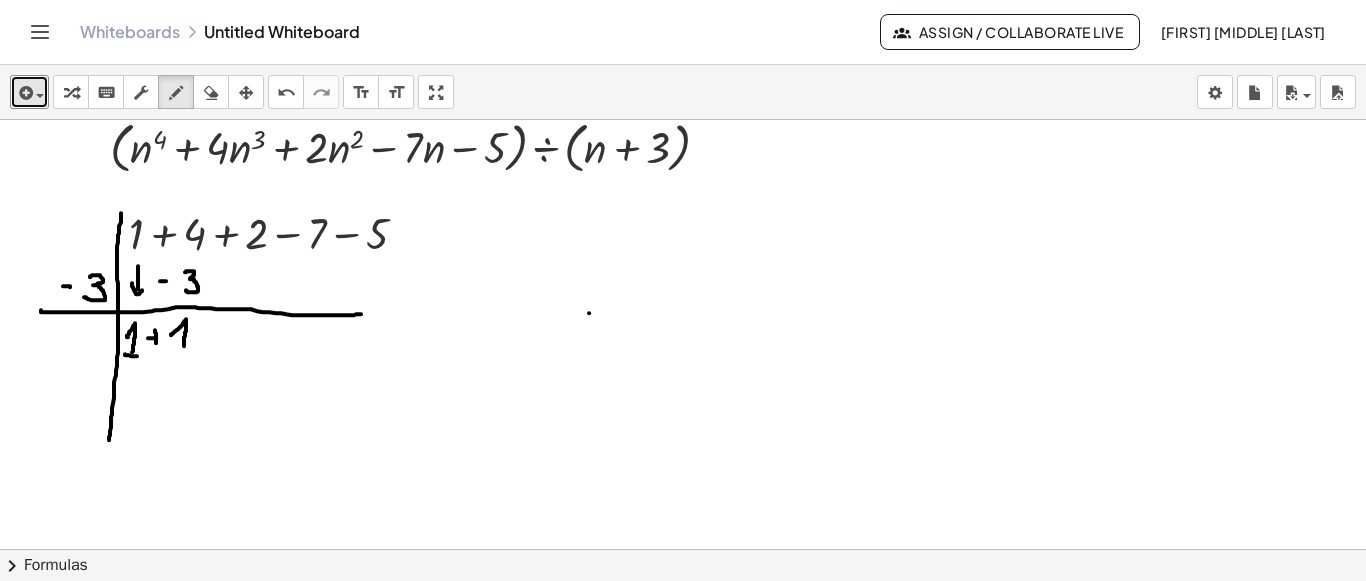 drag, startPoint x: 171, startPoint y: 333, endPoint x: 184, endPoint y: 344, distance: 17.029387 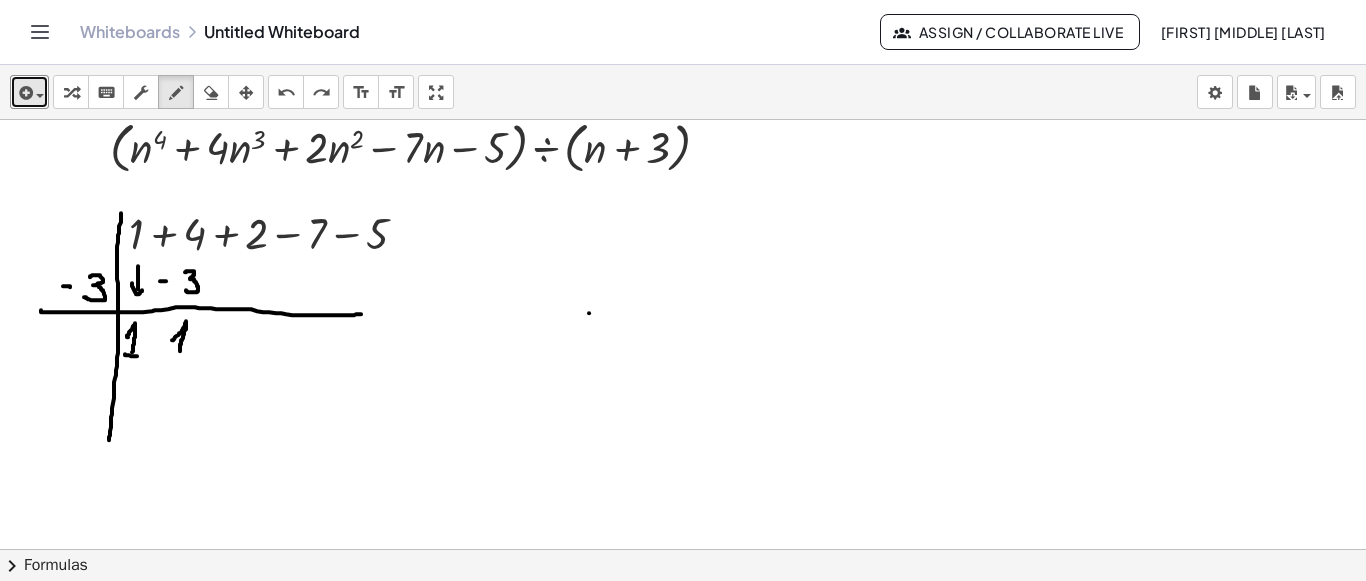 drag, startPoint x: 172, startPoint y: 338, endPoint x: 180, endPoint y: 349, distance: 13.601471 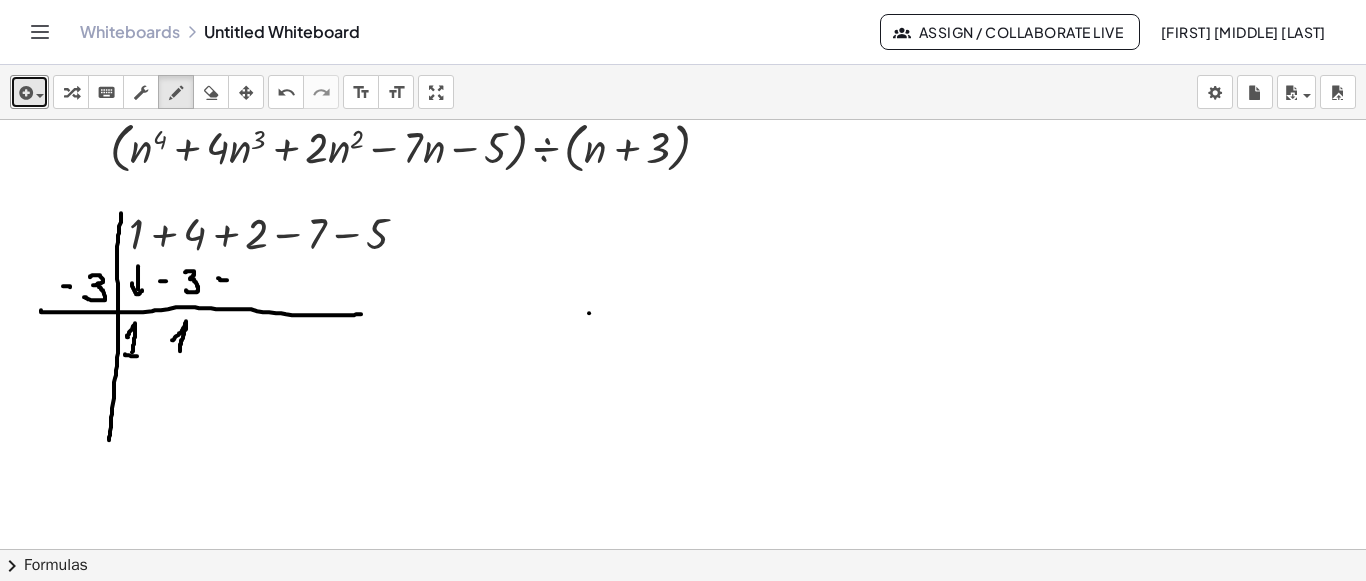 drag, startPoint x: 218, startPoint y: 276, endPoint x: 229, endPoint y: 278, distance: 11.18034 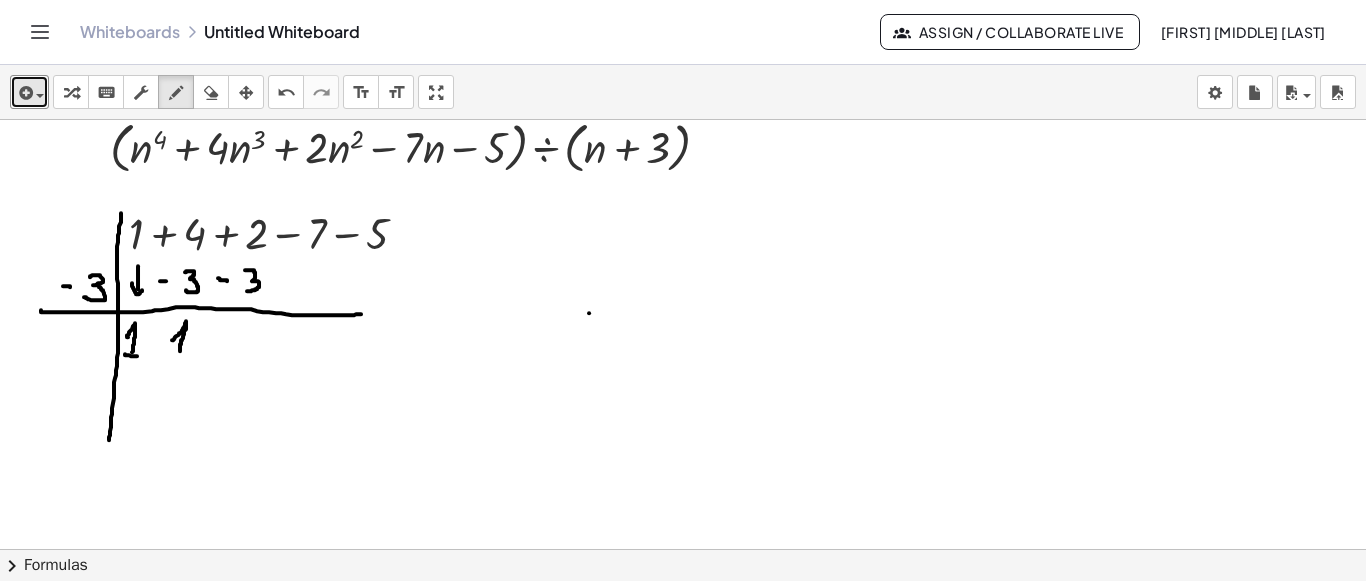 drag, startPoint x: 245, startPoint y: 268, endPoint x: 247, endPoint y: 289, distance: 21.095022 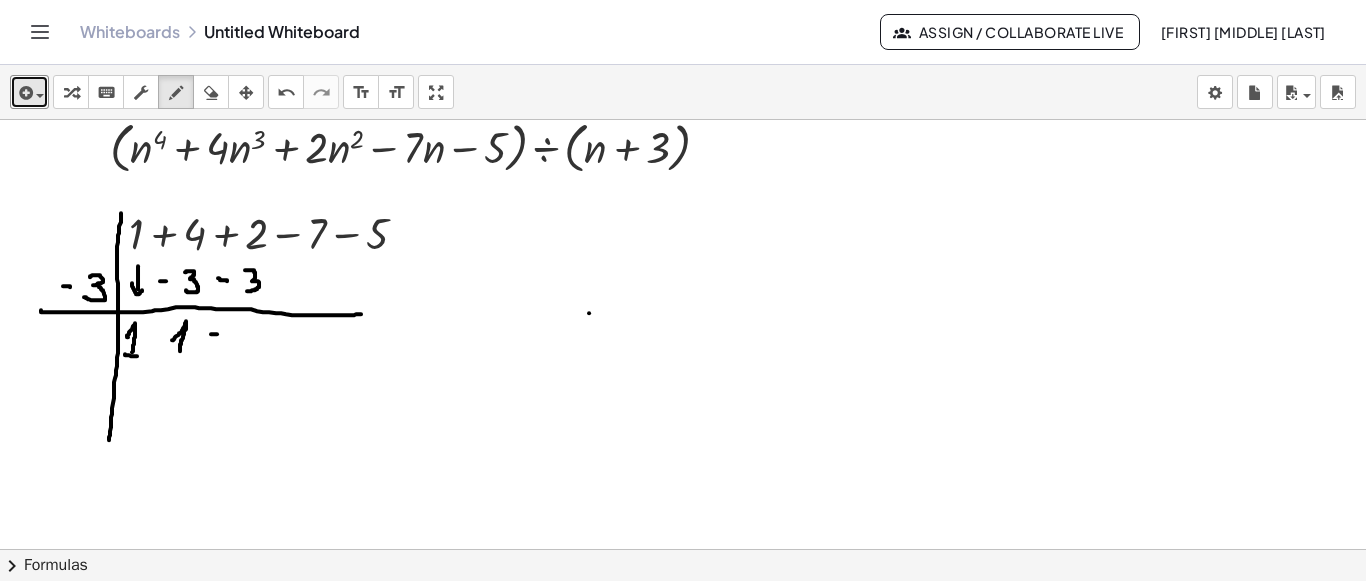 click at bounding box center [683, -576] 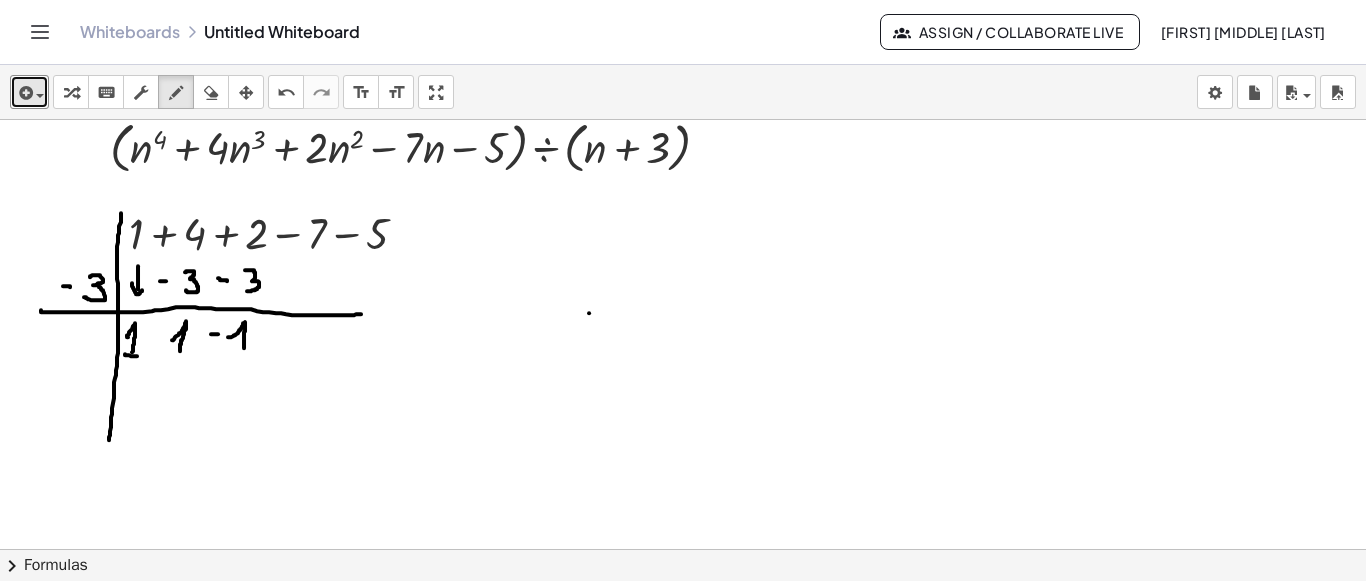 drag, startPoint x: 228, startPoint y: 335, endPoint x: 242, endPoint y: 341, distance: 15.231546 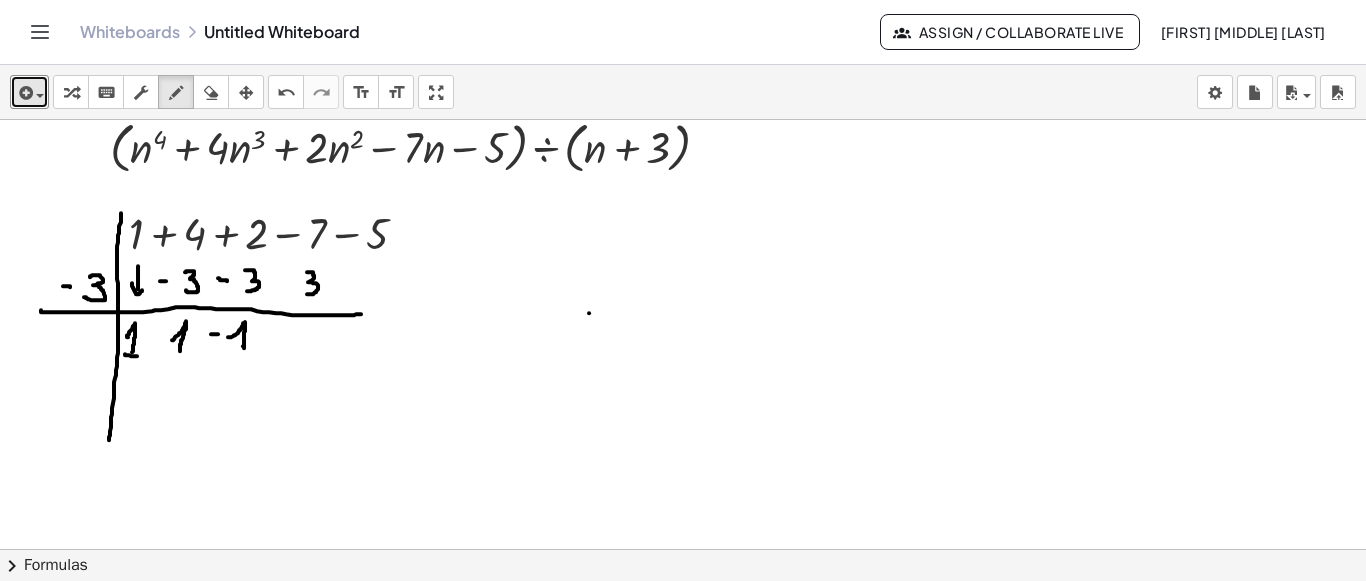 drag, startPoint x: 307, startPoint y: 270, endPoint x: 307, endPoint y: 292, distance: 22 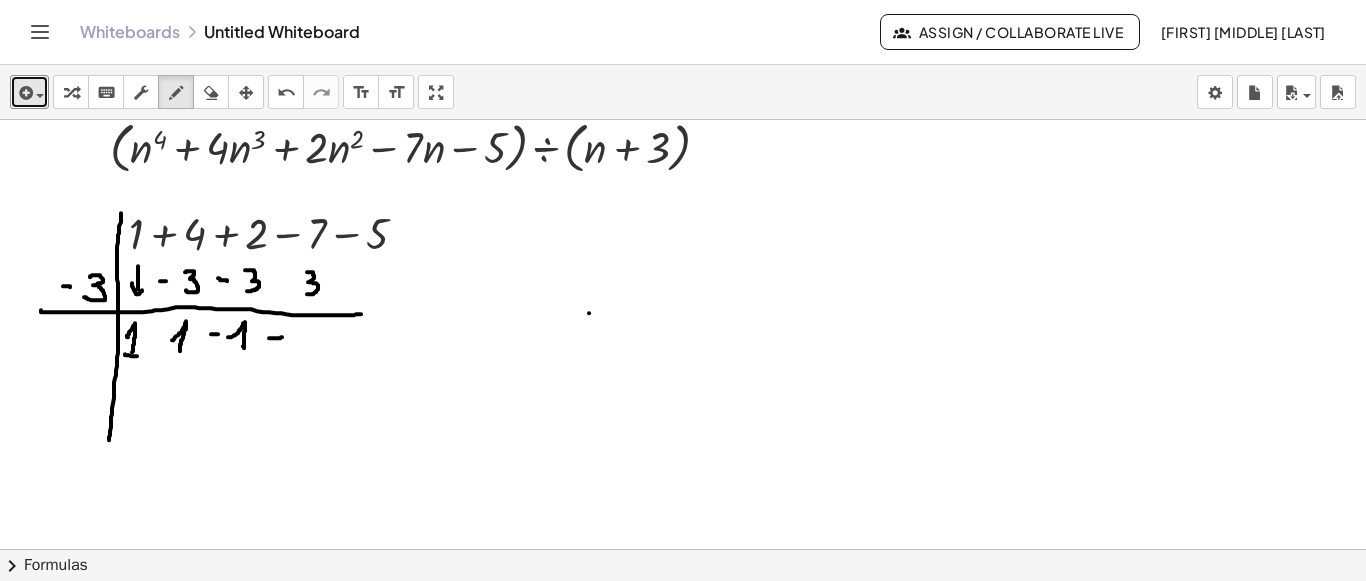 drag, startPoint x: 269, startPoint y: 336, endPoint x: 282, endPoint y: 335, distance: 13.038404 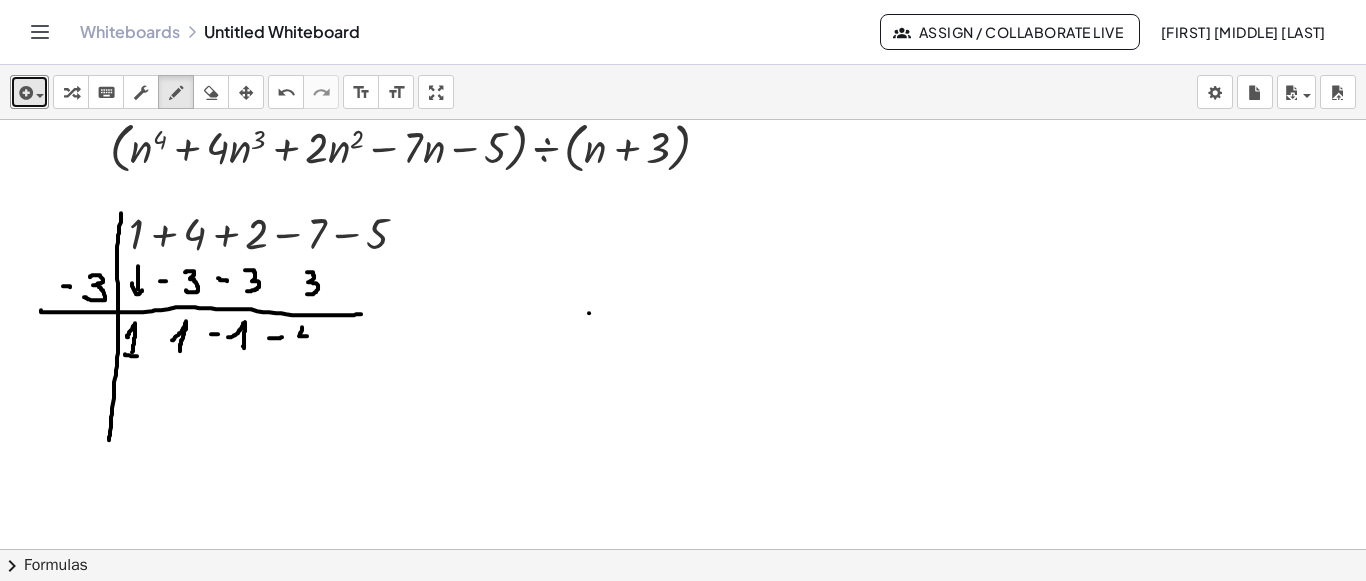 click at bounding box center [683, -576] 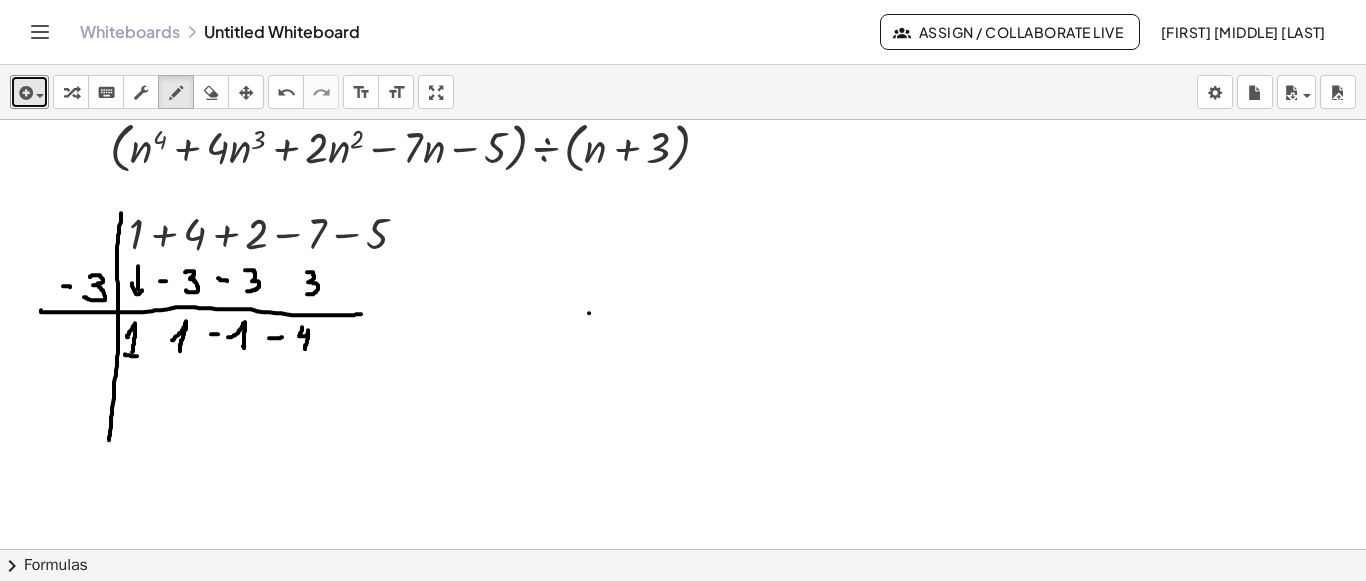 drag, startPoint x: 308, startPoint y: 334, endPoint x: 305, endPoint y: 347, distance: 13.341664 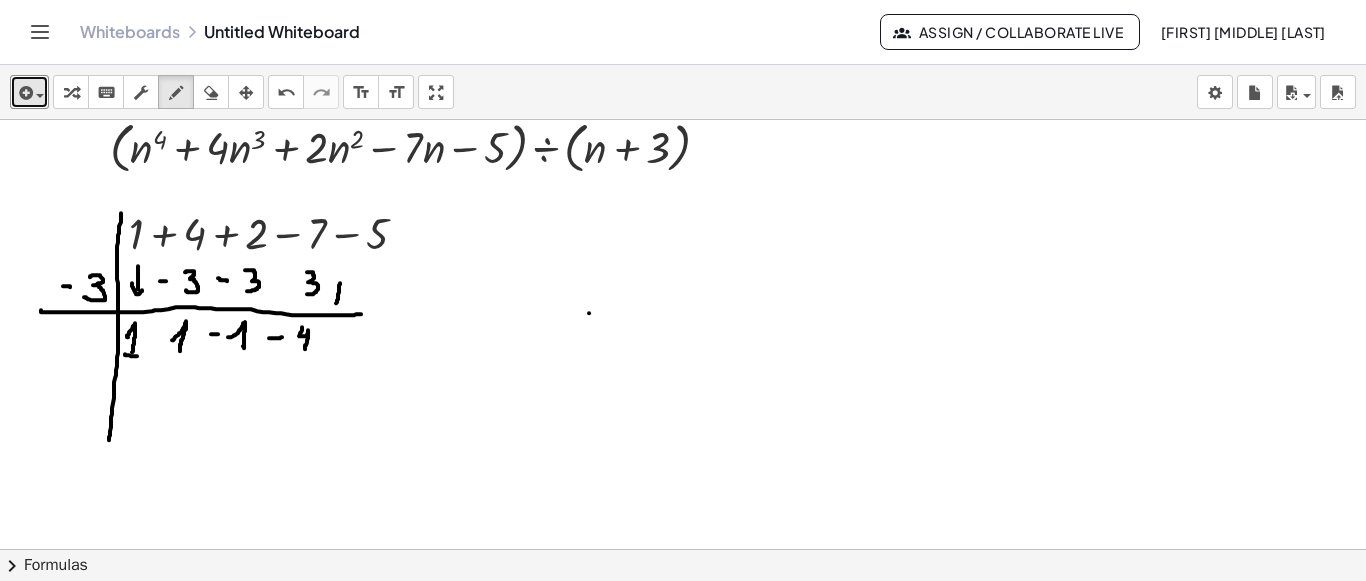 drag, startPoint x: 339, startPoint y: 287, endPoint x: 334, endPoint y: 296, distance: 10.29563 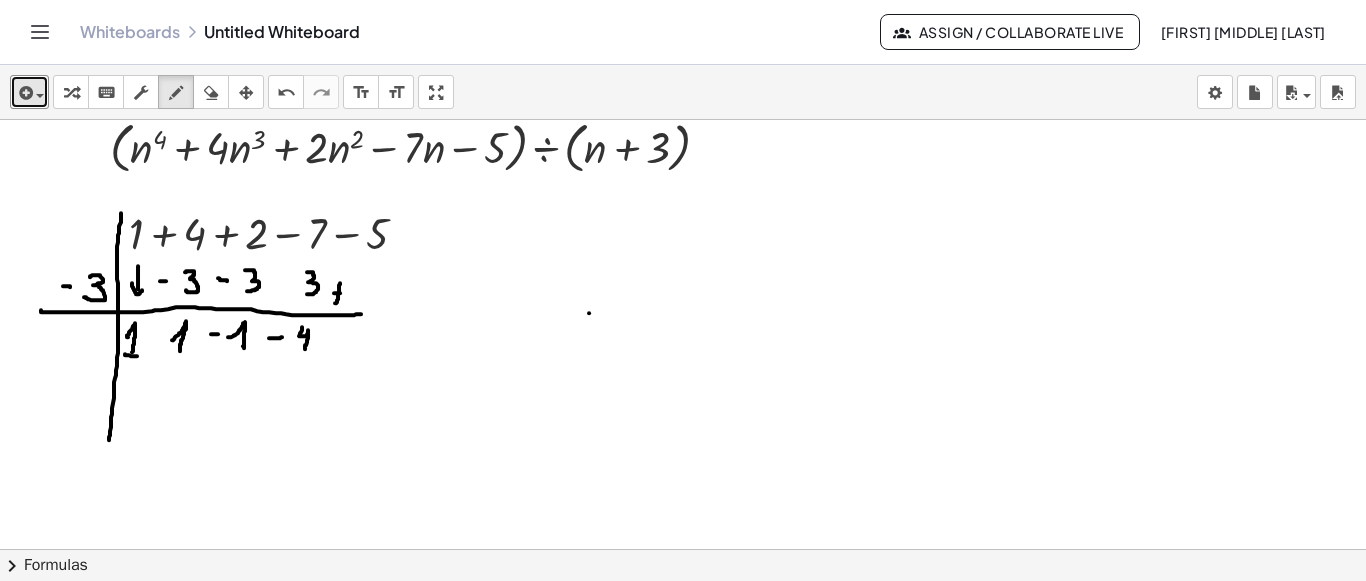 click at bounding box center (683, -576) 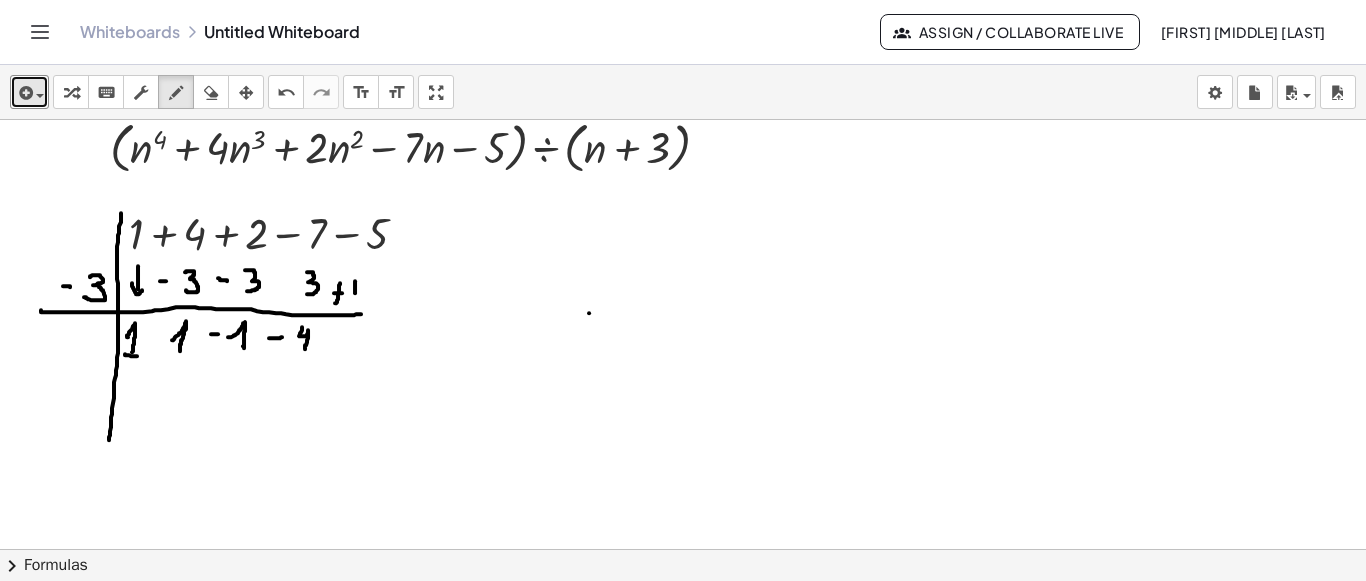 drag, startPoint x: 355, startPoint y: 279, endPoint x: 355, endPoint y: 294, distance: 15 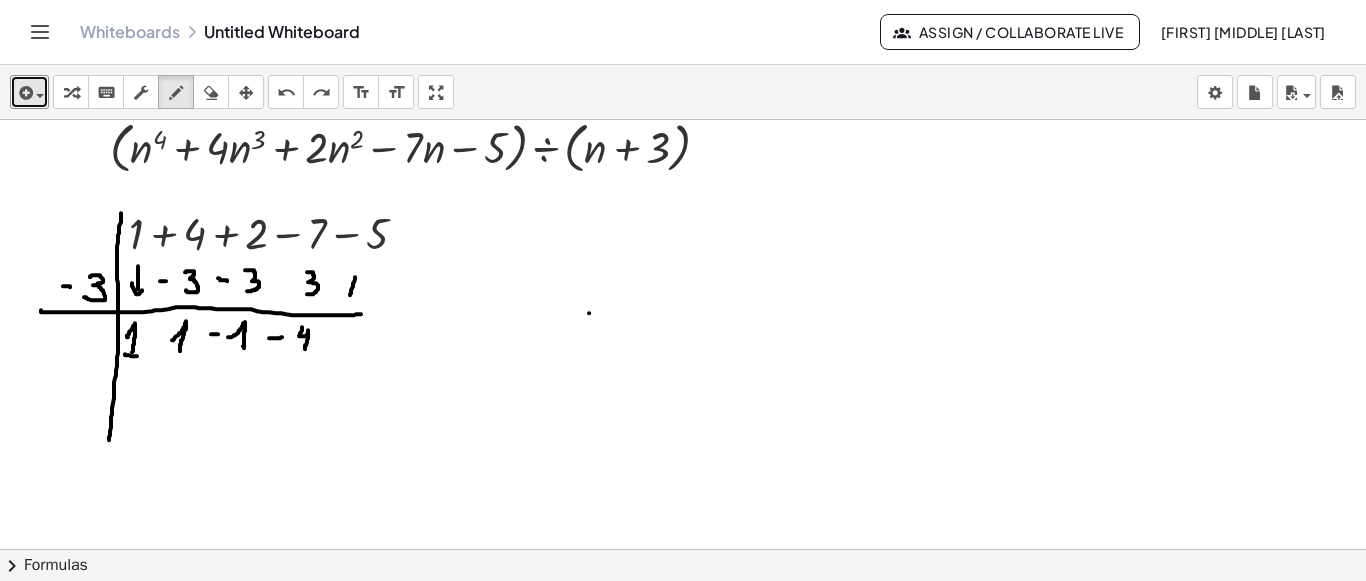 drag, startPoint x: 355, startPoint y: 275, endPoint x: 350, endPoint y: 293, distance: 18.681541 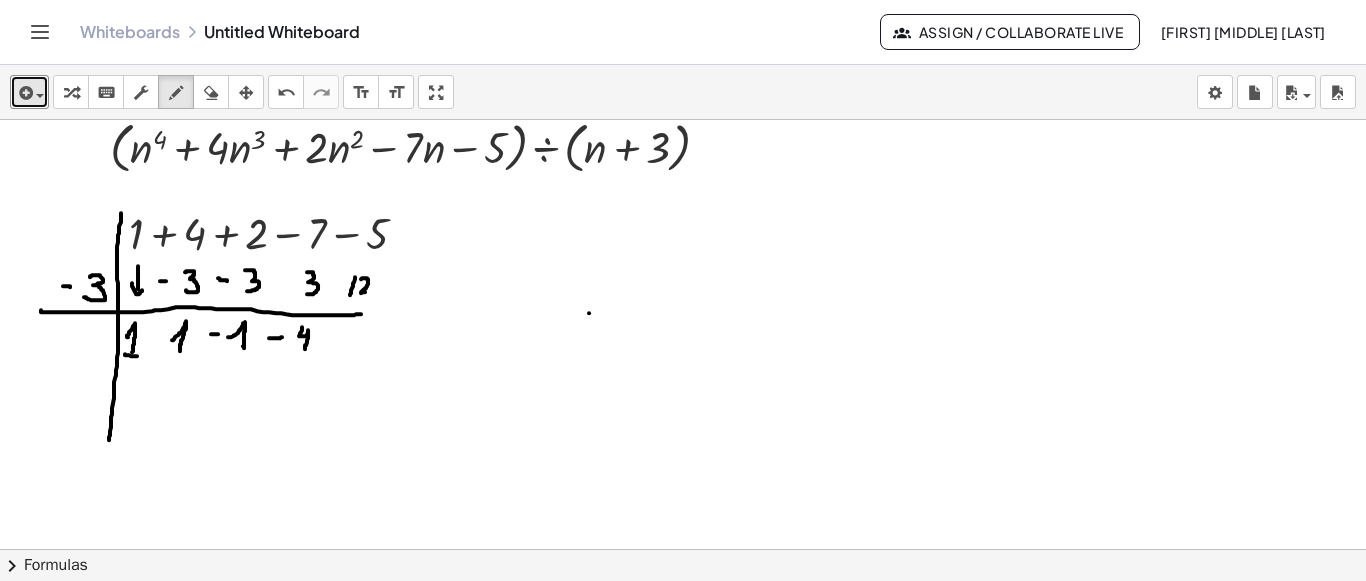 drag, startPoint x: 361, startPoint y: 277, endPoint x: 368, endPoint y: 291, distance: 15.652476 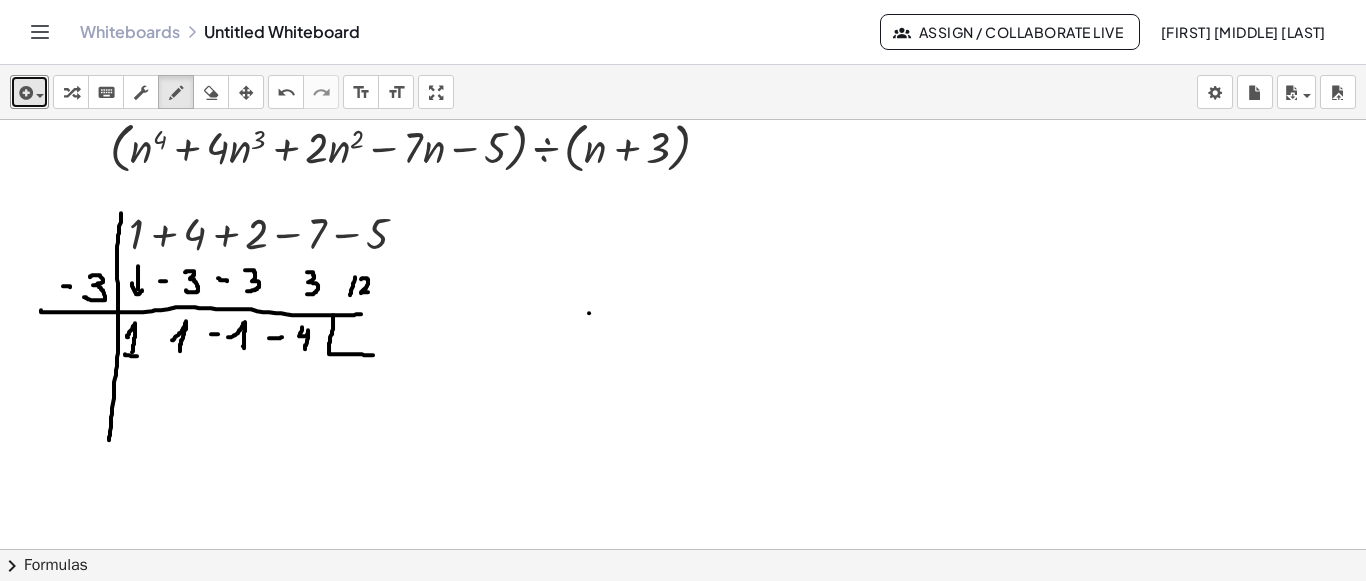 drag, startPoint x: 333, startPoint y: 313, endPoint x: 373, endPoint y: 353, distance: 56.568542 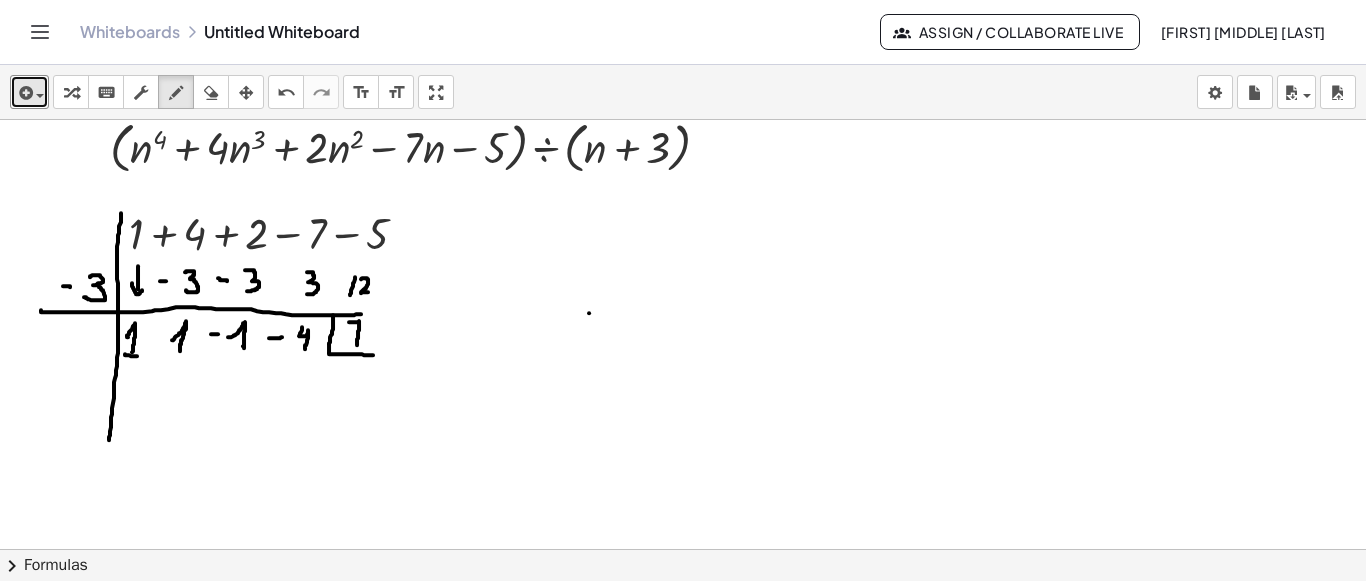 drag, startPoint x: 349, startPoint y: 320, endPoint x: 357, endPoint y: 343, distance: 24.351591 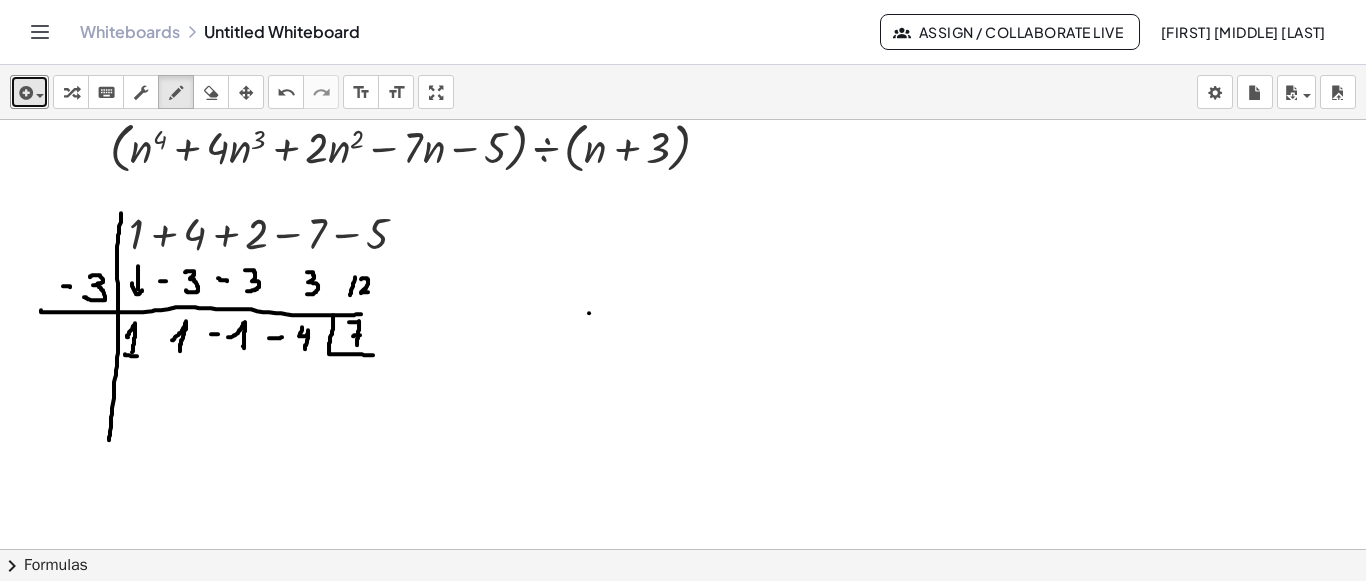 click at bounding box center [683, -576] 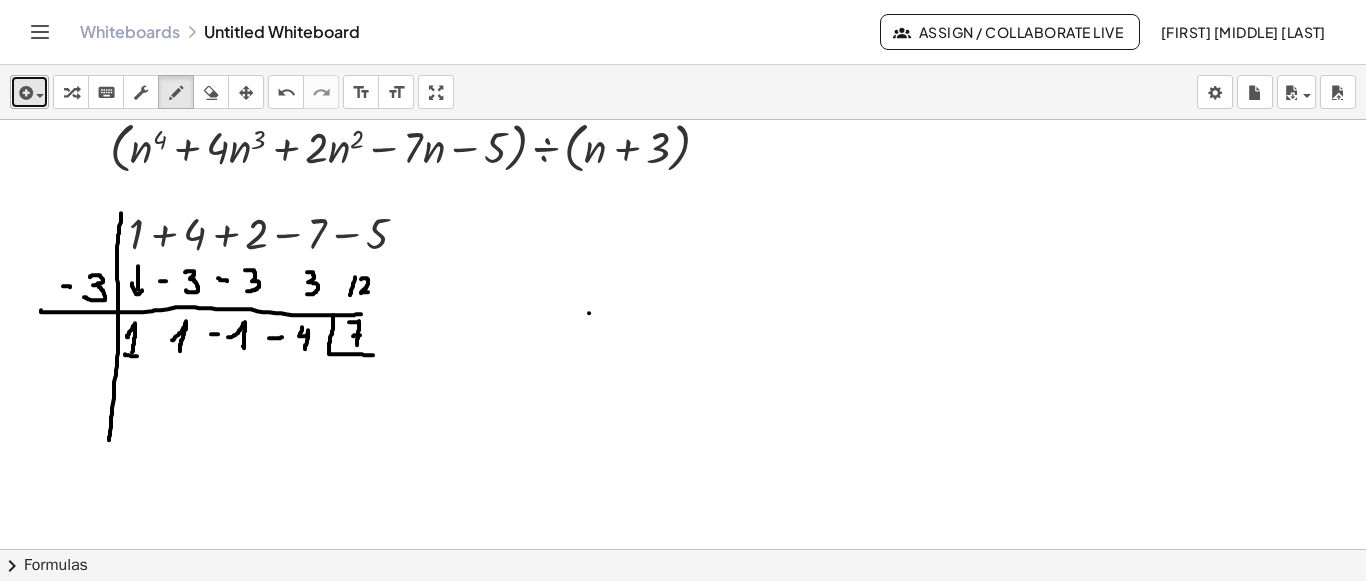click at bounding box center [24, 93] 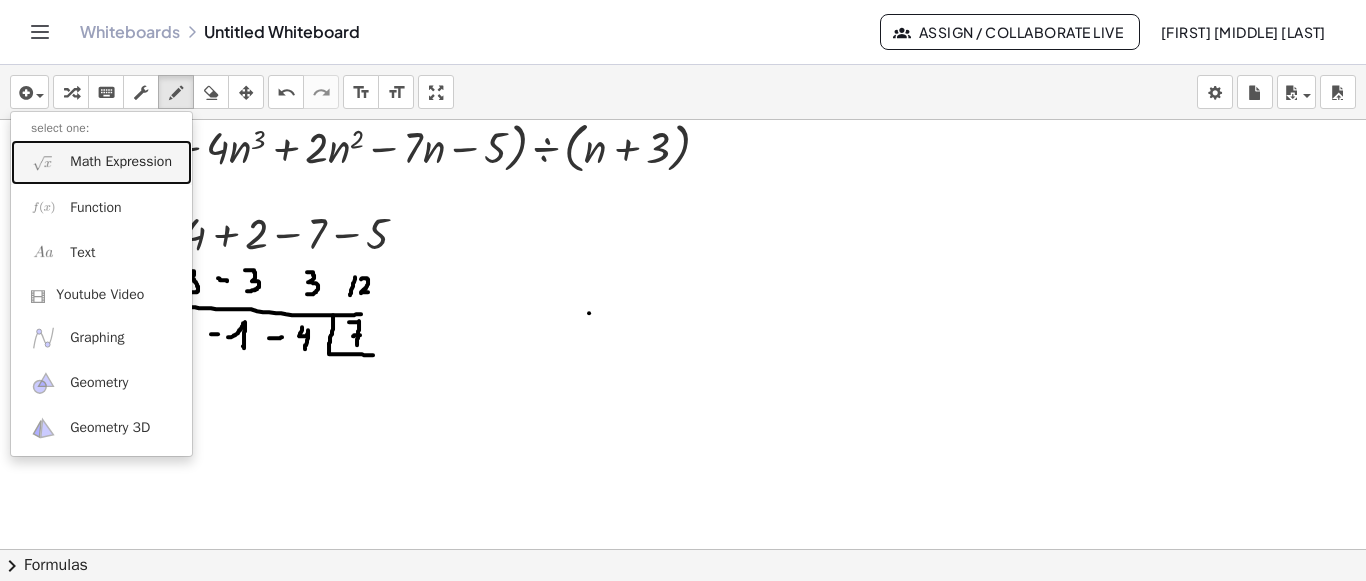 click on "Math Expression" at bounding box center (121, 162) 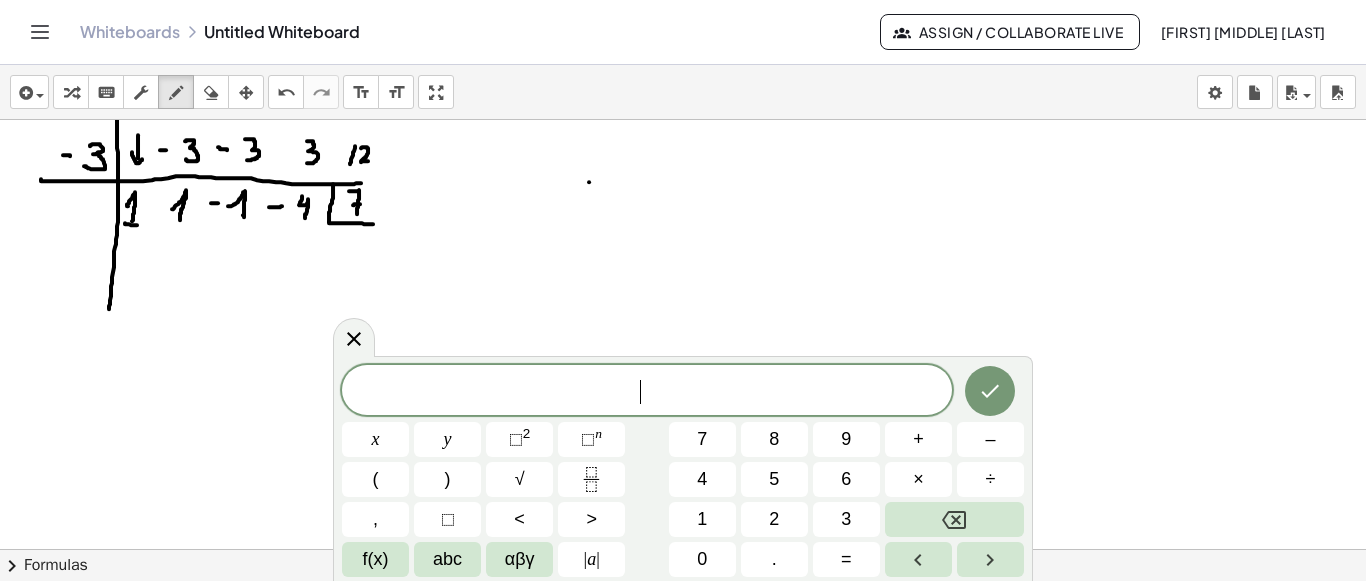 scroll, scrollTop: 2186, scrollLeft: 0, axis: vertical 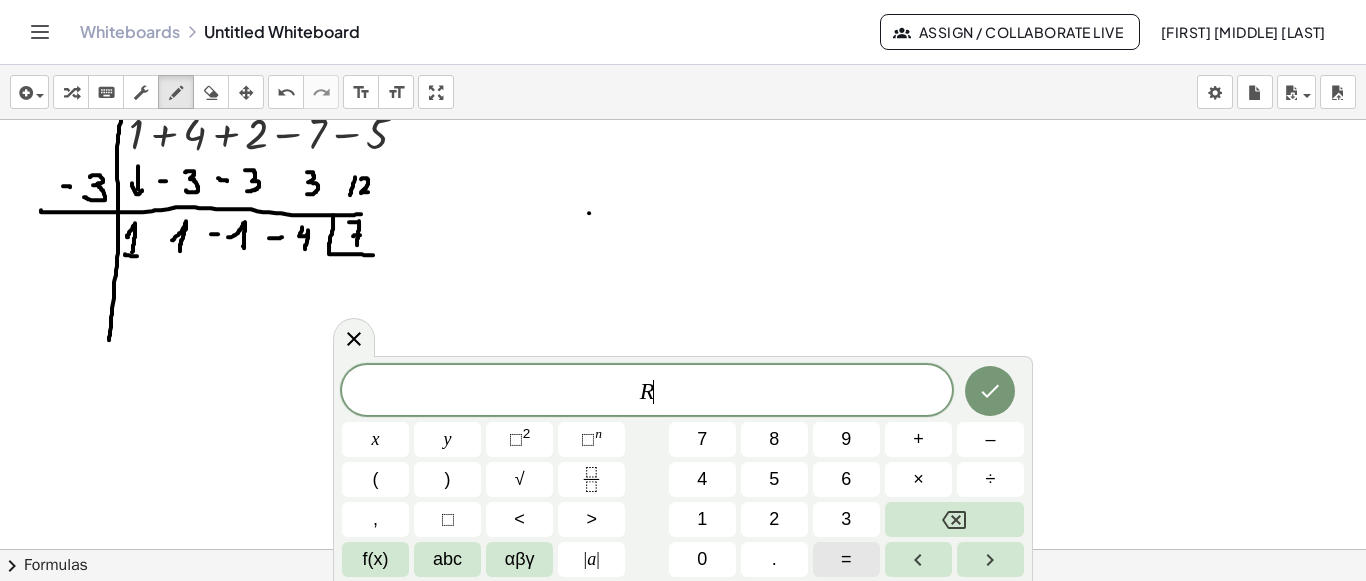 click on "=" at bounding box center (846, 559) 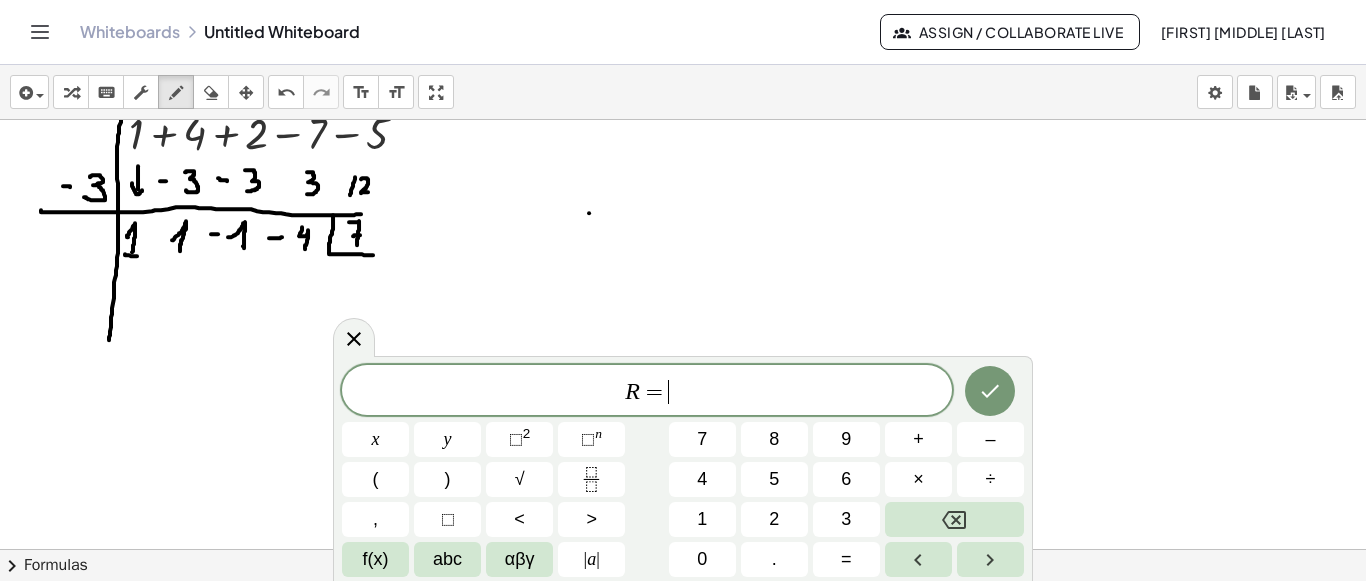 click on "7" at bounding box center [702, 439] 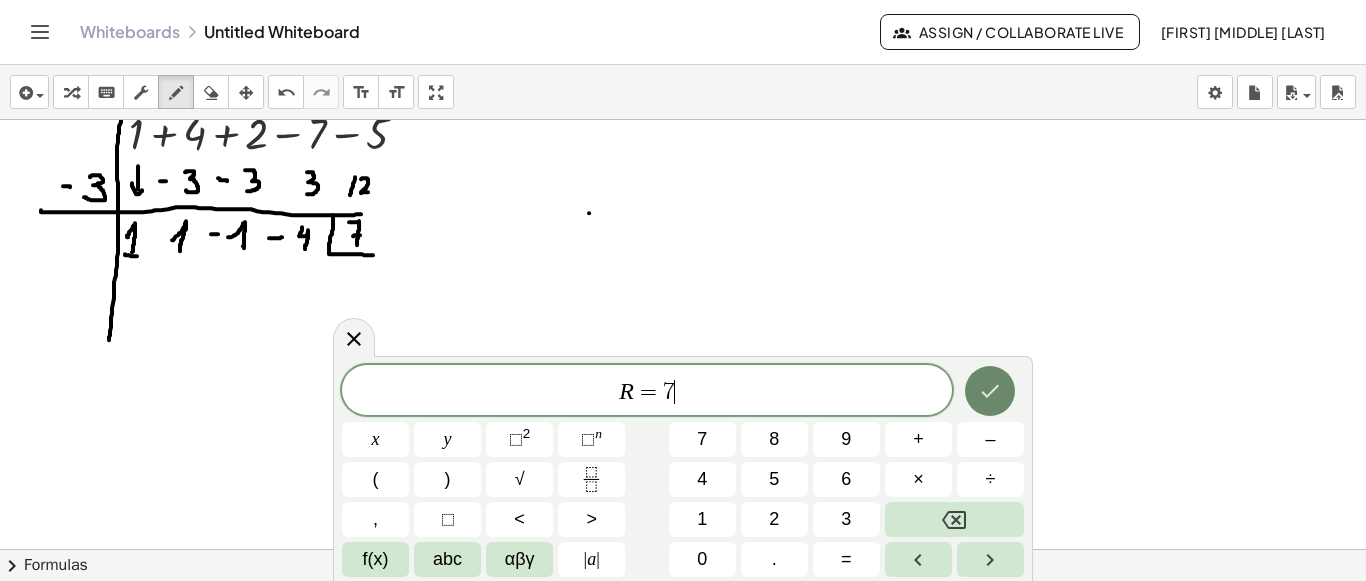 click 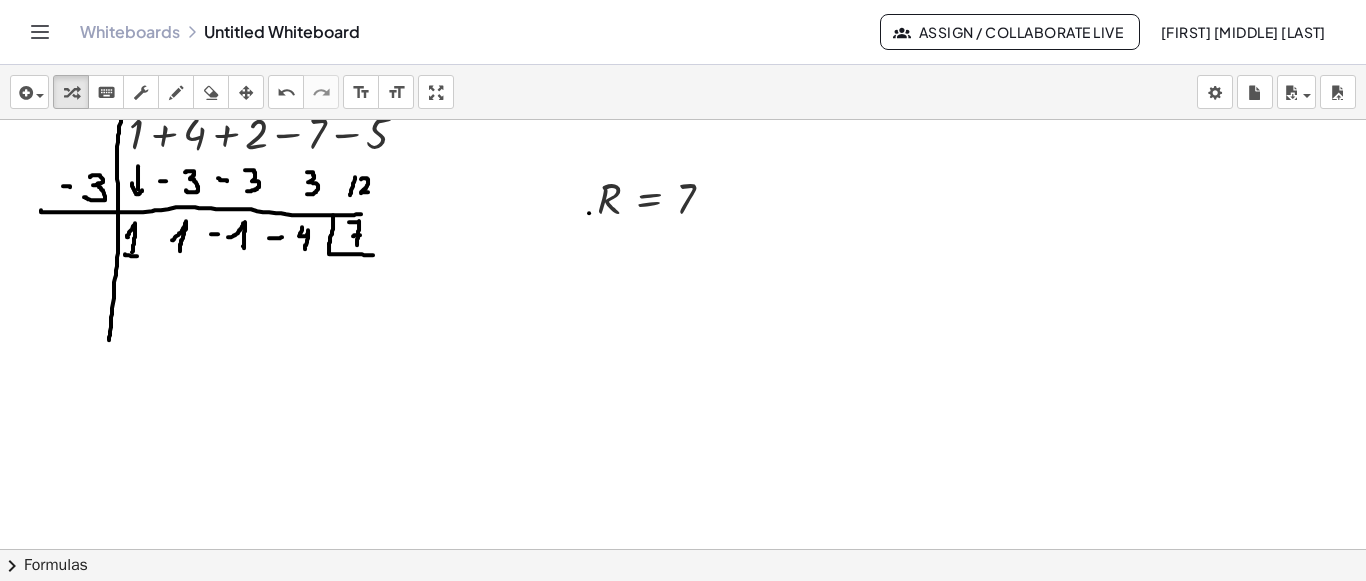 drag, startPoint x: 246, startPoint y: 92, endPoint x: 507, endPoint y: 182, distance: 276.0815 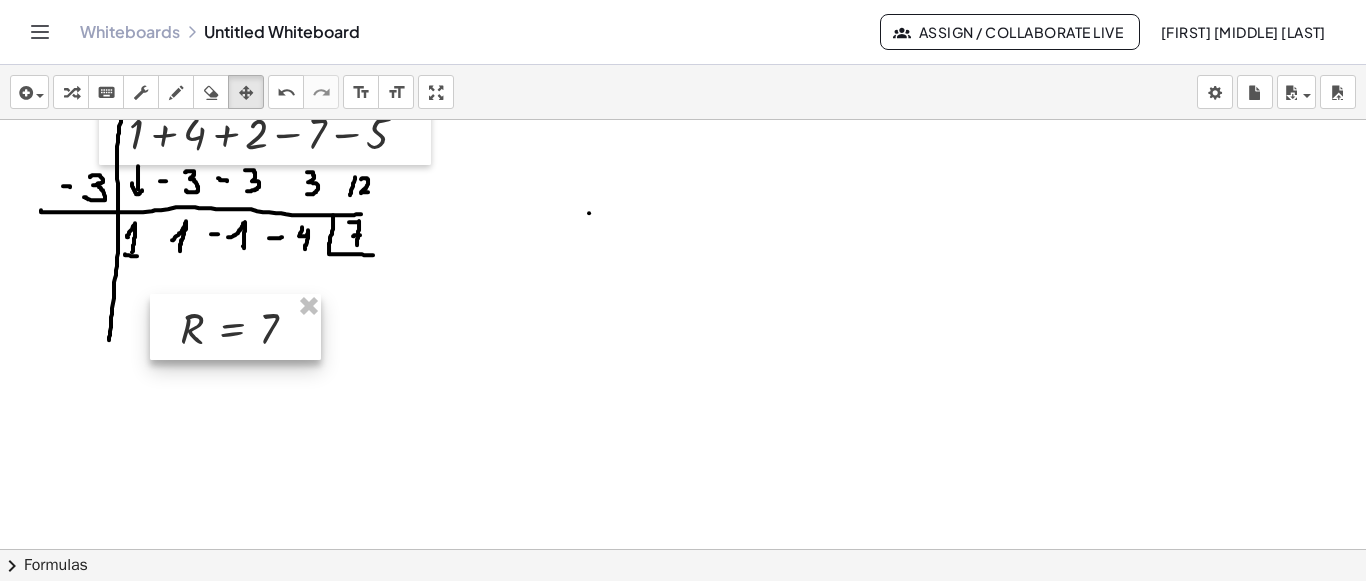 drag, startPoint x: 634, startPoint y: 205, endPoint x: 217, endPoint y: 335, distance: 436.794 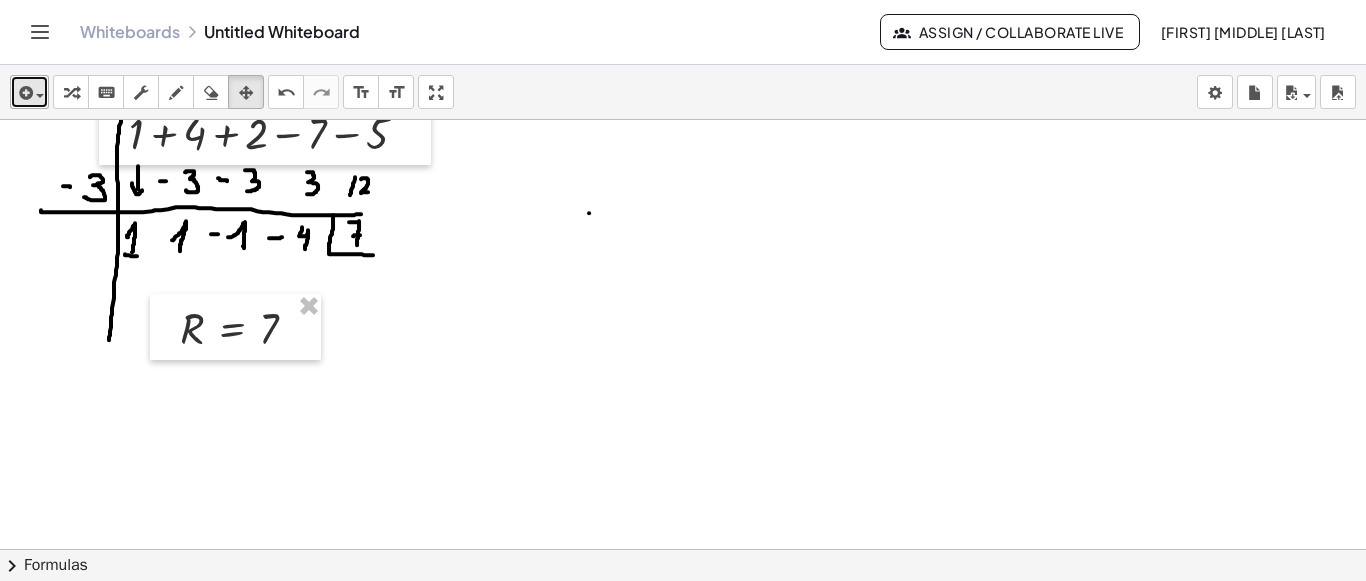 click at bounding box center (24, 93) 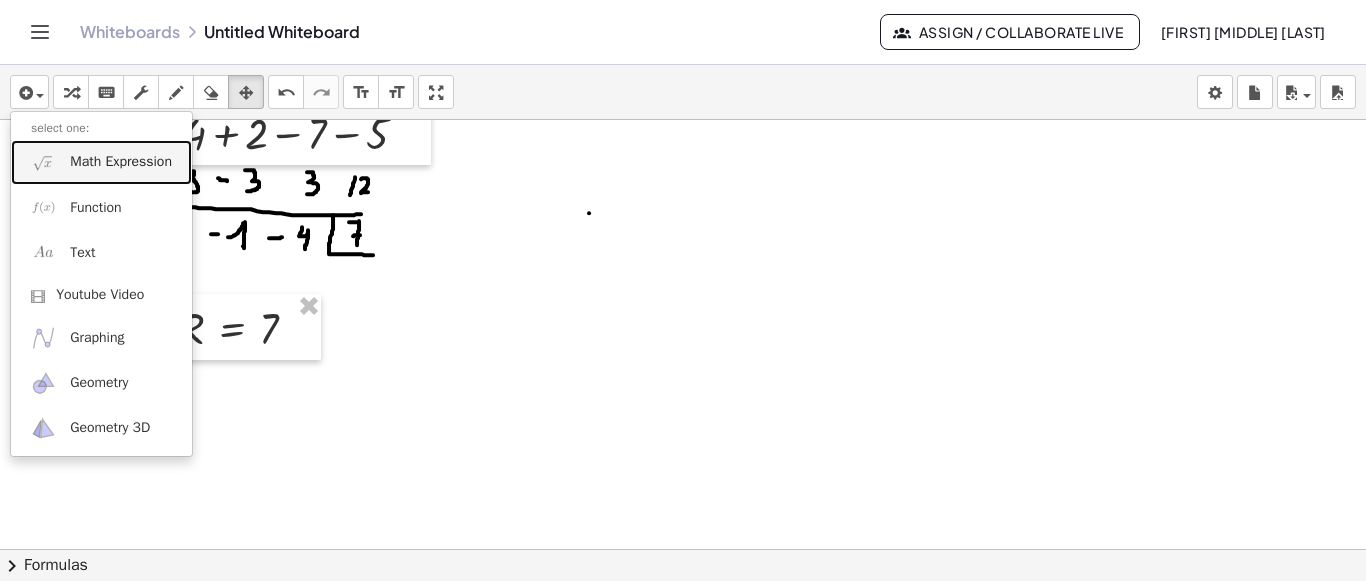 click on "Math Expression" at bounding box center [101, 162] 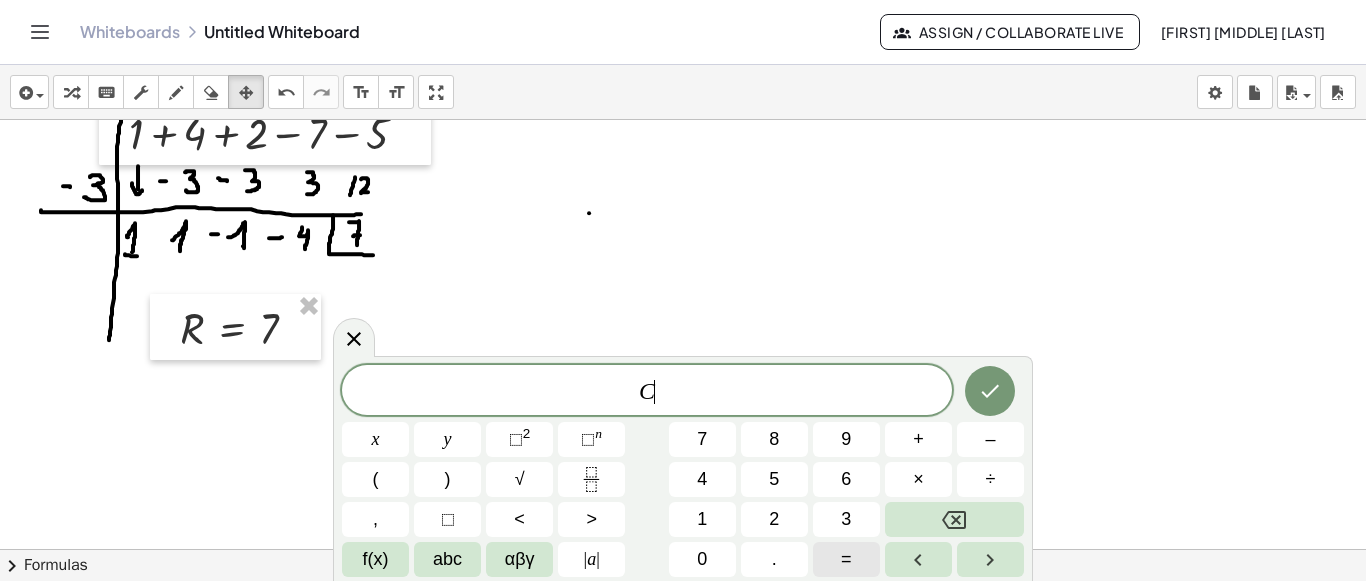 click on "=" at bounding box center (846, 559) 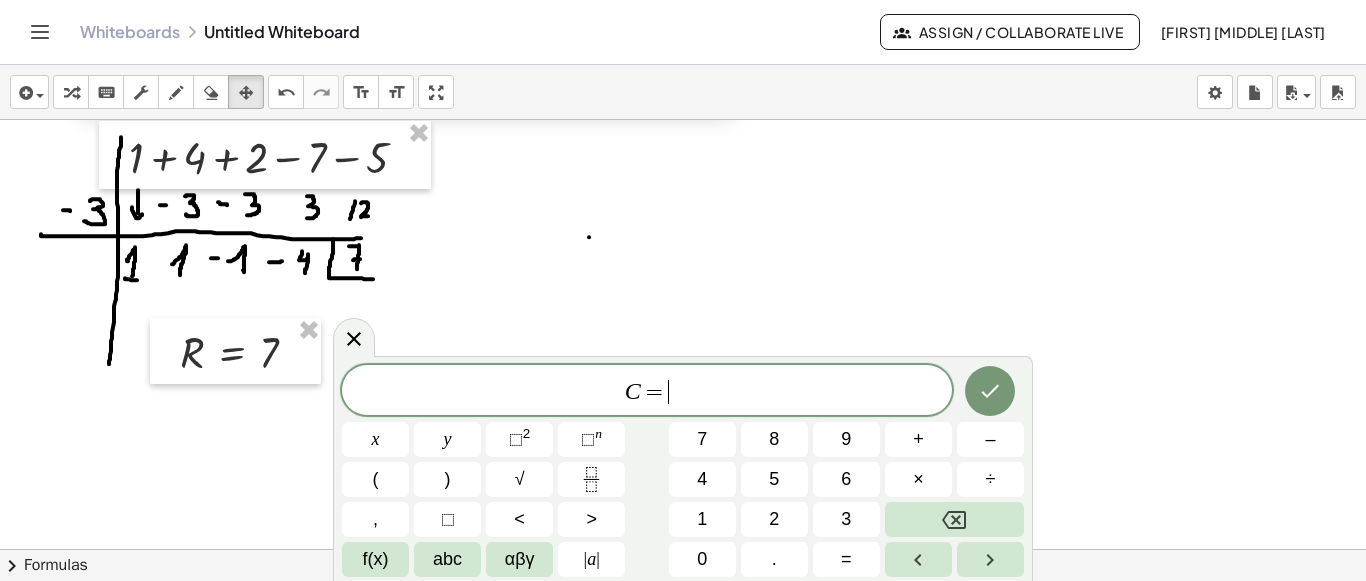 scroll, scrollTop: 2186, scrollLeft: 0, axis: vertical 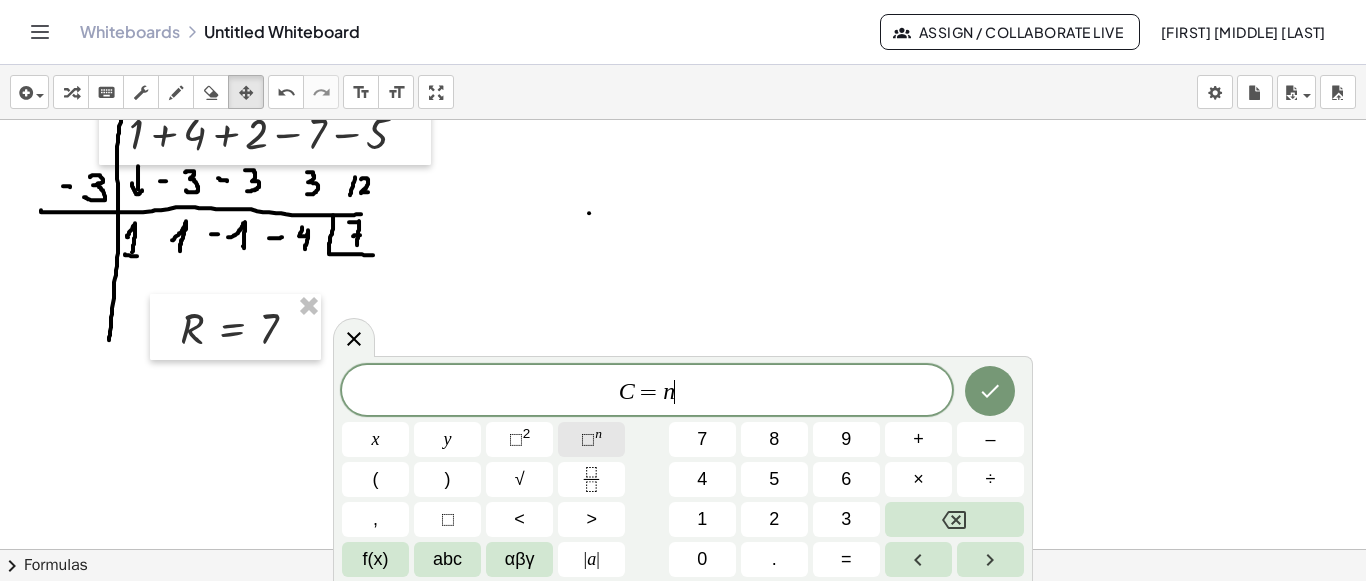 click on "⬚" at bounding box center [588, 439] 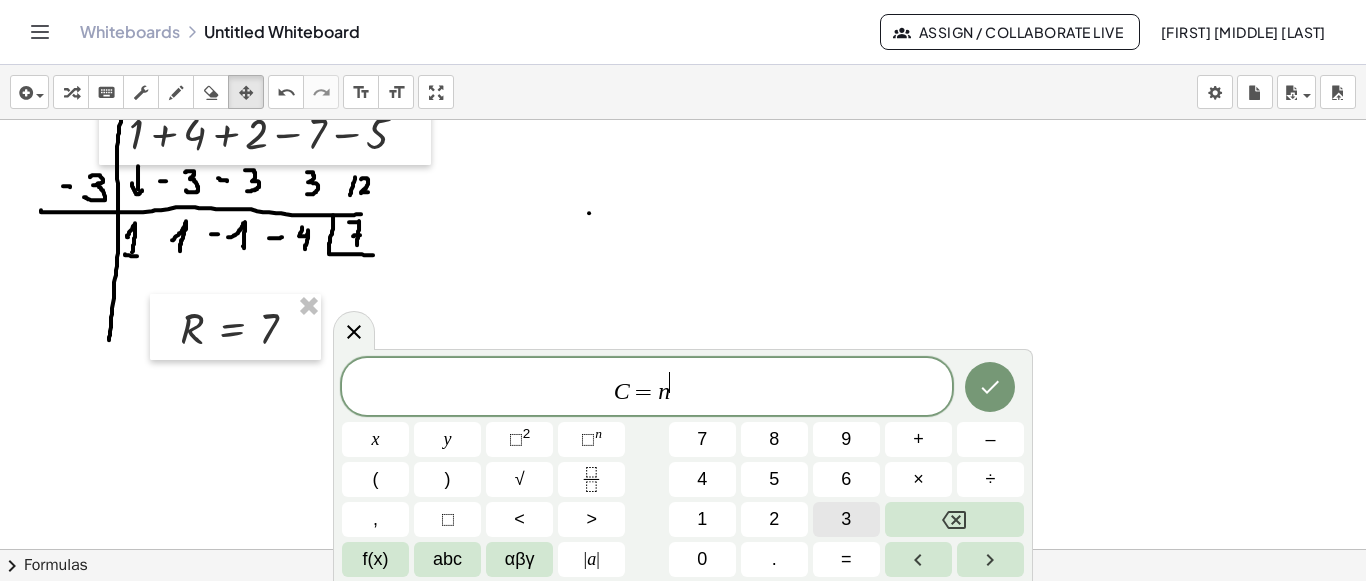 click on "3" at bounding box center [846, 519] 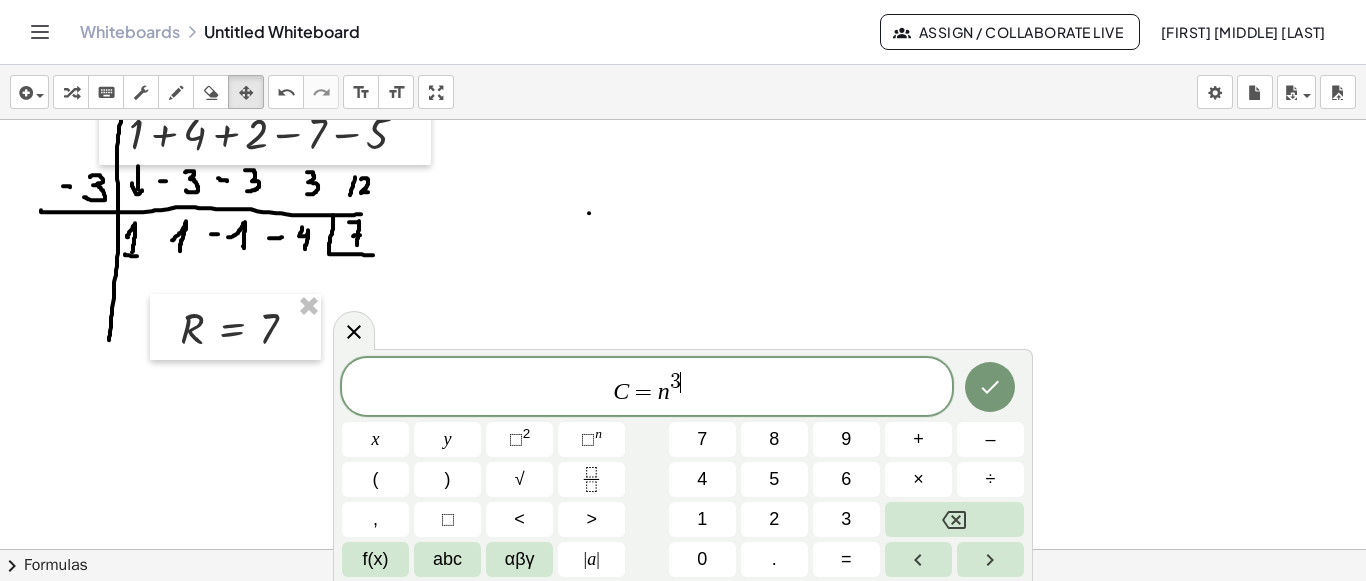 click on "C = n 3 ​" at bounding box center [647, 388] 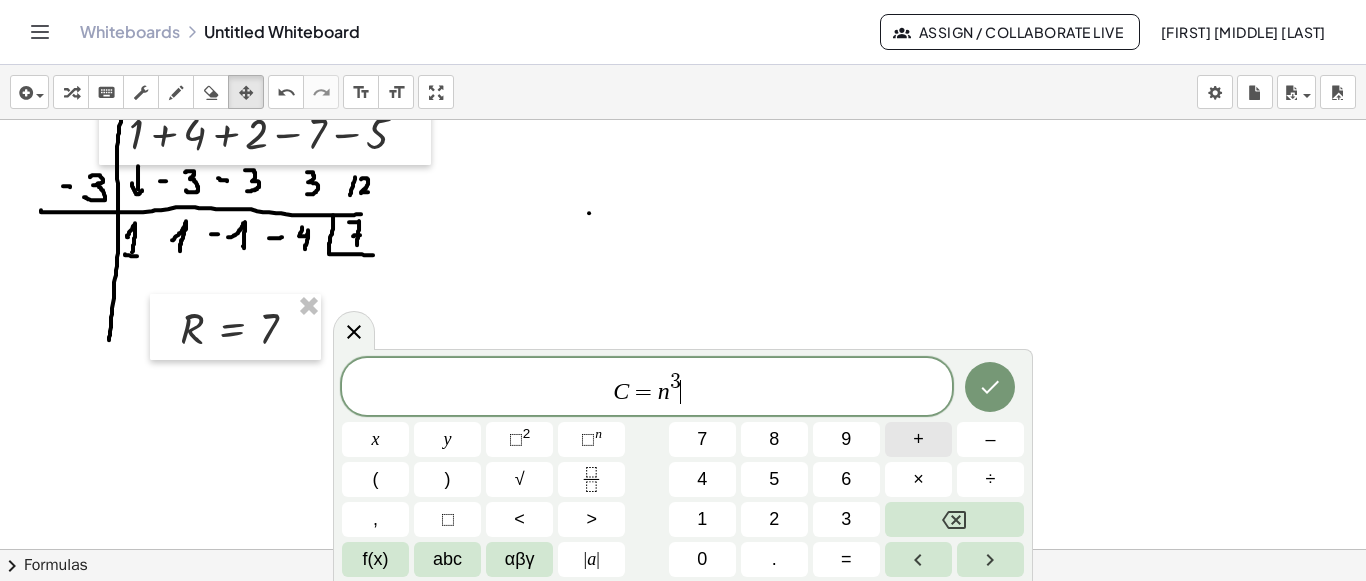 click on "+" at bounding box center (918, 439) 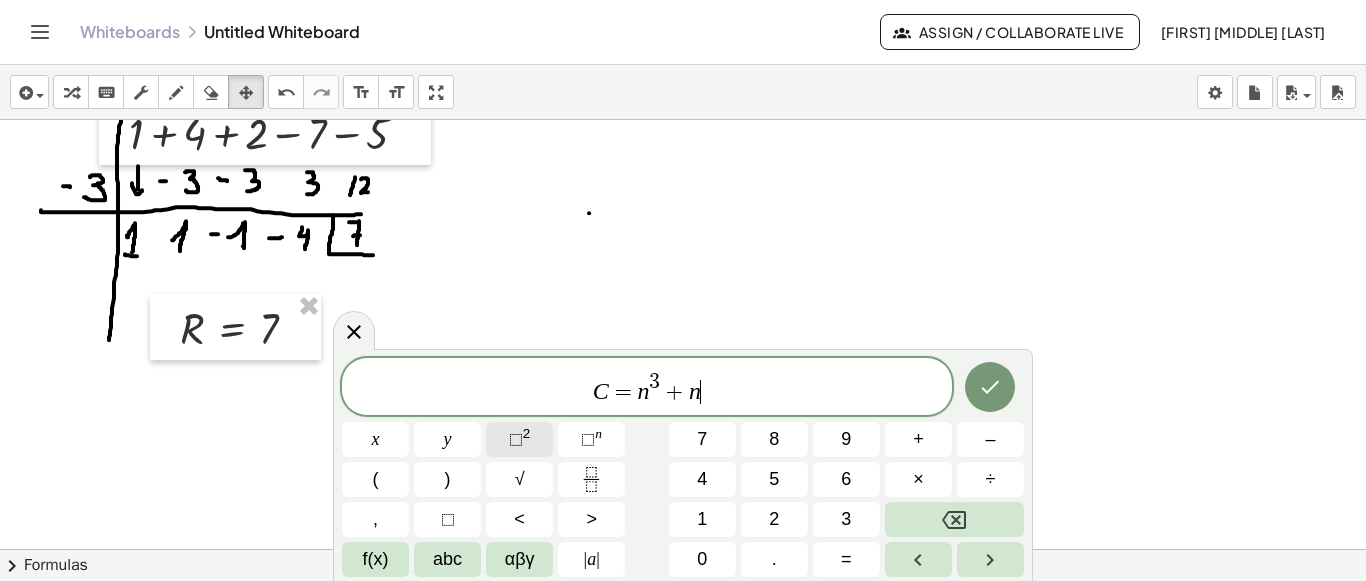 click on "⬚ 2" at bounding box center (519, 439) 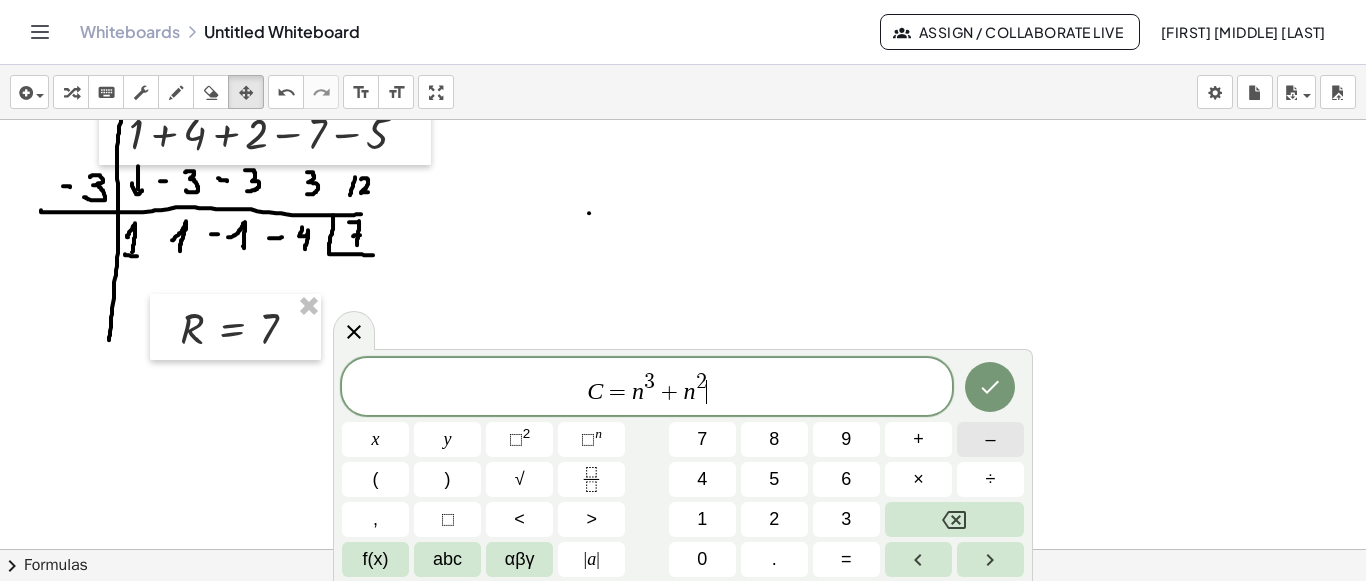 click on "–" at bounding box center (990, 439) 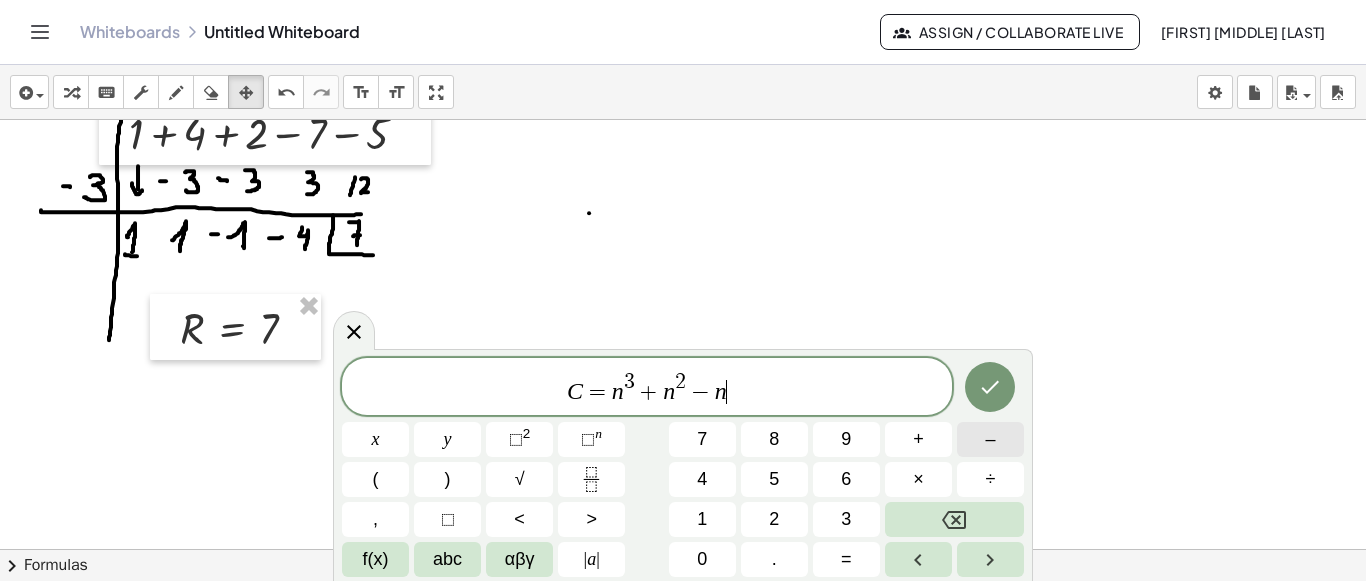 click on "–" at bounding box center [990, 439] 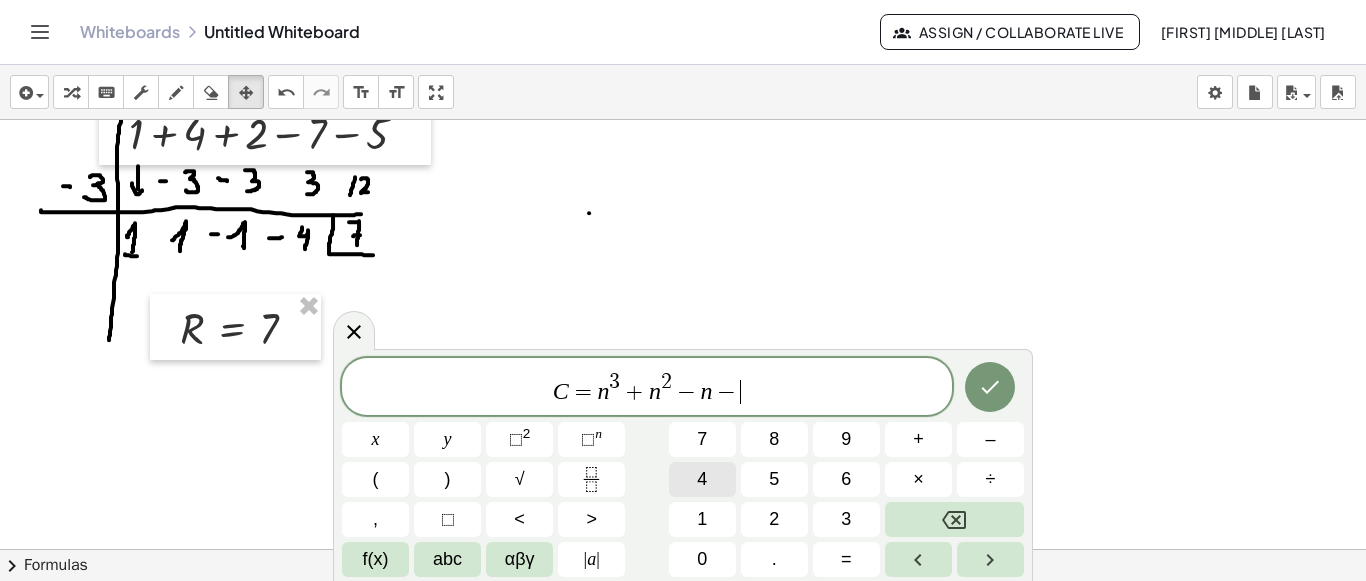 click on "4" at bounding box center (702, 479) 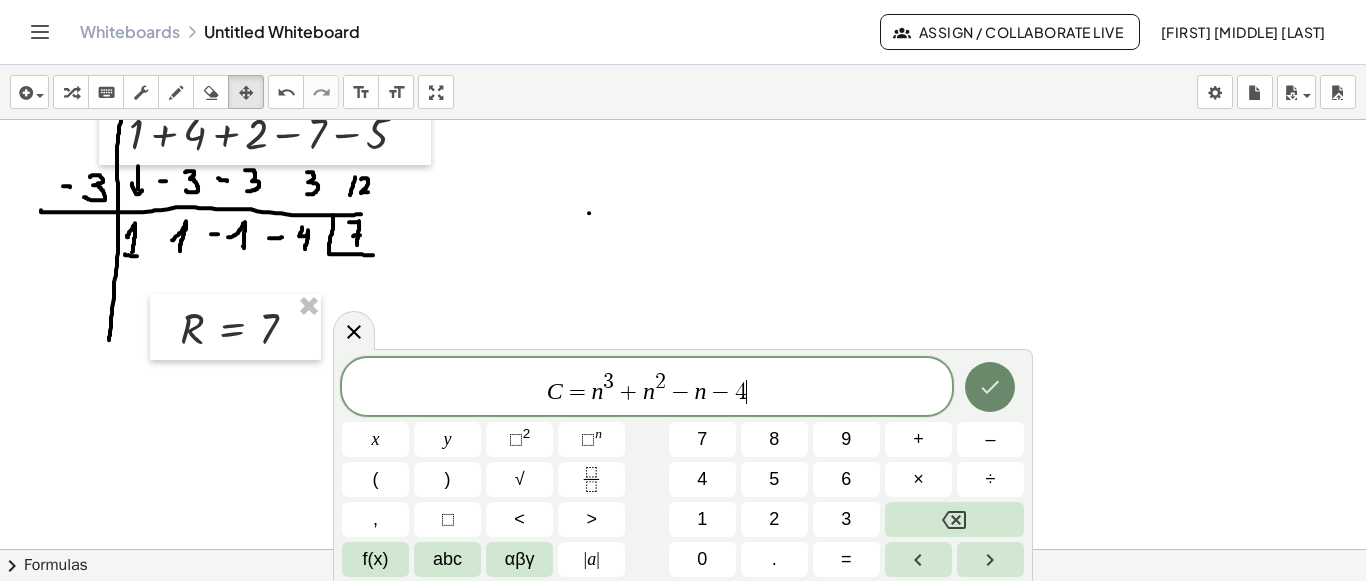 click 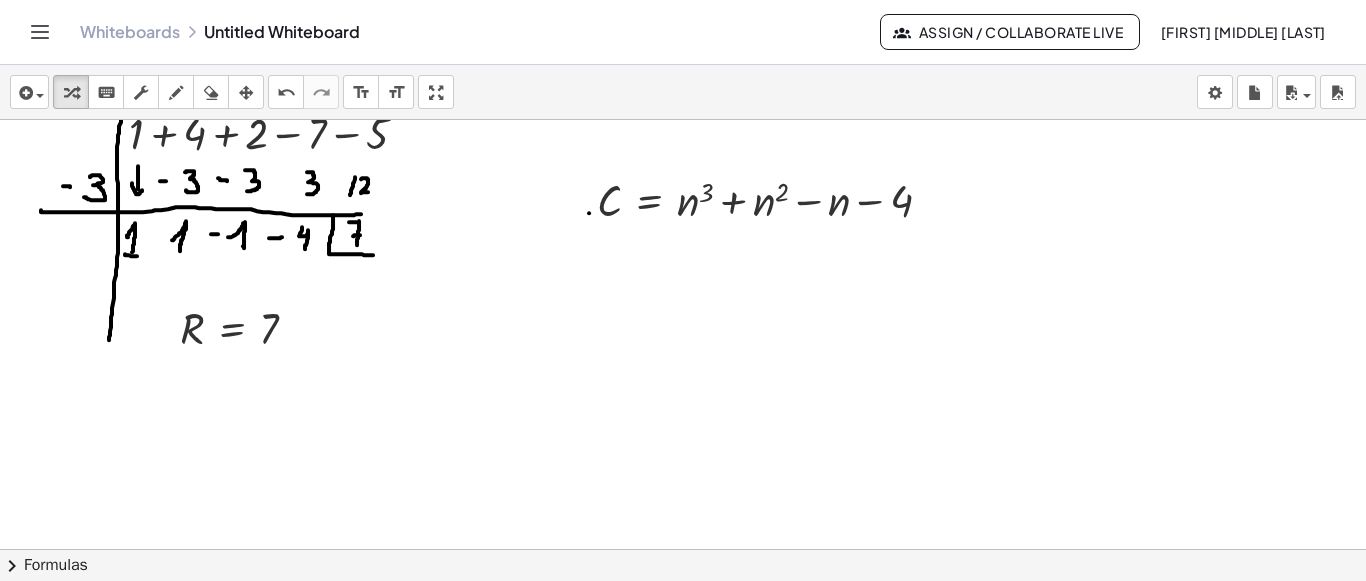 drag, startPoint x: 257, startPoint y: 99, endPoint x: 319, endPoint y: 116, distance: 64.288414 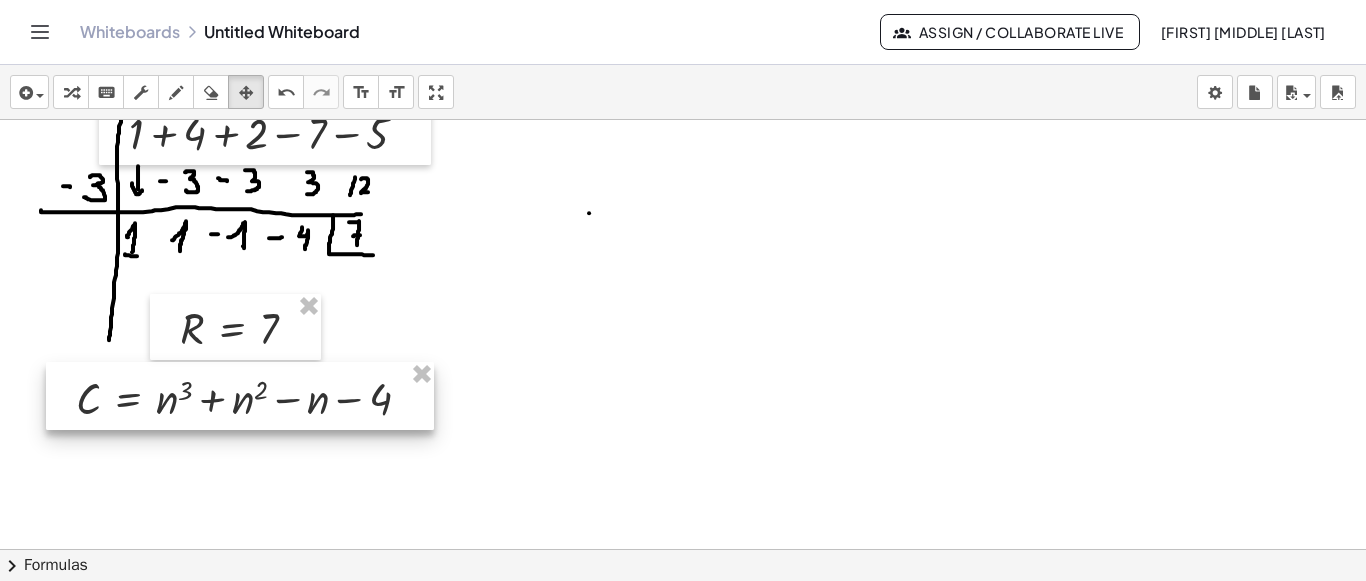 drag, startPoint x: 733, startPoint y: 210, endPoint x: 210, endPoint y: 404, distance: 557.82166 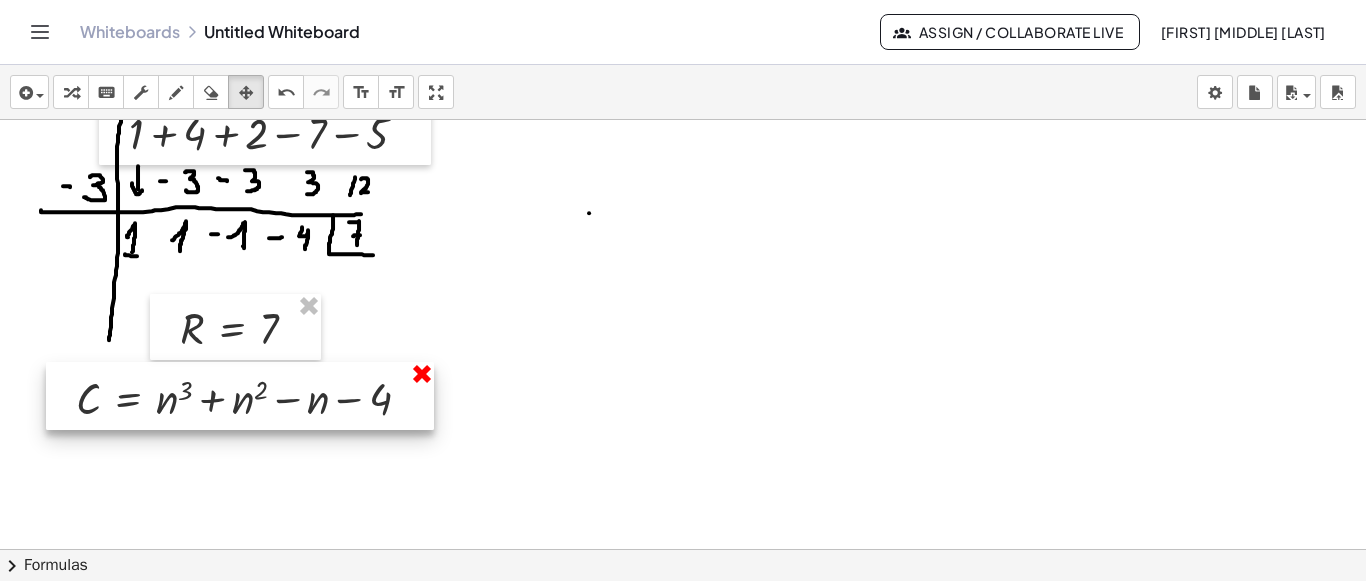 scroll, scrollTop: 2086, scrollLeft: 0, axis: vertical 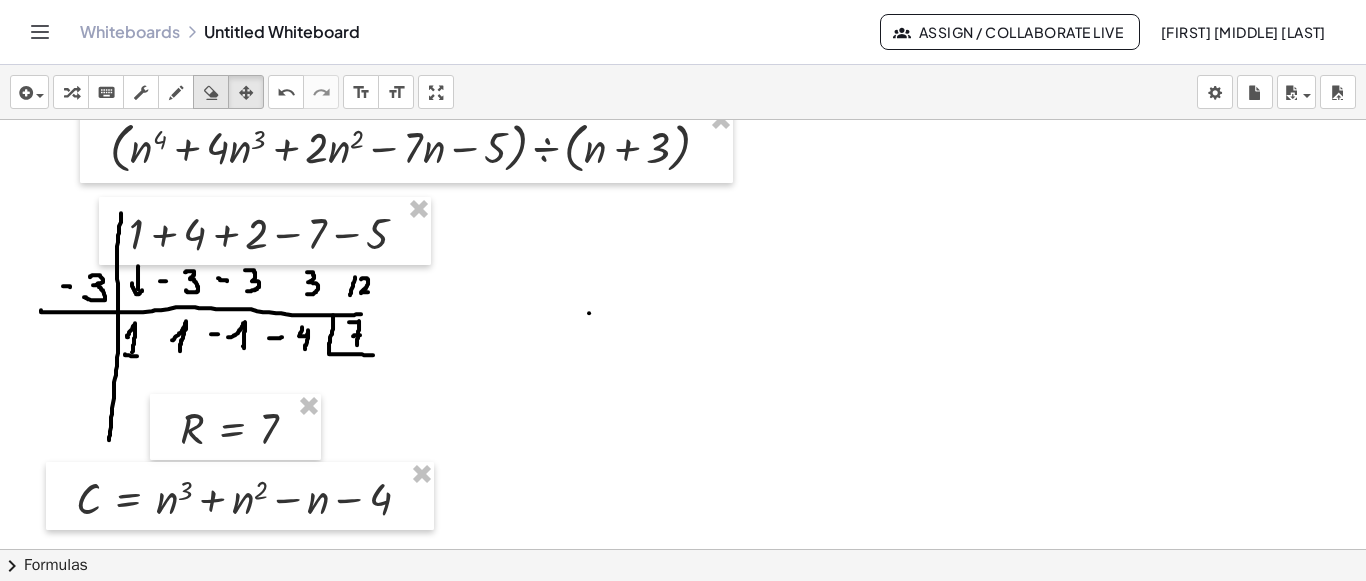 click at bounding box center (211, 93) 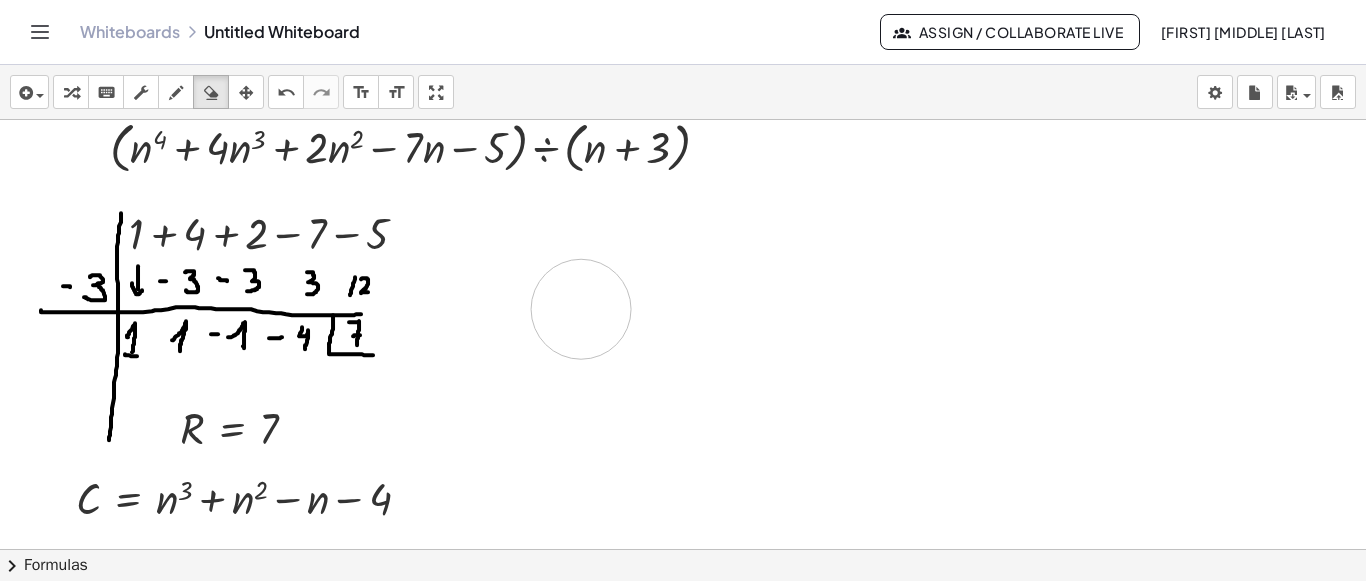 drag, startPoint x: 586, startPoint y: 298, endPoint x: 598, endPoint y: 308, distance: 15.6205 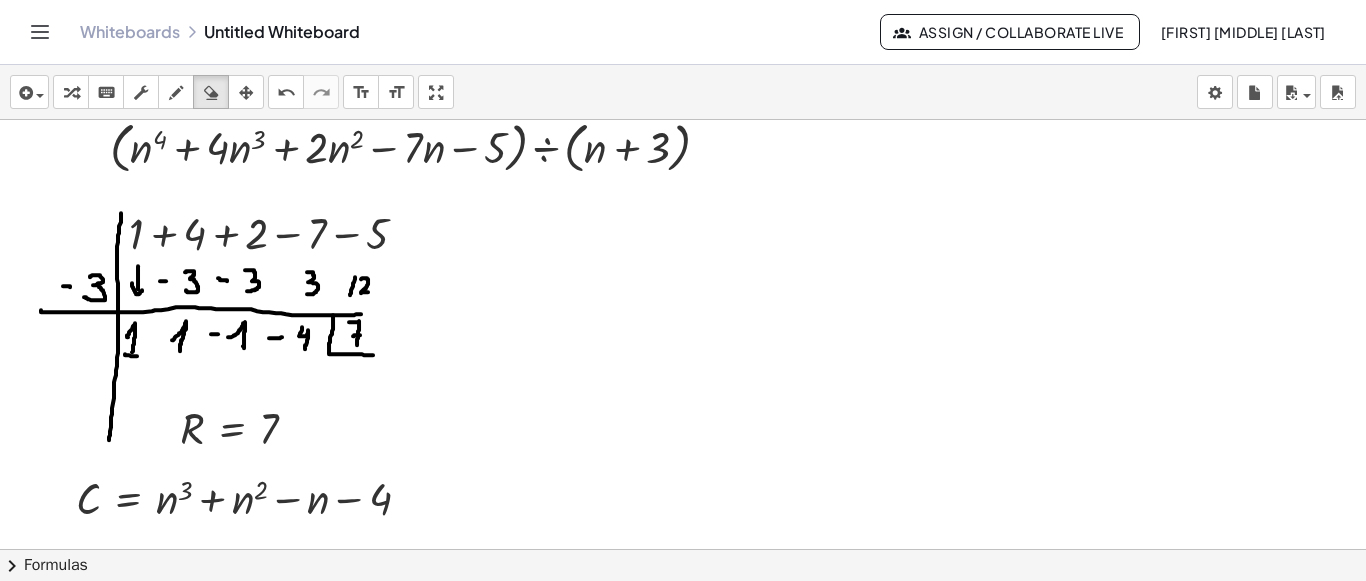 click at bounding box center (683, -576) 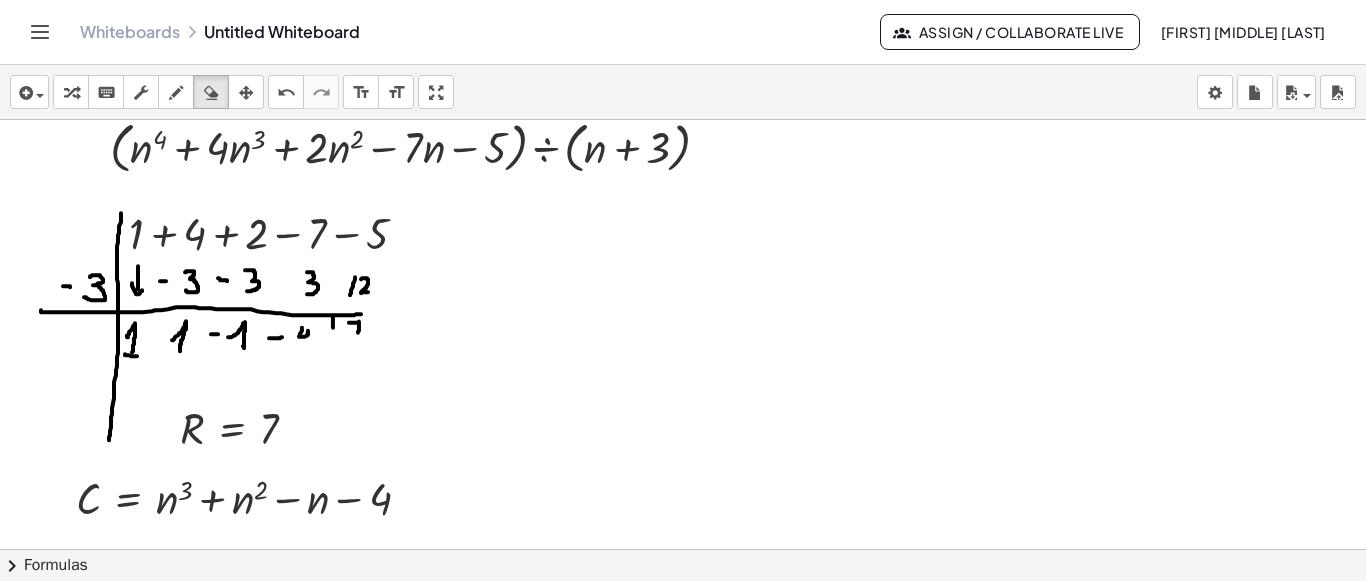 click at bounding box center [683, -576] 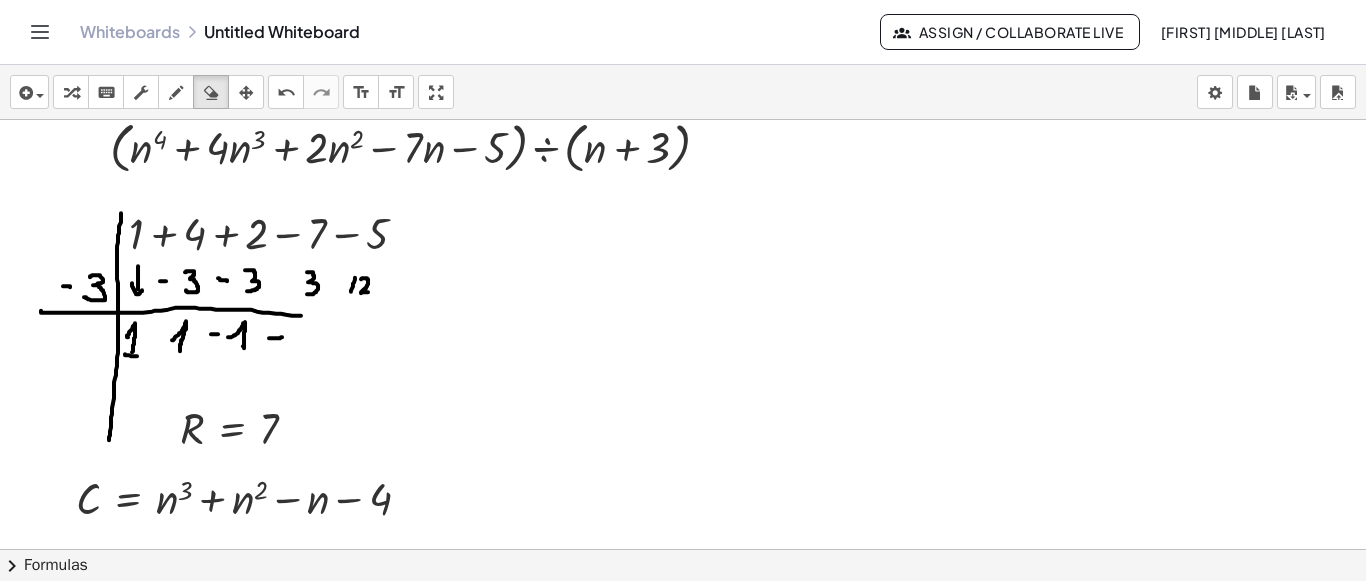 click at bounding box center (683, -576) 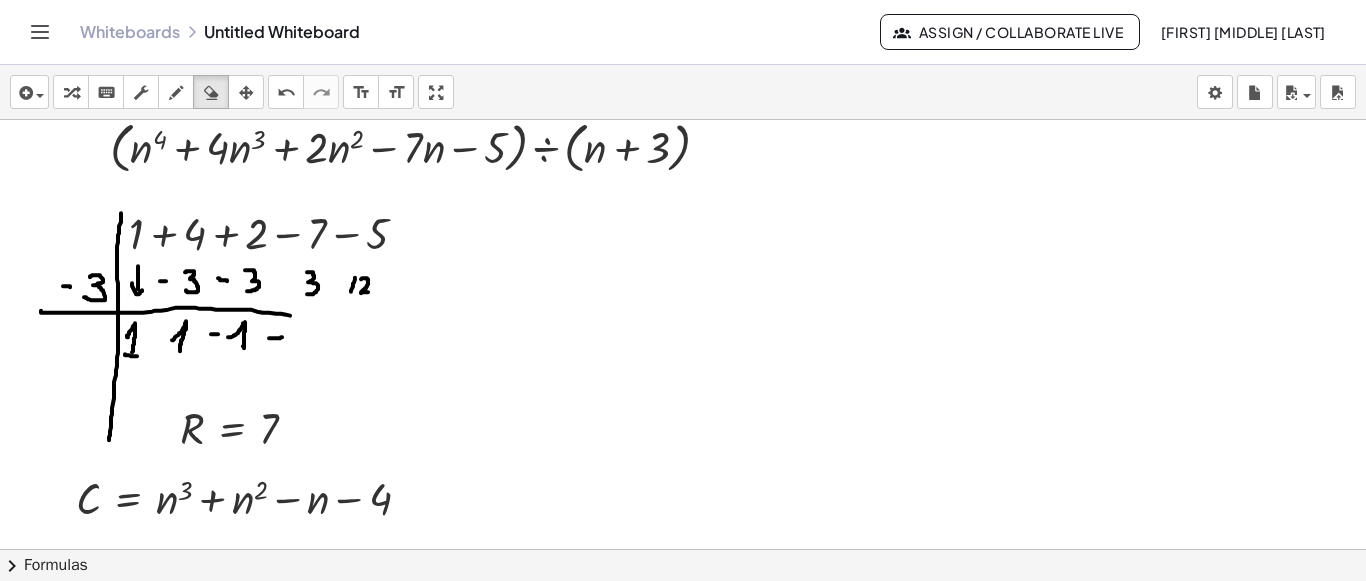 drag, startPoint x: 342, startPoint y: 345, endPoint x: 419, endPoint y: 325, distance: 79.555016 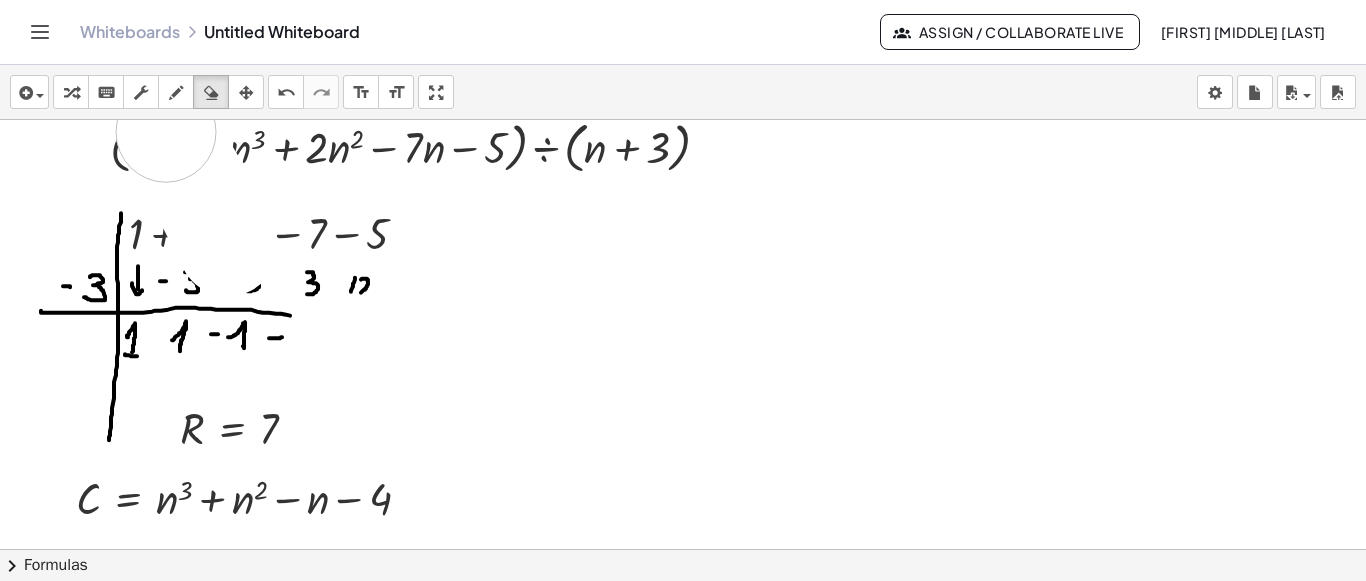 drag, startPoint x: 179, startPoint y: 150, endPoint x: 166, endPoint y: 111, distance: 41.109608 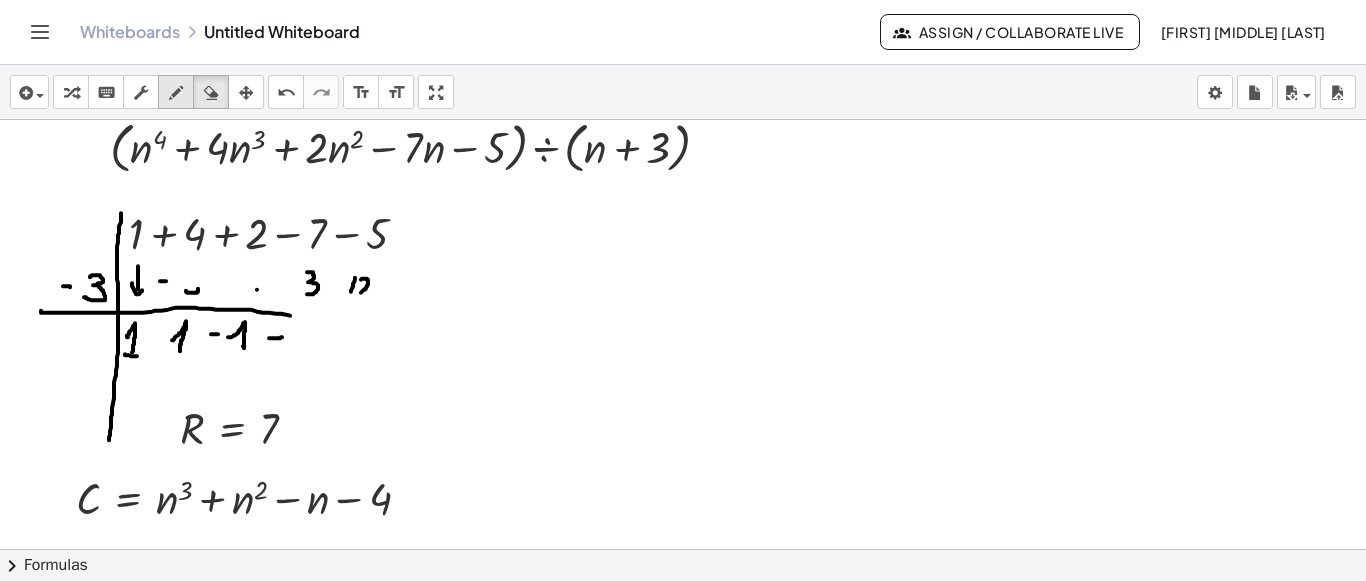 click at bounding box center (176, 93) 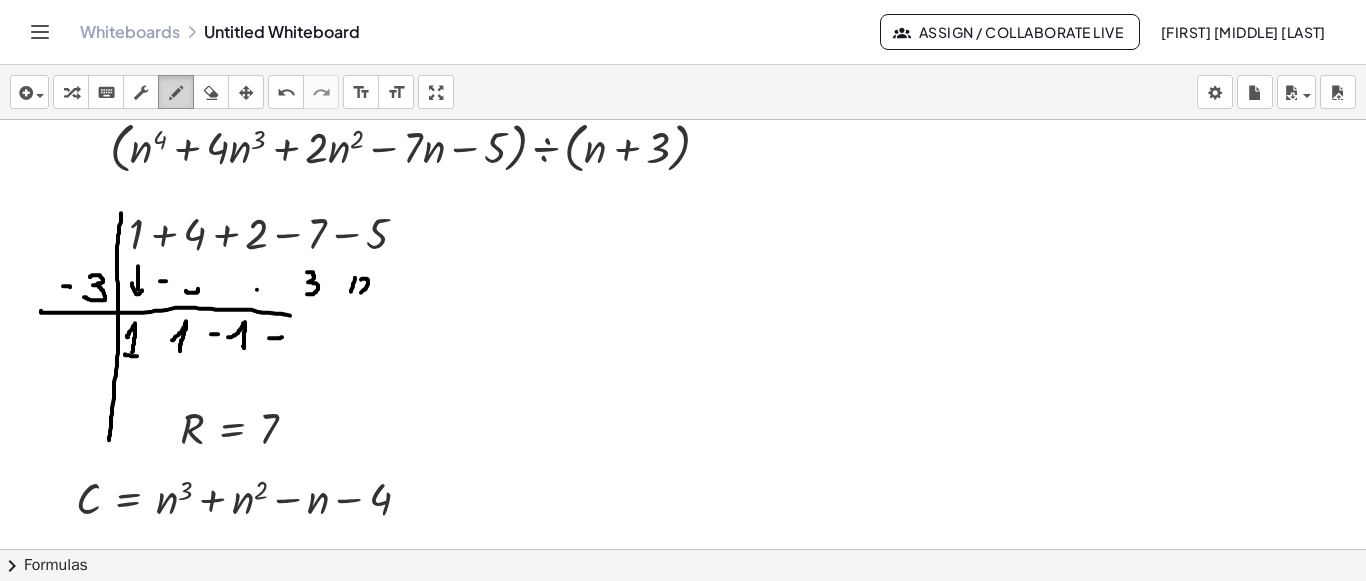 click at bounding box center [176, 93] 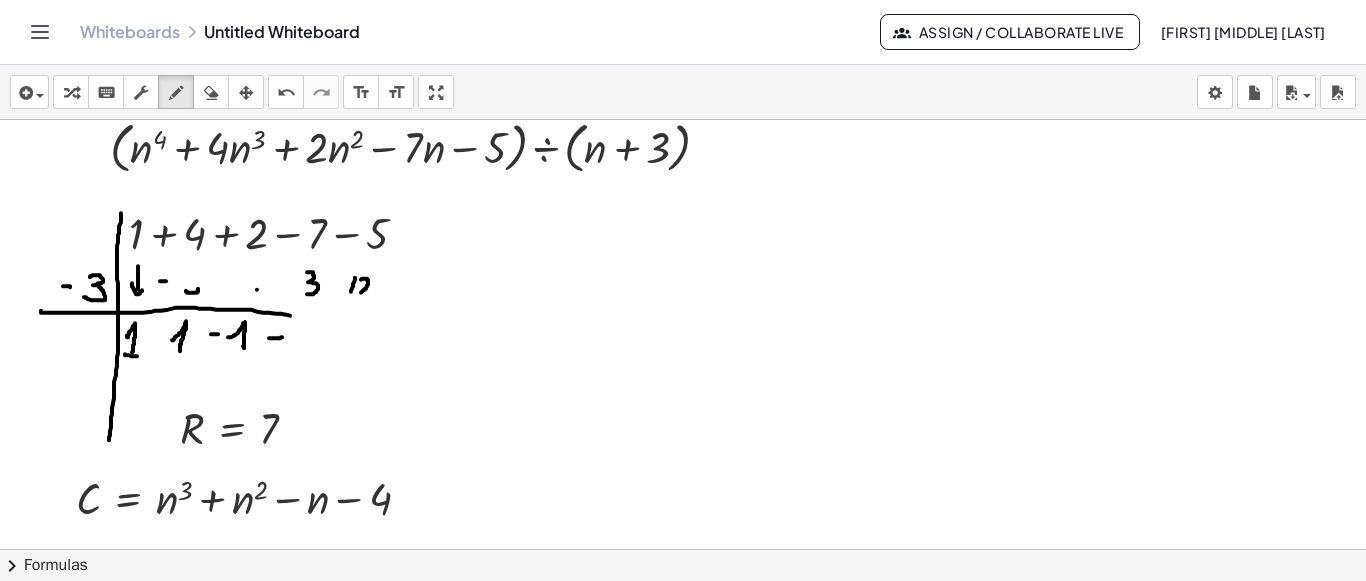 drag, startPoint x: 363, startPoint y: 363, endPoint x: 333, endPoint y: 317, distance: 54.91812 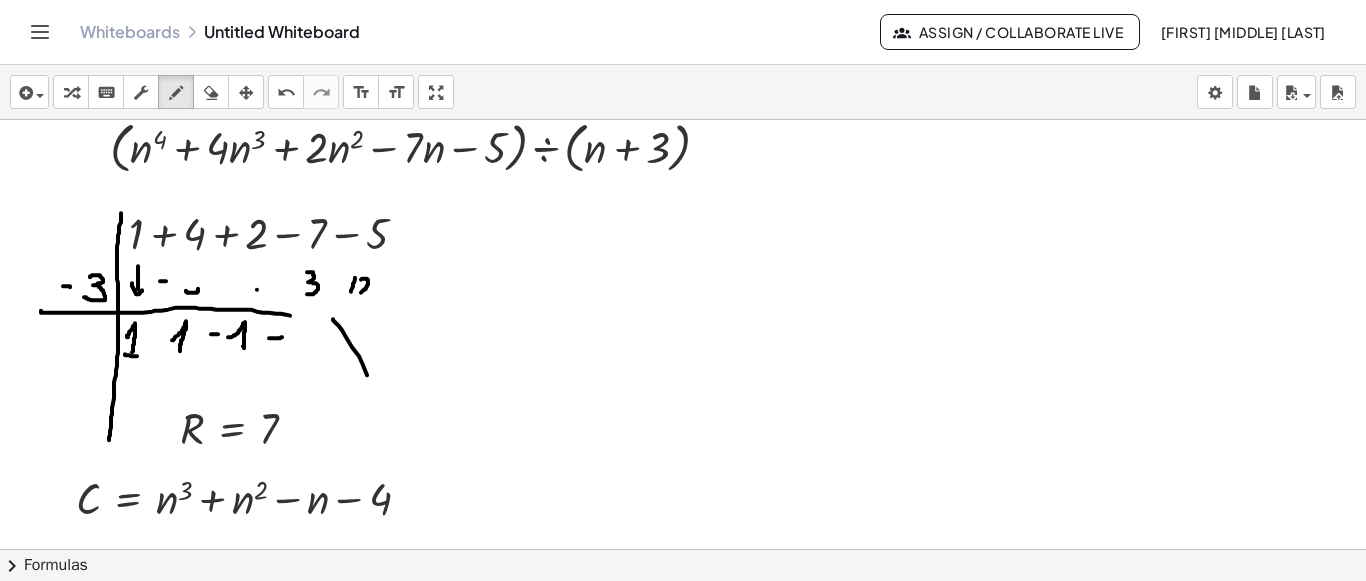 drag, startPoint x: 333, startPoint y: 317, endPoint x: 747, endPoint y: 487, distance: 447.5444 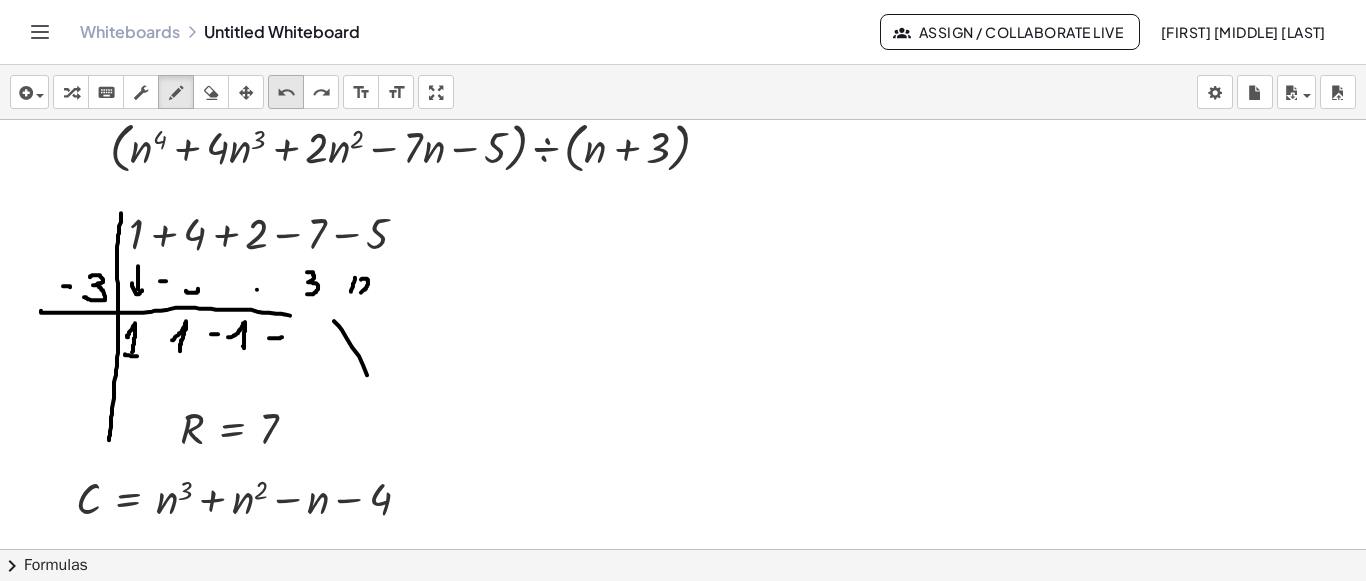click on "undo" at bounding box center (286, 92) 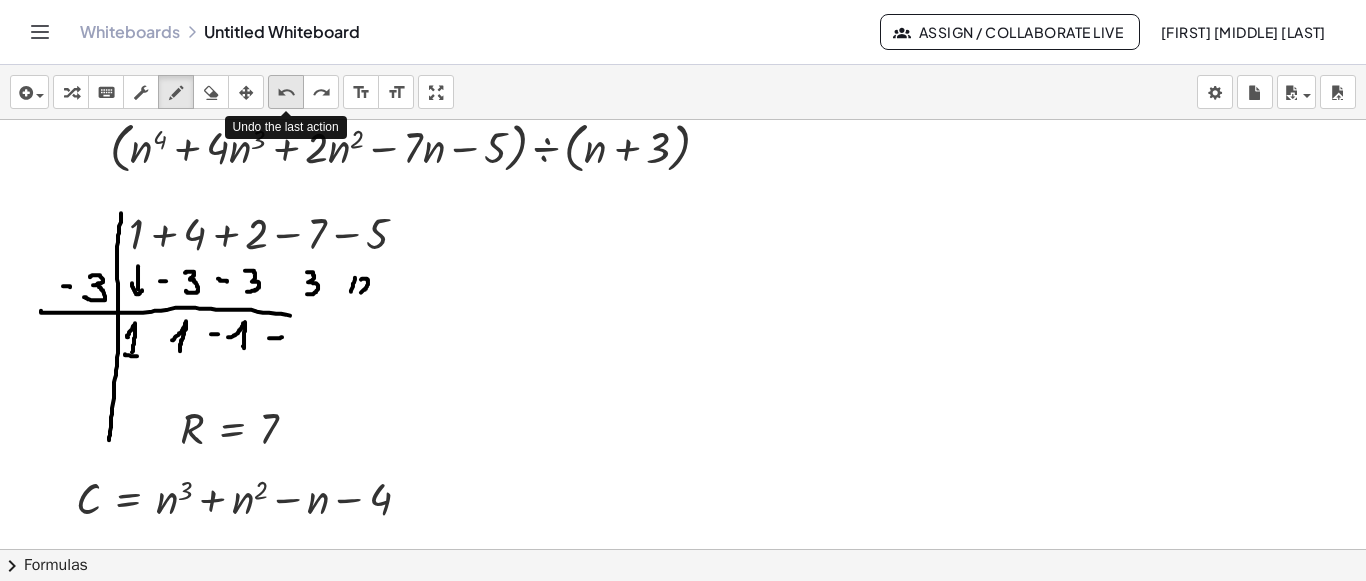 click on "undo" at bounding box center [286, 92] 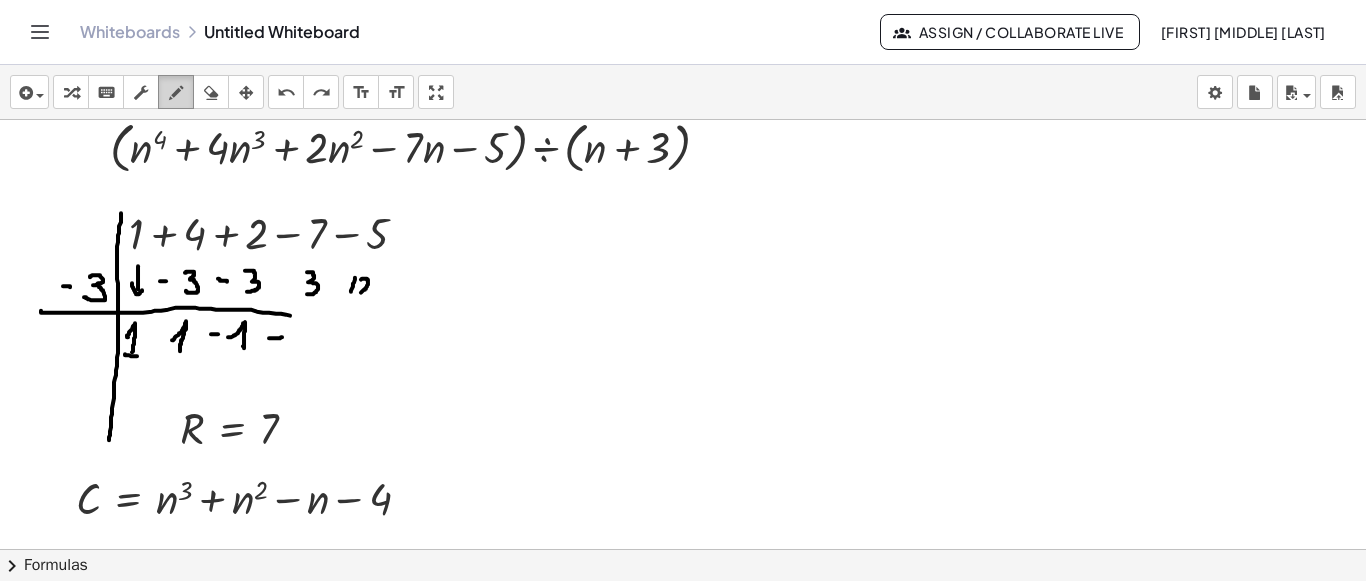 click at bounding box center (176, 93) 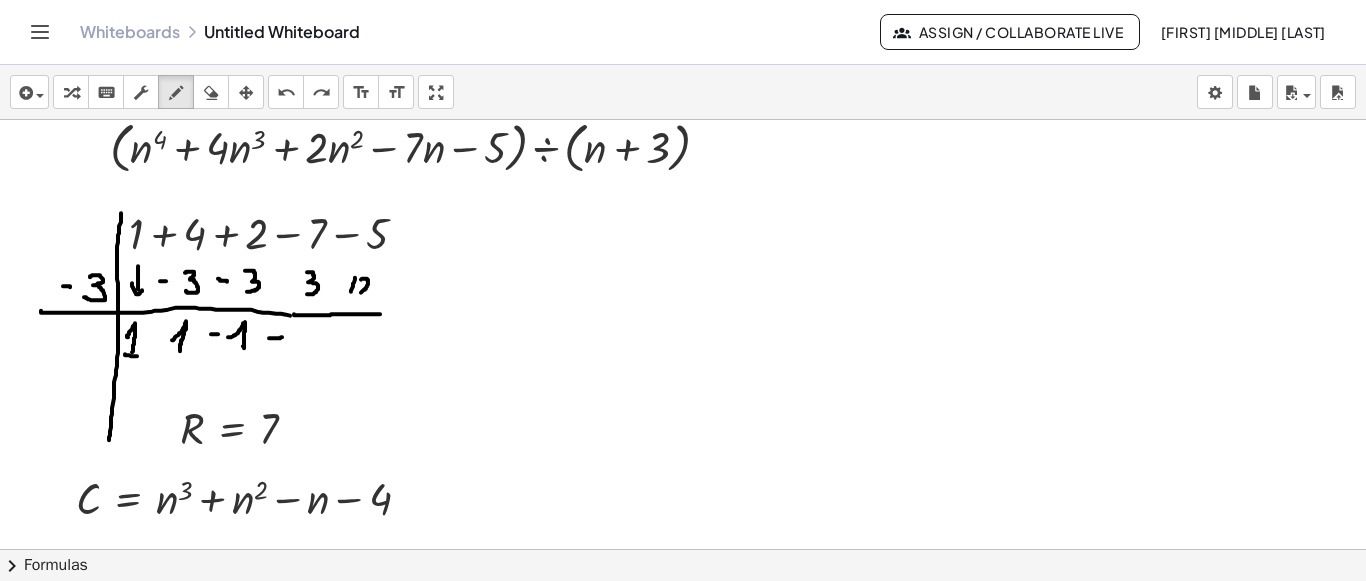 drag, startPoint x: 294, startPoint y: 312, endPoint x: 433, endPoint y: 319, distance: 139.17615 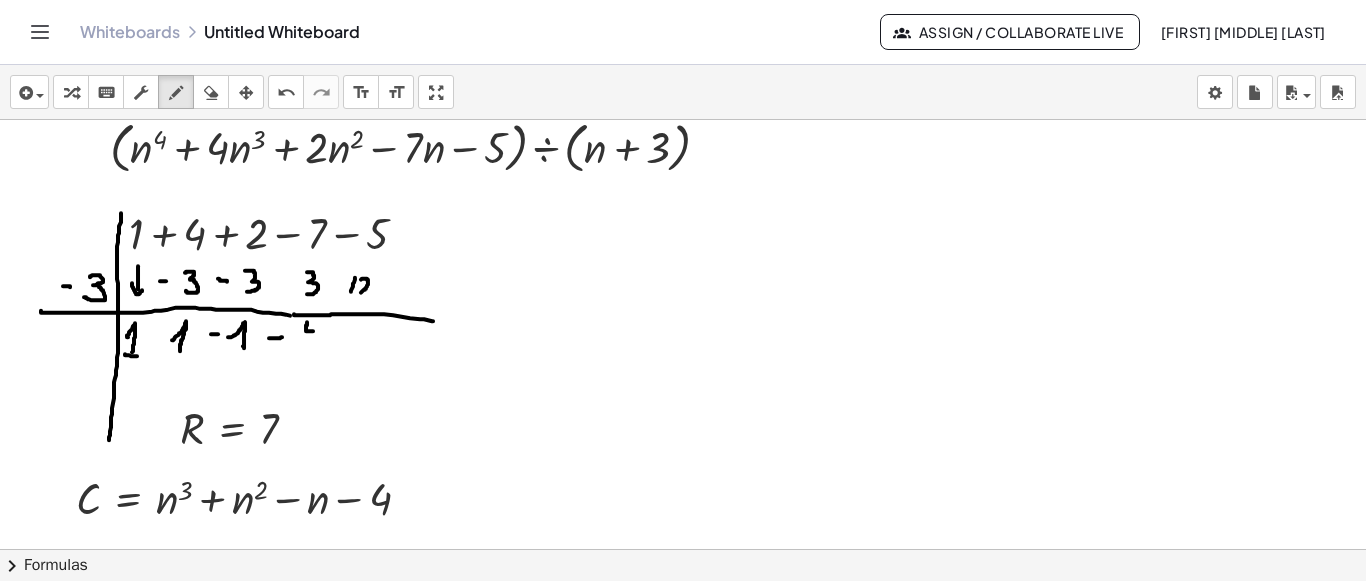 drag, startPoint x: 307, startPoint y: 320, endPoint x: 313, endPoint y: 329, distance: 10.816654 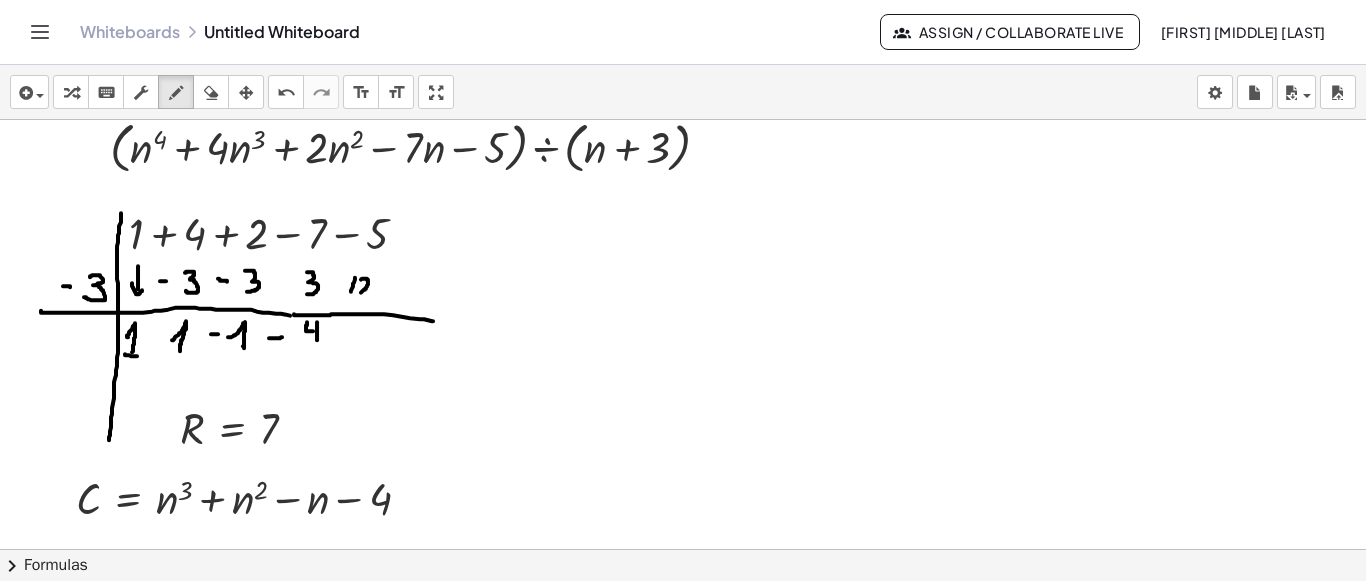 drag, startPoint x: 317, startPoint y: 320, endPoint x: 315, endPoint y: 345, distance: 25.079872 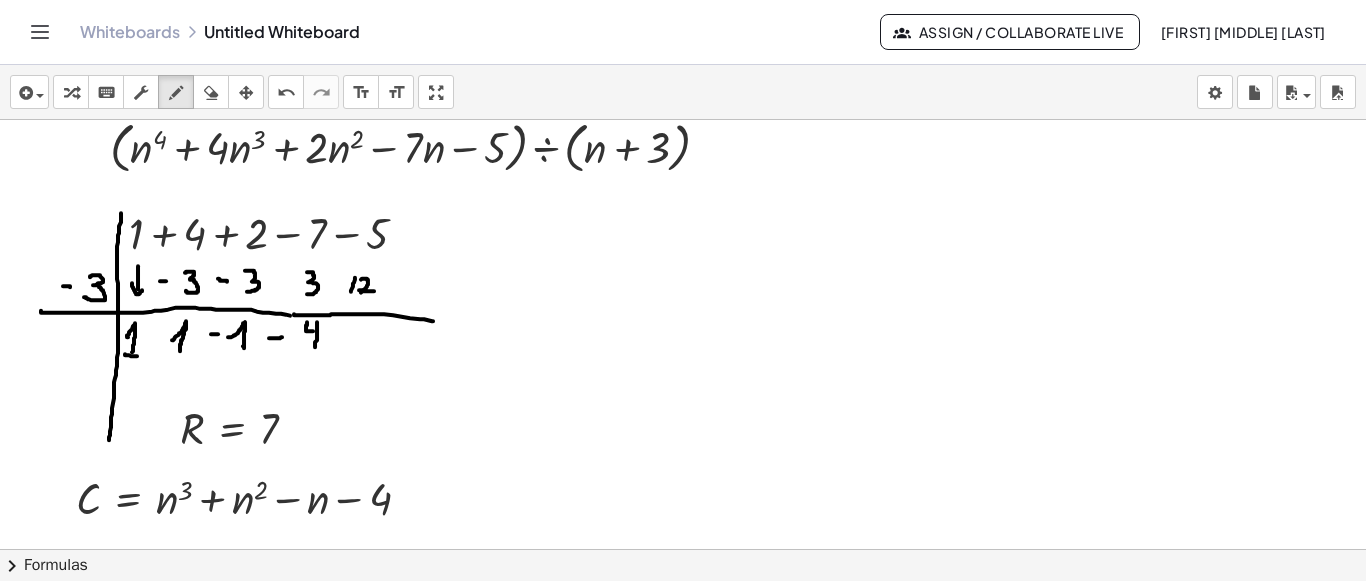 drag, startPoint x: 359, startPoint y: 288, endPoint x: 374, endPoint y: 289, distance: 15.033297 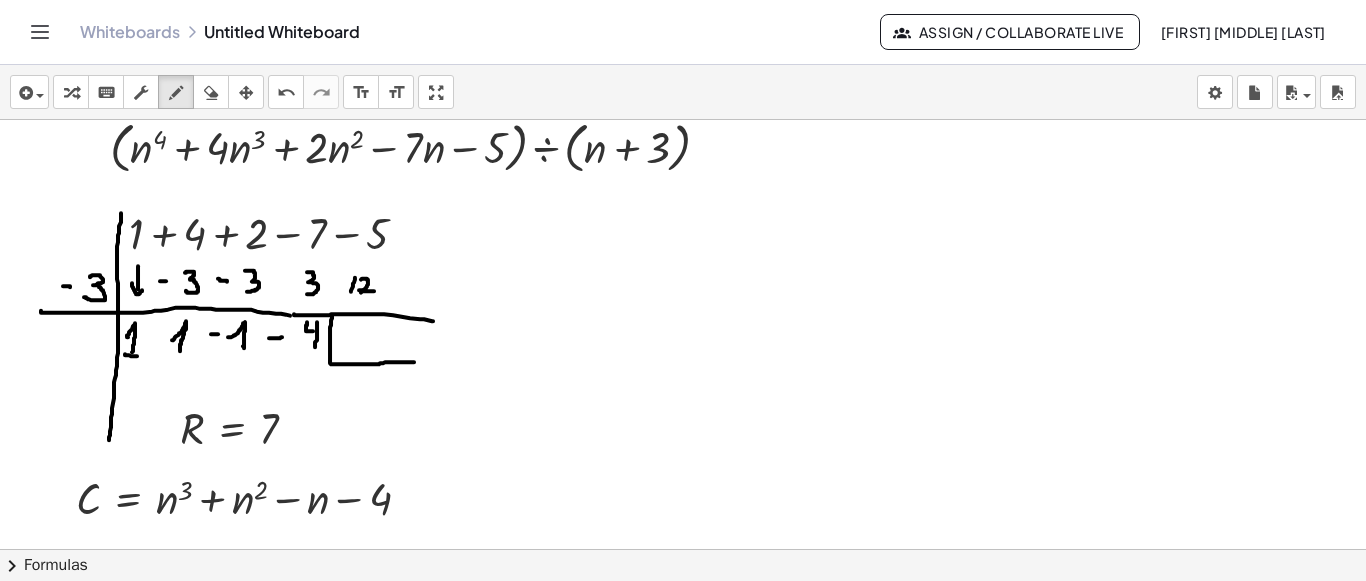 drag, startPoint x: 332, startPoint y: 313, endPoint x: 399, endPoint y: 347, distance: 75.13322 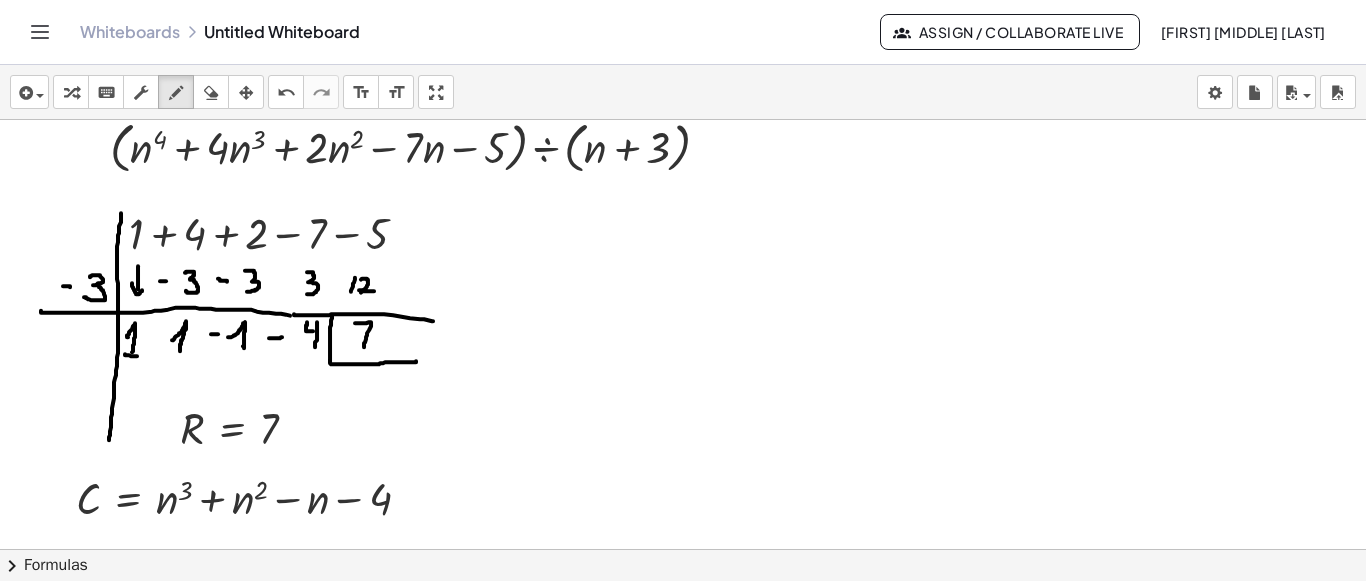 drag, startPoint x: 355, startPoint y: 321, endPoint x: 364, endPoint y: 345, distance: 25.632011 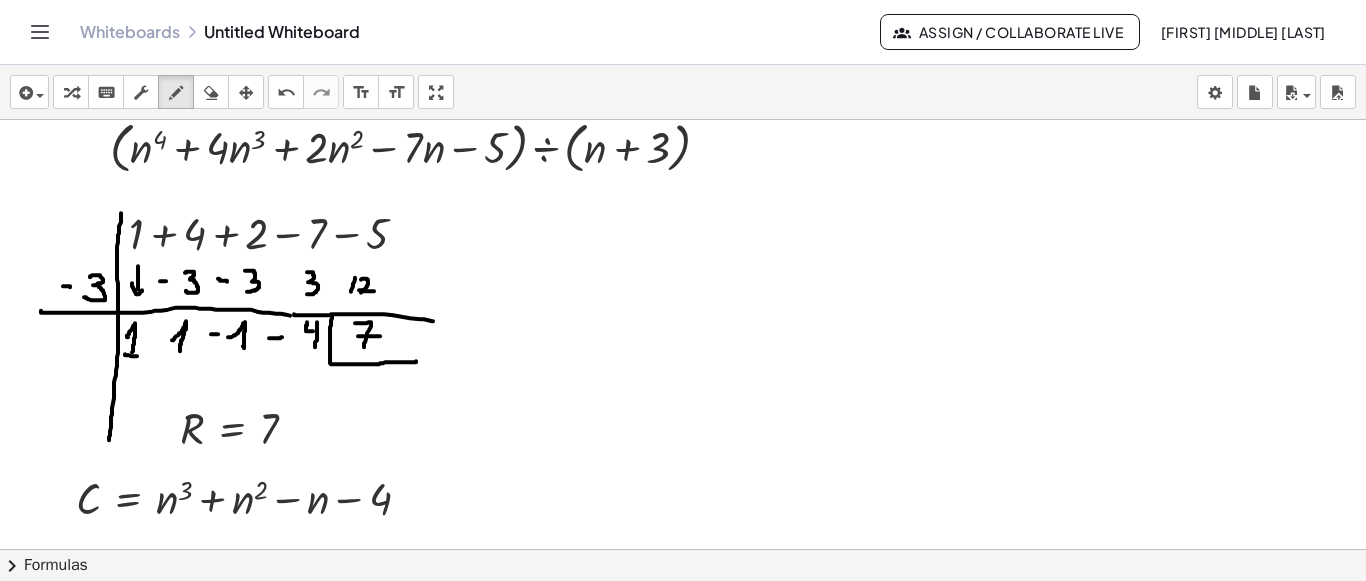 drag, startPoint x: 358, startPoint y: 334, endPoint x: 380, endPoint y: 334, distance: 22 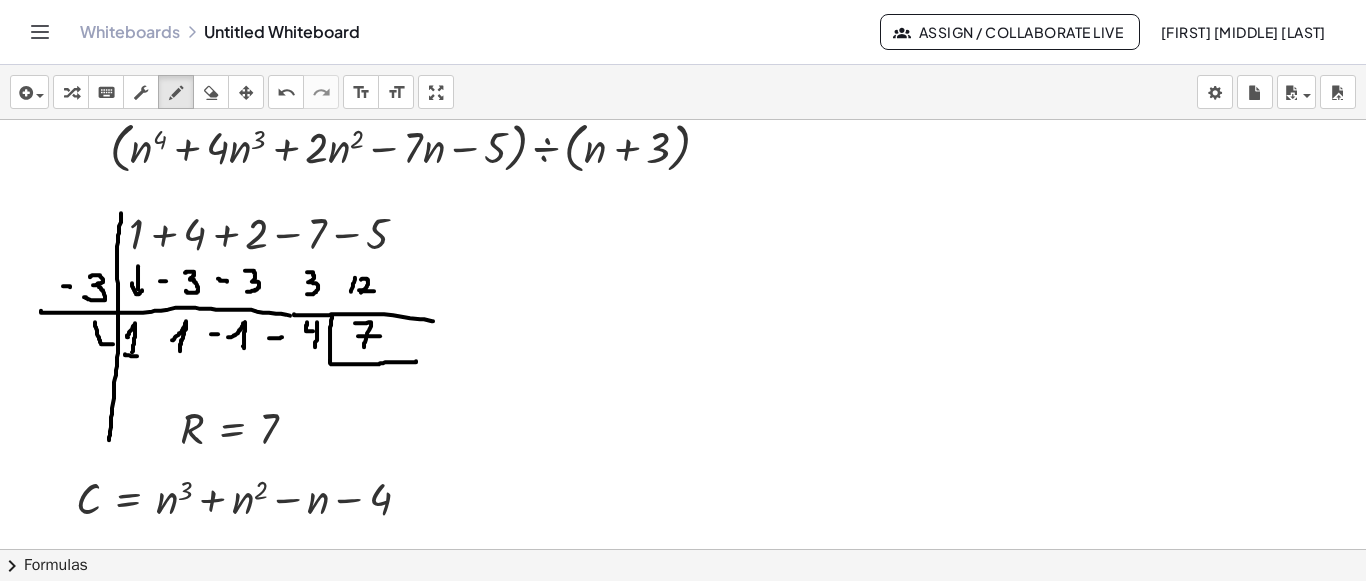 drag, startPoint x: 113, startPoint y: 342, endPoint x: 94, endPoint y: 315, distance: 33.01515 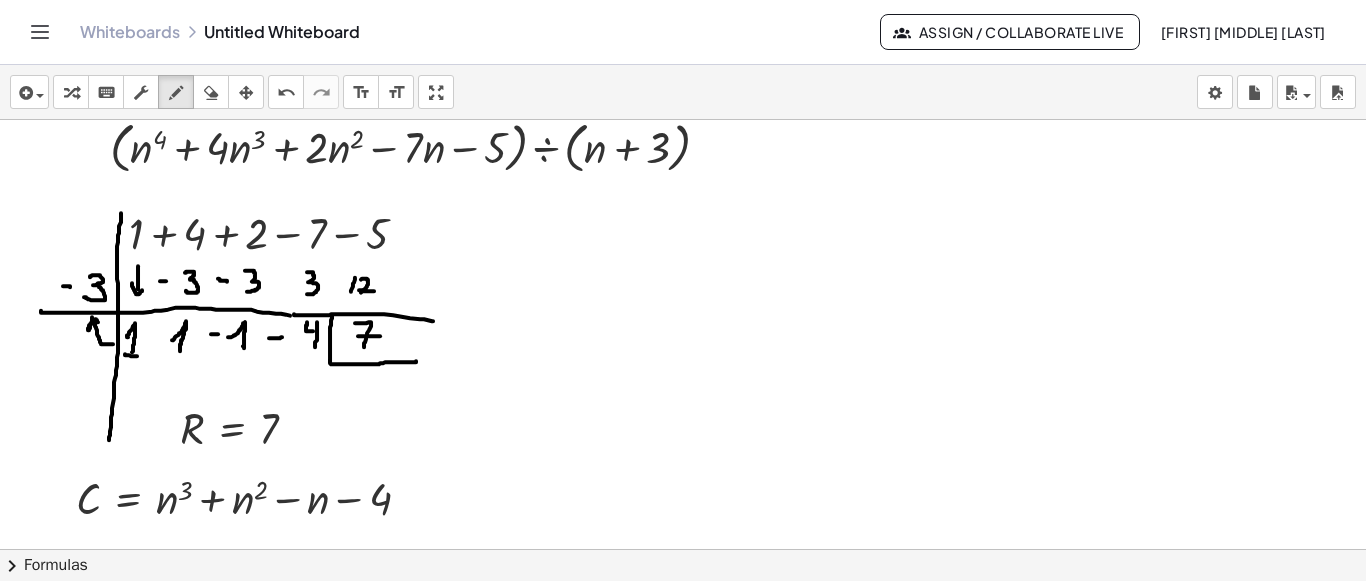 click at bounding box center (683, -576) 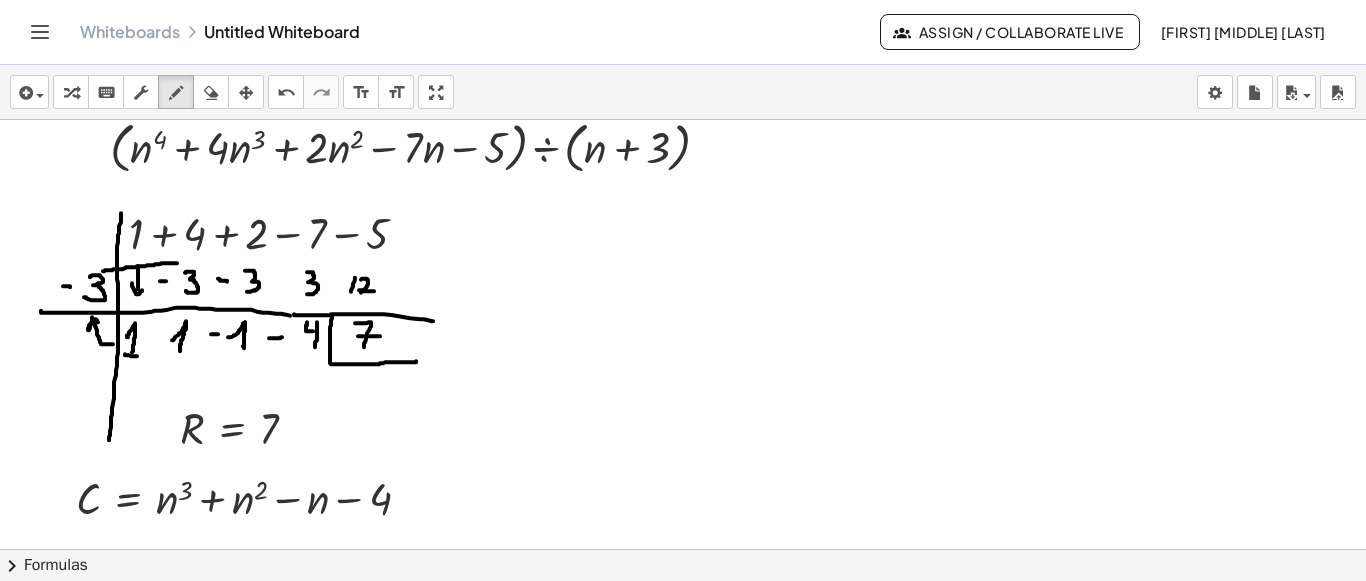 drag, startPoint x: 103, startPoint y: 269, endPoint x: 178, endPoint y: 261, distance: 75.42546 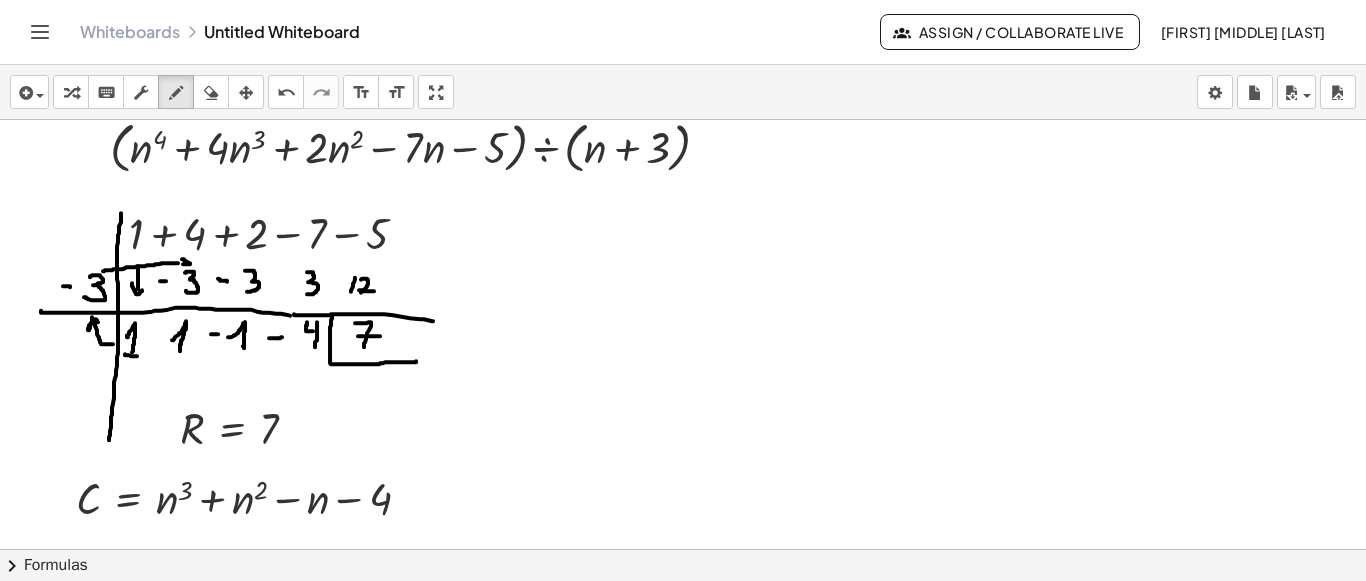 click at bounding box center [683, -576] 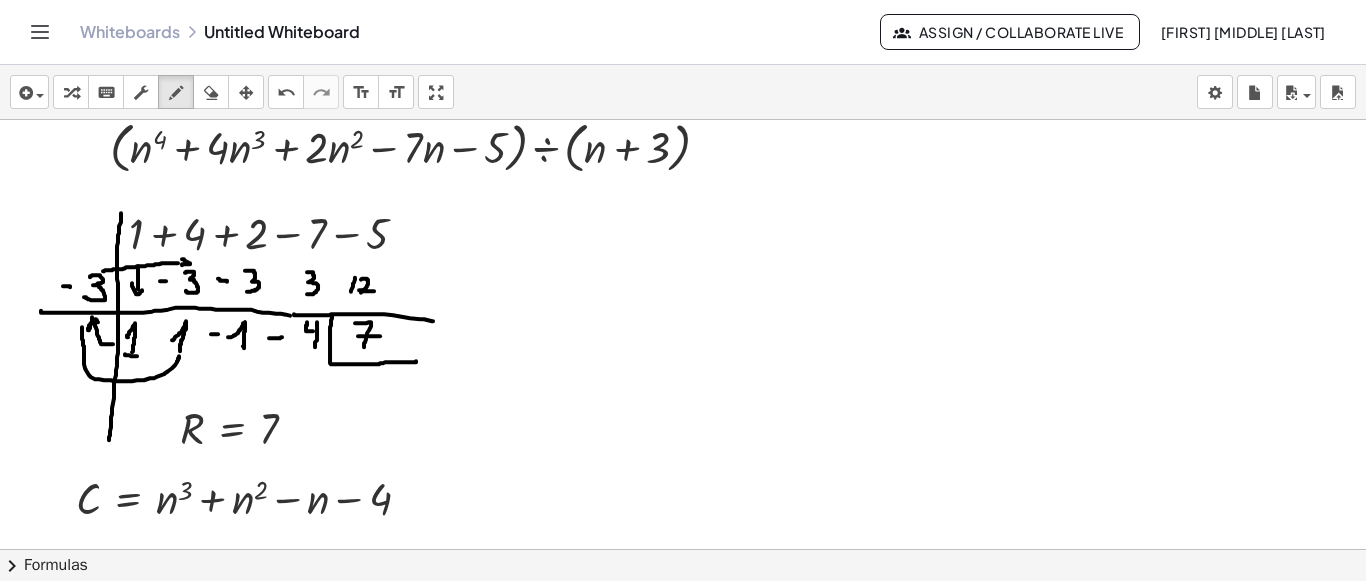 drag, startPoint x: 179, startPoint y: 354, endPoint x: 82, endPoint y: 325, distance: 101.24229 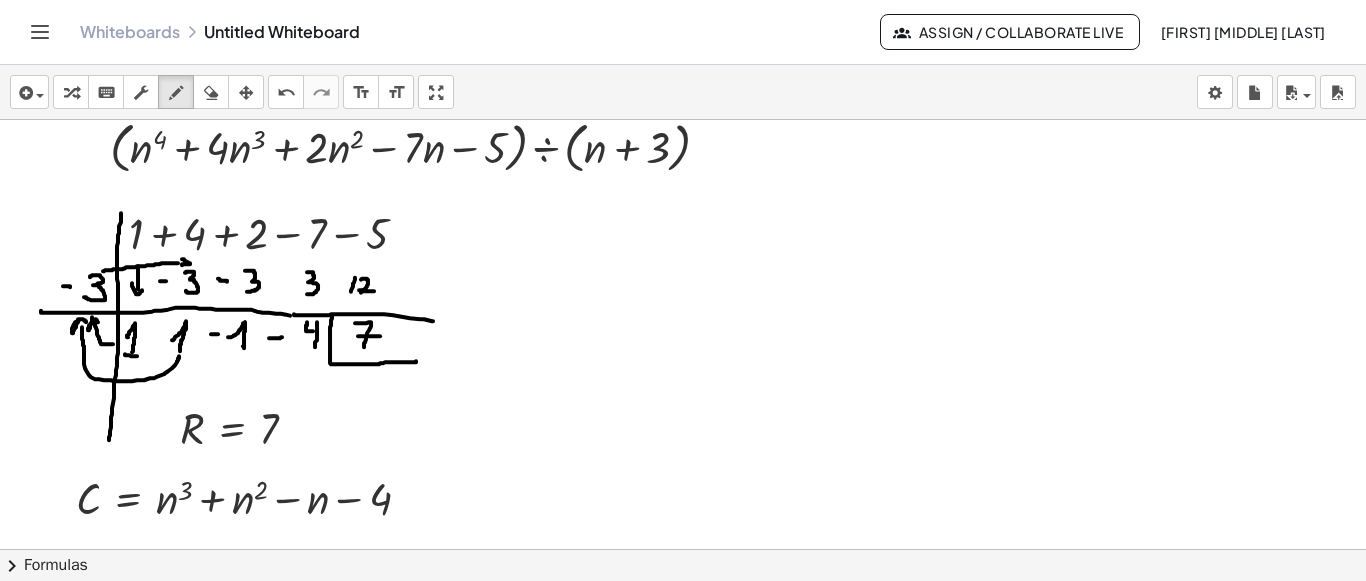 click at bounding box center [683, -576] 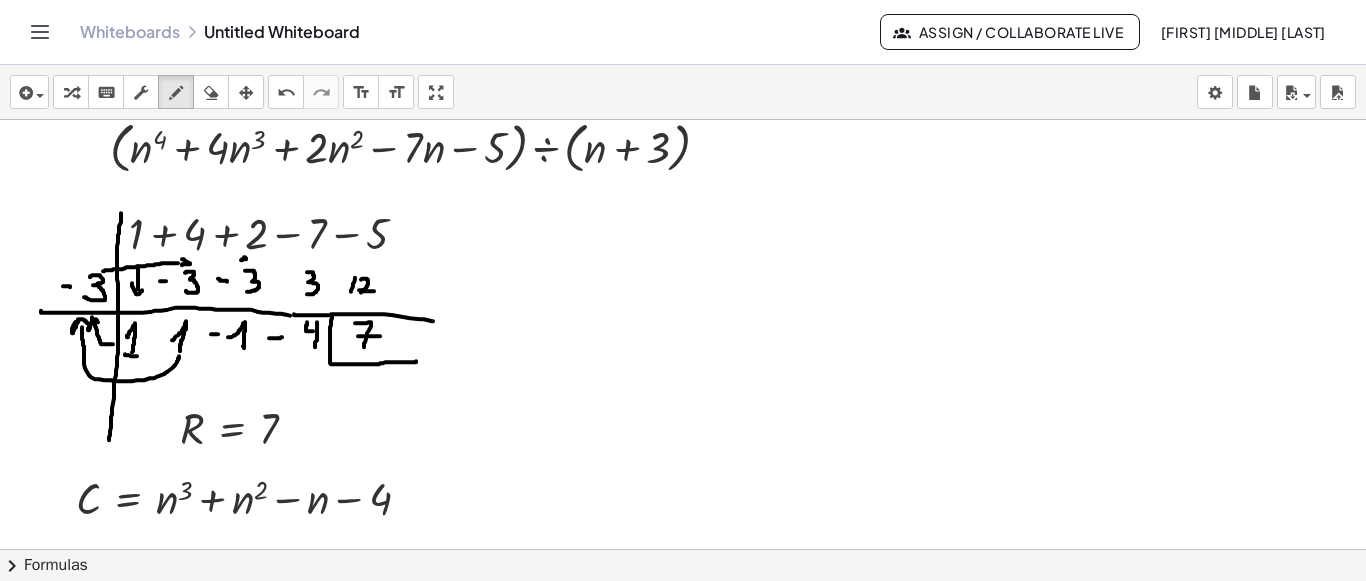 click at bounding box center (683, -576) 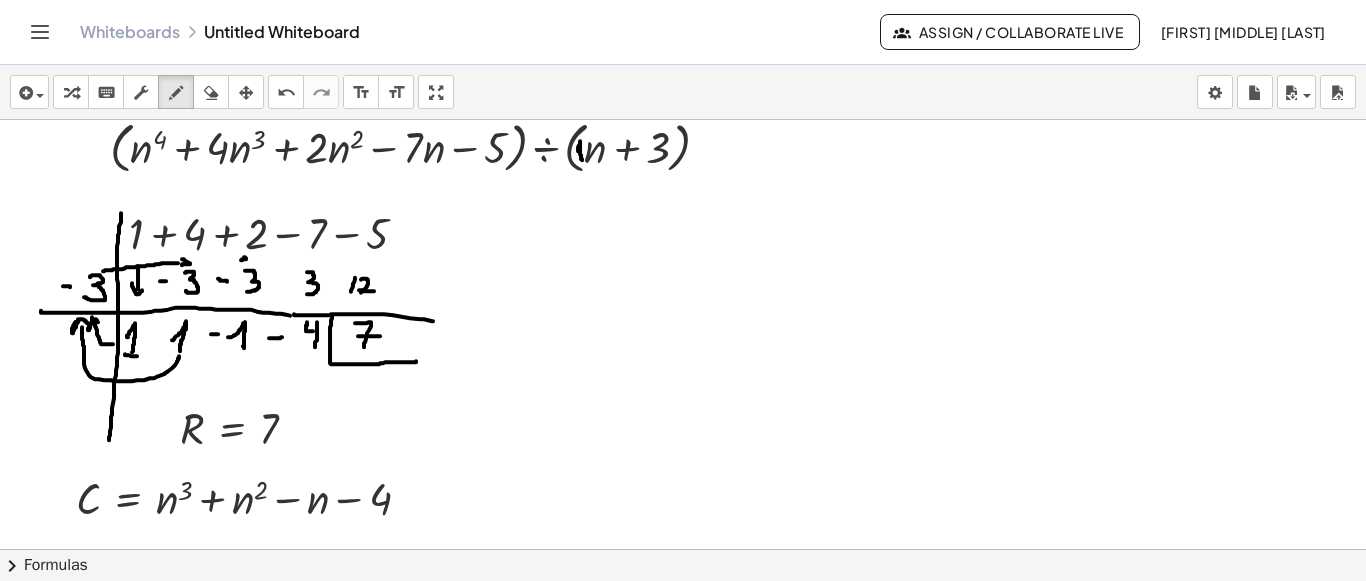 drag, startPoint x: 578, startPoint y: 149, endPoint x: 355, endPoint y: 224, distance: 235.2743 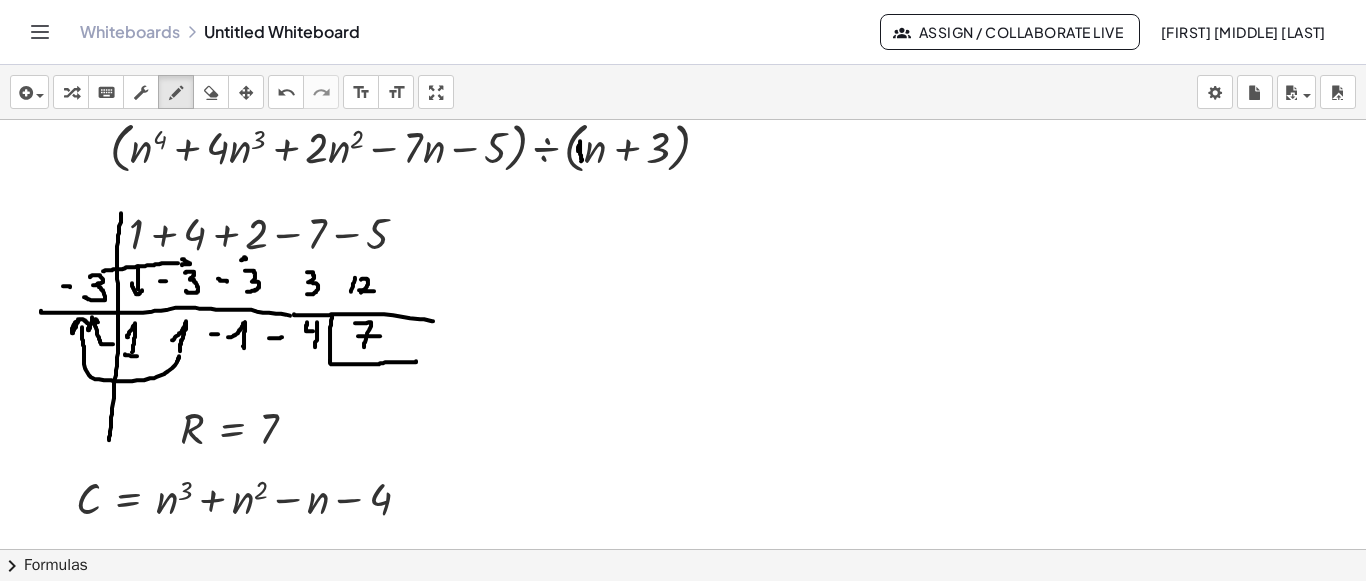 drag, startPoint x: 222, startPoint y: 88, endPoint x: 446, endPoint y: 163, distance: 236.22235 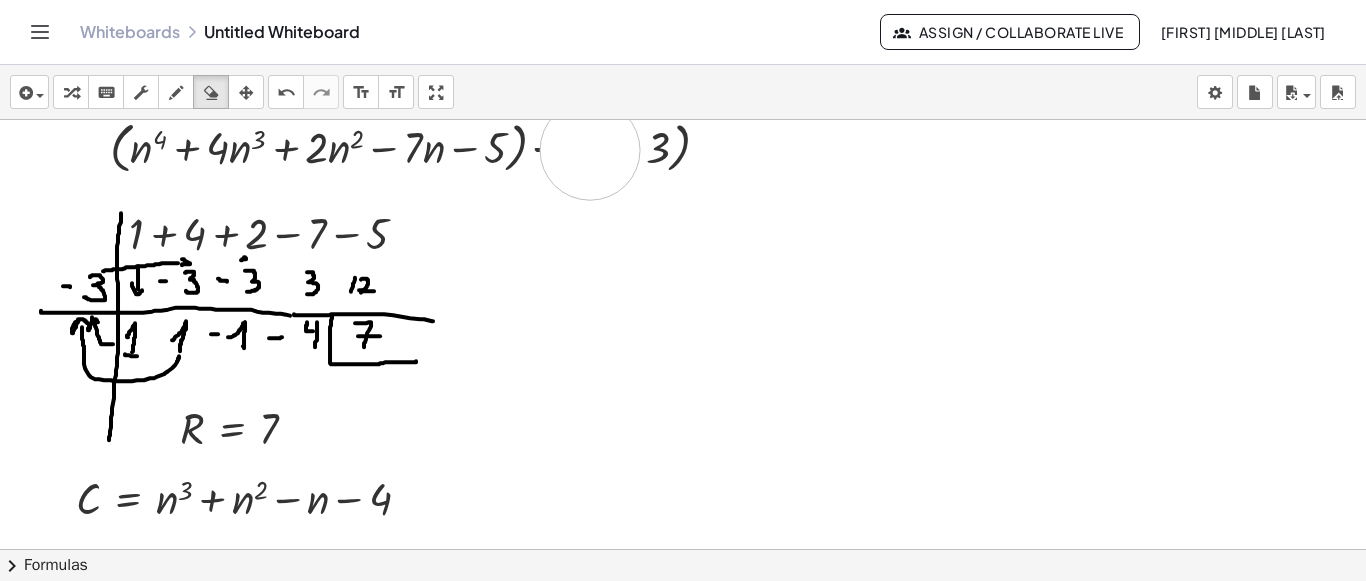 click at bounding box center (683, -576) 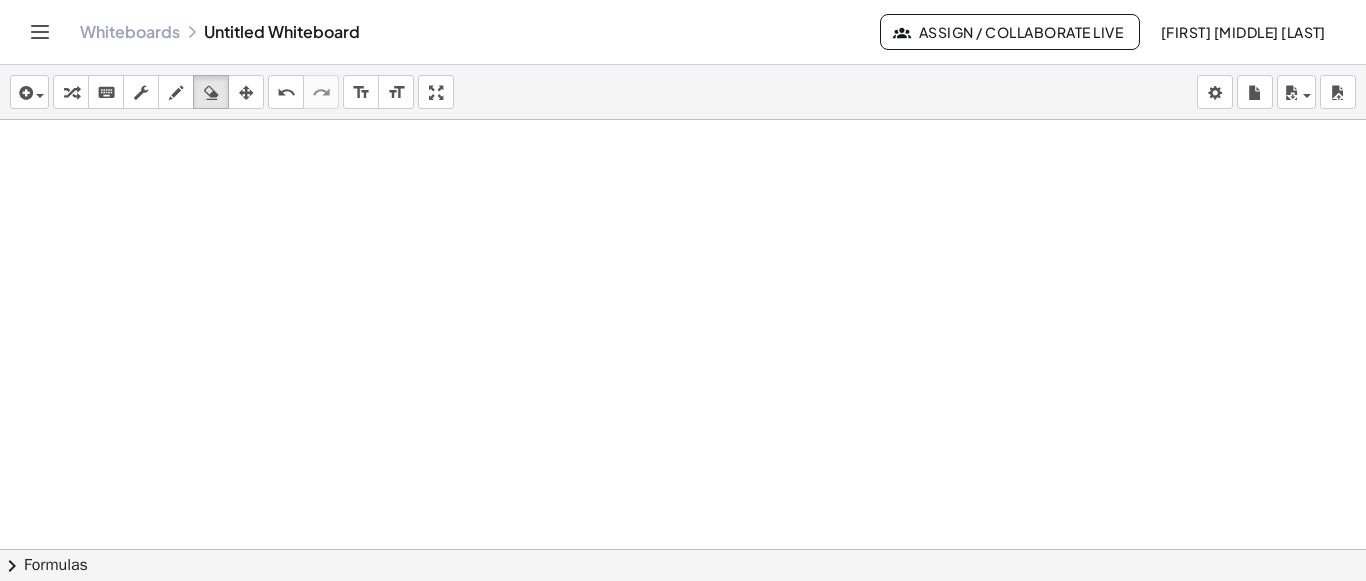 scroll, scrollTop: 2550, scrollLeft: 0, axis: vertical 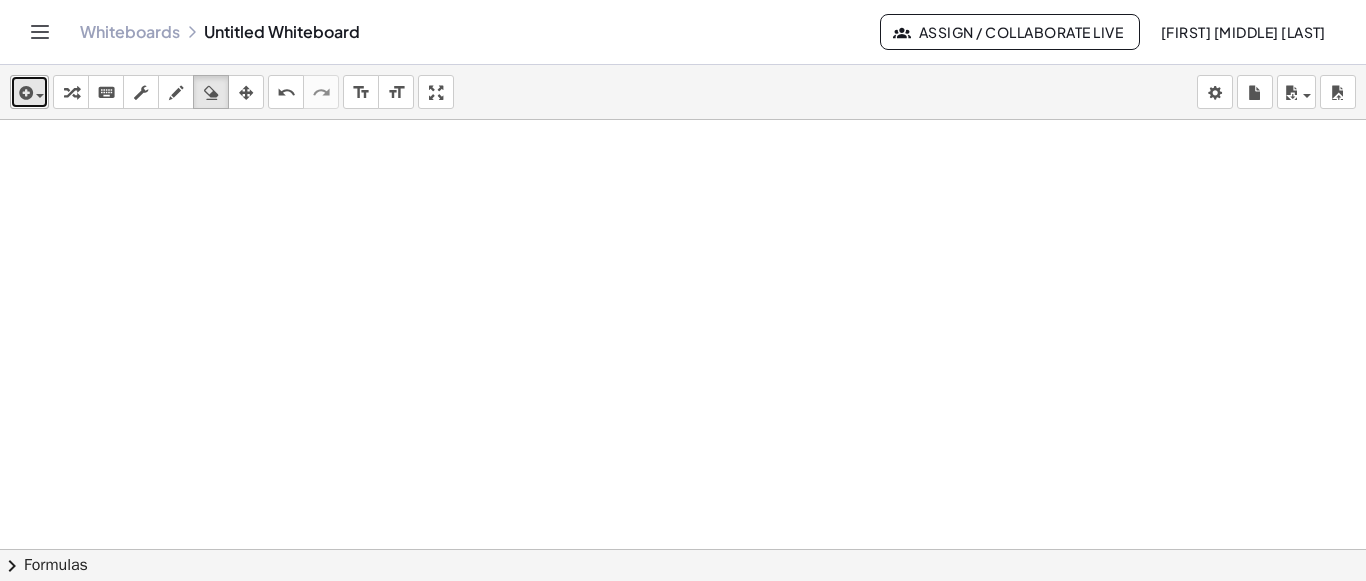 click at bounding box center (29, 92) 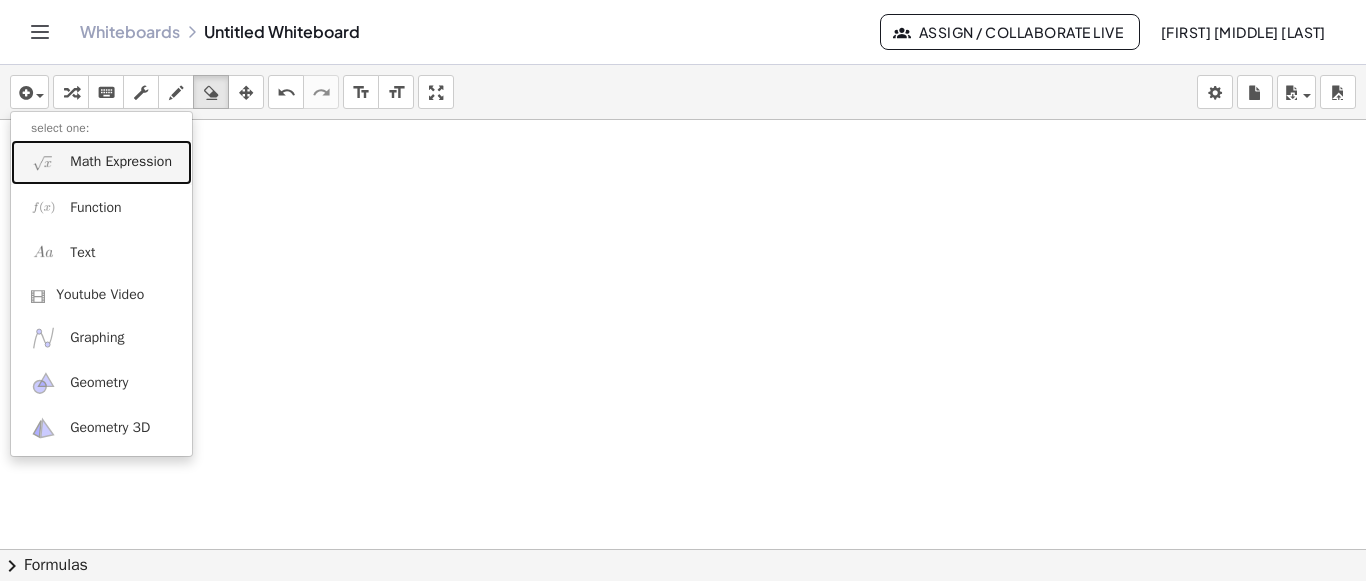 click on "Math Expression" at bounding box center [101, 162] 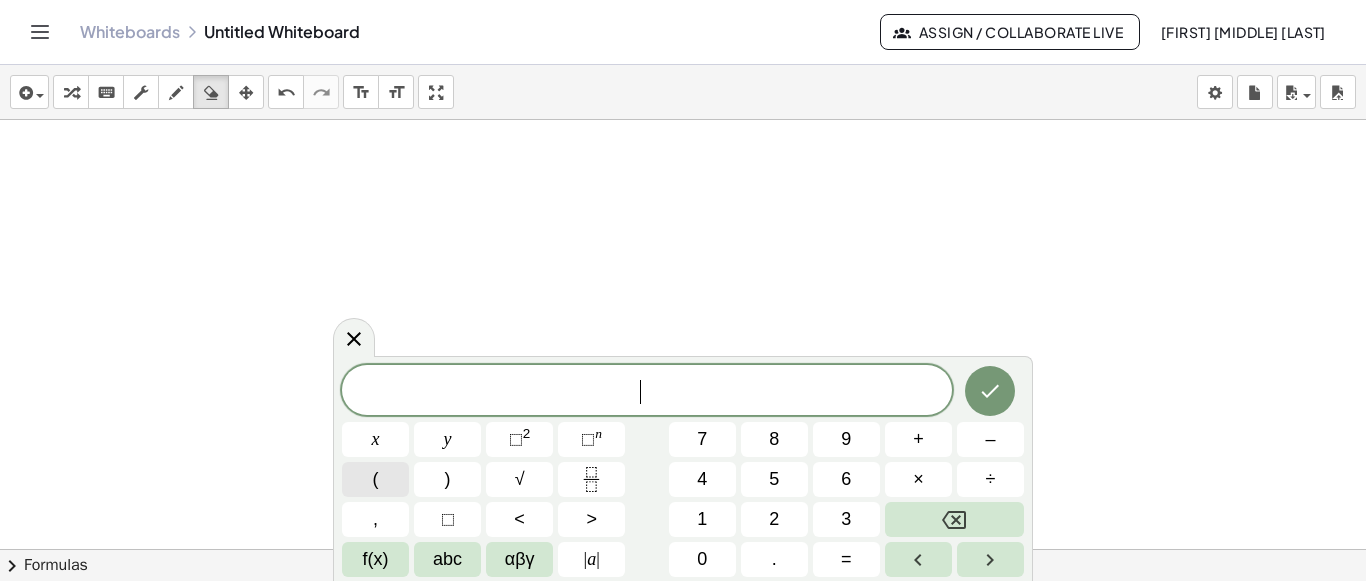 click on "(" at bounding box center [375, 479] 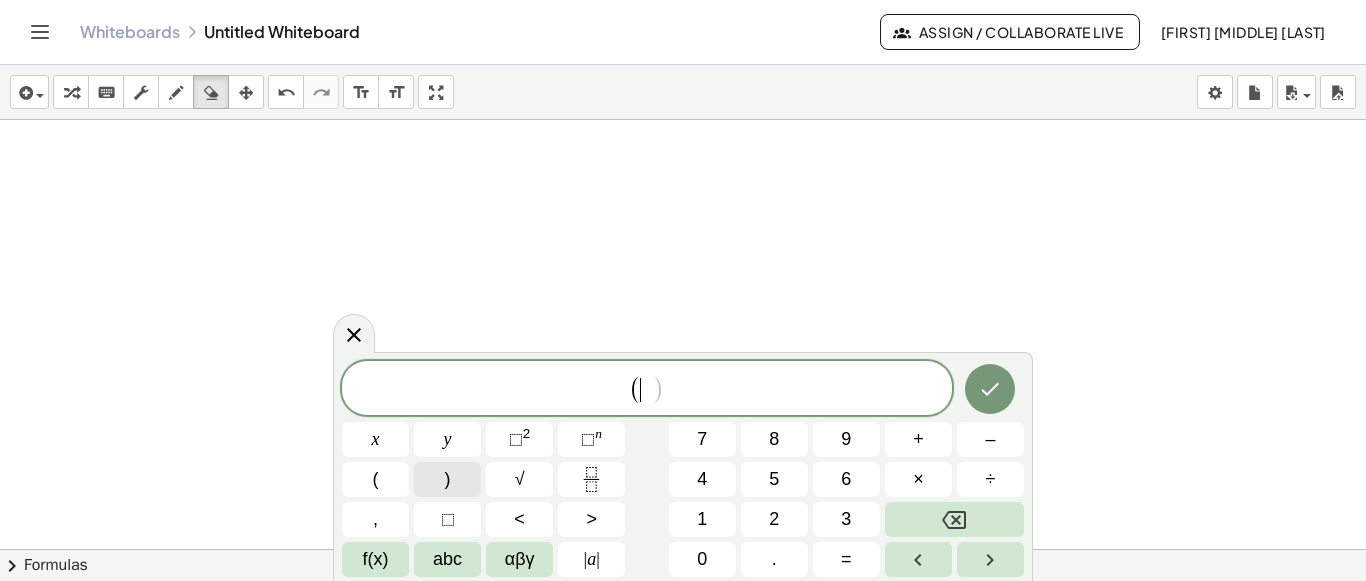 click on ")" at bounding box center (447, 479) 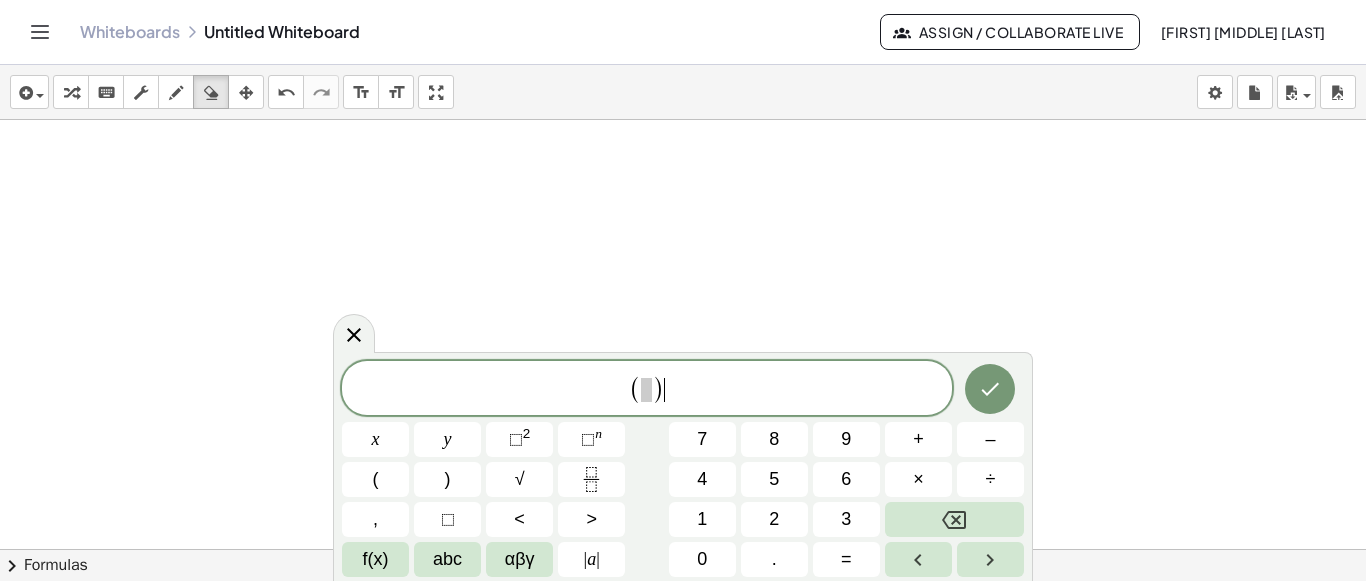 click on "( ) ​" at bounding box center [647, 389] 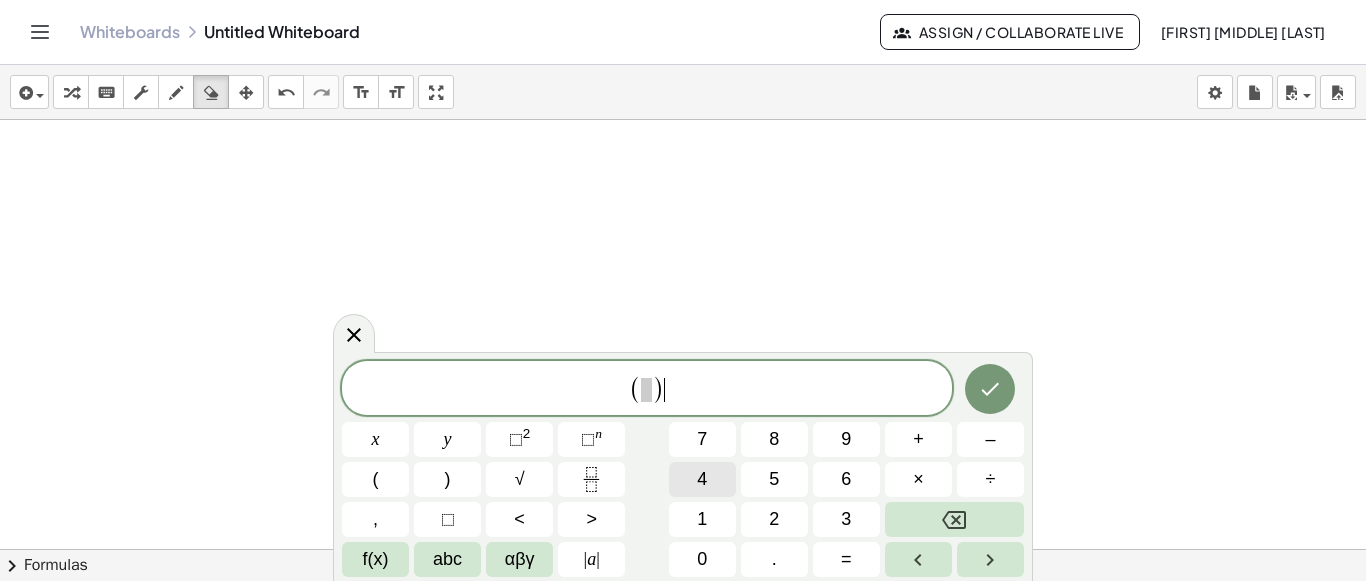 click on "4" at bounding box center [702, 479] 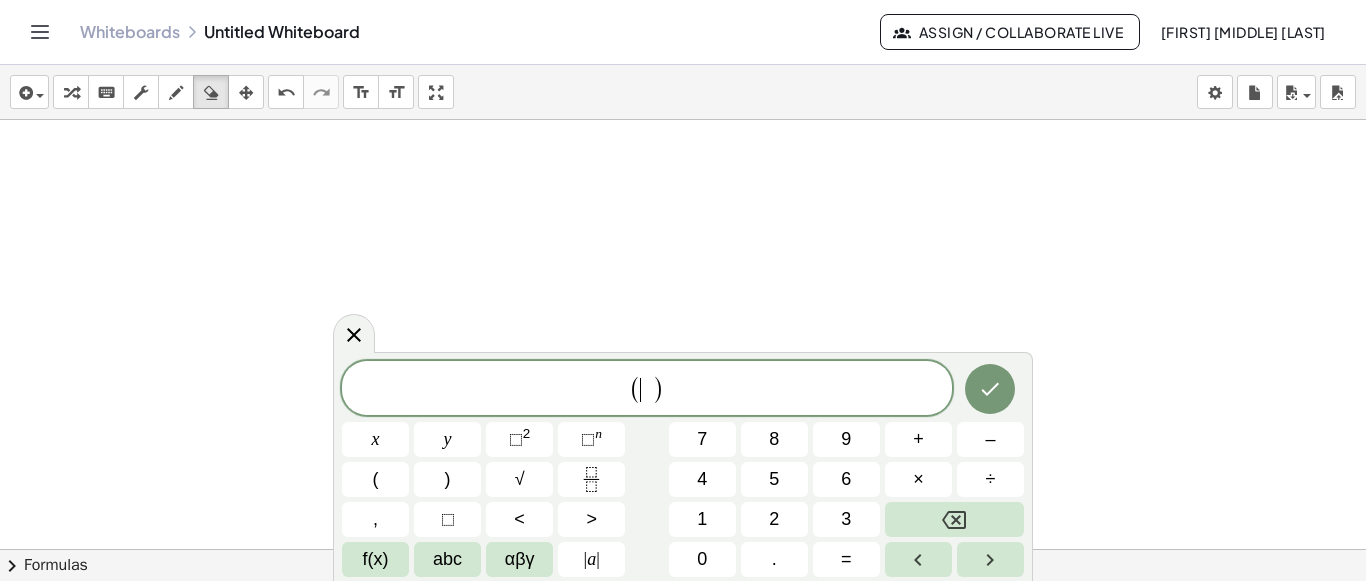 click on "​" at bounding box center (646, 390) 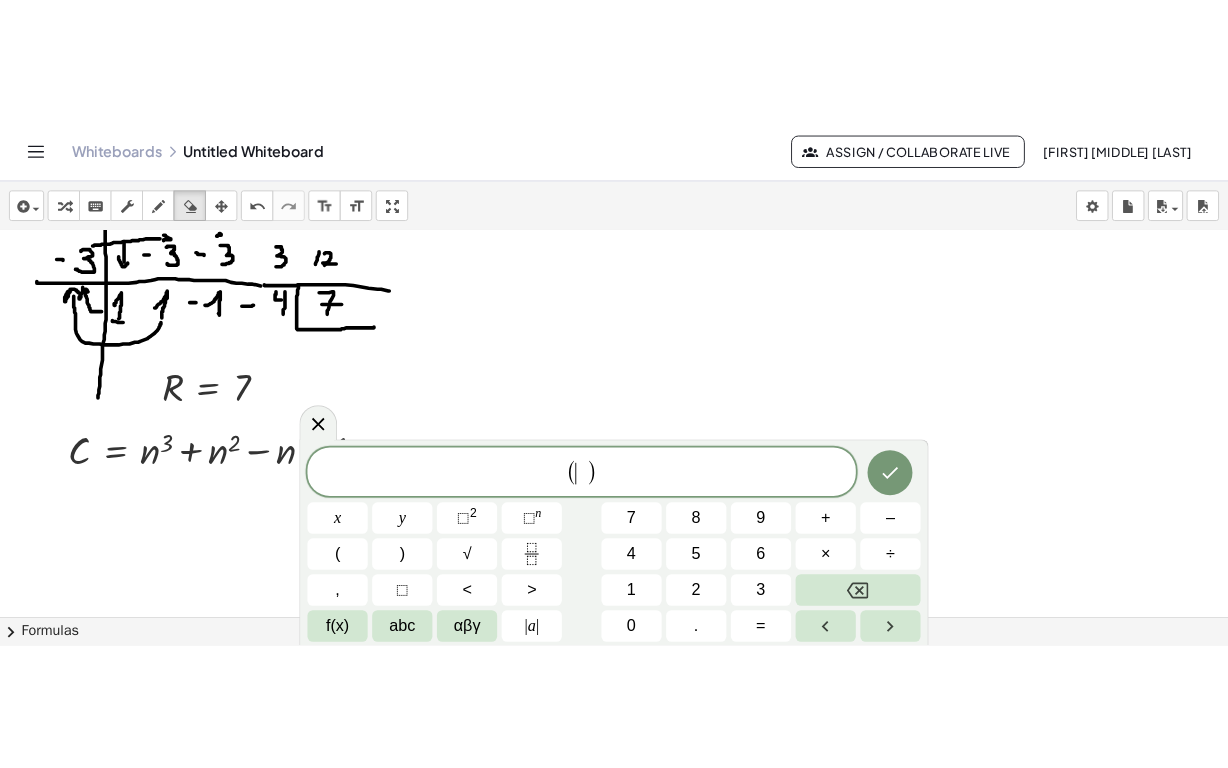 scroll, scrollTop: 2250, scrollLeft: 0, axis: vertical 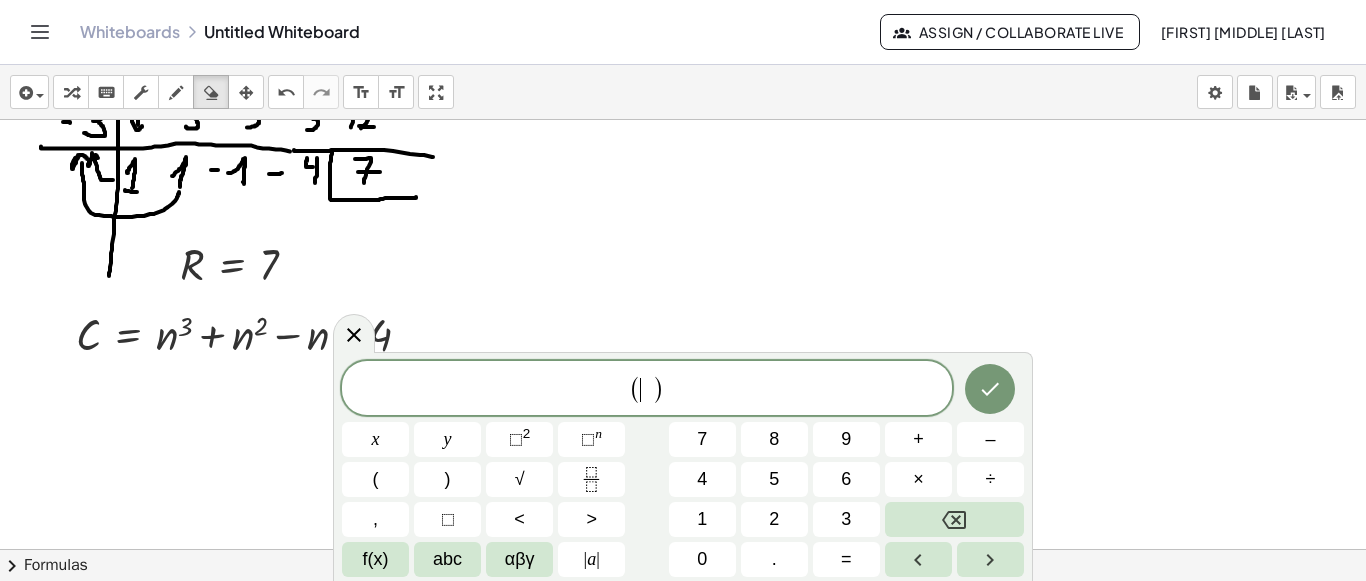click on "**********" at bounding box center (683, 323) 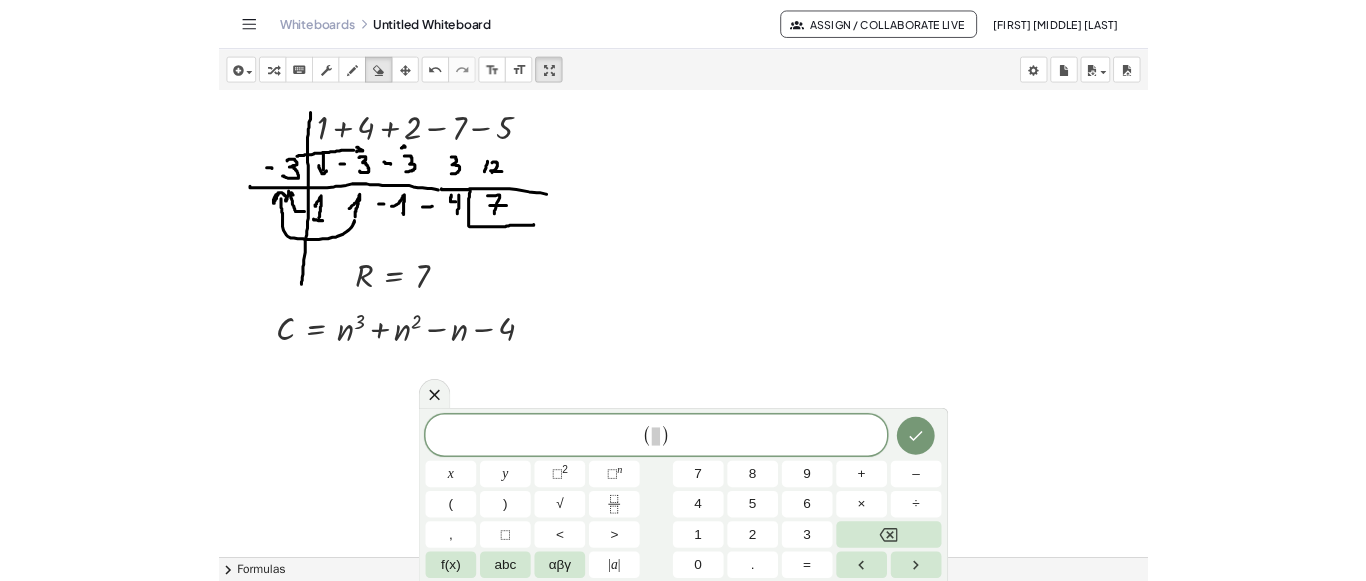 scroll, scrollTop: 2050, scrollLeft: 0, axis: vertical 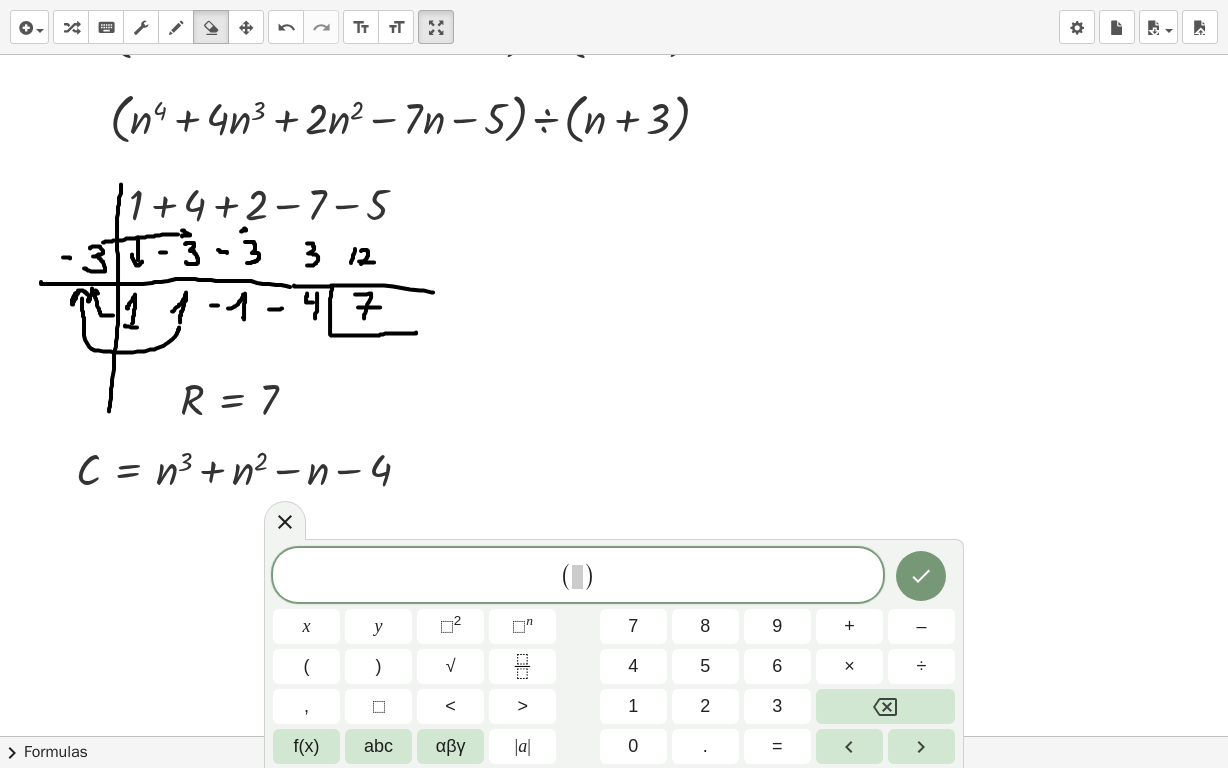 click at bounding box center (577, 577) 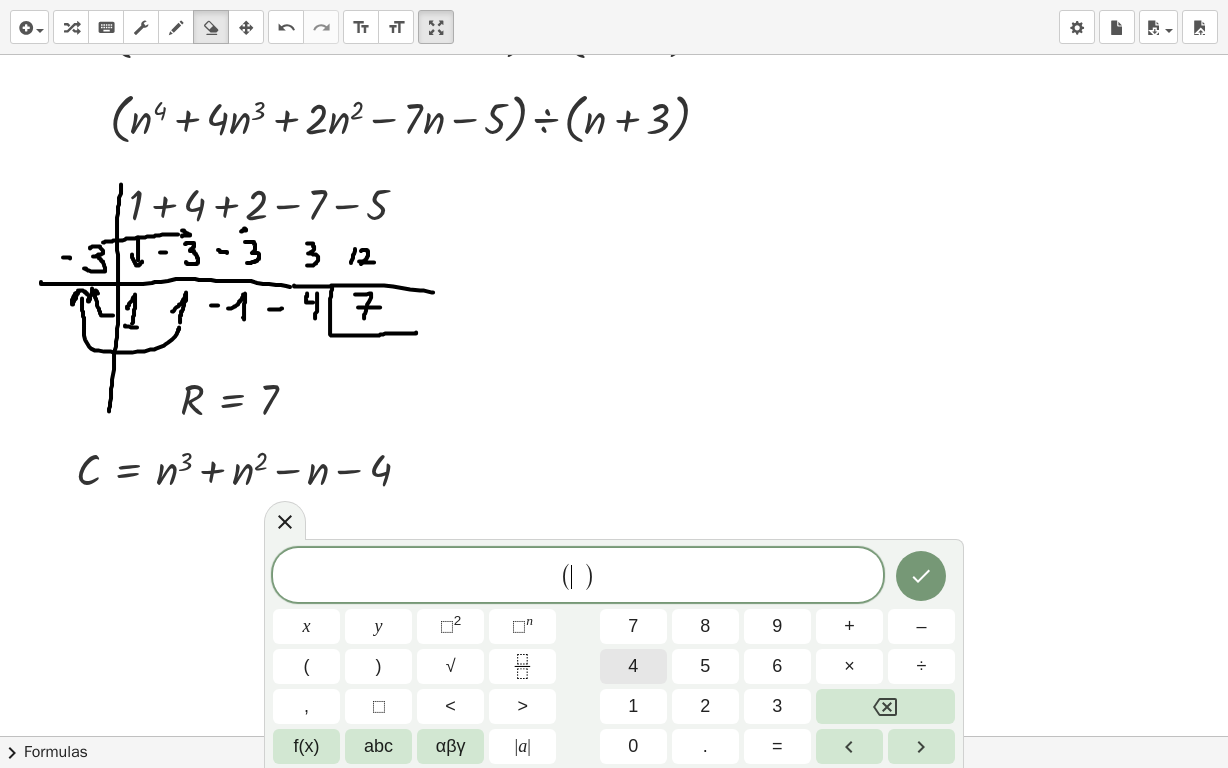 click on "4" at bounding box center [633, 666] 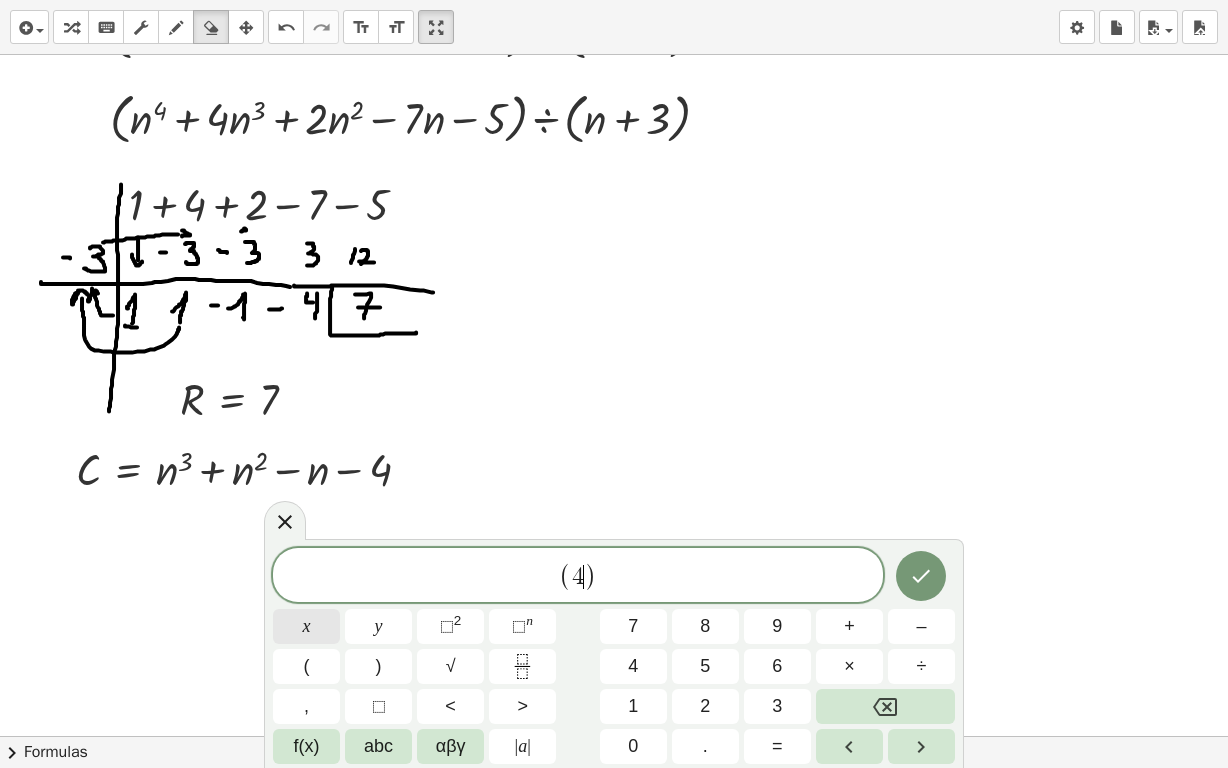 click on "x" at bounding box center [306, 626] 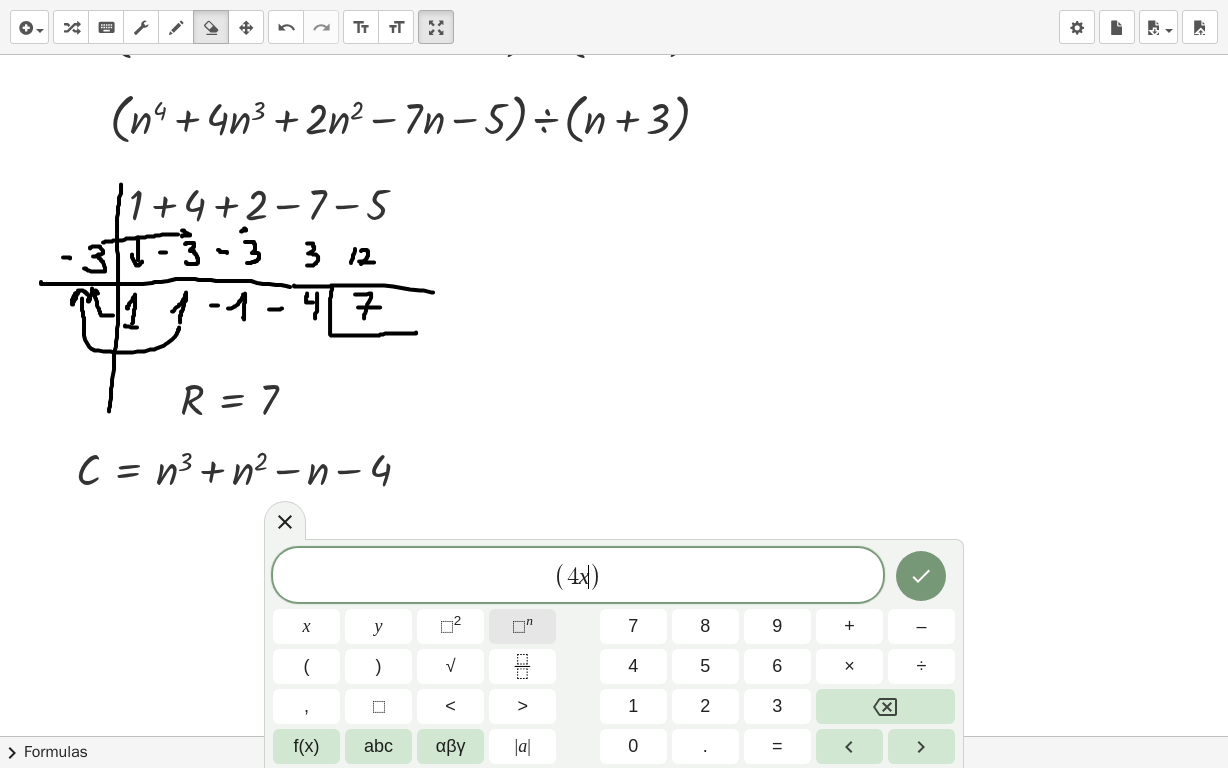 click on "⬚ n" at bounding box center (522, 626) 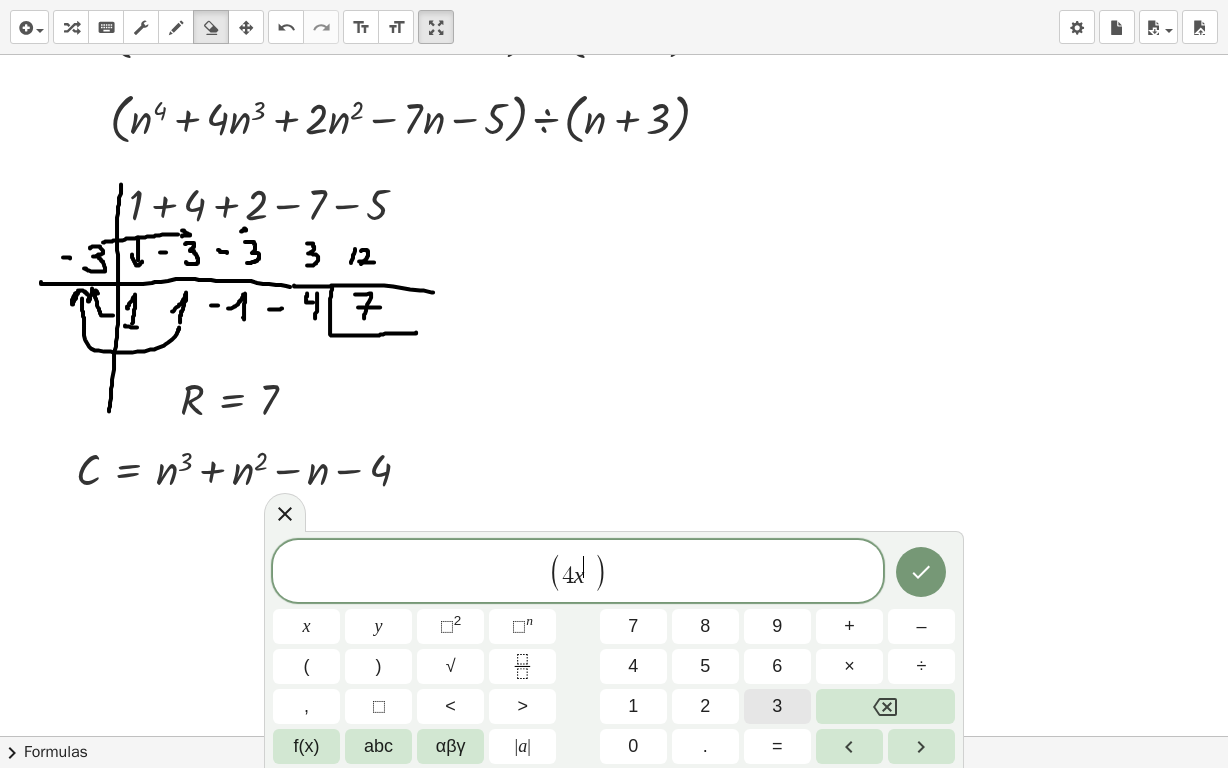 click on "3" at bounding box center (777, 706) 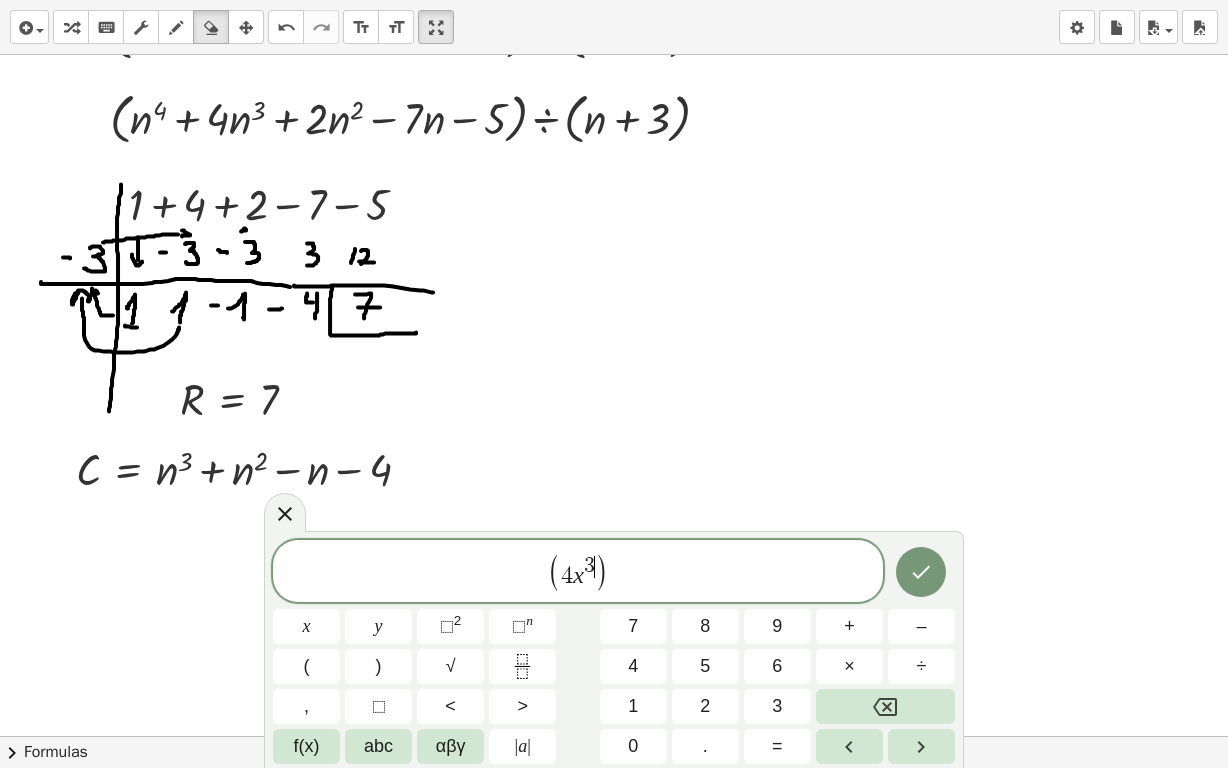 click on ")" at bounding box center (601, 573) 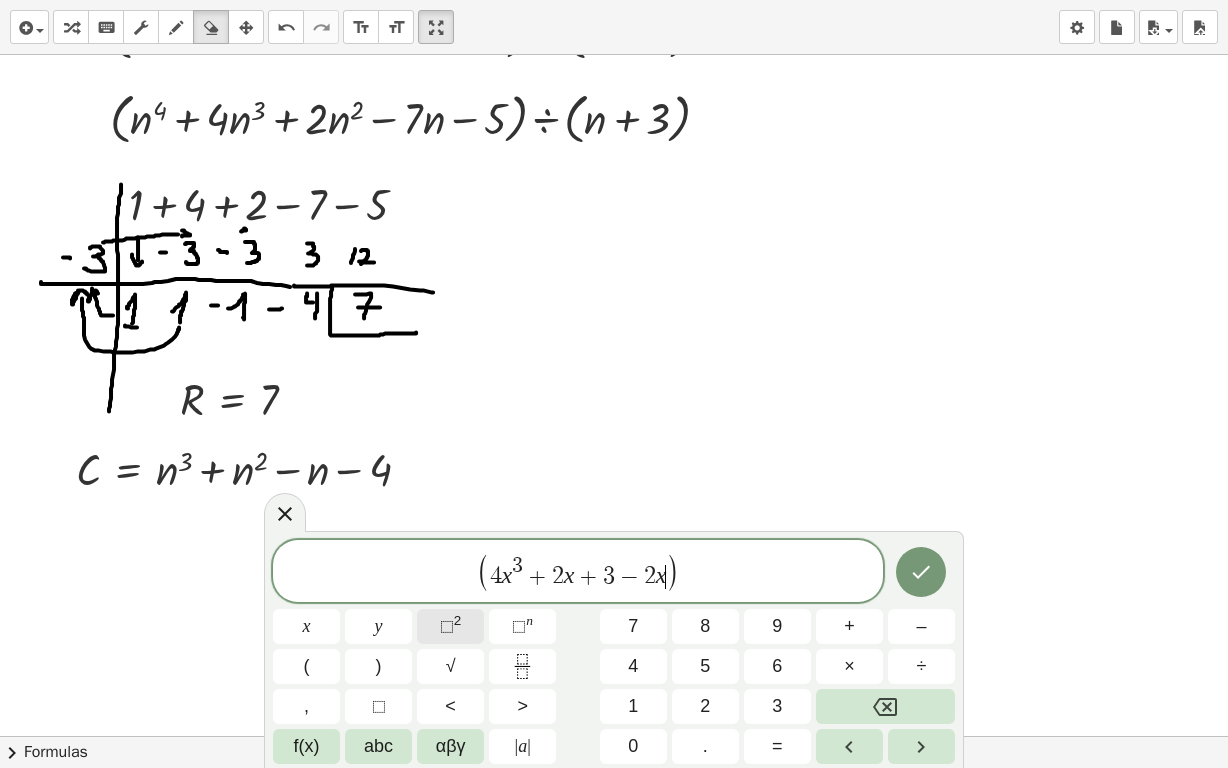 click on "⬚" at bounding box center (447, 626) 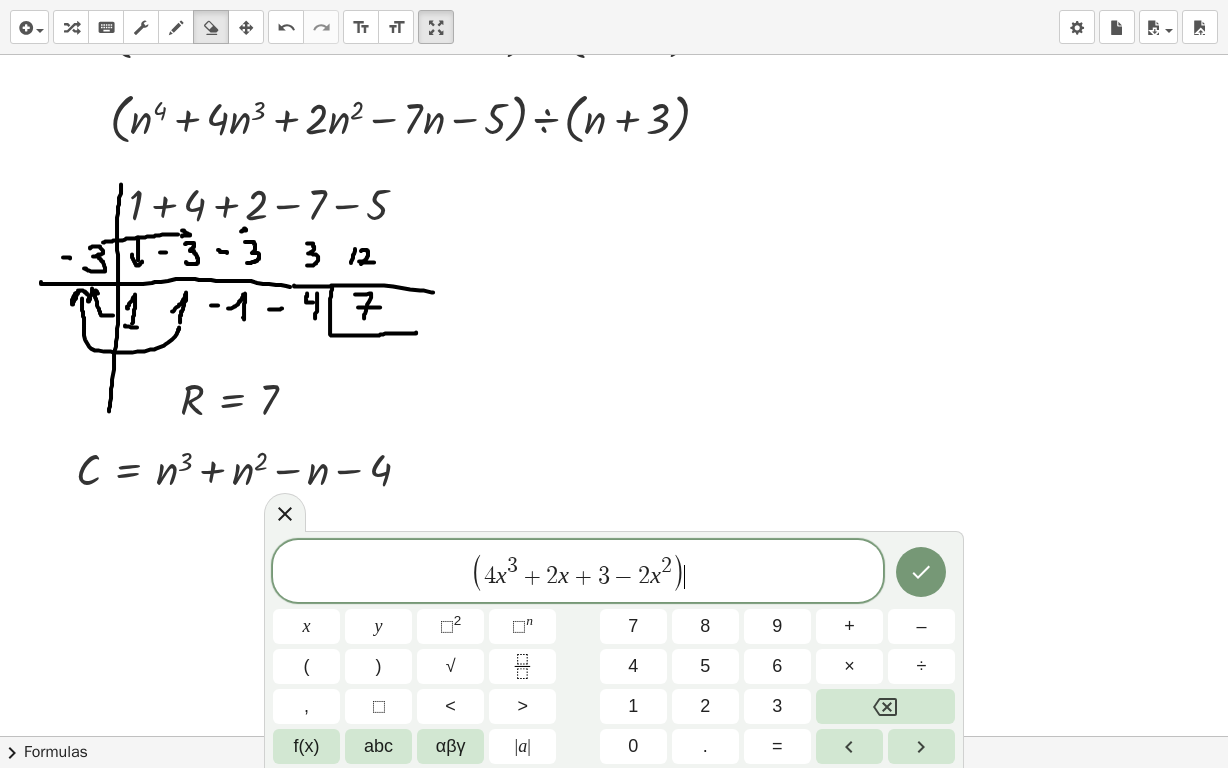 click on "( 4 x 3 + 2 x + 3 − 2 x 2 ) ​" at bounding box center (578, 572) 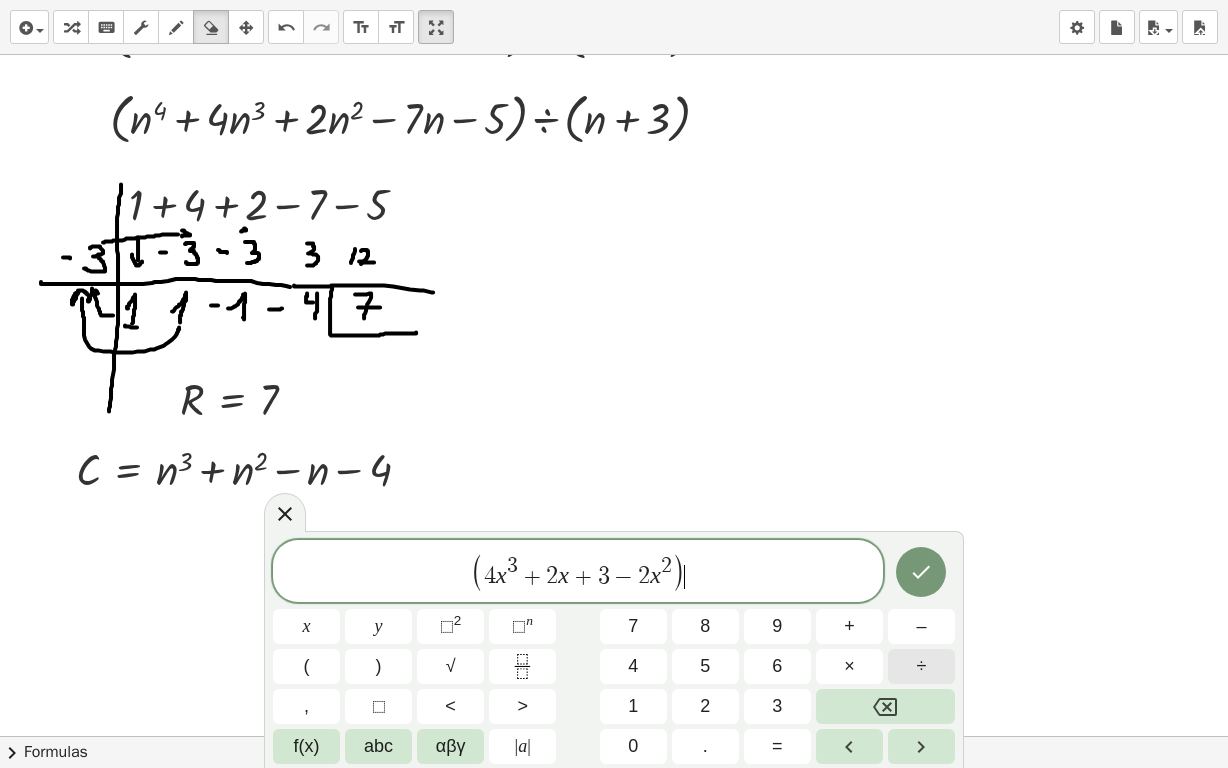 click on "÷" at bounding box center (921, 666) 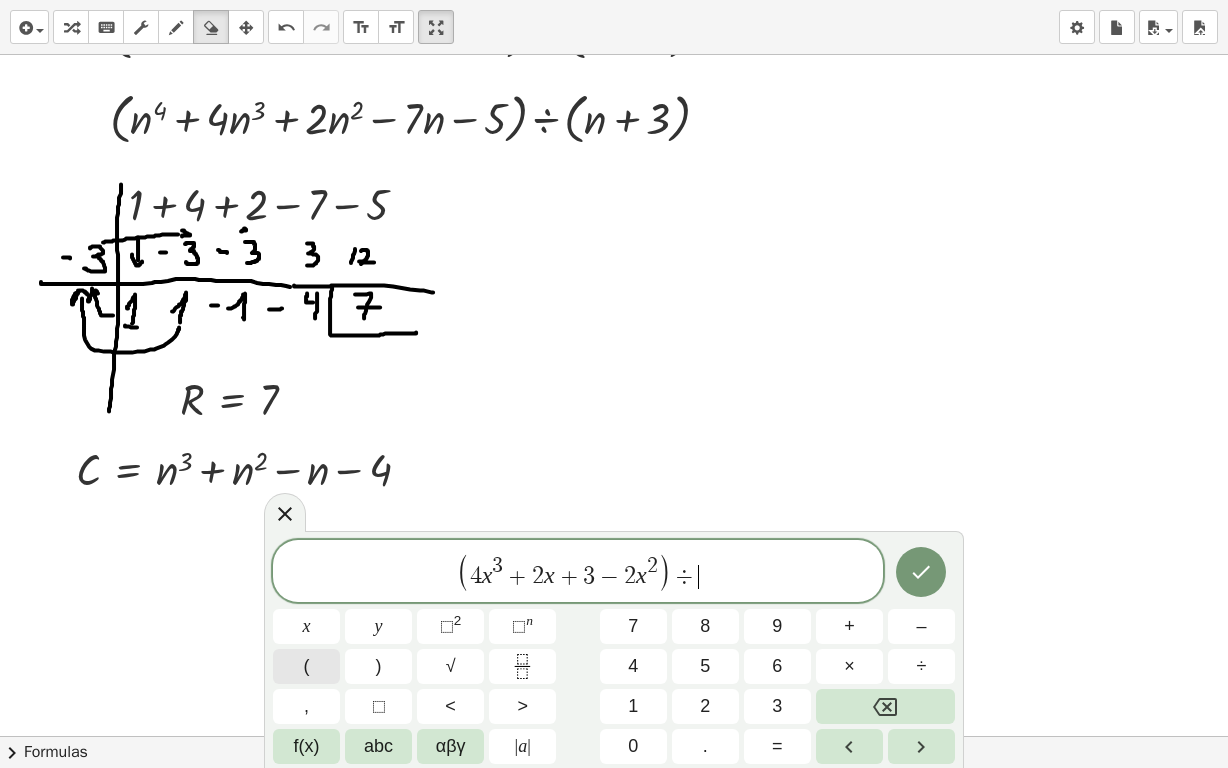 click on "(" at bounding box center (306, 666) 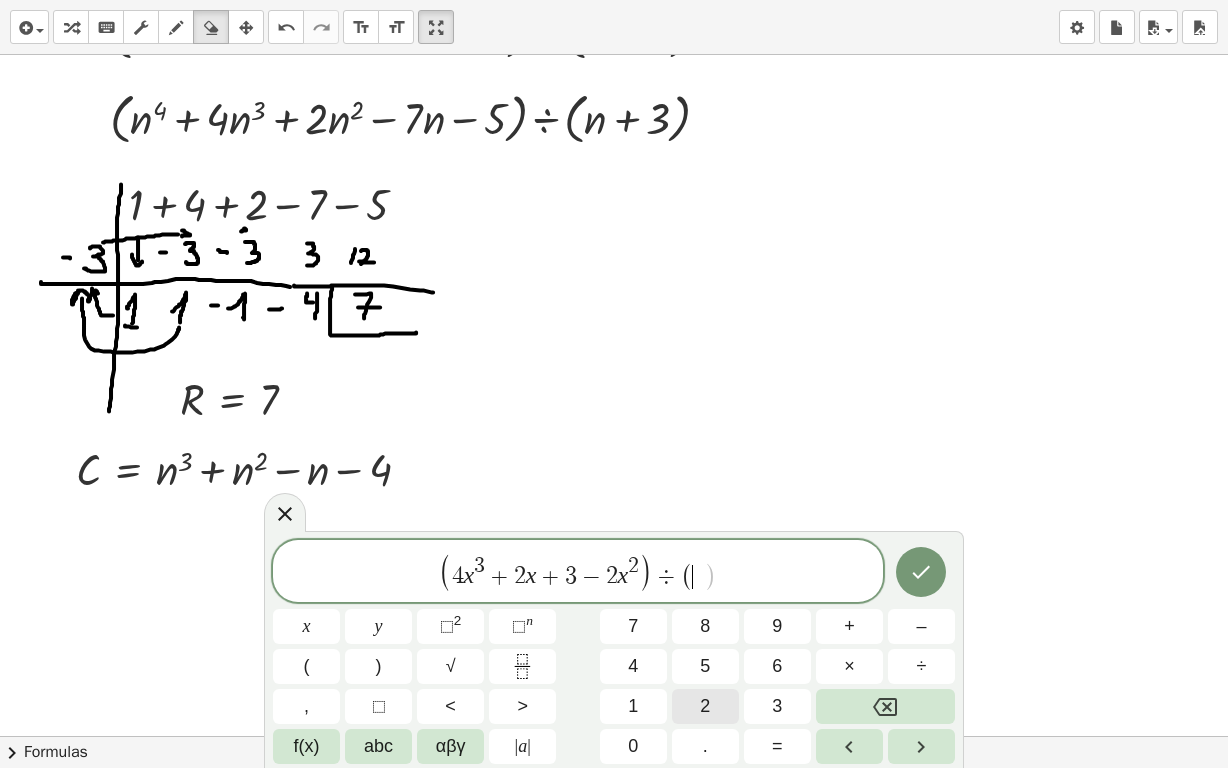 click on "2" at bounding box center [705, 706] 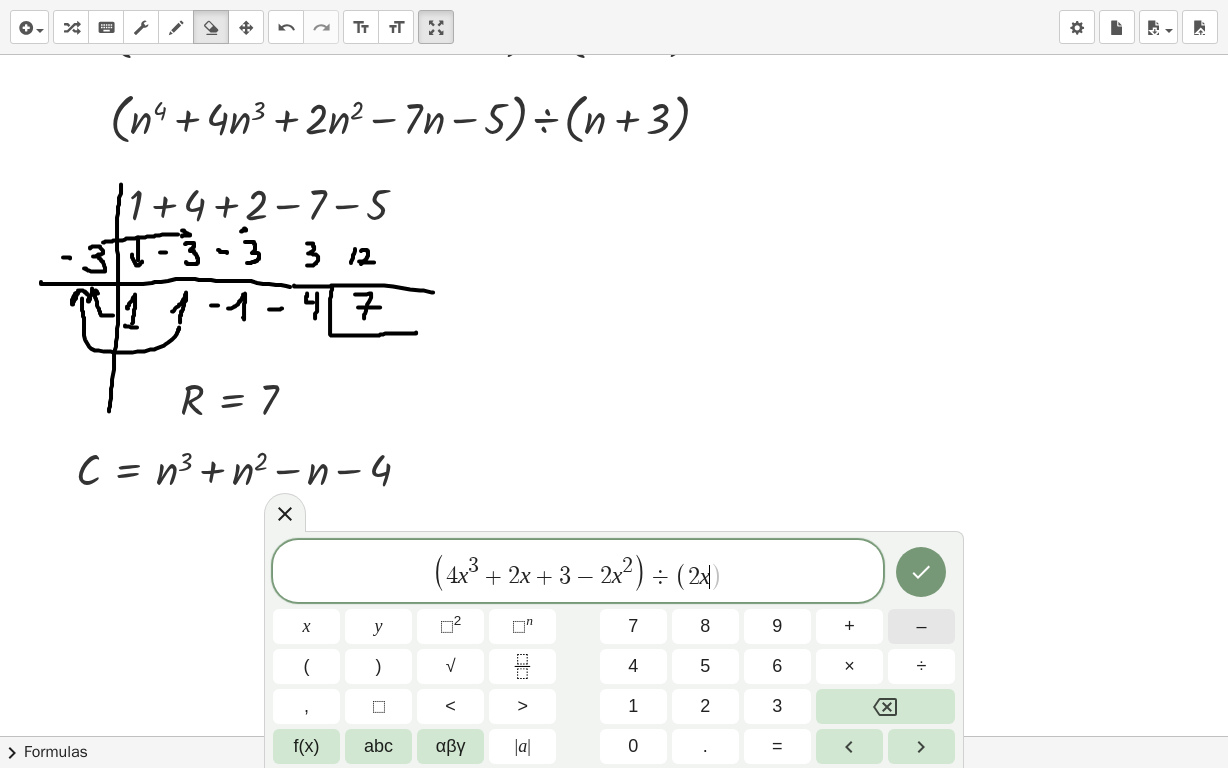 click on "–" at bounding box center (921, 626) 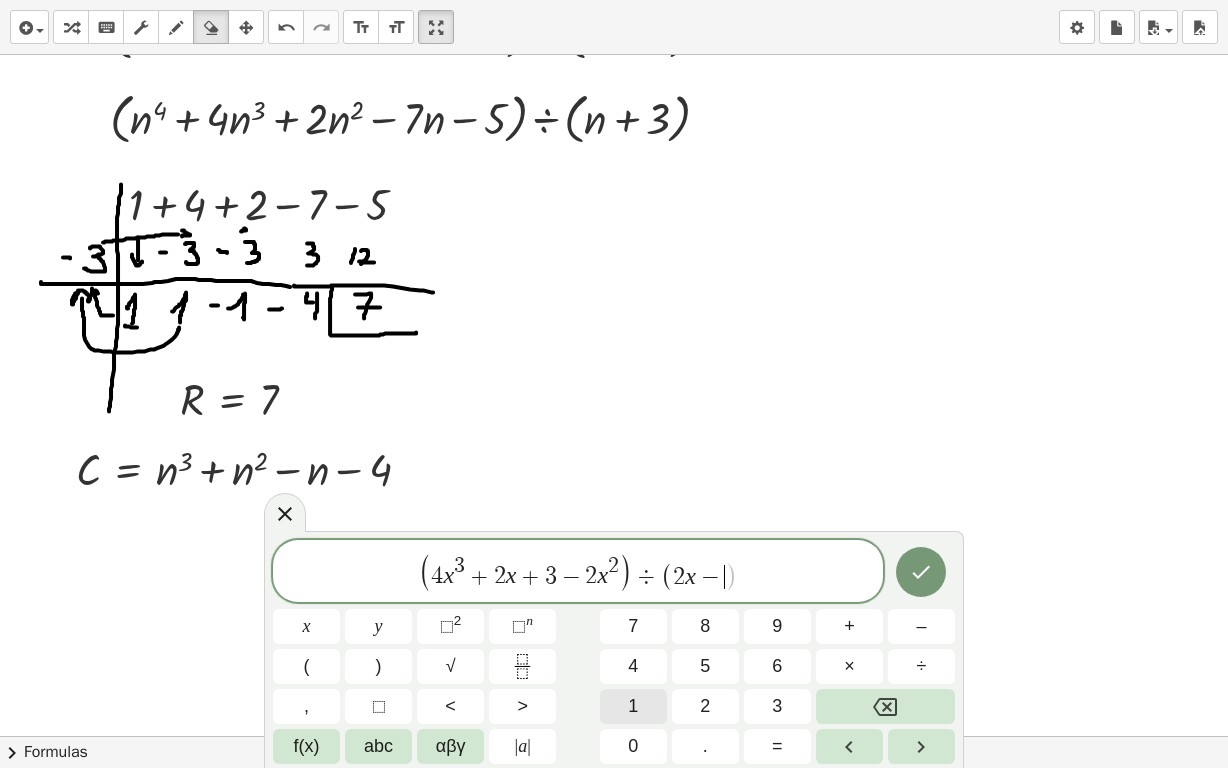 click on "1" at bounding box center [633, 706] 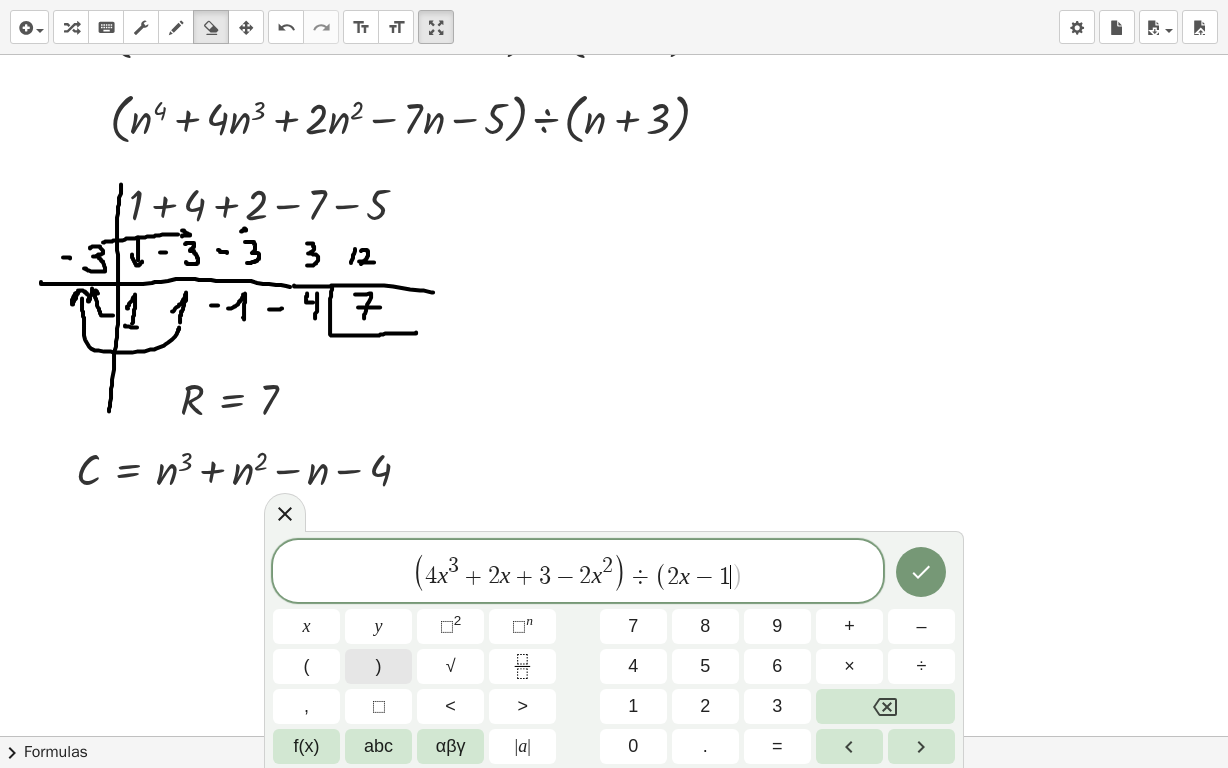 click on ")" at bounding box center (378, 666) 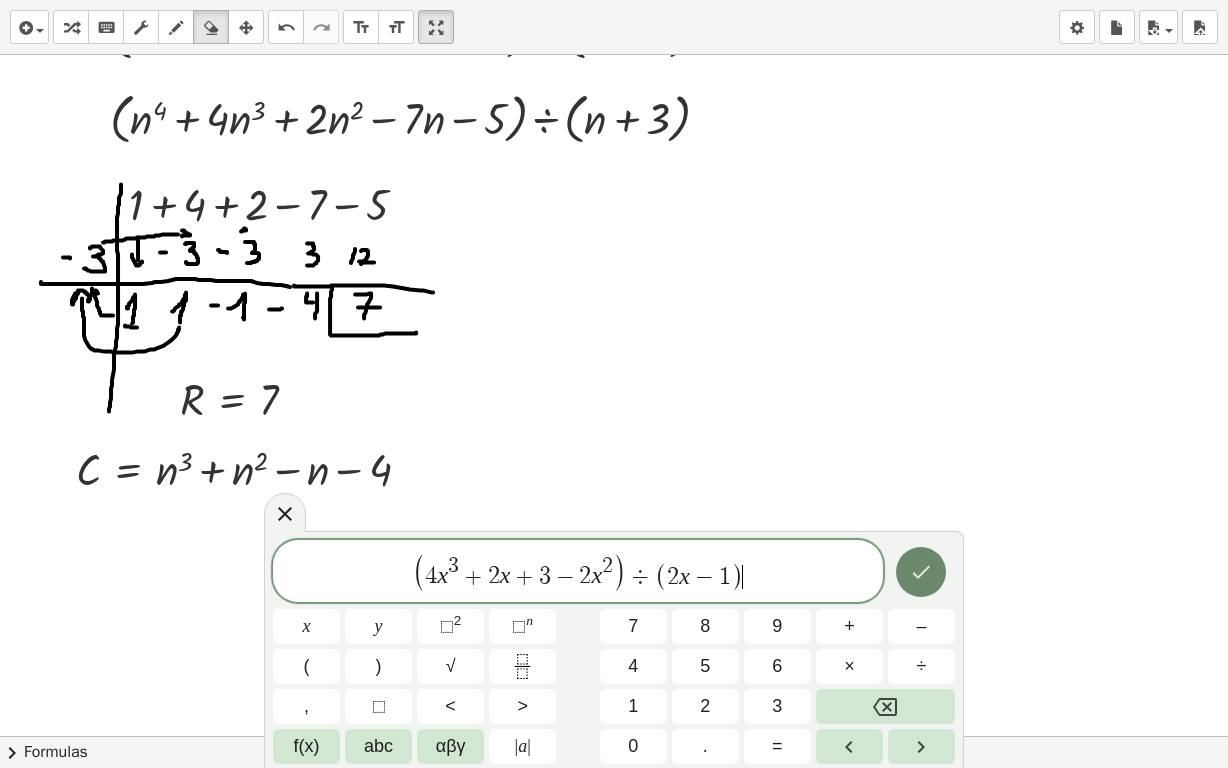 click 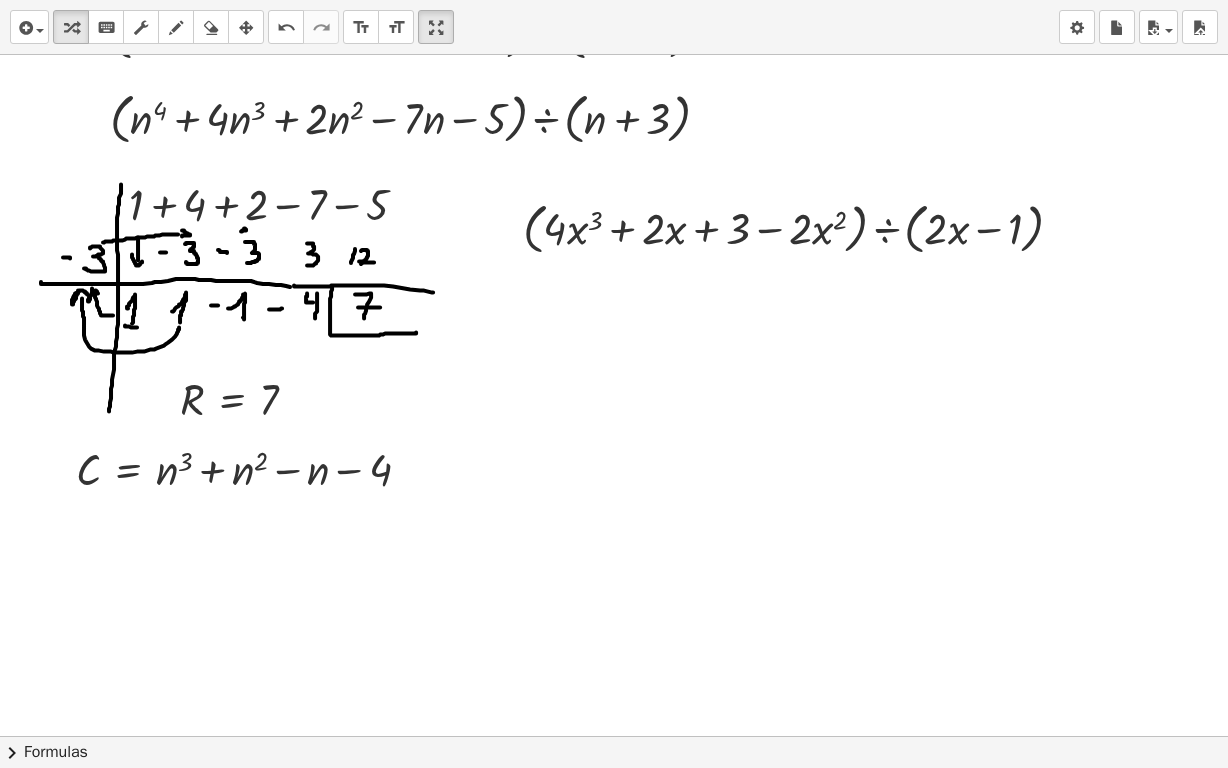 click at bounding box center (246, 28) 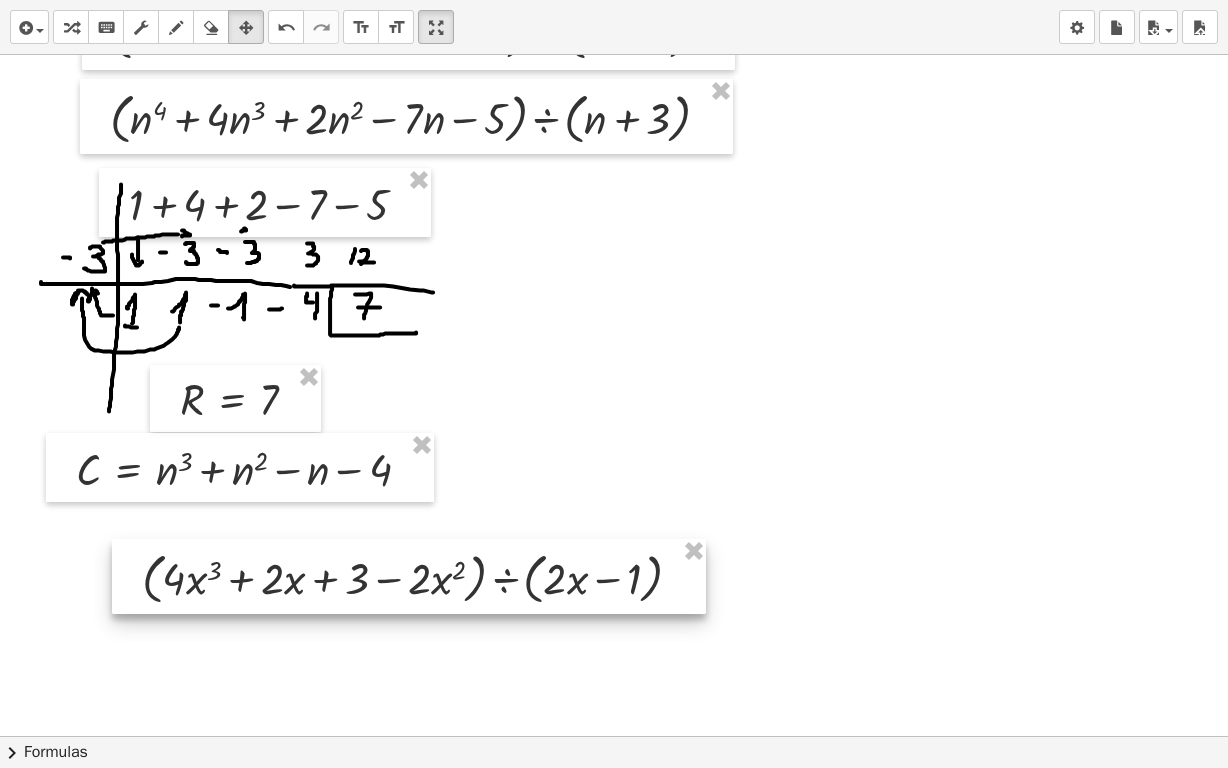 drag, startPoint x: 623, startPoint y: 235, endPoint x: 242, endPoint y: 581, distance: 514.66205 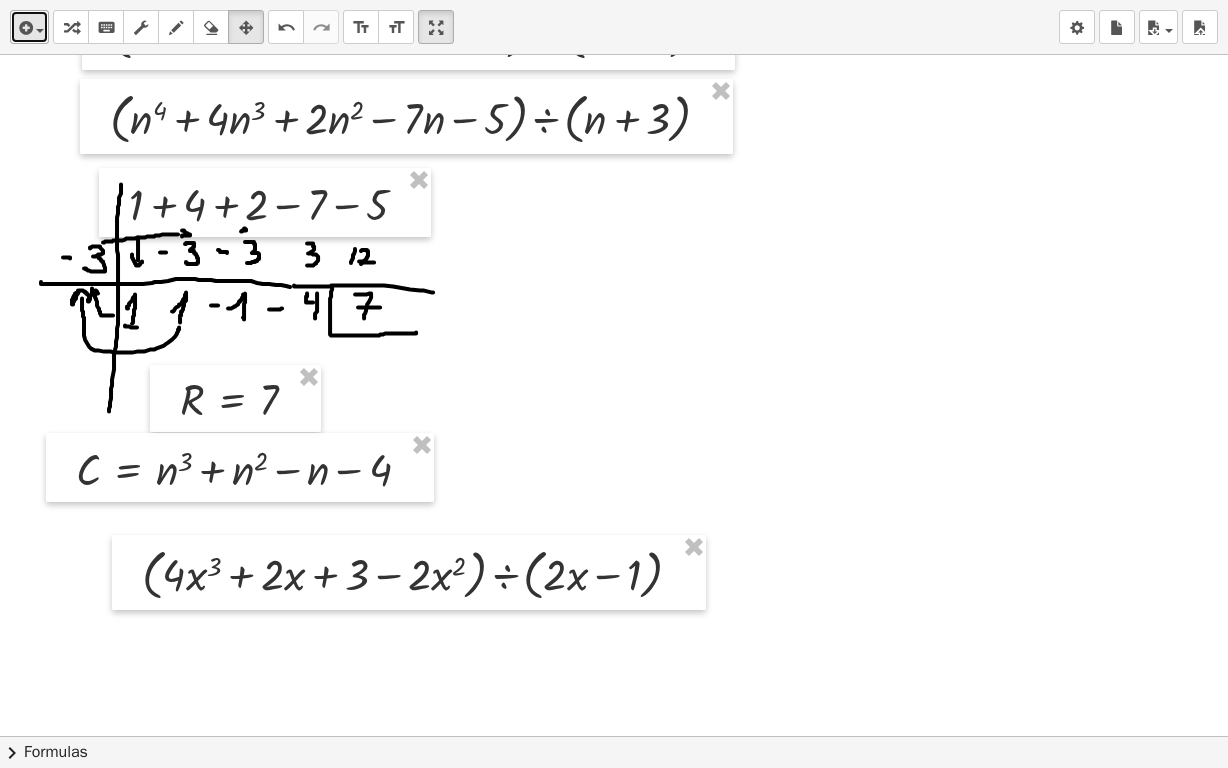 click on "insert" at bounding box center (29, 27) 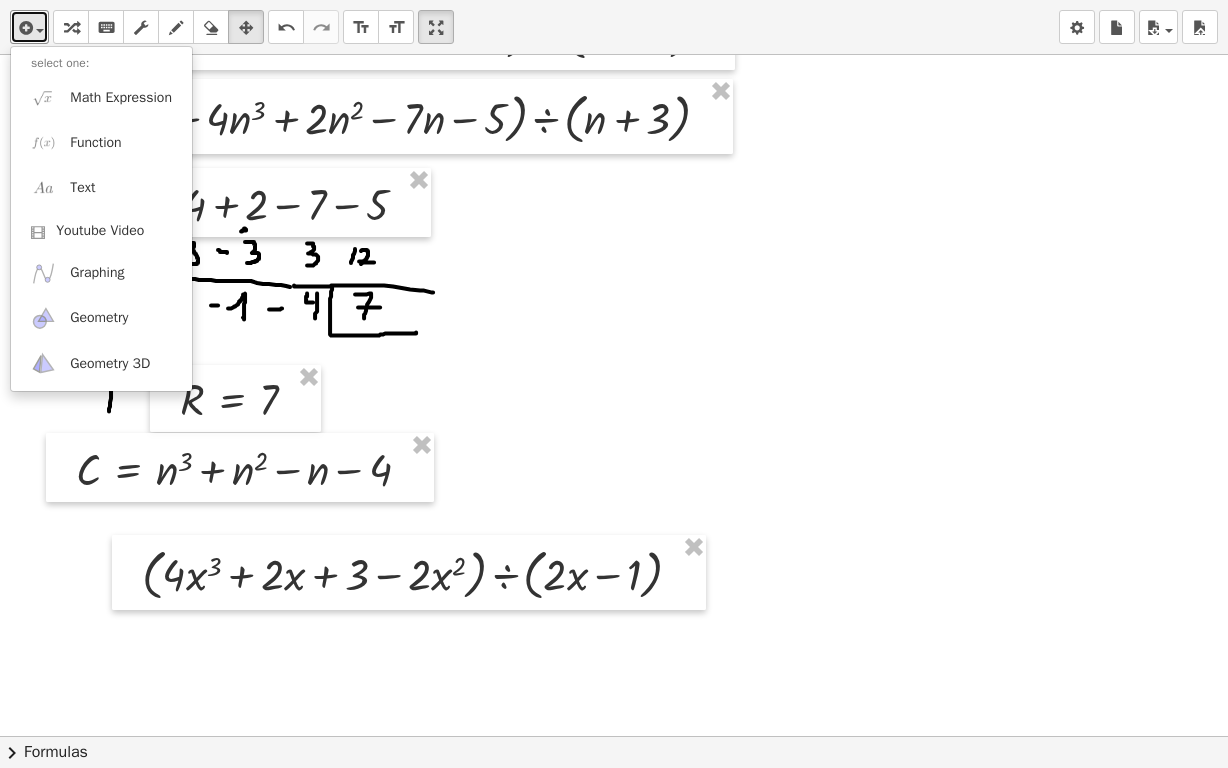 drag, startPoint x: 431, startPoint y: 27, endPoint x: 545, endPoint y: 21, distance: 114.15778 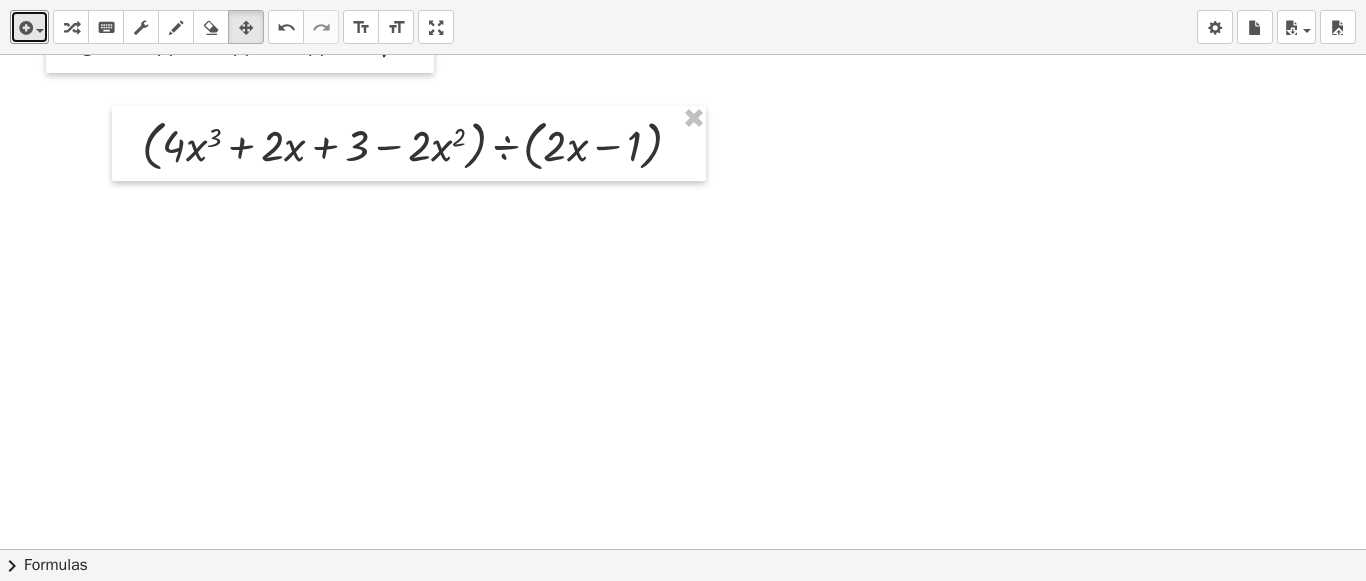 scroll, scrollTop: 2450, scrollLeft: 0, axis: vertical 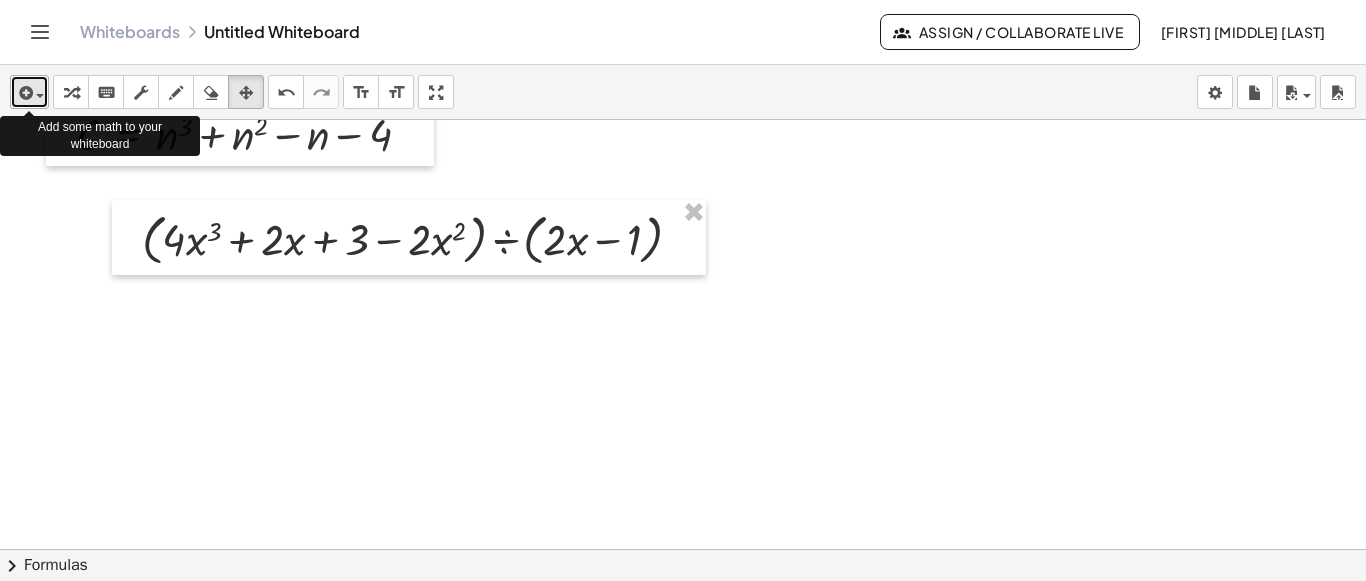 click at bounding box center (24, 93) 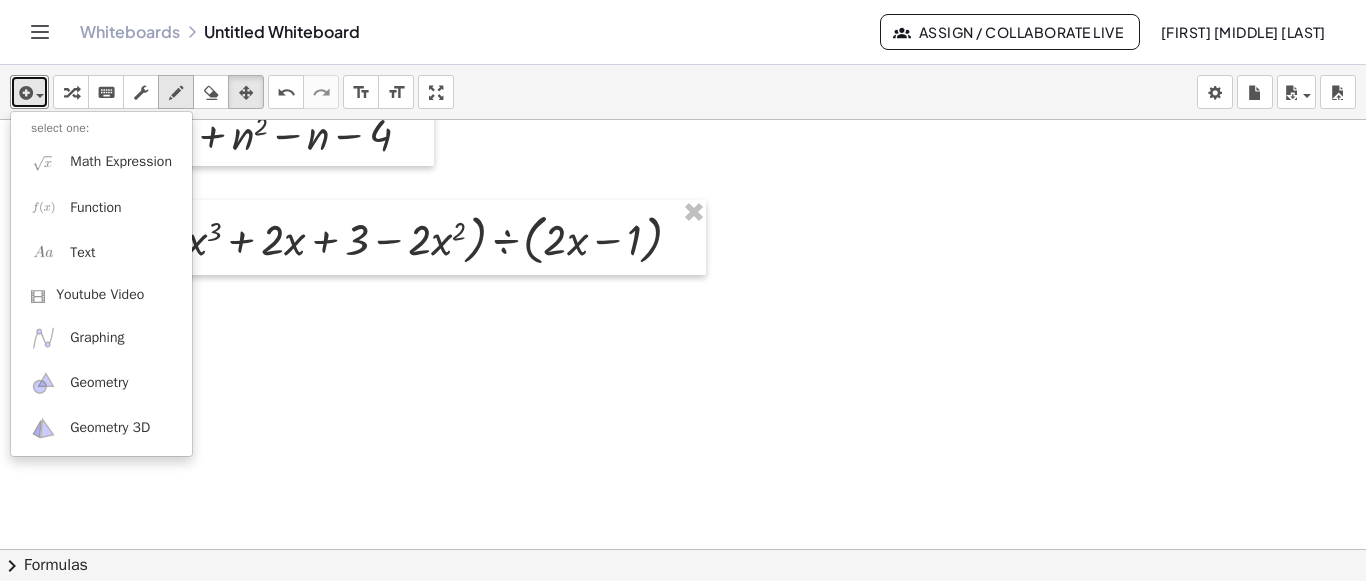 drag, startPoint x: 180, startPoint y: 92, endPoint x: 193, endPoint y: 129, distance: 39.217342 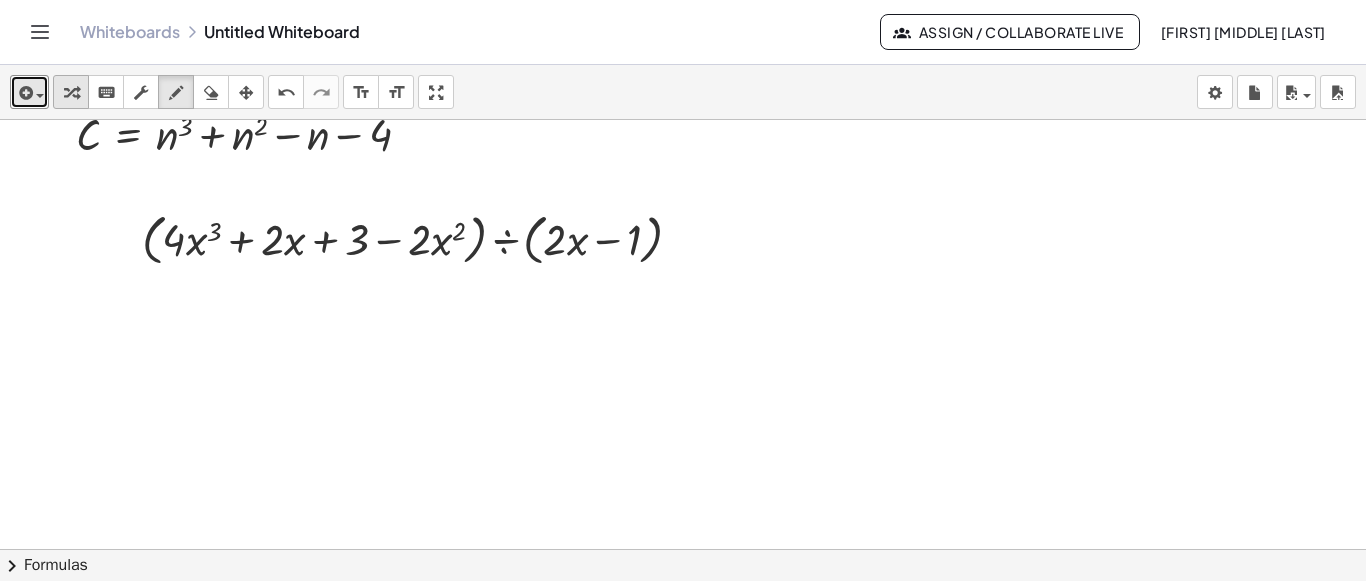 click at bounding box center (71, 93) 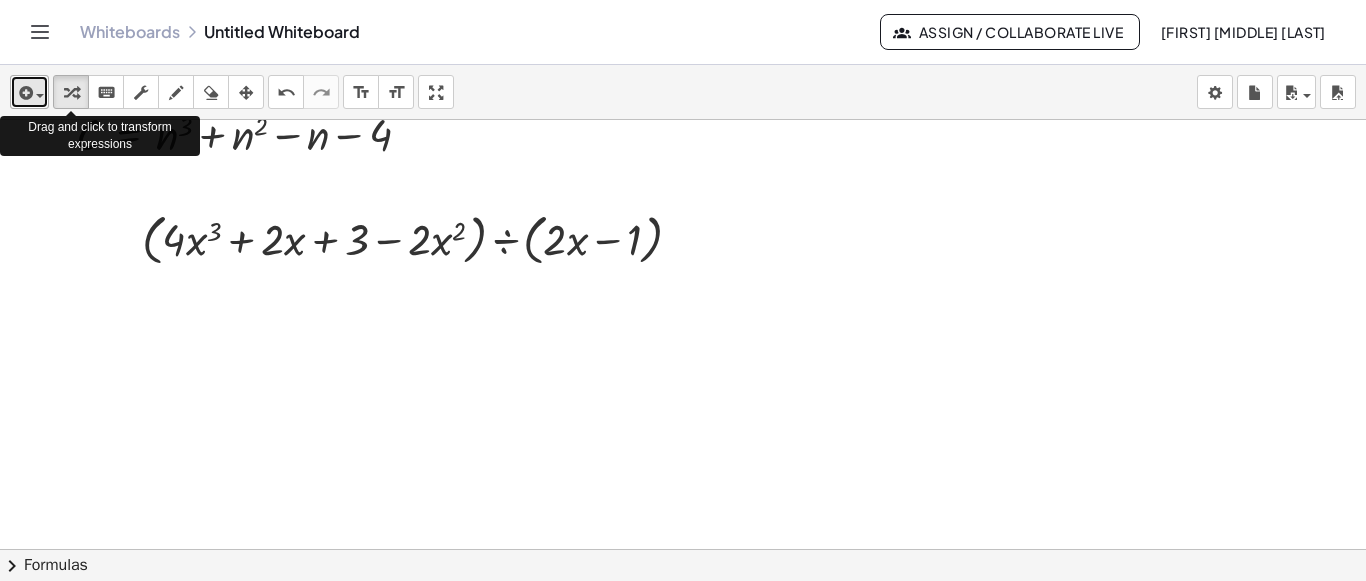 click at bounding box center (24, 93) 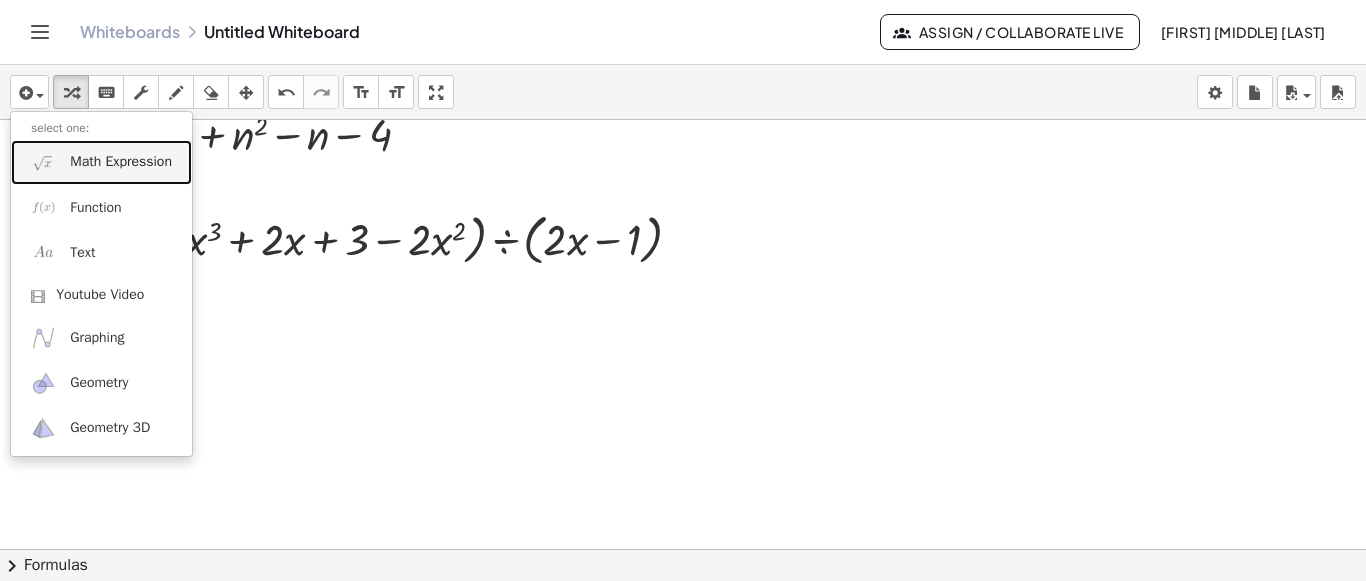 click on "Math Expression" at bounding box center (121, 162) 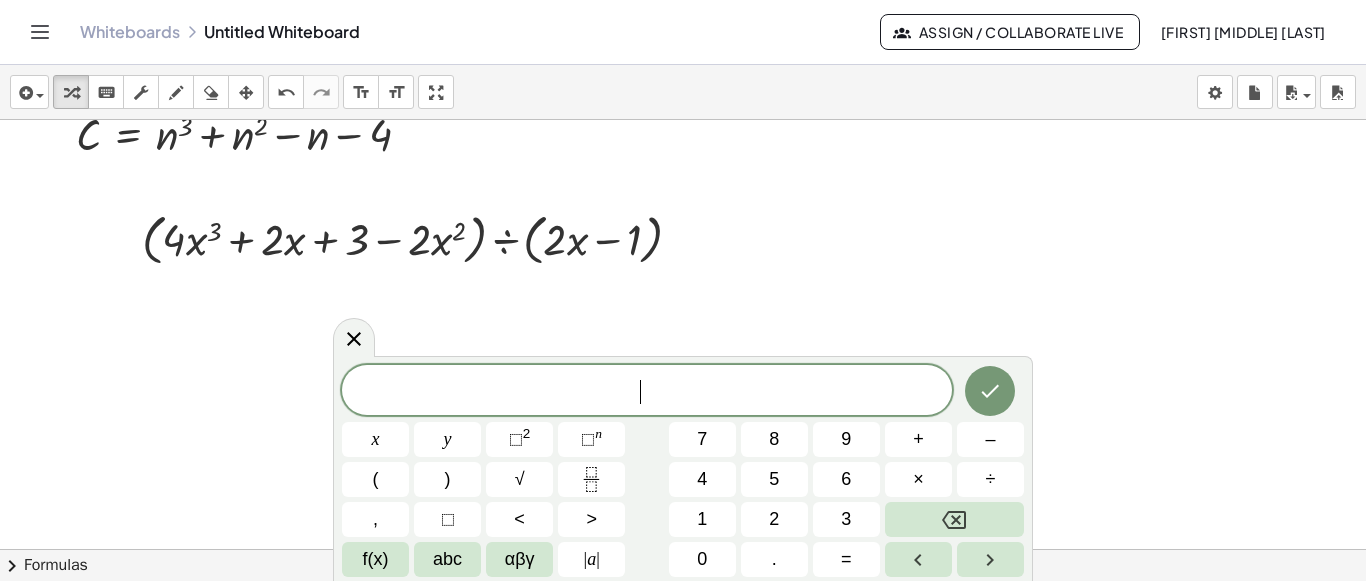 click on "​" at bounding box center [647, 392] 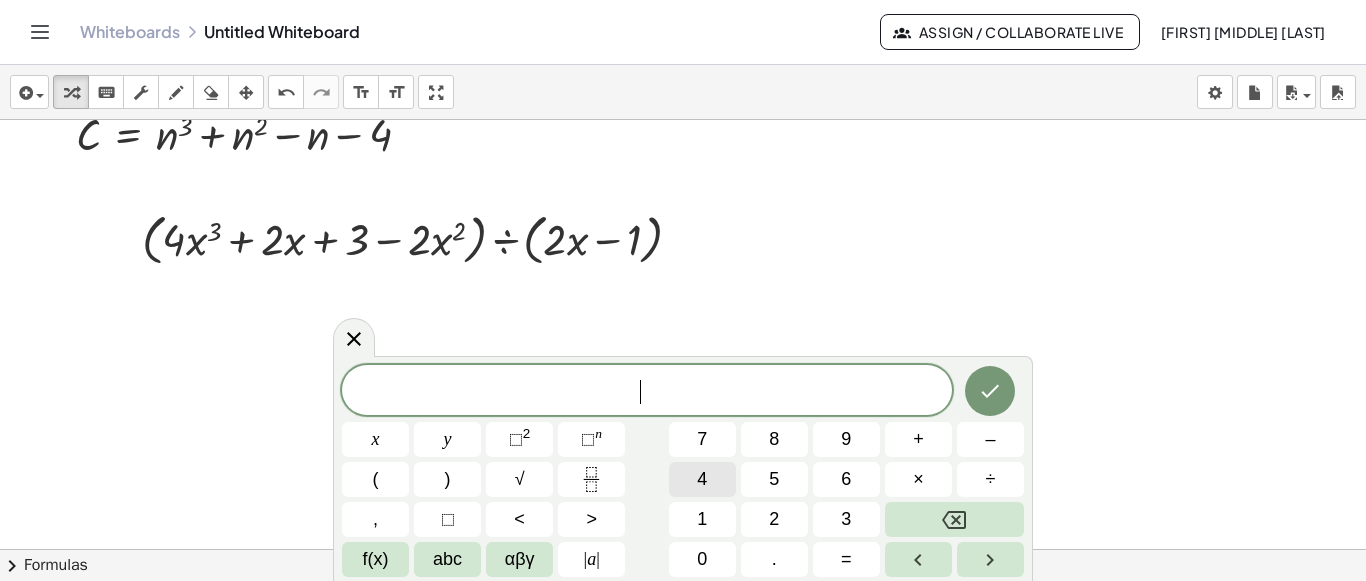 click on "4" at bounding box center (702, 479) 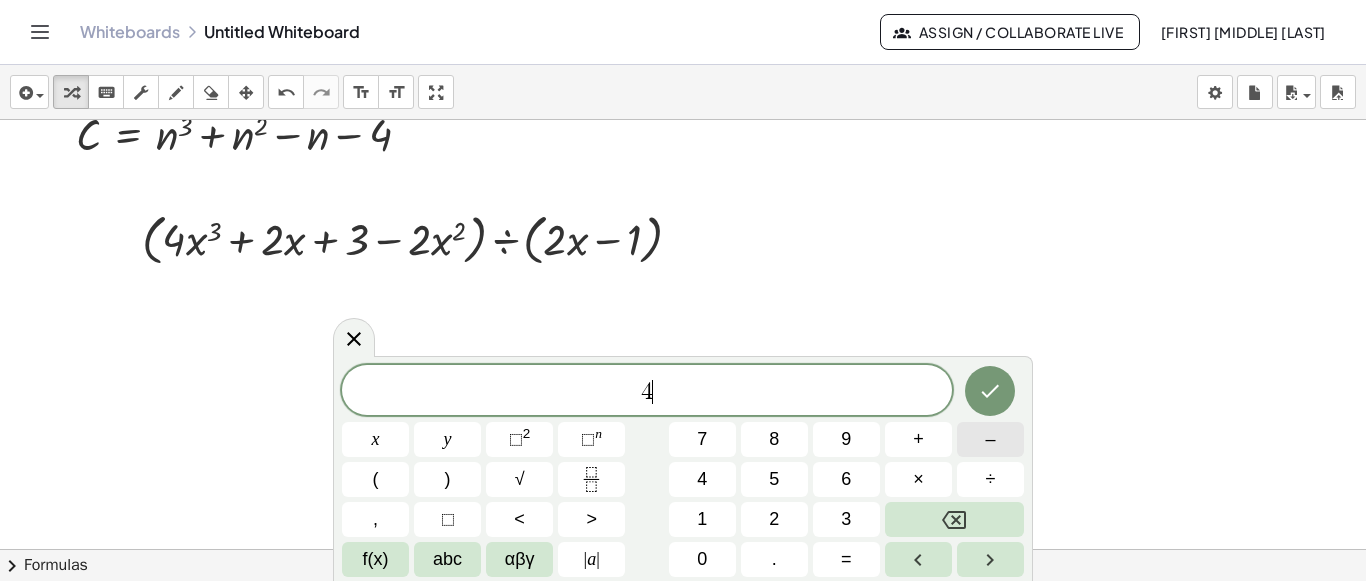 click on "–" at bounding box center [990, 439] 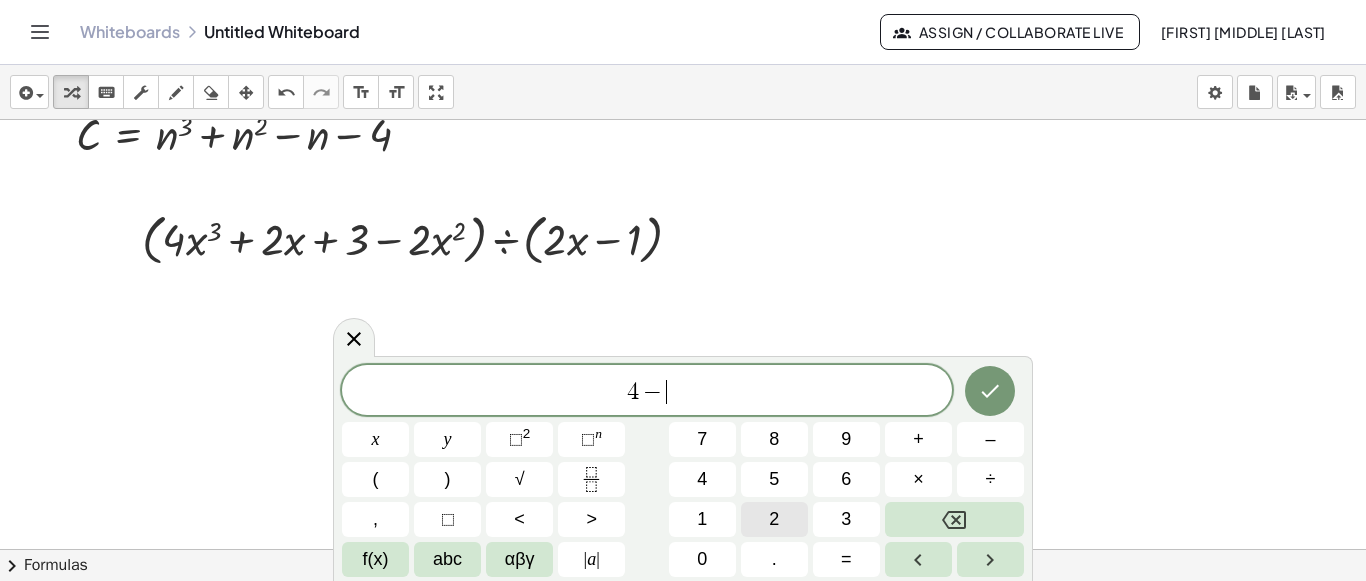 click on "2" at bounding box center [774, 519] 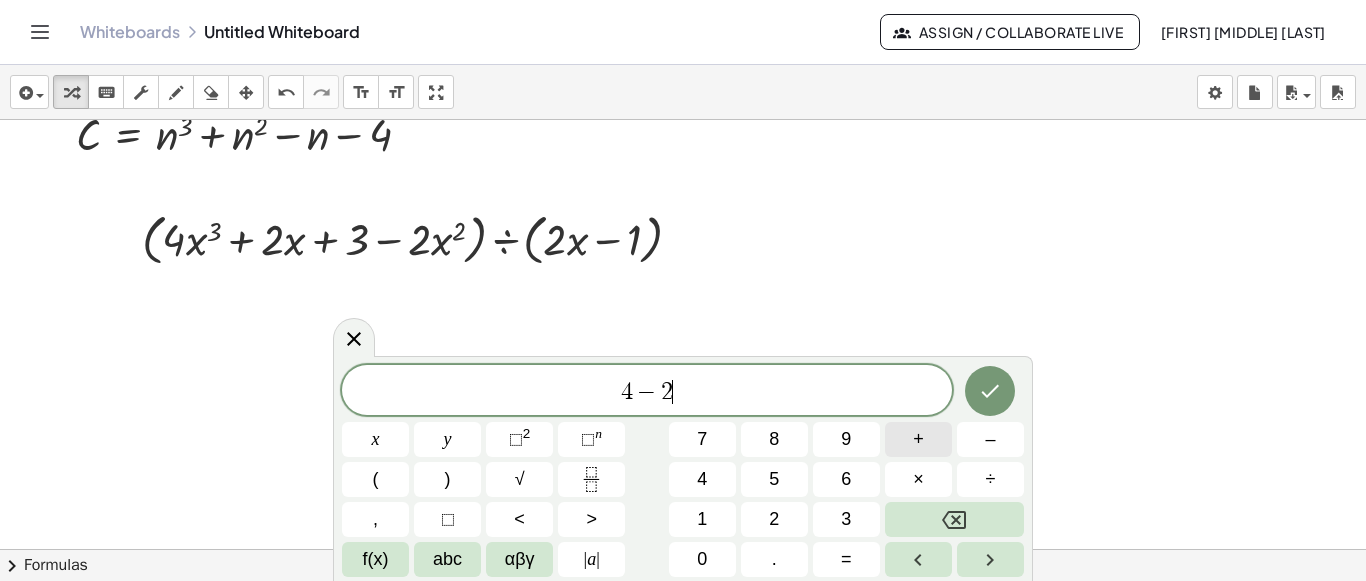 click on "+" at bounding box center (918, 439) 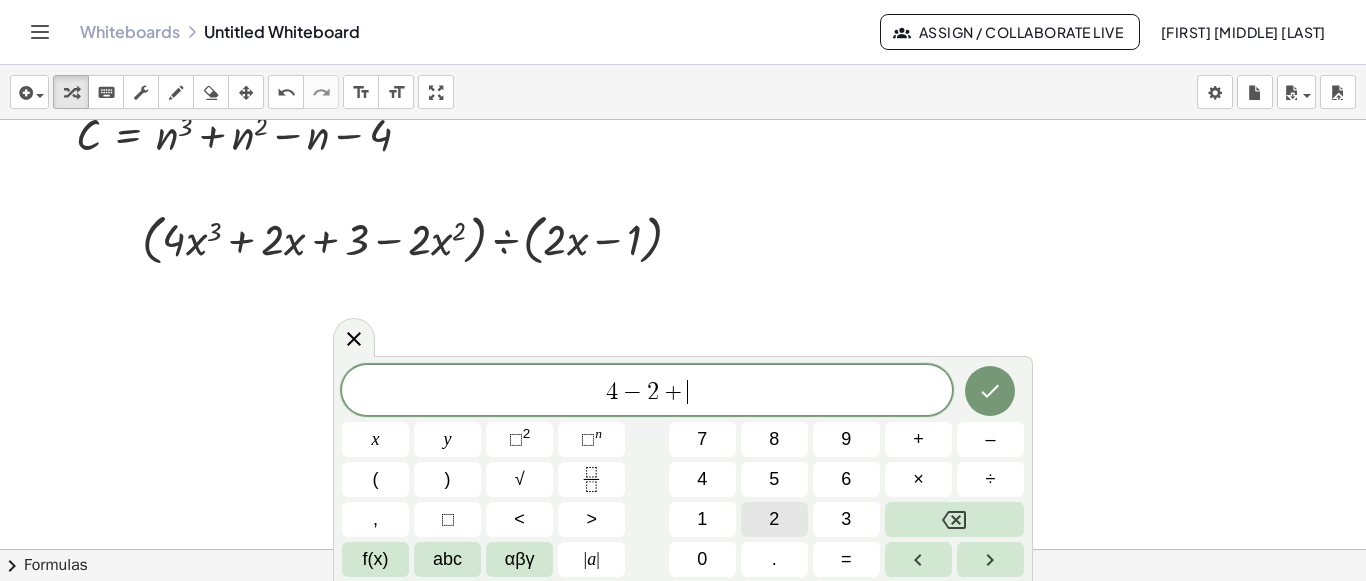 click on "2" at bounding box center [774, 519] 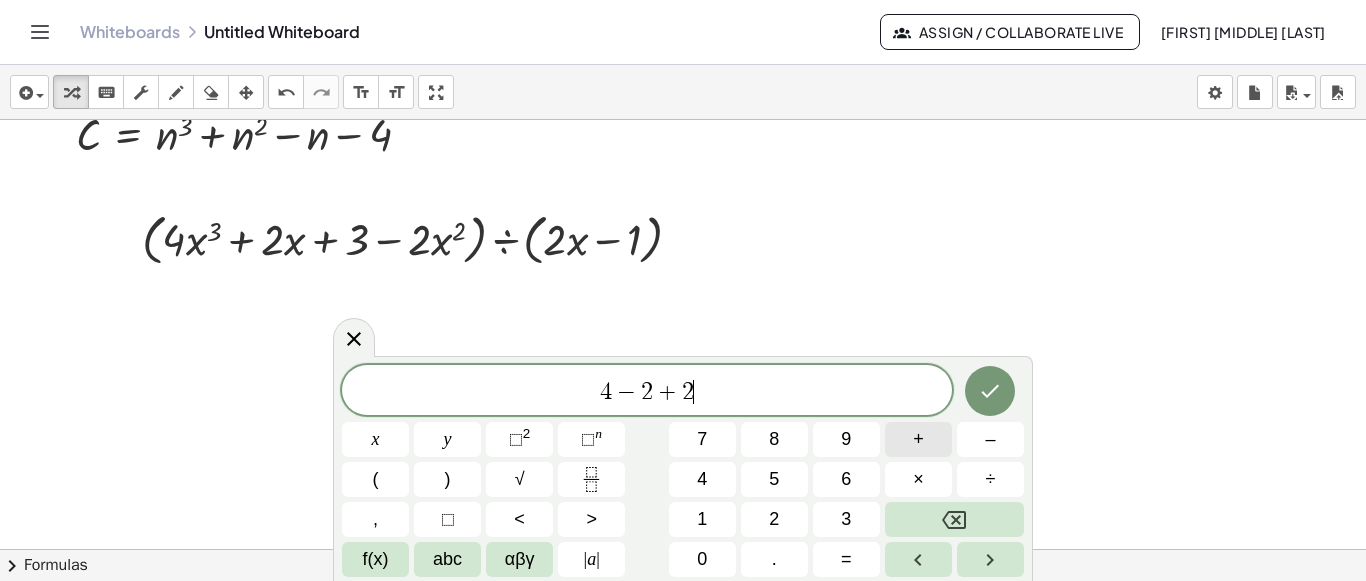 click on "+" at bounding box center [918, 439] 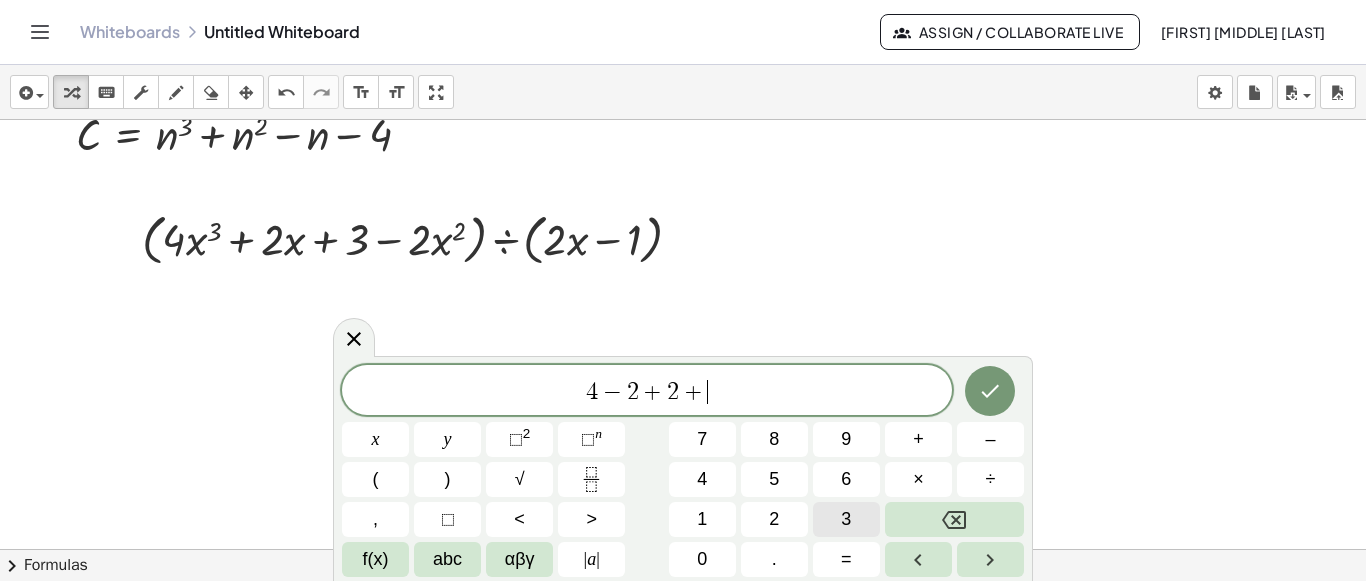 click on "3" at bounding box center [846, 519] 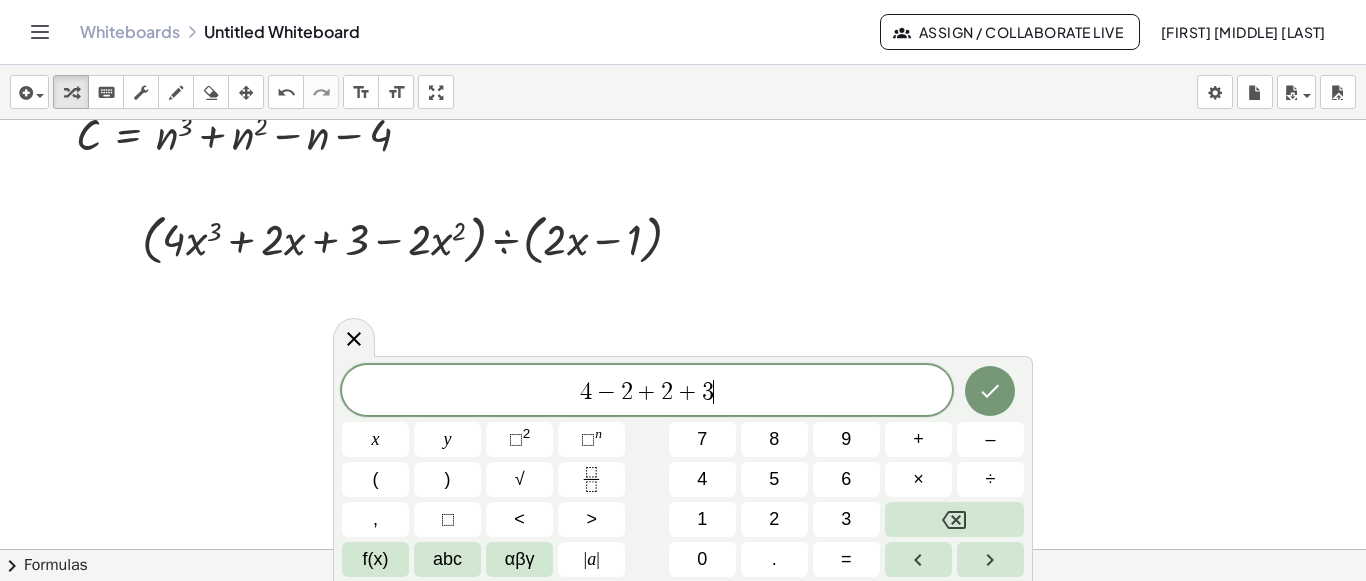click on "4 − 2 + 2 + 3 ​" at bounding box center [647, 392] 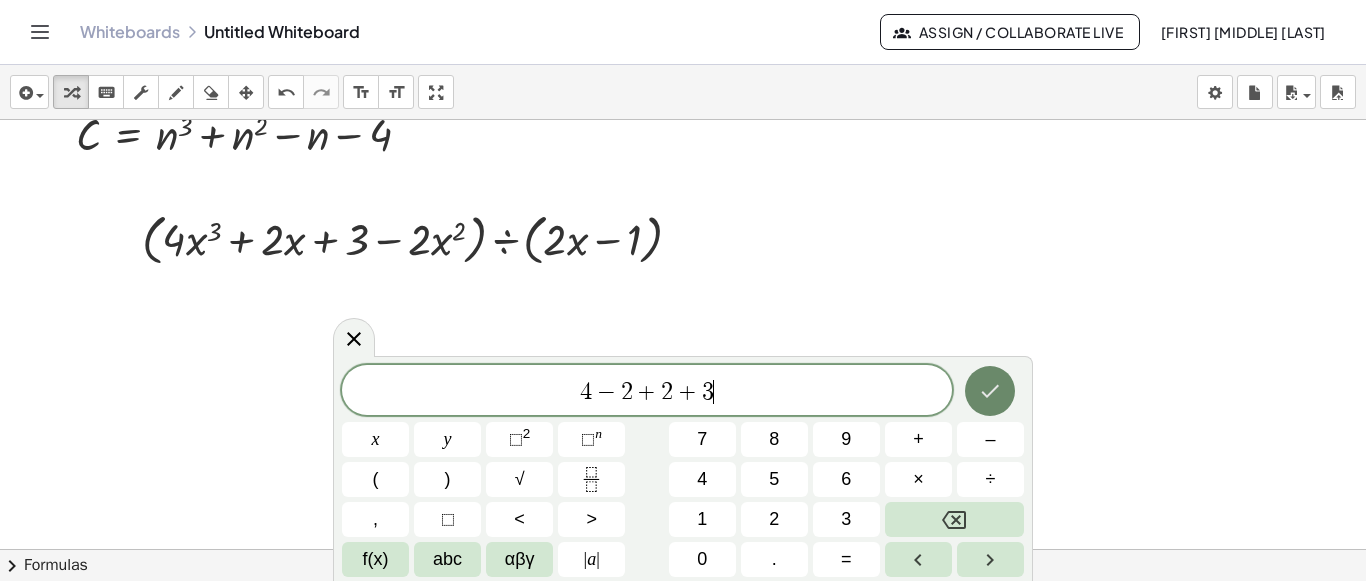click 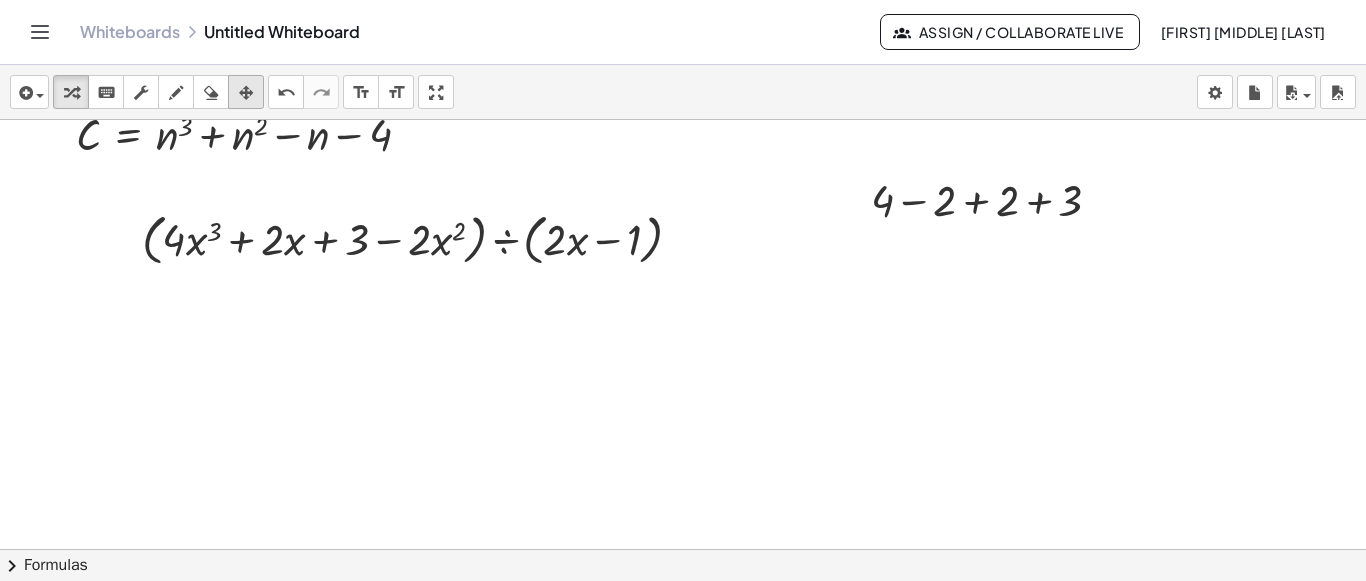 click on "arrange" at bounding box center [246, 92] 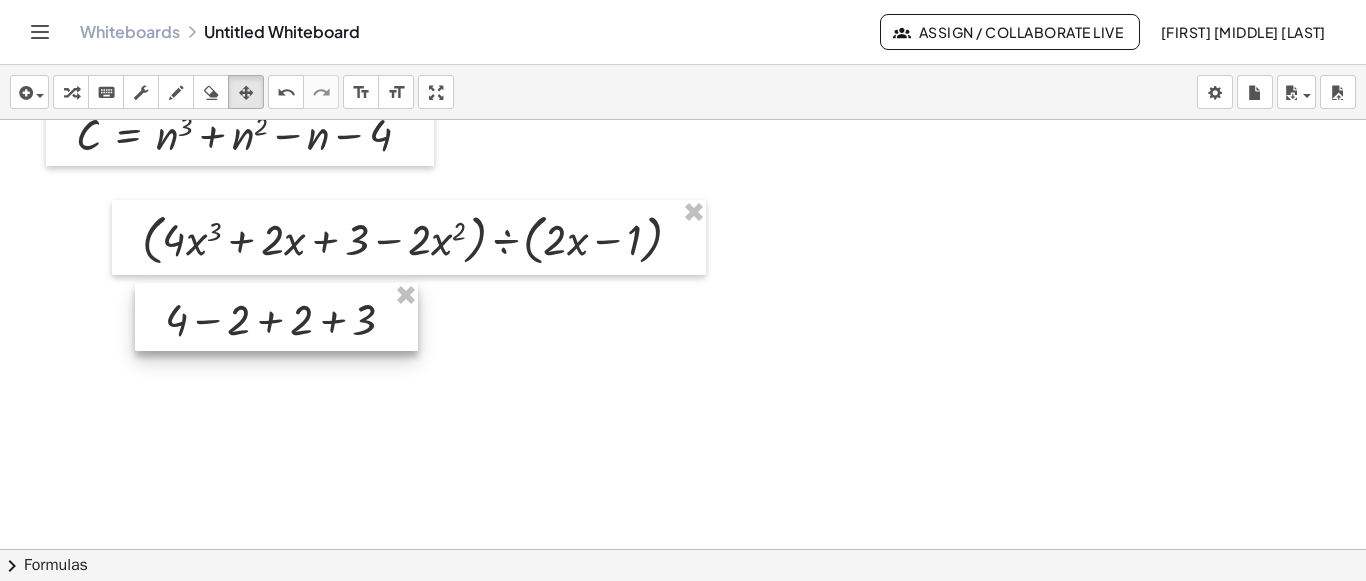 drag, startPoint x: 879, startPoint y: 197, endPoint x: 172, endPoint y: 316, distance: 716.9449 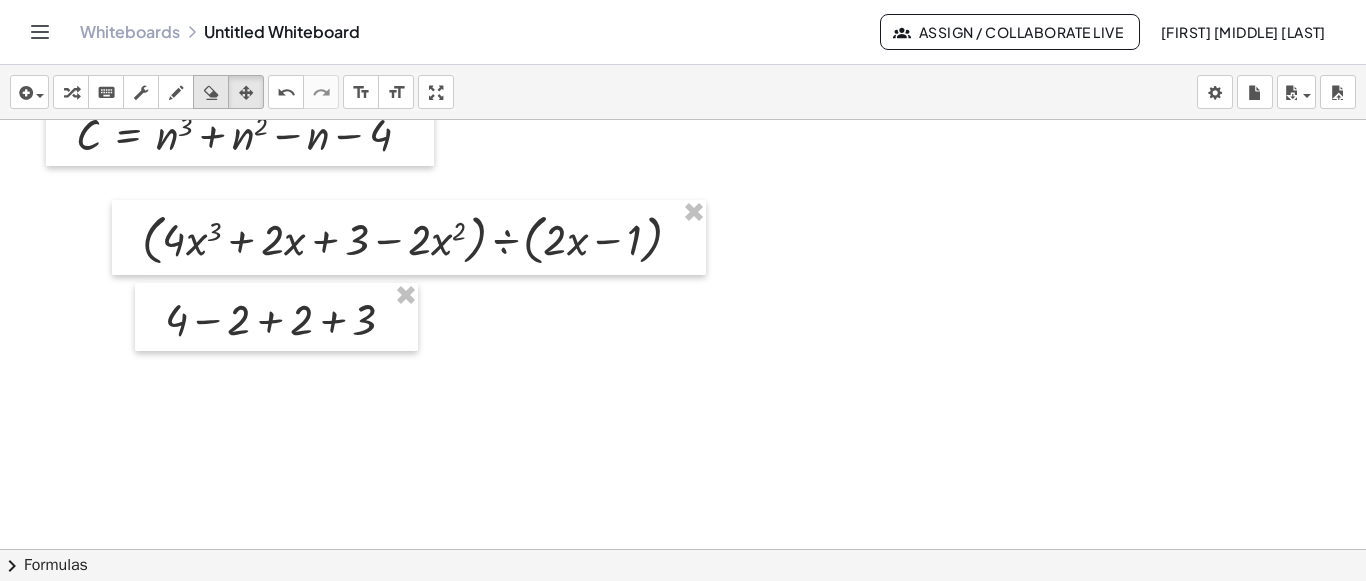 click at bounding box center [211, 92] 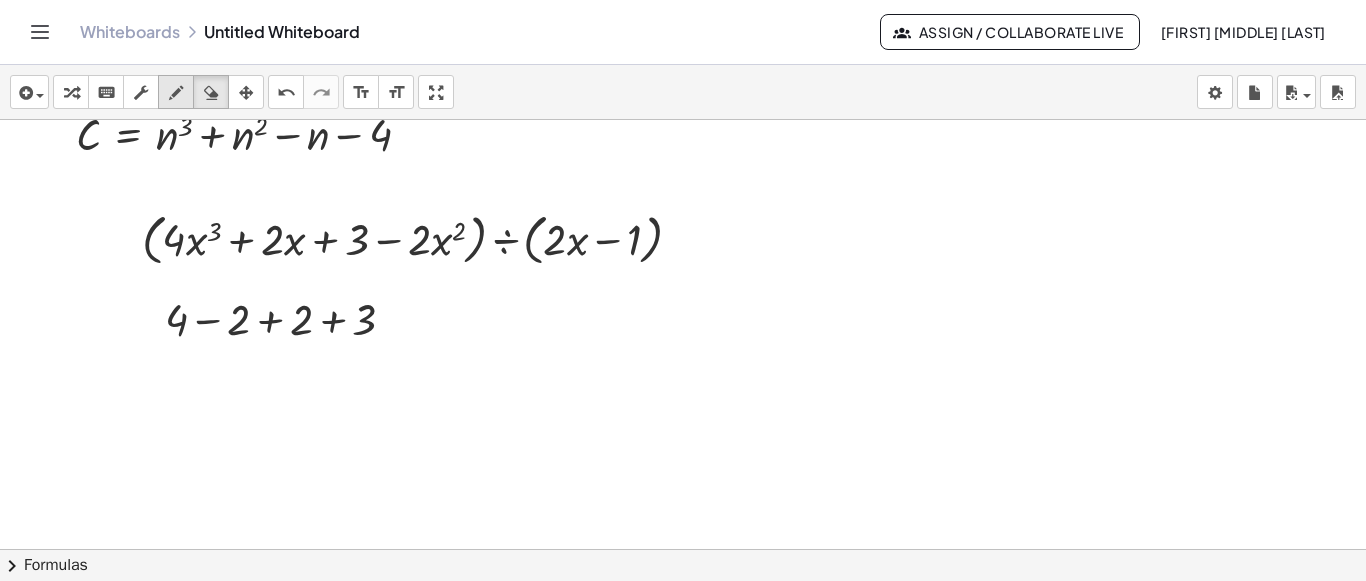 click at bounding box center (176, 92) 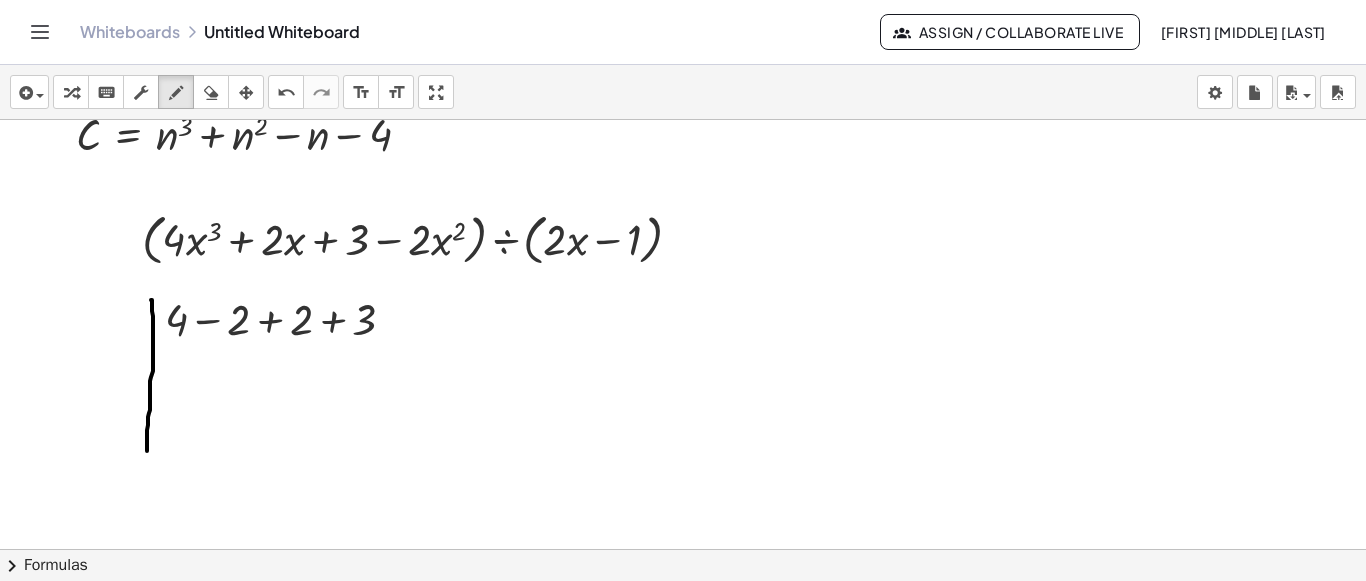 drag, startPoint x: 151, startPoint y: 298, endPoint x: 151, endPoint y: 430, distance: 132 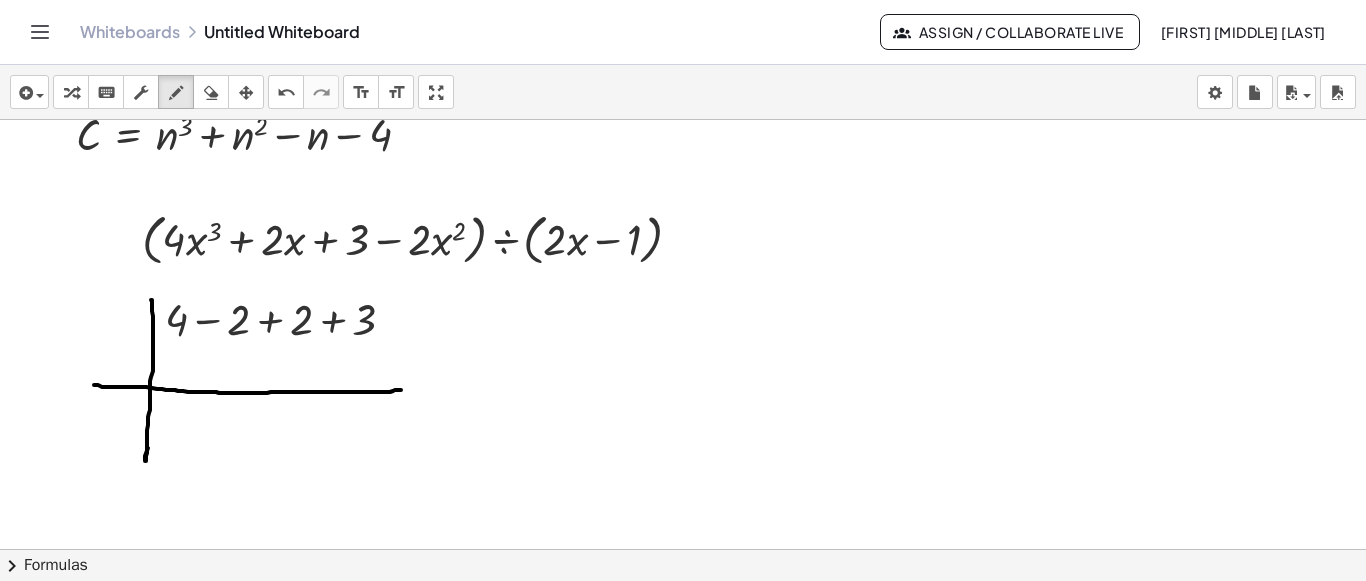 drag, startPoint x: 94, startPoint y: 383, endPoint x: 401, endPoint y: 388, distance: 307.0407 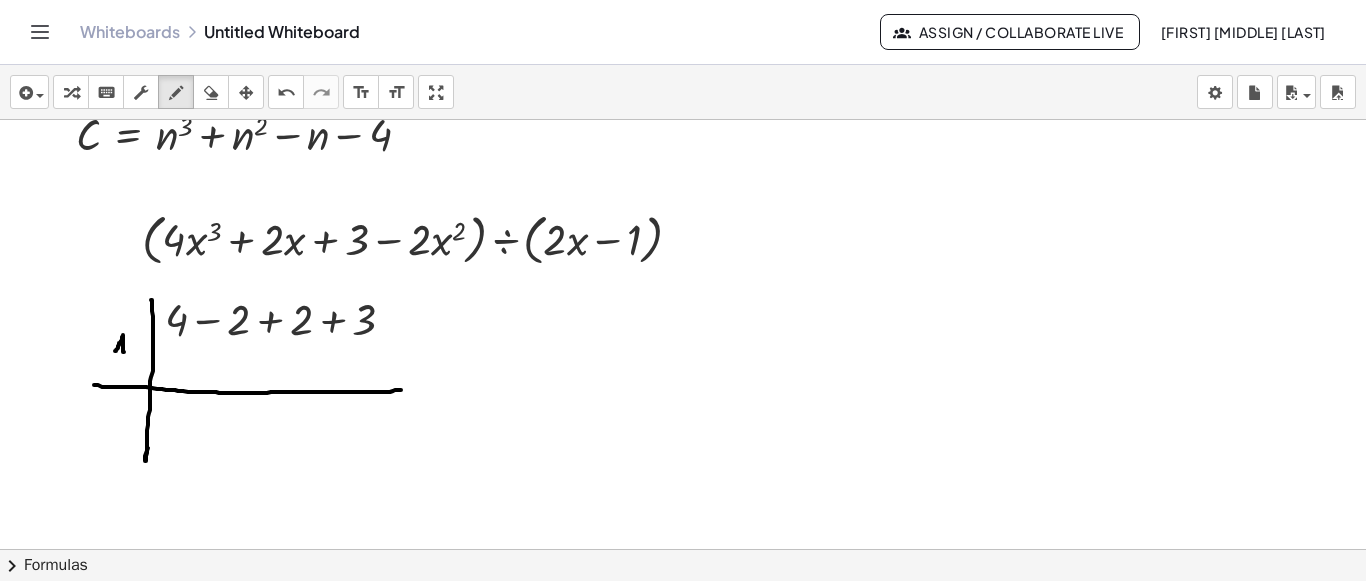 click at bounding box center (683, -823) 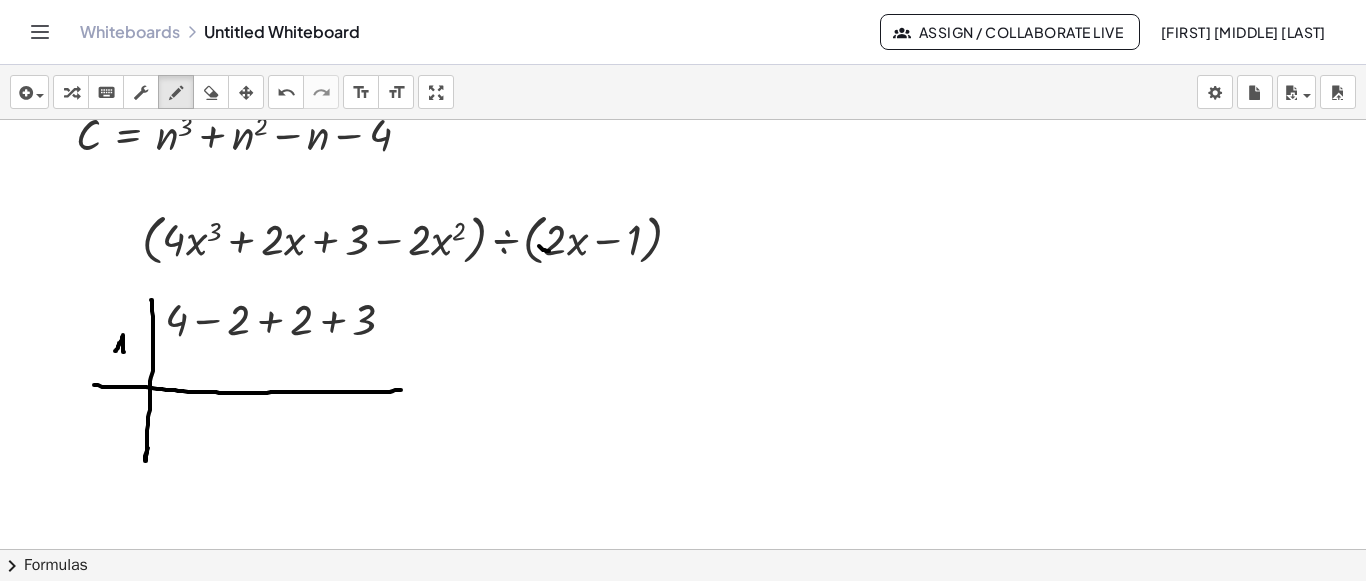 click at bounding box center (683, -823) 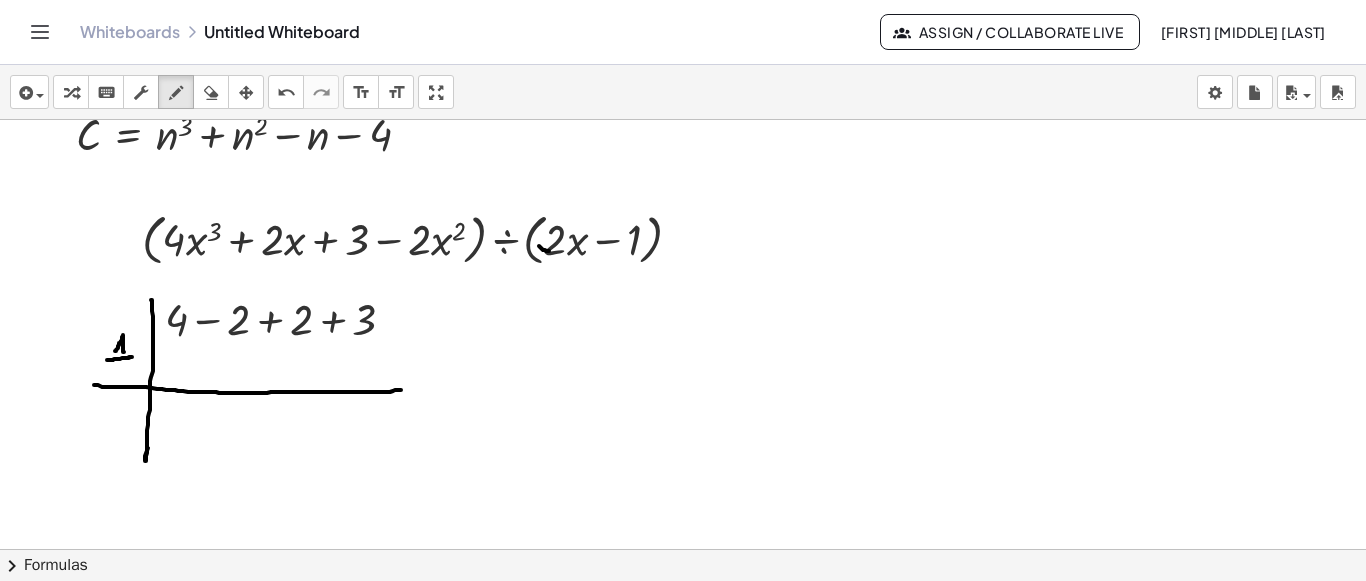 drag, startPoint x: 114, startPoint y: 357, endPoint x: 134, endPoint y: 355, distance: 20.09975 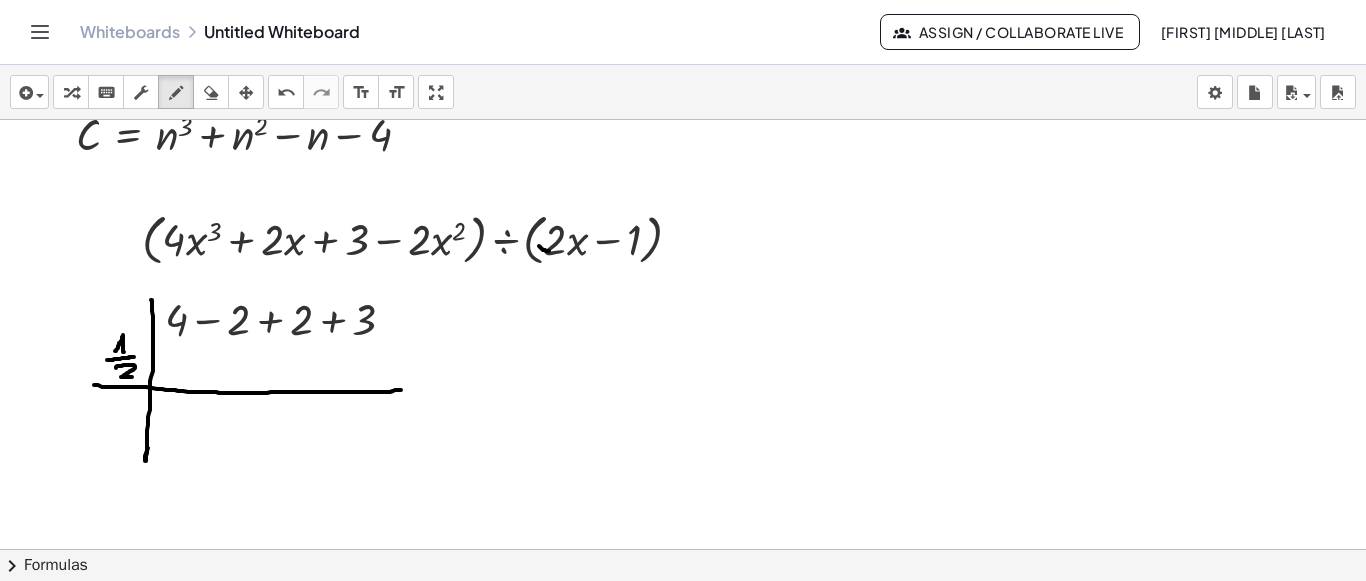 drag, startPoint x: 116, startPoint y: 366, endPoint x: 132, endPoint y: 375, distance: 18.35756 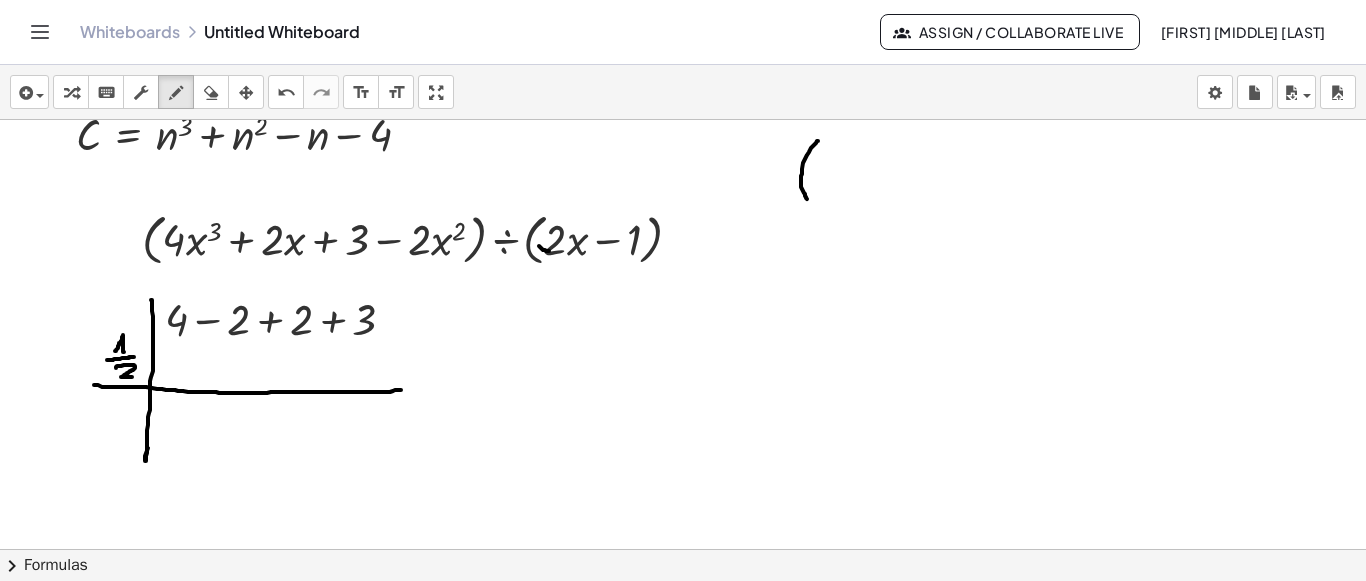 drag, startPoint x: 817, startPoint y: 139, endPoint x: 849, endPoint y: 170, distance: 44.553337 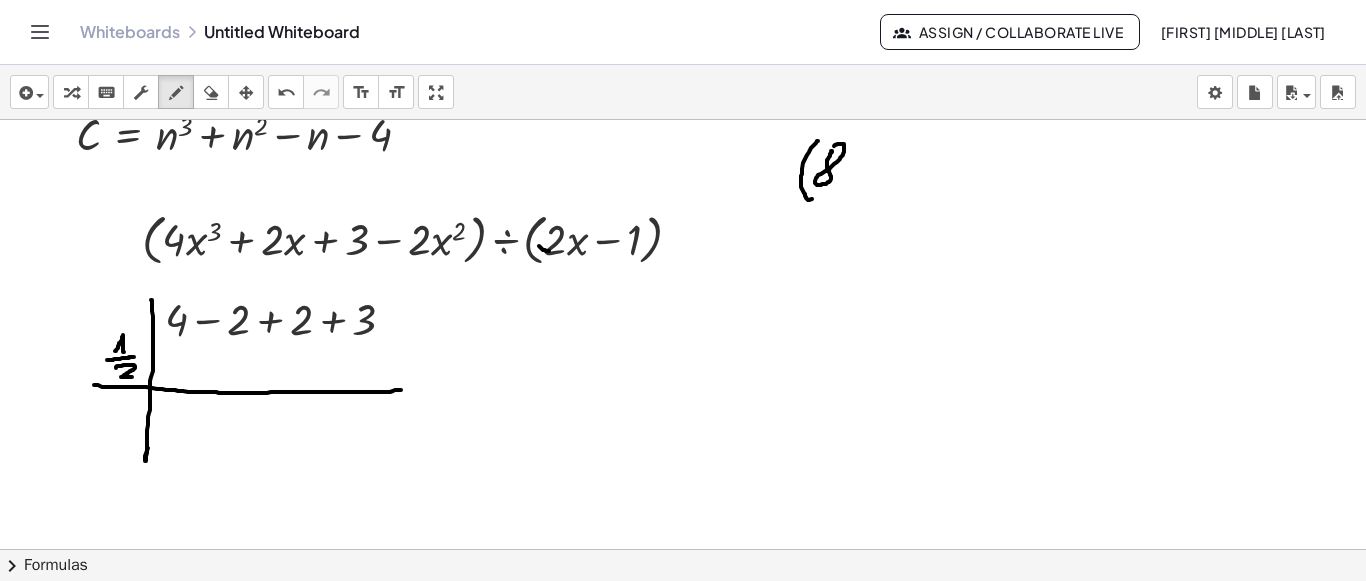 drag, startPoint x: 831, startPoint y: 149, endPoint x: 833, endPoint y: 163, distance: 14.142136 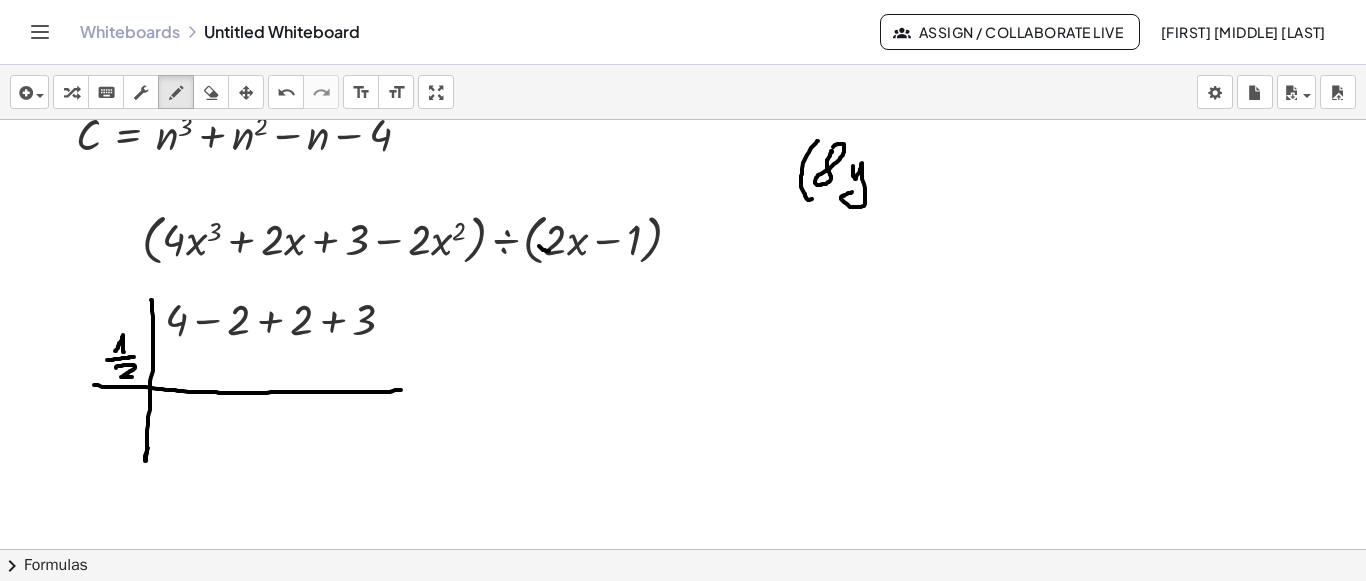 drag, startPoint x: 853, startPoint y: 164, endPoint x: 856, endPoint y: 188, distance: 24.186773 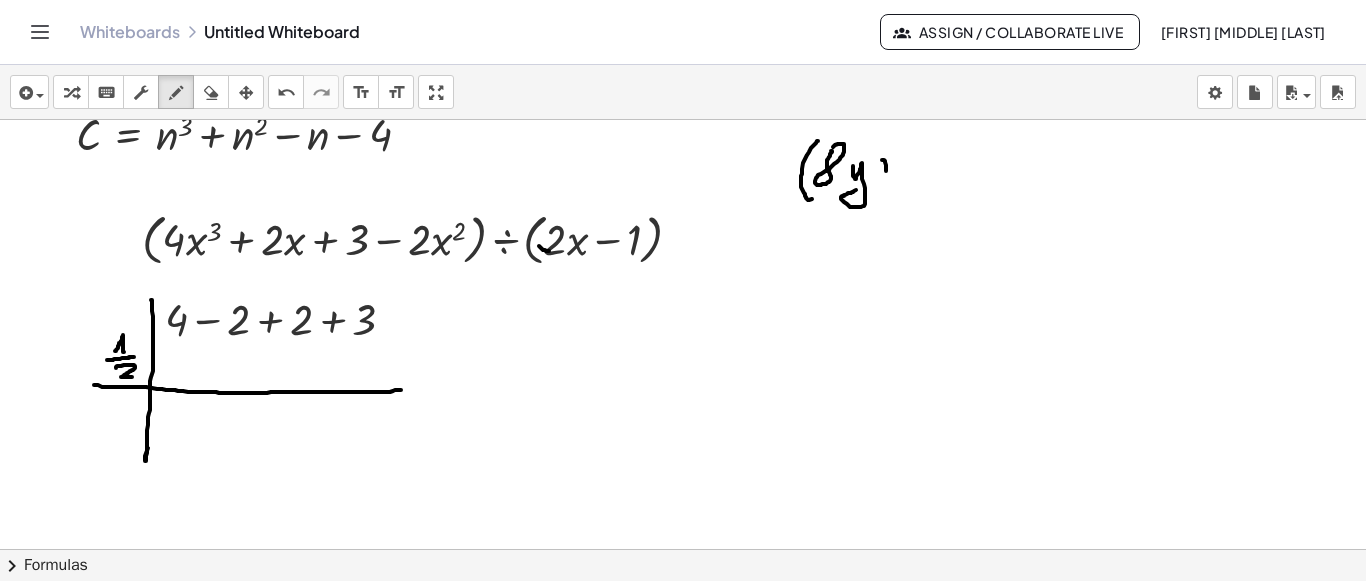drag, startPoint x: 886, startPoint y: 163, endPoint x: 888, endPoint y: 177, distance: 14.142136 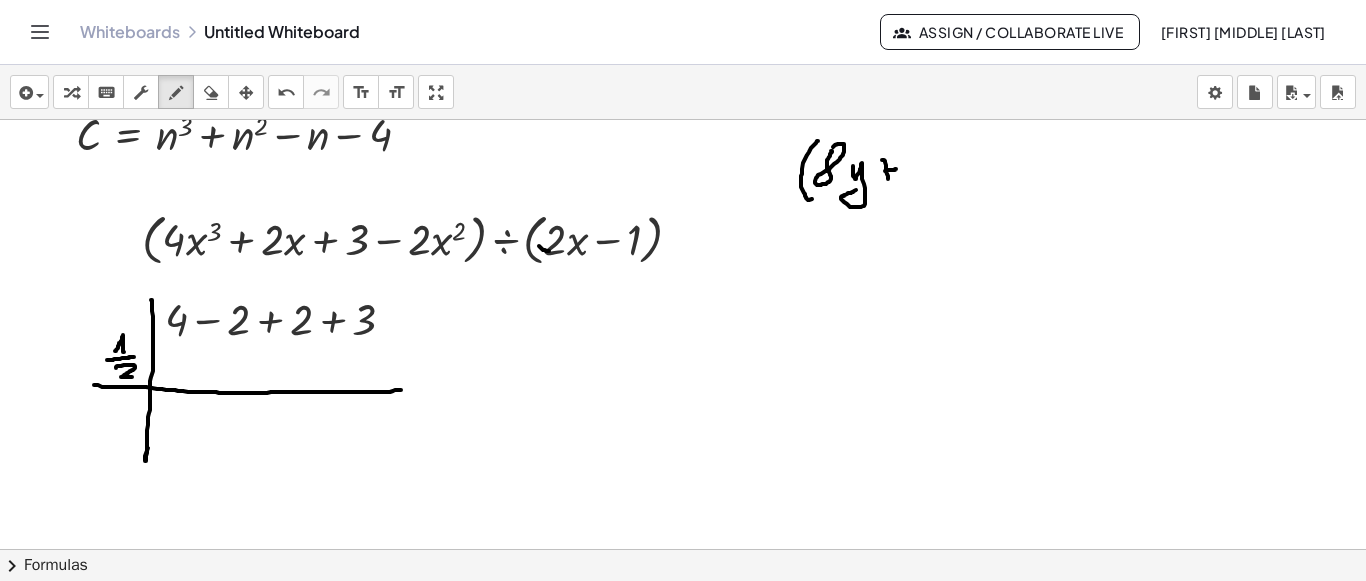 drag, startPoint x: 885, startPoint y: 169, endPoint x: 896, endPoint y: 167, distance: 11.18034 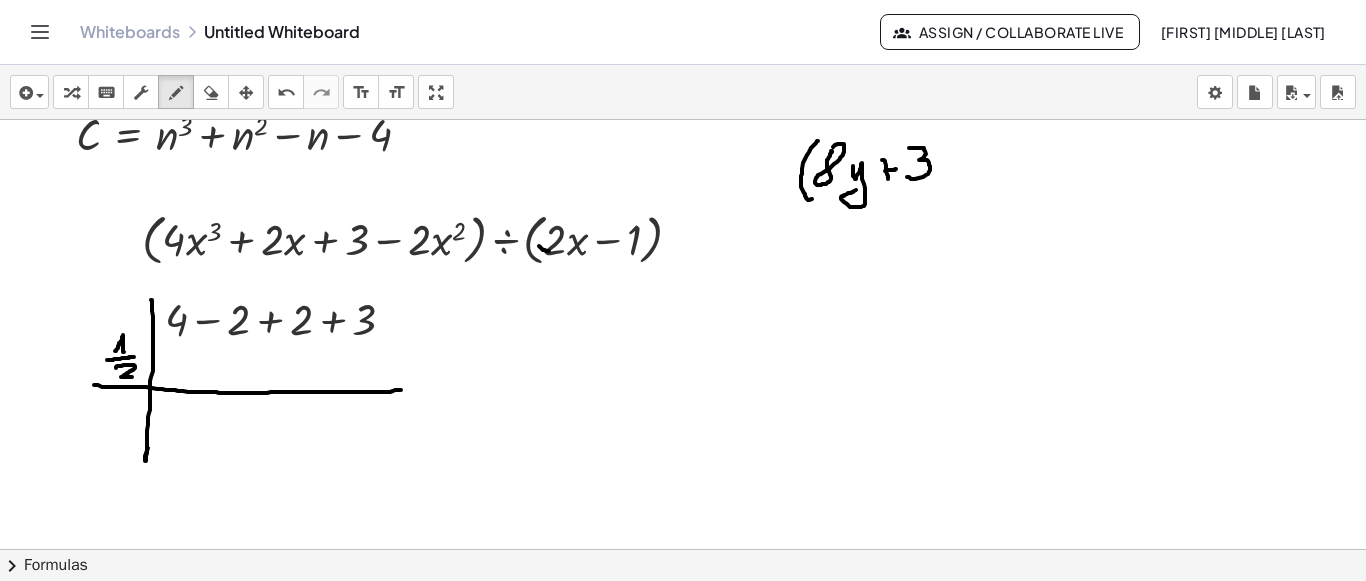 drag, startPoint x: 909, startPoint y: 146, endPoint x: 930, endPoint y: 161, distance: 25.806976 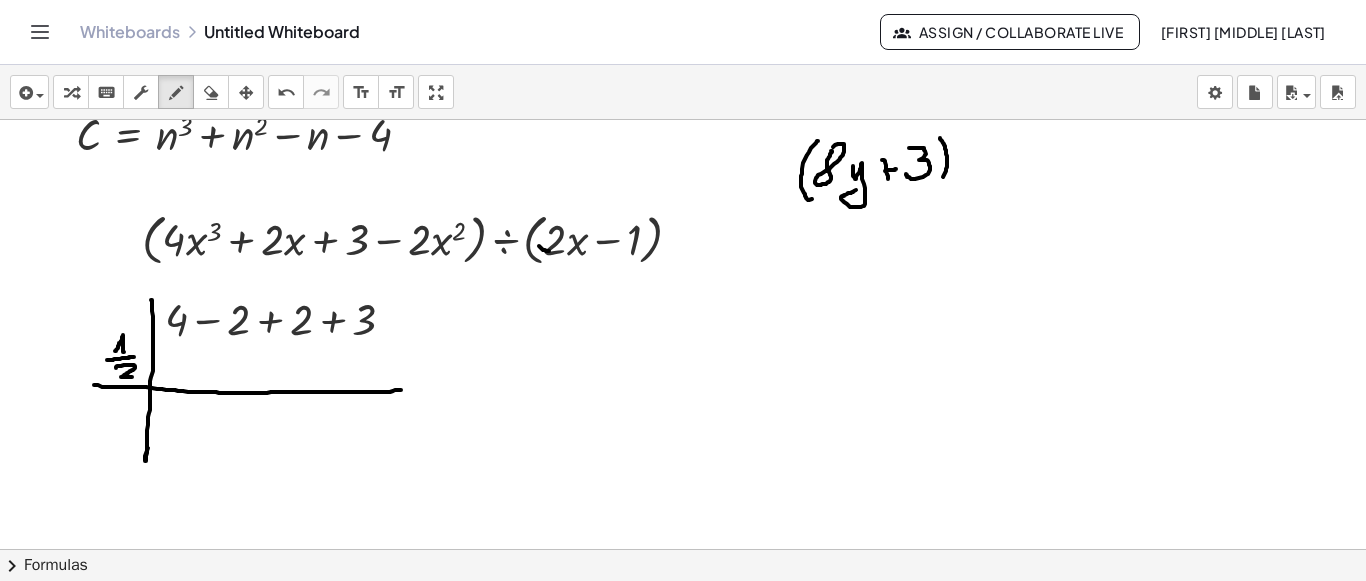 drag, startPoint x: 940, startPoint y: 136, endPoint x: 938, endPoint y: 182, distance: 46.043457 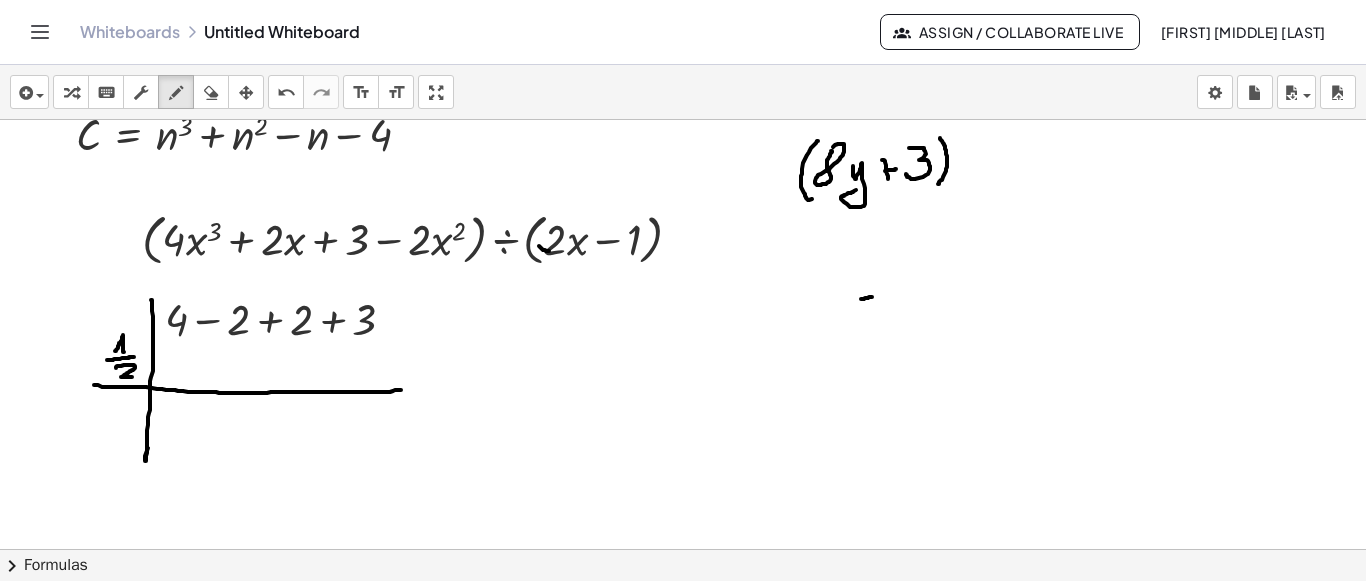 drag, startPoint x: 861, startPoint y: 297, endPoint x: 873, endPoint y: 295, distance: 12.165525 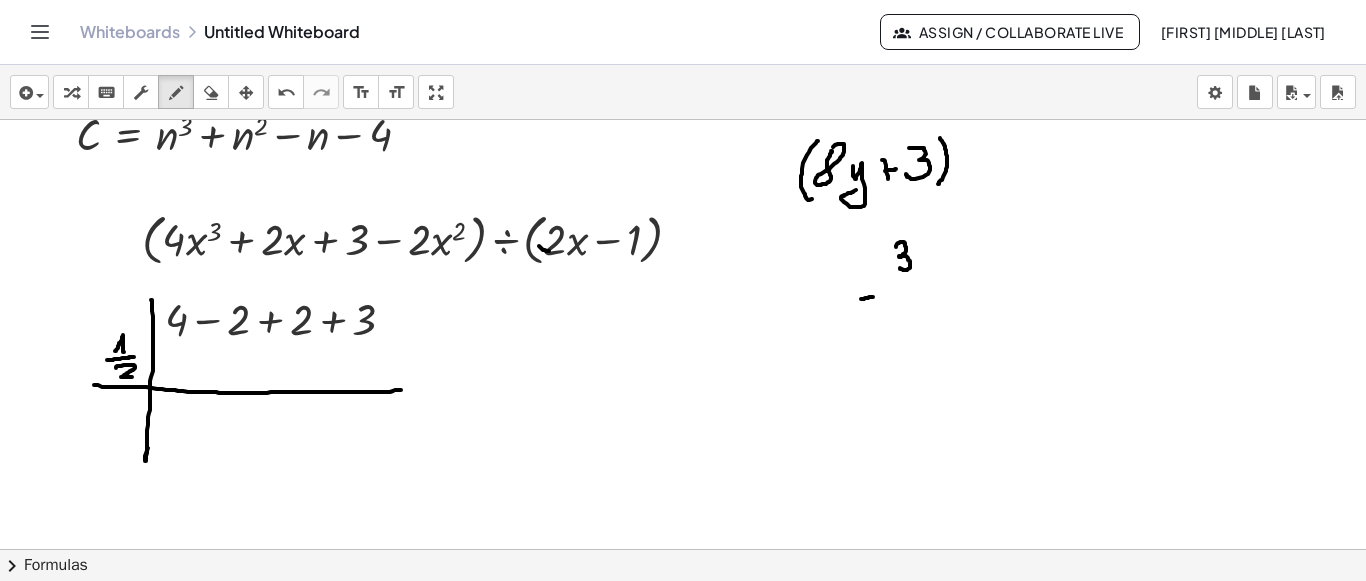drag, startPoint x: 896, startPoint y: 245, endPoint x: 898, endPoint y: 265, distance: 20.09975 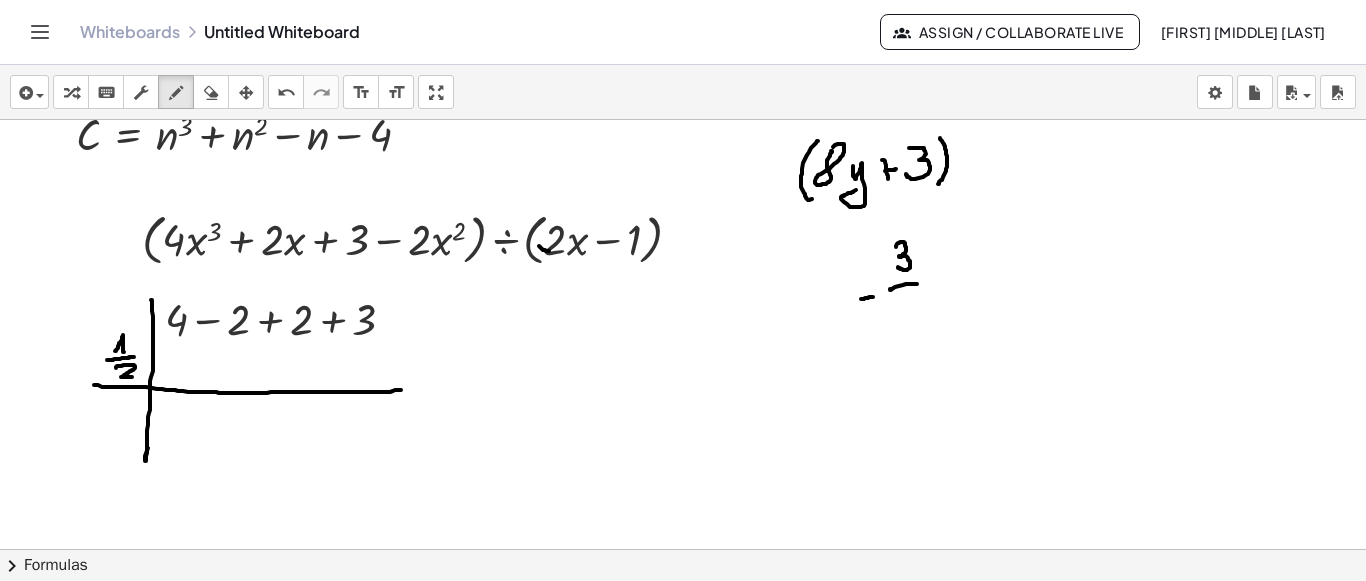 drag, startPoint x: 891, startPoint y: 288, endPoint x: 917, endPoint y: 282, distance: 26.683329 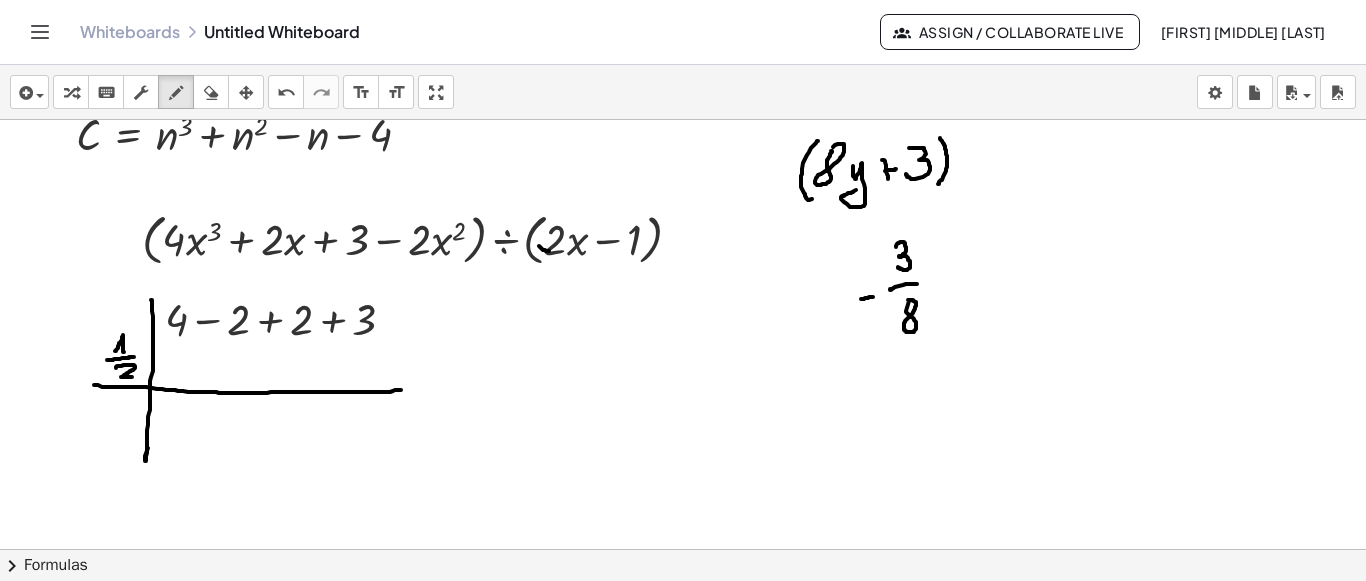 drag, startPoint x: 906, startPoint y: 309, endPoint x: 715, endPoint y: 298, distance: 191.3165 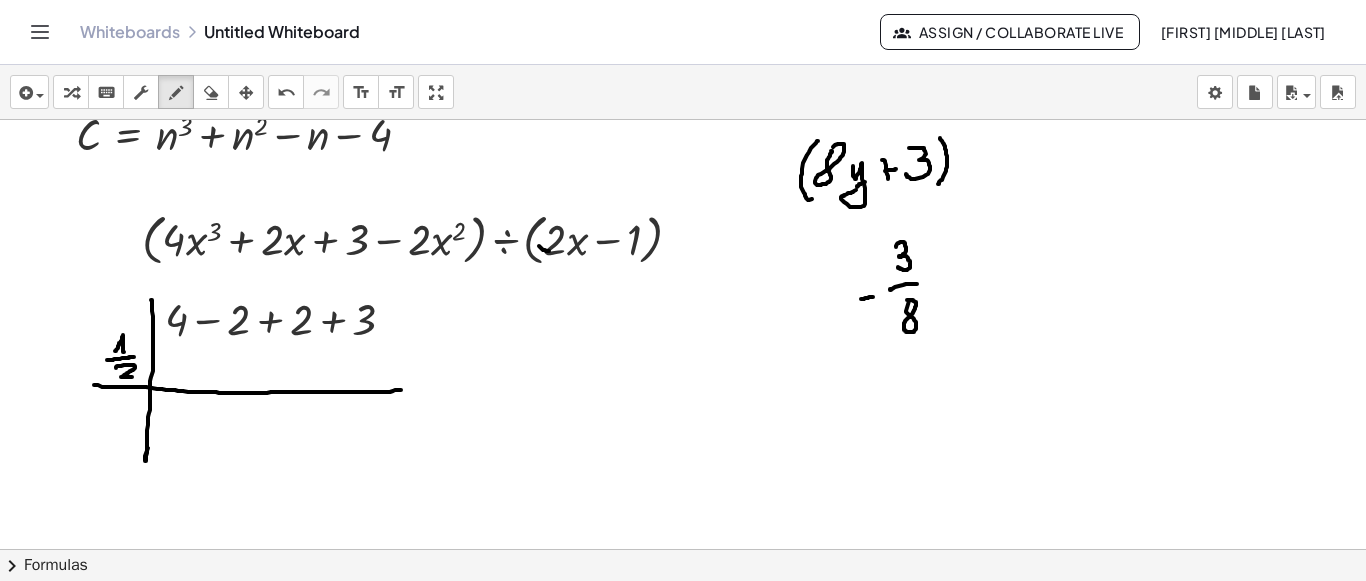 click at bounding box center [683, -823] 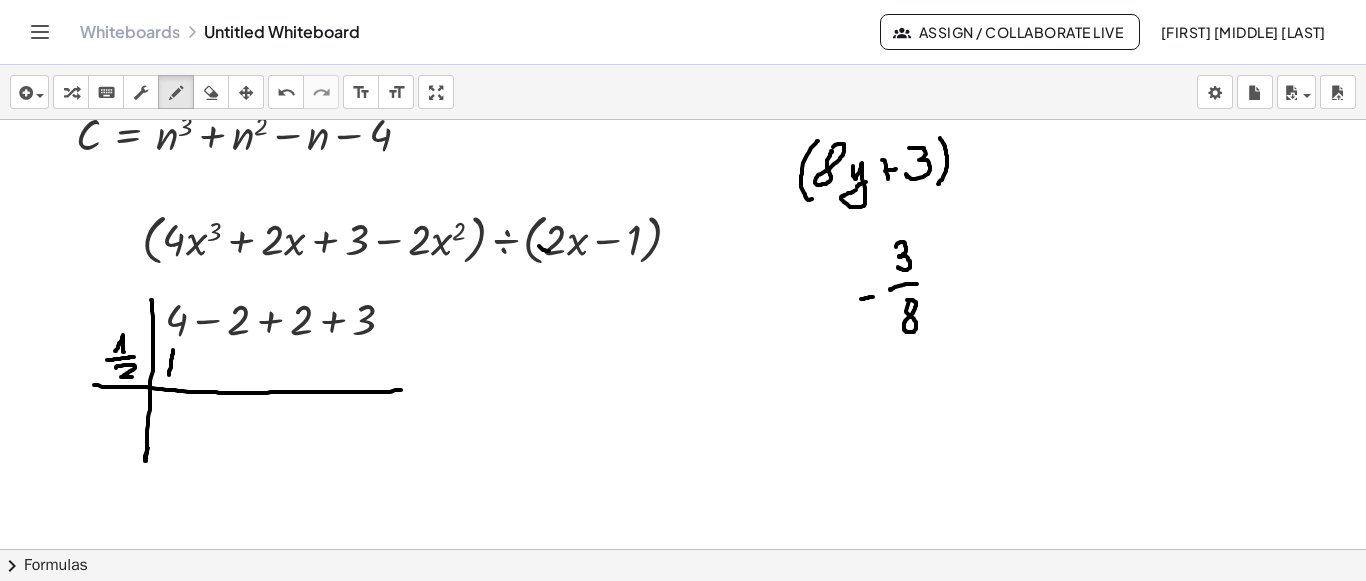 drag, startPoint x: 173, startPoint y: 348, endPoint x: 169, endPoint y: 373, distance: 25.317978 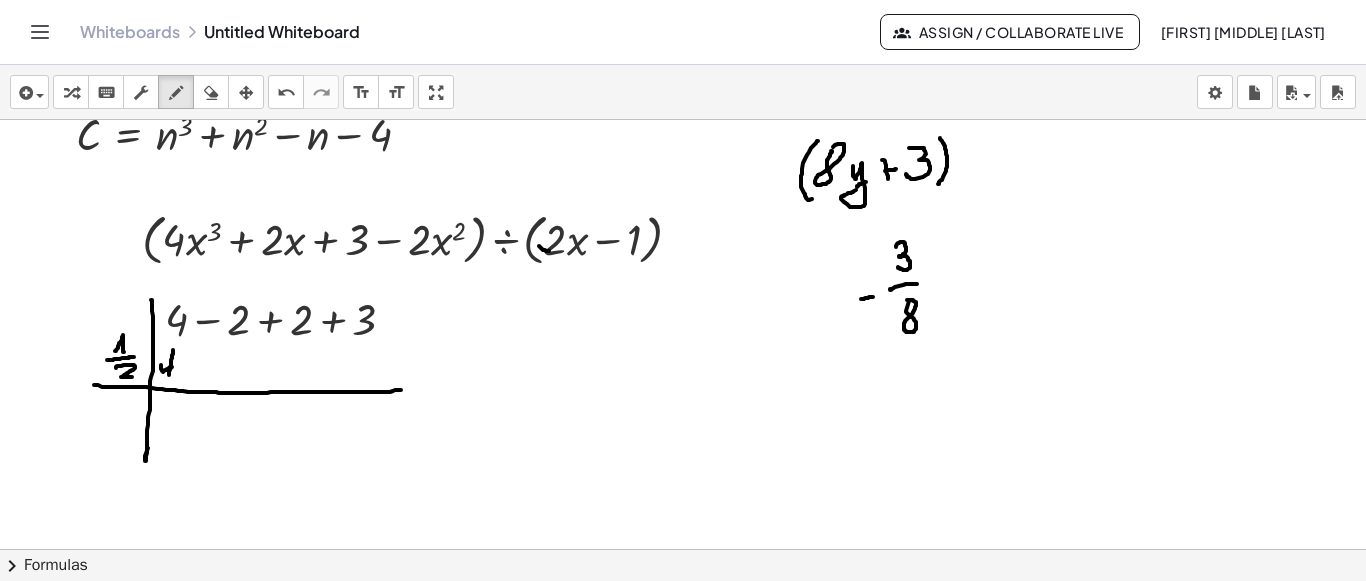 drag, startPoint x: 161, startPoint y: 363, endPoint x: 172, endPoint y: 365, distance: 11.18034 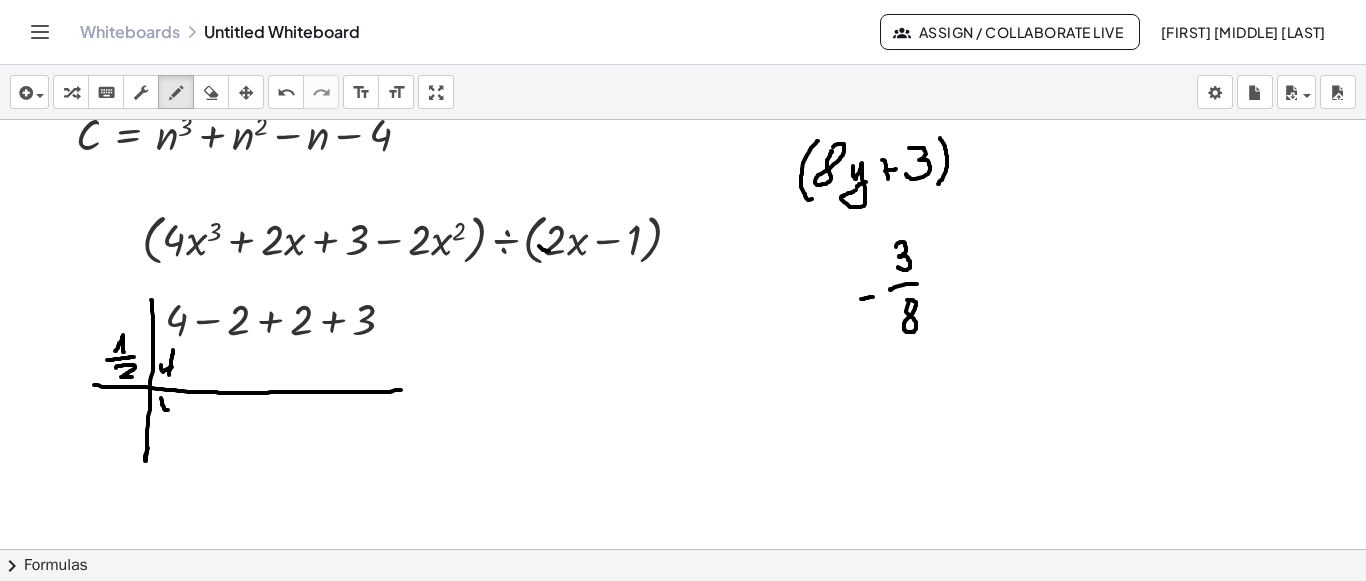drag, startPoint x: 161, startPoint y: 397, endPoint x: 168, endPoint y: 408, distance: 13.038404 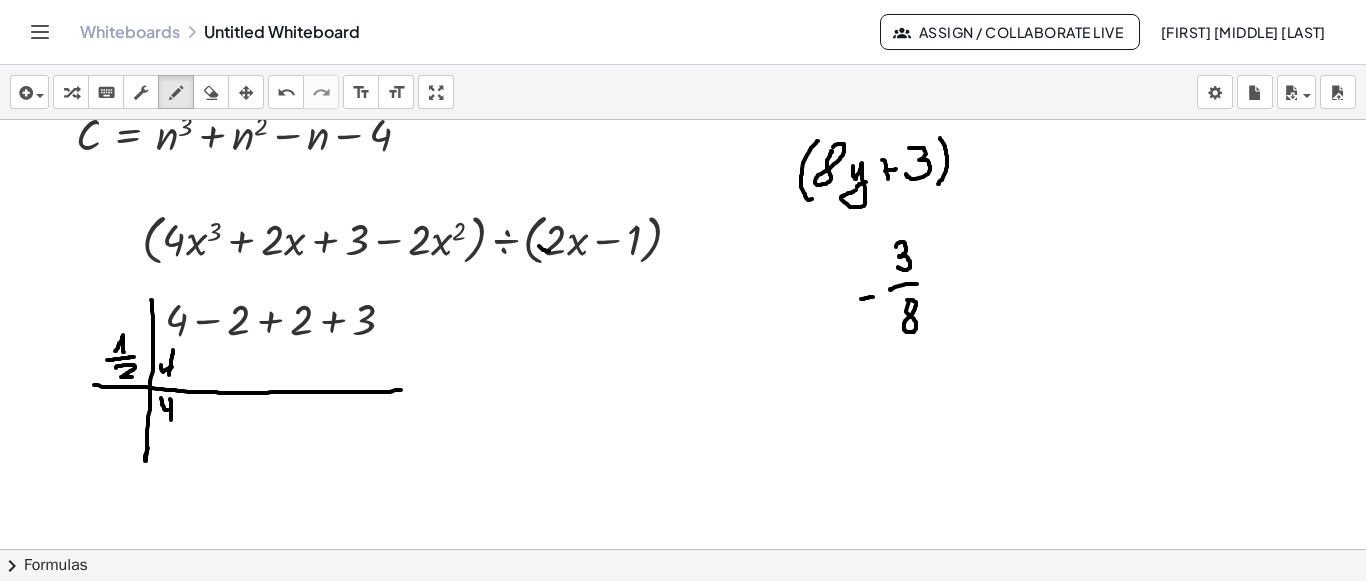 drag, startPoint x: 170, startPoint y: 397, endPoint x: 171, endPoint y: 419, distance: 22.022715 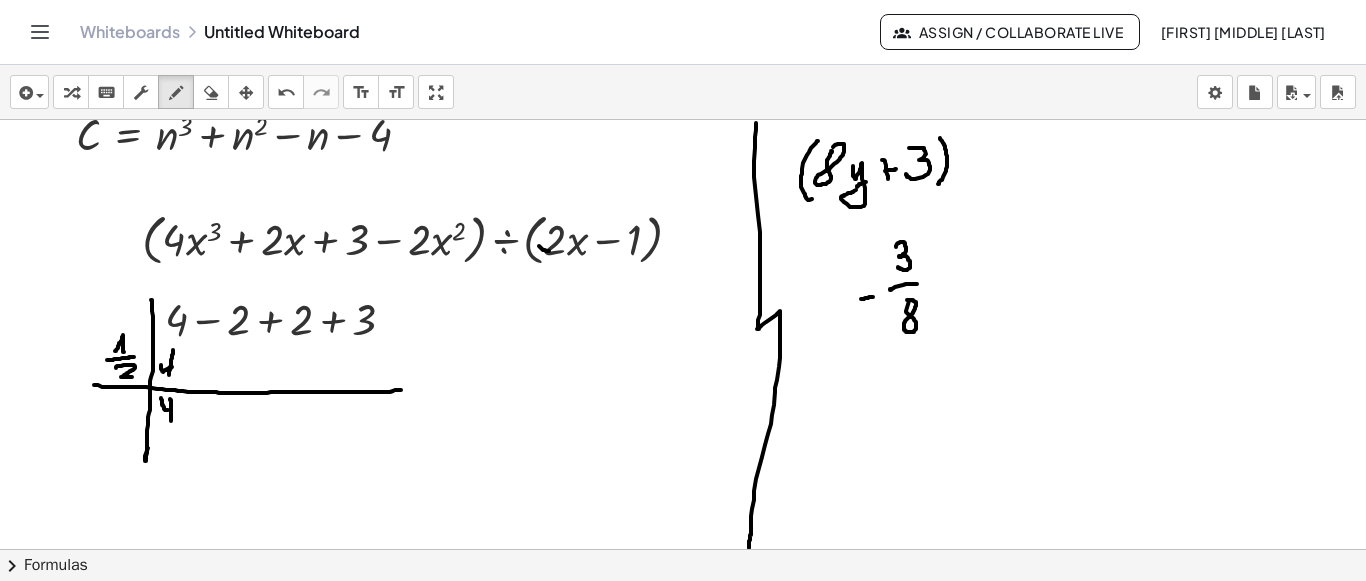 drag, startPoint x: 756, startPoint y: 121, endPoint x: 748, endPoint y: 551, distance: 430.0744 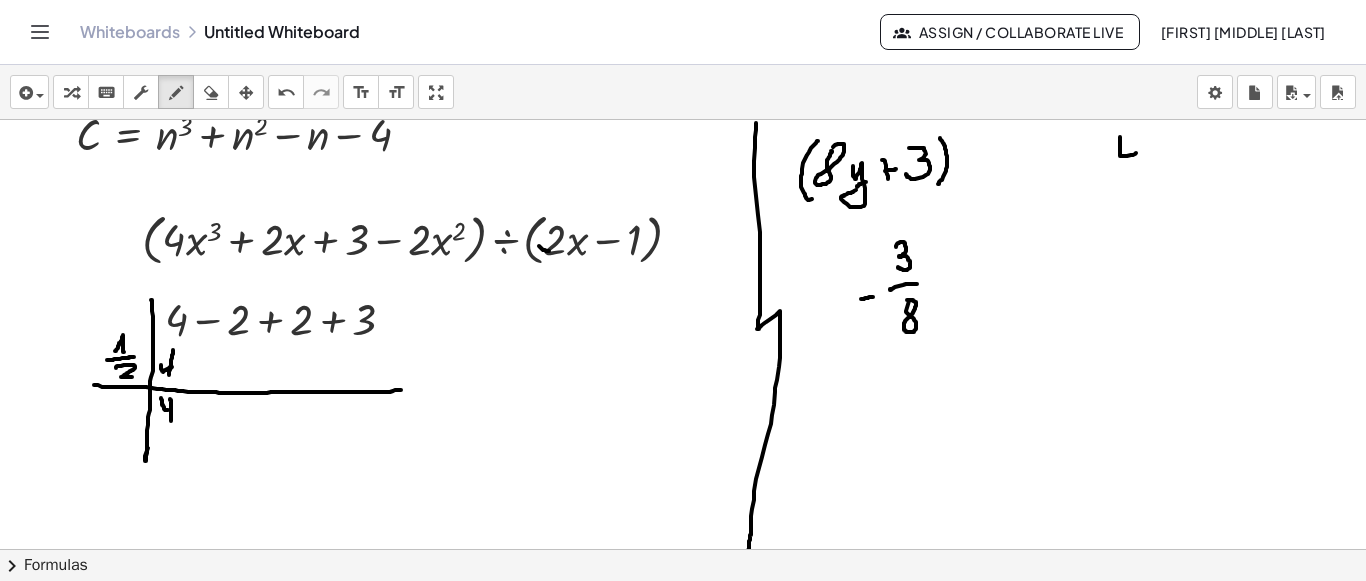 drag, startPoint x: 1120, startPoint y: 135, endPoint x: 1136, endPoint y: 151, distance: 22.627417 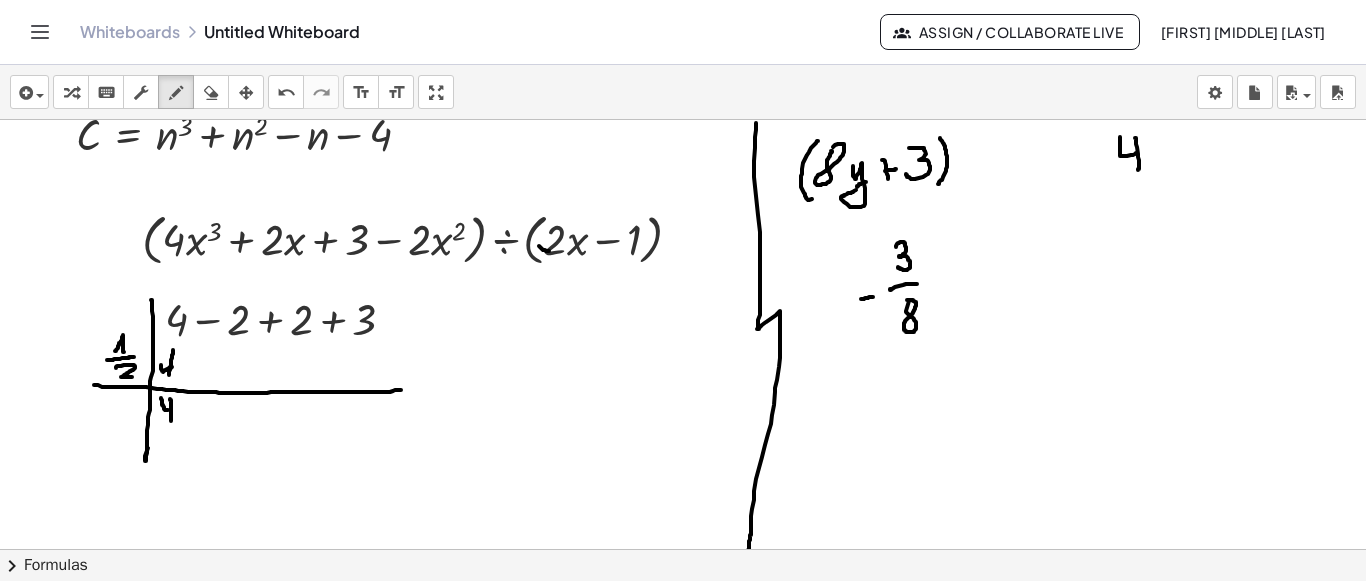 drag, startPoint x: 1136, startPoint y: 138, endPoint x: 1138, endPoint y: 168, distance: 30.066593 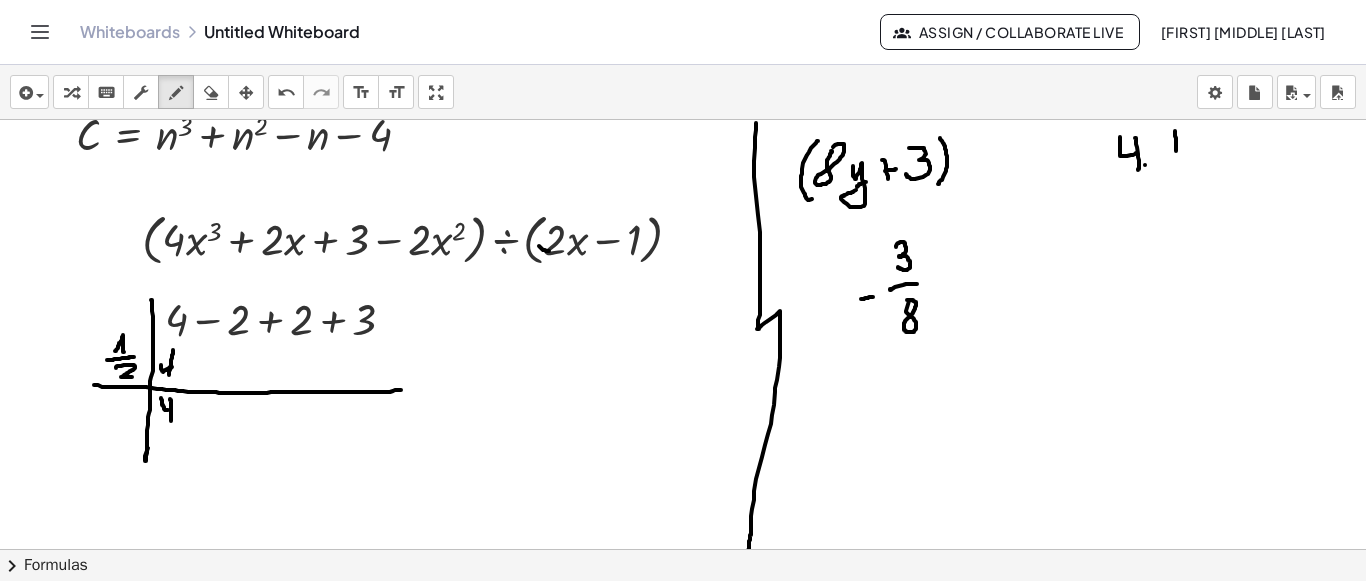 drag, startPoint x: 1175, startPoint y: 129, endPoint x: 1176, endPoint y: 150, distance: 21.023796 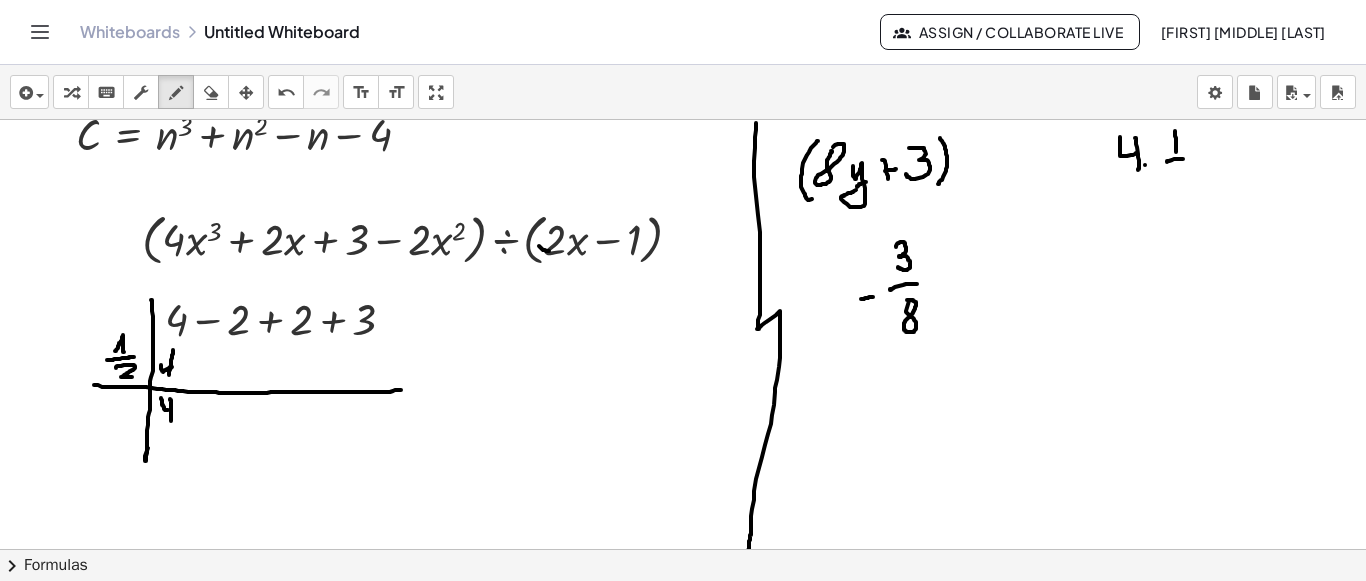 drag, startPoint x: 1167, startPoint y: 160, endPoint x: 1183, endPoint y: 157, distance: 16.27882 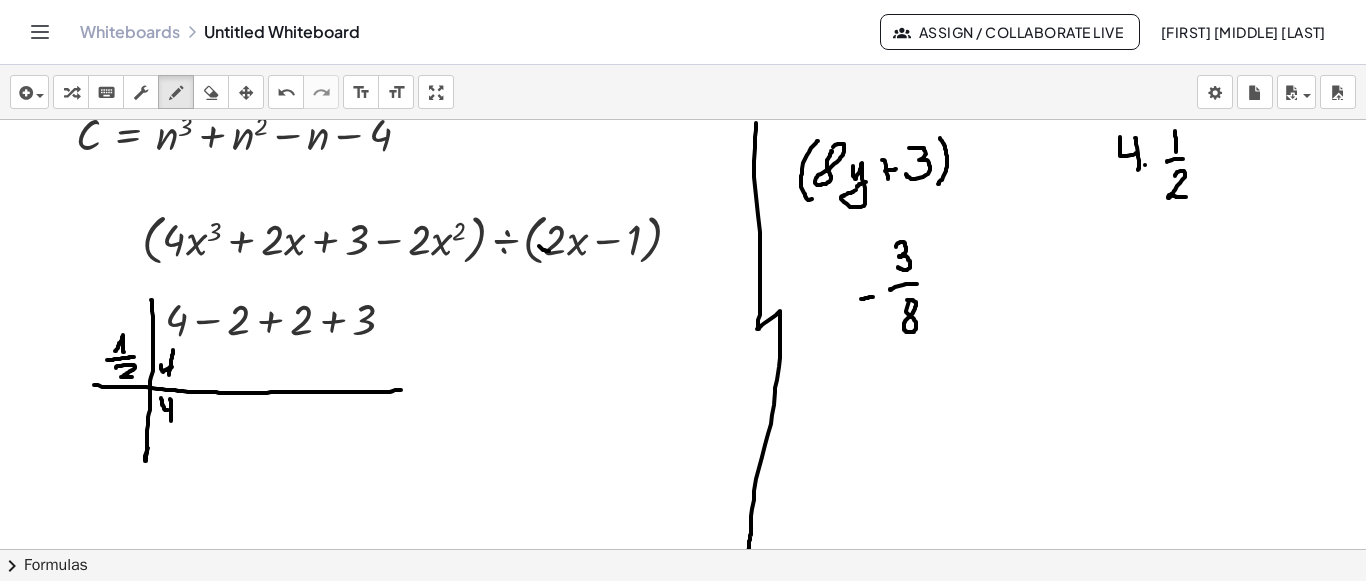 drag, startPoint x: 1175, startPoint y: 174, endPoint x: 1191, endPoint y: 193, distance: 24.839485 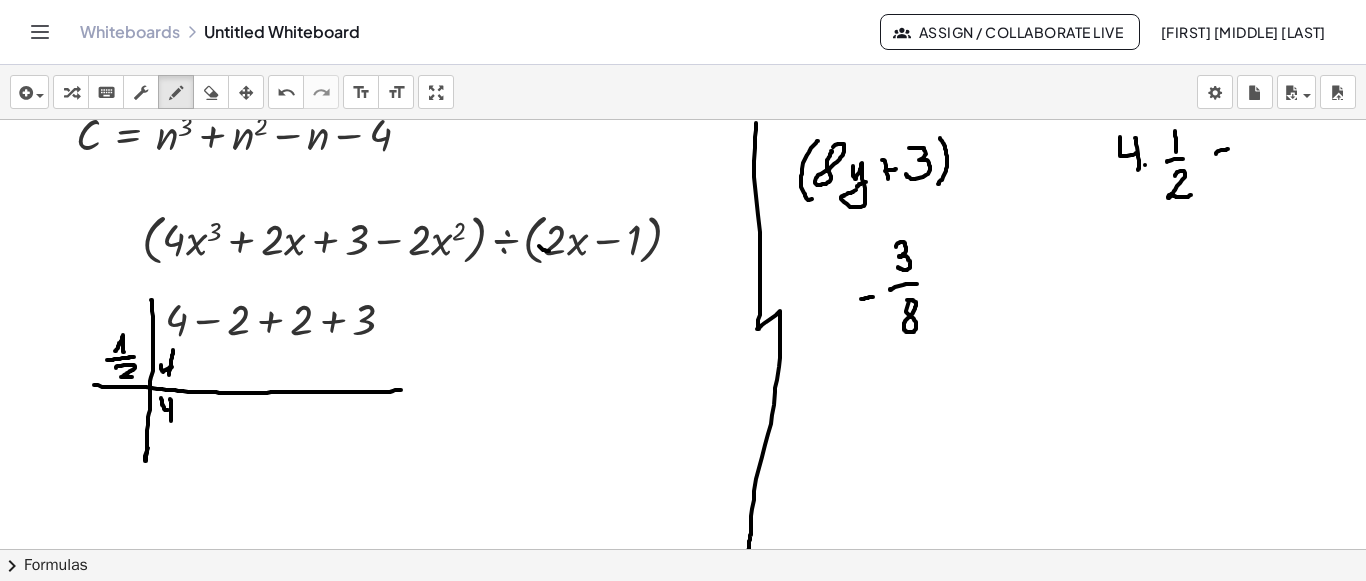 drag, startPoint x: 1216, startPoint y: 152, endPoint x: 1207, endPoint y: 169, distance: 19.235384 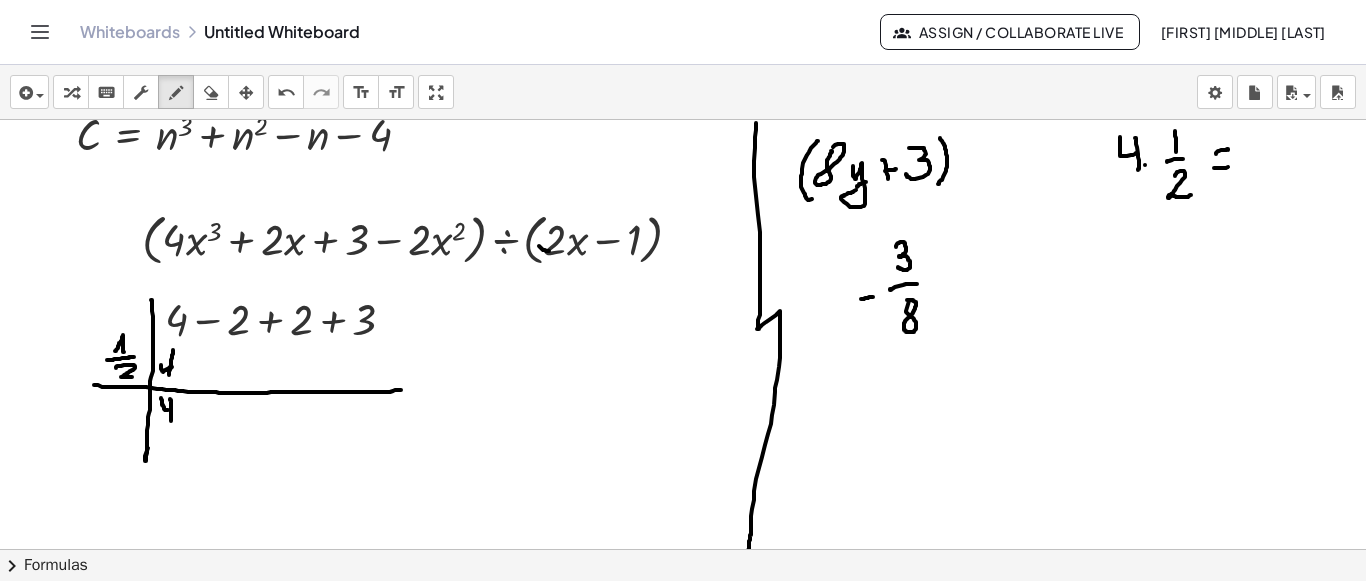 drag, startPoint x: 1214, startPoint y: 166, endPoint x: 1228, endPoint y: 165, distance: 14.035668 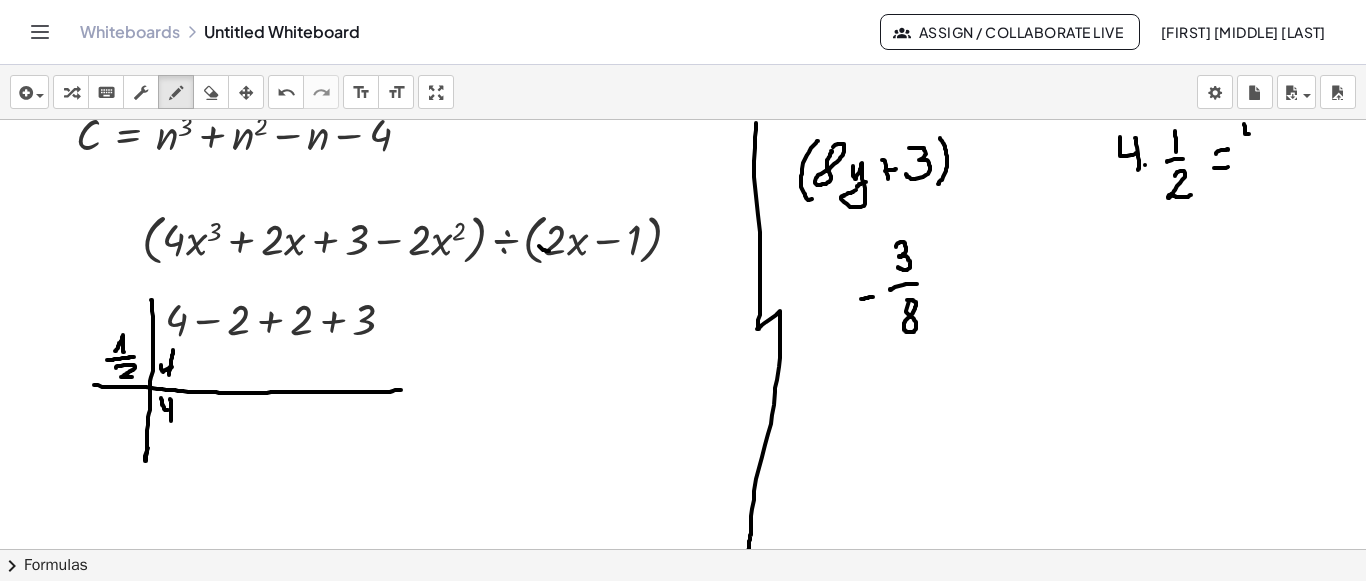 drag, startPoint x: 1244, startPoint y: 122, endPoint x: 1249, endPoint y: 132, distance: 11.18034 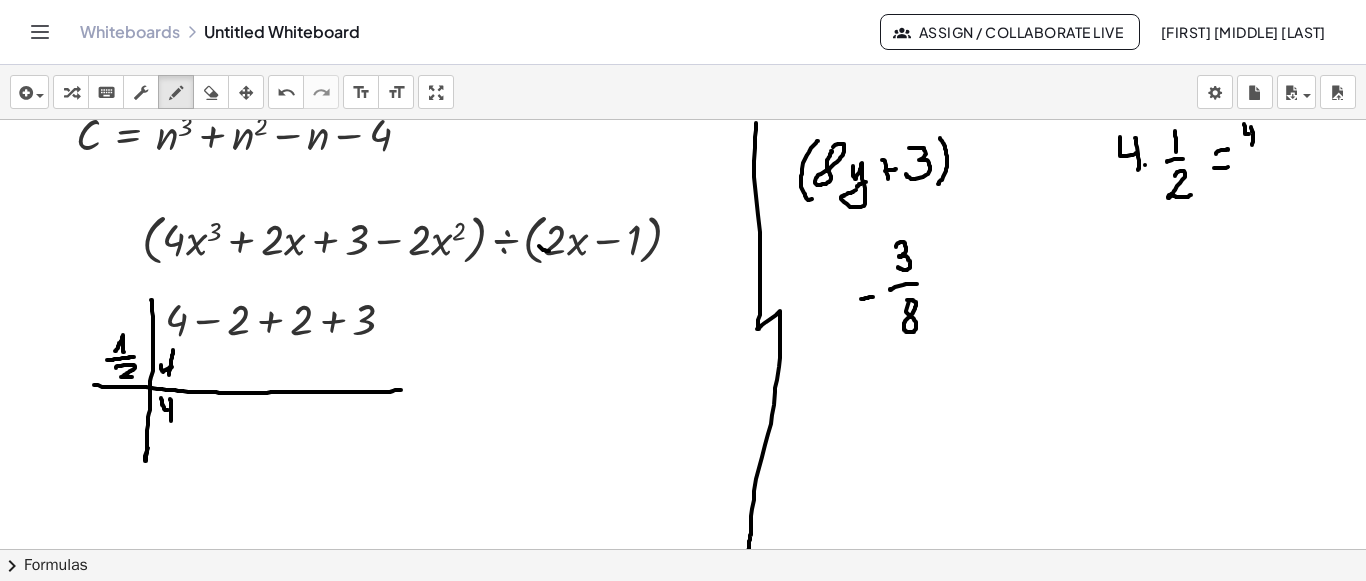 drag, startPoint x: 1251, startPoint y: 125, endPoint x: 1252, endPoint y: 143, distance: 18.027756 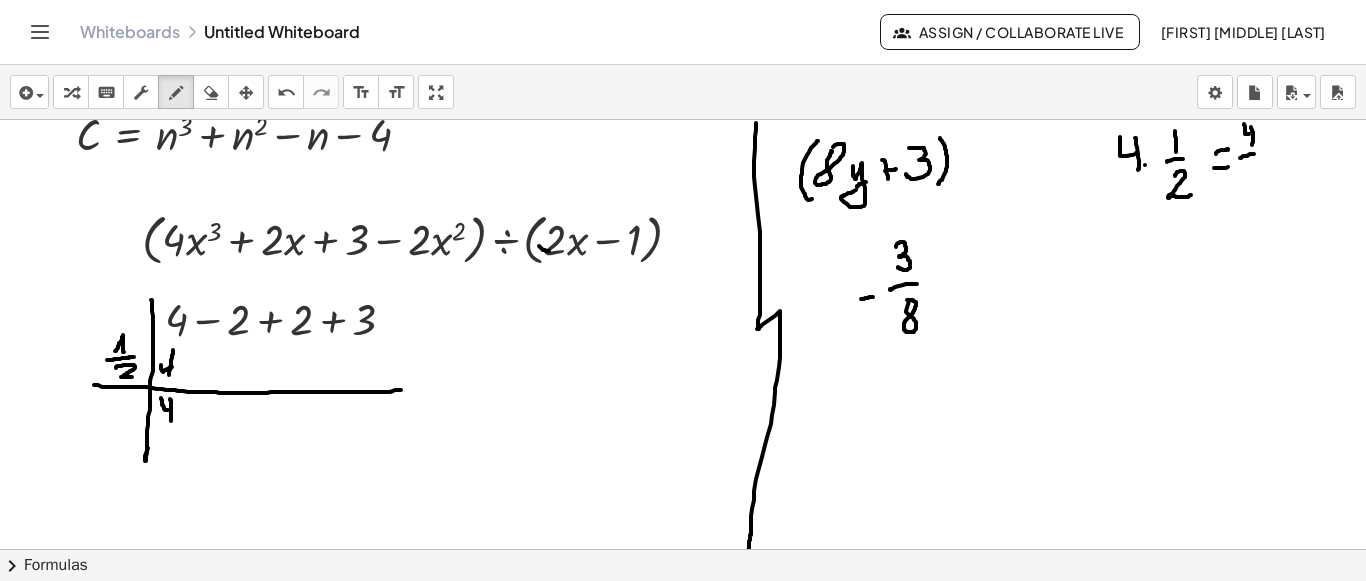 drag, startPoint x: 1240, startPoint y: 156, endPoint x: 1259, endPoint y: 151, distance: 19.646883 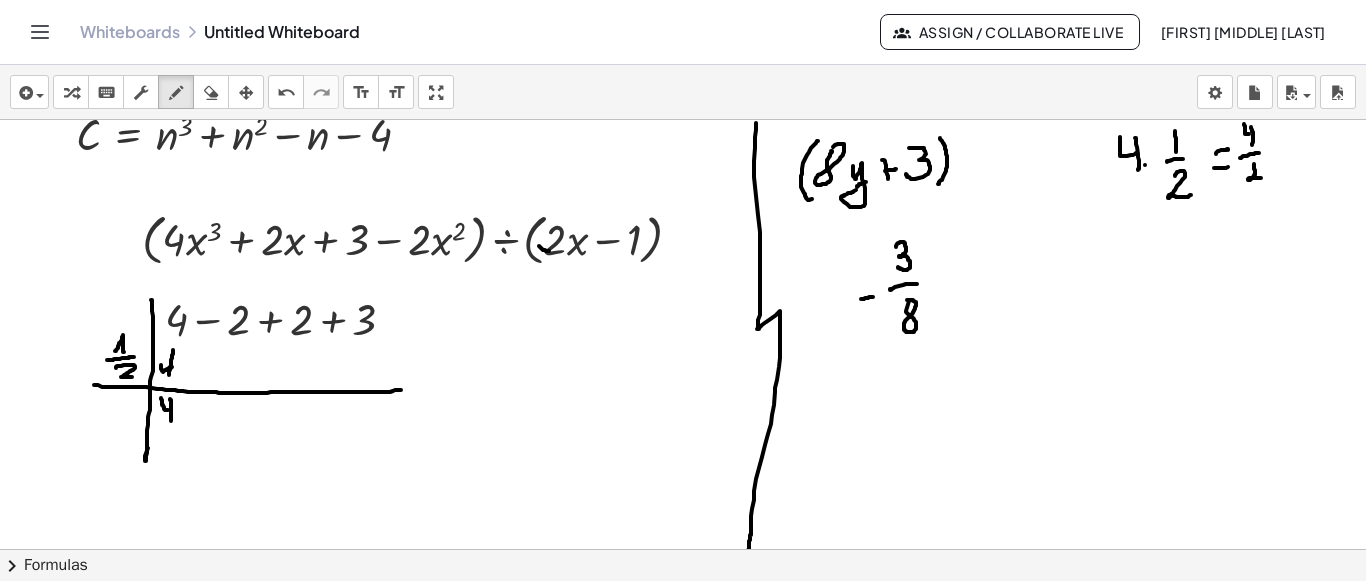 drag, startPoint x: 1254, startPoint y: 162, endPoint x: 1263, endPoint y: 176, distance: 16.643316 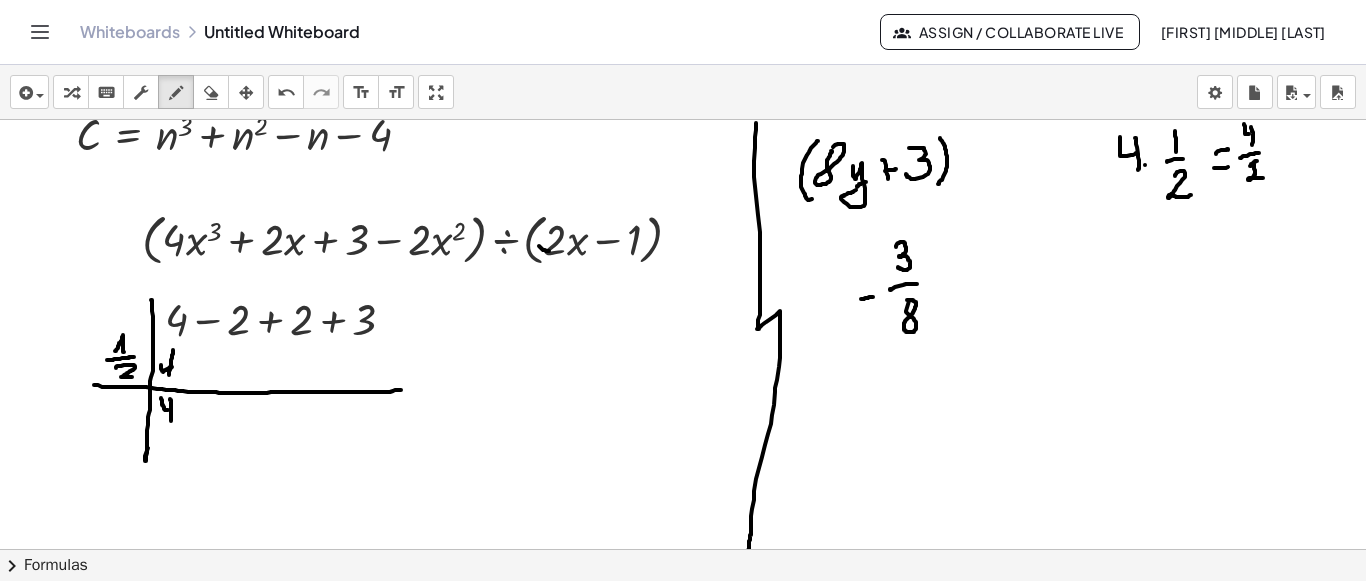 drag, startPoint x: 1257, startPoint y: 159, endPoint x: 1249, endPoint y: 166, distance: 10.630146 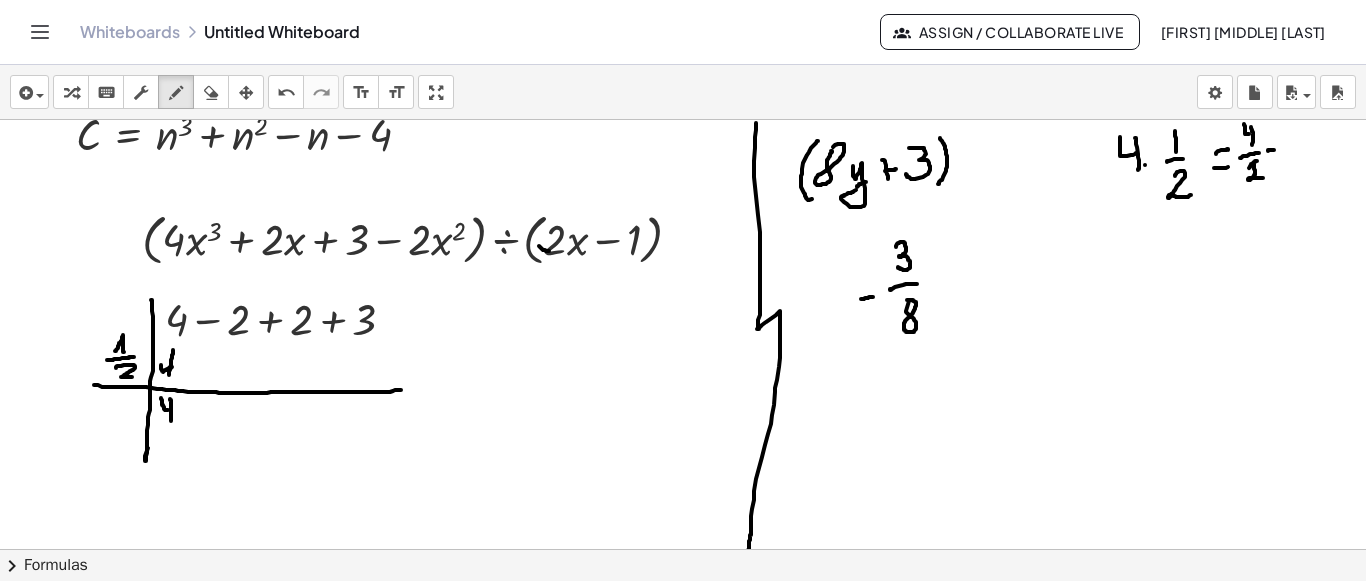 click at bounding box center [683, -823] 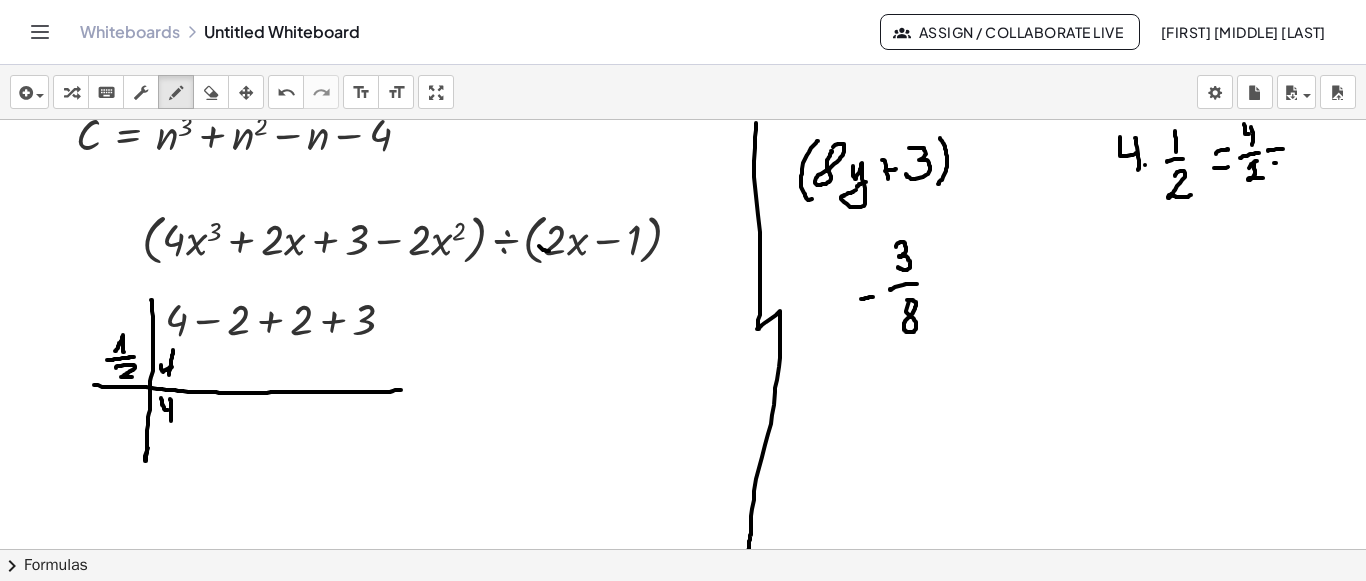 click at bounding box center [683, -823] 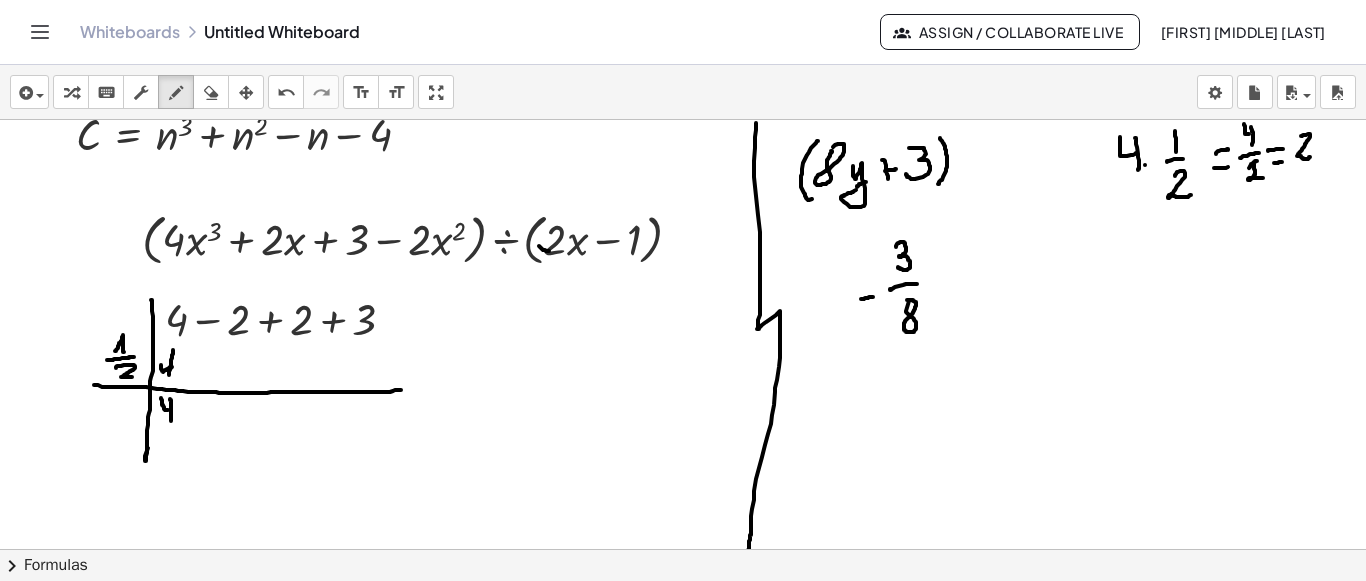 drag, startPoint x: 1301, startPoint y: 134, endPoint x: 1311, endPoint y: 154, distance: 22.36068 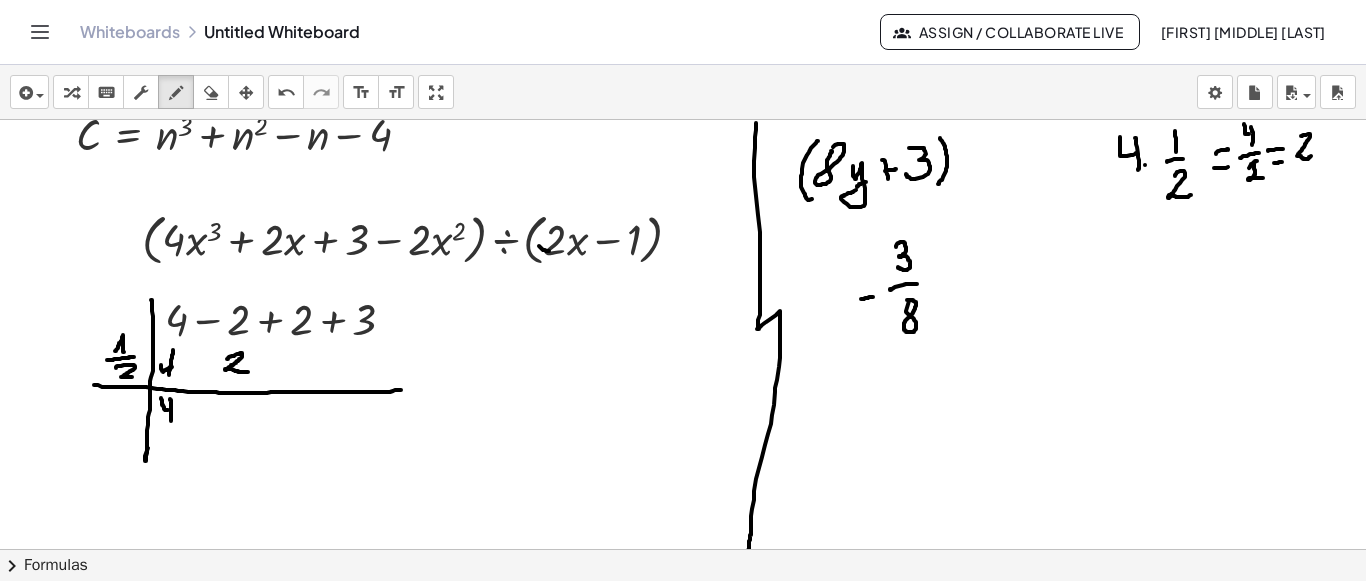 drag, startPoint x: 227, startPoint y: 357, endPoint x: 248, endPoint y: 370, distance: 24.698177 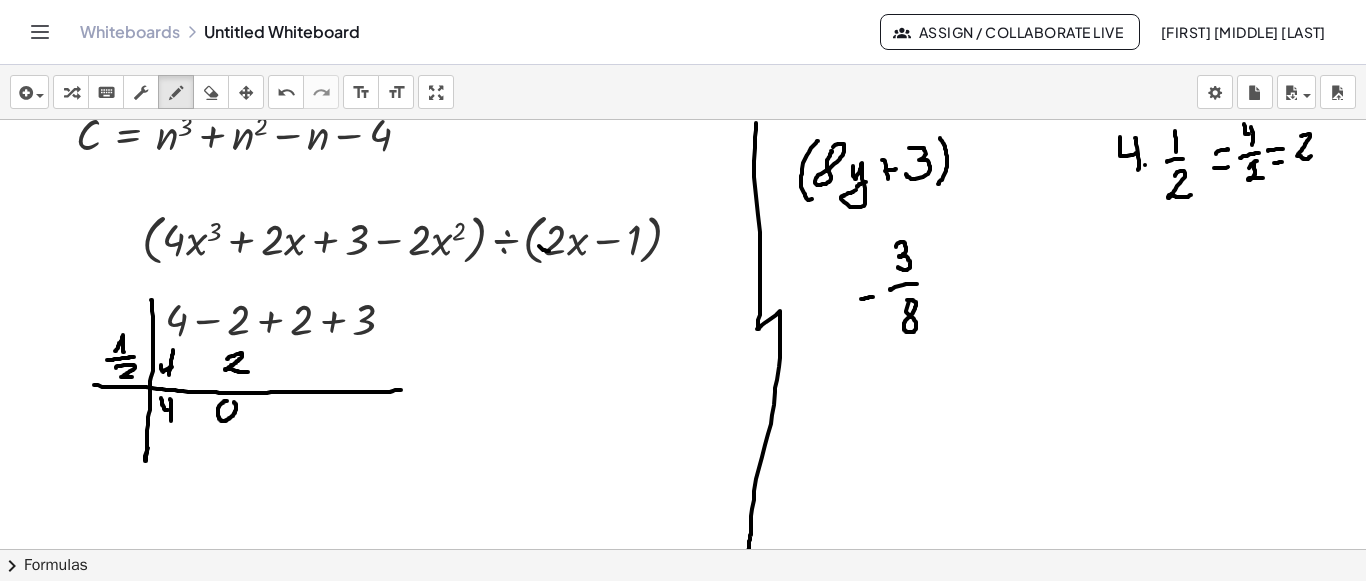 click at bounding box center [683, -823] 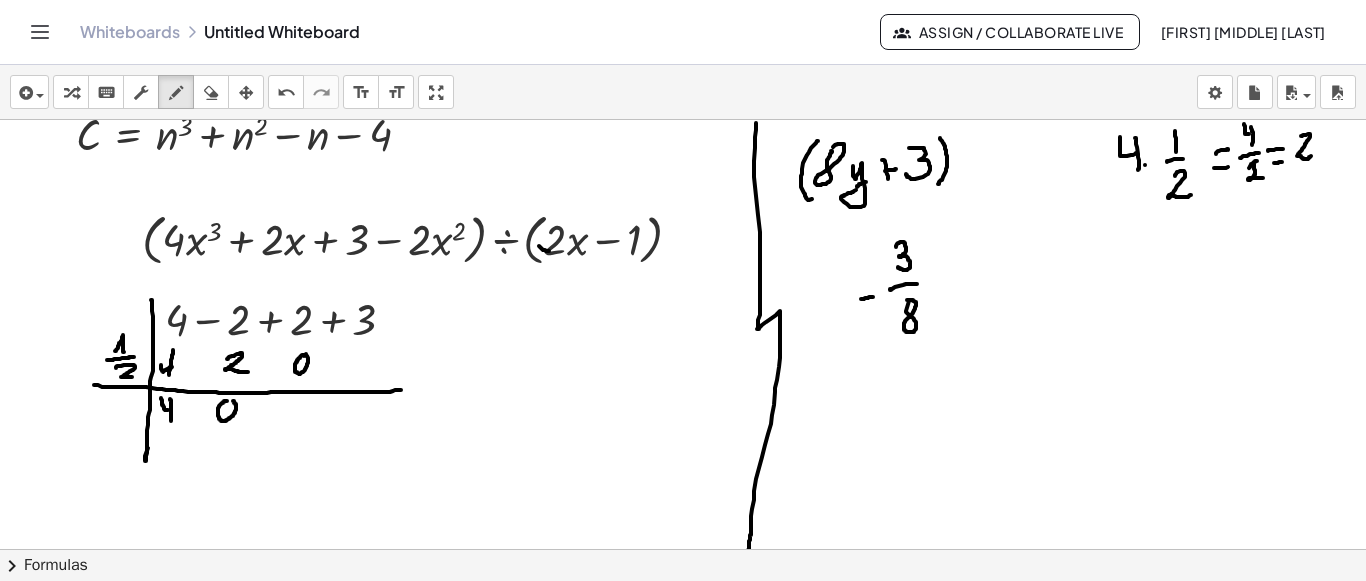 click at bounding box center (683, -823) 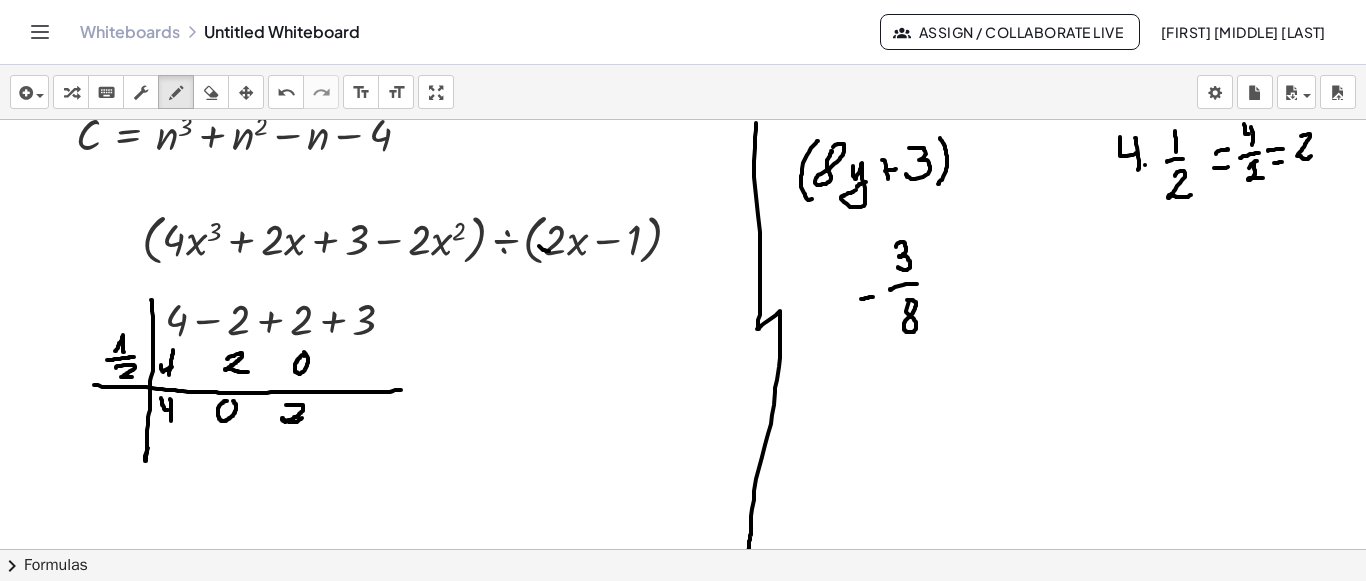 drag, startPoint x: 286, startPoint y: 403, endPoint x: 303, endPoint y: 416, distance: 21.400934 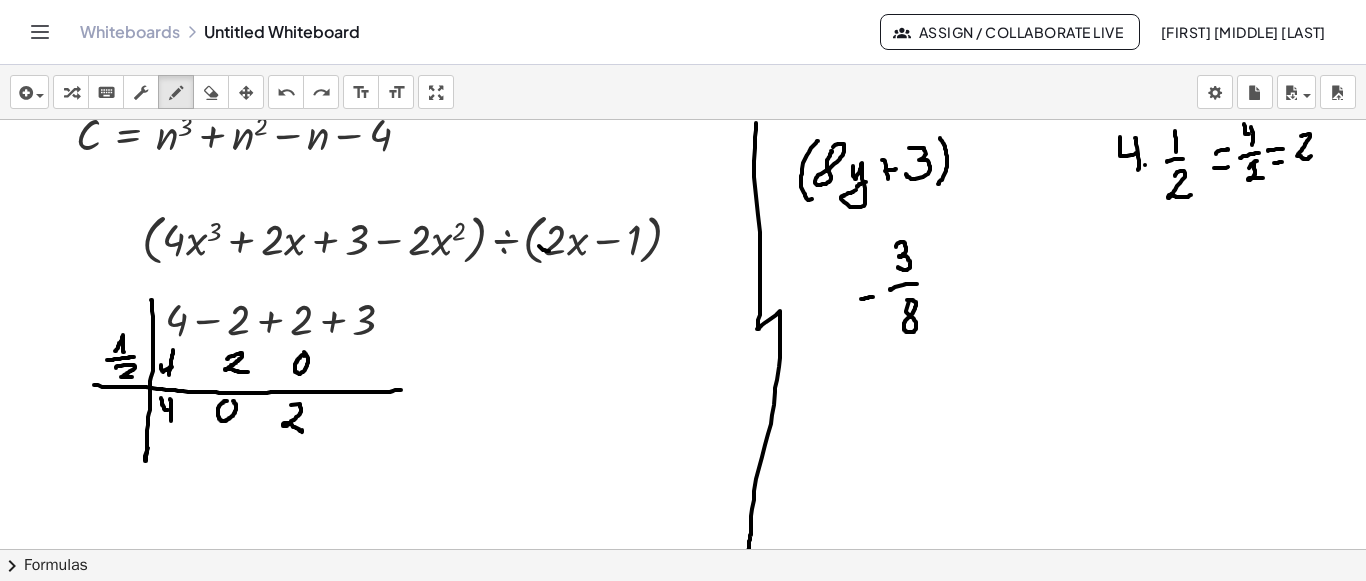drag, startPoint x: 300, startPoint y: 402, endPoint x: 302, endPoint y: 428, distance: 26.076809 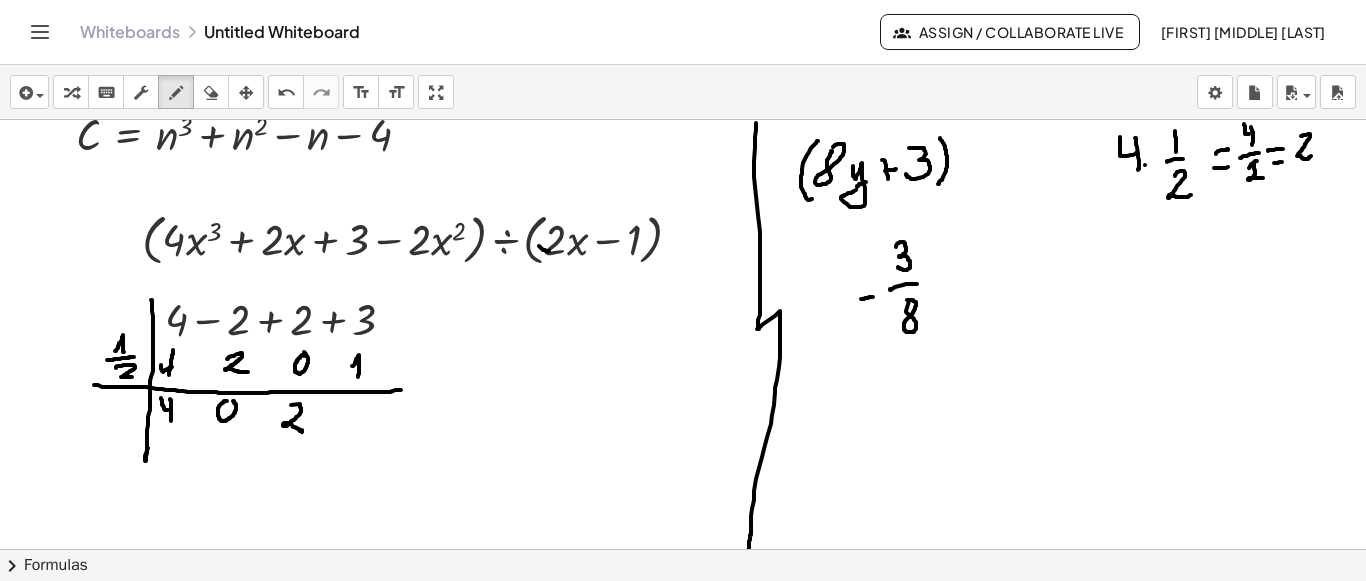 drag, startPoint x: 352, startPoint y: 364, endPoint x: 358, endPoint y: 375, distance: 12.529964 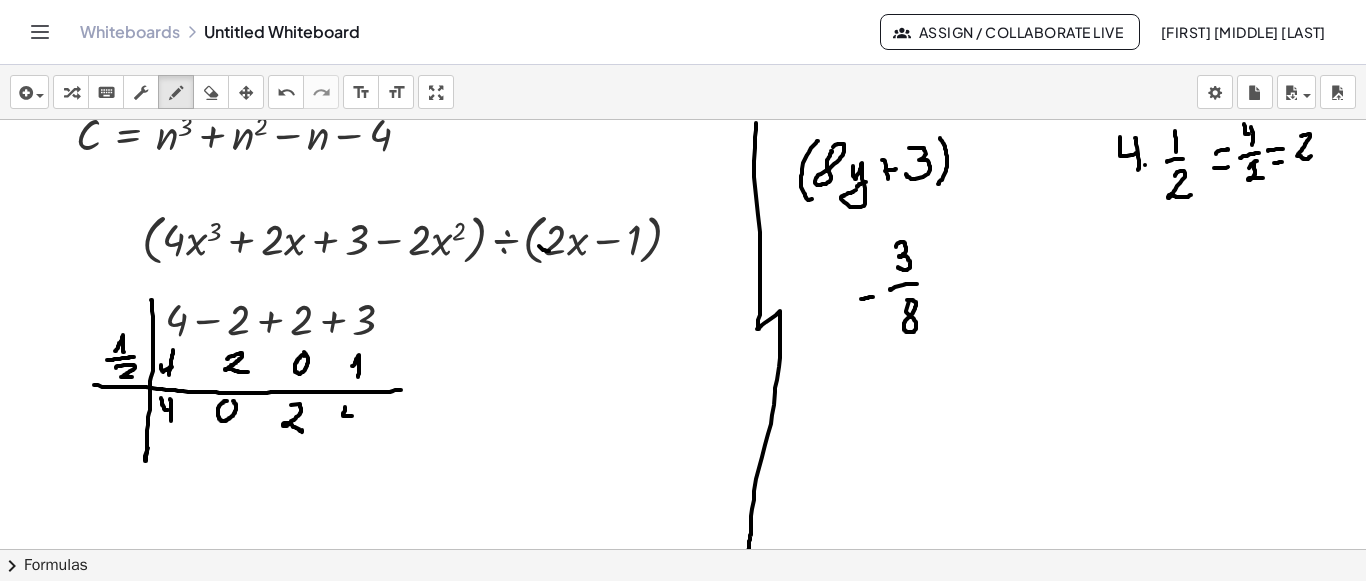 drag, startPoint x: 345, startPoint y: 405, endPoint x: 356, endPoint y: 411, distance: 12.529964 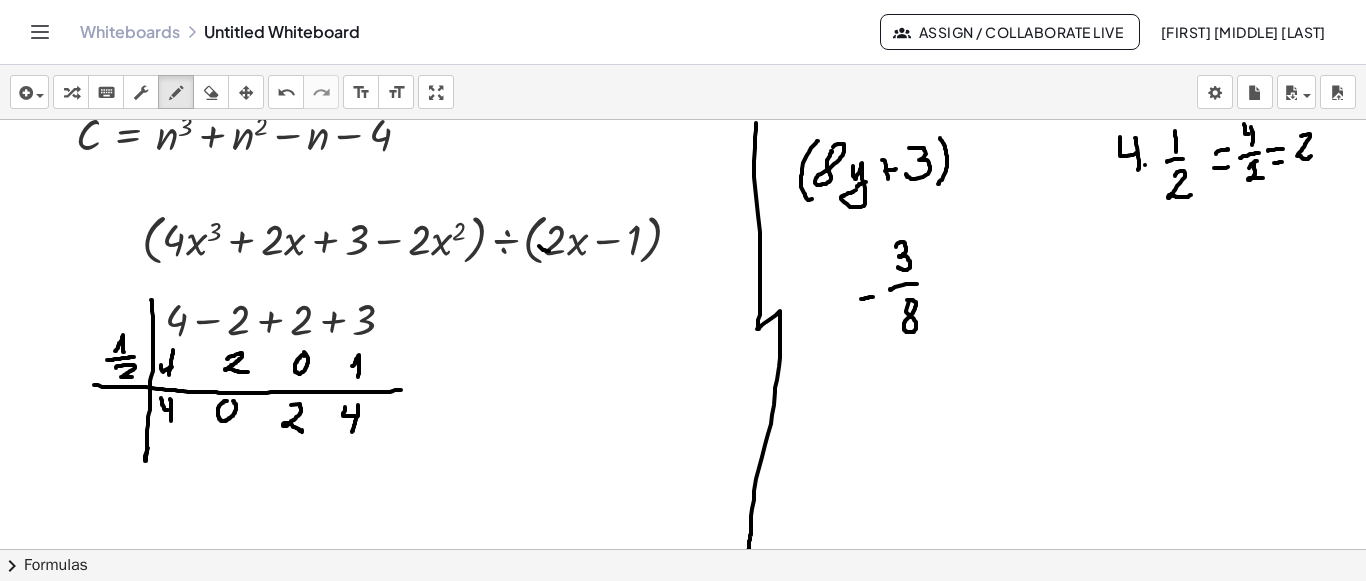 drag, startPoint x: 358, startPoint y: 403, endPoint x: 352, endPoint y: 430, distance: 27.658634 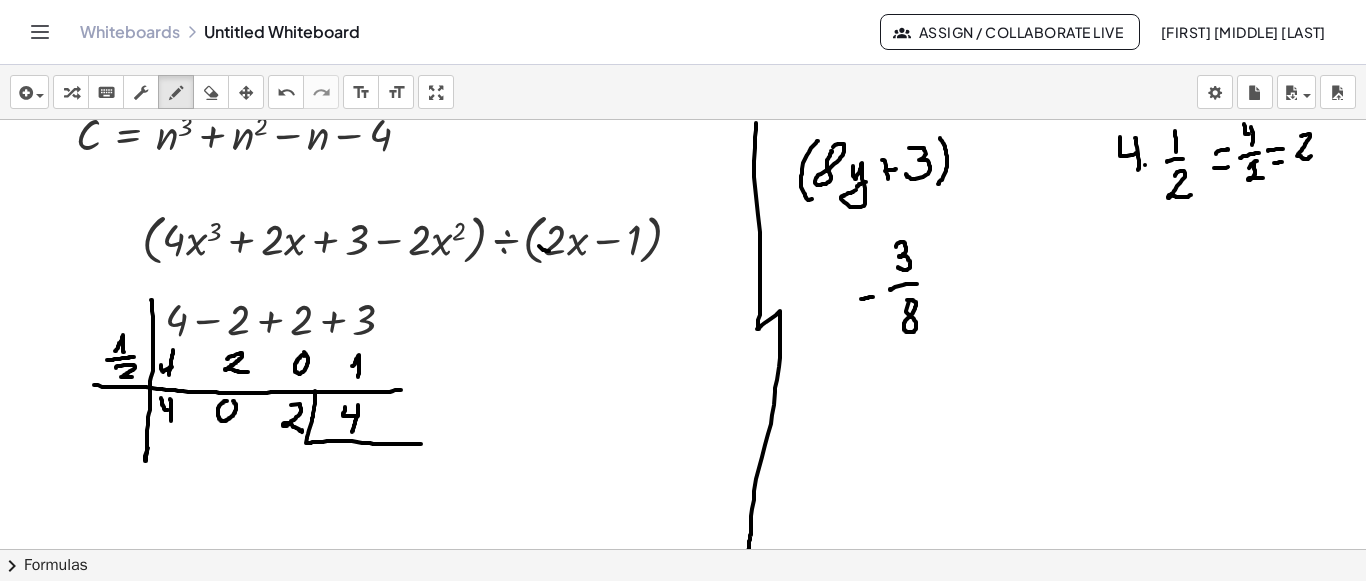 drag, startPoint x: 315, startPoint y: 389, endPoint x: 421, endPoint y: 442, distance: 118.511604 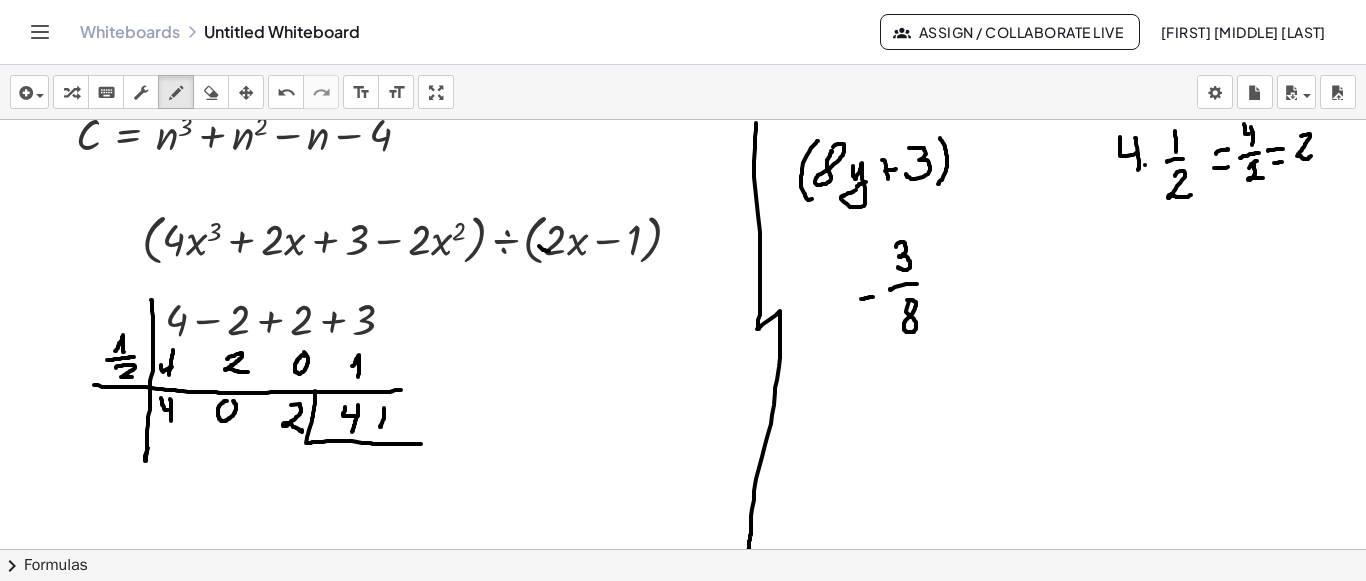 drag, startPoint x: 384, startPoint y: 406, endPoint x: 380, endPoint y: 420, distance: 14.56022 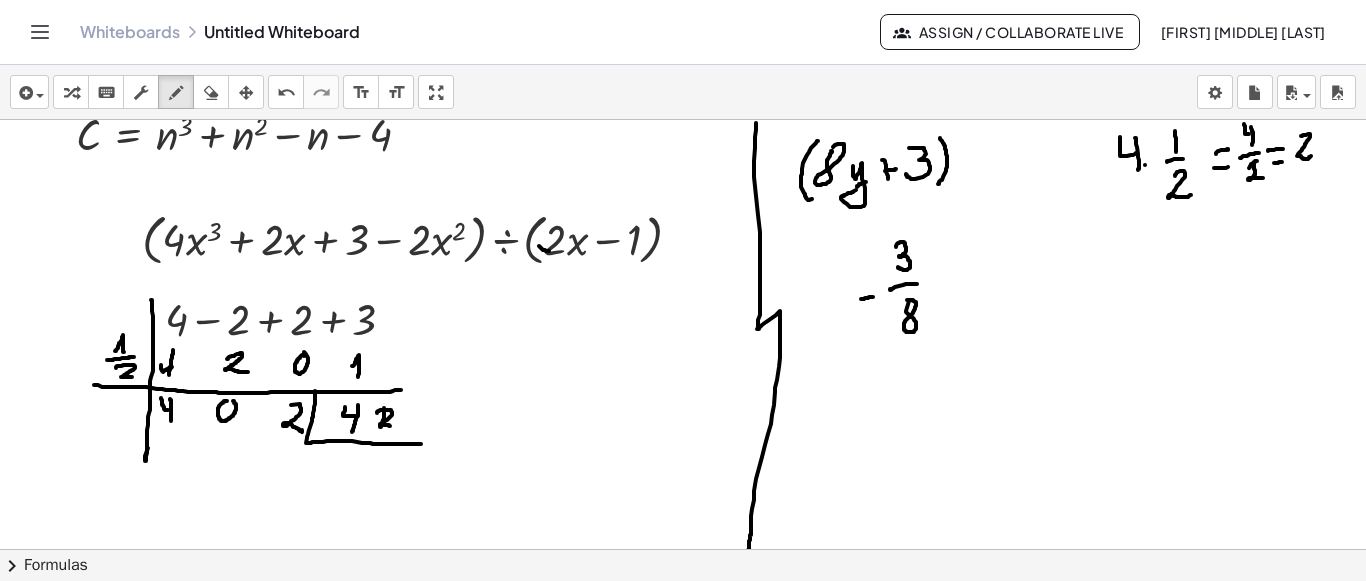 drag, startPoint x: 377, startPoint y: 411, endPoint x: 390, endPoint y: 424, distance: 18.384777 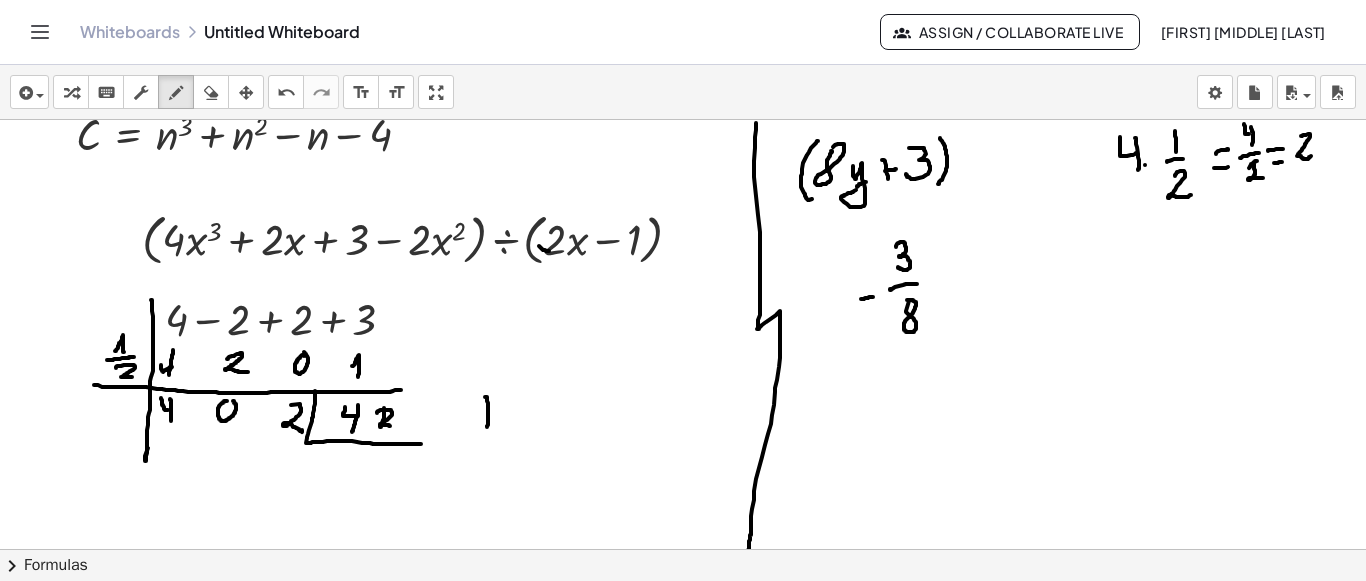 drag, startPoint x: 485, startPoint y: 395, endPoint x: 487, endPoint y: 425, distance: 30.066593 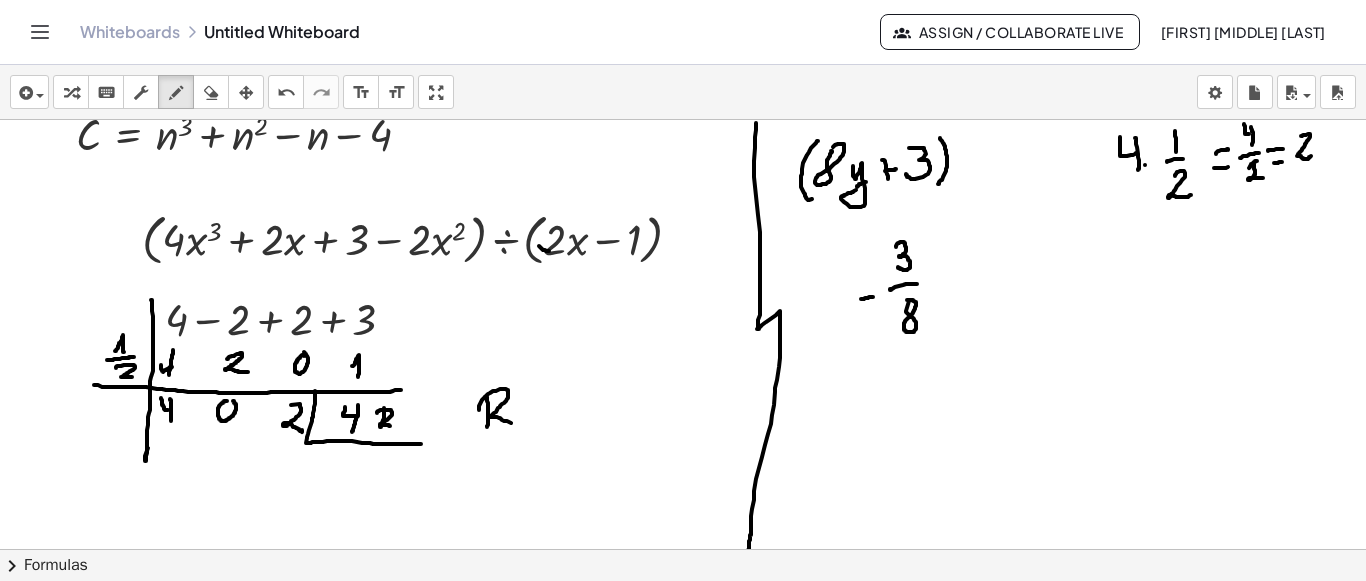 drag, startPoint x: 479, startPoint y: 408, endPoint x: 513, endPoint y: 410, distance: 34.058773 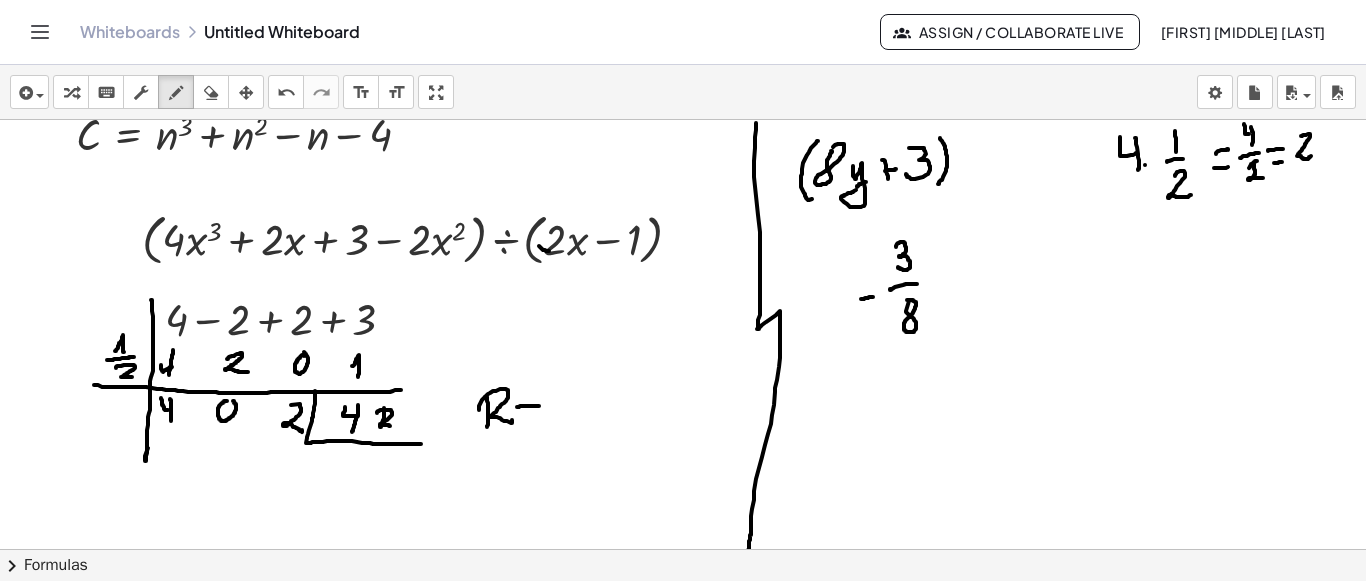 drag, startPoint x: 517, startPoint y: 405, endPoint x: 535, endPoint y: 407, distance: 18.110771 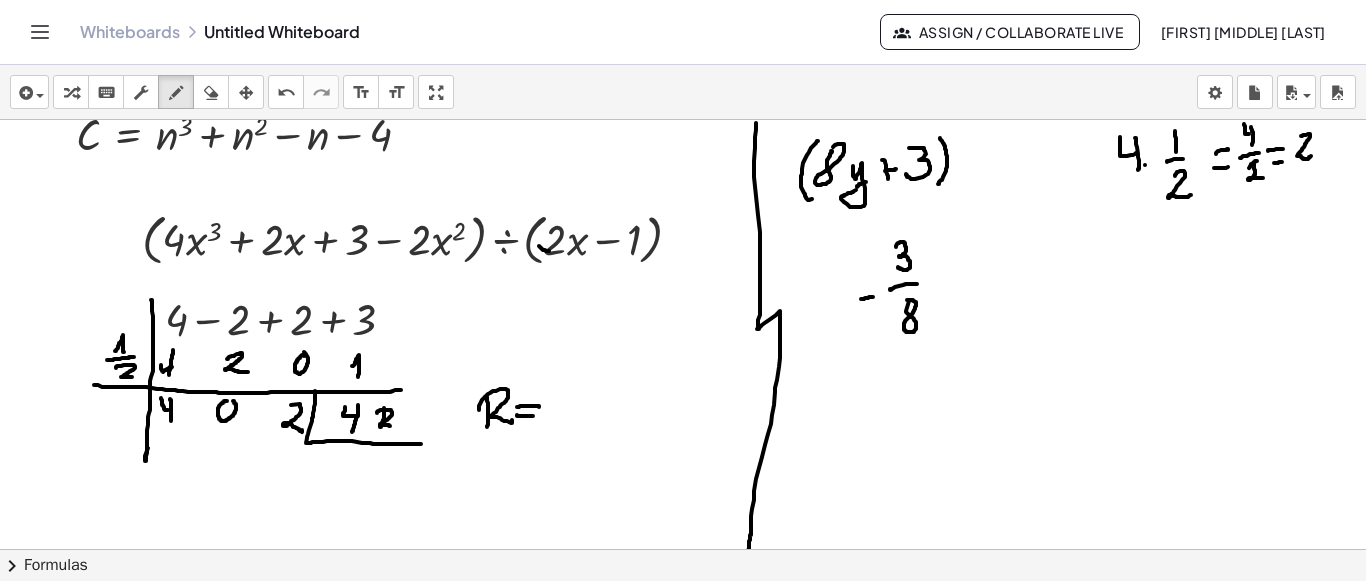 drag, startPoint x: 517, startPoint y: 413, endPoint x: 533, endPoint y: 414, distance: 16.03122 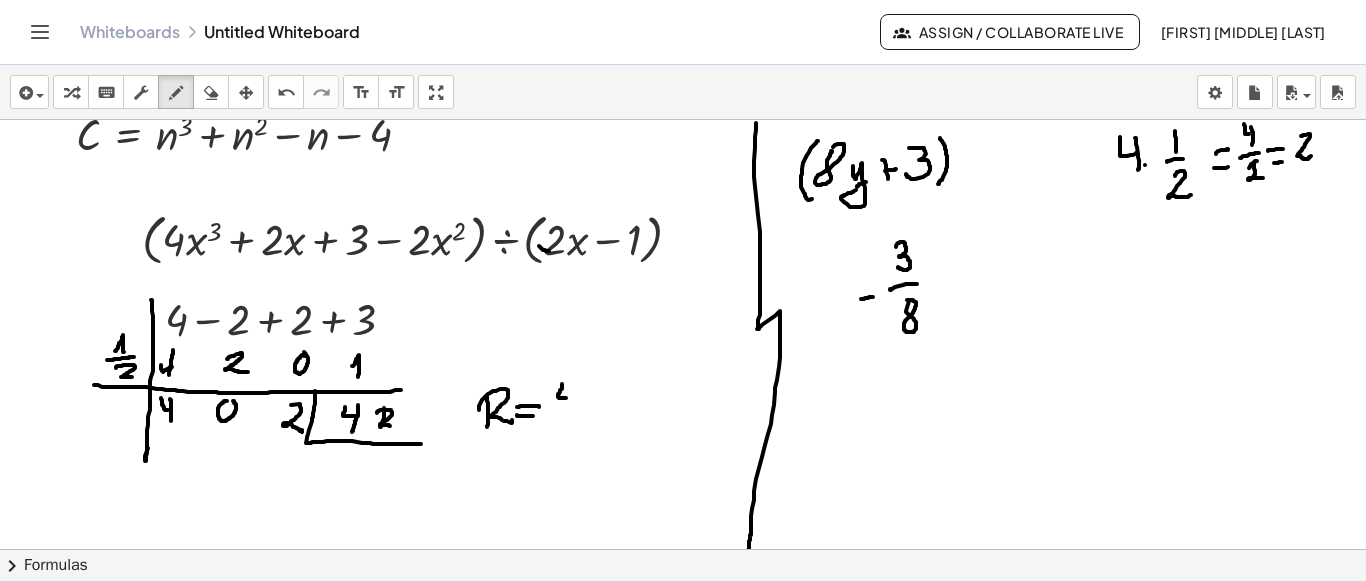 click at bounding box center (683, -823) 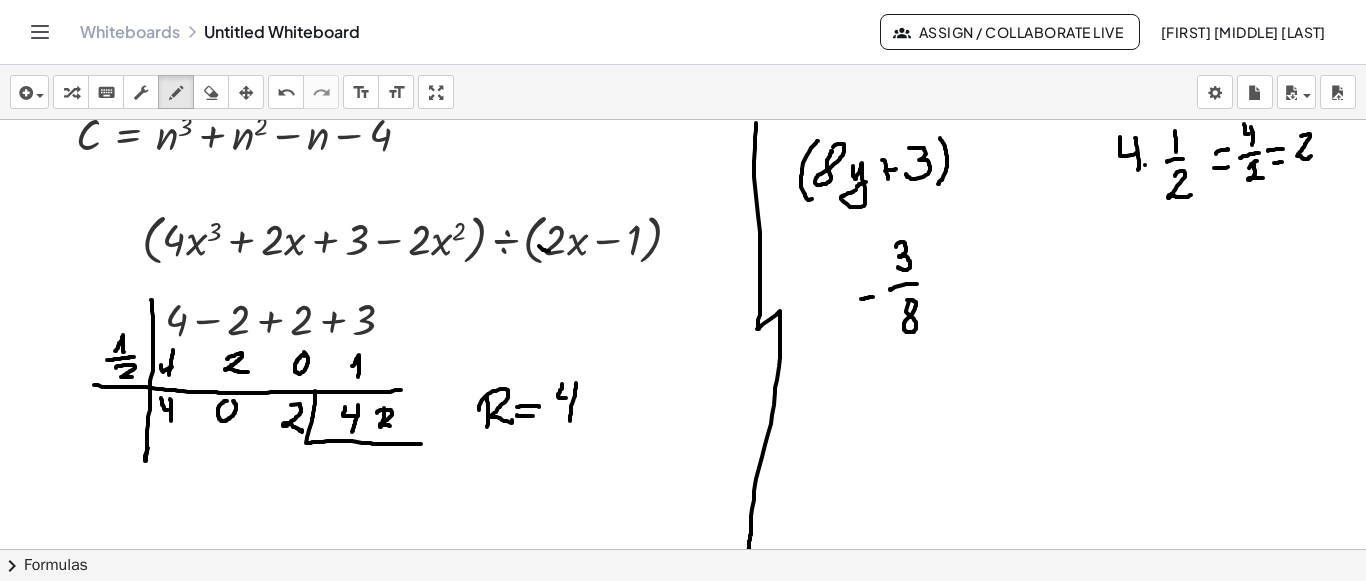 drag, startPoint x: 576, startPoint y: 381, endPoint x: 545, endPoint y: 432, distance: 59.682495 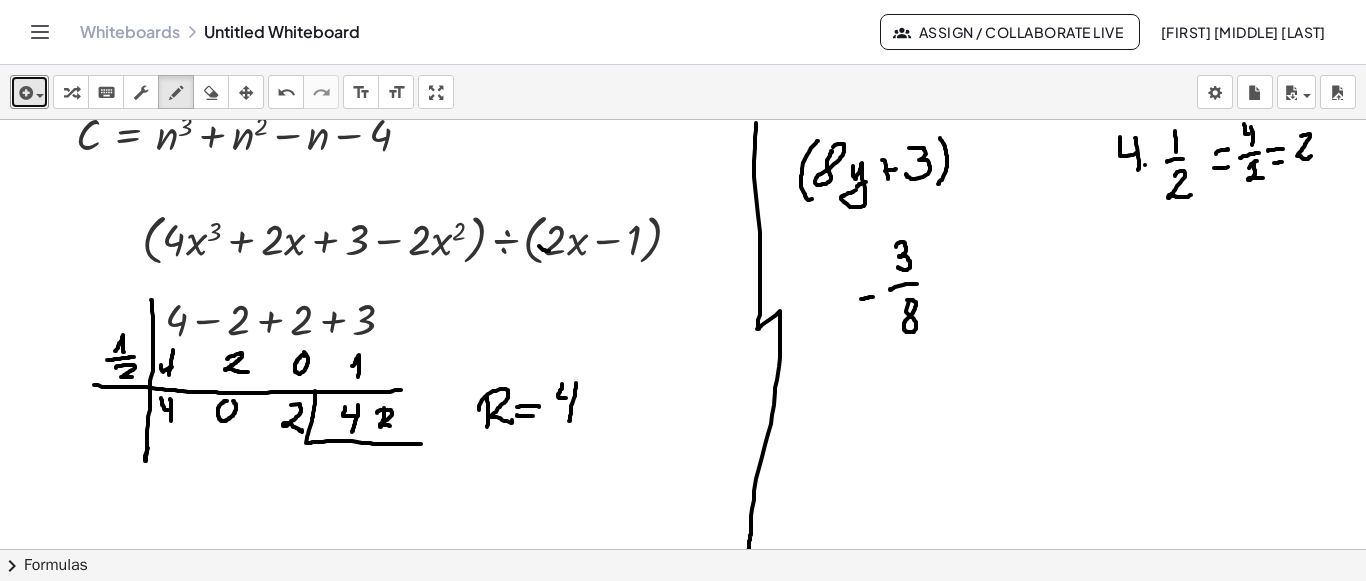 click at bounding box center [24, 93] 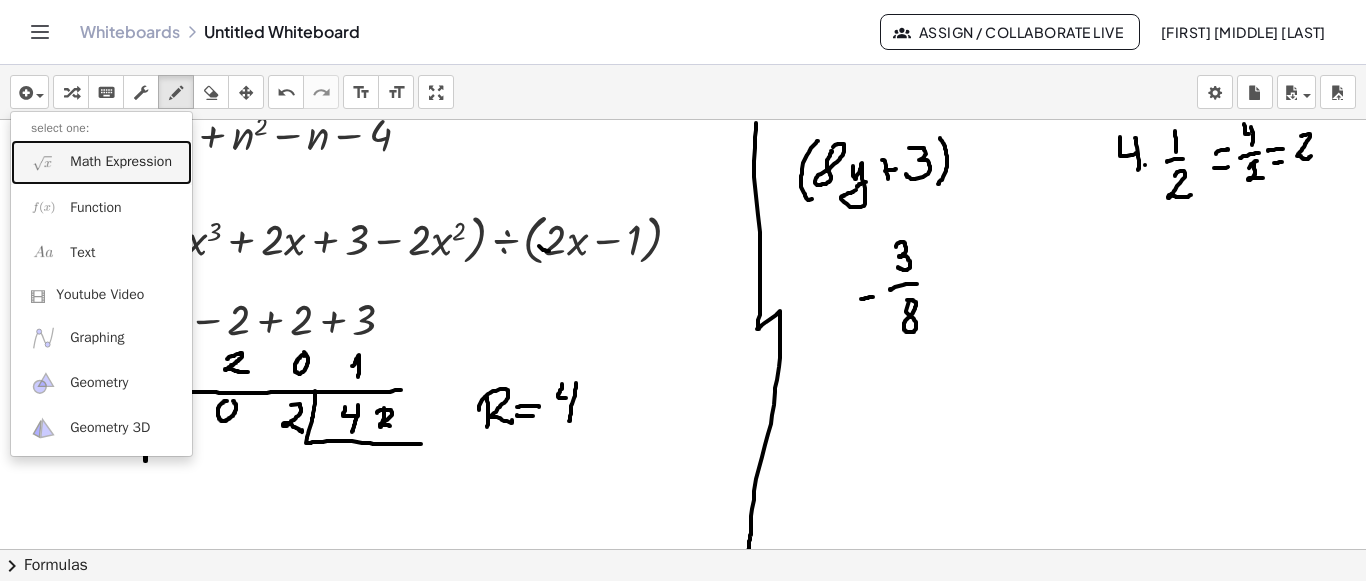 click on "Math Expression" at bounding box center (121, 162) 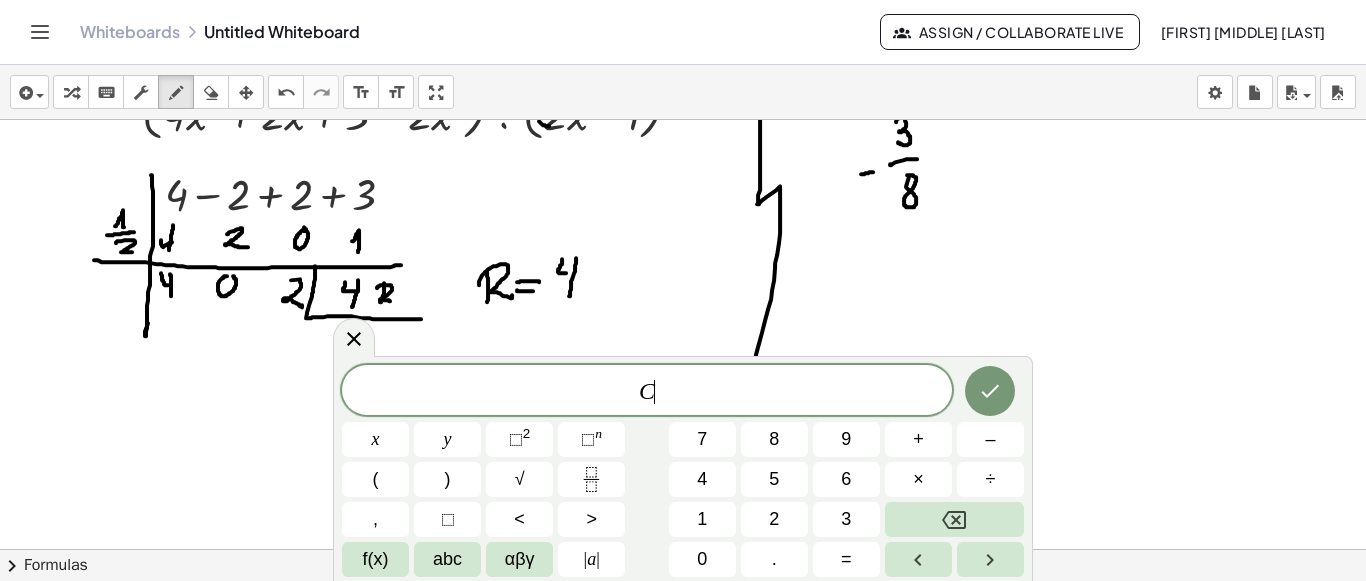 scroll, scrollTop: 2584, scrollLeft: 0, axis: vertical 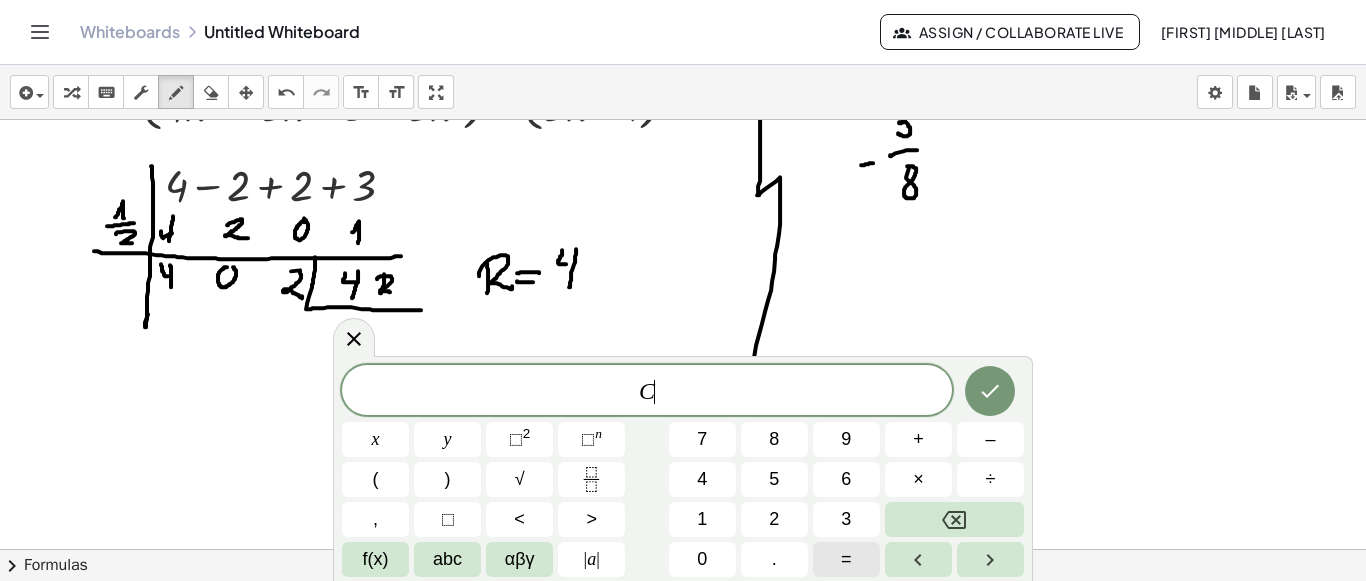click on "=" at bounding box center (846, 559) 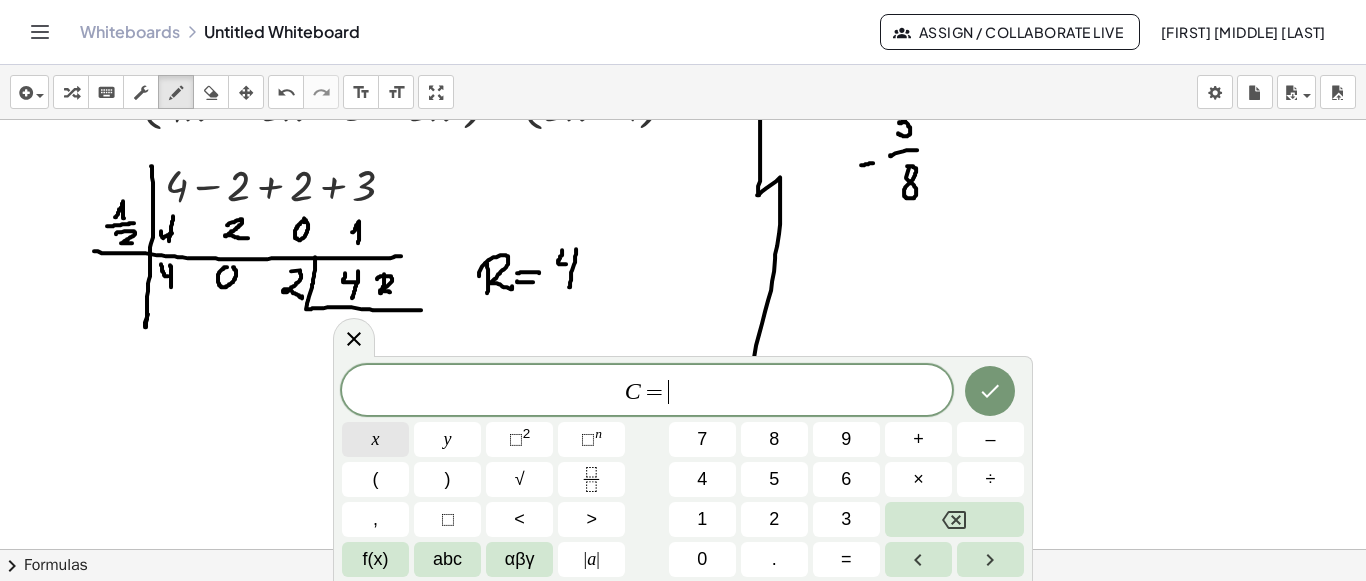 click on "x" at bounding box center (375, 439) 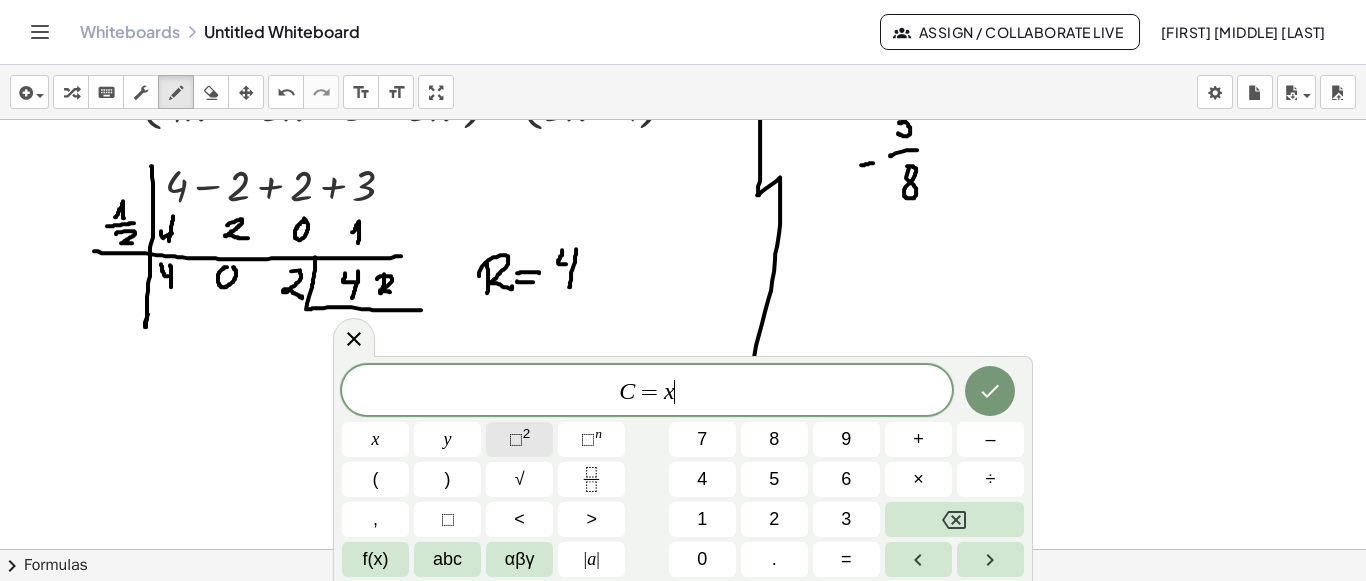 click on "⬚" at bounding box center (516, 439) 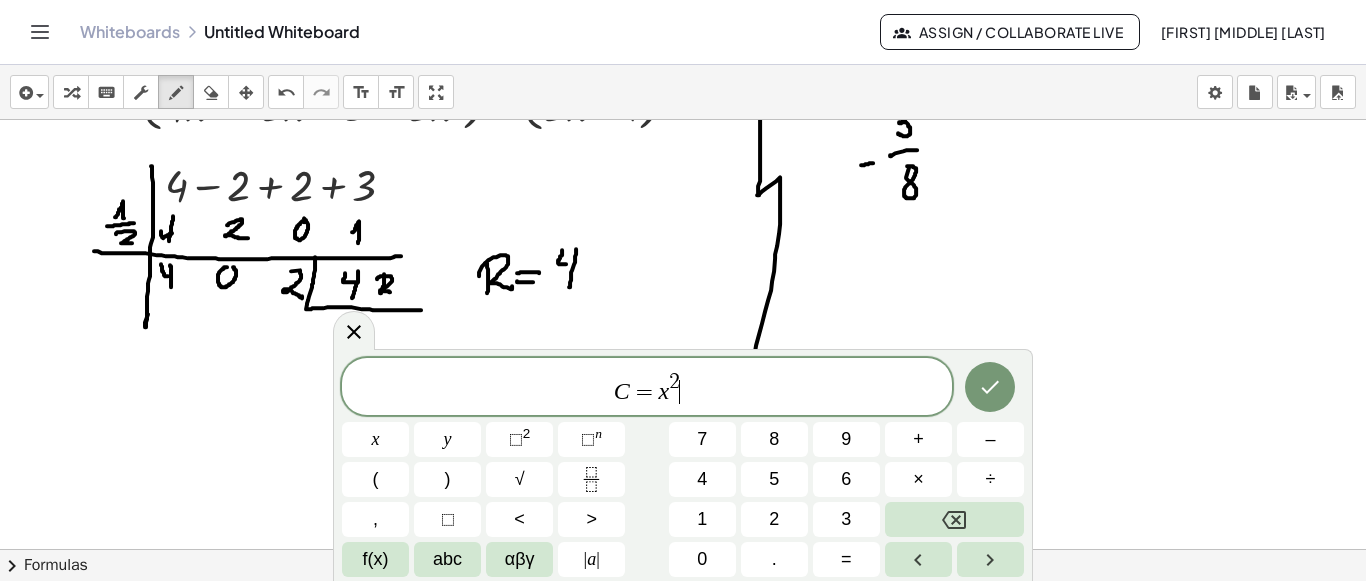 click on "=" at bounding box center [644, 392] 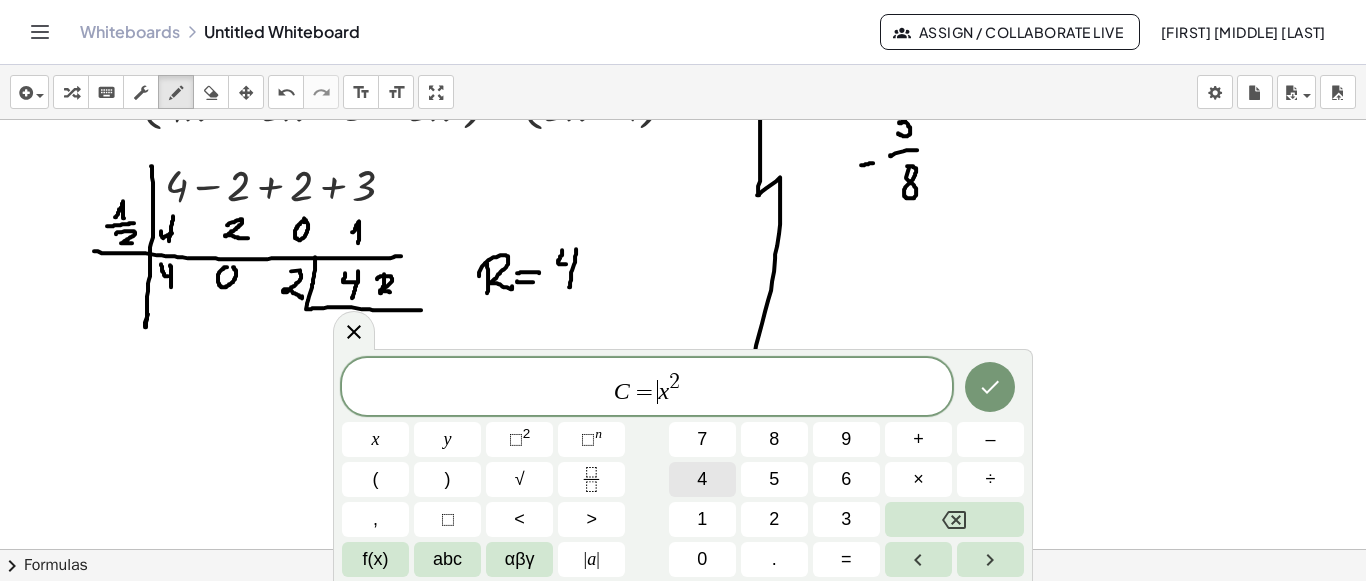 click on "4" at bounding box center (702, 479) 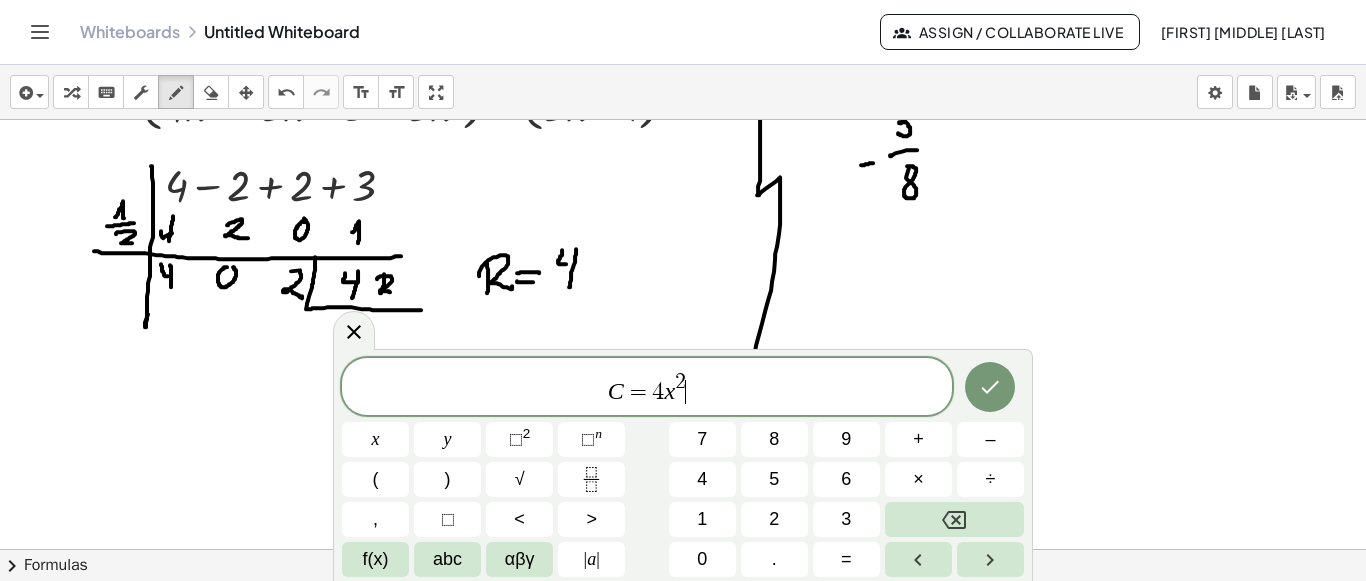 click on "C = 4 x 2 ​" at bounding box center (647, 388) 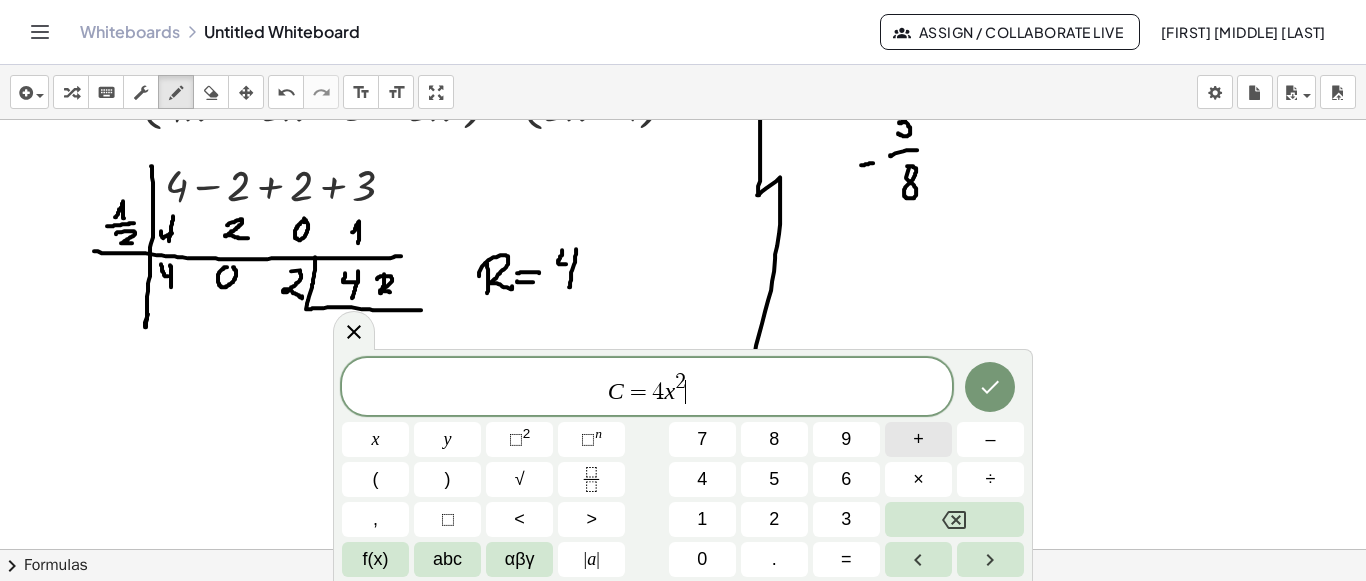 click on "+" at bounding box center (918, 439) 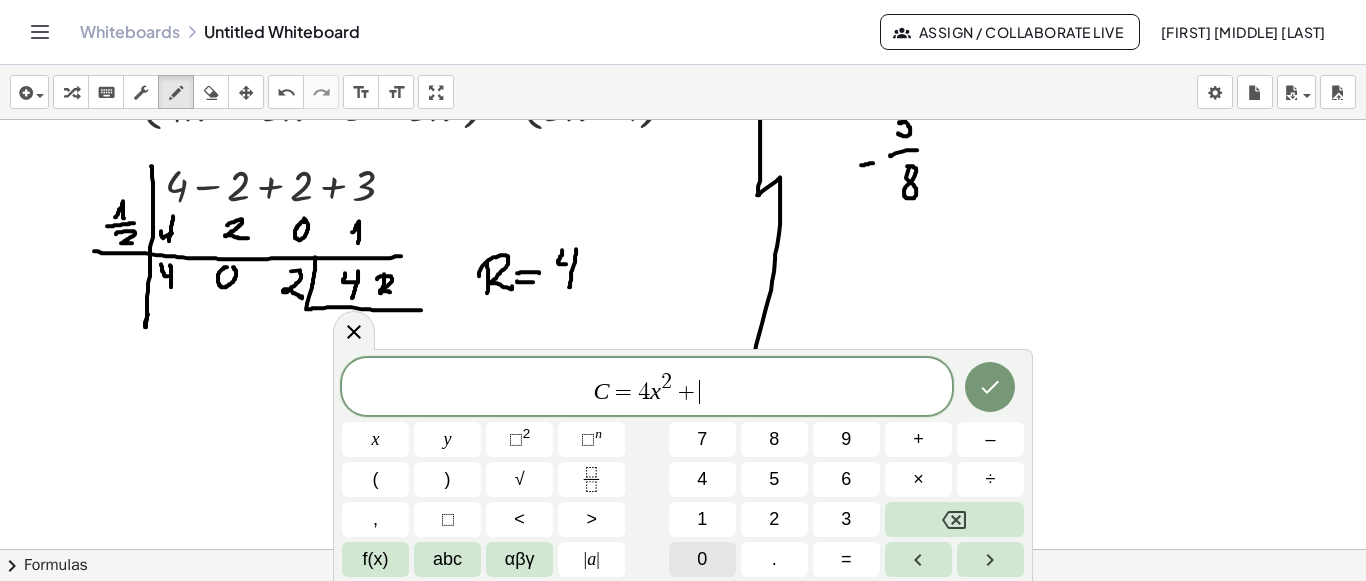 click on "0" at bounding box center (702, 559) 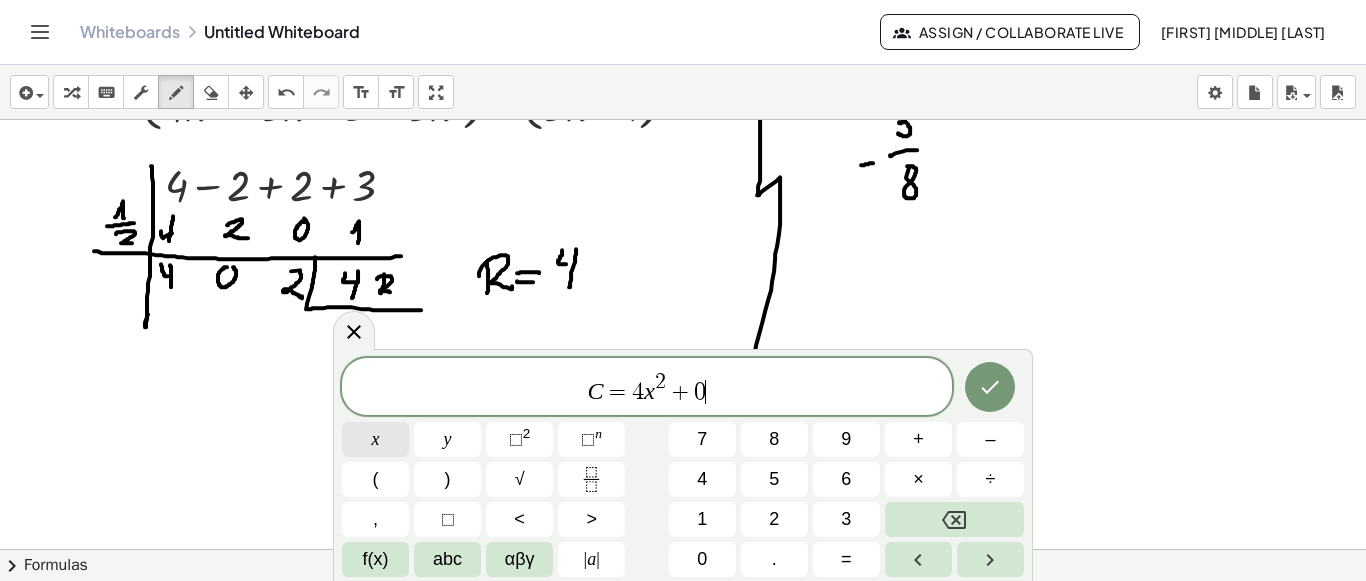 click on "x" at bounding box center [375, 439] 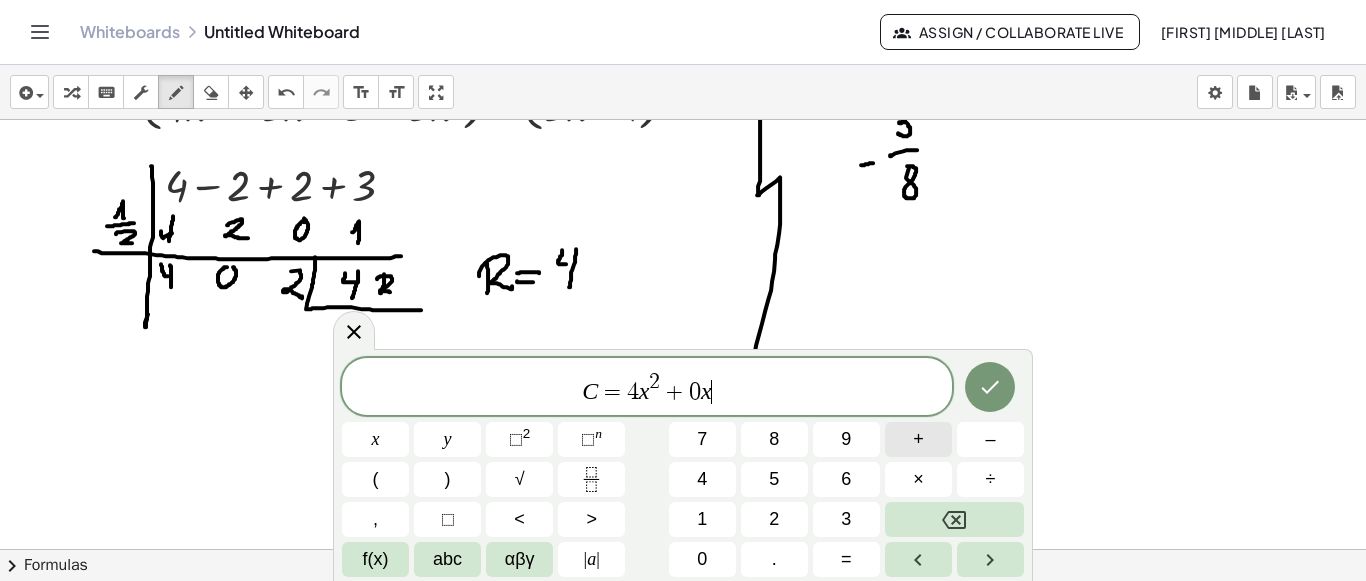 click on "+" at bounding box center [918, 439] 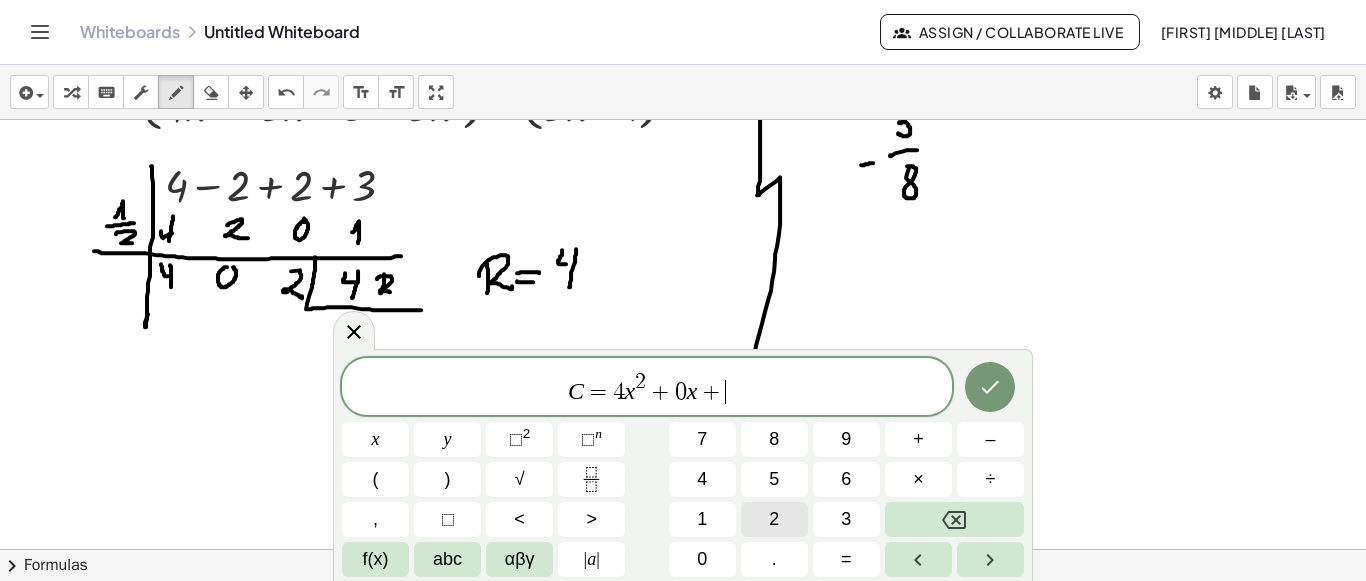 click on "2" at bounding box center [774, 519] 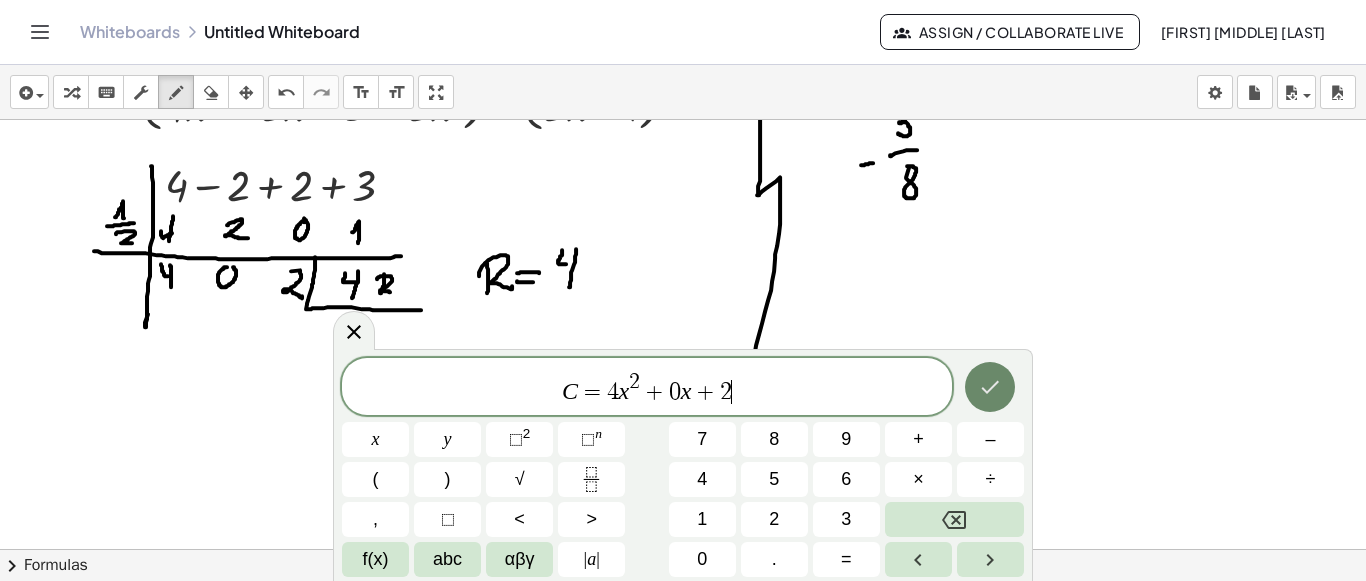 click 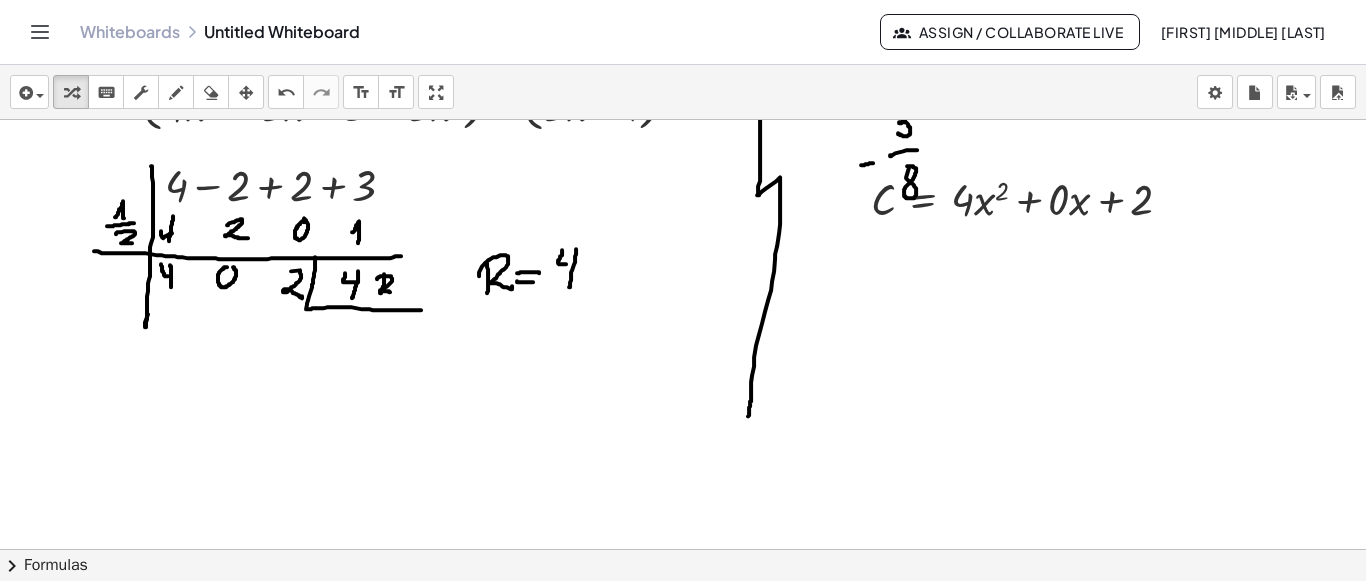 click at bounding box center [246, 93] 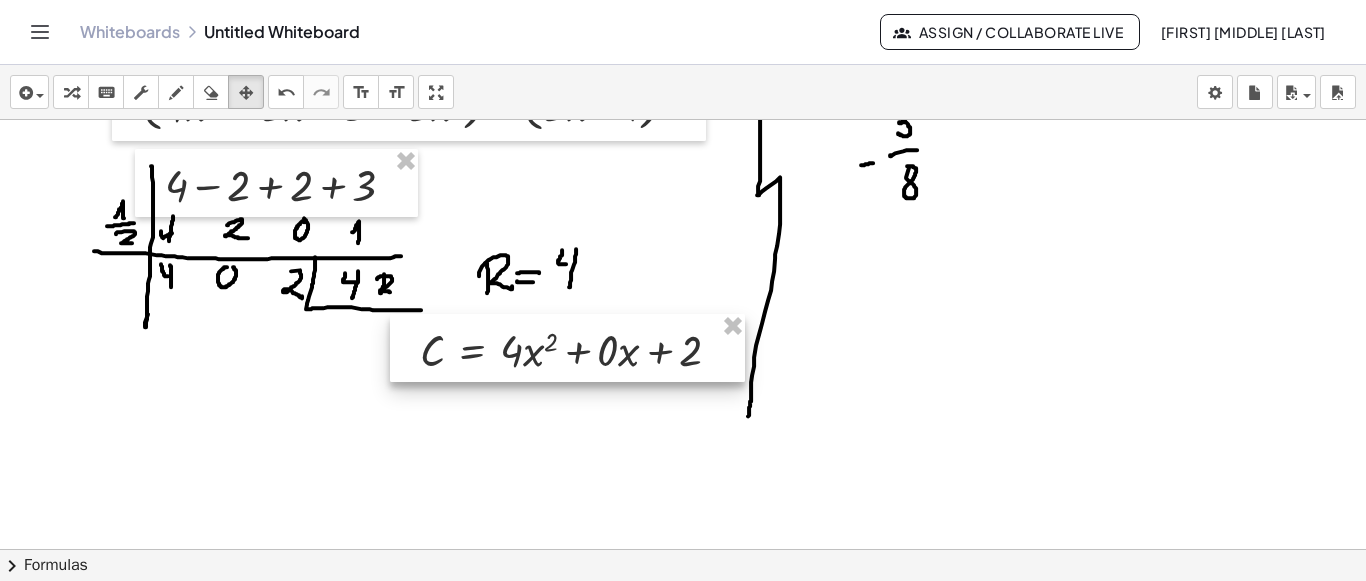drag, startPoint x: 1010, startPoint y: 209, endPoint x: 559, endPoint y: 360, distance: 475.607 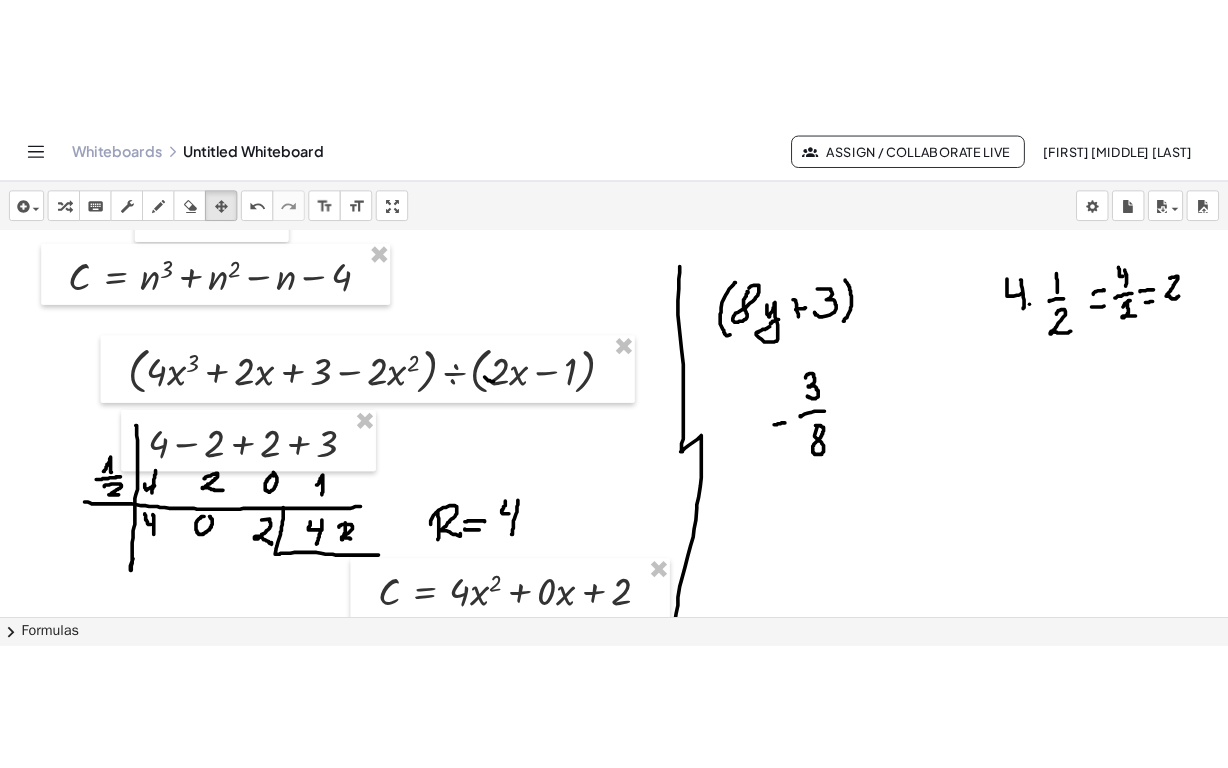 scroll, scrollTop: 2384, scrollLeft: 0, axis: vertical 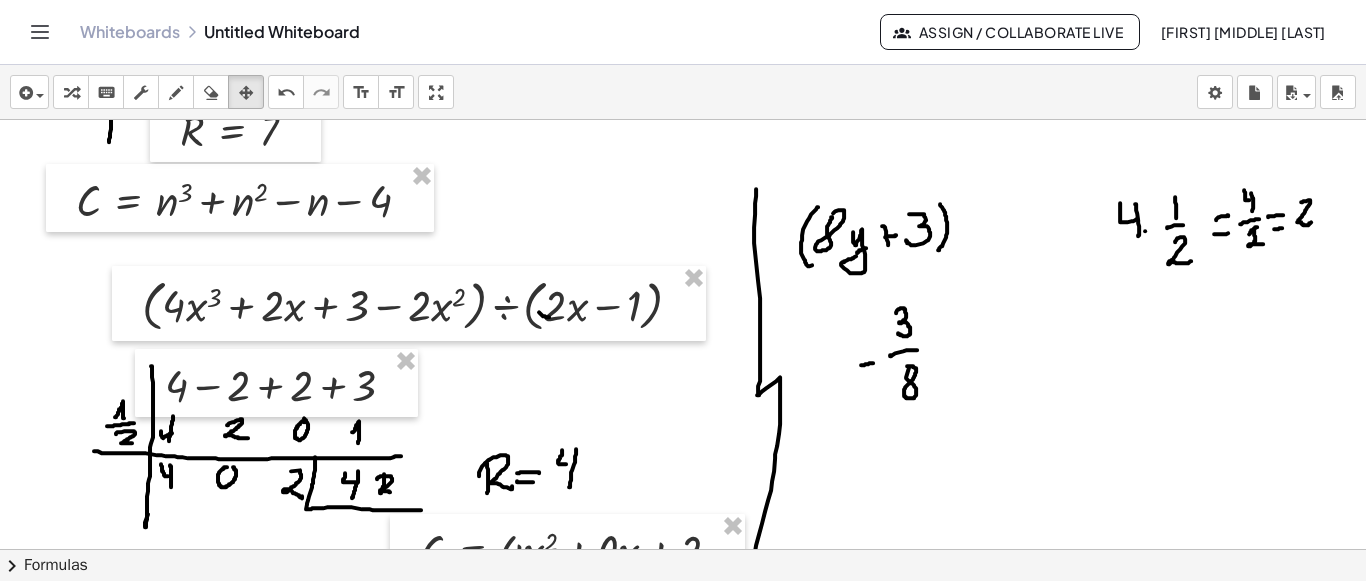 drag, startPoint x: 435, startPoint y: 93, endPoint x: 284, endPoint y: 126, distance: 154.5639 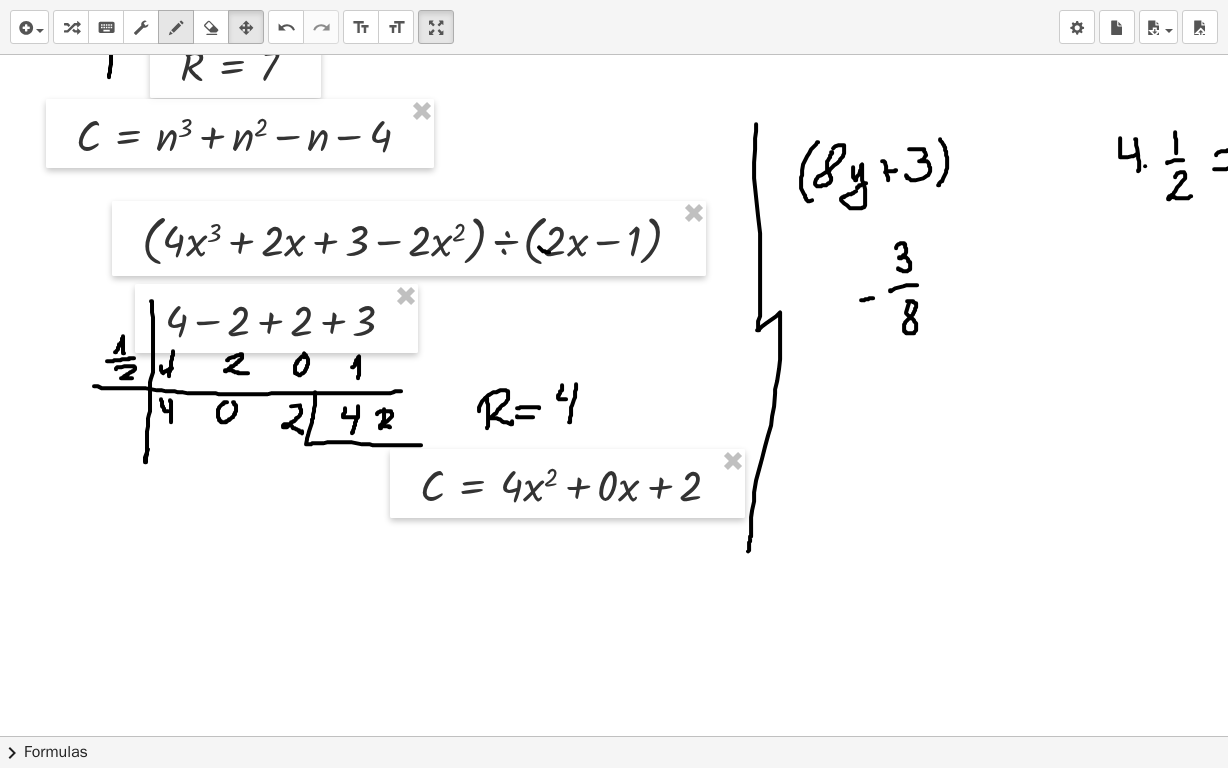 click at bounding box center (176, 28) 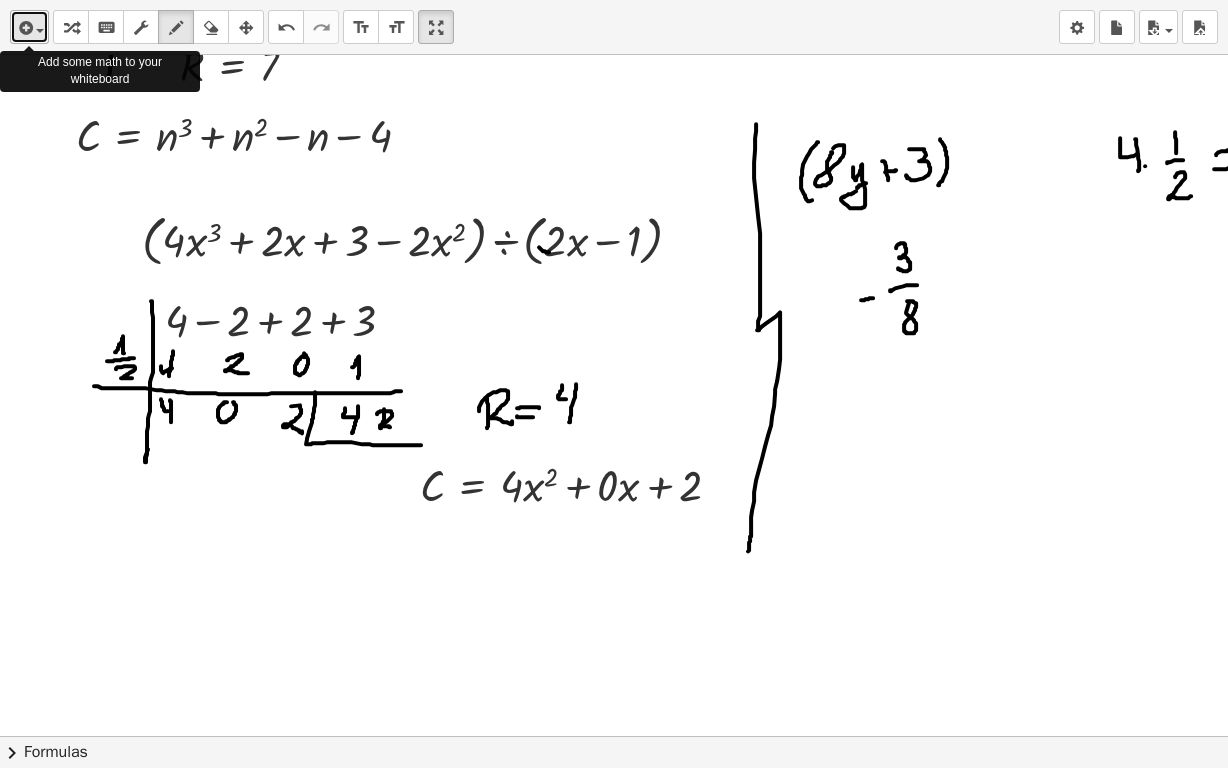 click at bounding box center [24, 28] 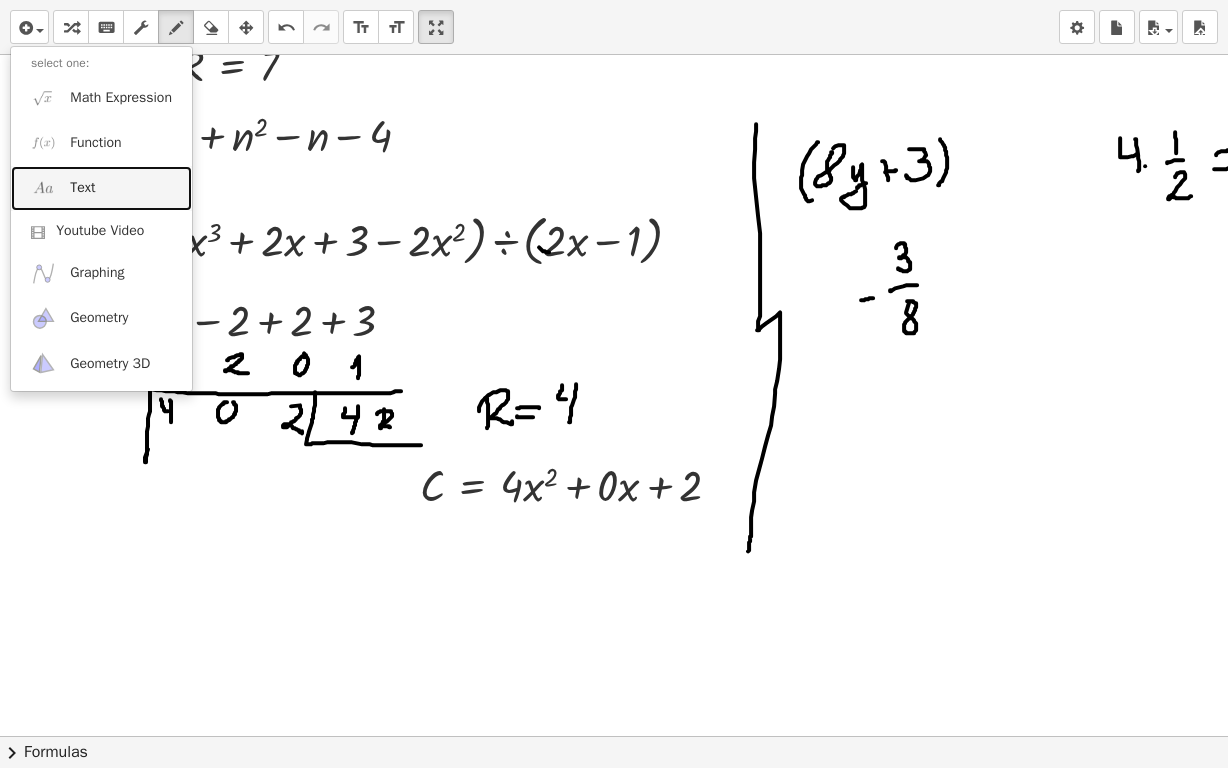 click on "Text" at bounding box center [82, 188] 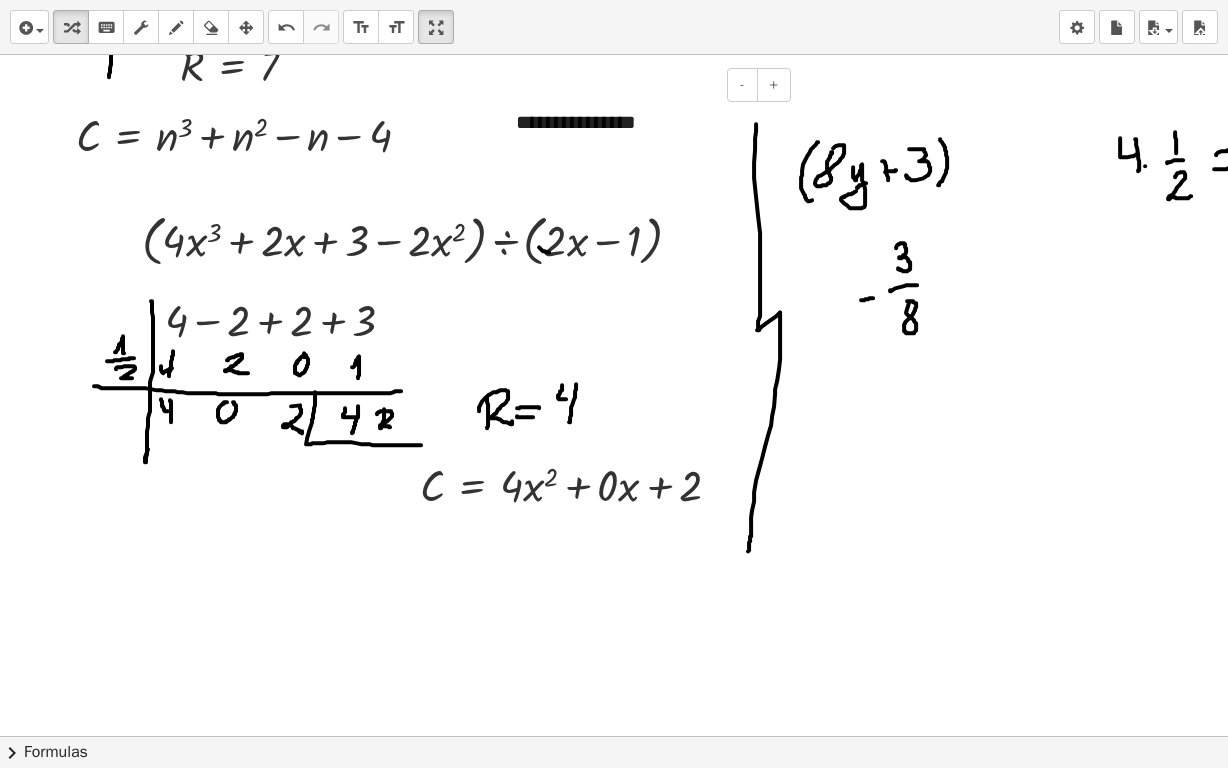 type 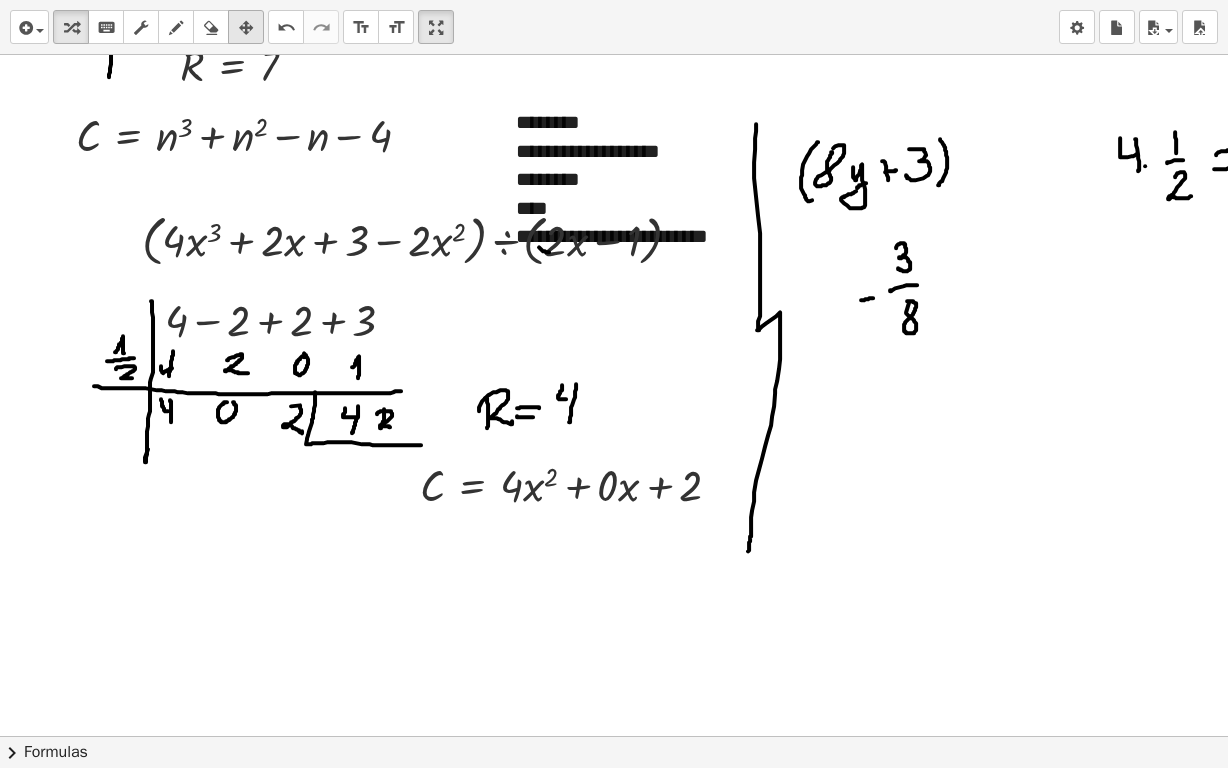 click at bounding box center (246, 27) 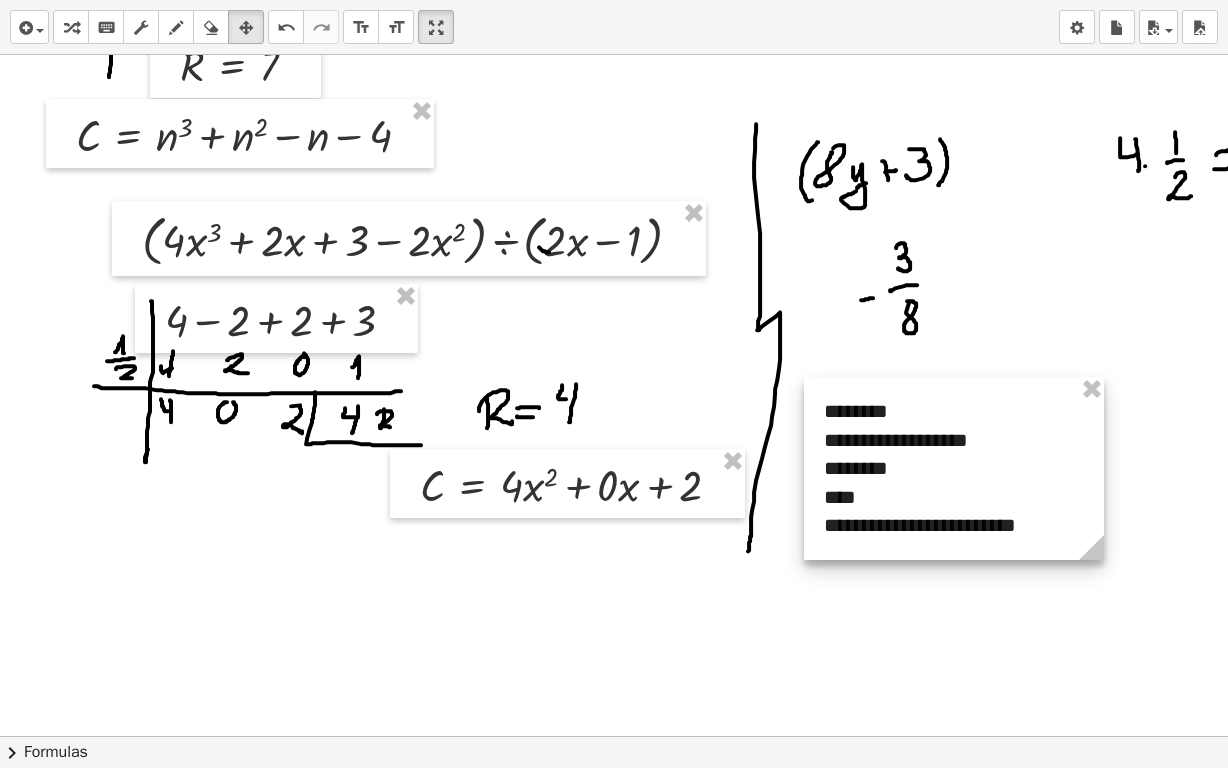 drag, startPoint x: 647, startPoint y: 175, endPoint x: 943, endPoint y: 434, distance: 393.3154 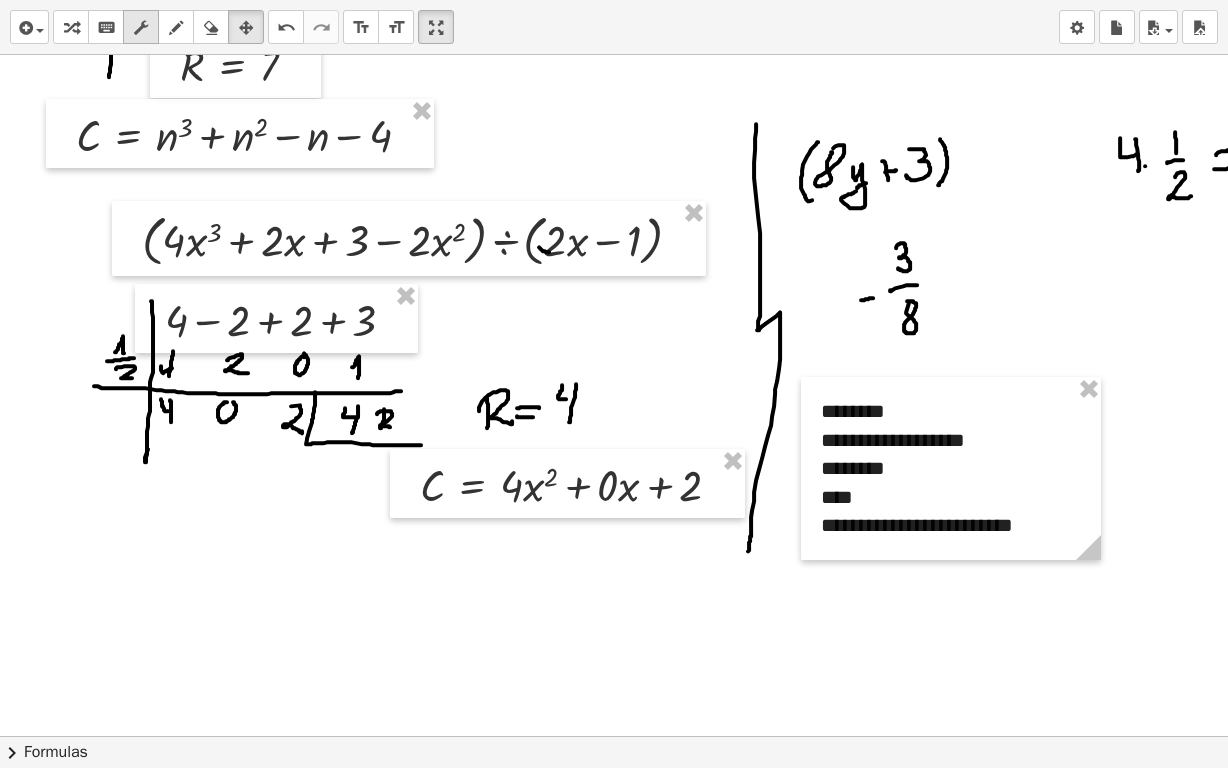 drag, startPoint x: 145, startPoint y: 30, endPoint x: 1086, endPoint y: 393, distance: 1008.58813 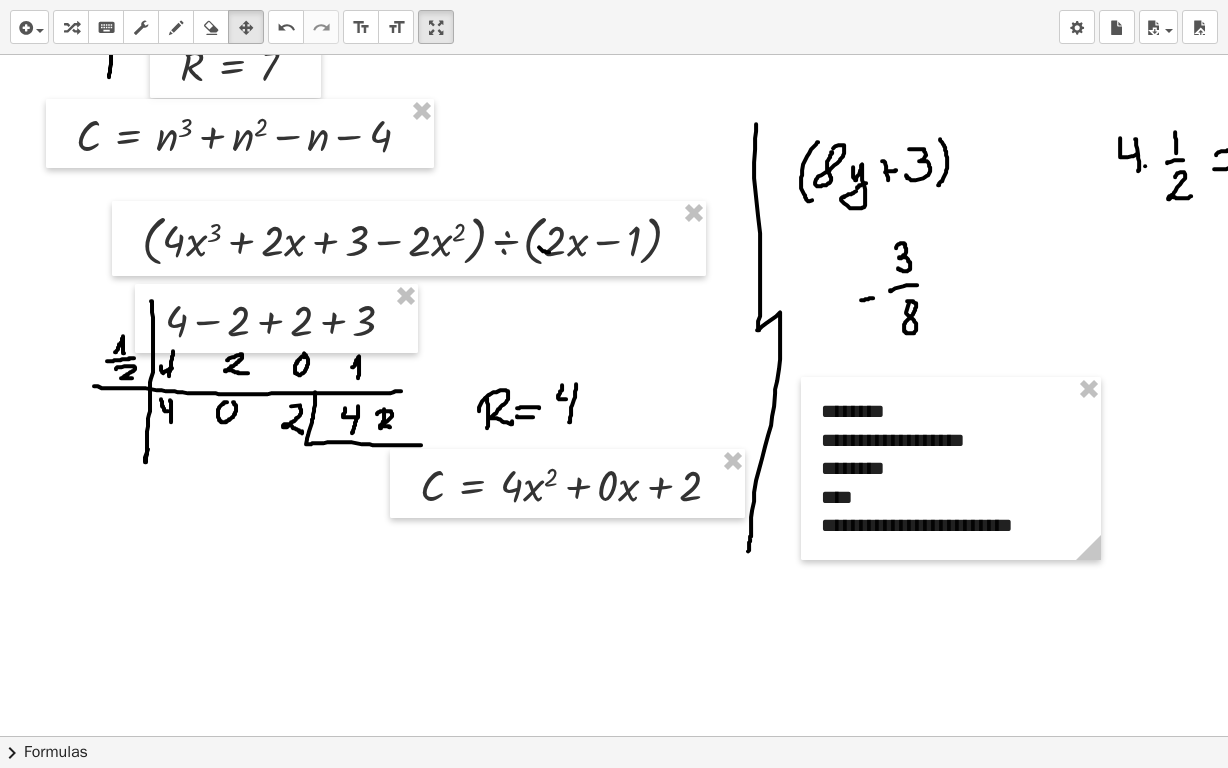 click at bounding box center [141, 27] 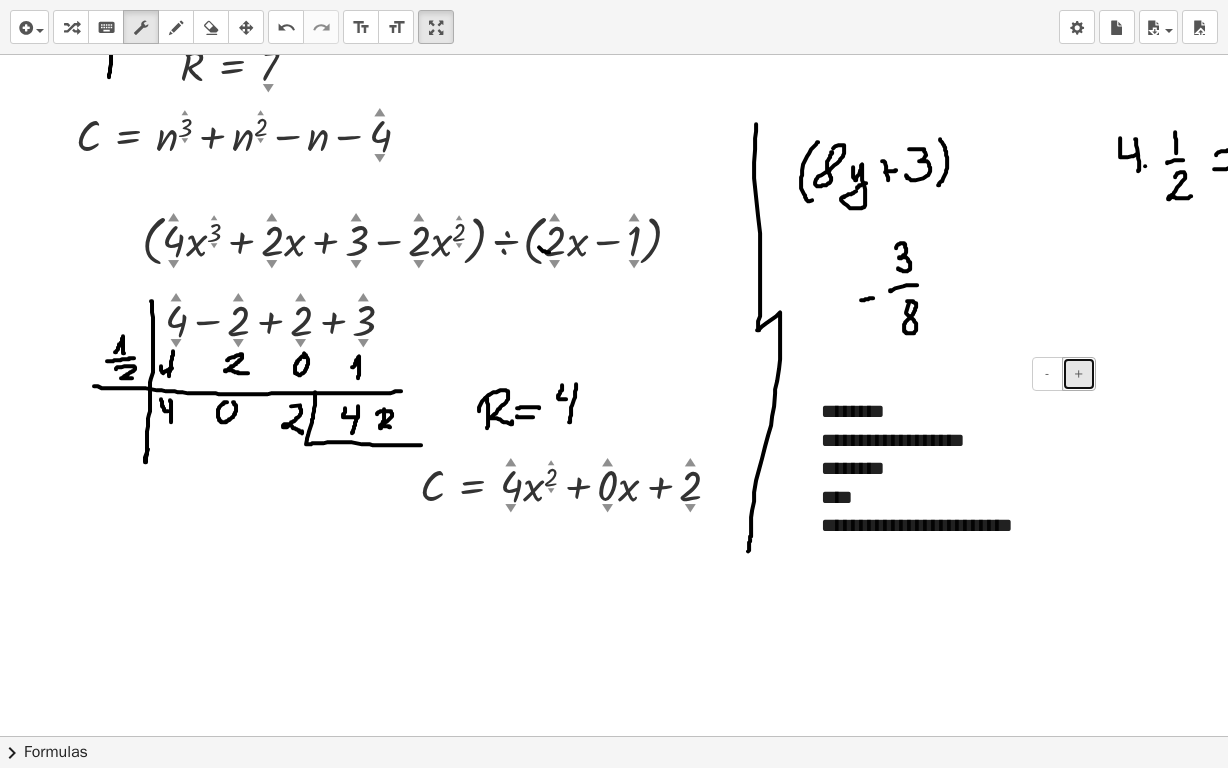 click on "+" at bounding box center [1079, 373] 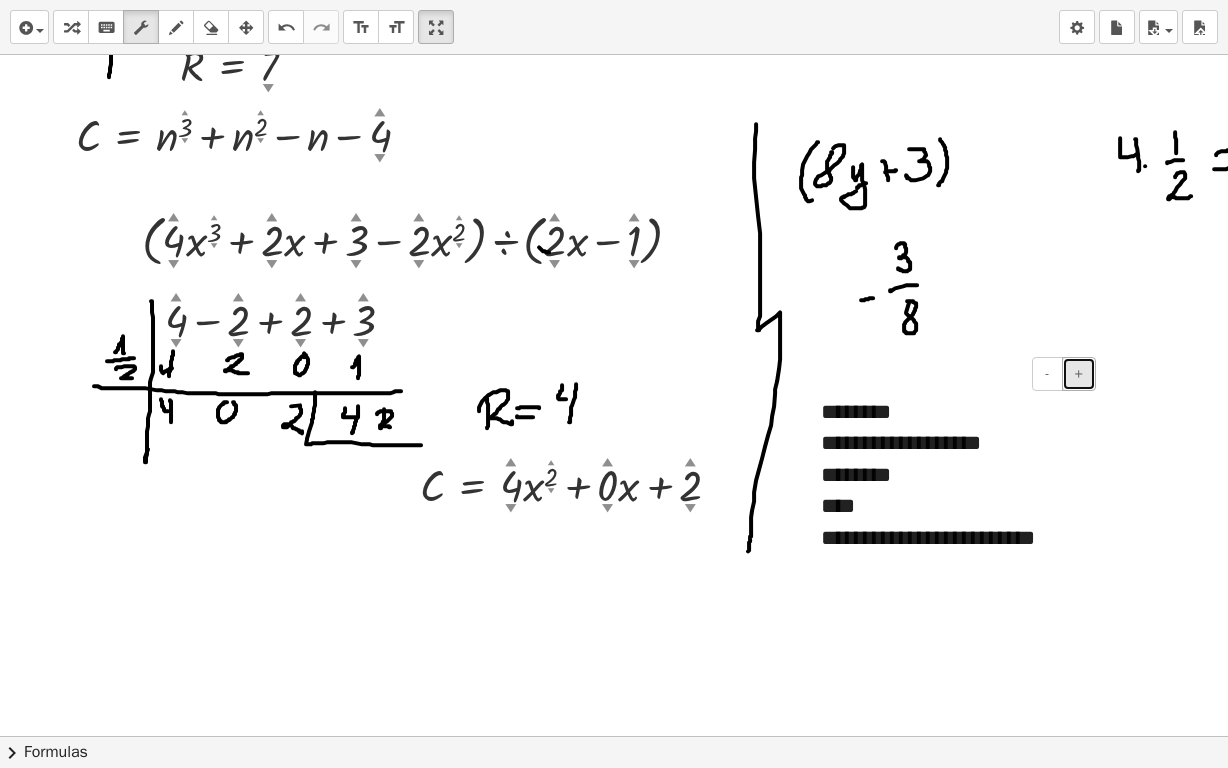 click on "+" at bounding box center [1079, 373] 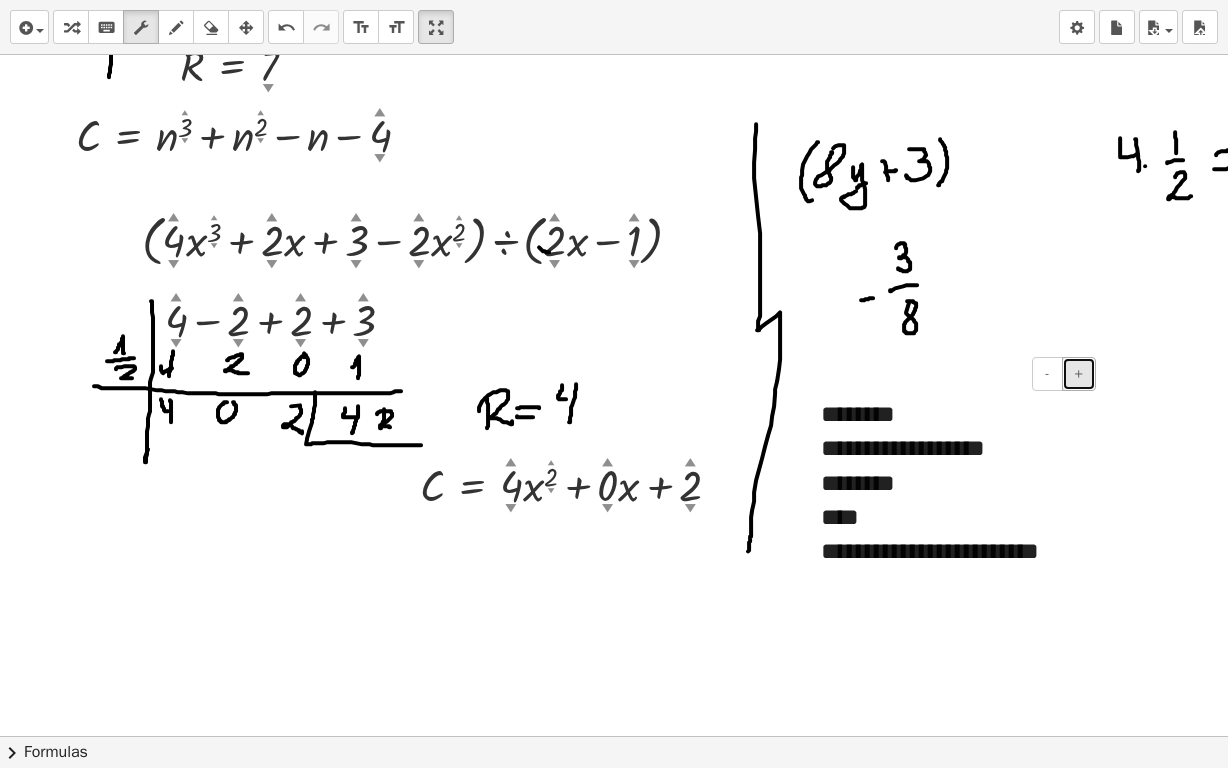 click on "+" at bounding box center [1079, 374] 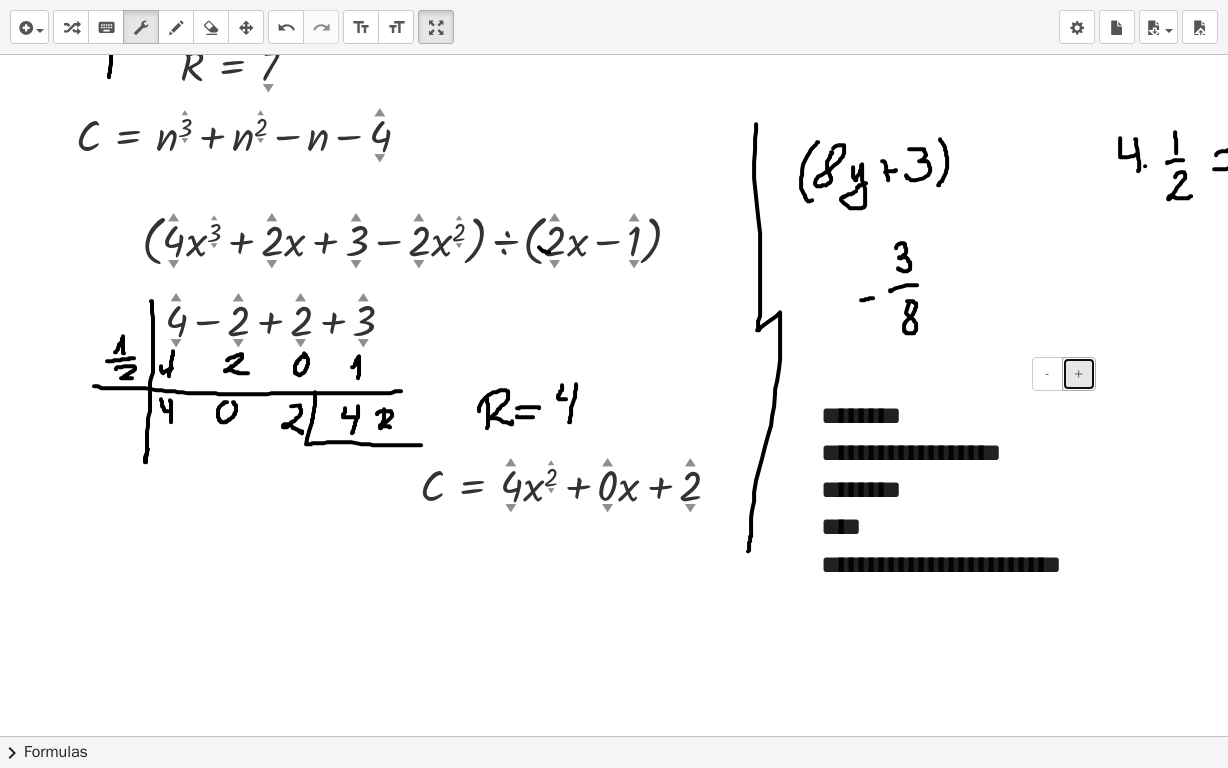 click on "+" at bounding box center (1079, 374) 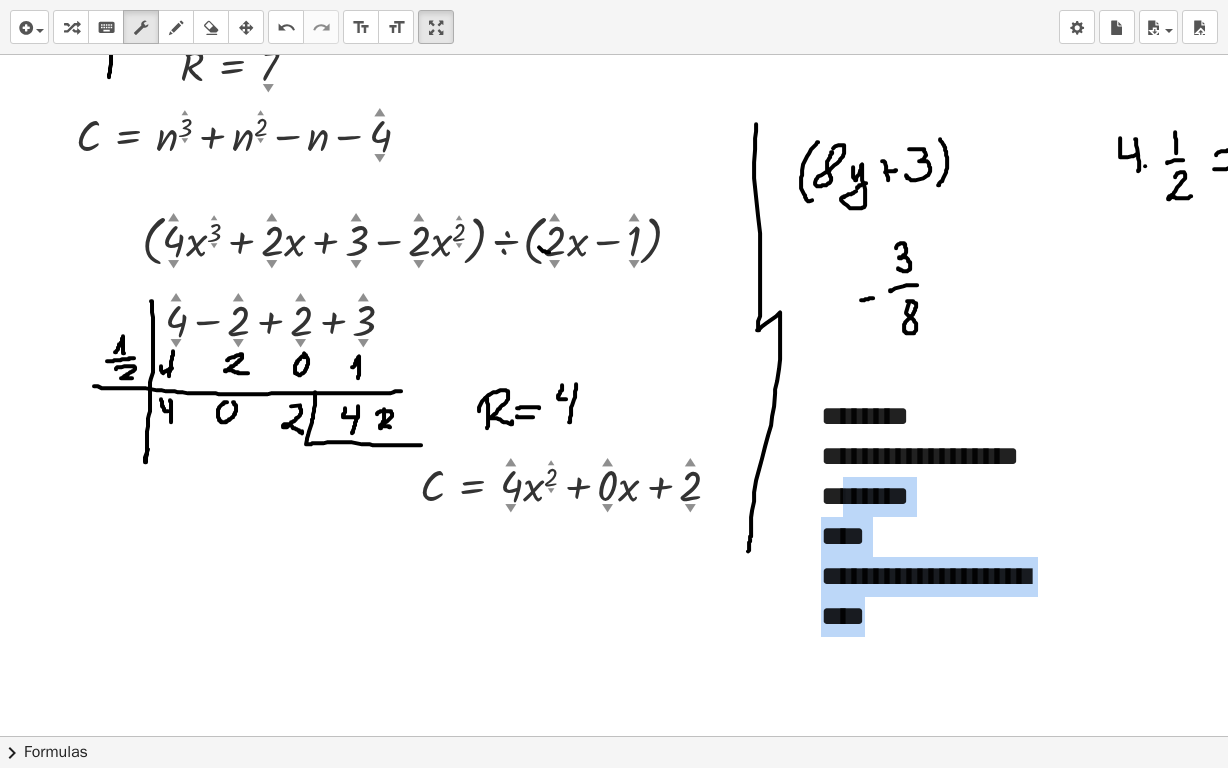 click on "**********" at bounding box center (614, -607) 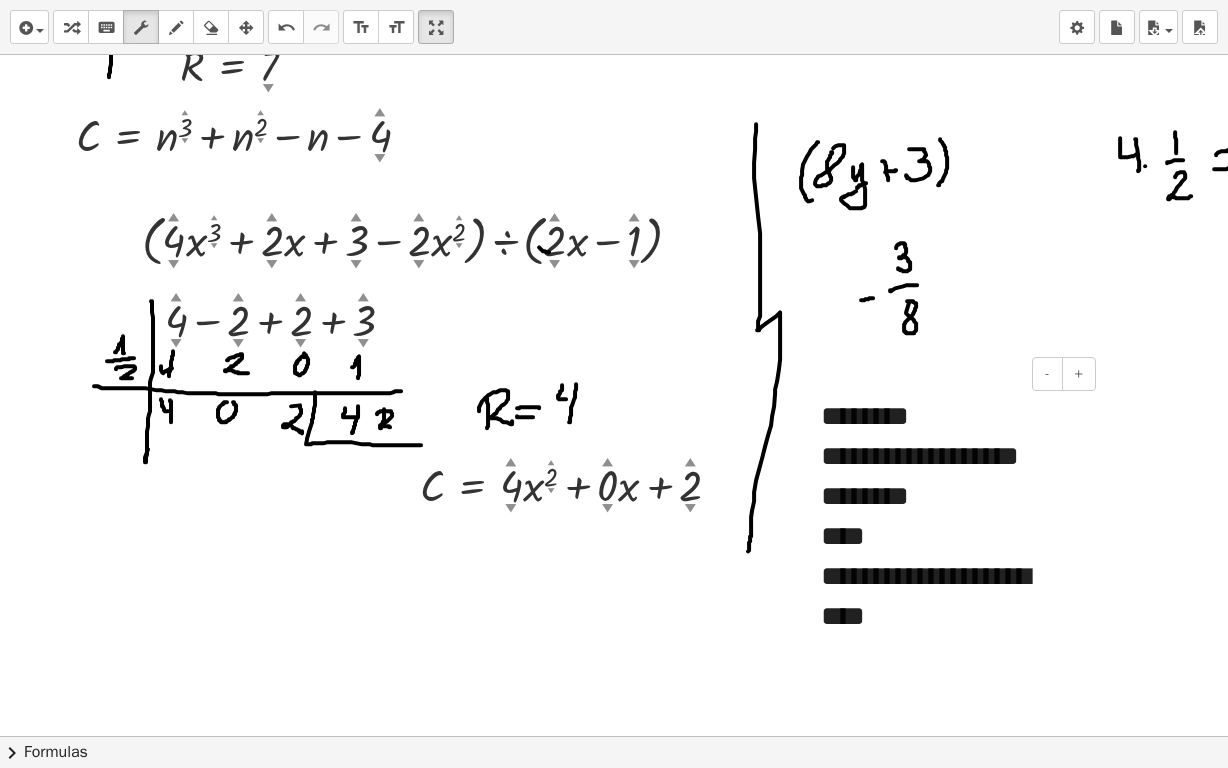 drag, startPoint x: 991, startPoint y: 376, endPoint x: 914, endPoint y: 374, distance: 77.02597 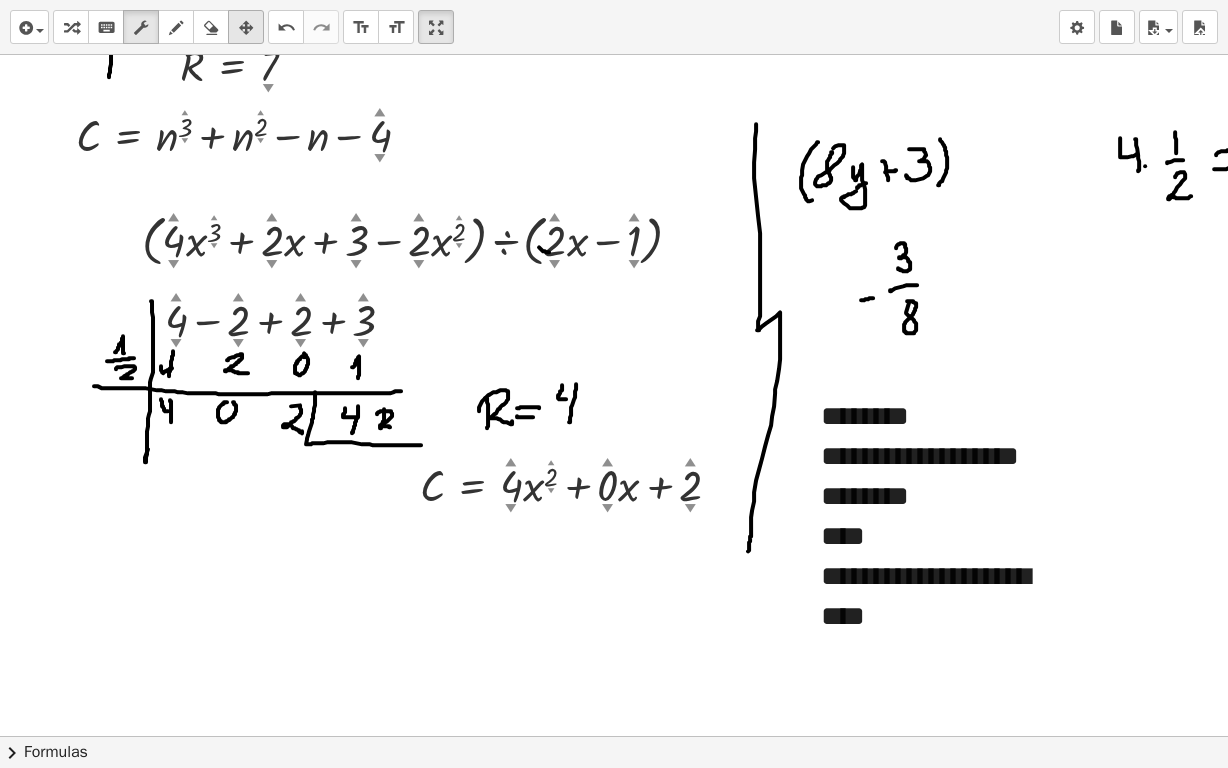 click at bounding box center [246, 28] 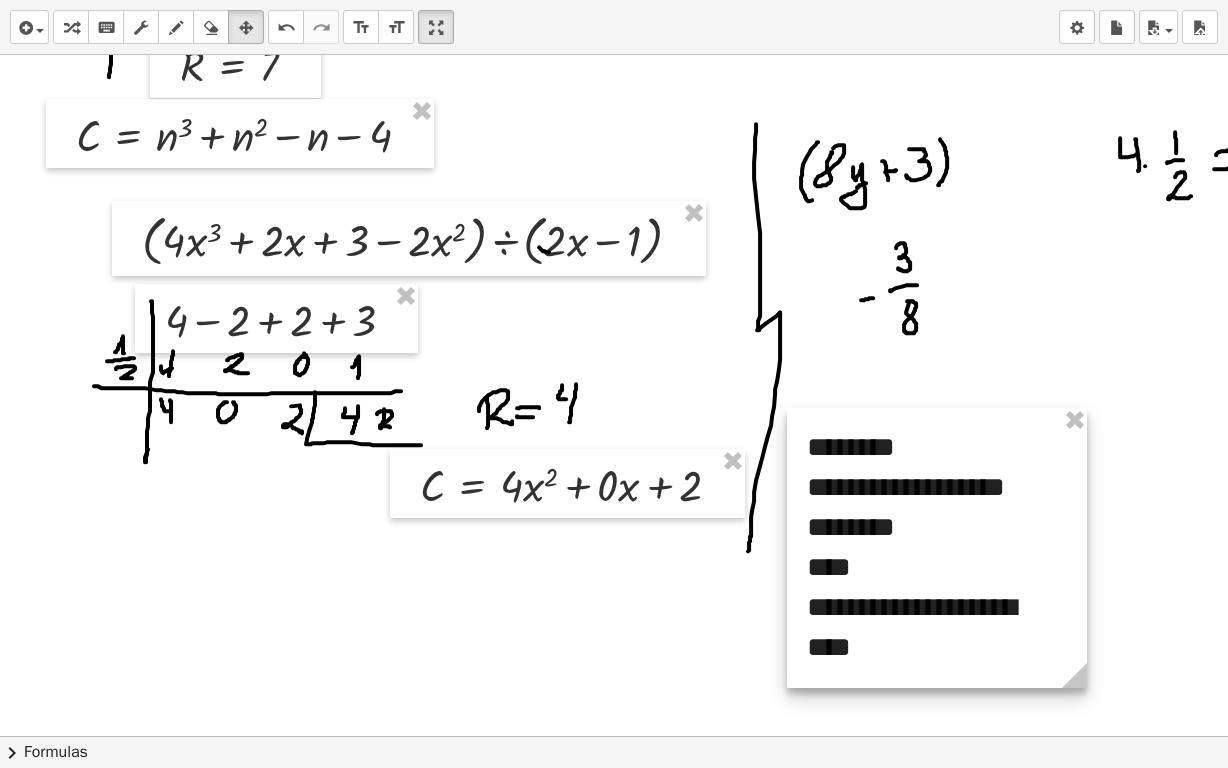 drag, startPoint x: 923, startPoint y: 471, endPoint x: 909, endPoint y: 502, distance: 34.0147 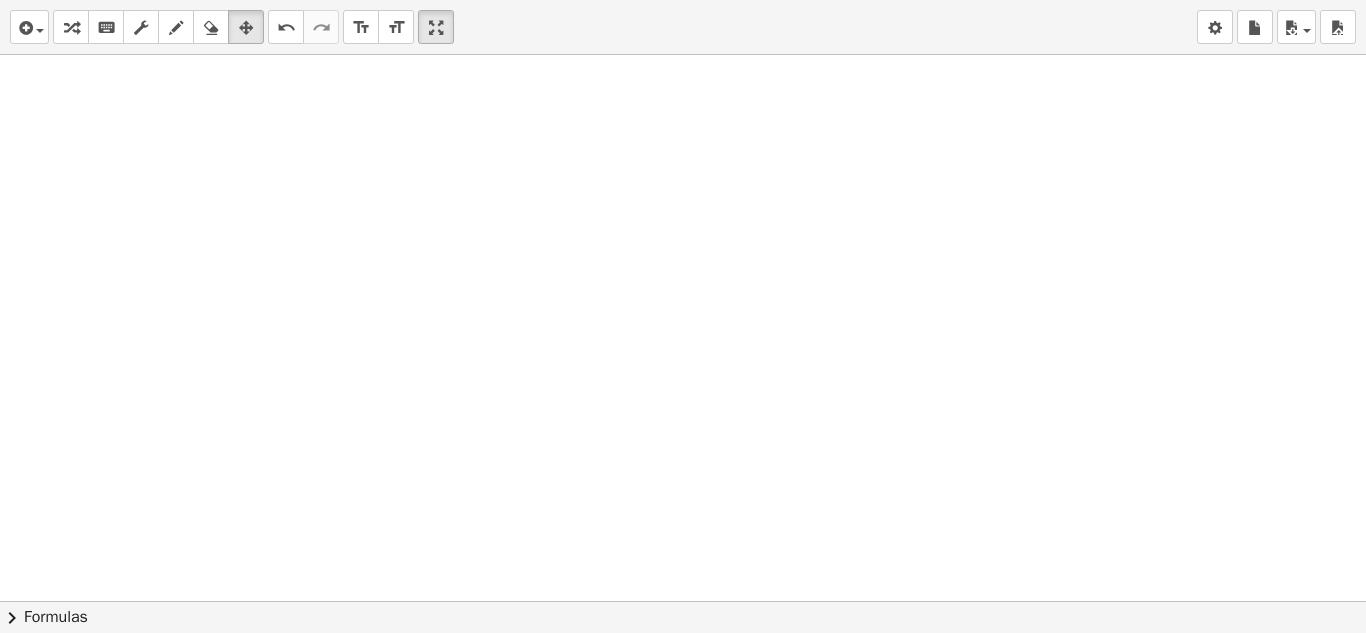 scroll, scrollTop: 3199, scrollLeft: 0, axis: vertical 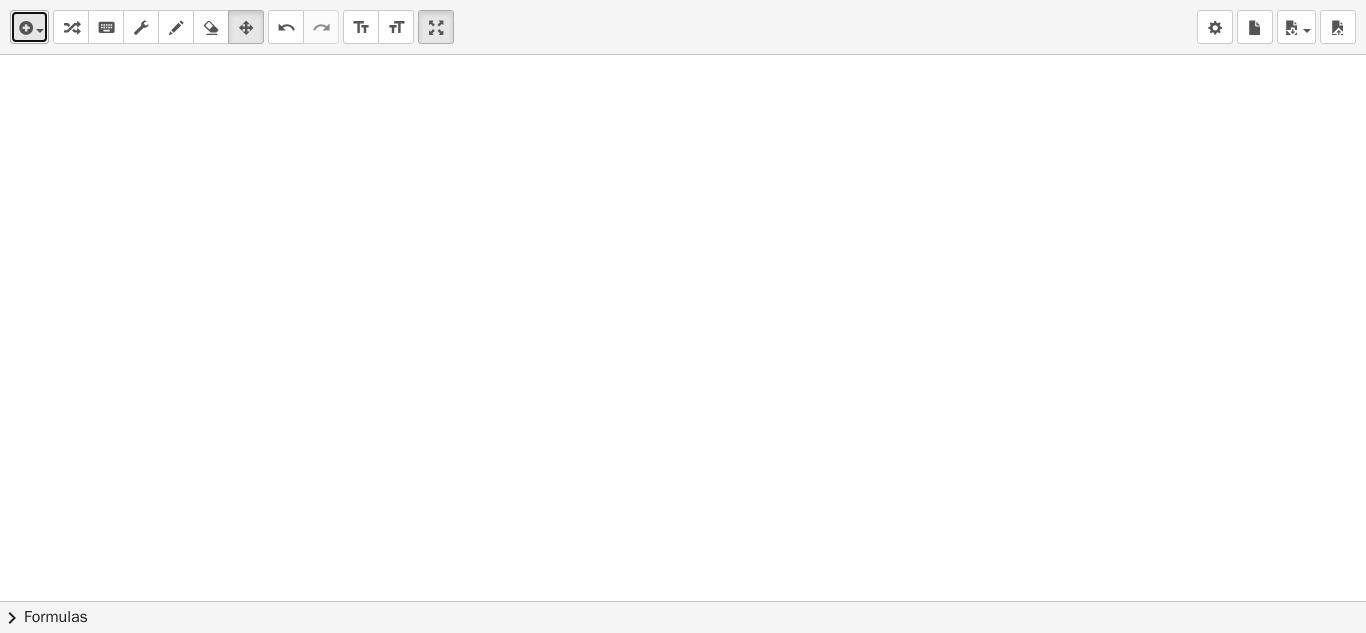 click at bounding box center [24, 28] 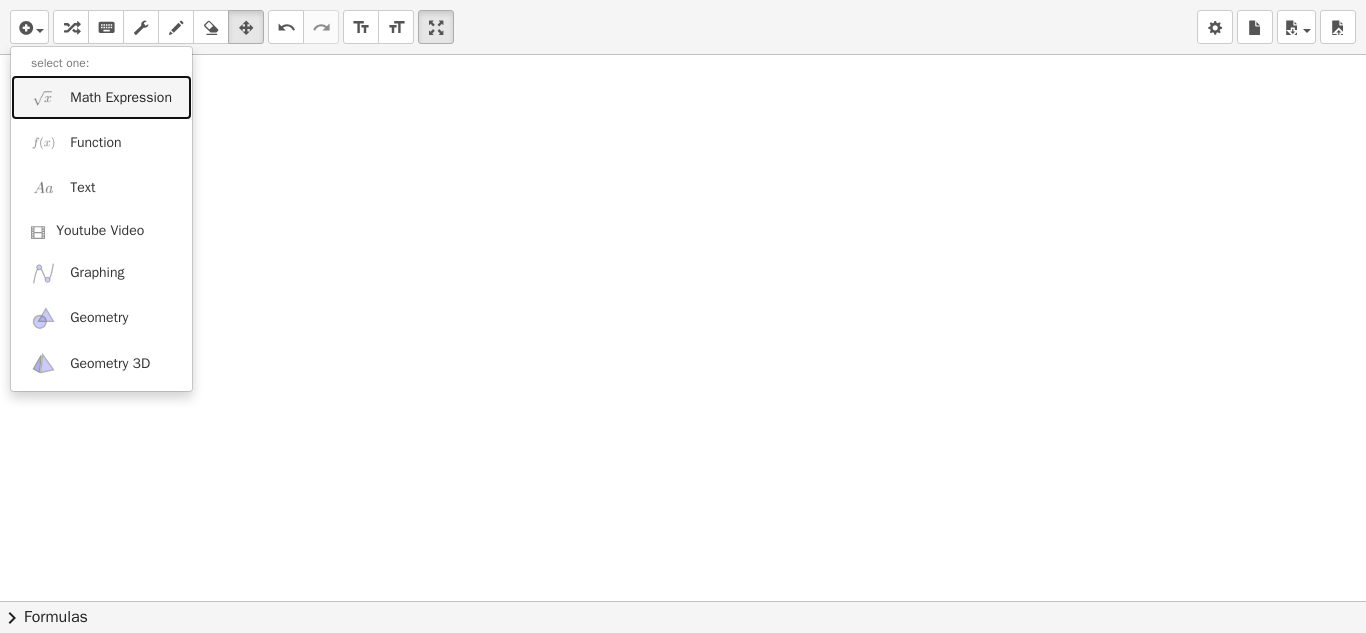 click on "Math Expression" at bounding box center (121, 98) 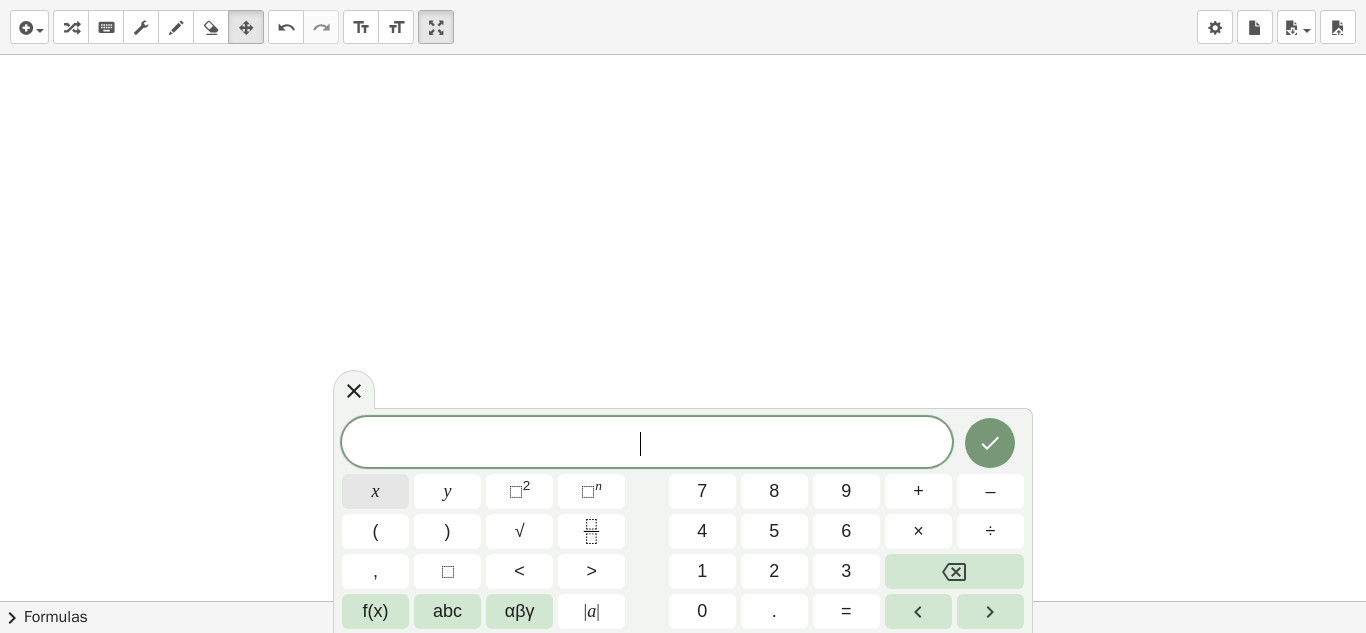 click on "x" at bounding box center [375, 491] 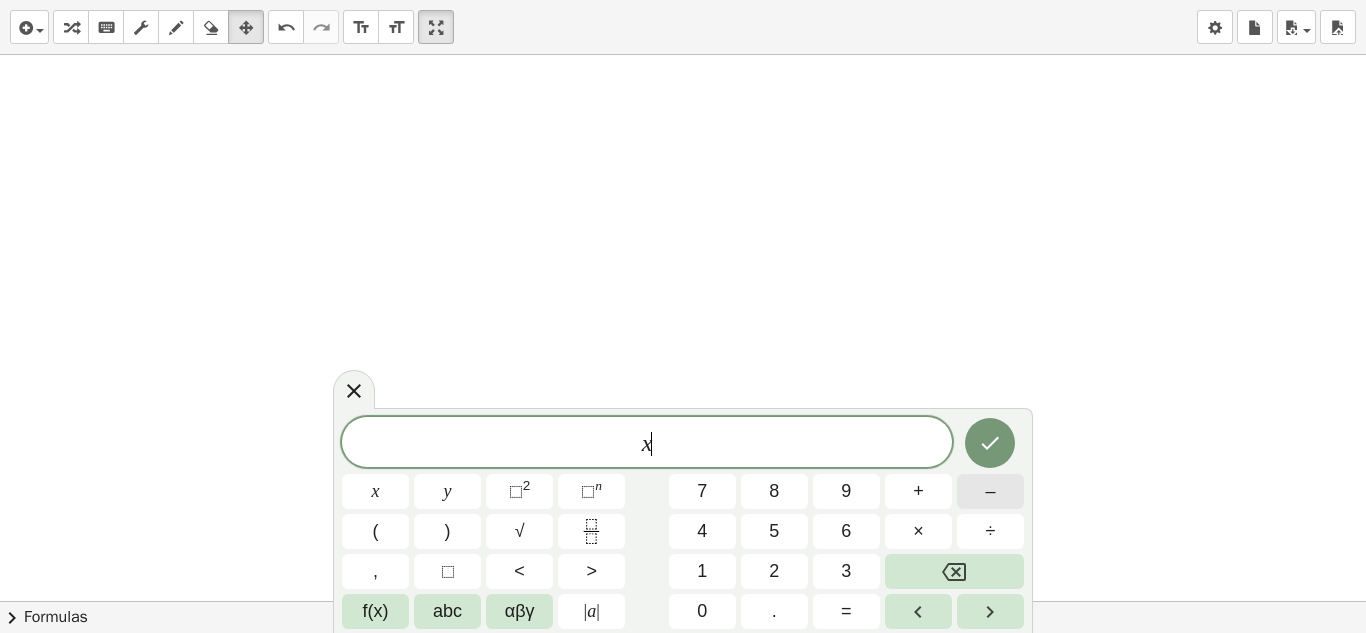 click on "–" at bounding box center (990, 491) 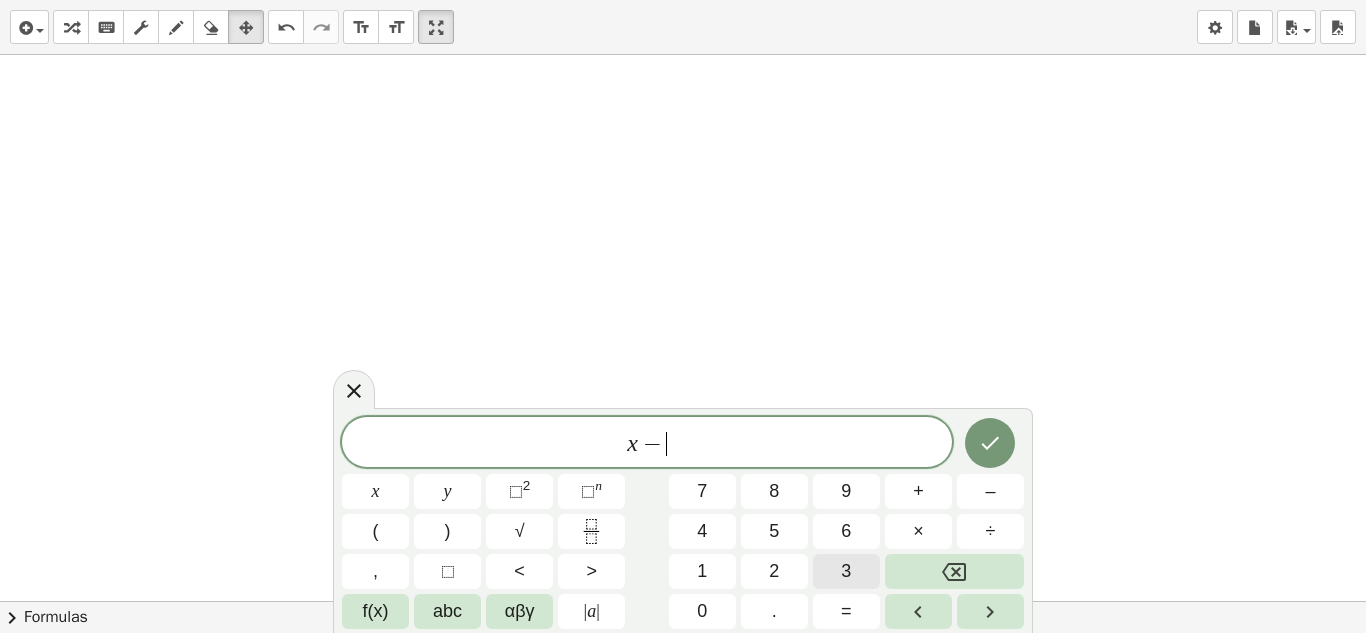 click on "3" at bounding box center [846, 571] 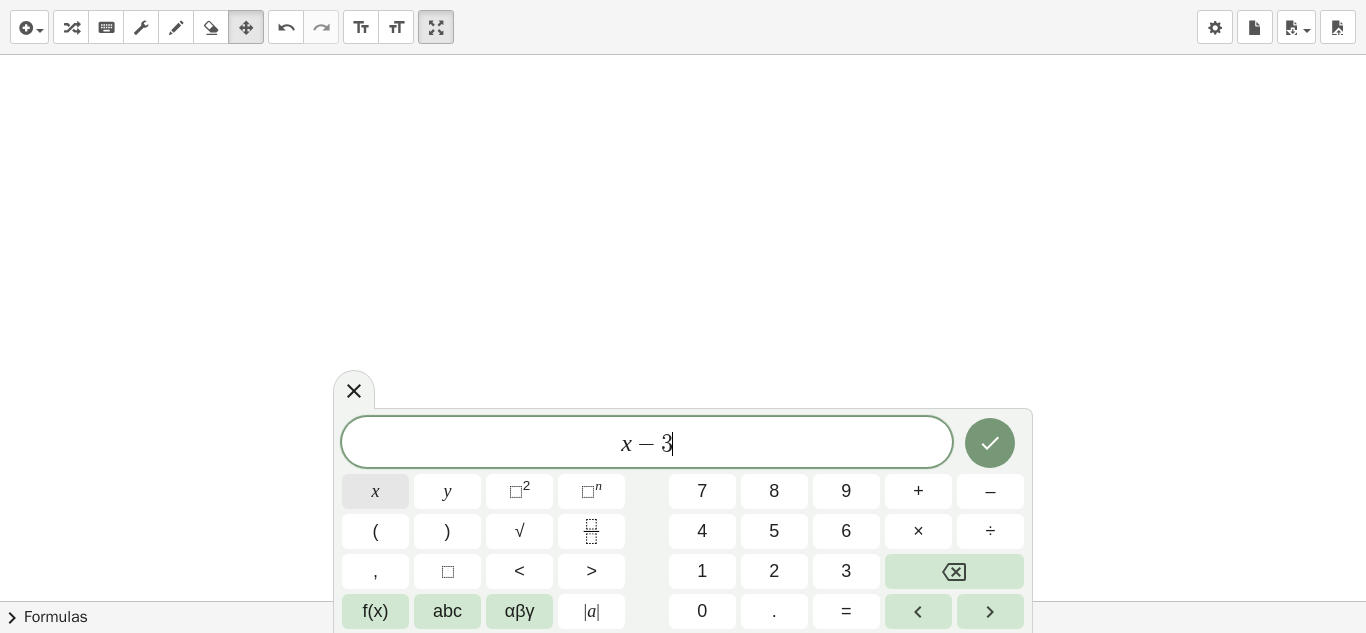 click on "x" at bounding box center (375, 491) 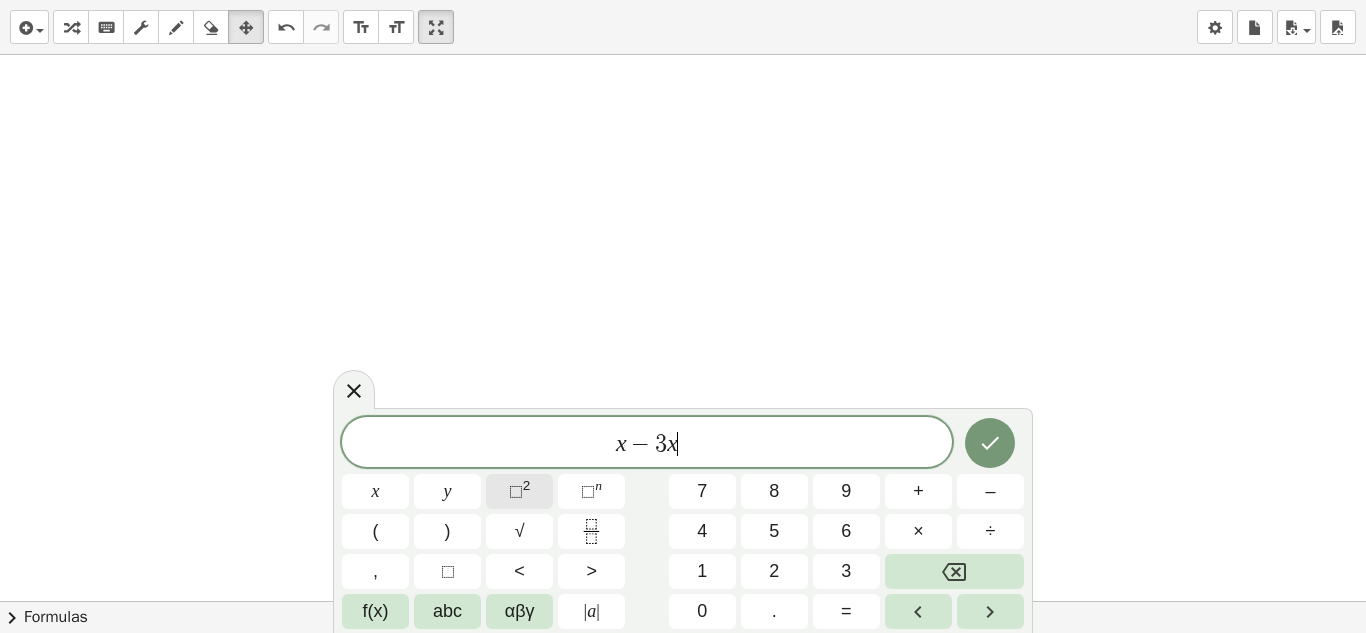 click on "⬚ 2" at bounding box center [519, 491] 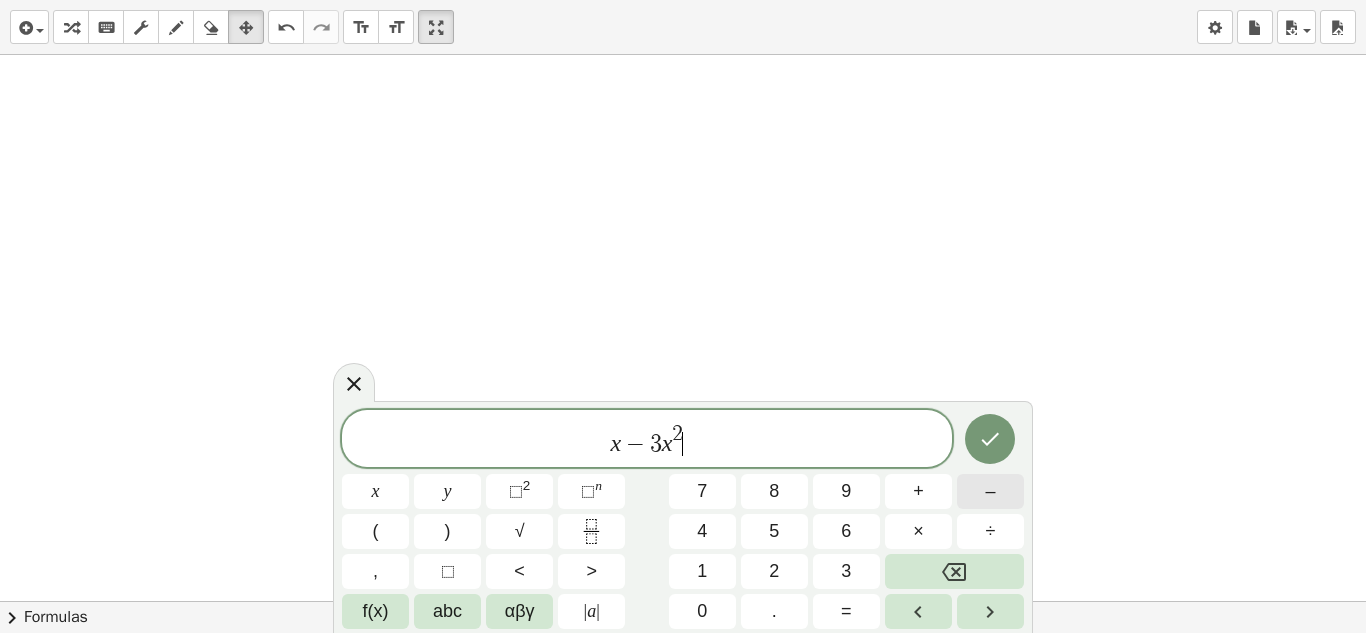 click on "–" at bounding box center (990, 491) 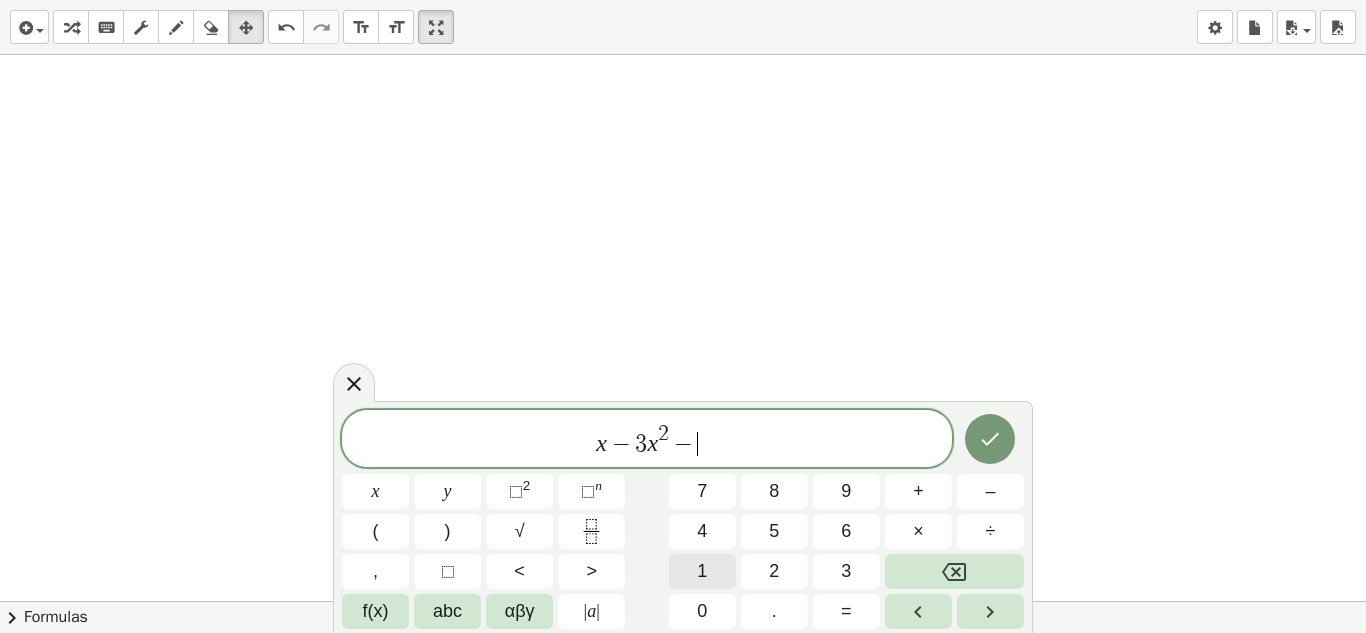 click on "1" at bounding box center (702, 571) 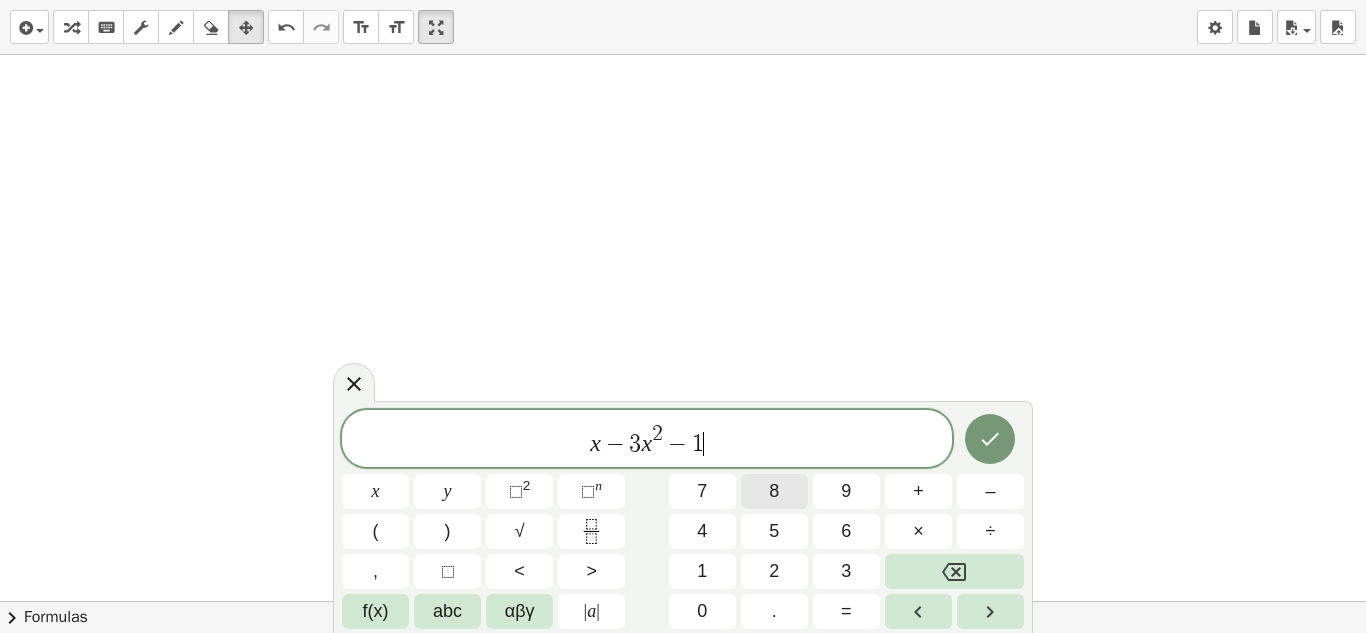 click on "8" at bounding box center [774, 491] 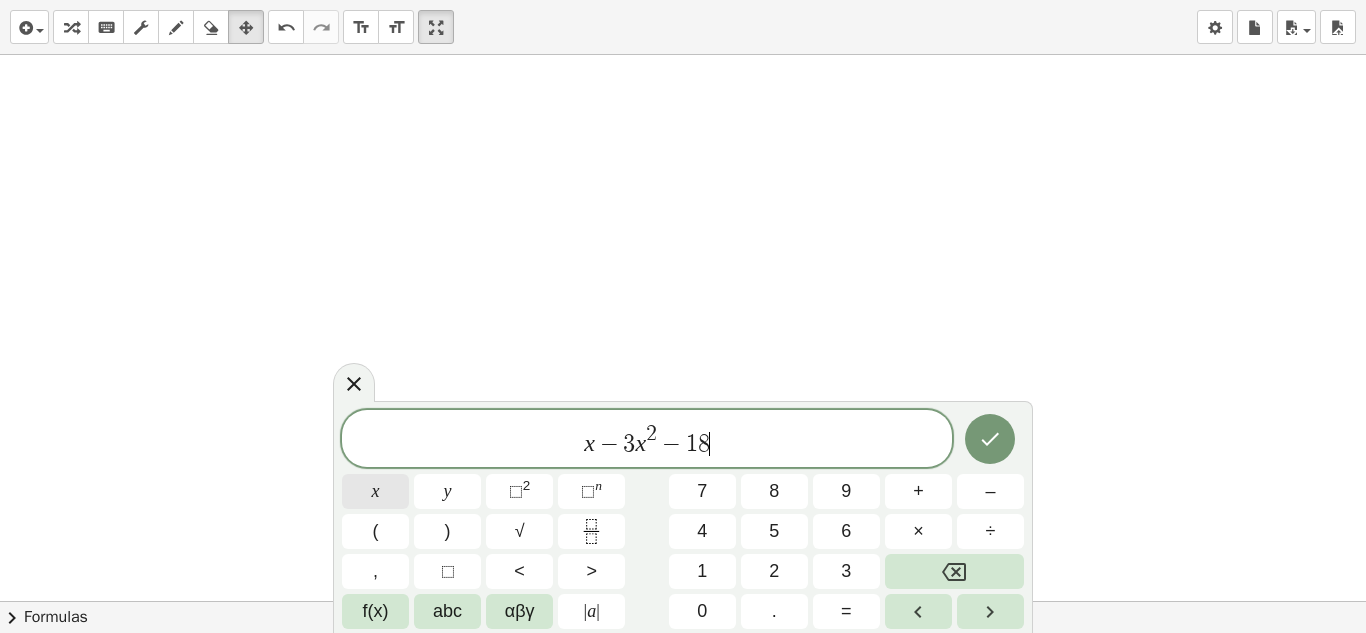 click on "x" at bounding box center (375, 491) 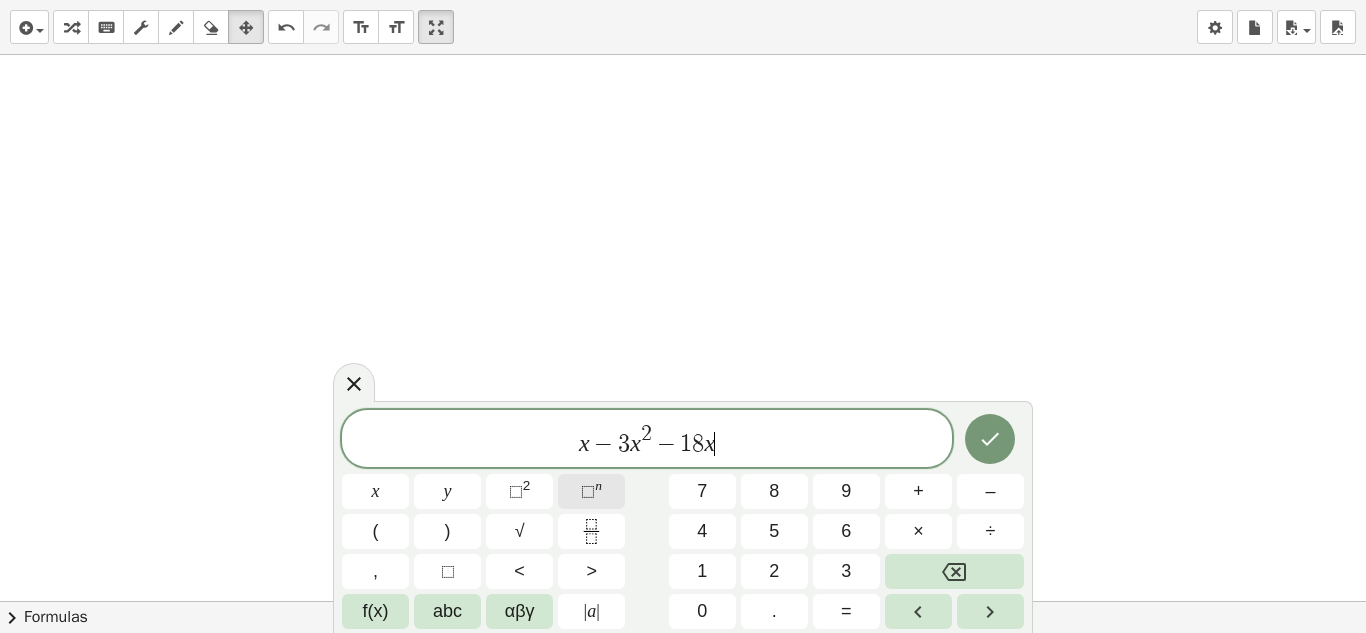 click on "⬚" at bounding box center [588, 491] 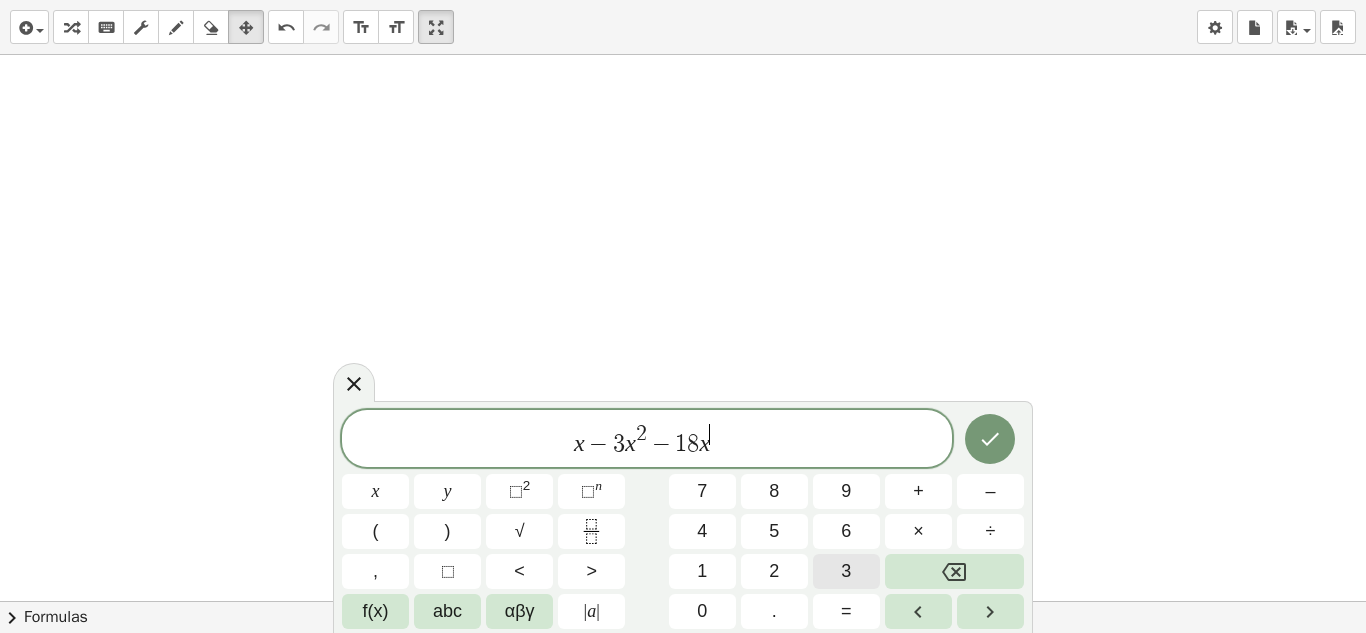 click on "3" at bounding box center (846, 571) 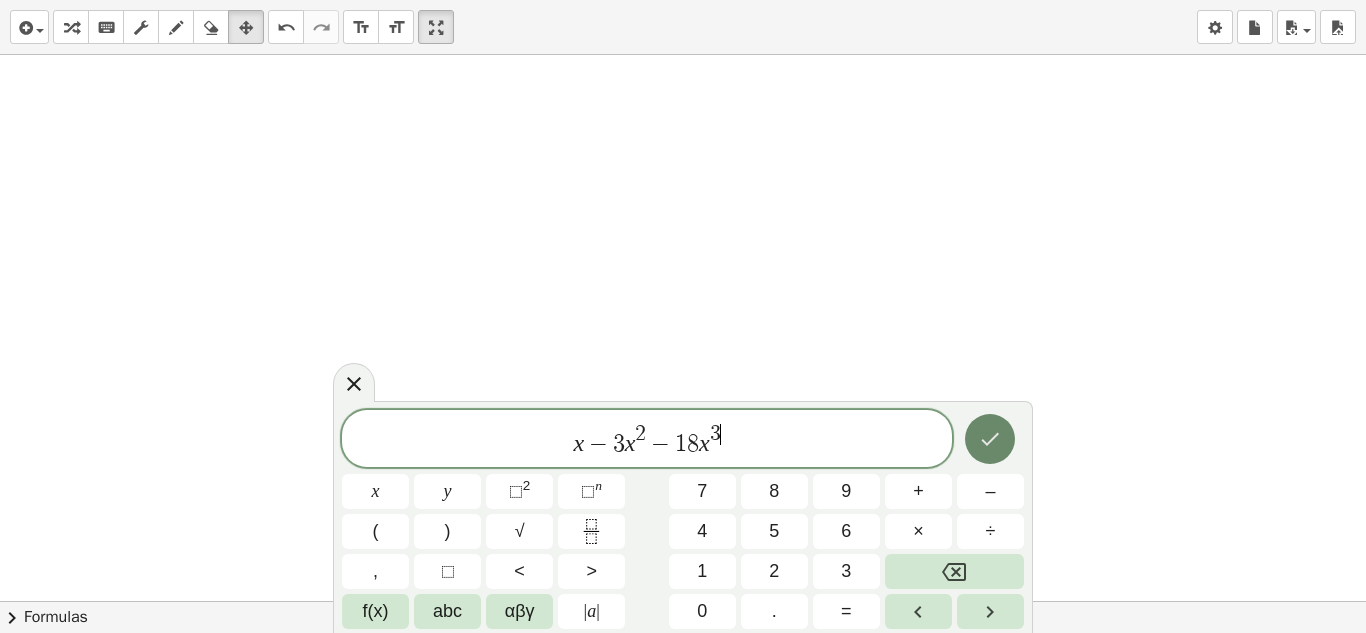 click at bounding box center [990, 439] 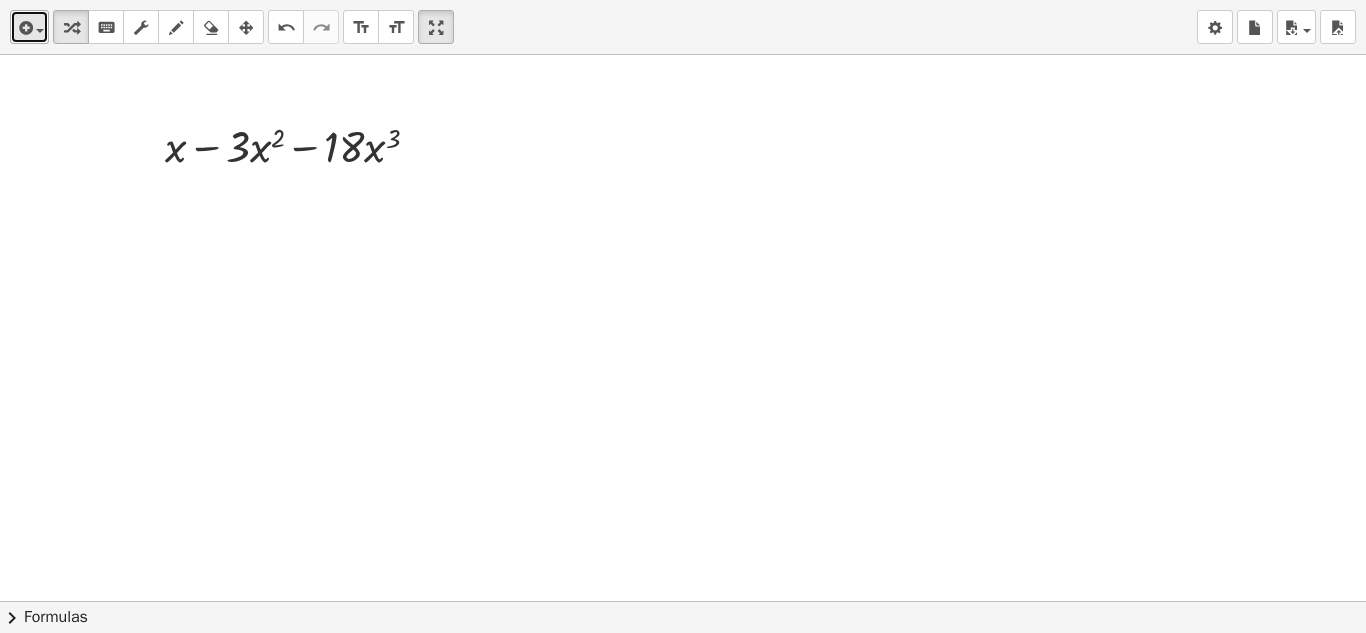 click at bounding box center (24, 28) 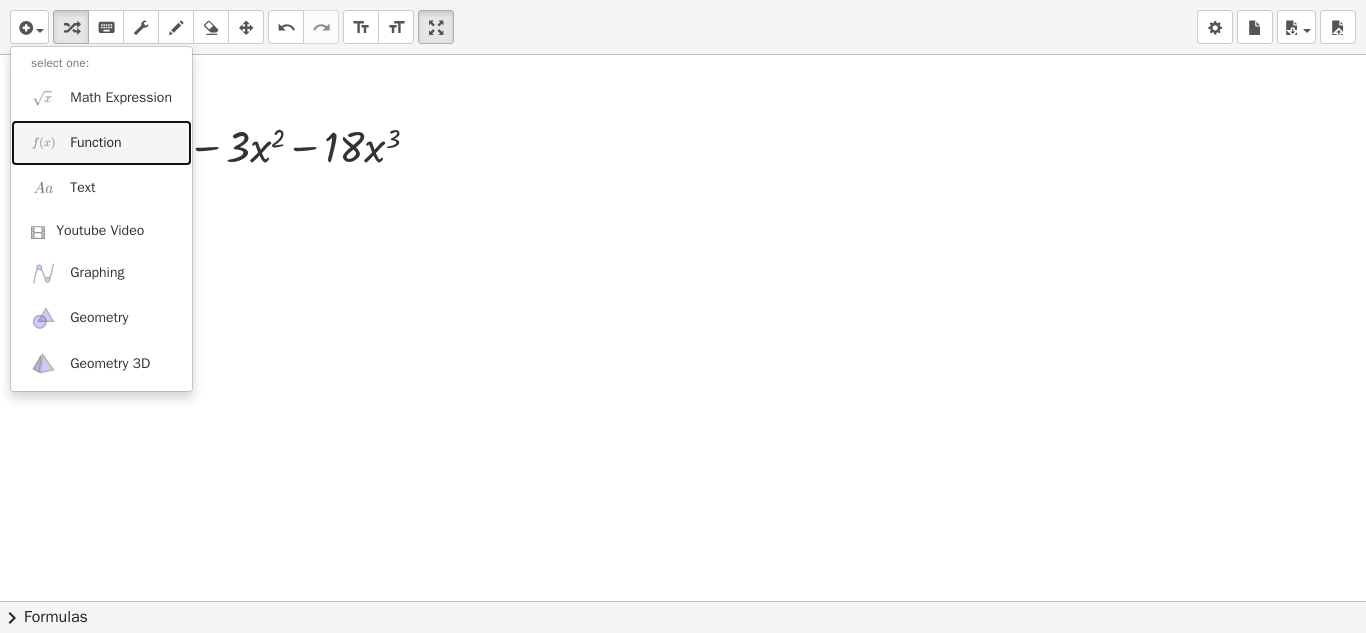 click on "Function" at bounding box center (101, 142) 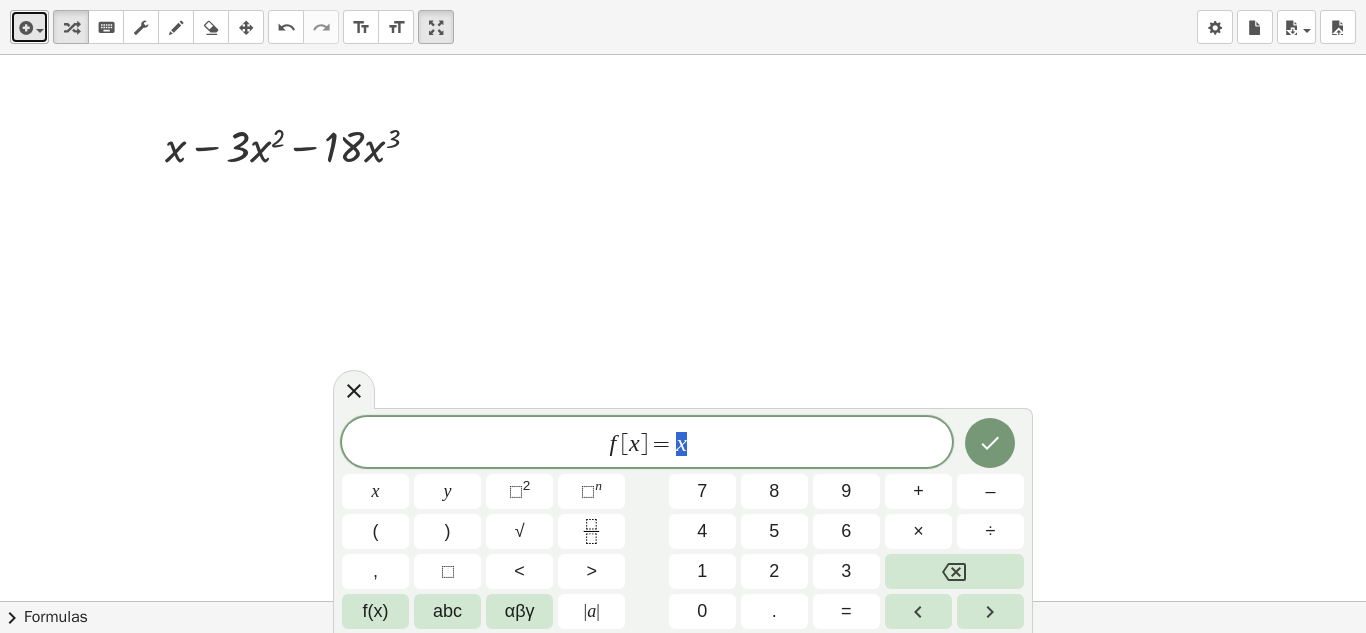click at bounding box center [24, 28] 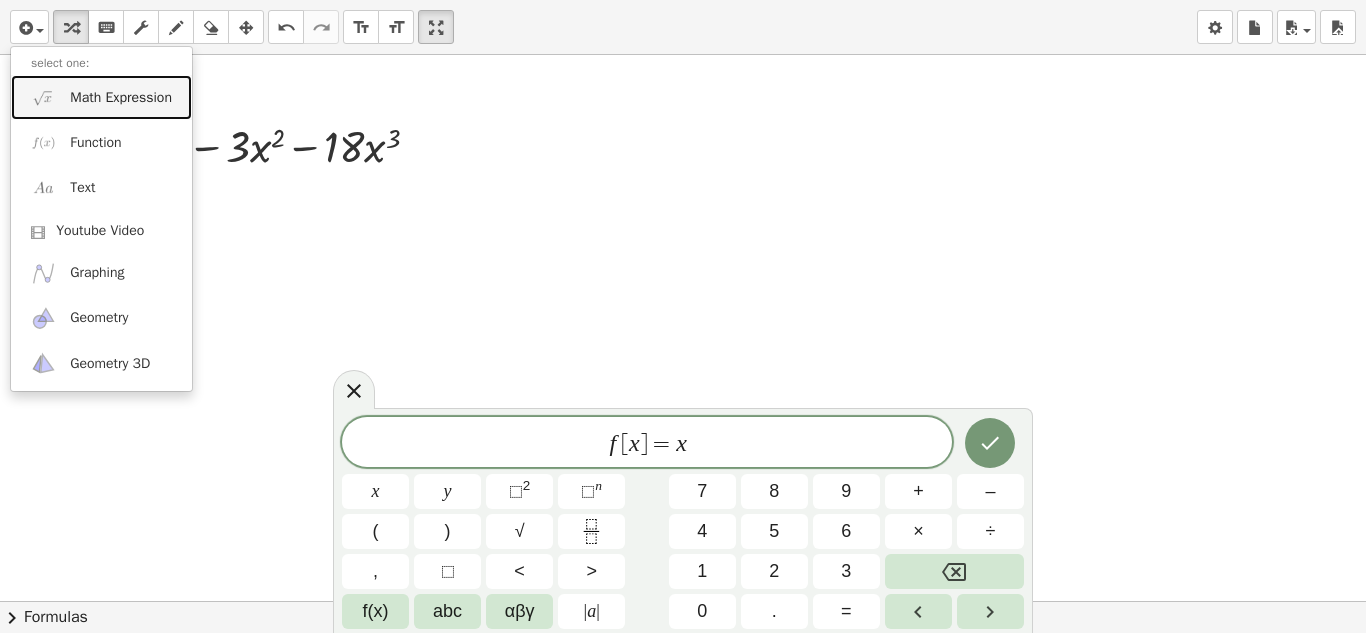click on "Math Expression" at bounding box center [121, 98] 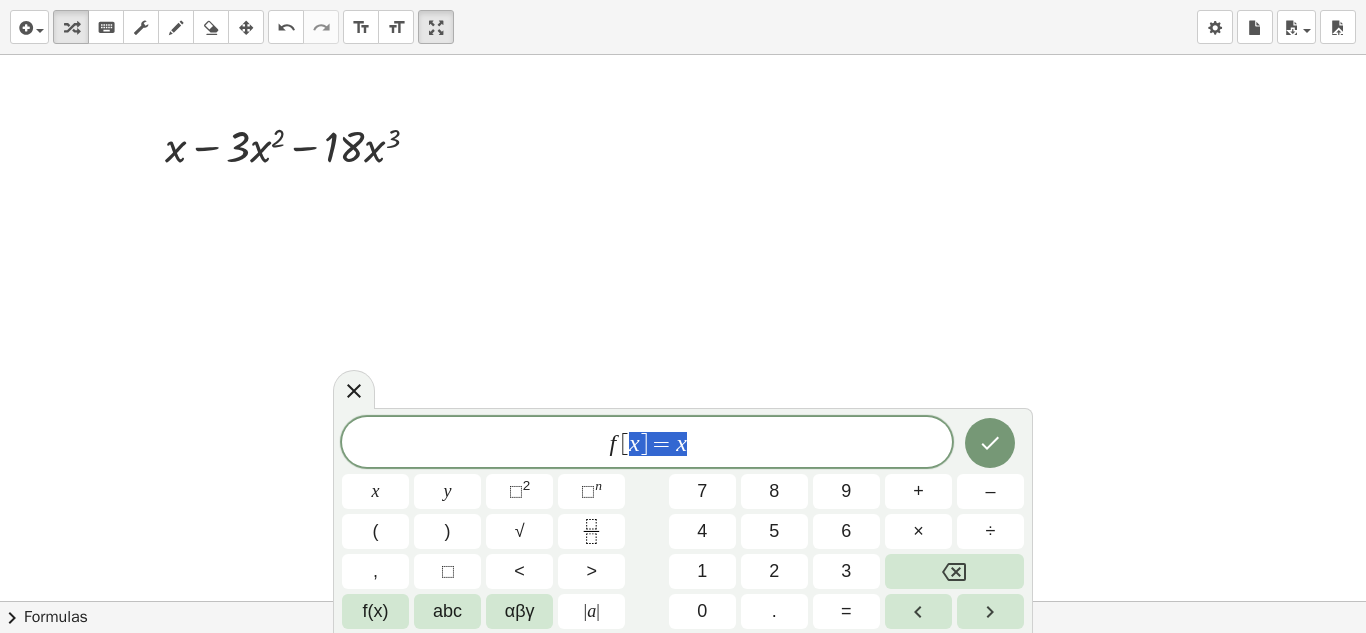 drag, startPoint x: 736, startPoint y: 444, endPoint x: 527, endPoint y: 434, distance: 209.2391 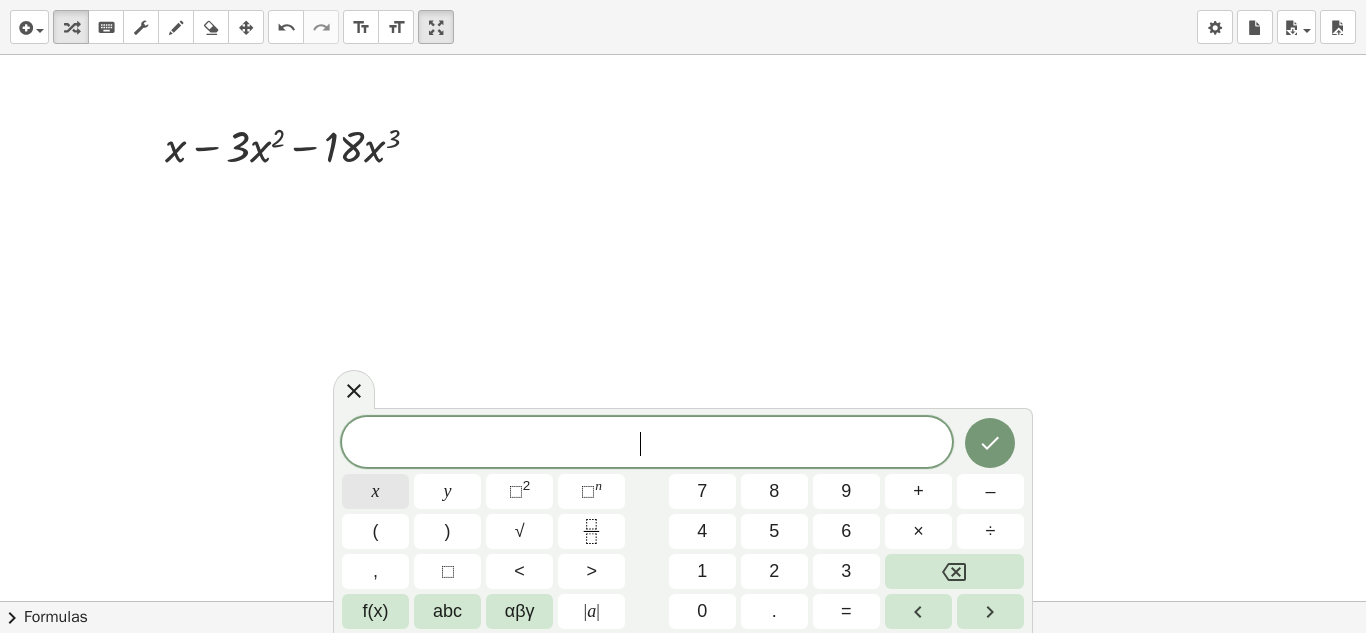 click on "x" at bounding box center [375, 491] 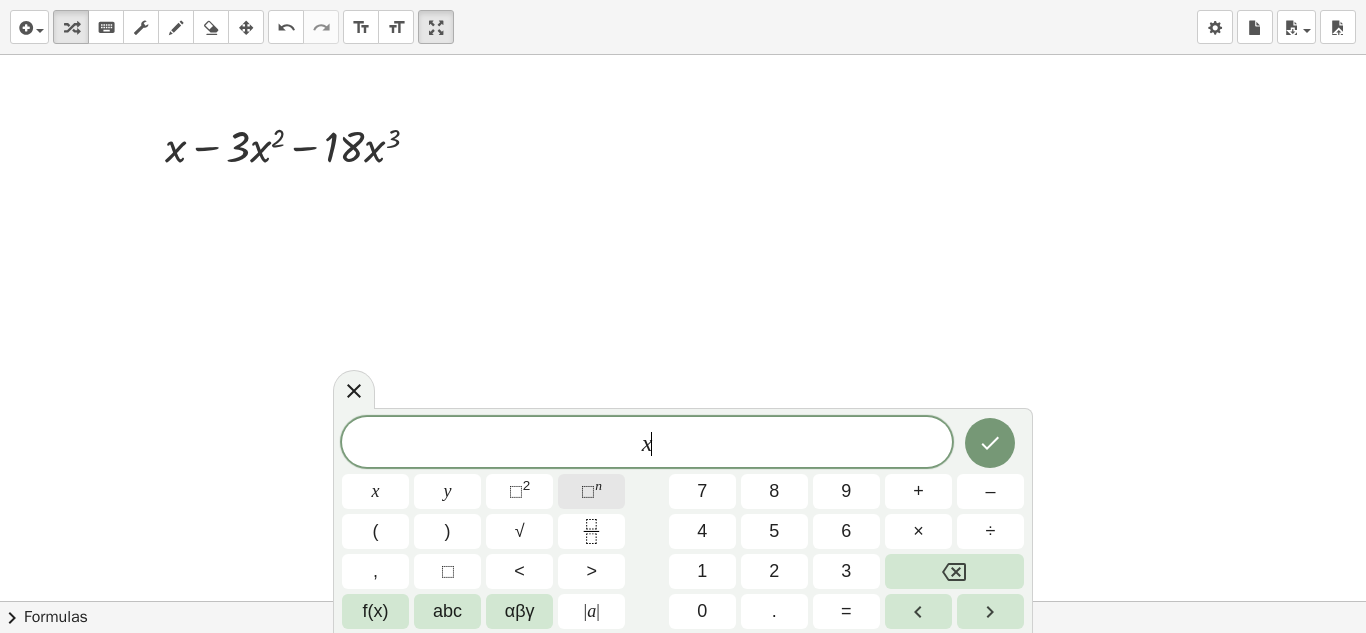 click on "⬚ n" at bounding box center (591, 491) 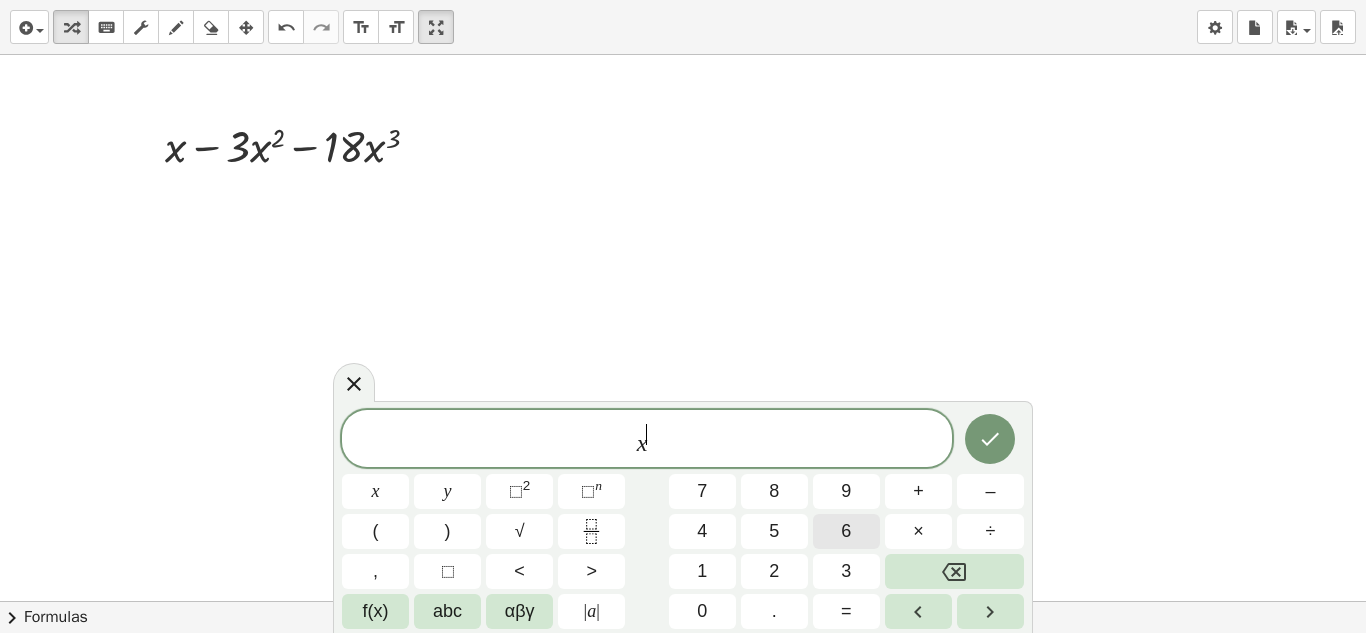 click on "6" at bounding box center [846, 531] 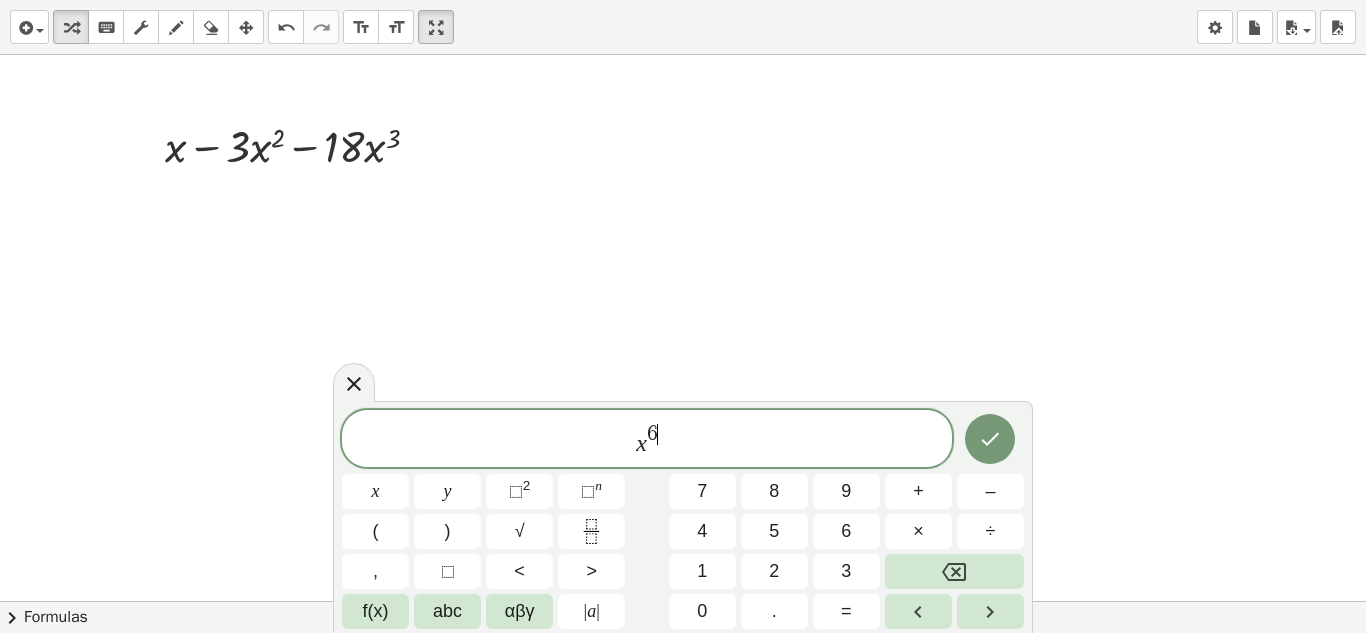 click on "x 6 ​" 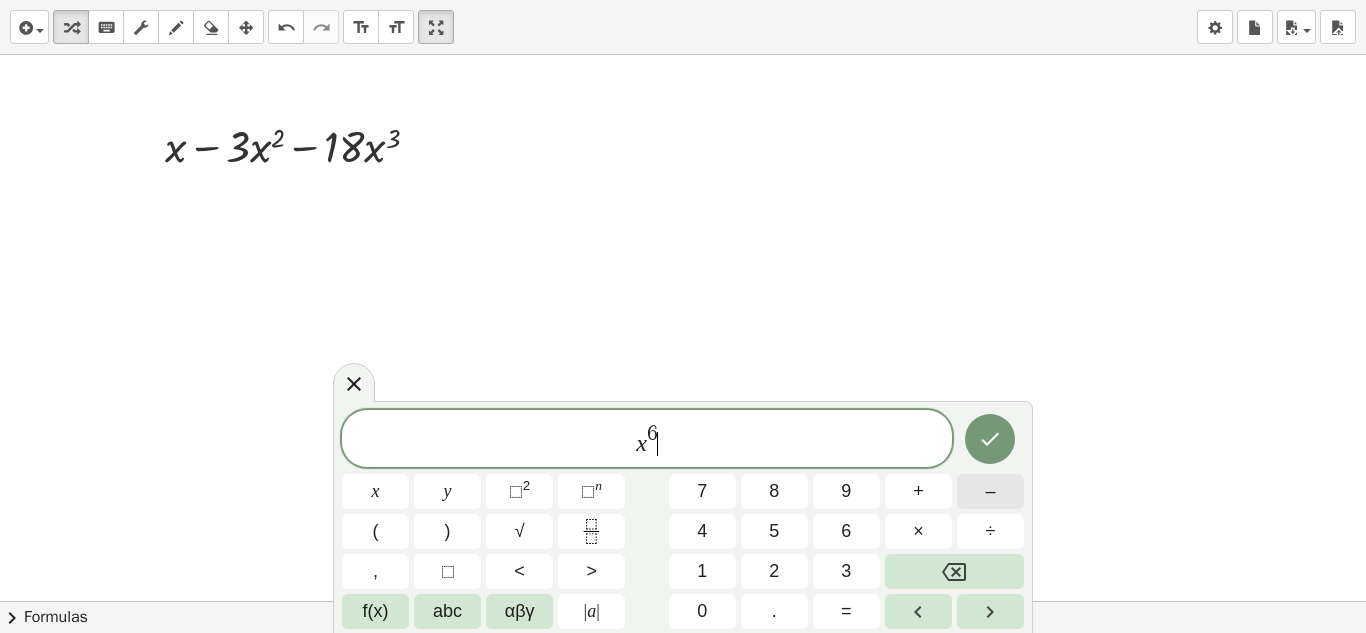 click on "–" at bounding box center [990, 491] 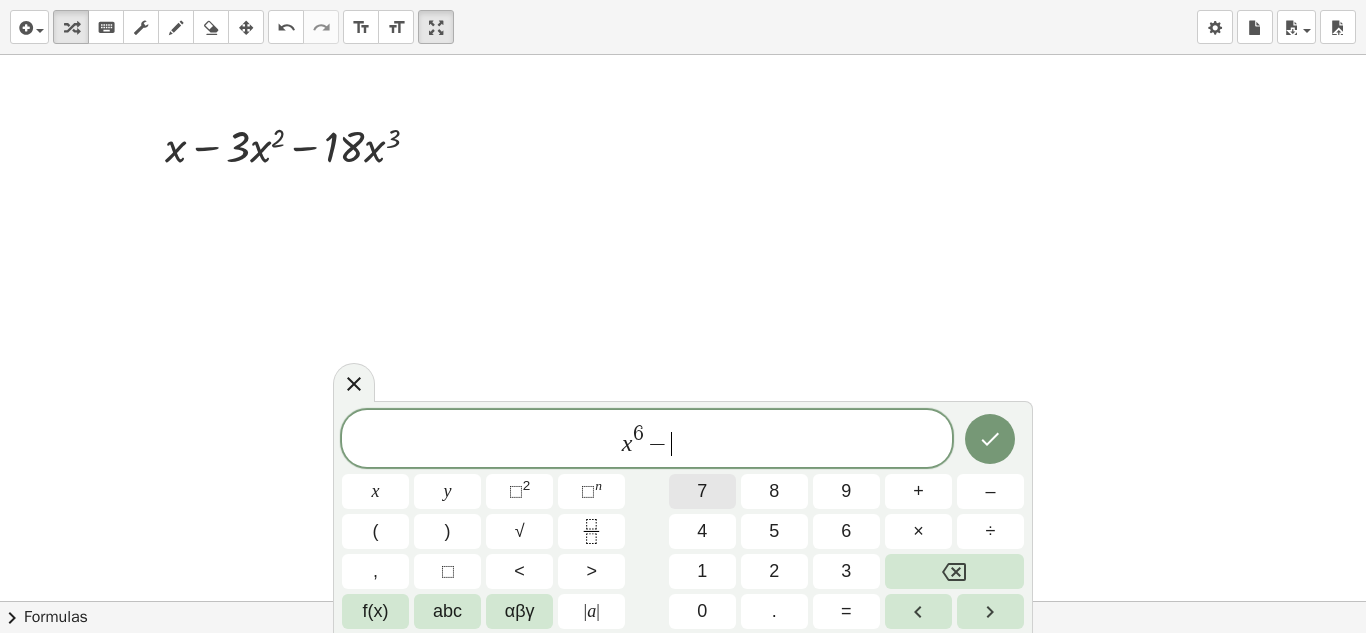 click on "7" at bounding box center [702, 491] 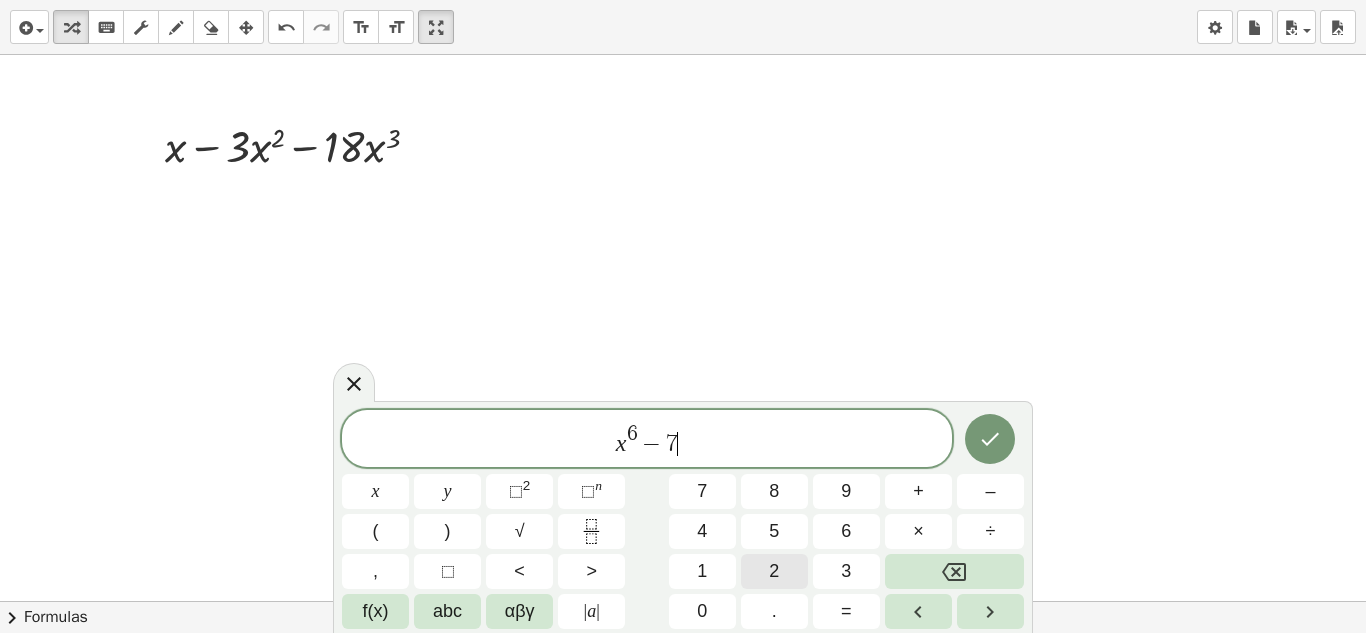 click on "2" at bounding box center [774, 571] 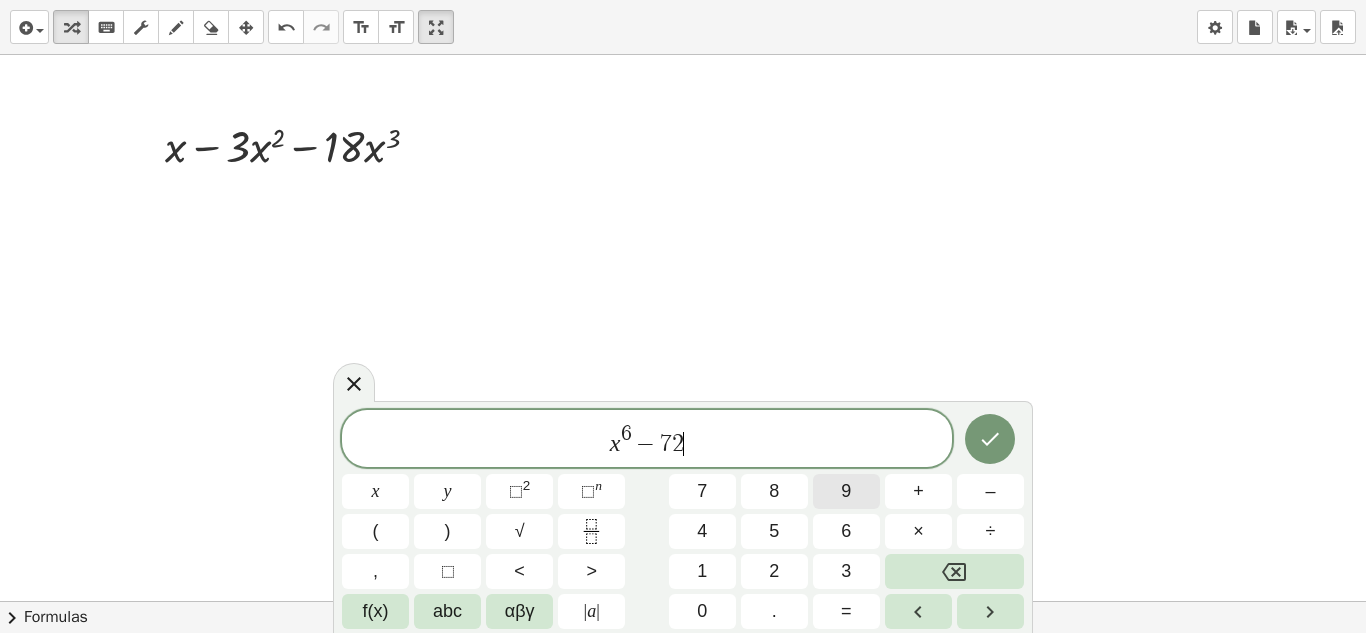 click on "9" at bounding box center (846, 491) 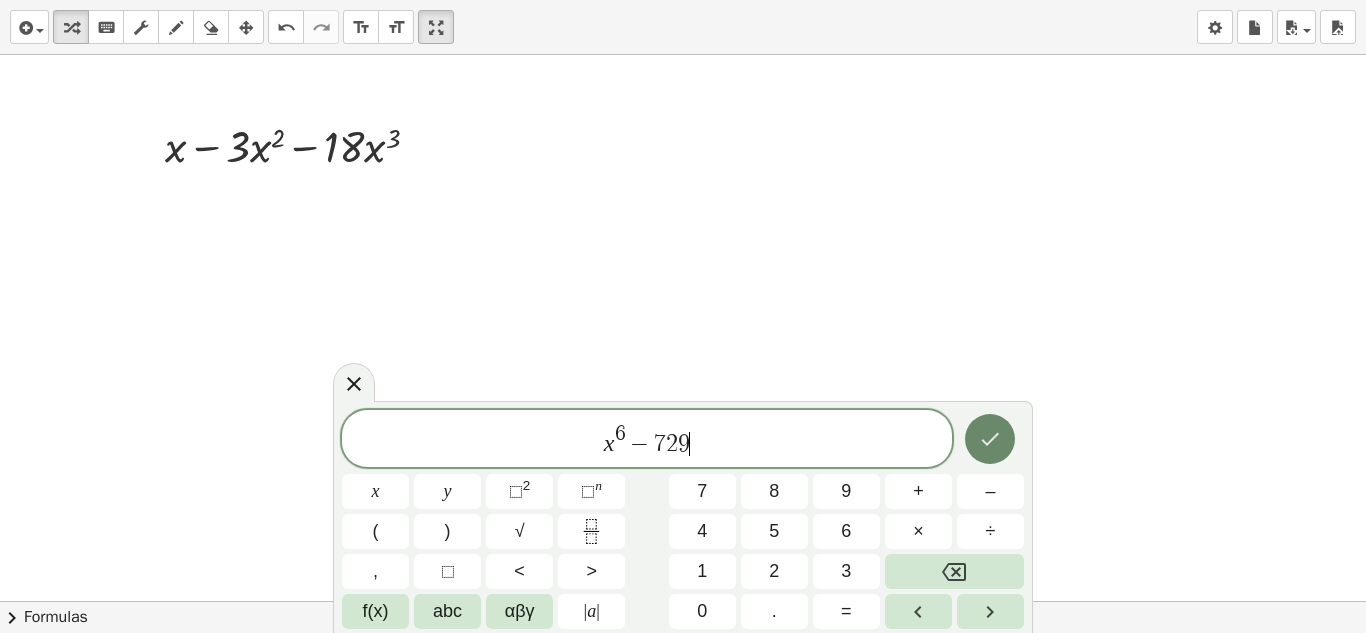 click at bounding box center [990, 439] 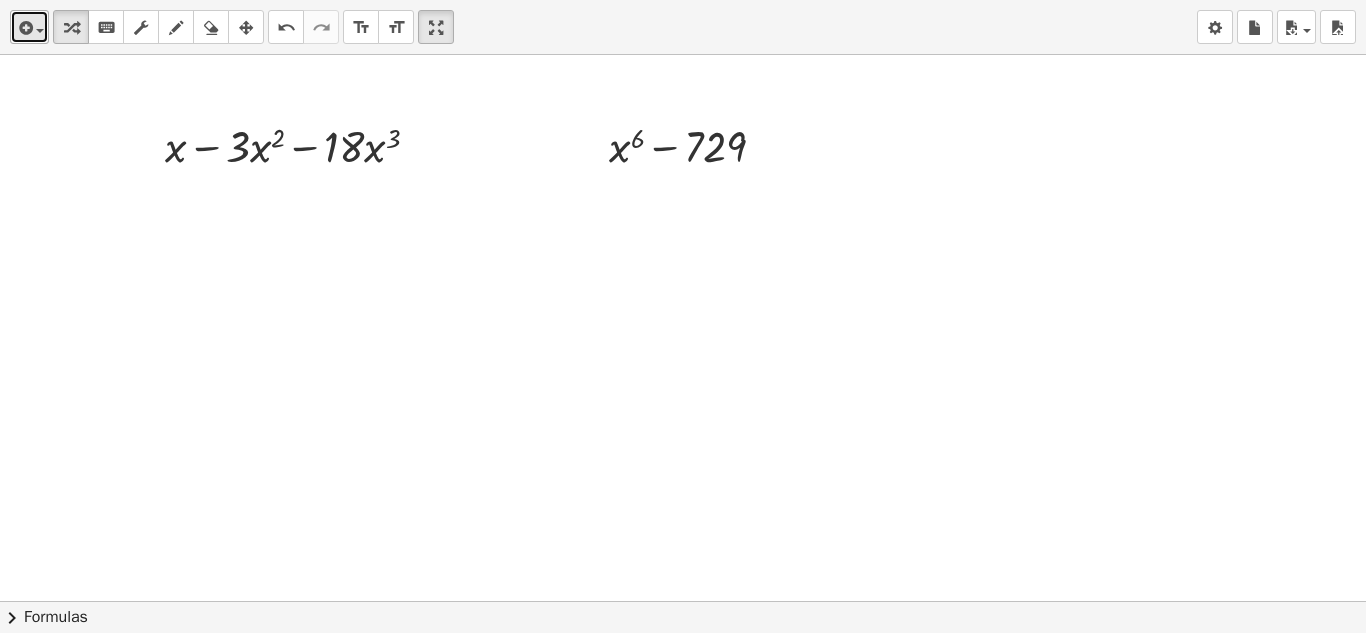 click at bounding box center [29, 27] 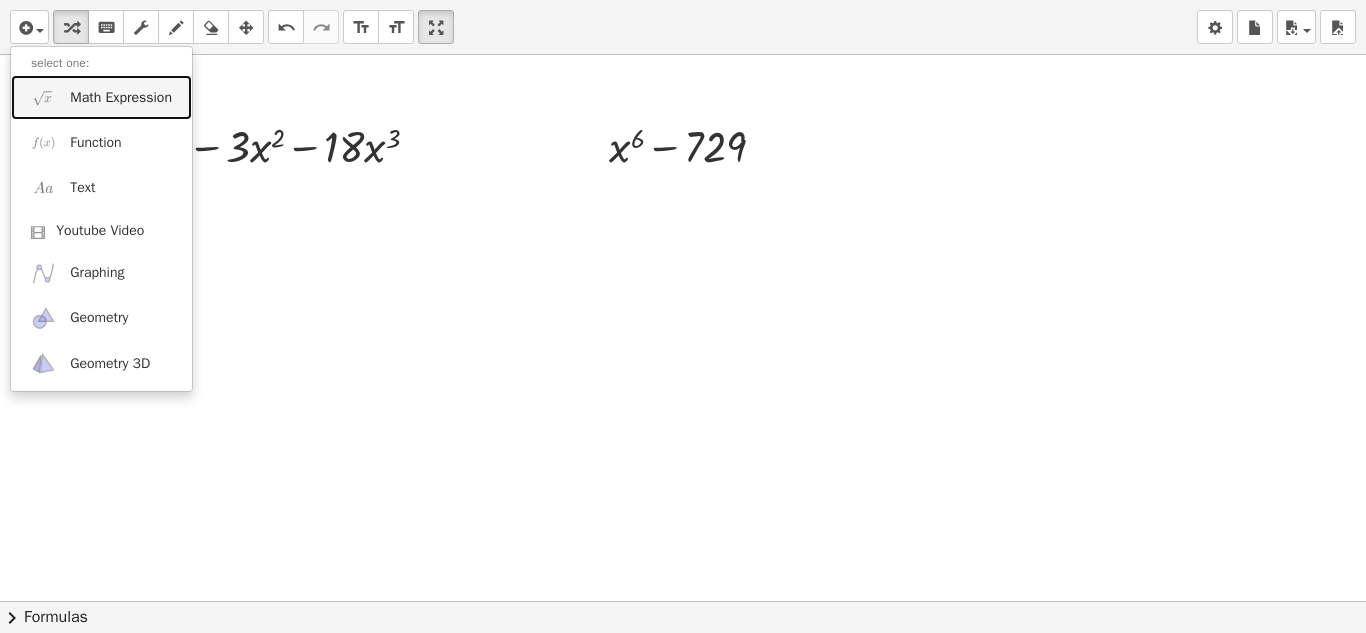 click at bounding box center [43, 97] 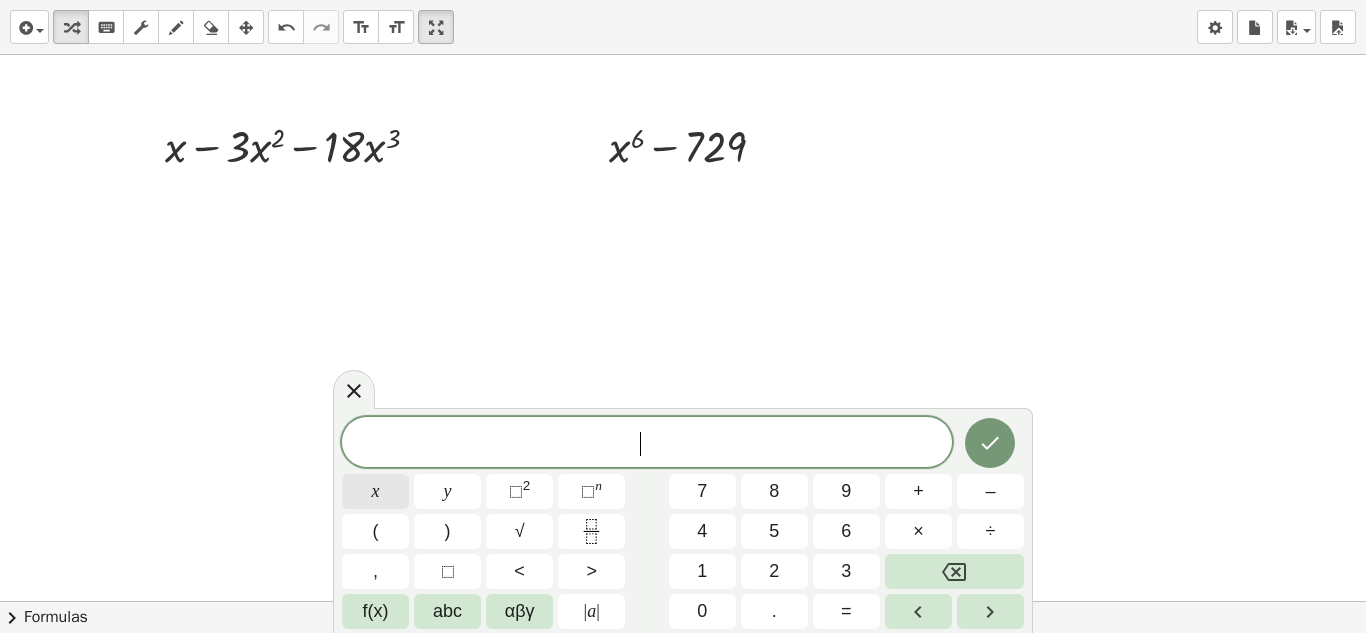 click on "x" at bounding box center [375, 491] 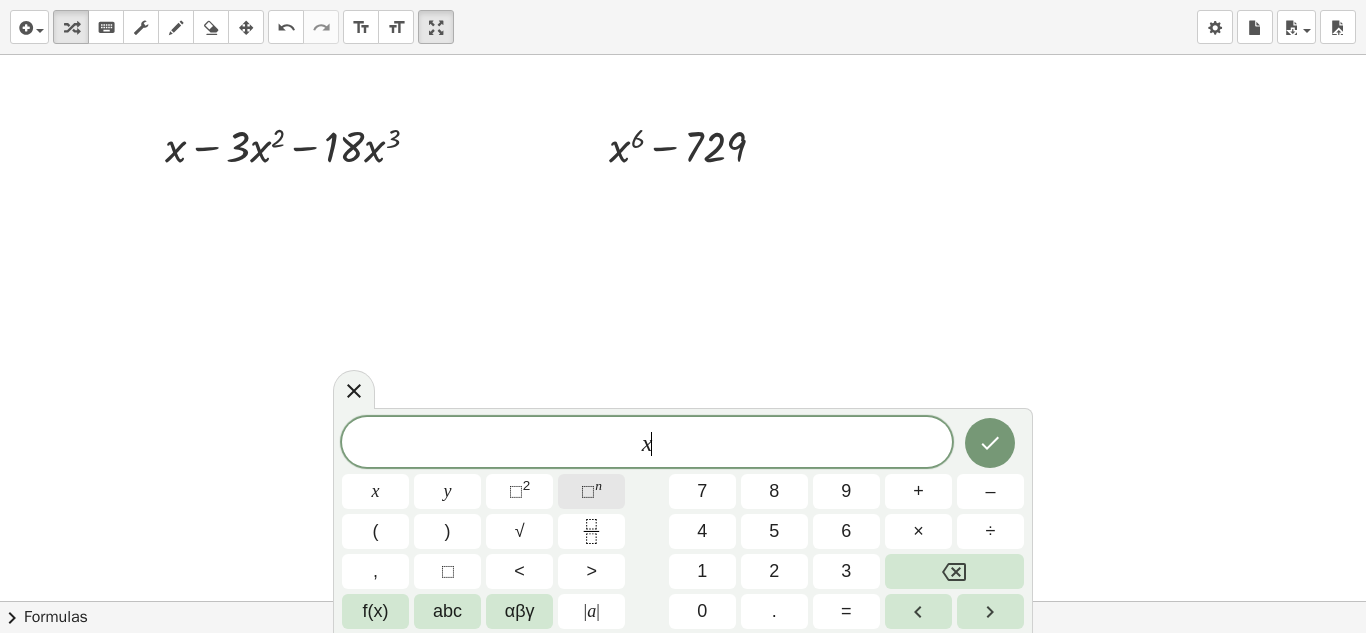 click on "⬚" at bounding box center [588, 491] 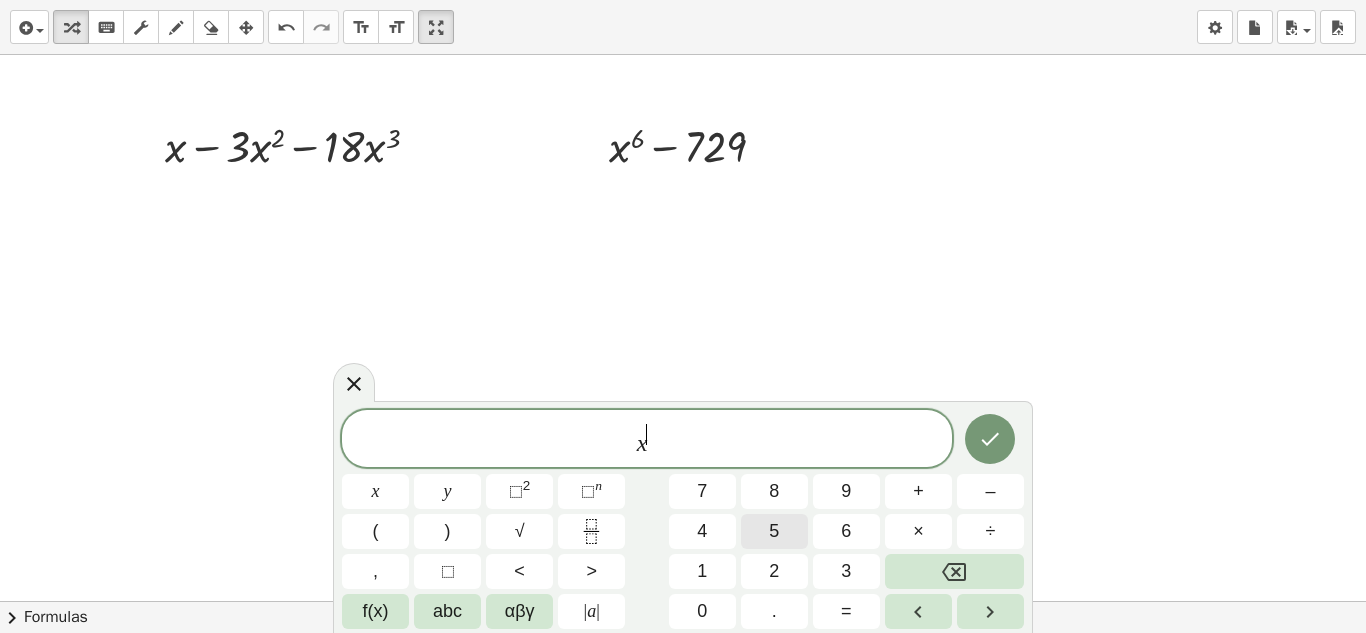 click on "5" at bounding box center [774, 531] 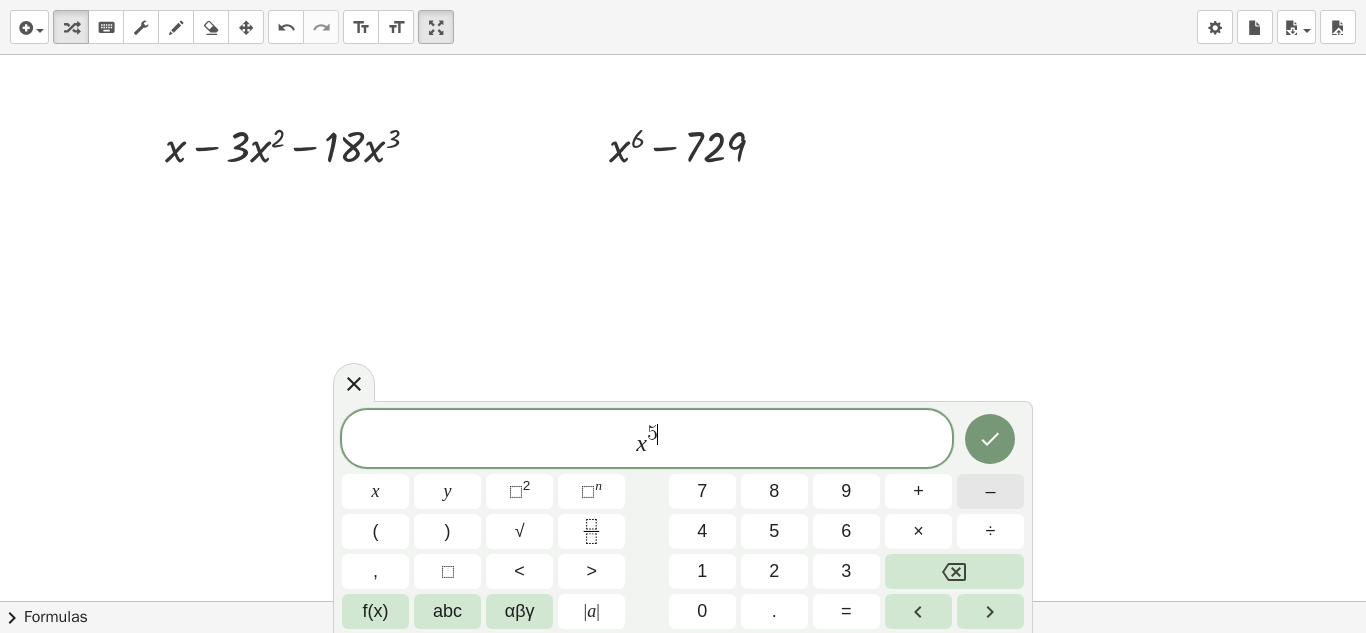 click on "–" at bounding box center [990, 491] 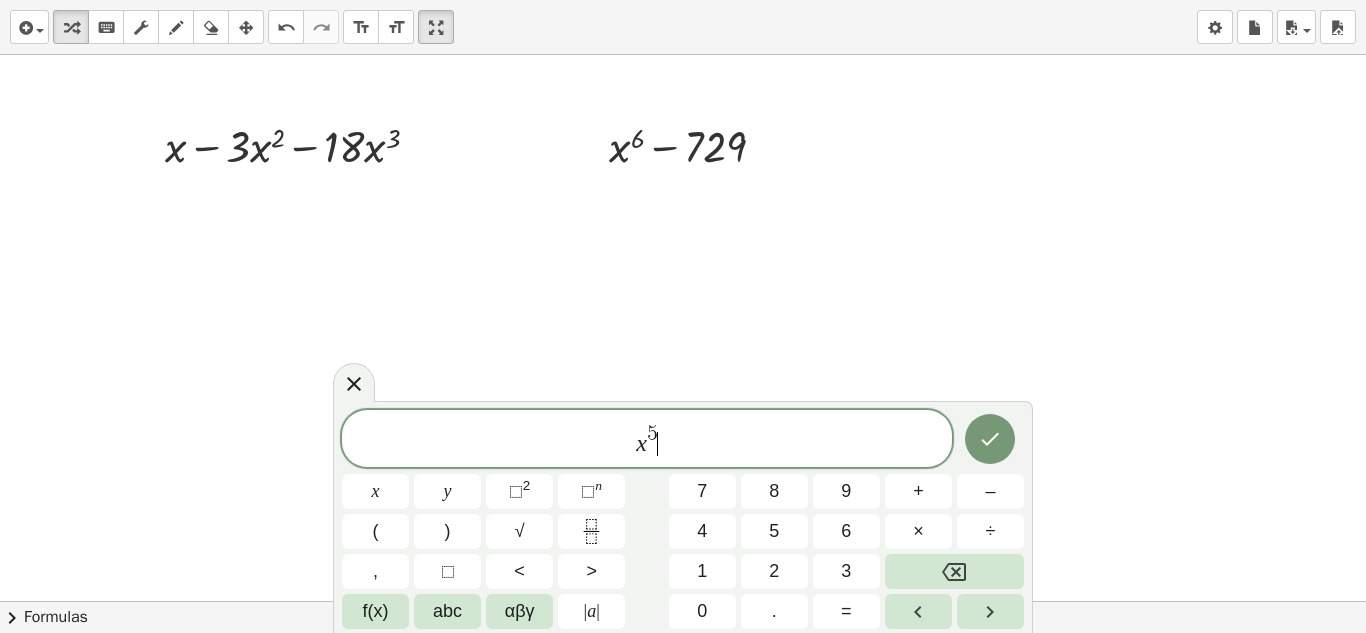 click on "x 5 ​" 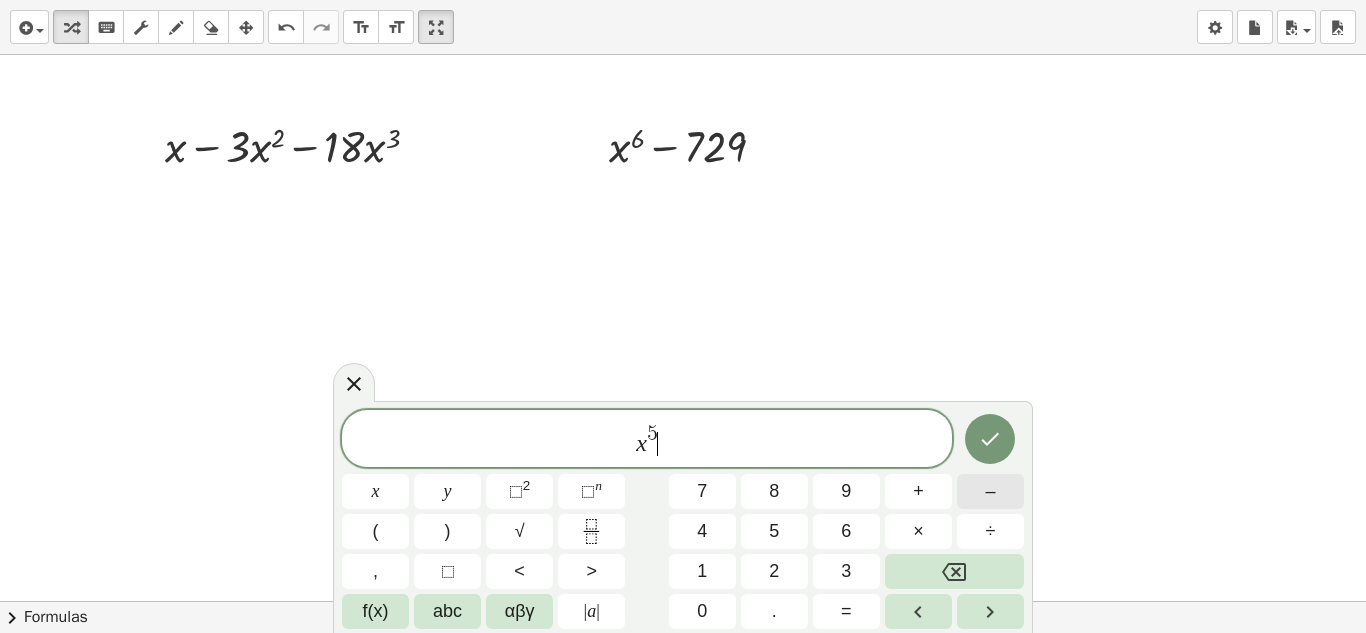 click on "–" at bounding box center [990, 491] 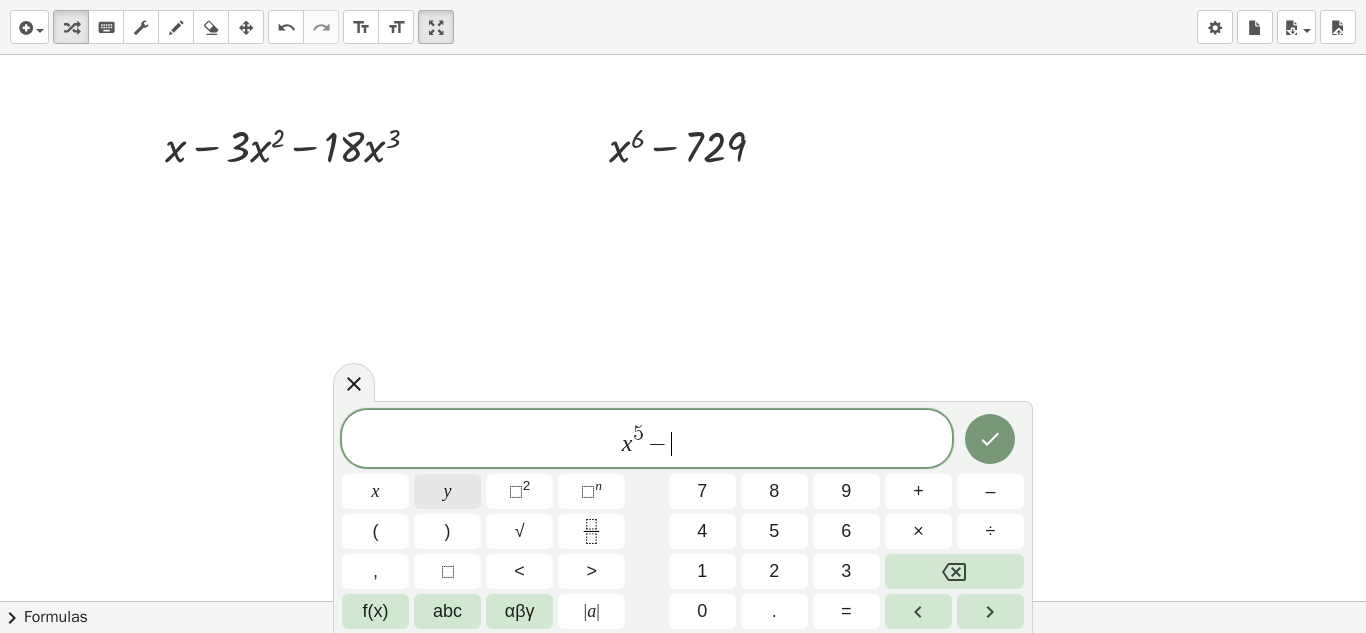 click on "y" at bounding box center [447, 491] 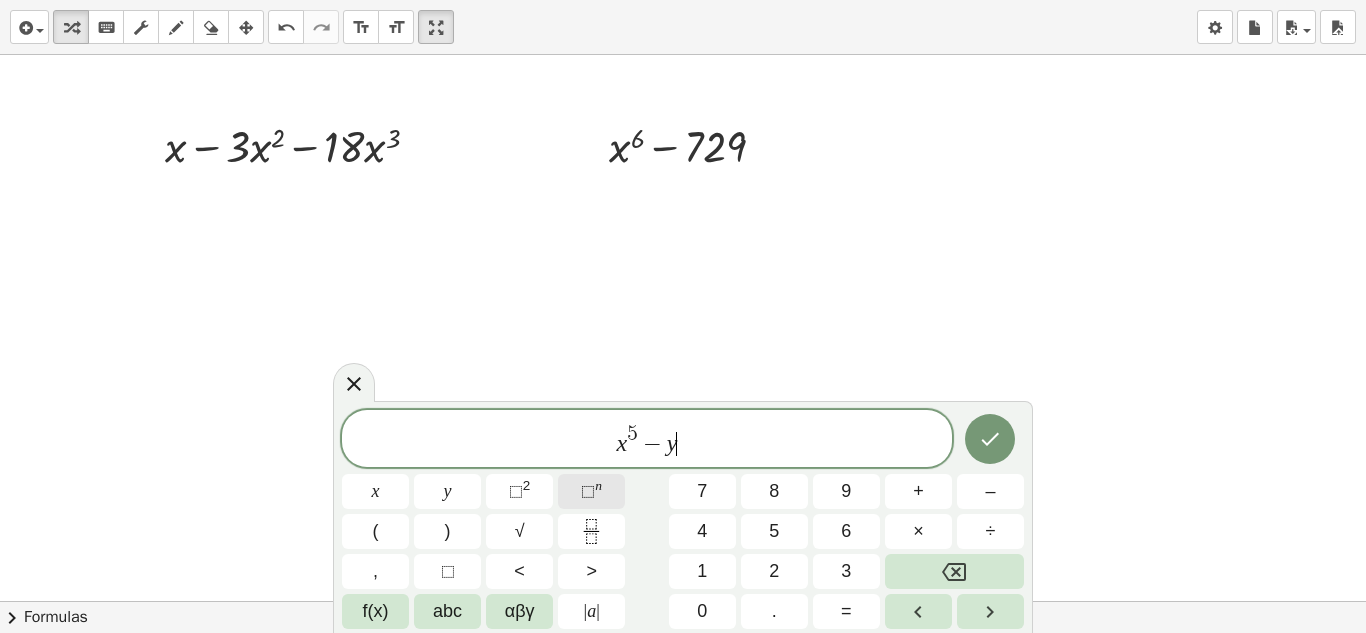 click on "⬚ n" at bounding box center (591, 491) 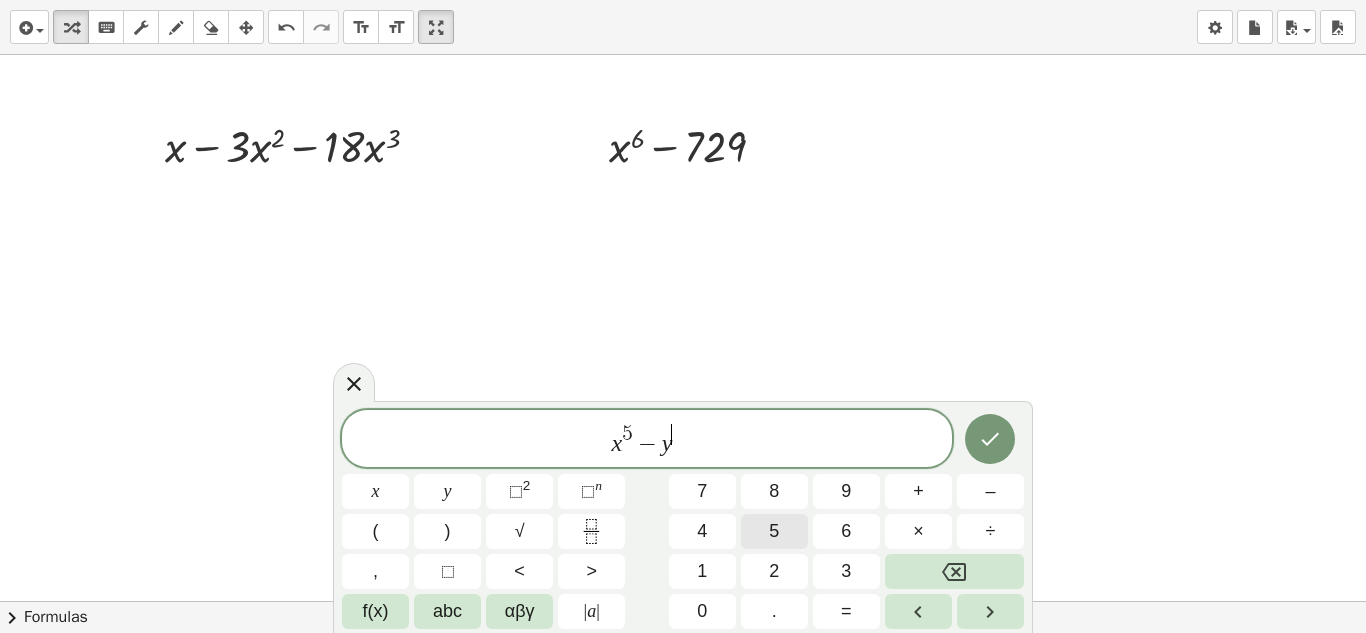 click on "5" at bounding box center [774, 531] 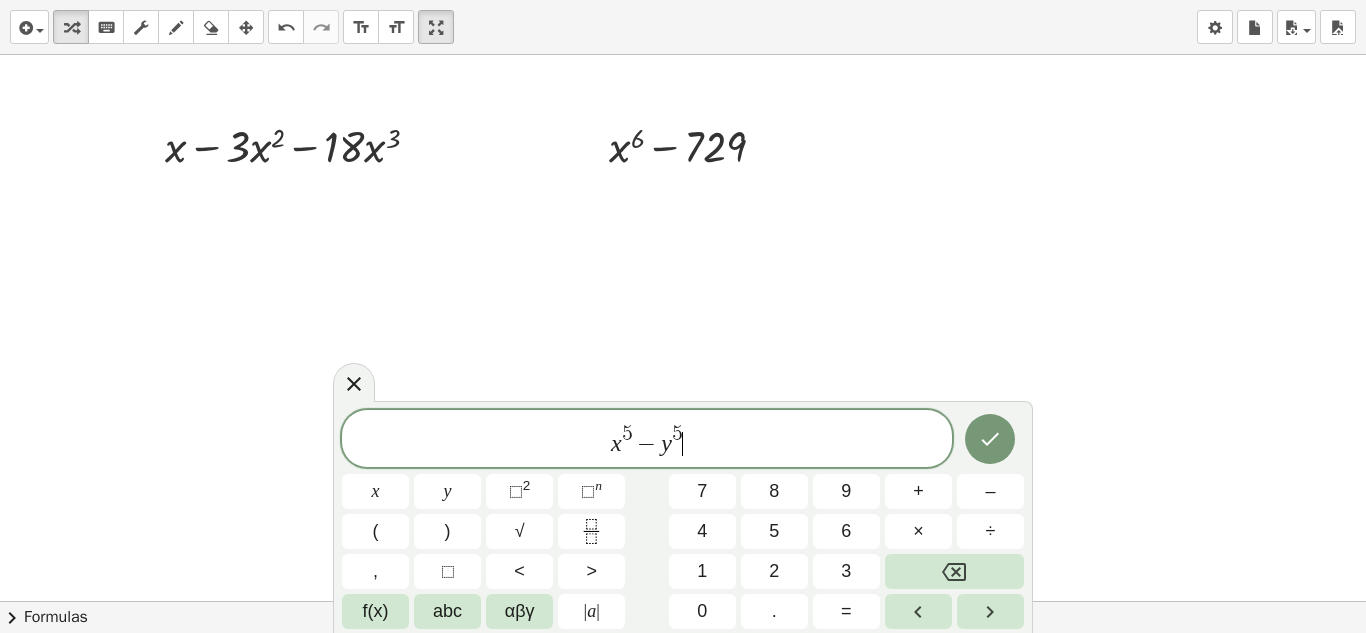 click on "x 5 − y 5 ​" at bounding box center (647, 440) 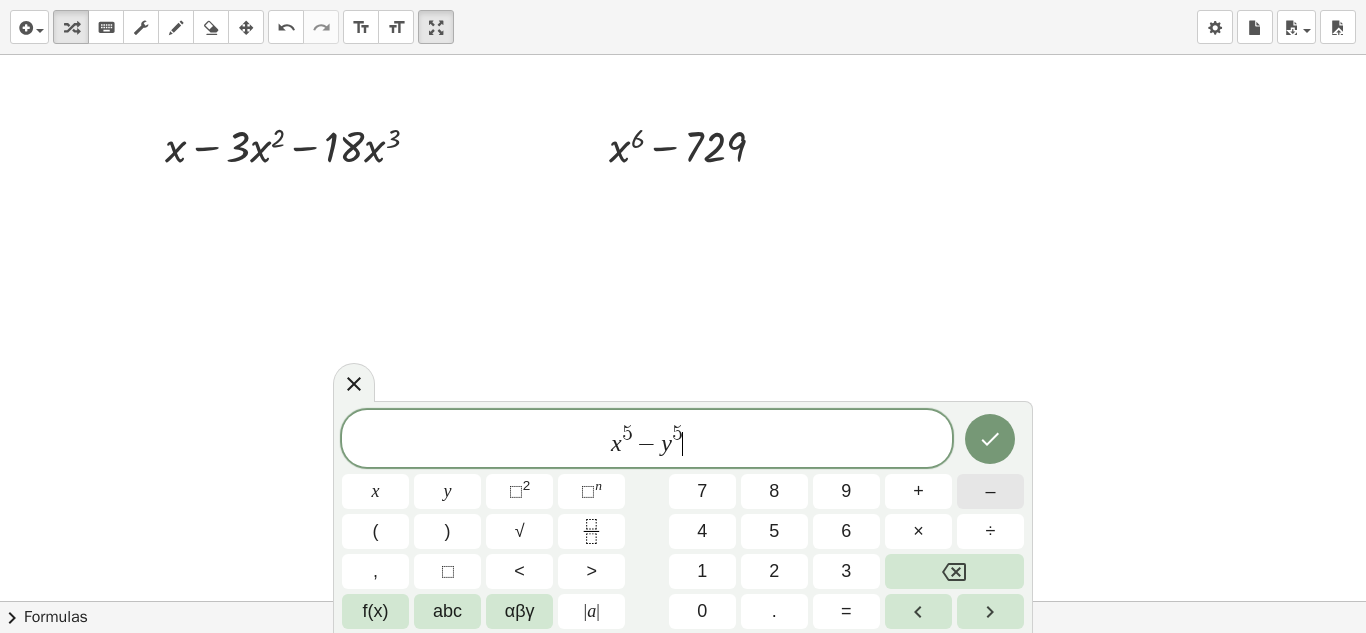 click on "–" at bounding box center [990, 491] 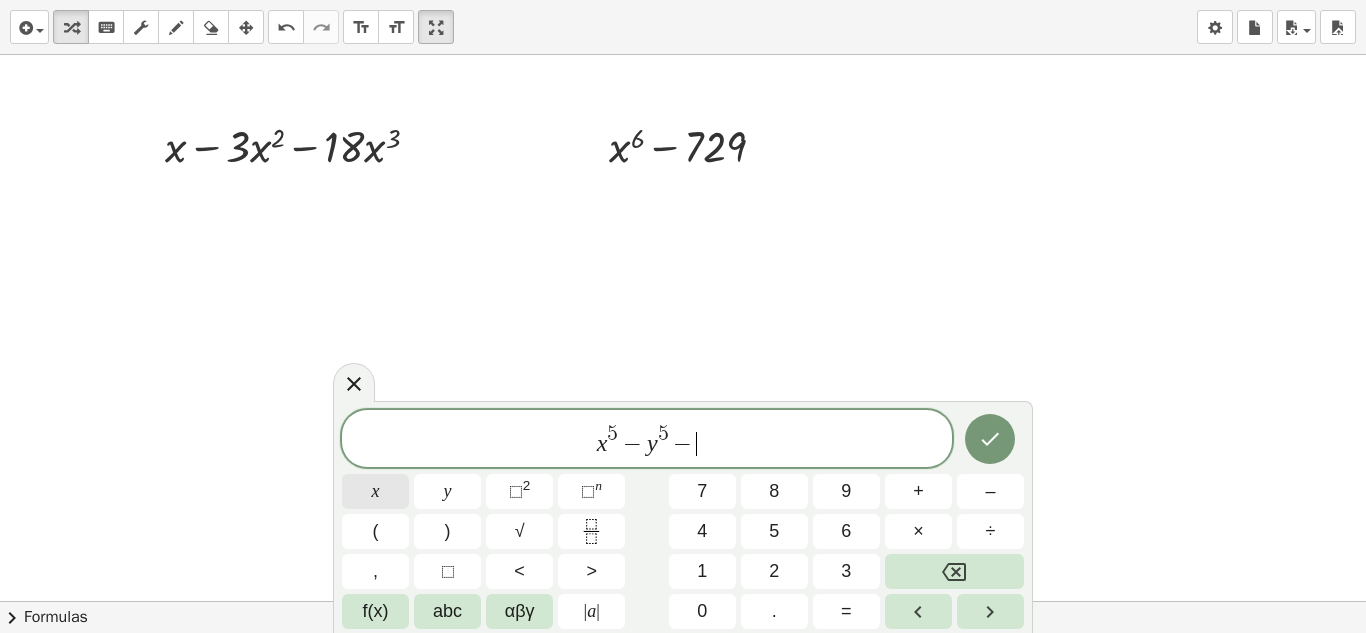 click on "x" at bounding box center [375, 491] 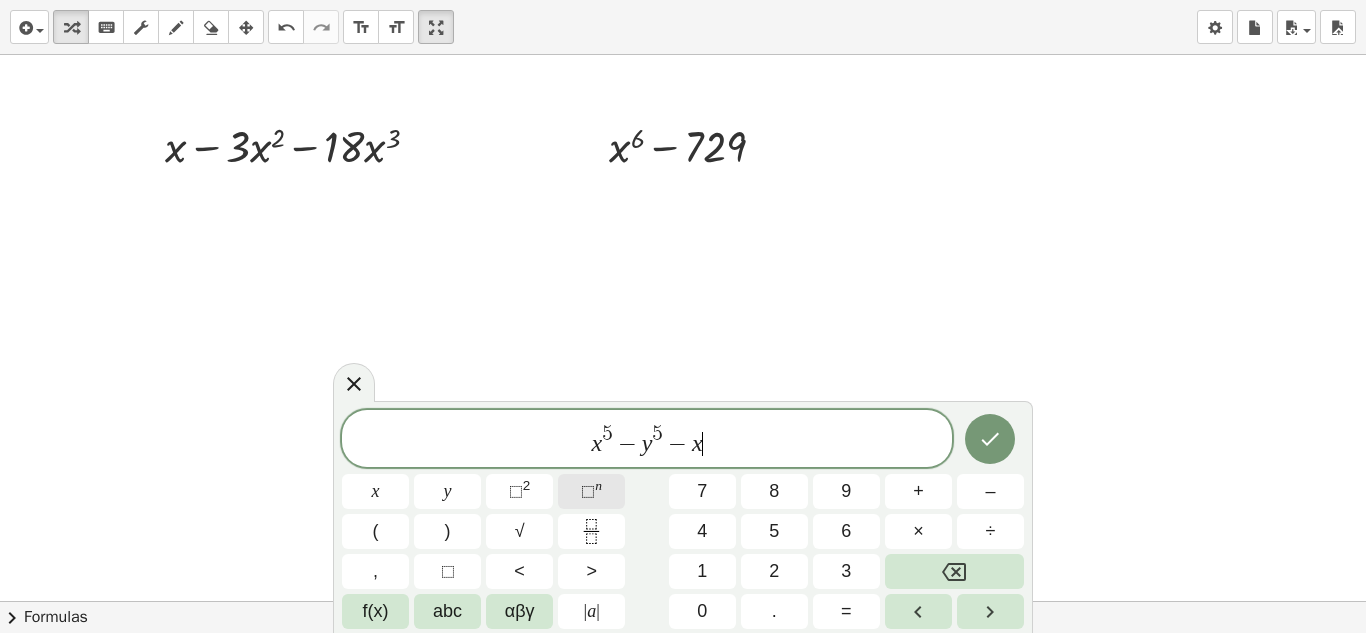 click on "⬚ n" at bounding box center [591, 491] 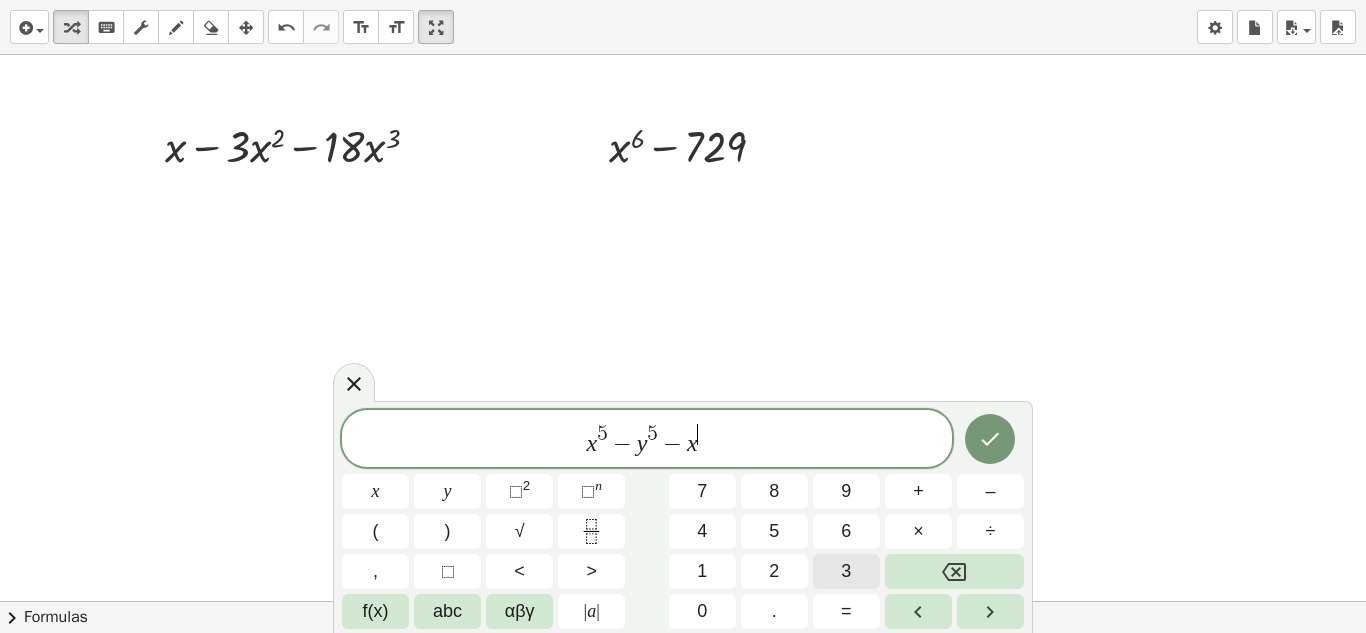 click on "3" at bounding box center (846, 571) 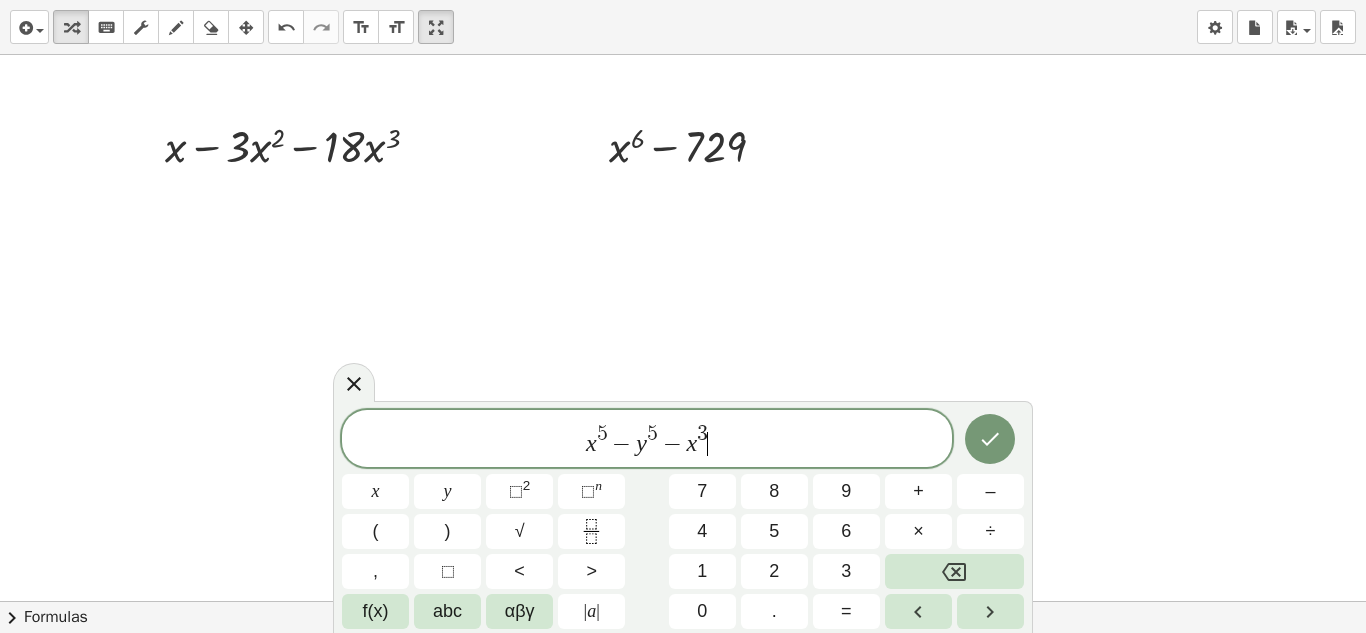 click on "x 5 − y 5 − x 3 ​" at bounding box center (647, 440) 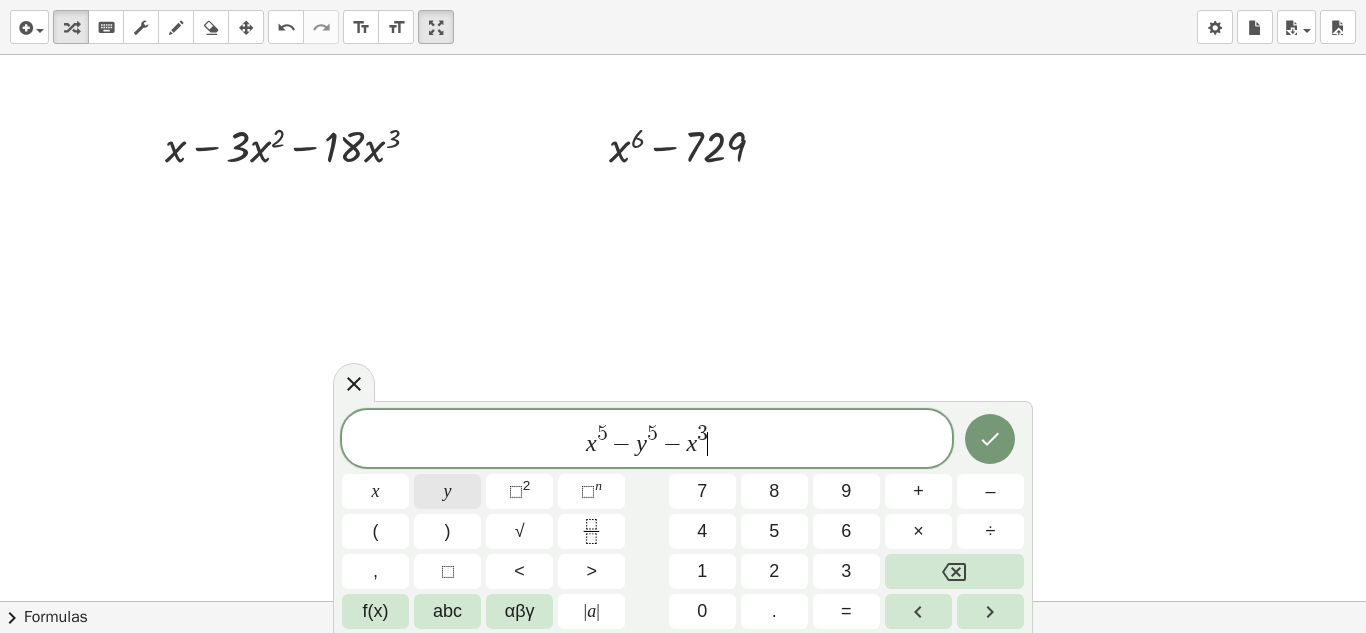 click on "y" at bounding box center (447, 491) 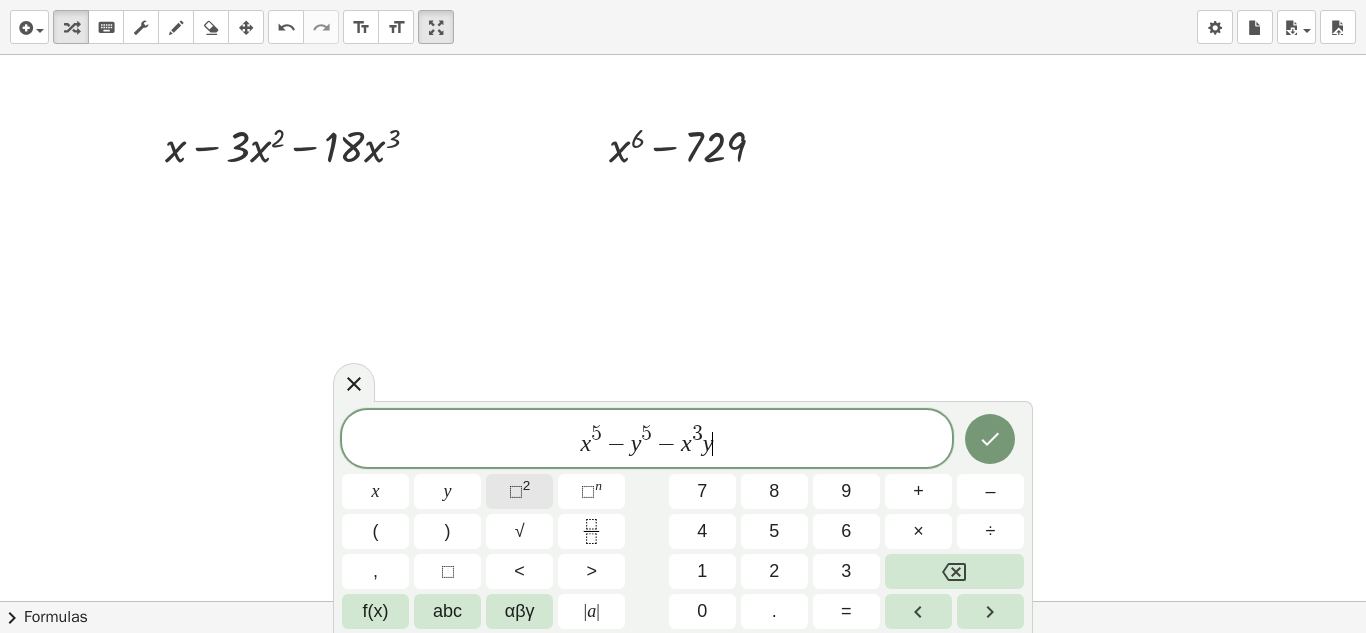 click on "⬚ 2" at bounding box center [519, 491] 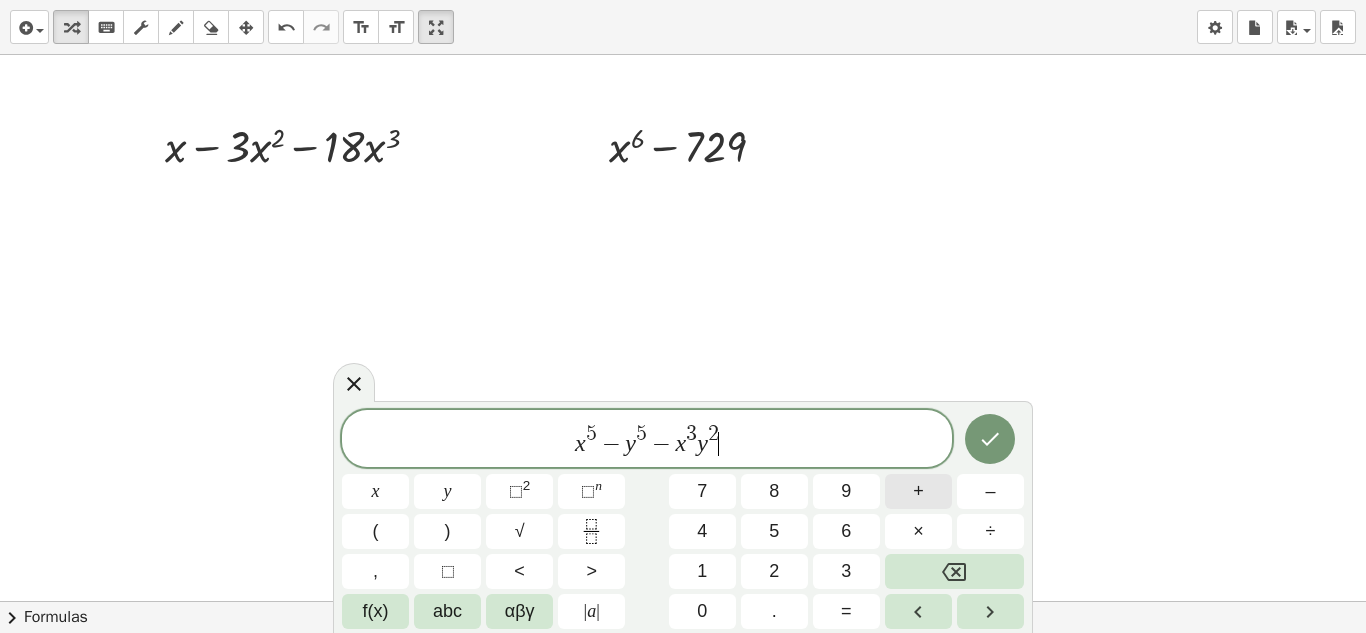 click on "+" at bounding box center (918, 491) 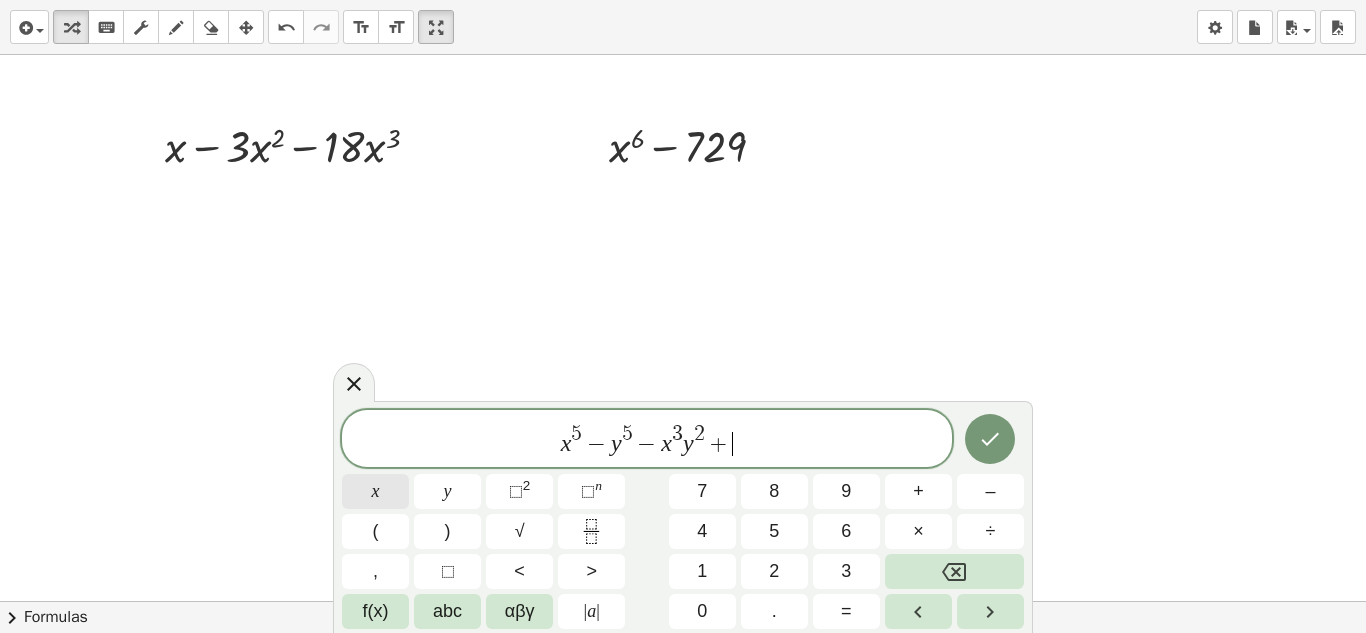 click on "x" at bounding box center (376, 491) 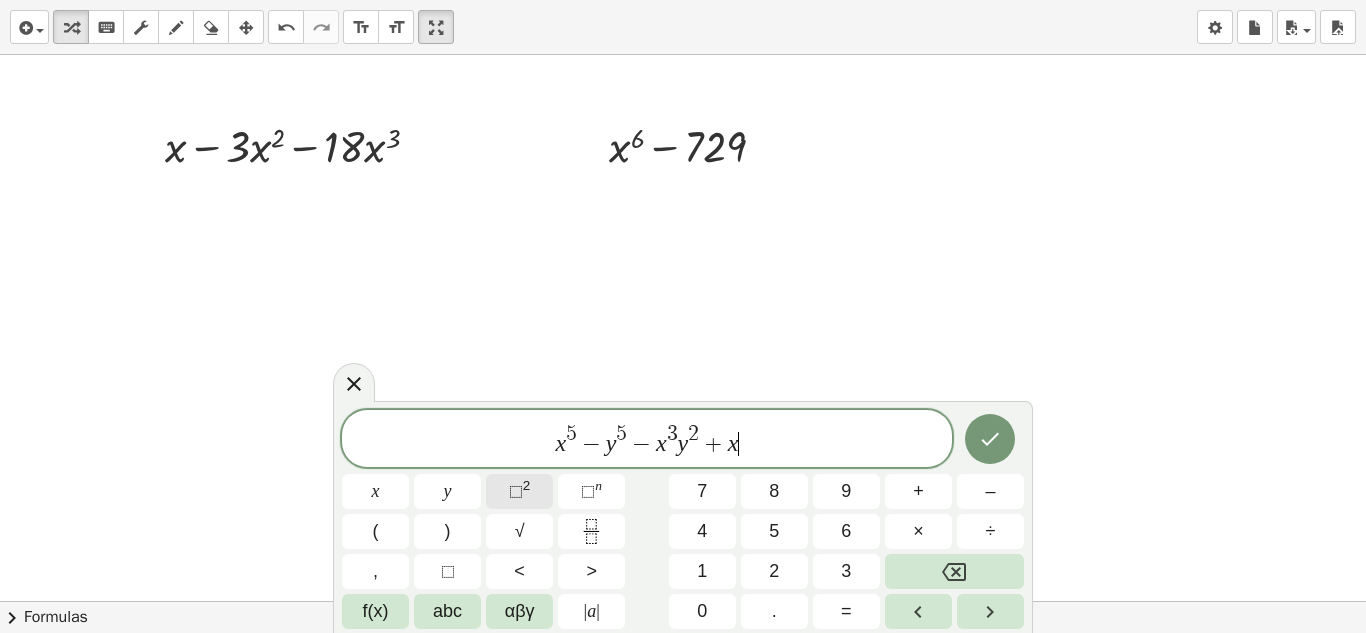 click on "⬚ 2" at bounding box center (519, 491) 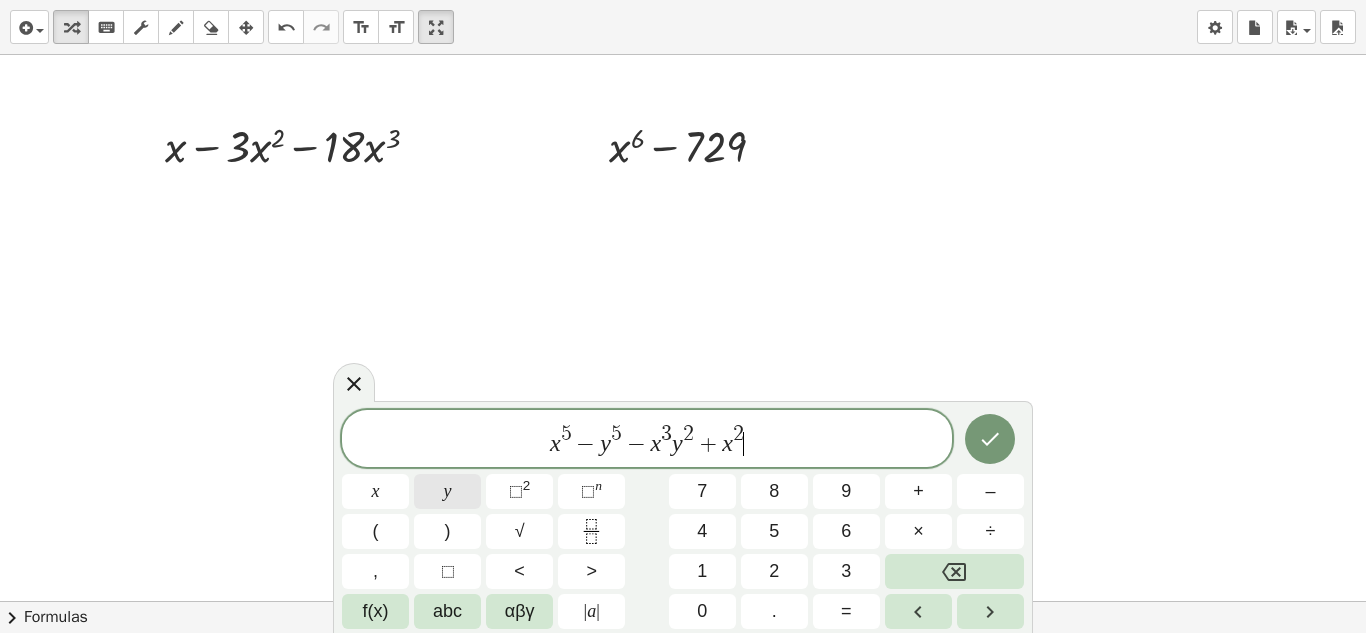 click on "y" at bounding box center (447, 491) 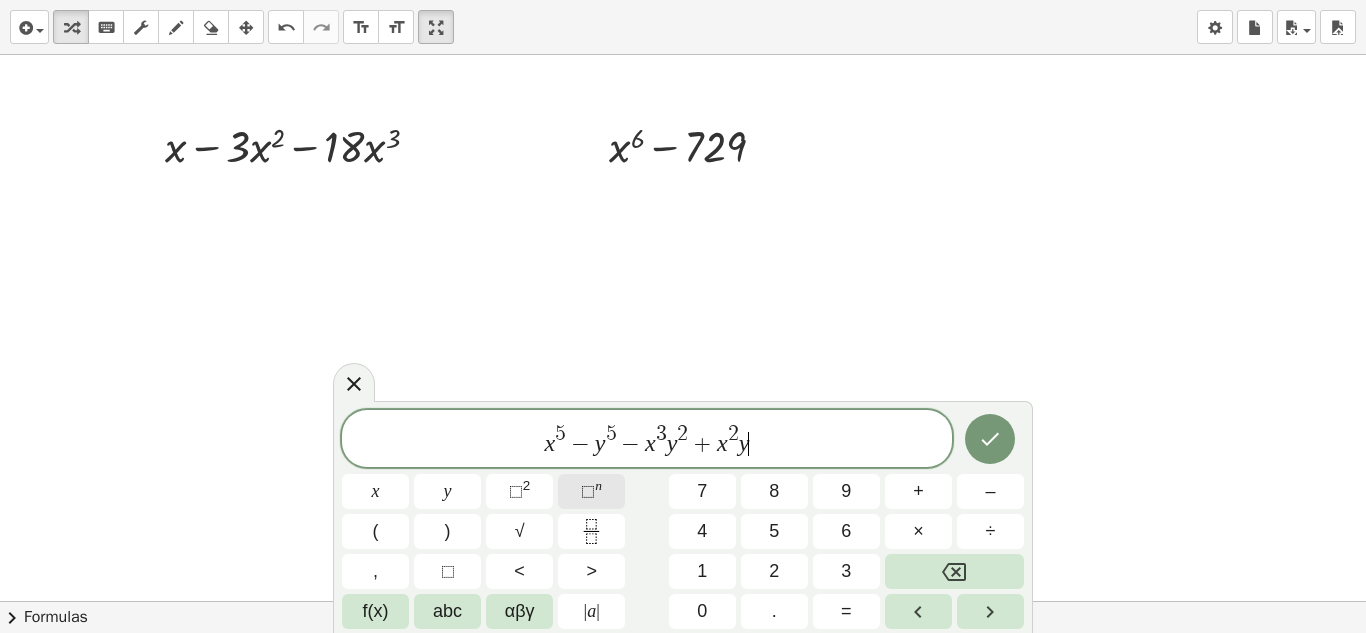 click on "⬚ n" at bounding box center [591, 491] 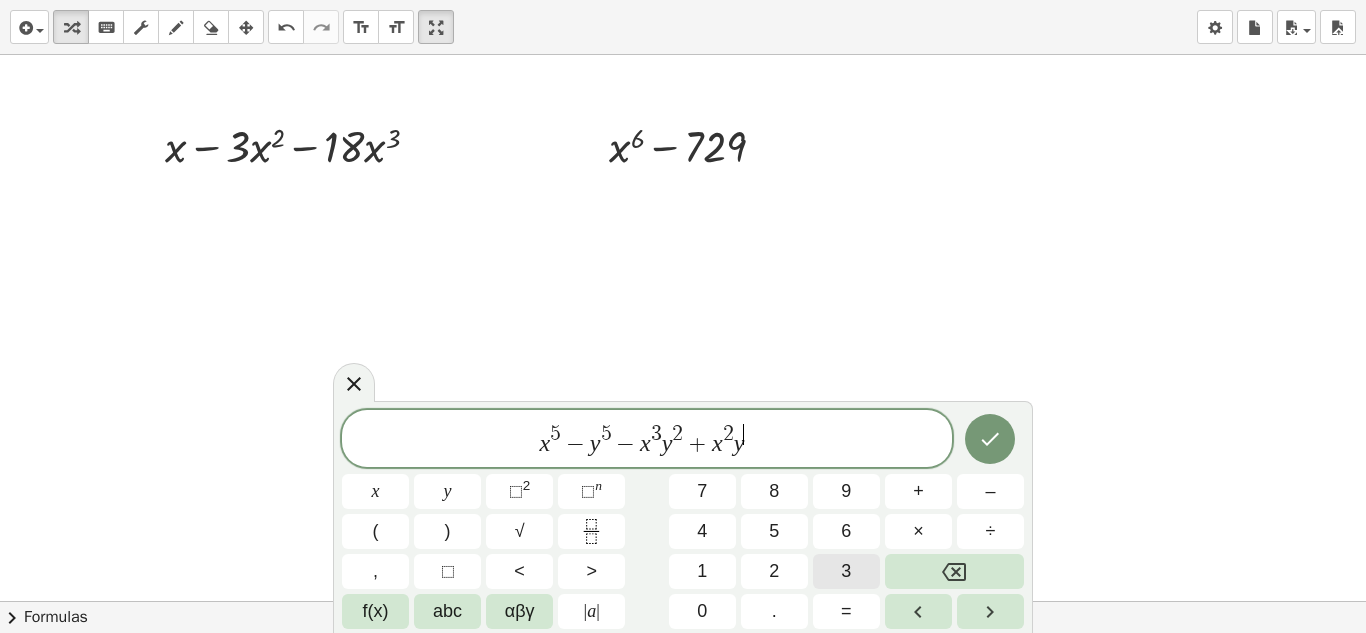 click on "3" at bounding box center (846, 571) 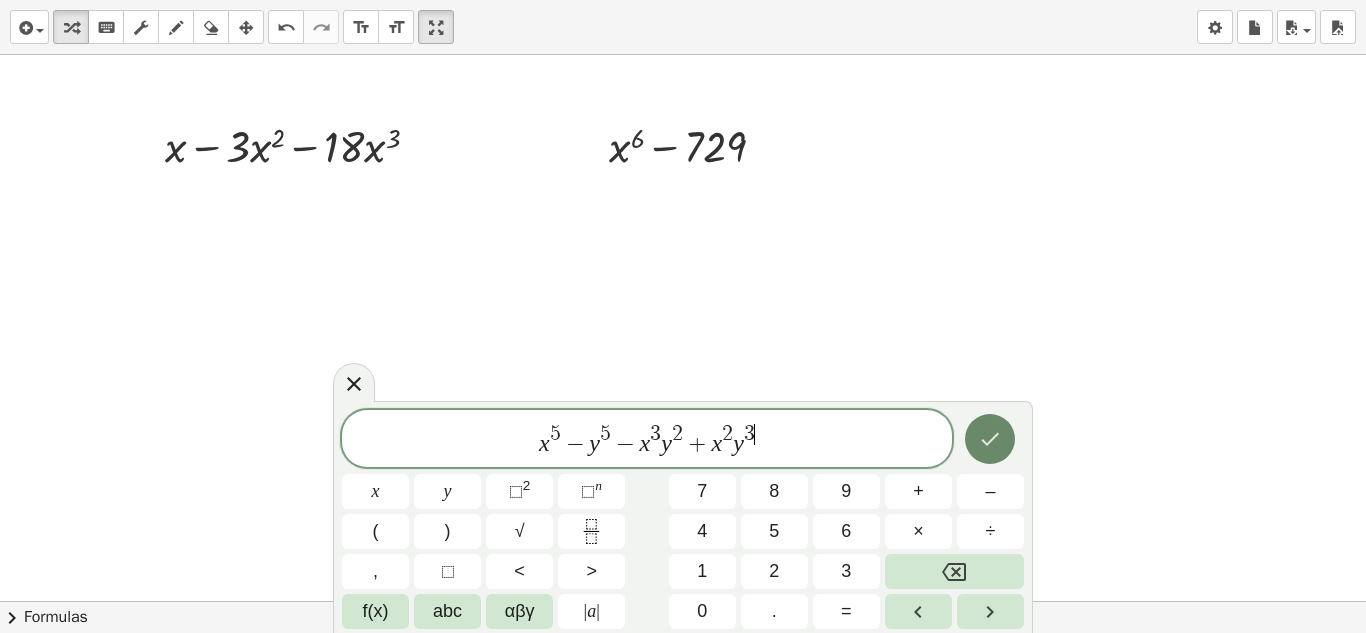 click at bounding box center [990, 439] 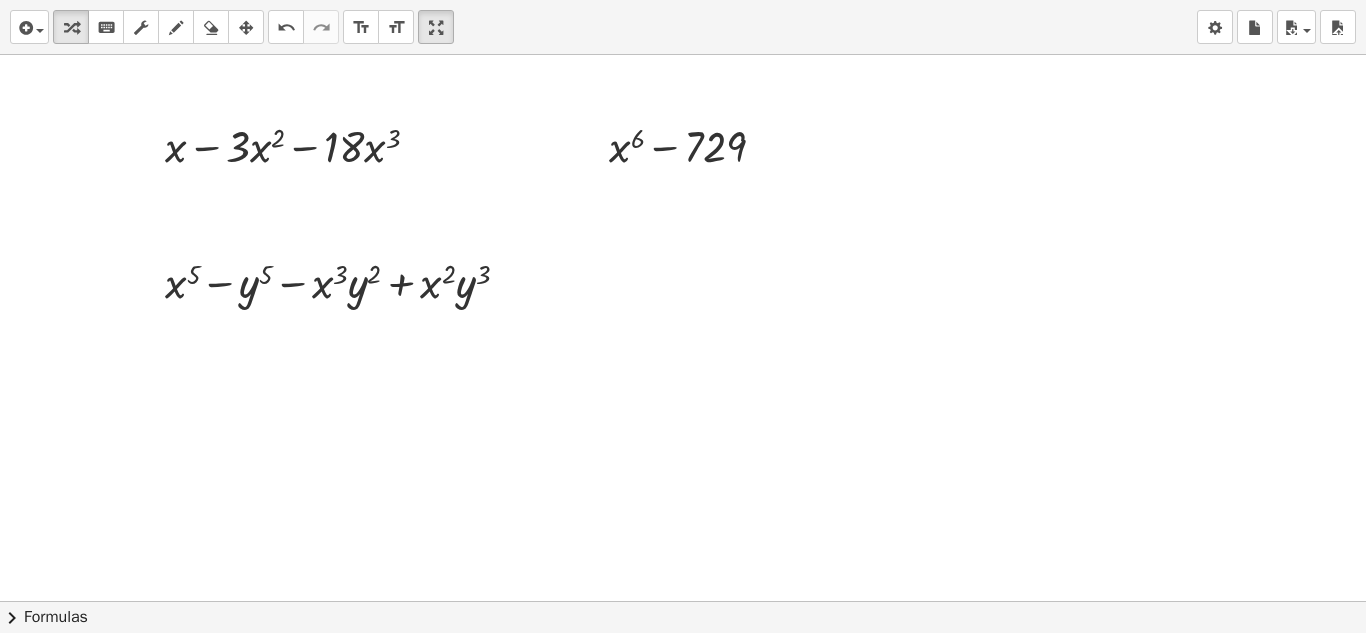click at bounding box center [246, 28] 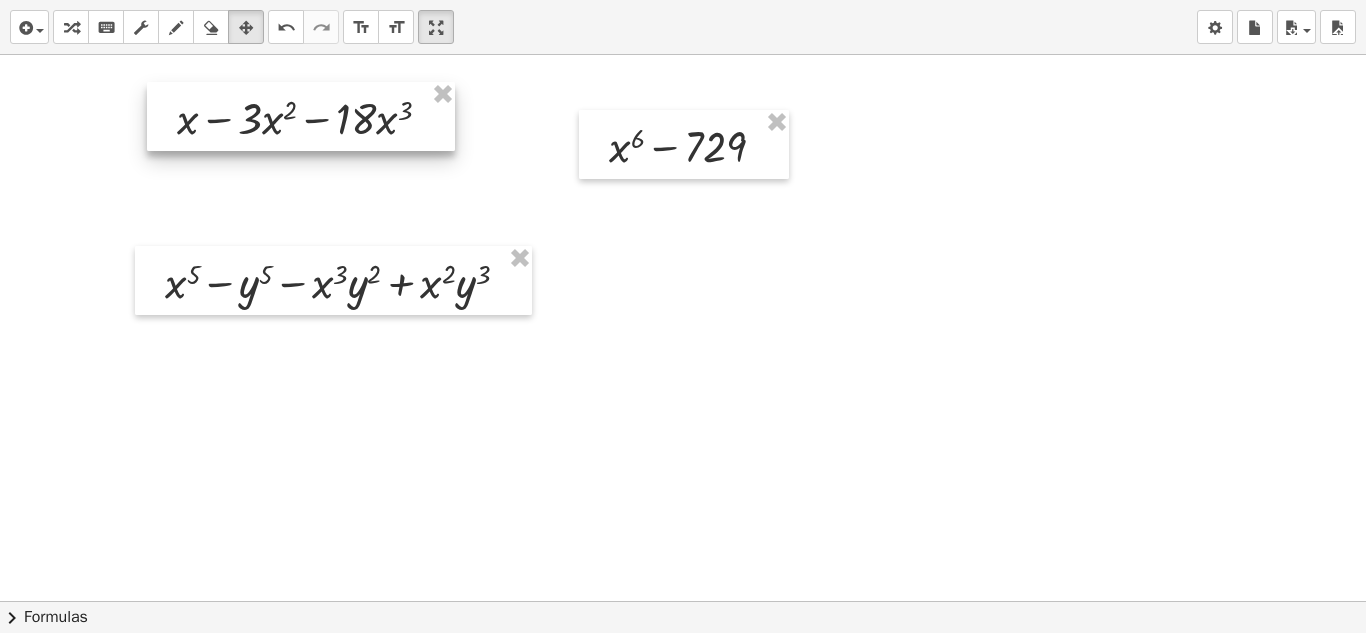 drag, startPoint x: 256, startPoint y: 134, endPoint x: 268, endPoint y: 106, distance: 30.463093 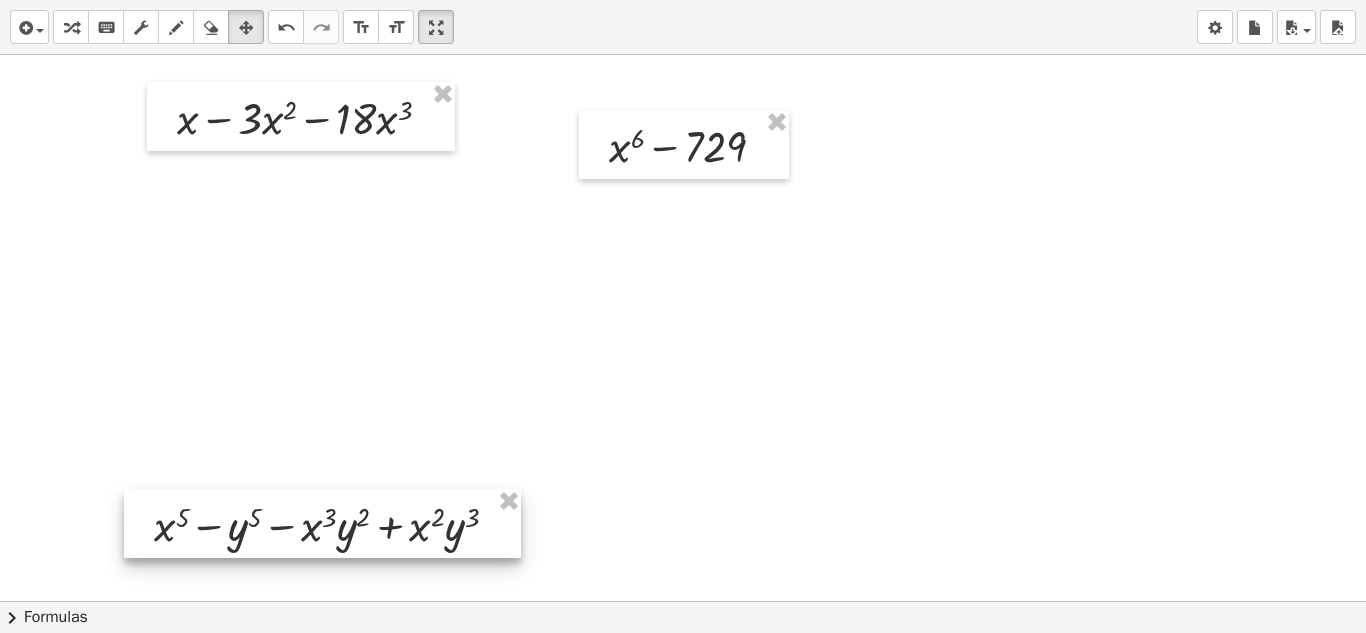 drag, startPoint x: 346, startPoint y: 280, endPoint x: 438, endPoint y: 381, distance: 136.6199 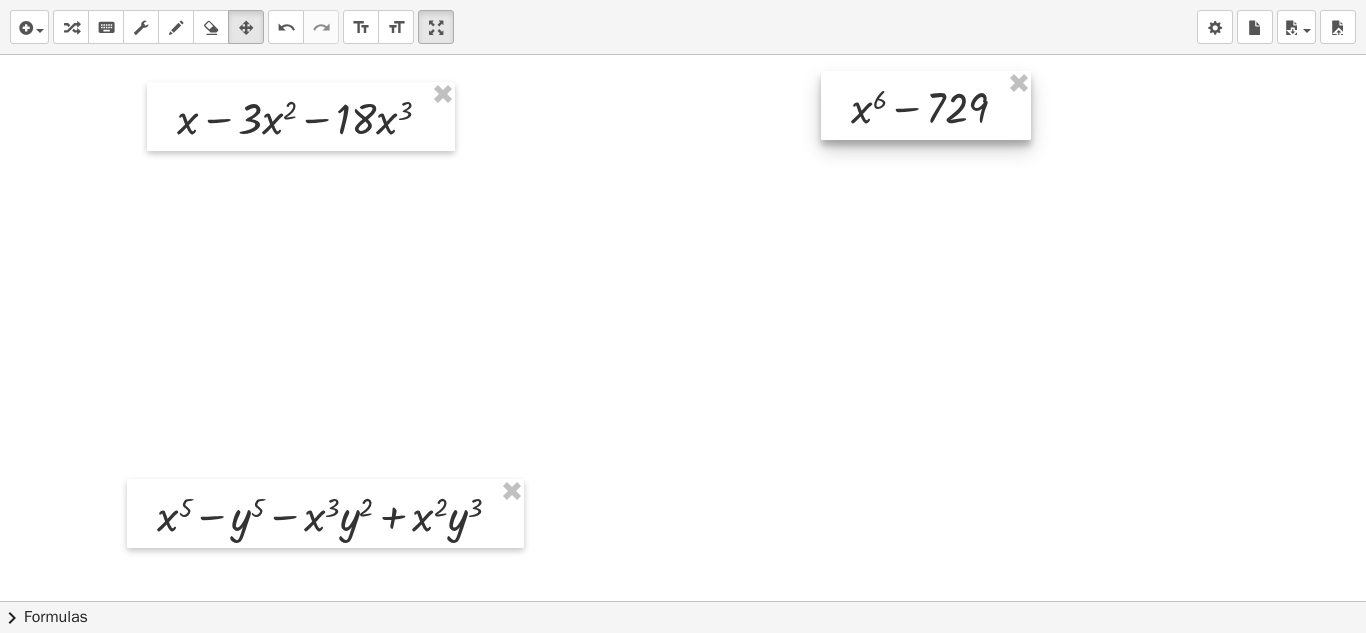 drag, startPoint x: 675, startPoint y: 136, endPoint x: 913, endPoint y: 96, distance: 241.33794 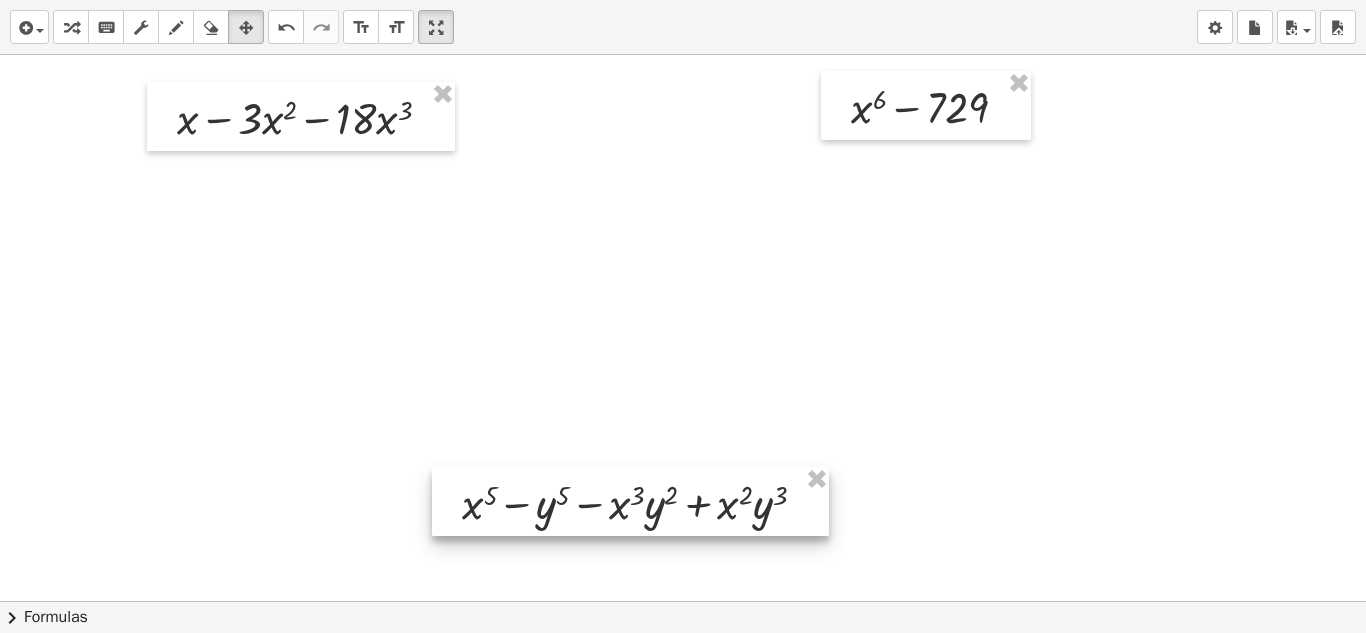 drag, startPoint x: 353, startPoint y: 523, endPoint x: 657, endPoint y: 509, distance: 304.3222 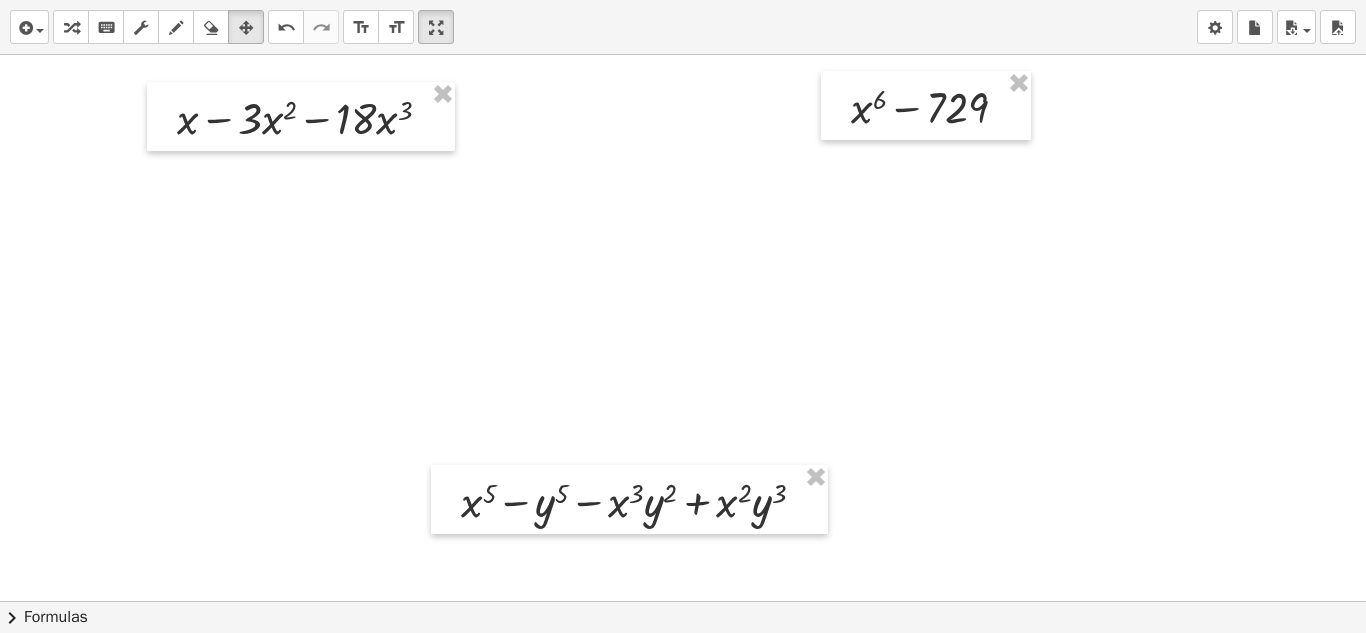 click on "draw" at bounding box center [176, 27] 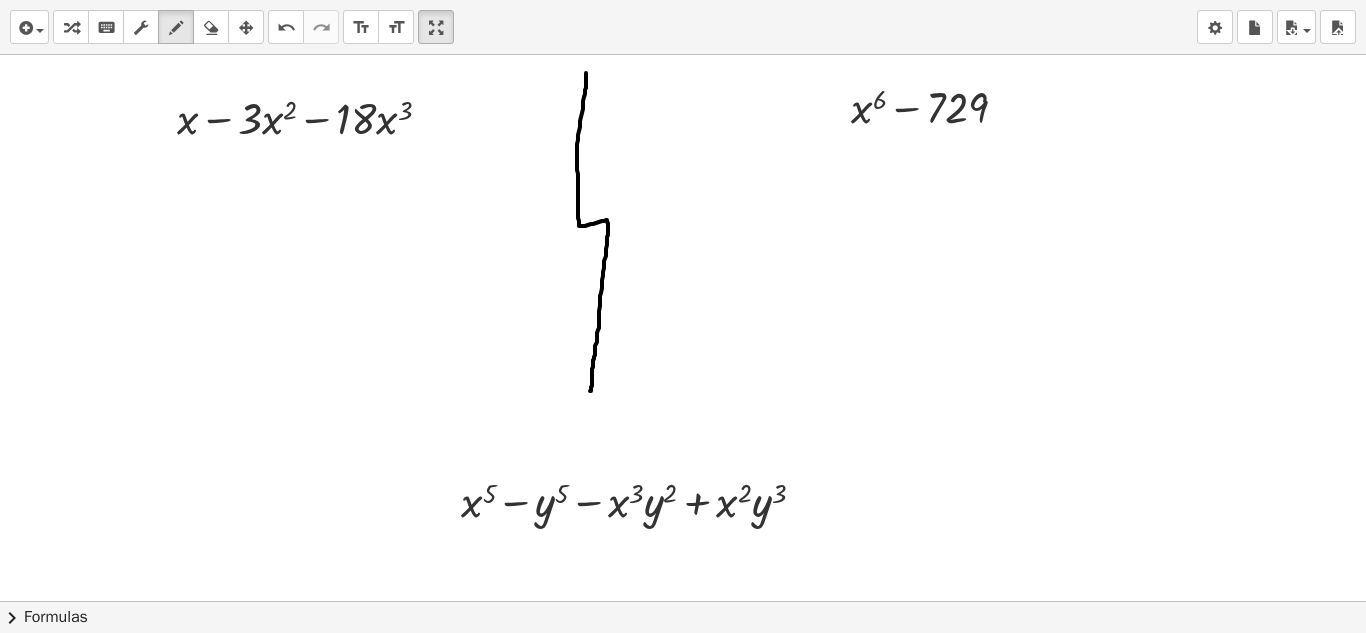 drag, startPoint x: 586, startPoint y: 73, endPoint x: 589, endPoint y: 389, distance: 316.01425 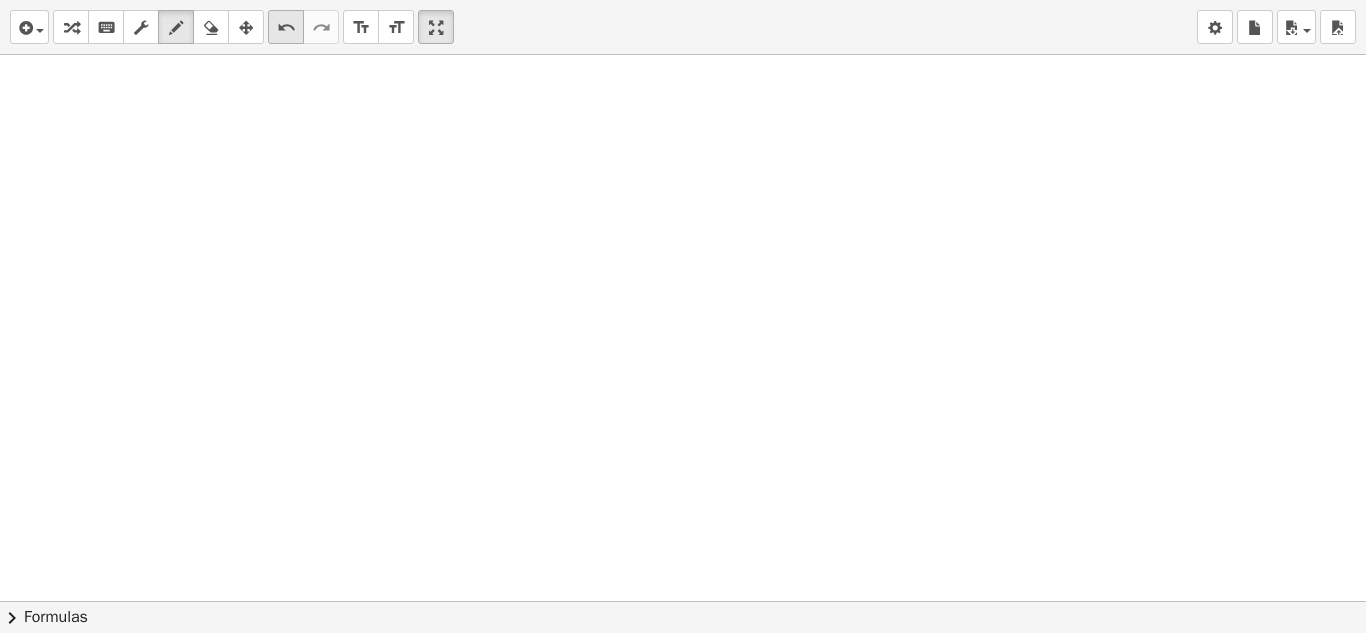 scroll, scrollTop: 4668, scrollLeft: 0, axis: vertical 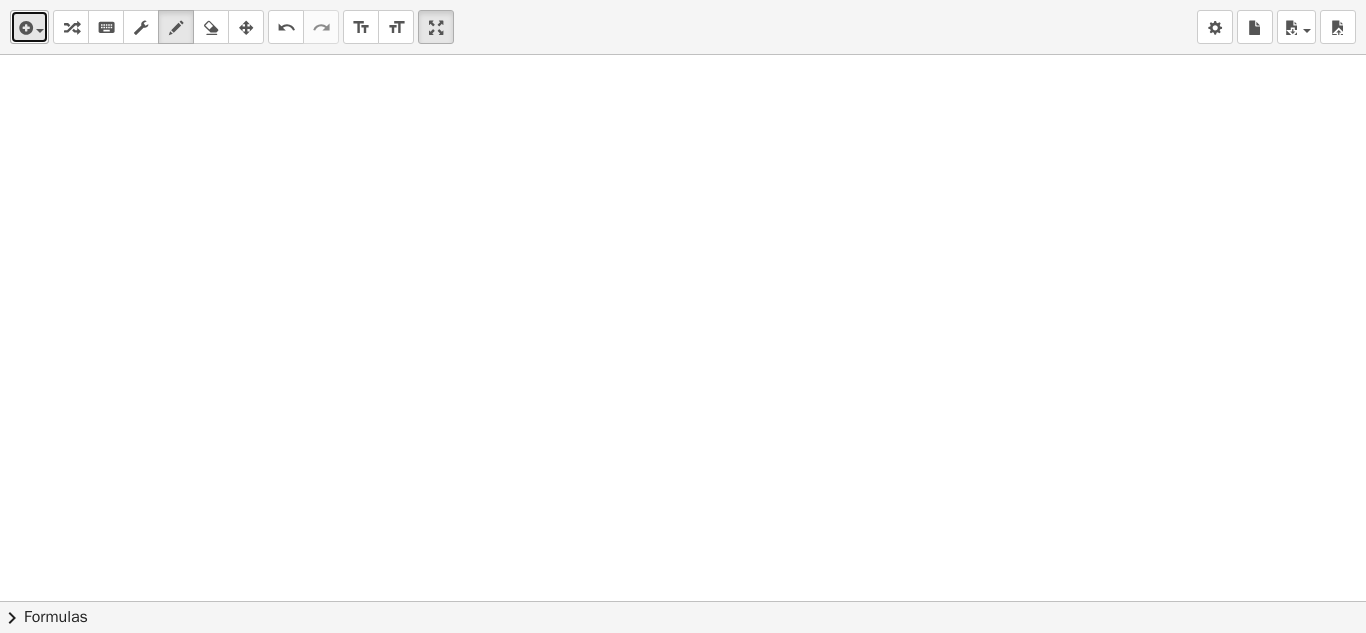 click at bounding box center (24, 28) 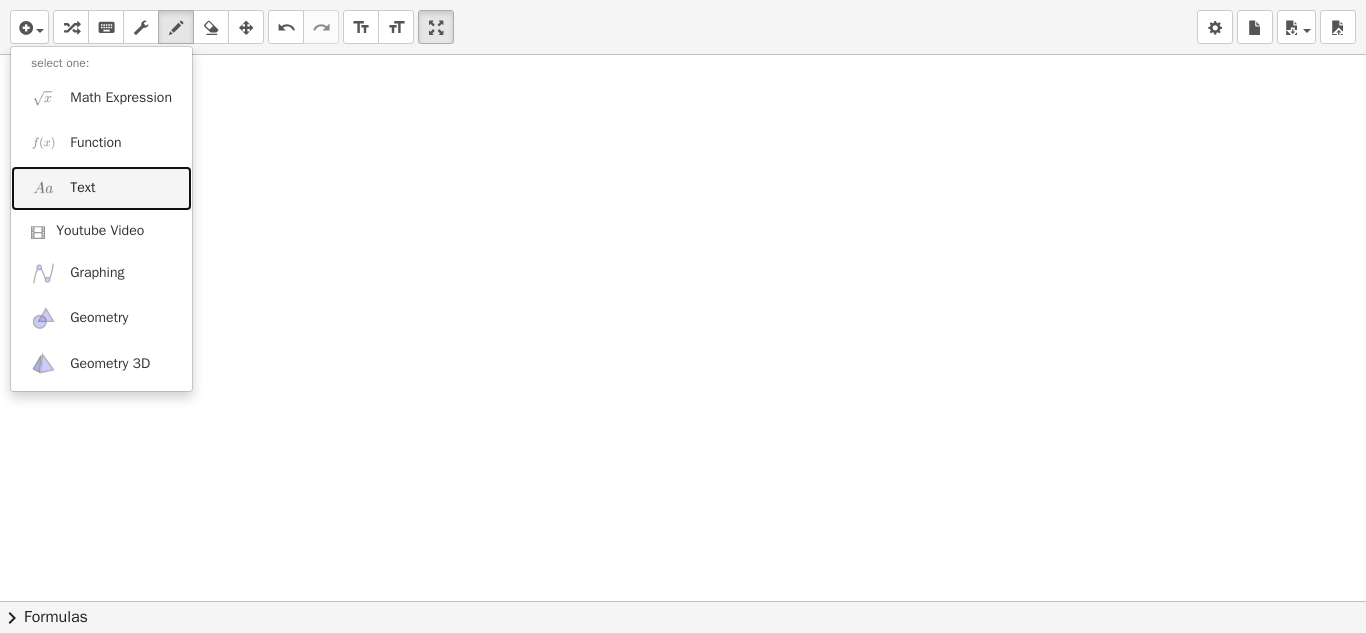 click on "Text" at bounding box center [82, 188] 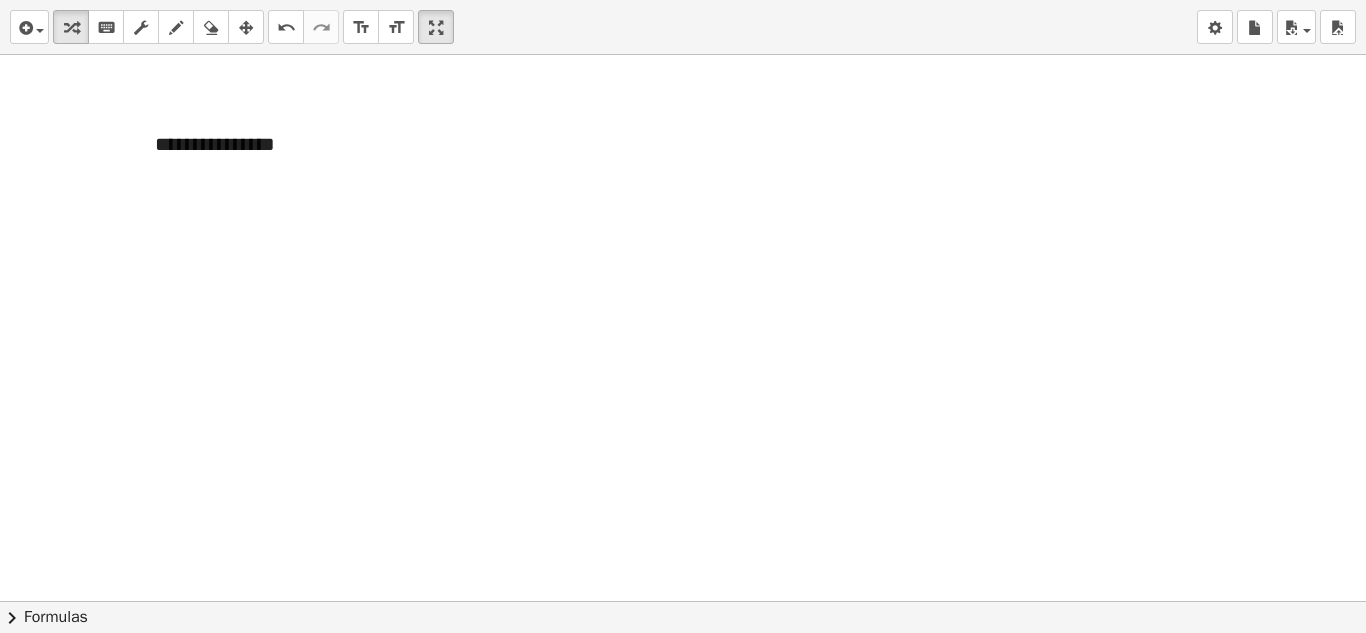 type 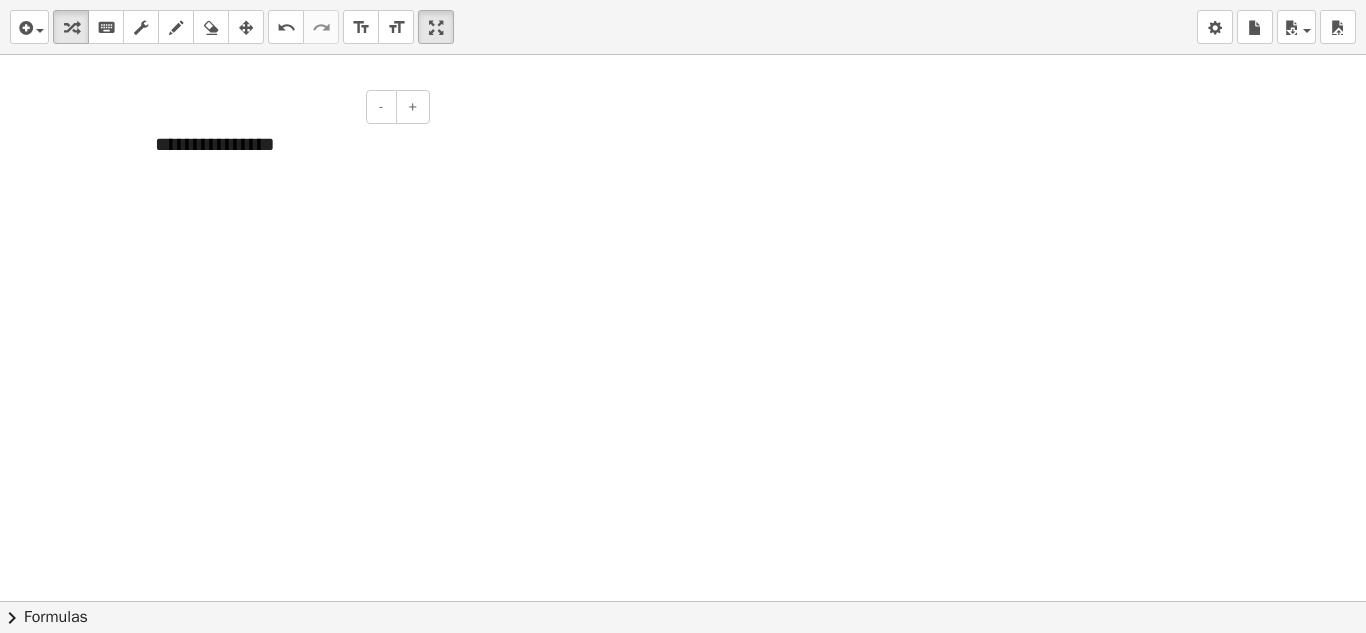 click on "**********" at bounding box center (285, 144) 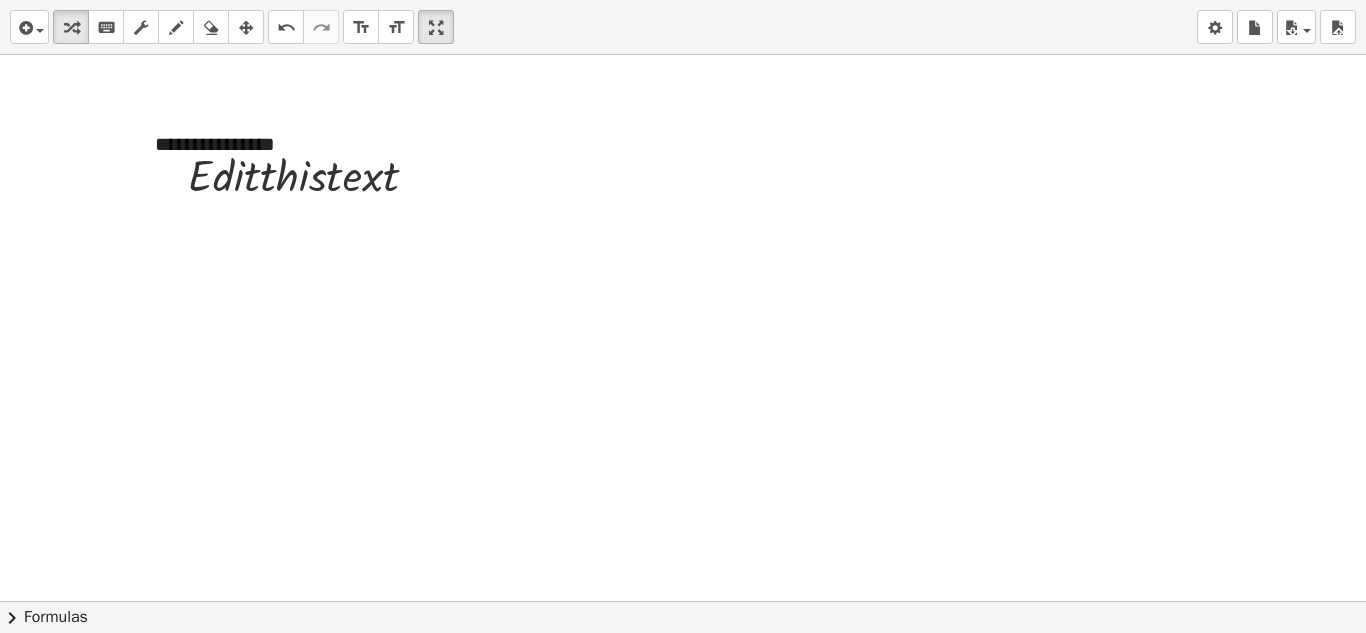type 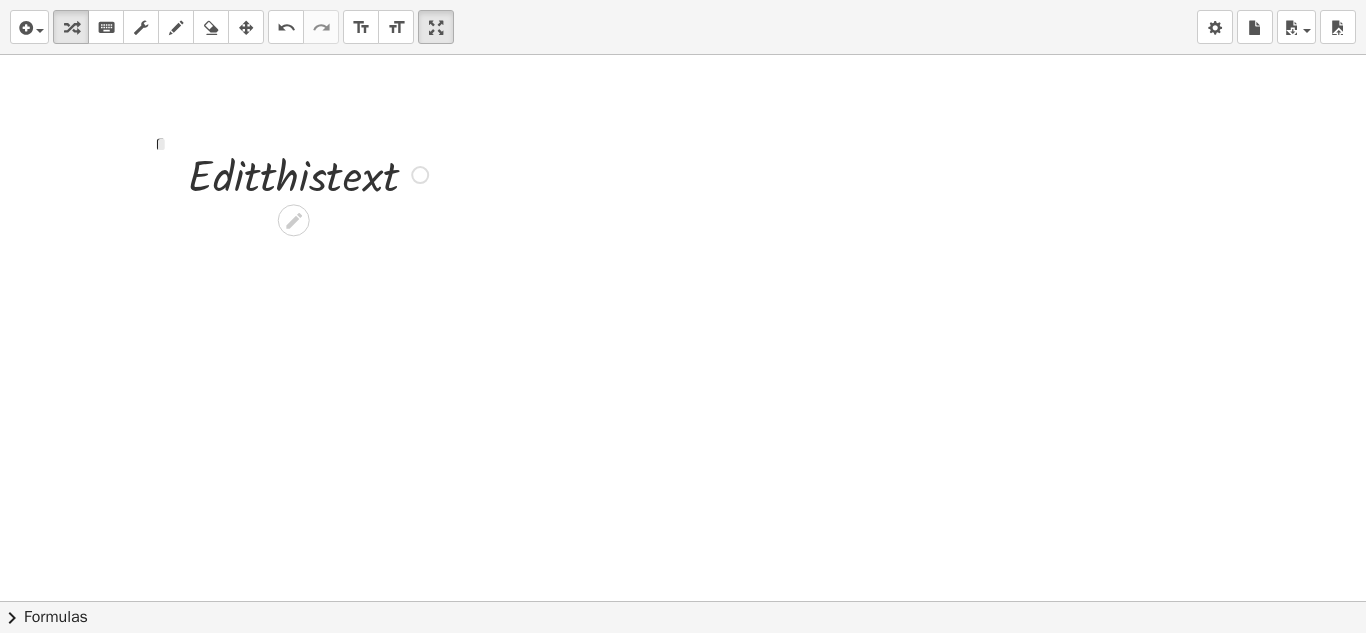 click at bounding box center (311, 173) 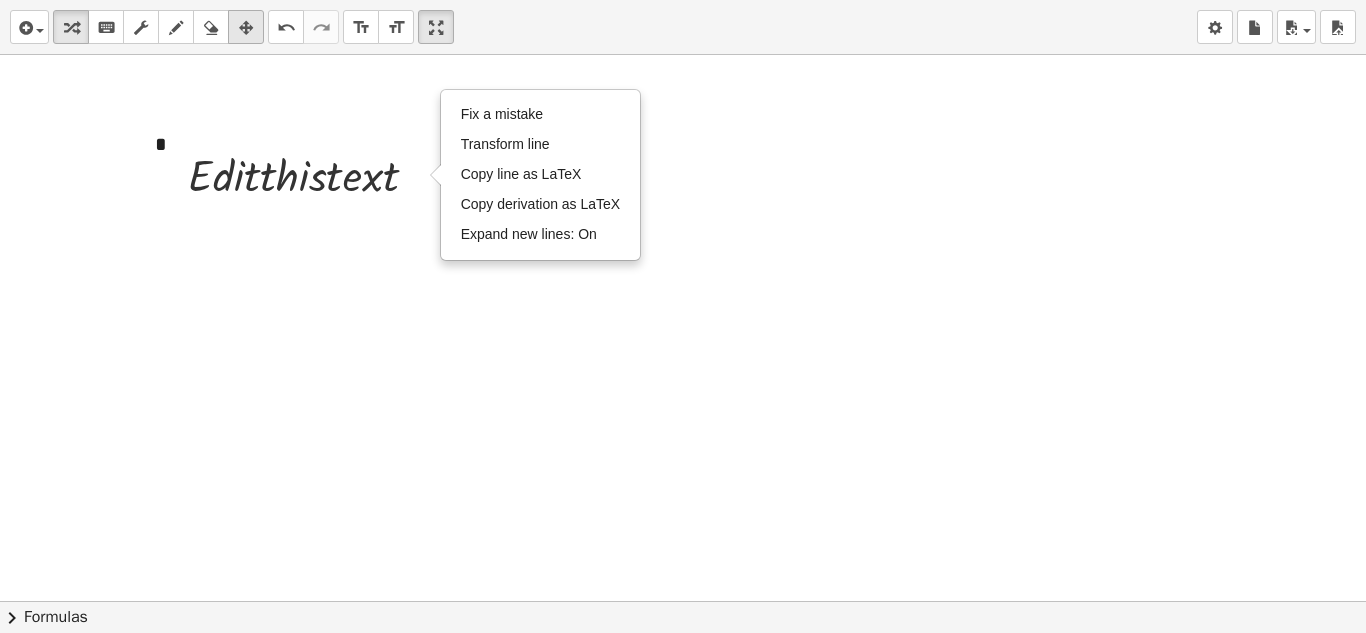 click on "erase" at bounding box center [211, 27] 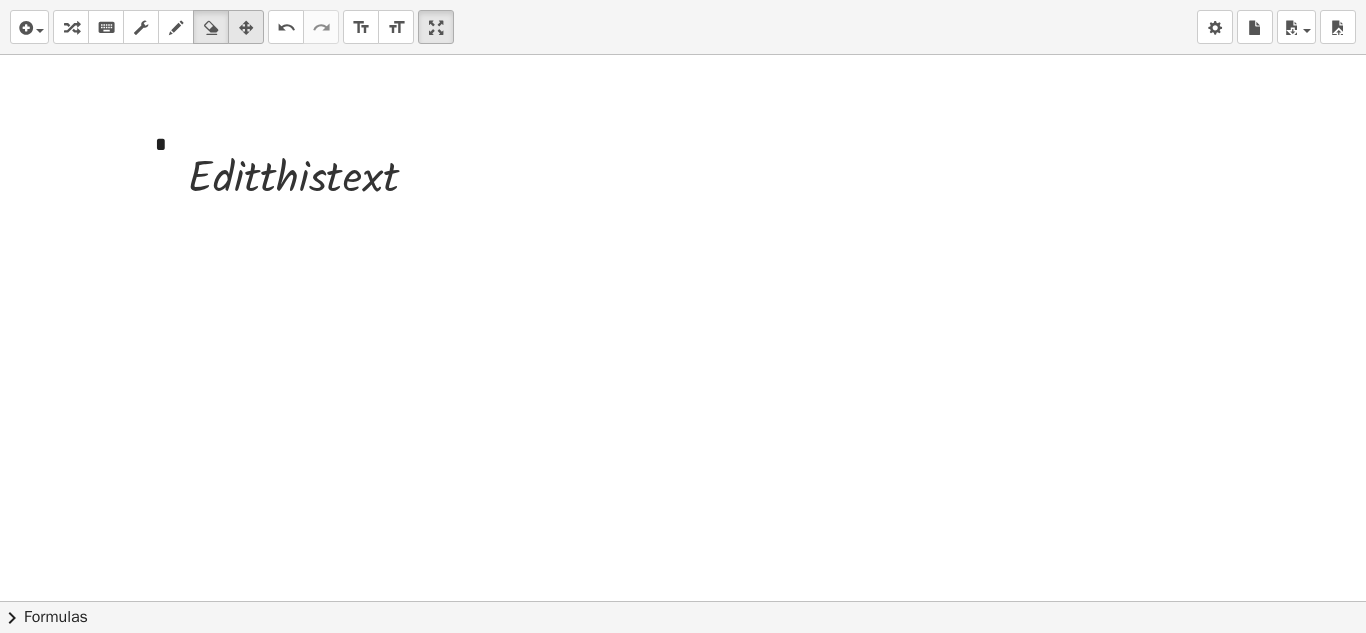 drag, startPoint x: 253, startPoint y: 28, endPoint x: 269, endPoint y: 41, distance: 20.615528 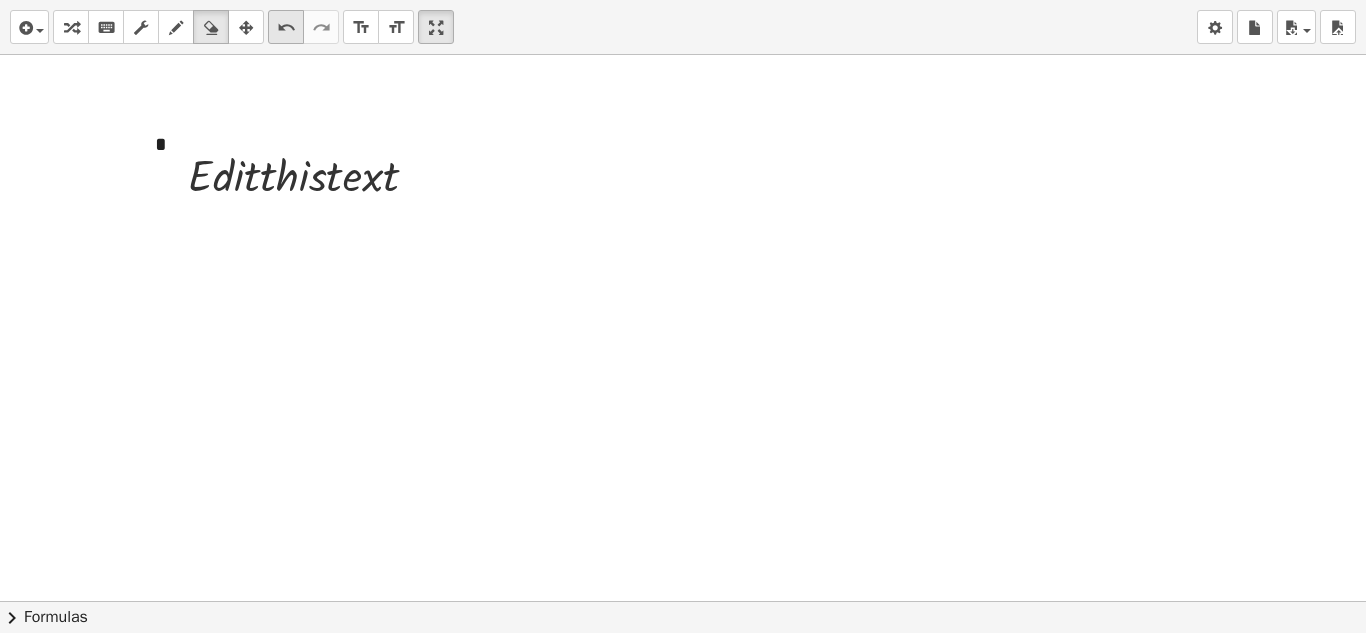 click at bounding box center (246, 27) 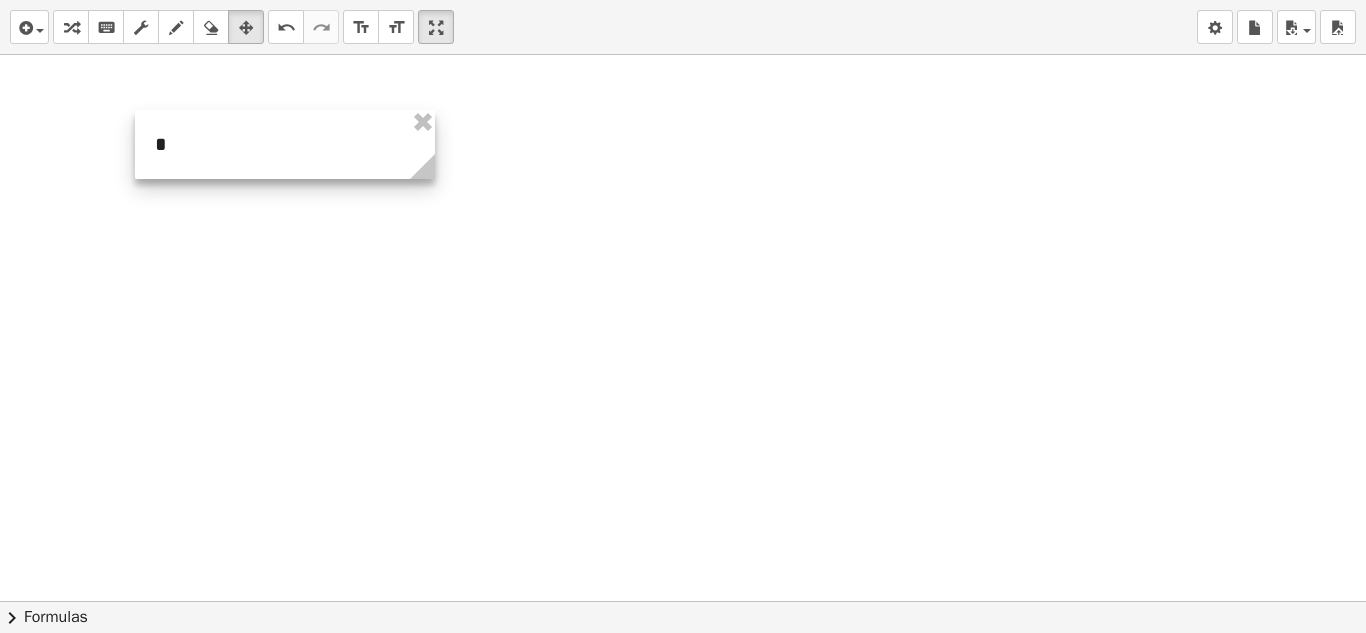 click at bounding box center [285, 144] 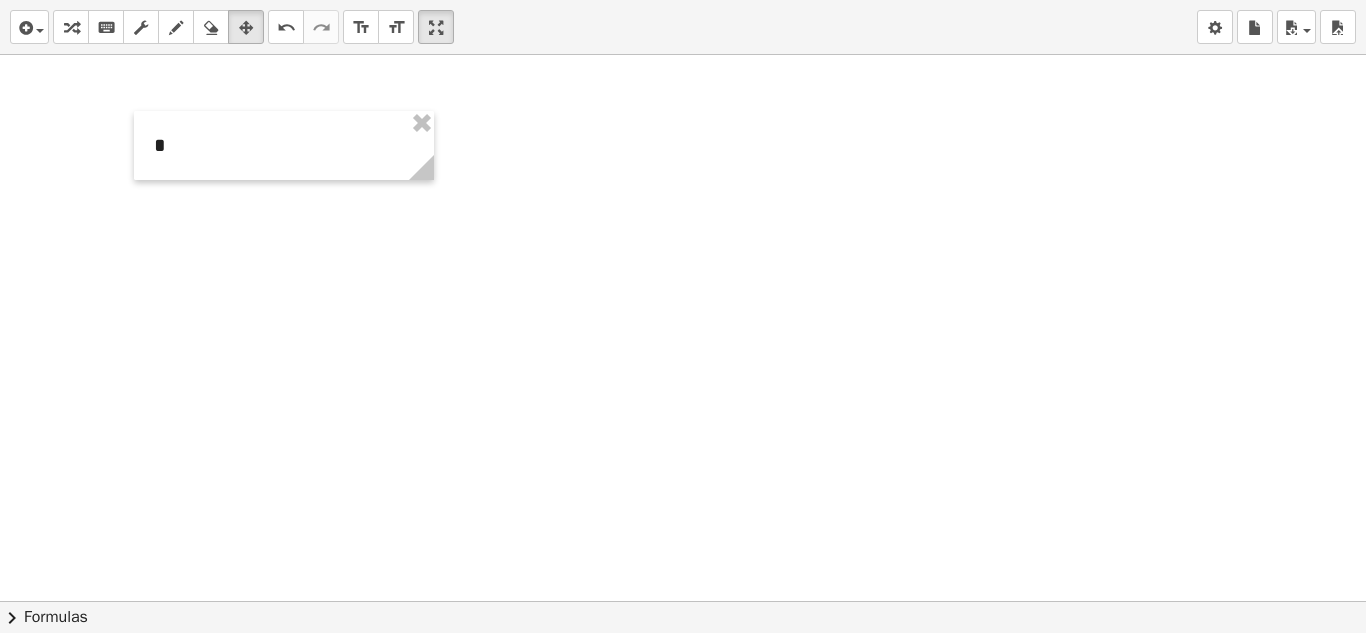 click at bounding box center (141, 27) 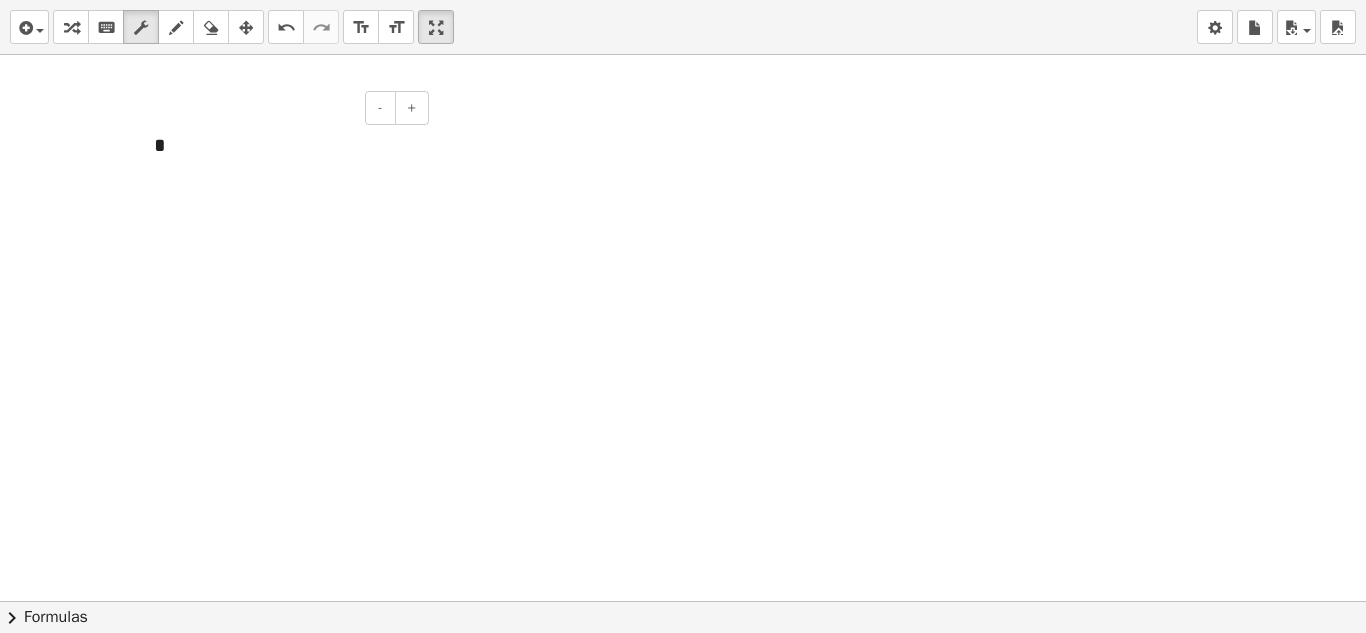 click on "*" at bounding box center (284, 145) 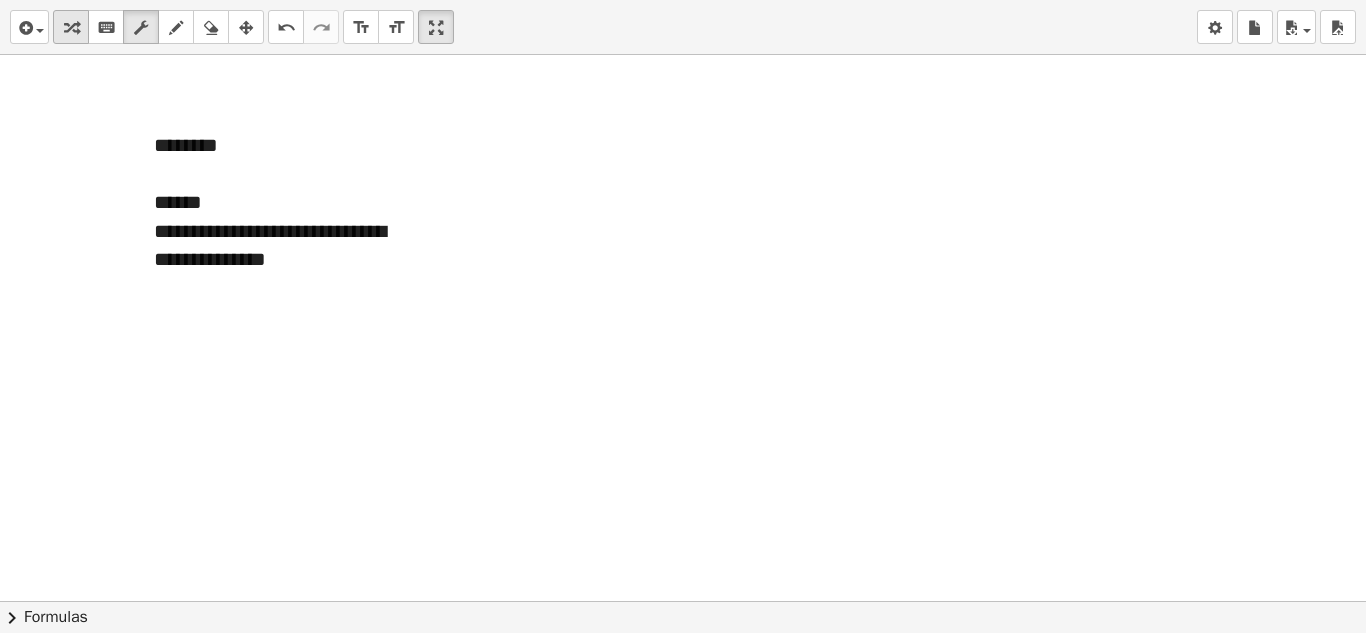 click at bounding box center (71, 27) 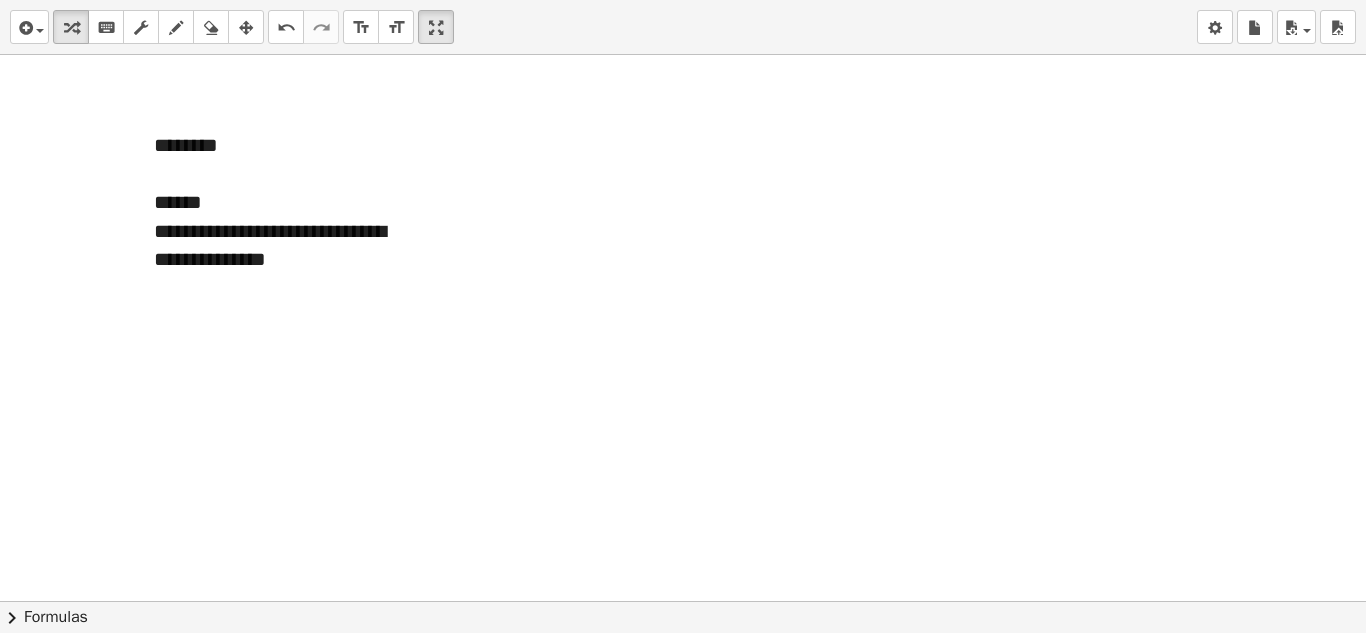 click at bounding box center (246, 28) 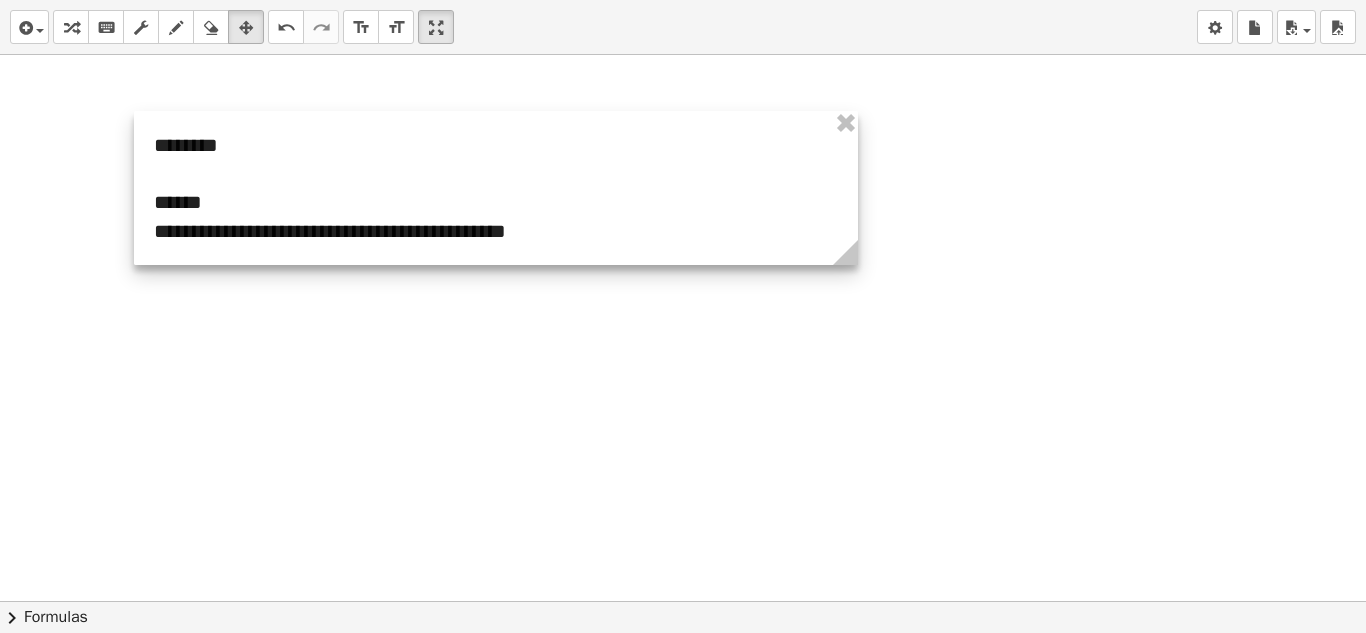 drag, startPoint x: 436, startPoint y: 290, endPoint x: 842, endPoint y: 237, distance: 409.44473 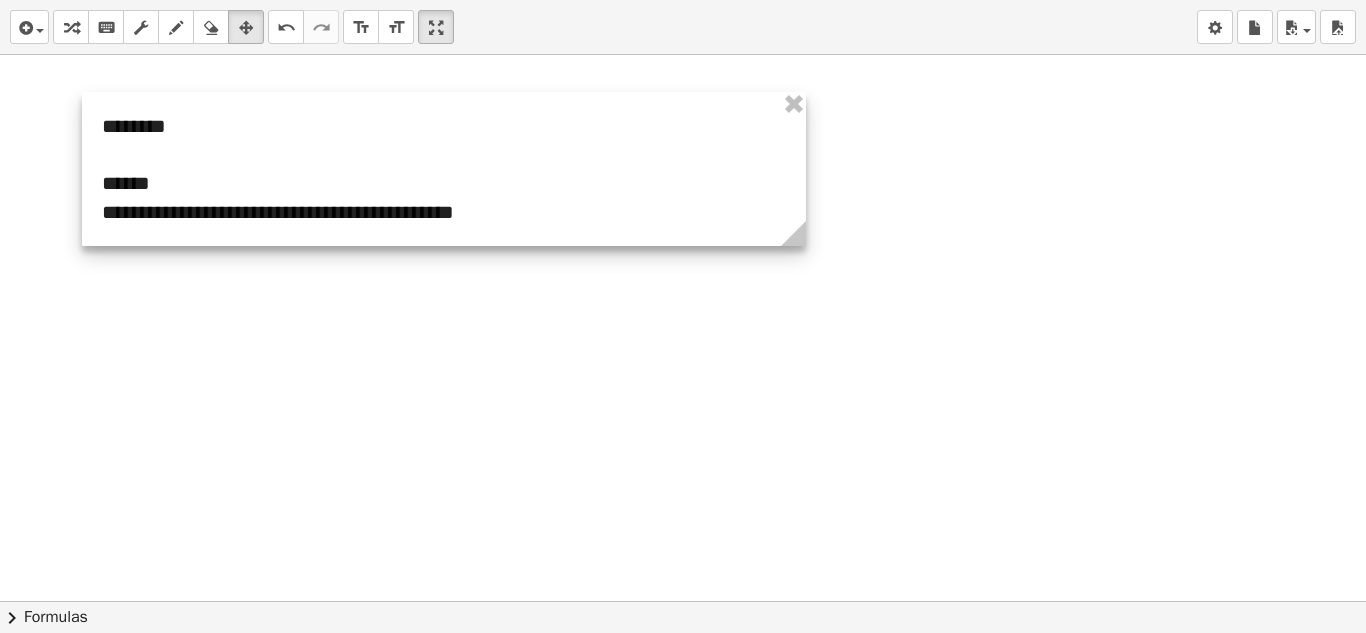drag, startPoint x: 393, startPoint y: 176, endPoint x: 341, endPoint y: 157, distance: 55.362442 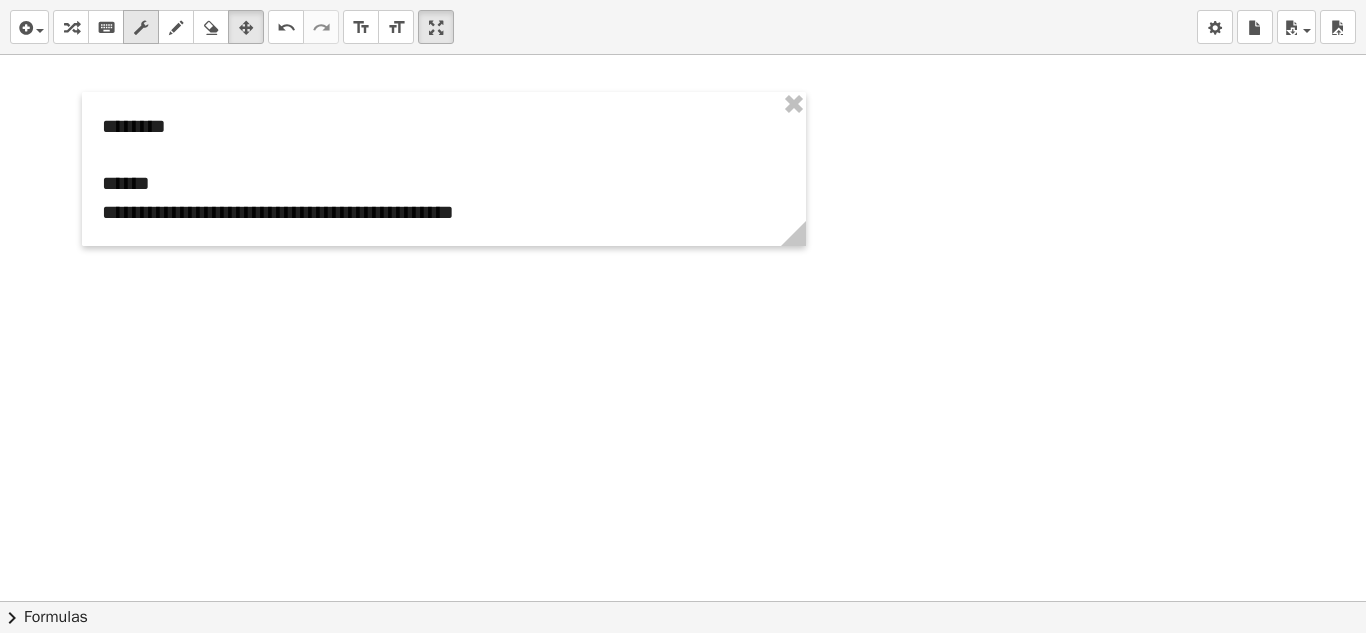 drag, startPoint x: 141, startPoint y: 32, endPoint x: 97, endPoint y: 198, distance: 171.73235 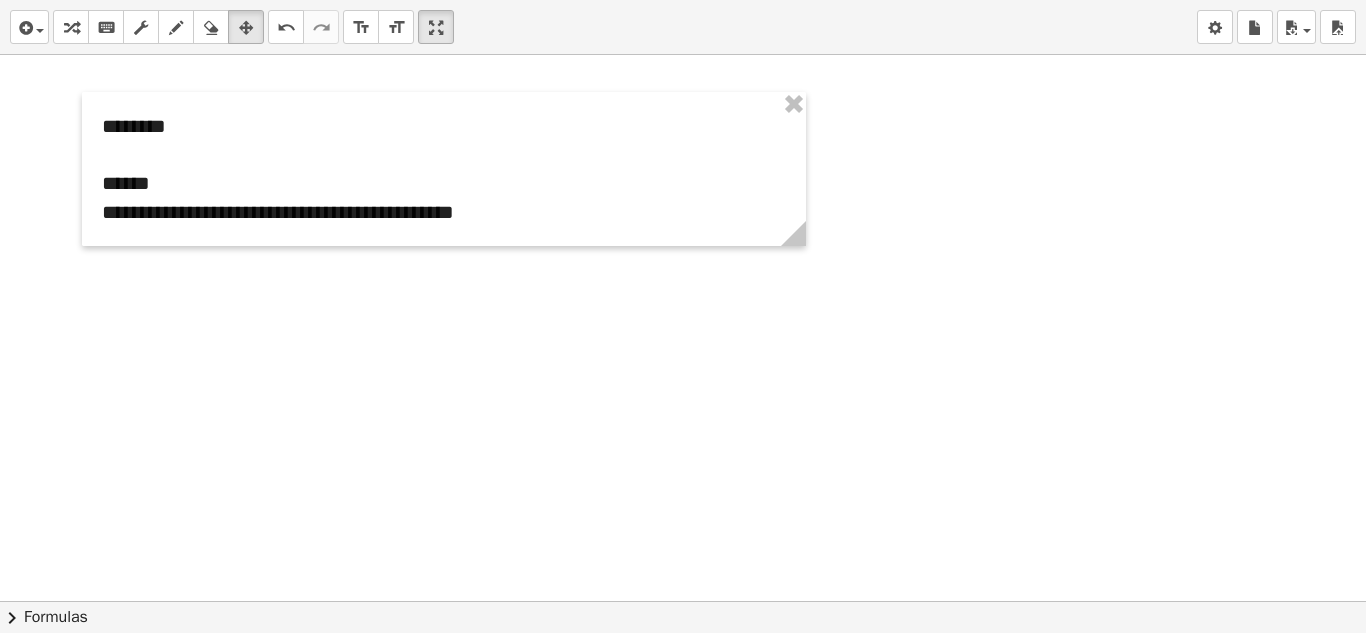 click at bounding box center [141, 28] 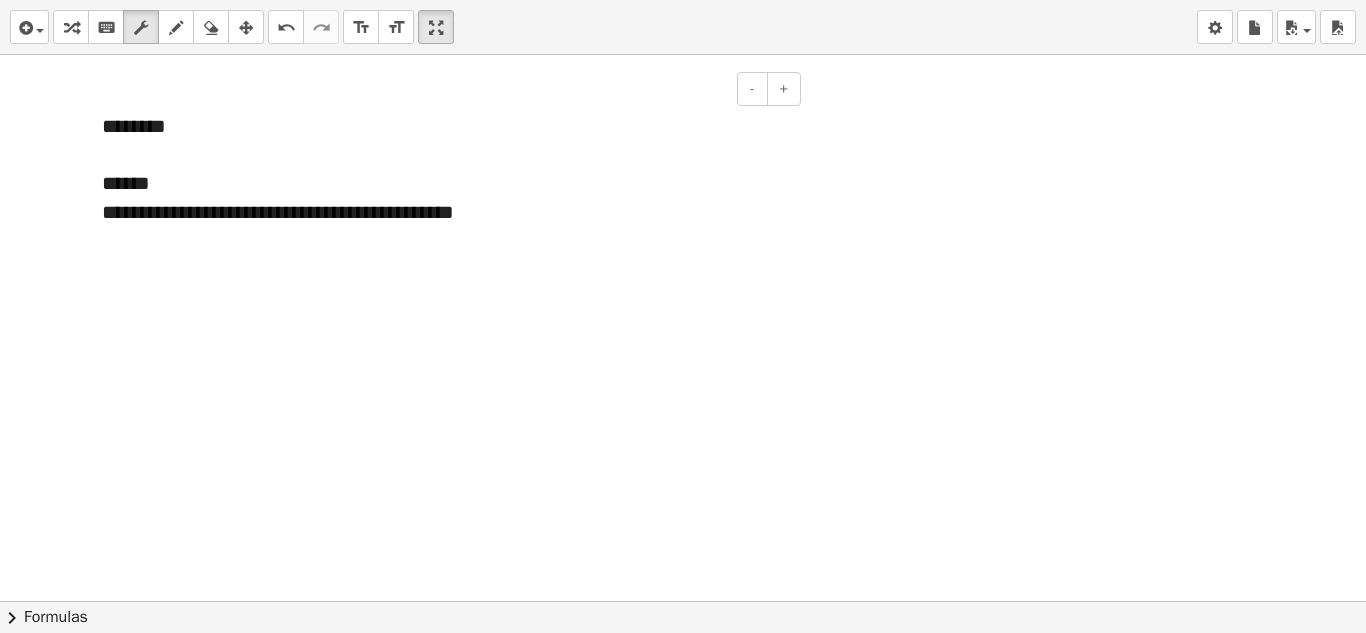 click on "**********" at bounding box center (444, 212) 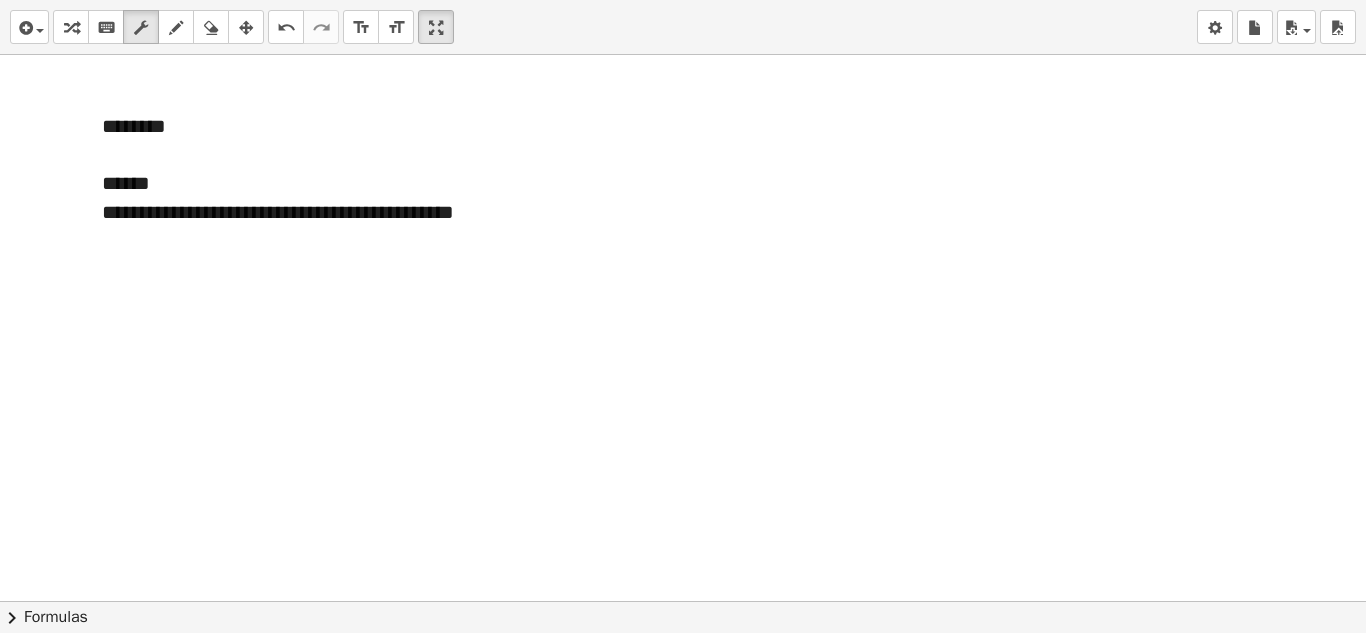 click at bounding box center [683, -1883] 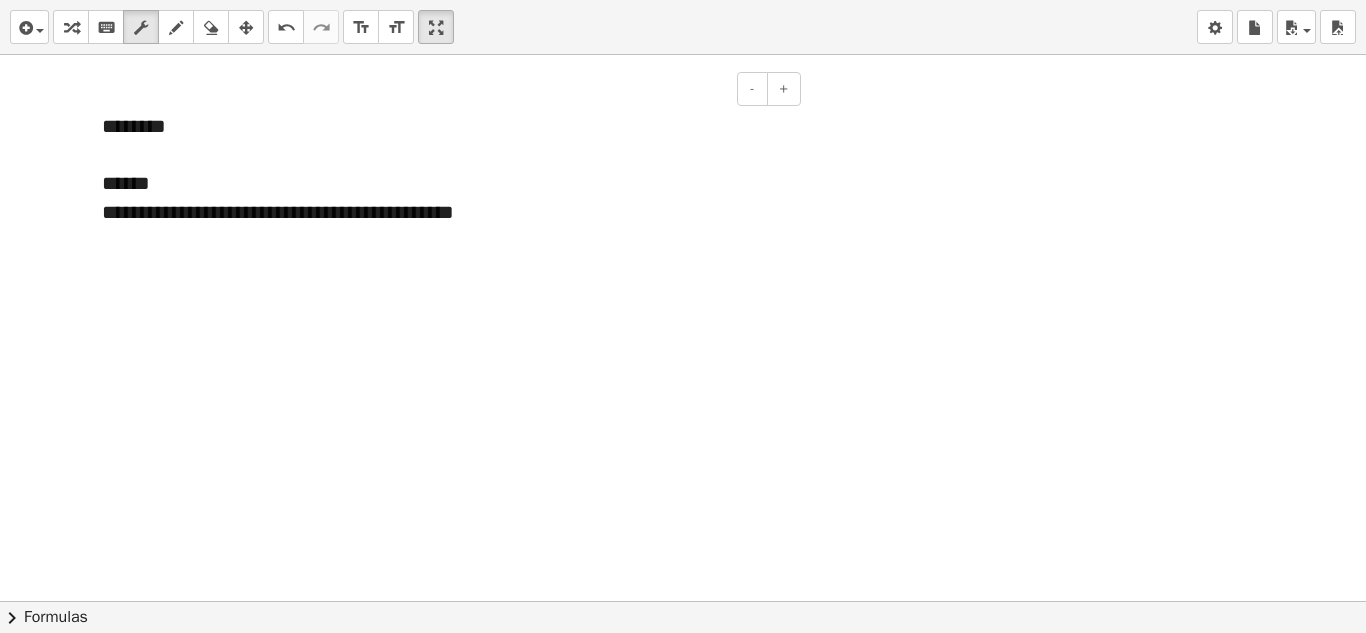click at bounding box center (444, 155) 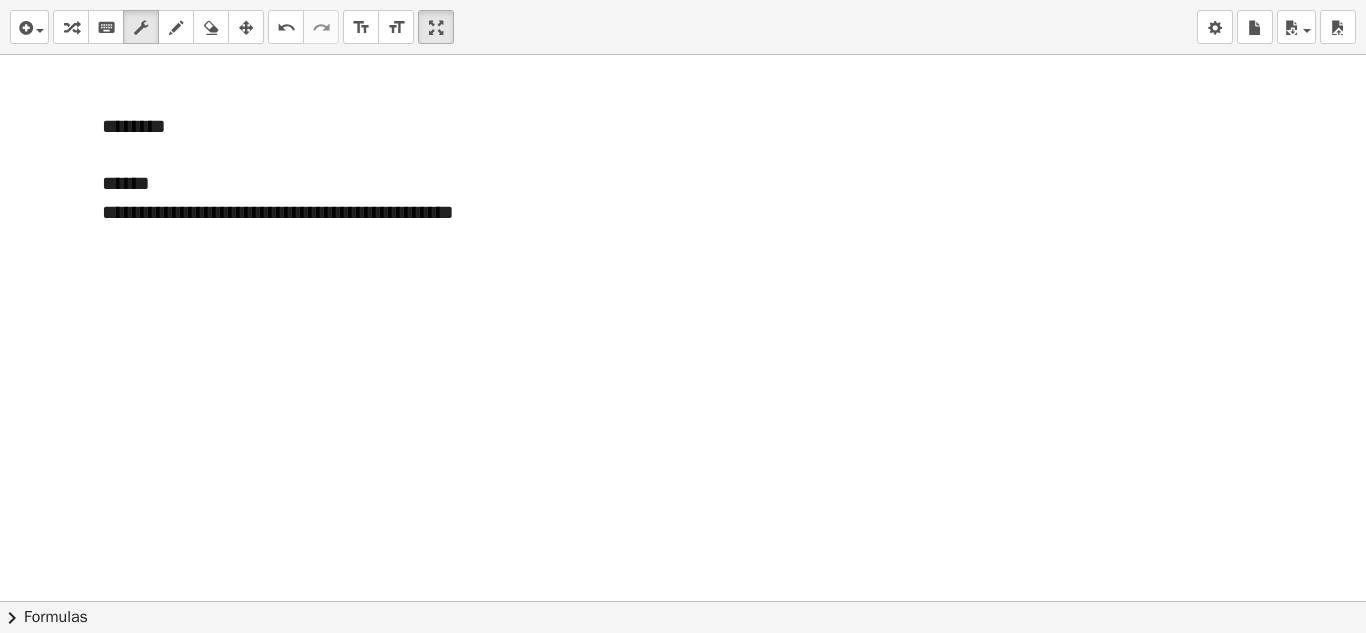 click at bounding box center (683, -1883) 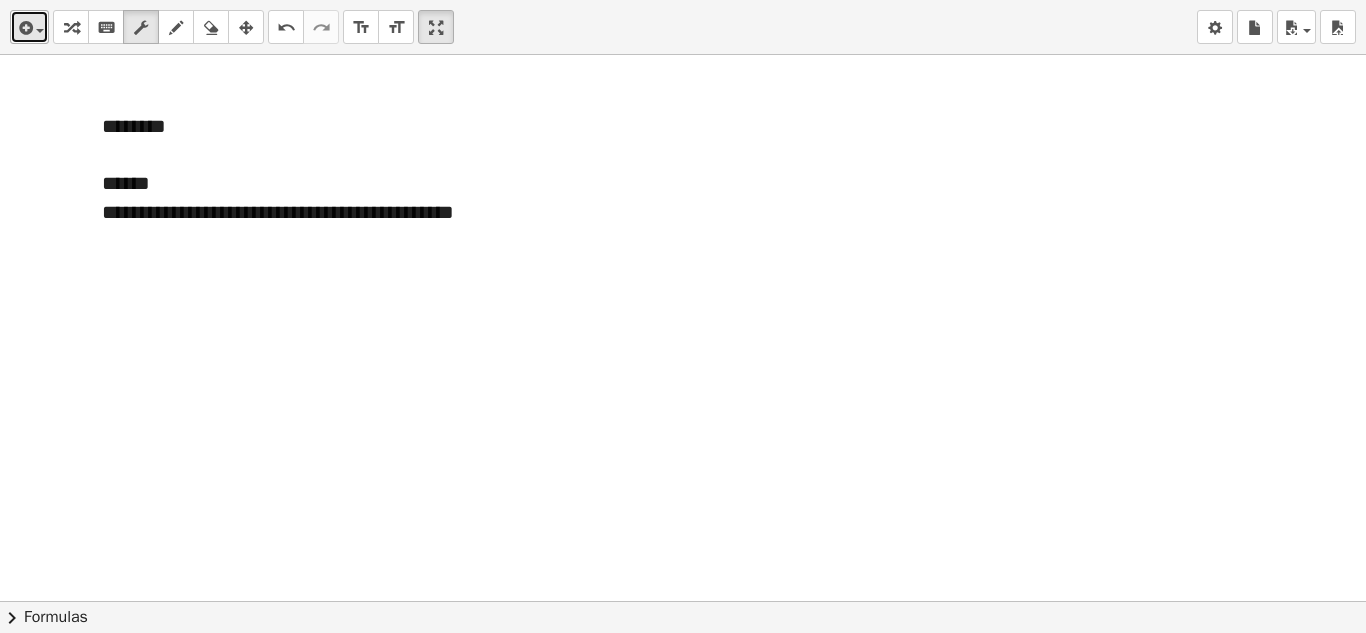 click on "insert" at bounding box center (29, 27) 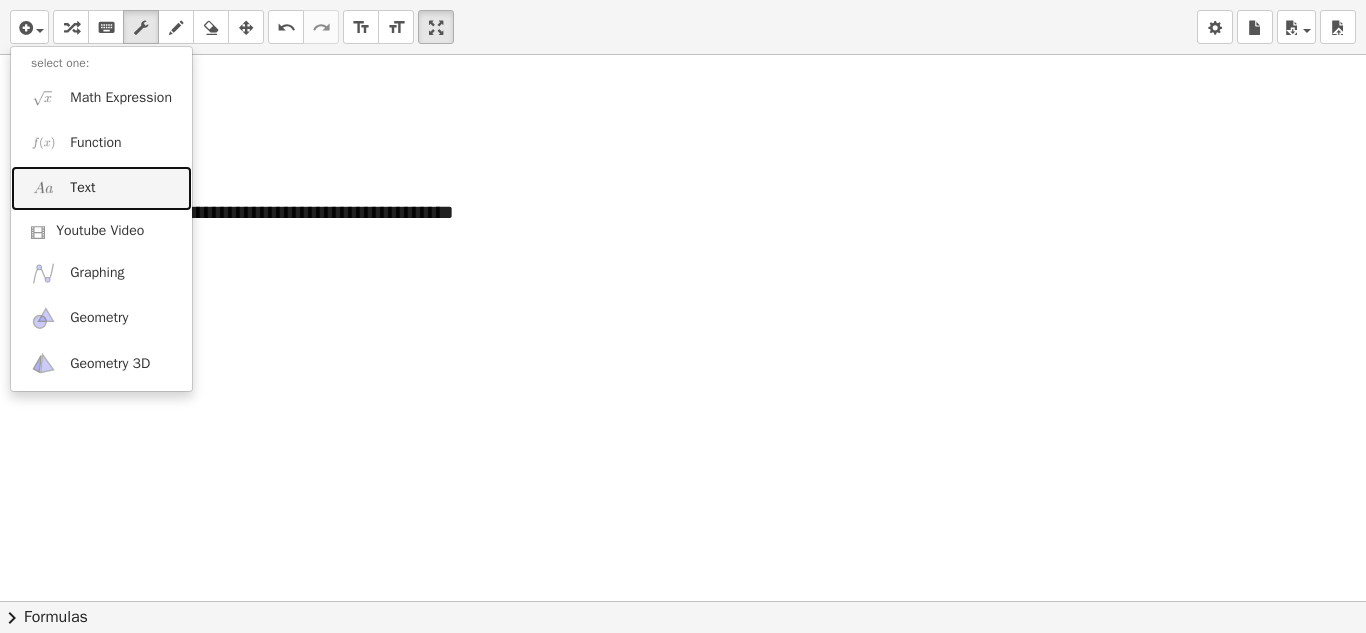 click on "Text" at bounding box center [82, 188] 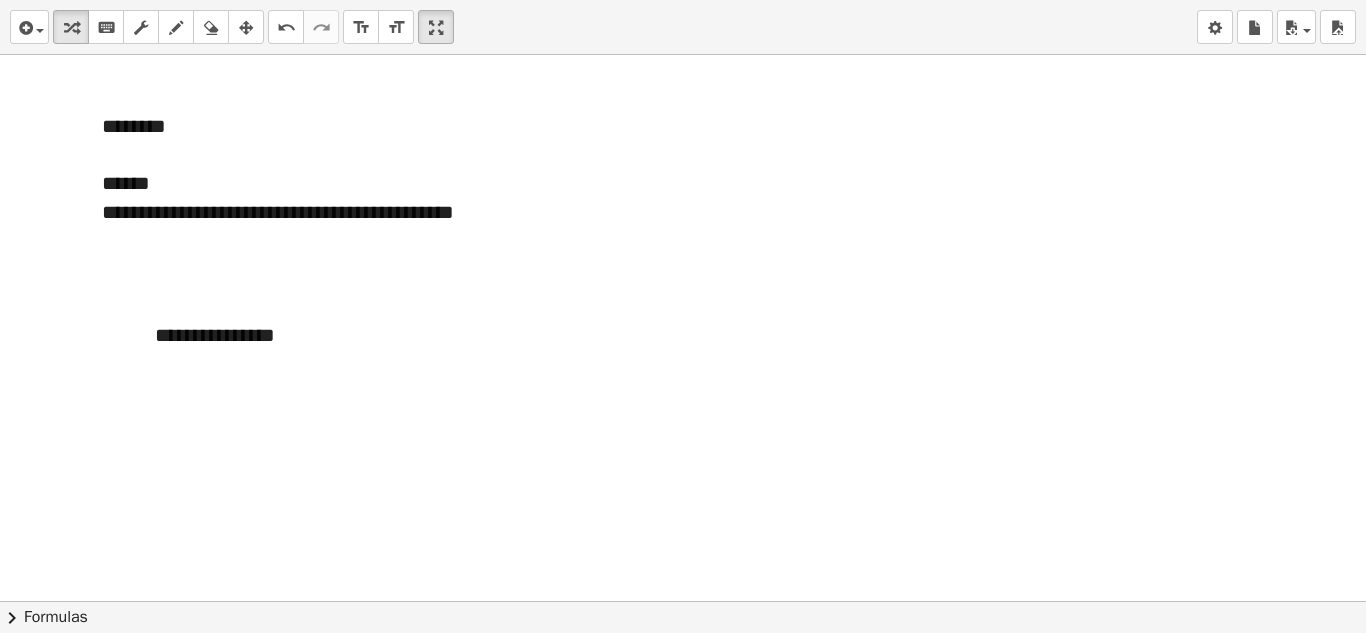type 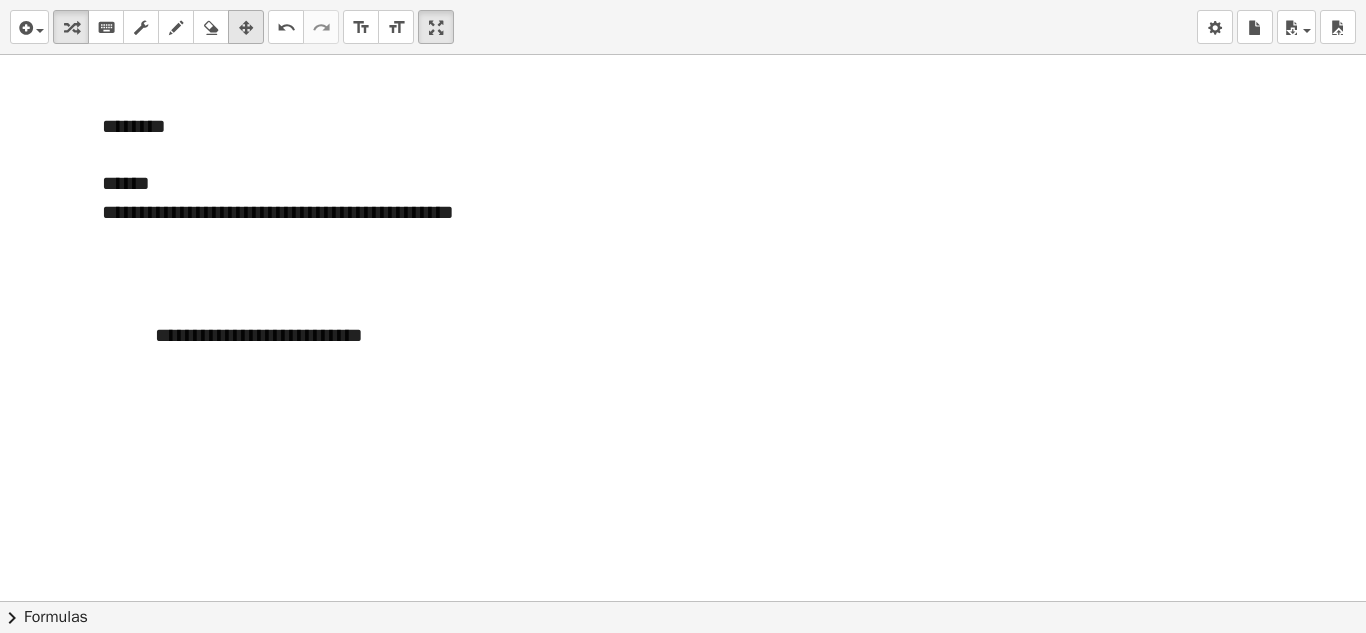 click at bounding box center [246, 27] 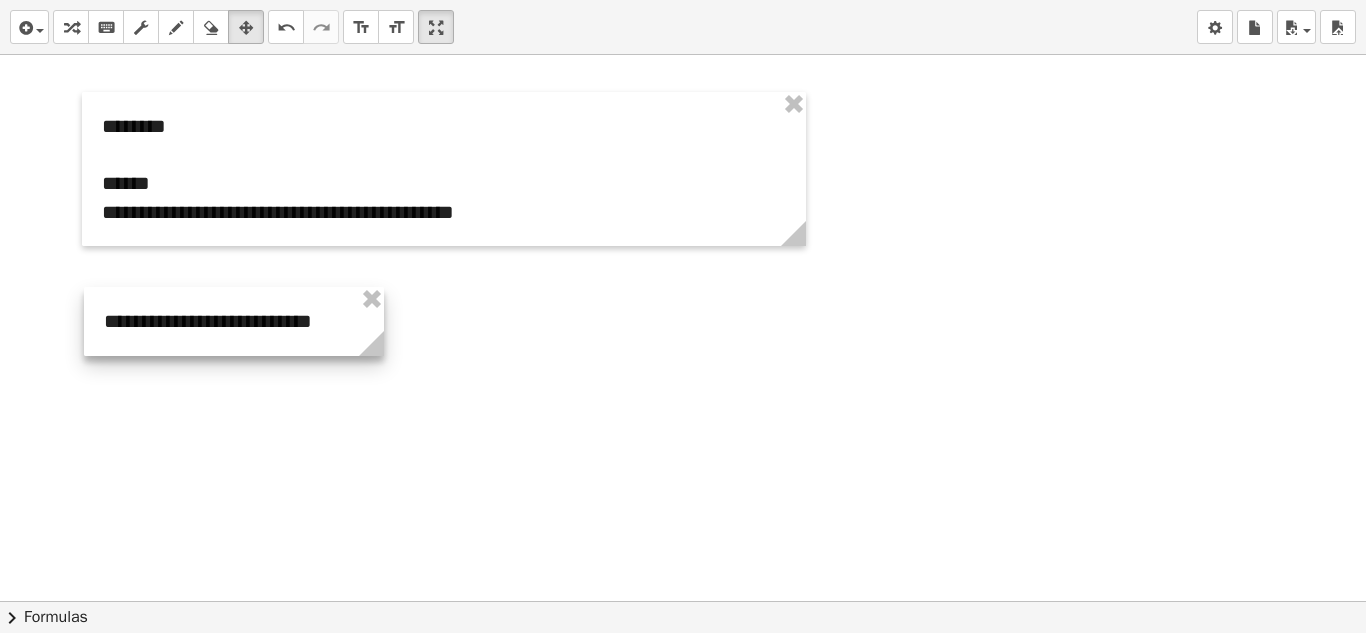 drag, startPoint x: 304, startPoint y: 337, endPoint x: 253, endPoint y: 323, distance: 52.886673 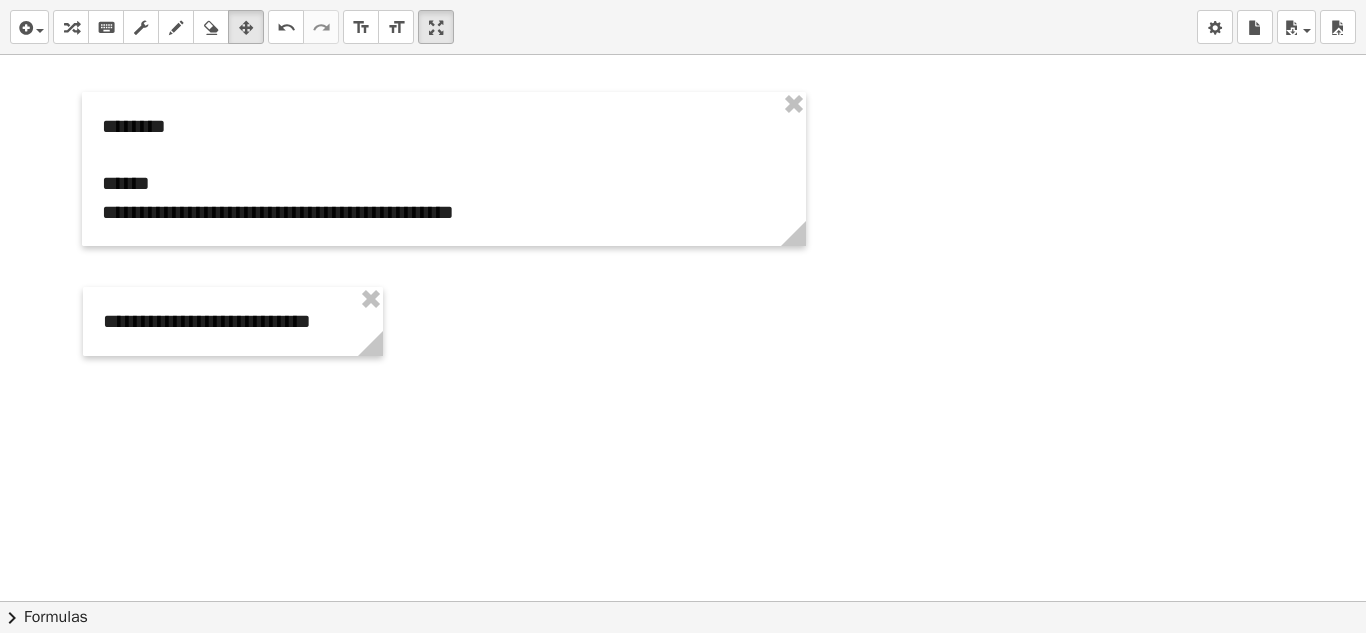 click at bounding box center (683, -1883) 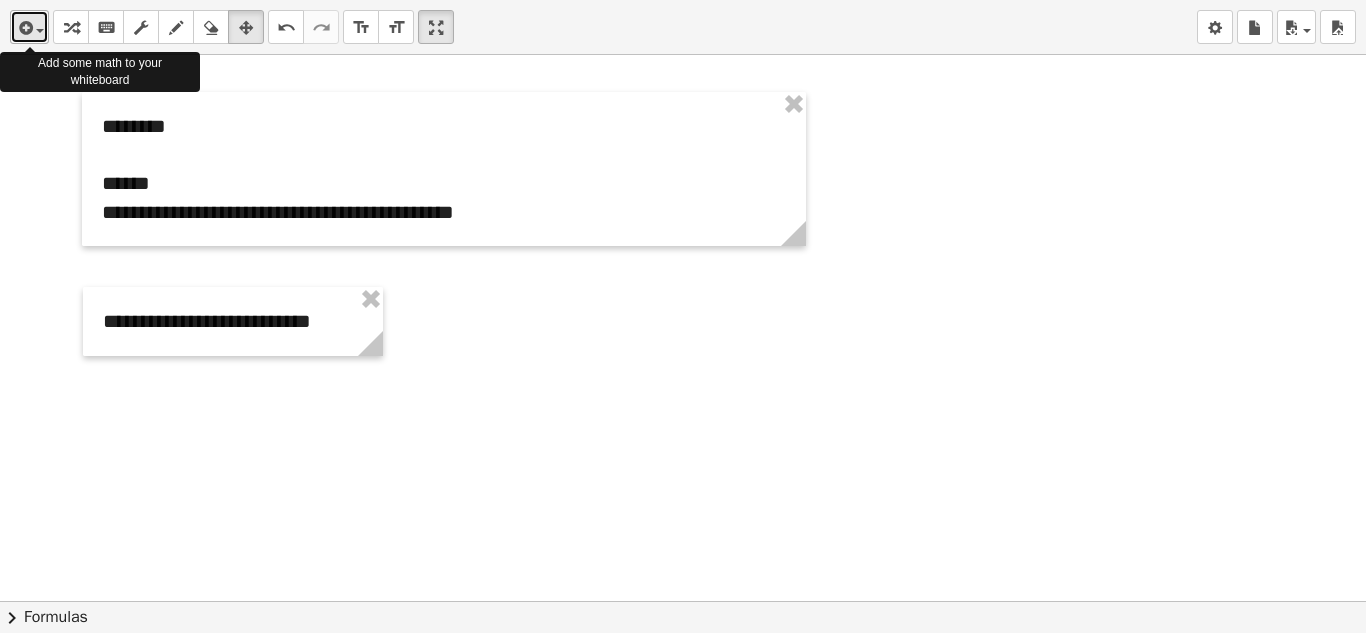 click at bounding box center [24, 28] 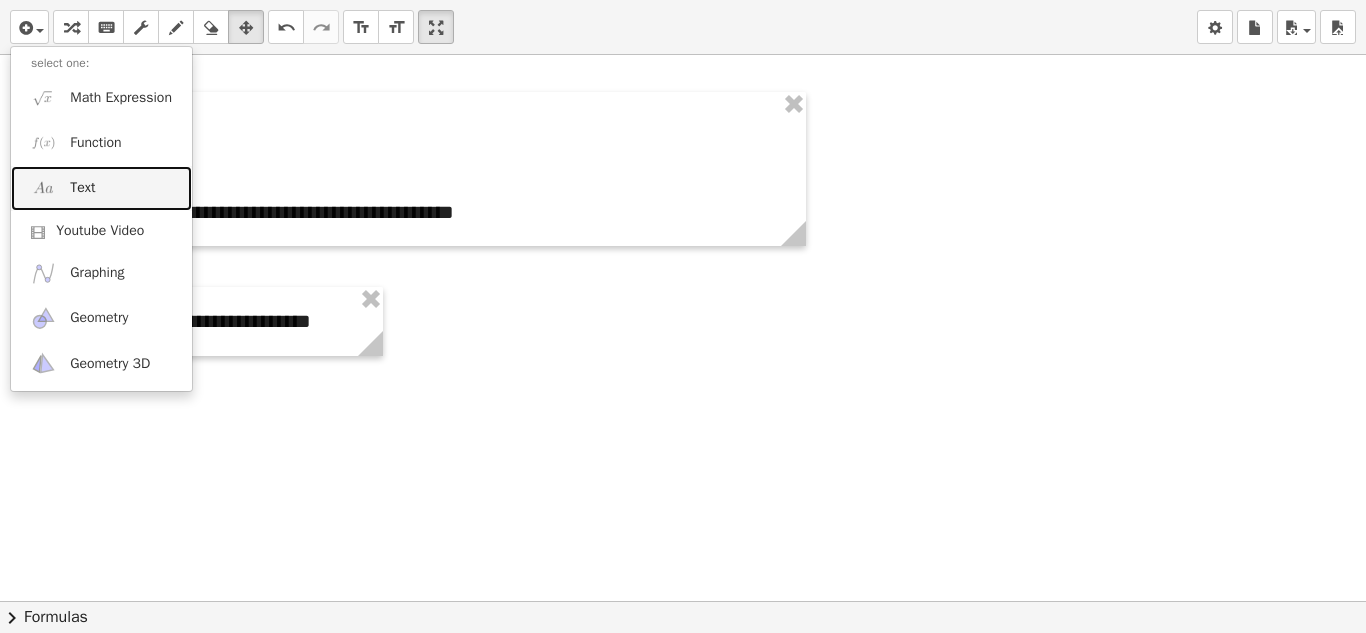 click on "Text" at bounding box center [101, 188] 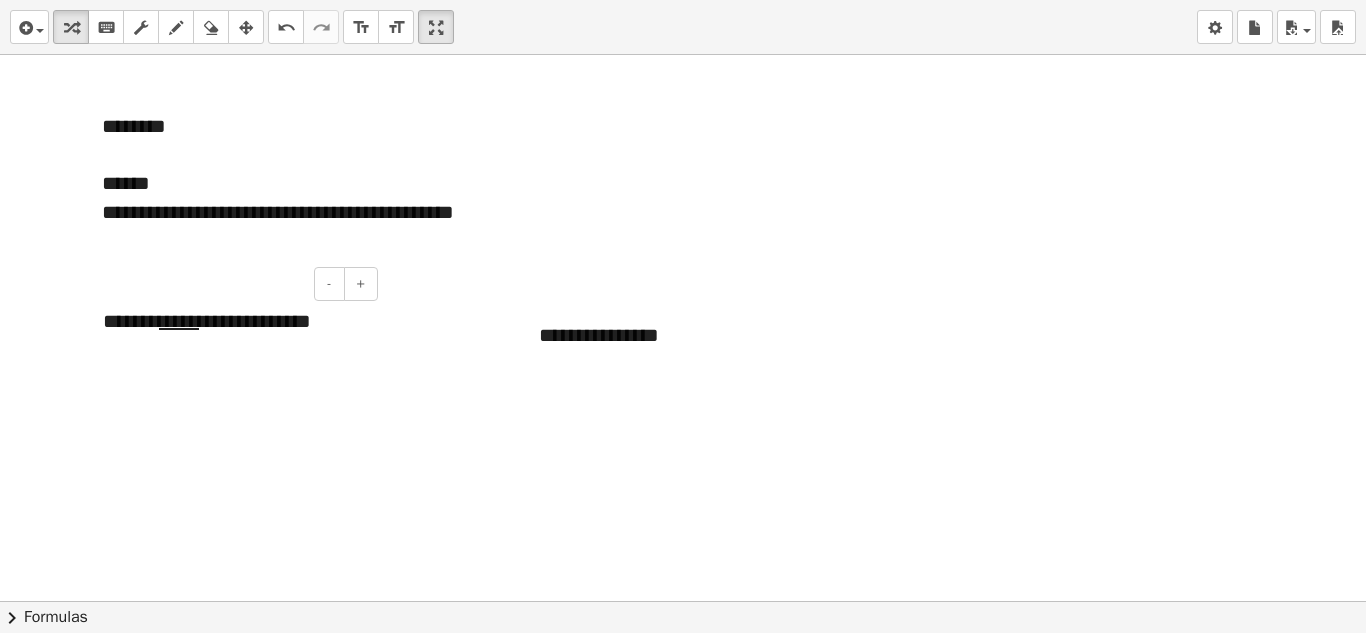 click on "**********" at bounding box center [233, 321] 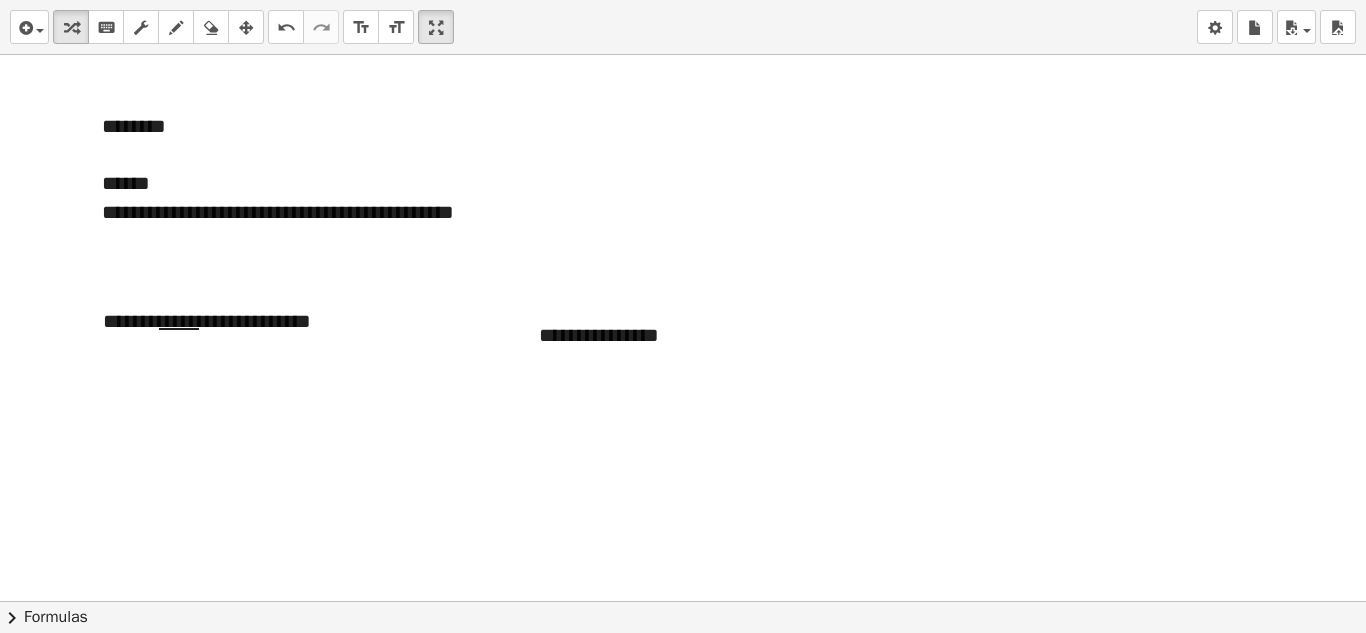 click at bounding box center (683, -1883) 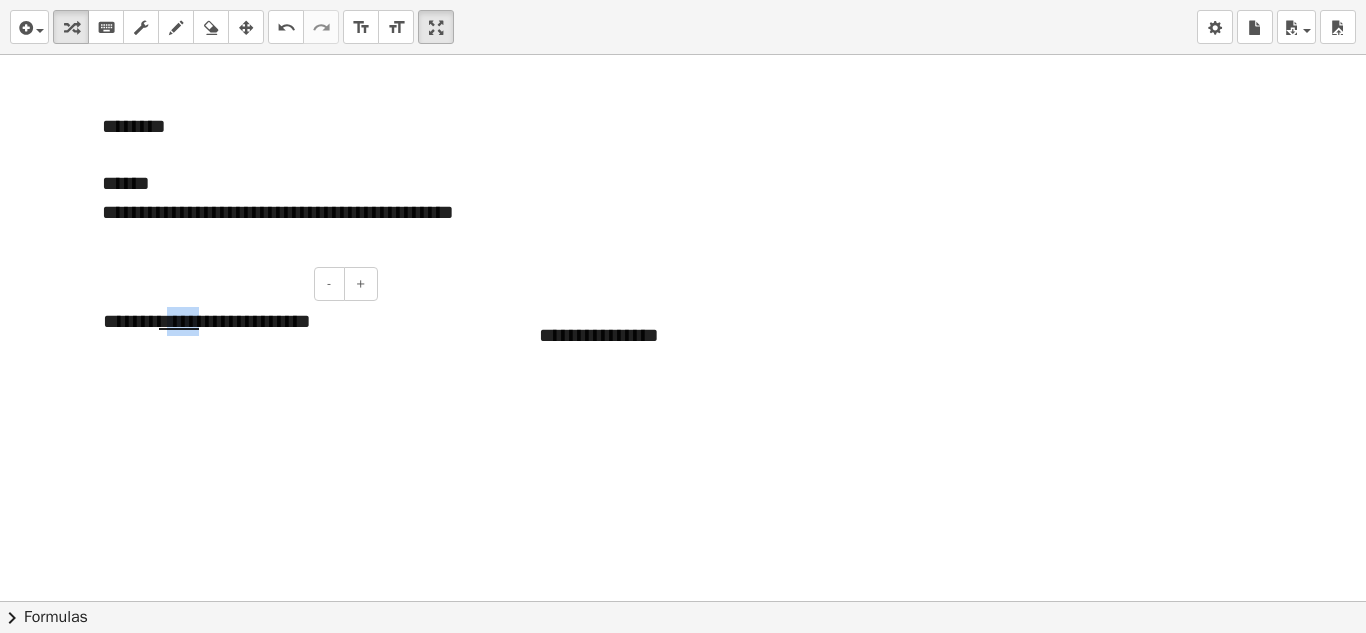 drag, startPoint x: 240, startPoint y: 335, endPoint x: 185, endPoint y: 325, distance: 55.9017 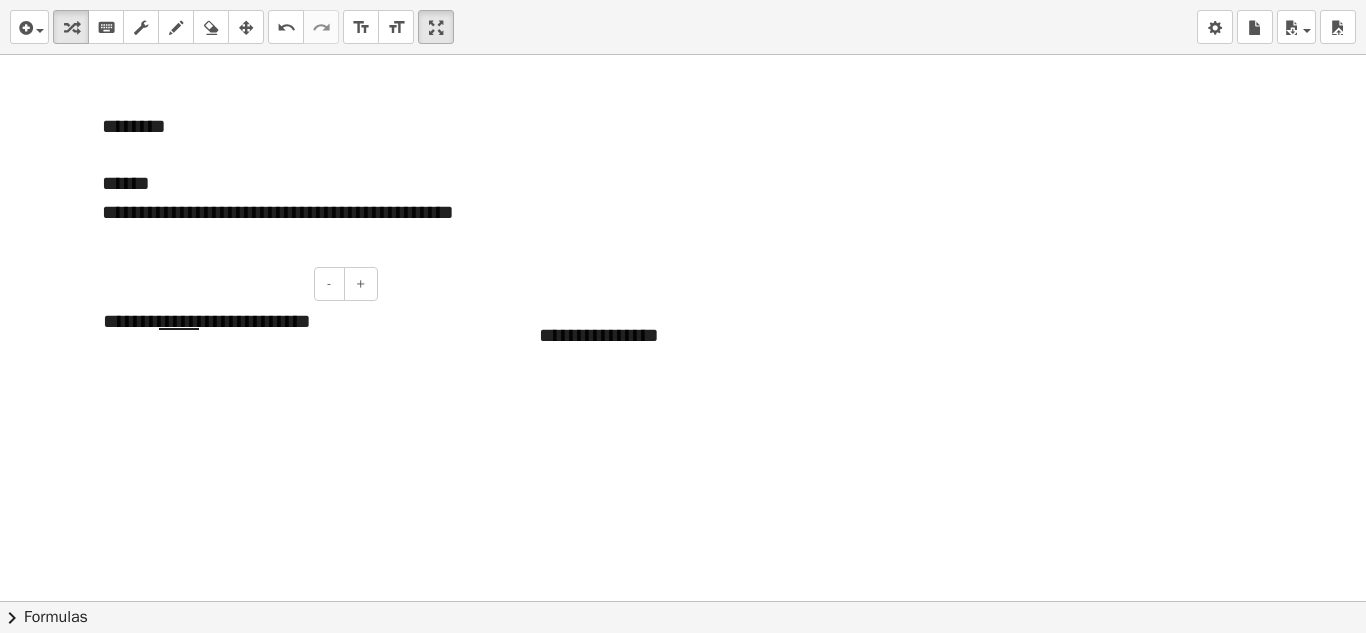 click on "**********" at bounding box center [233, 321] 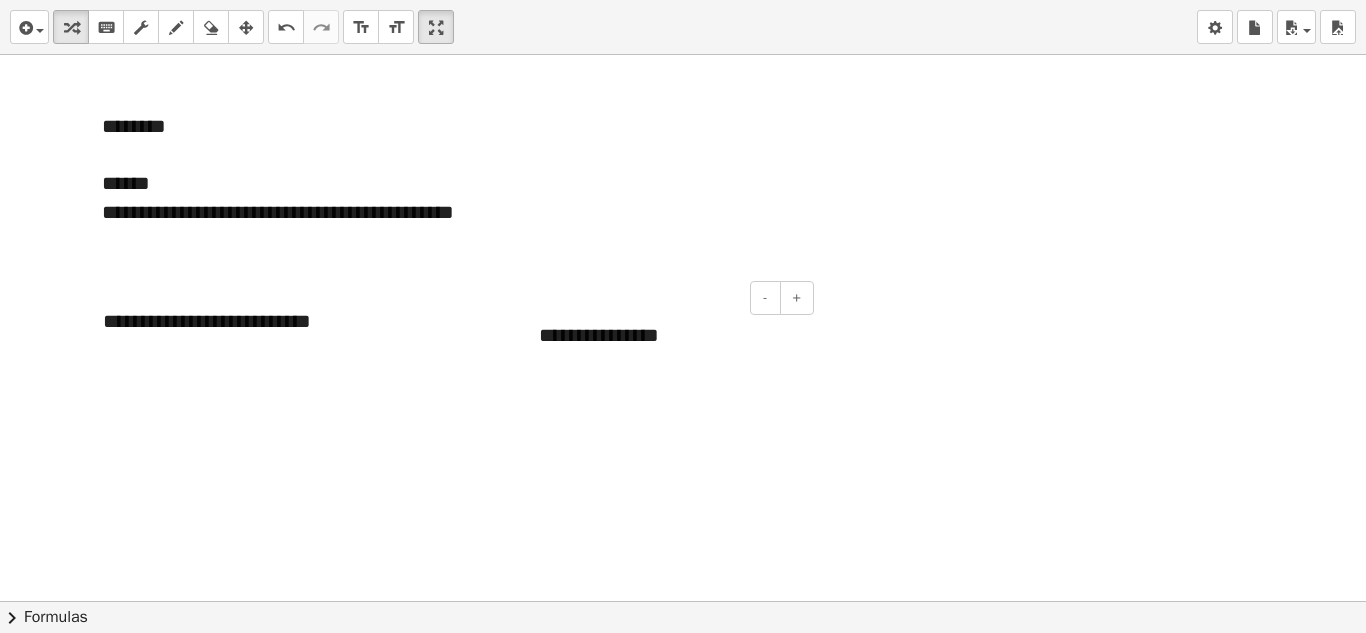 click on "**********" at bounding box center (669, 335) 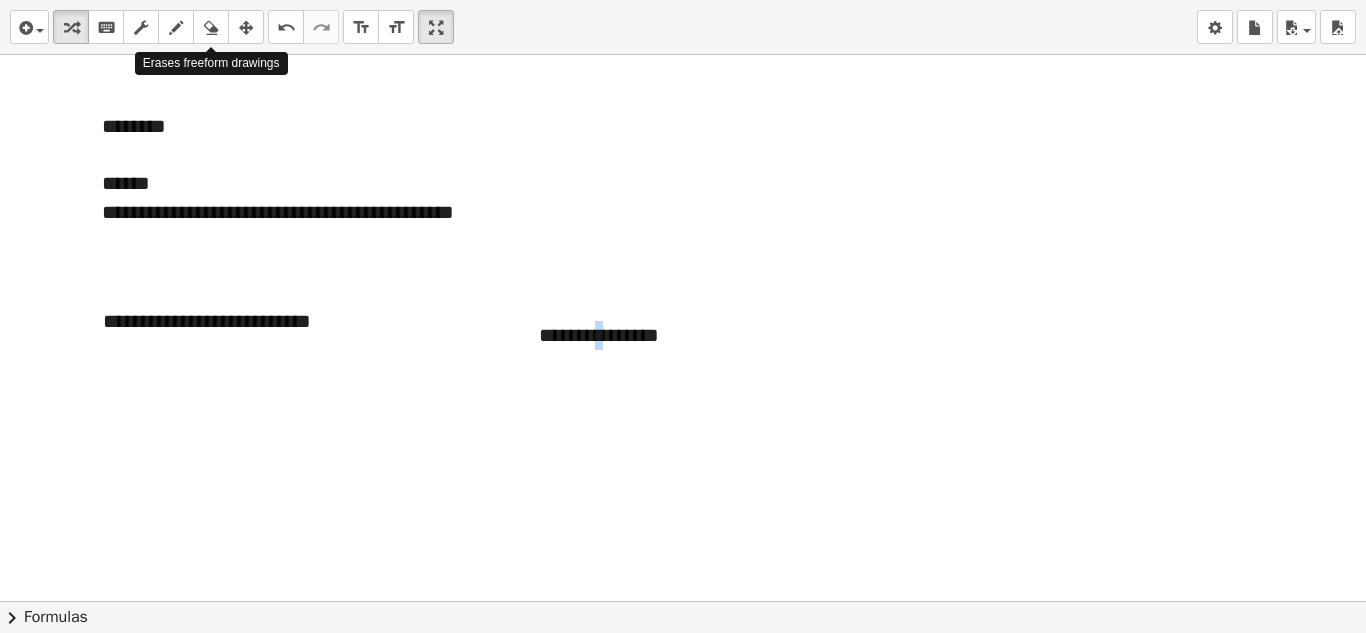 click at bounding box center (246, 28) 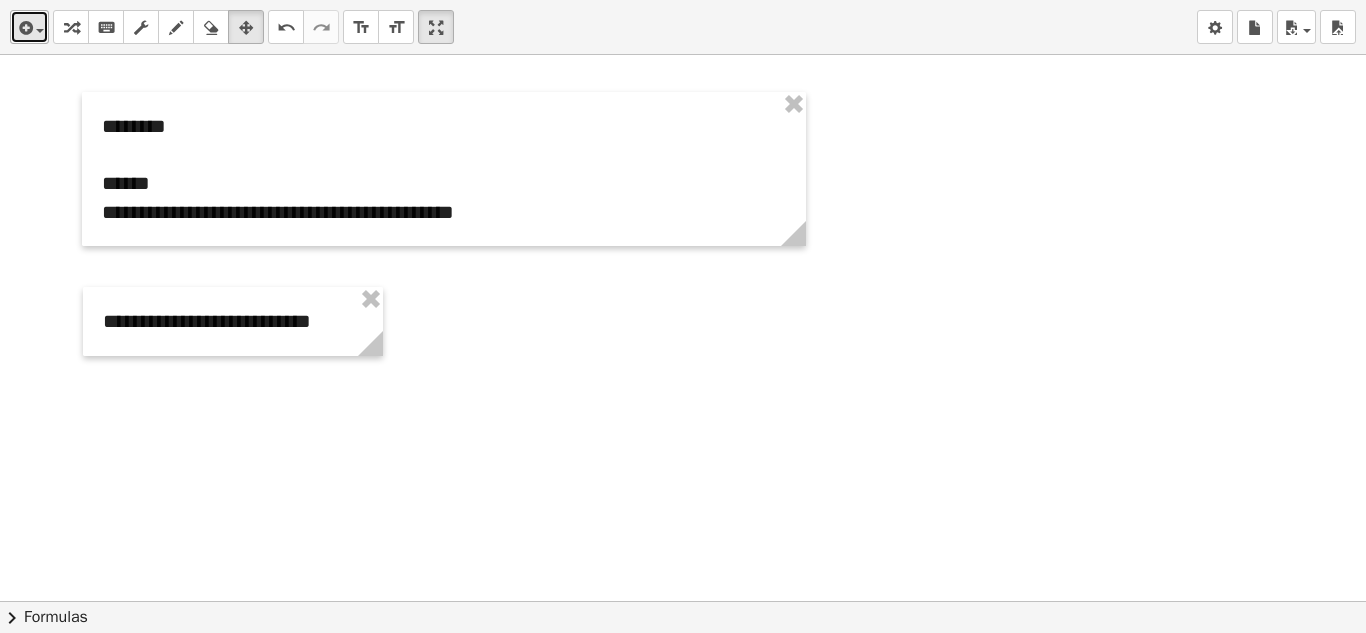 click at bounding box center [24, 28] 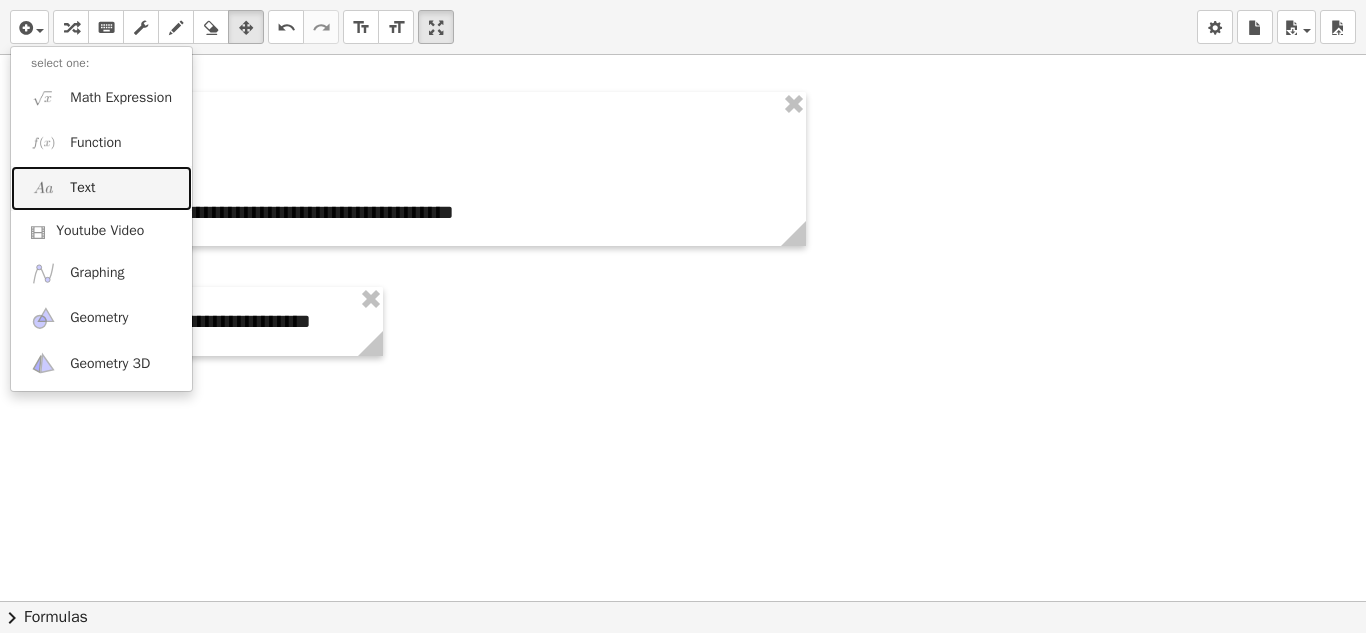 drag, startPoint x: 95, startPoint y: 190, endPoint x: 108, endPoint y: 242, distance: 53.600372 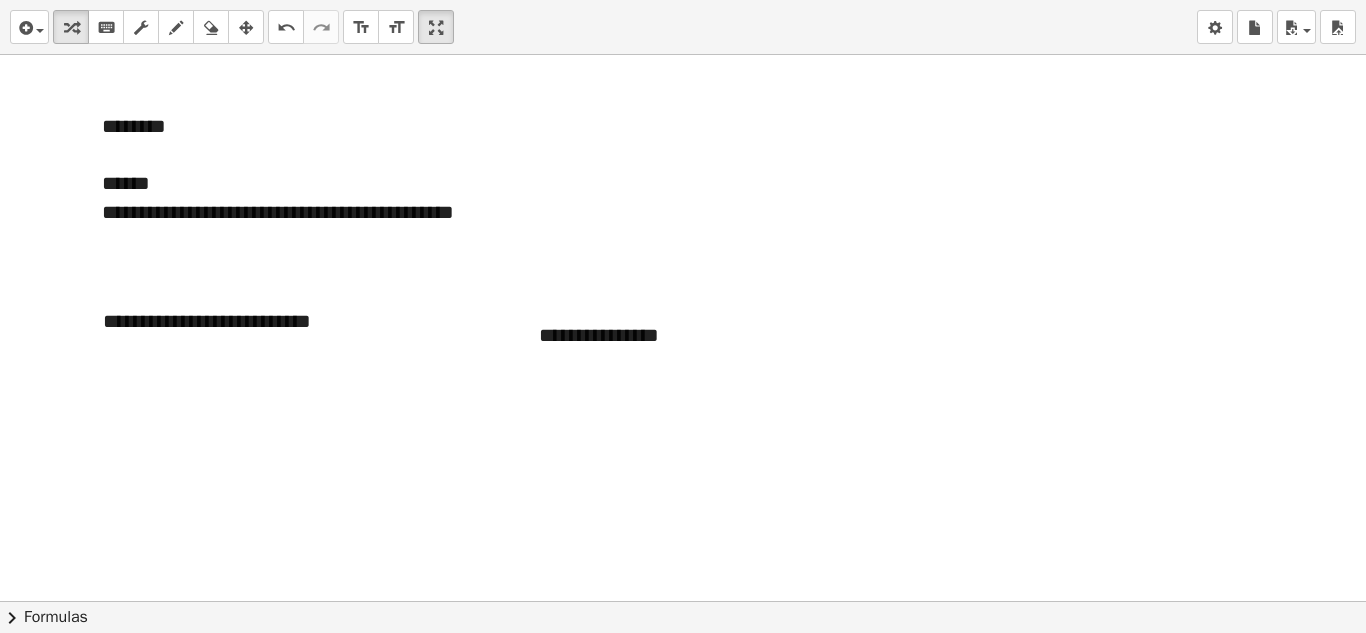 type 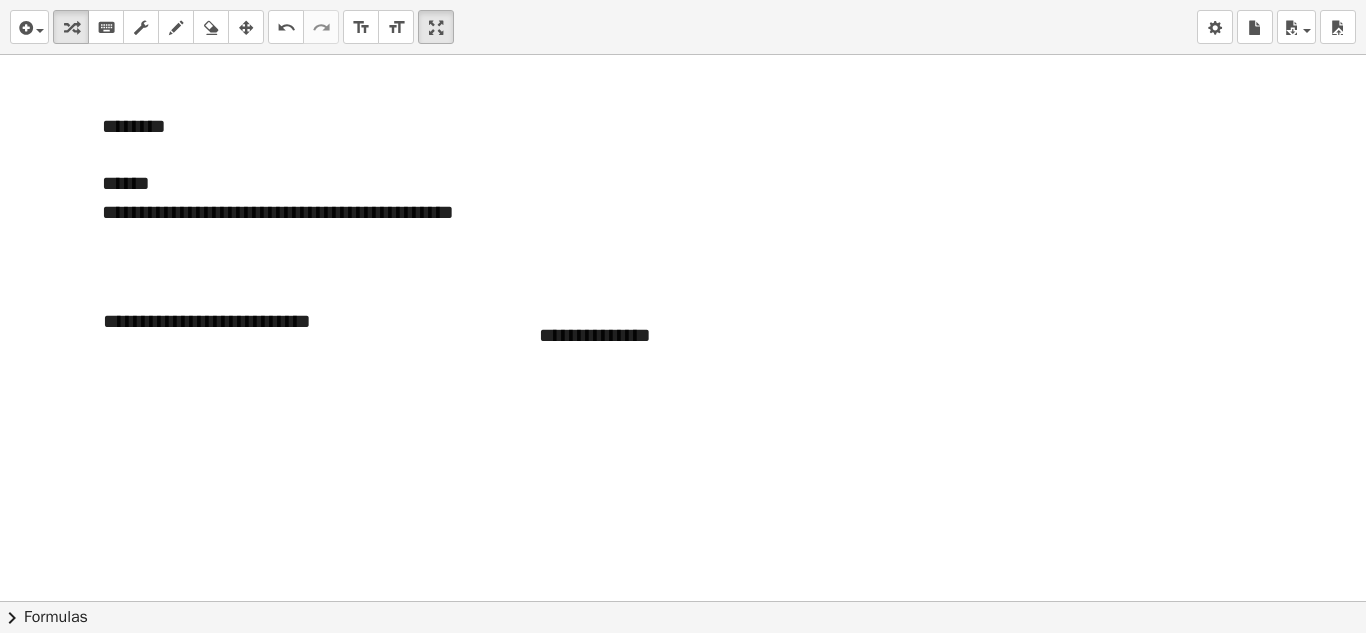click at bounding box center (683, -1883) 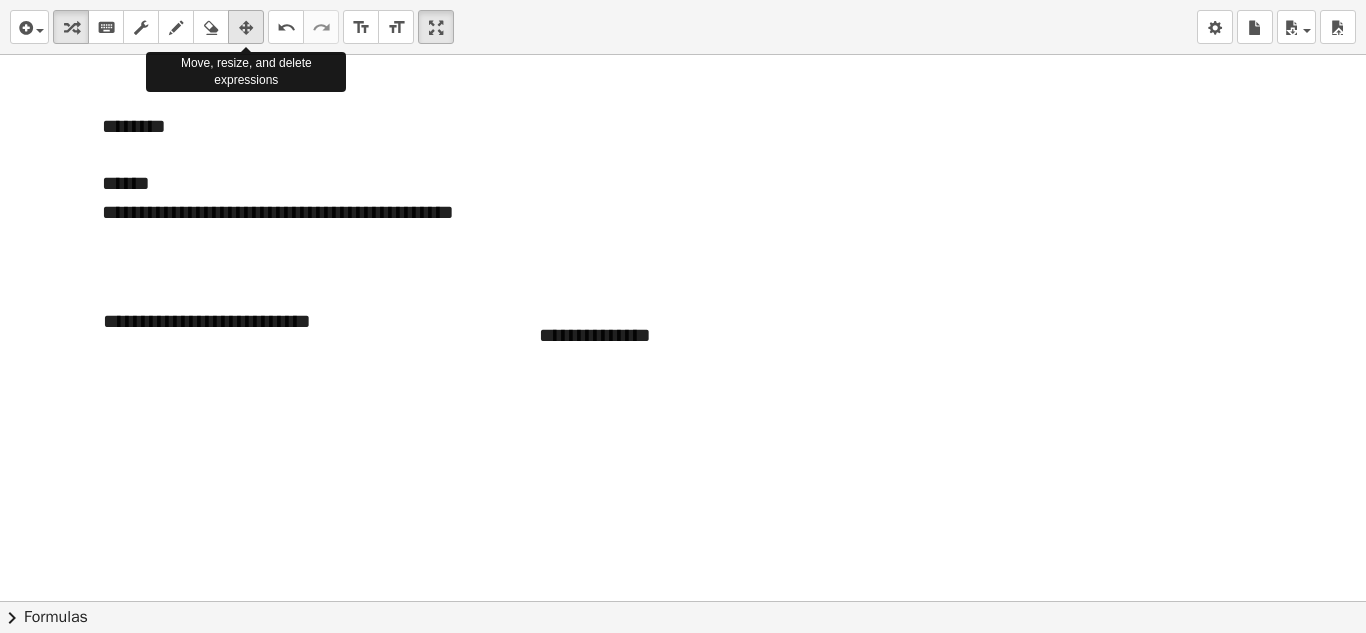 click at bounding box center [246, 28] 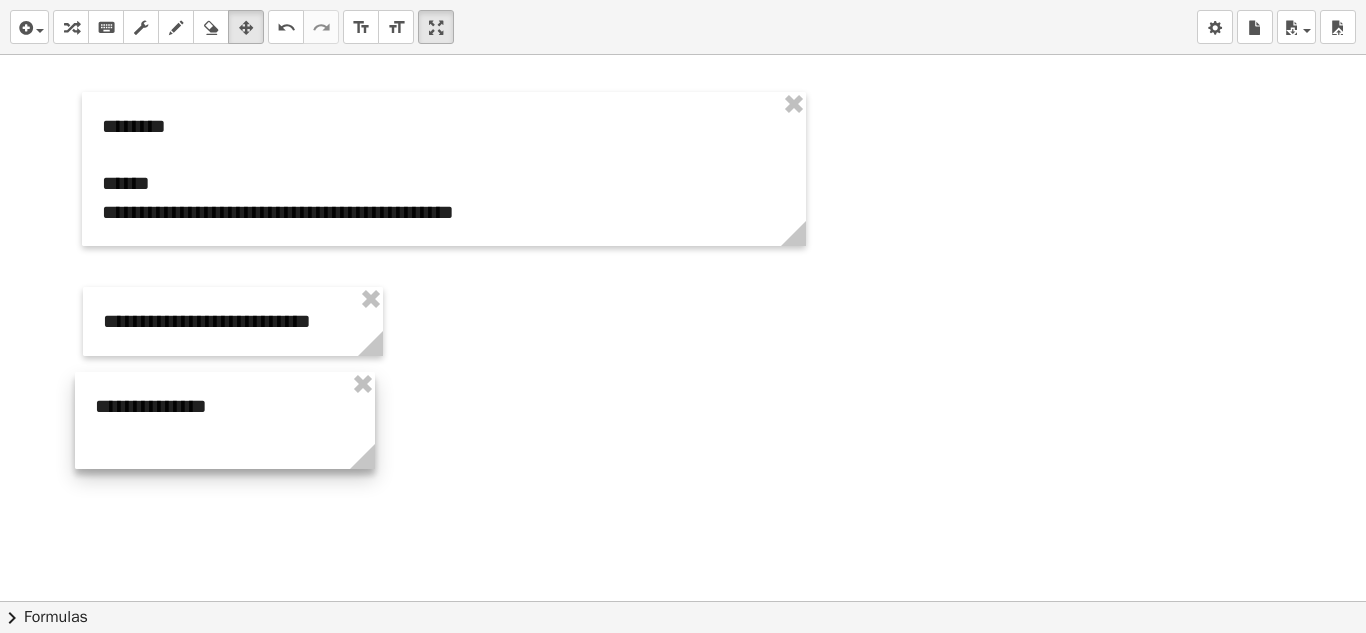 drag, startPoint x: 593, startPoint y: 350, endPoint x: 149, endPoint y: 421, distance: 449.64096 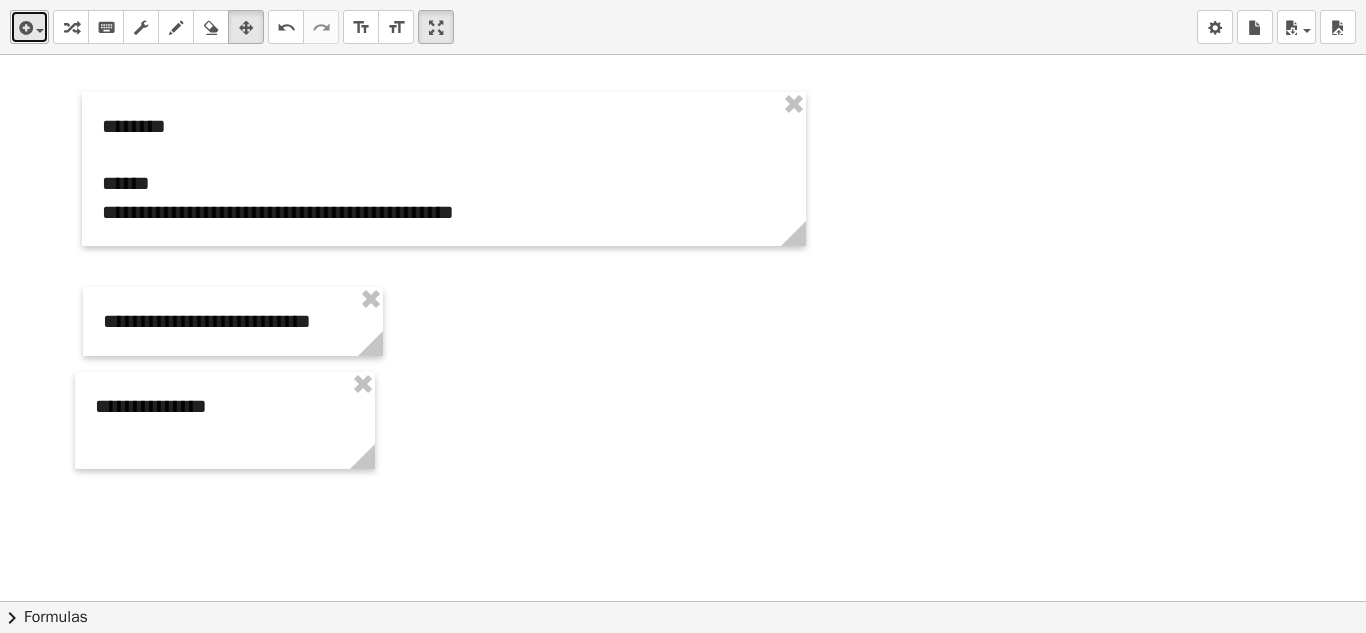 drag, startPoint x: 13, startPoint y: 30, endPoint x: 27, endPoint y: 43, distance: 19.104973 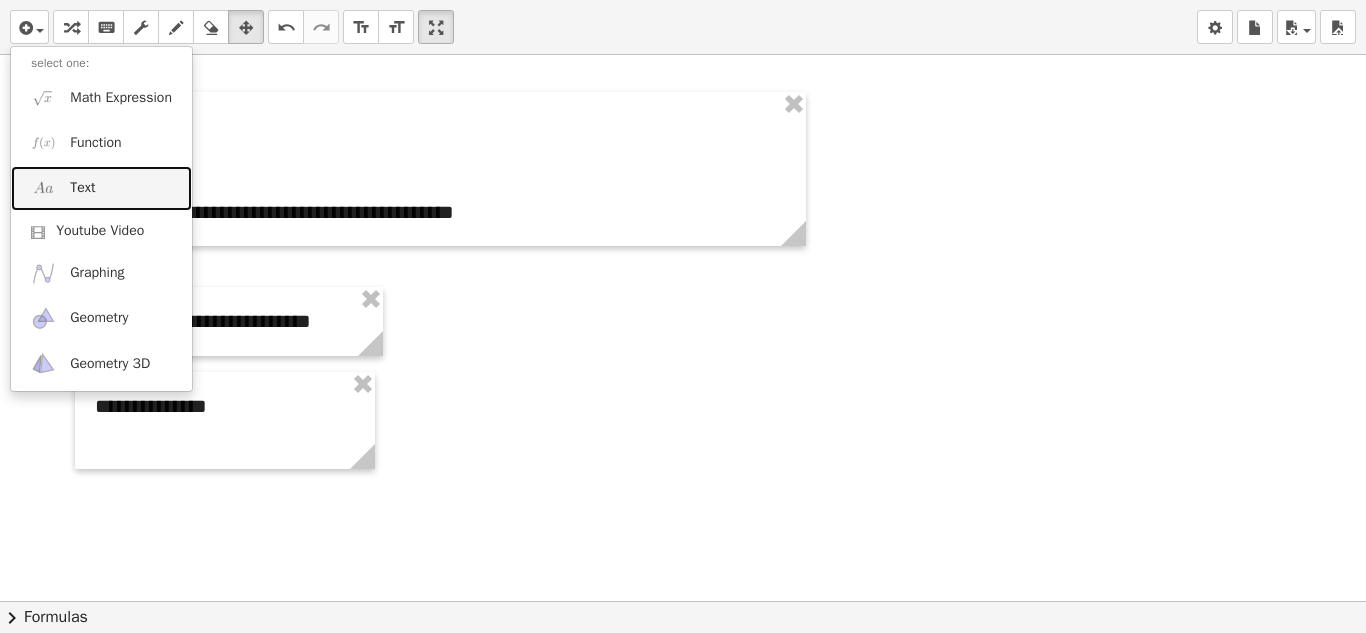 click on "Text" at bounding box center (82, 188) 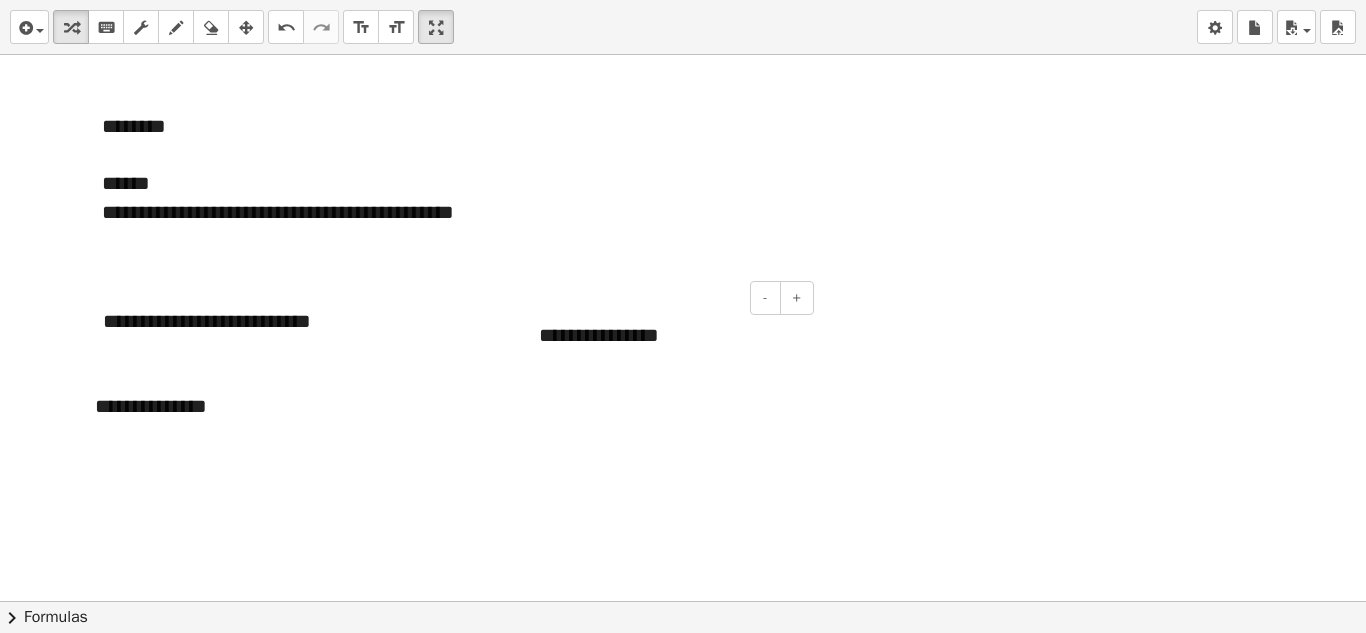 type 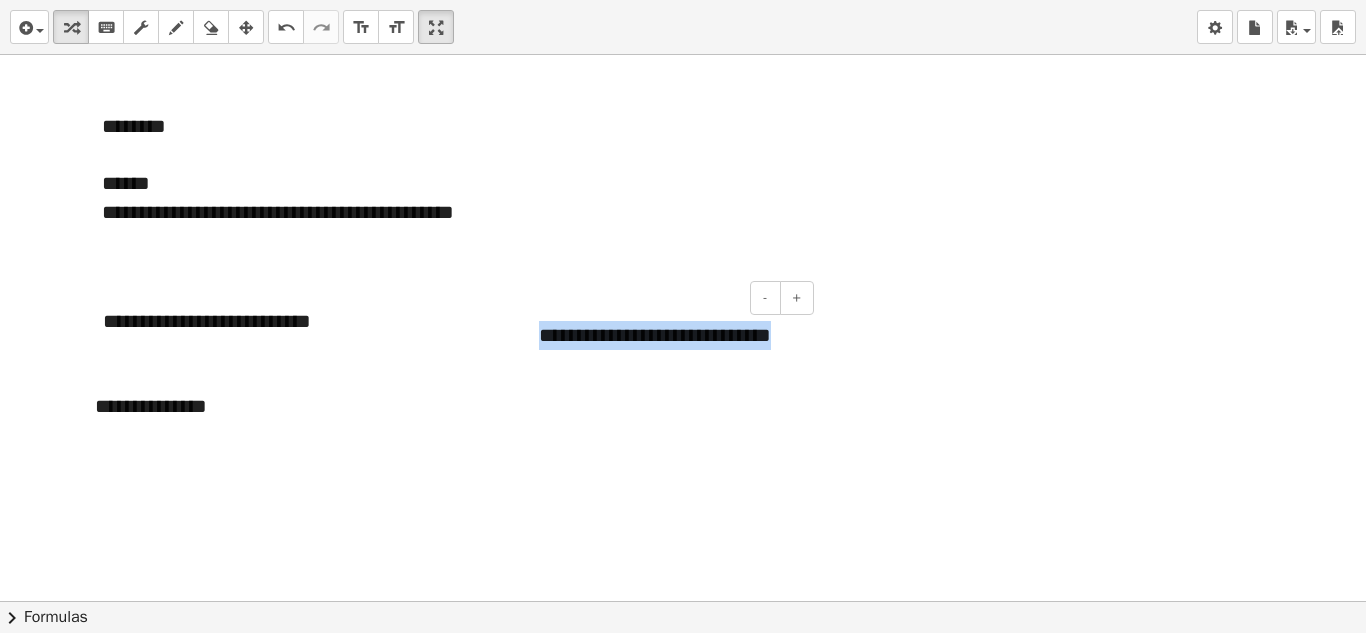 drag, startPoint x: 785, startPoint y: 339, endPoint x: 530, endPoint y: 342, distance: 255.01764 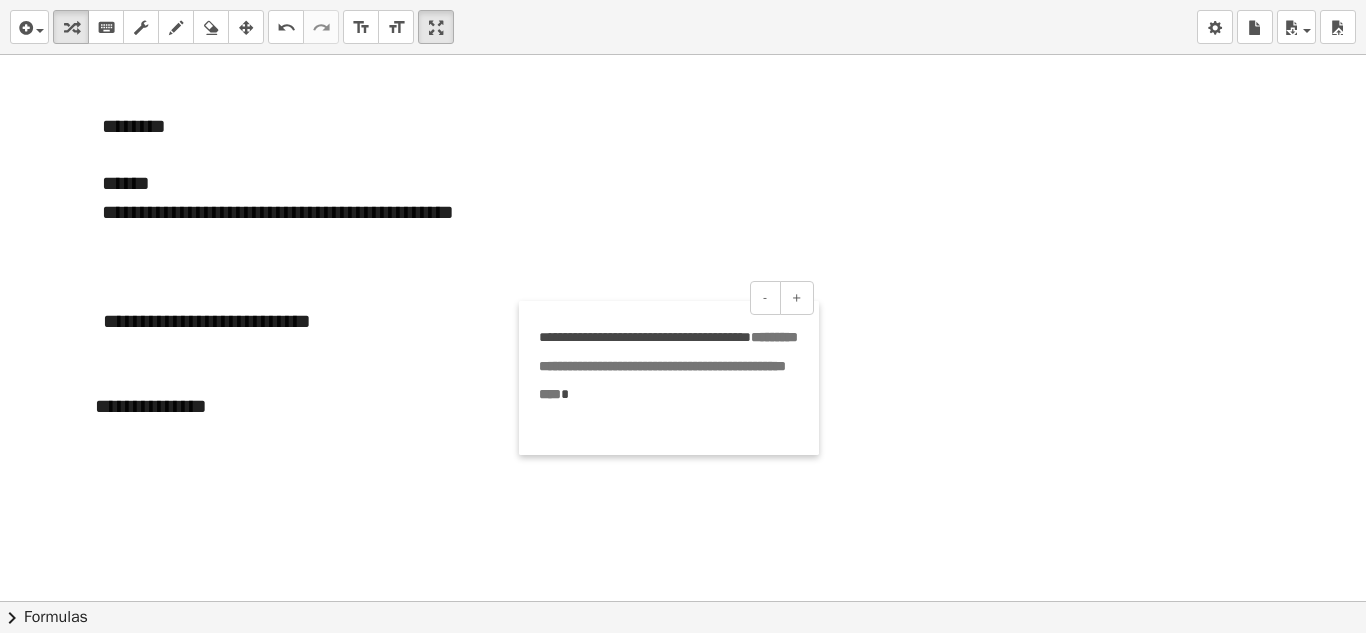 click at bounding box center (529, 378) 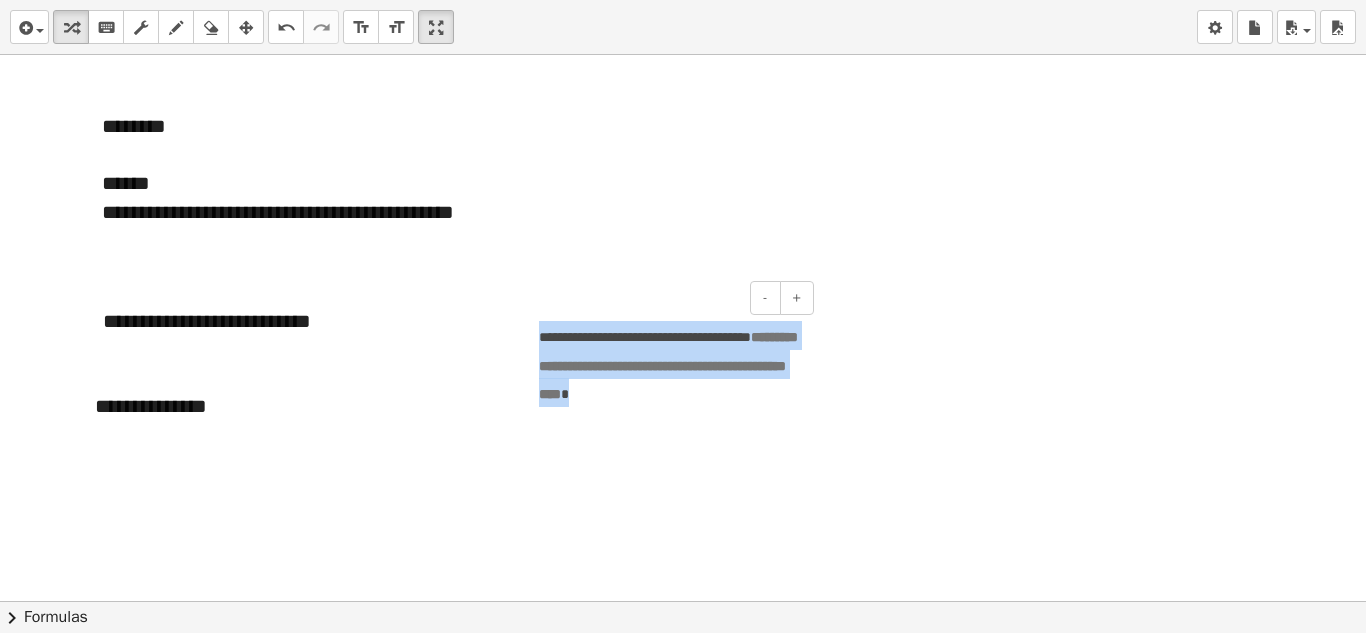 drag, startPoint x: 605, startPoint y: 426, endPoint x: 526, endPoint y: 344, distance: 113.86395 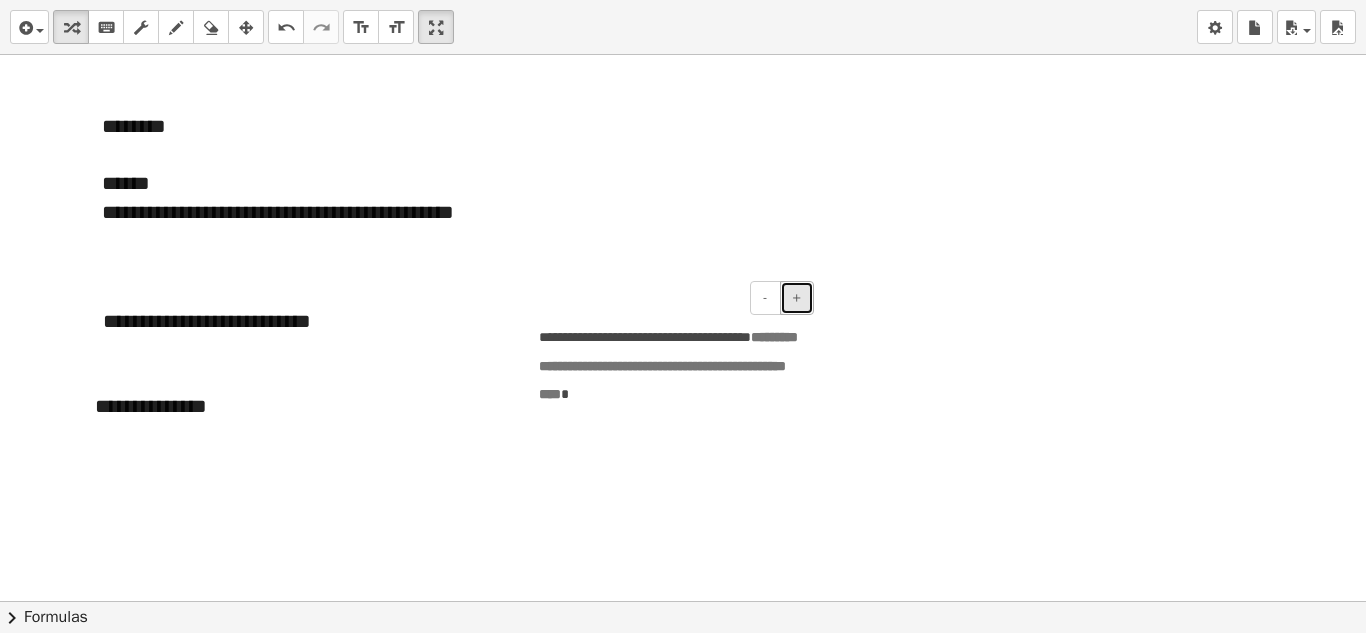 click on "+" at bounding box center (797, 297) 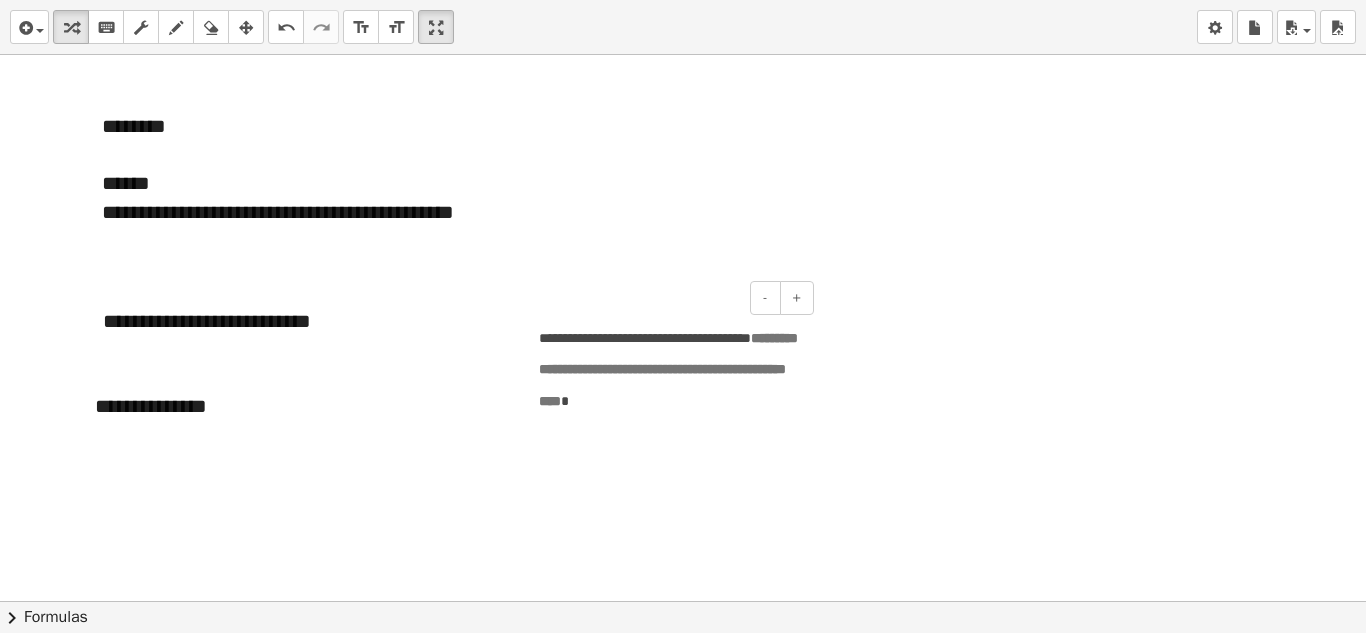 click on "**********" at bounding box center [668, 369] 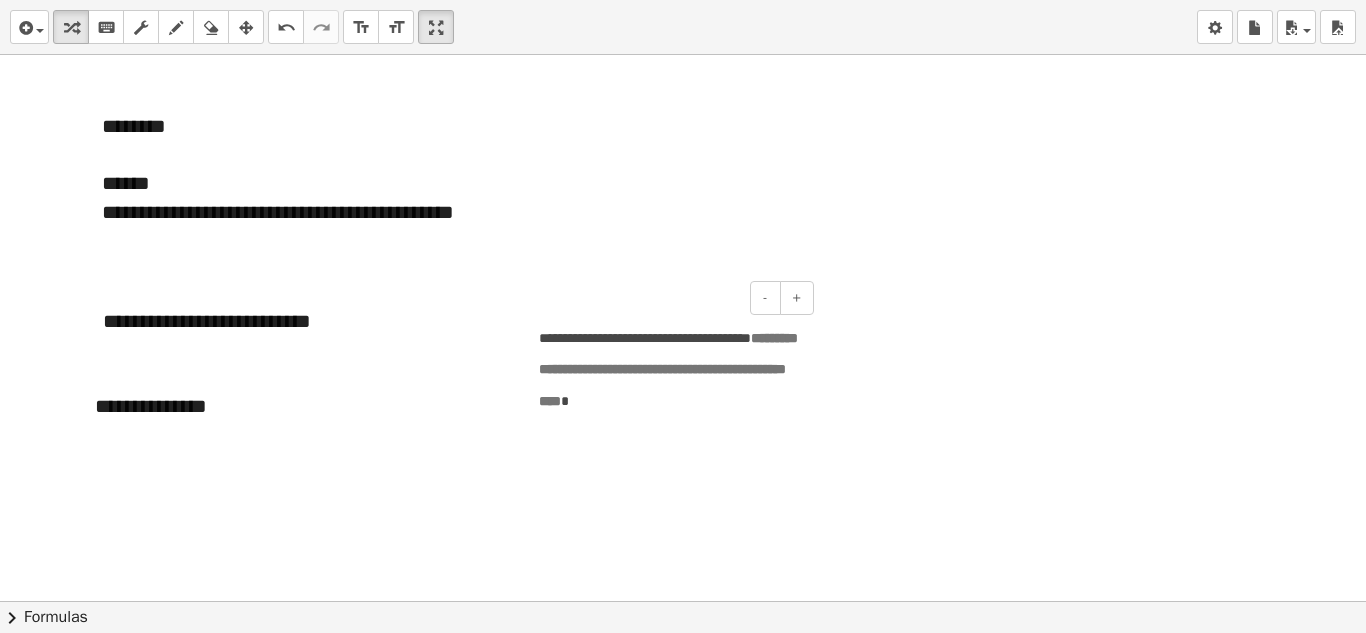 click on "**********" at bounding box center (669, 384) 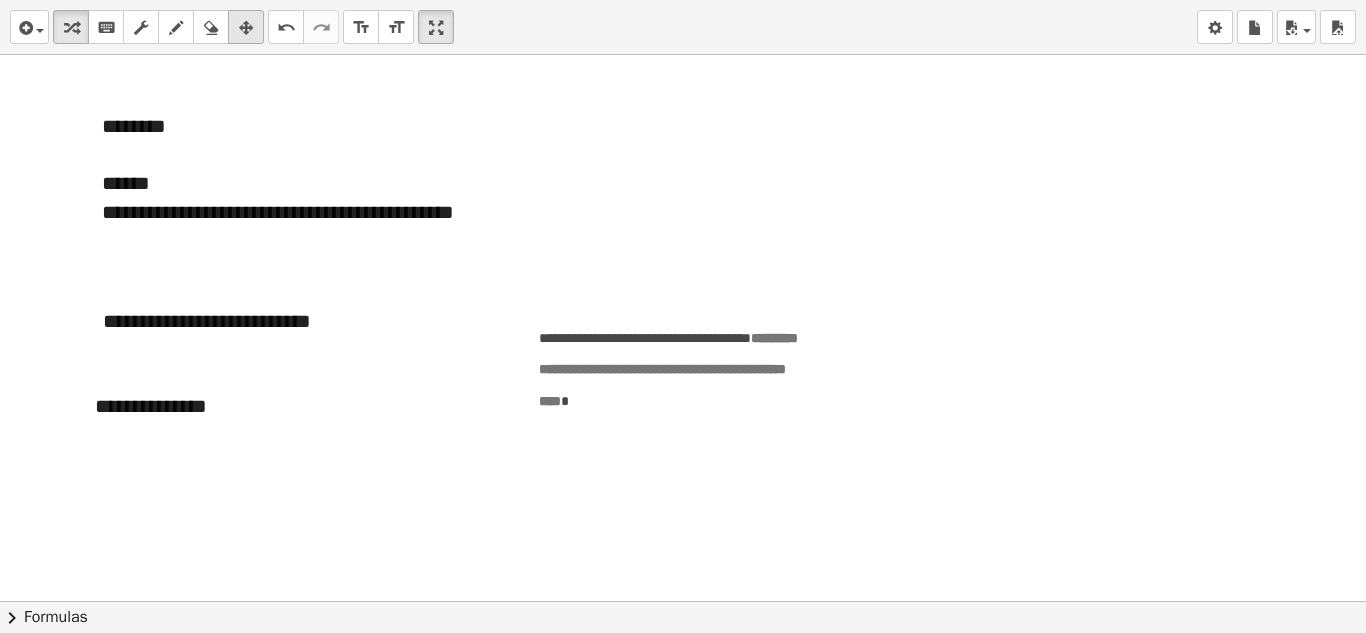 click at bounding box center (246, 28) 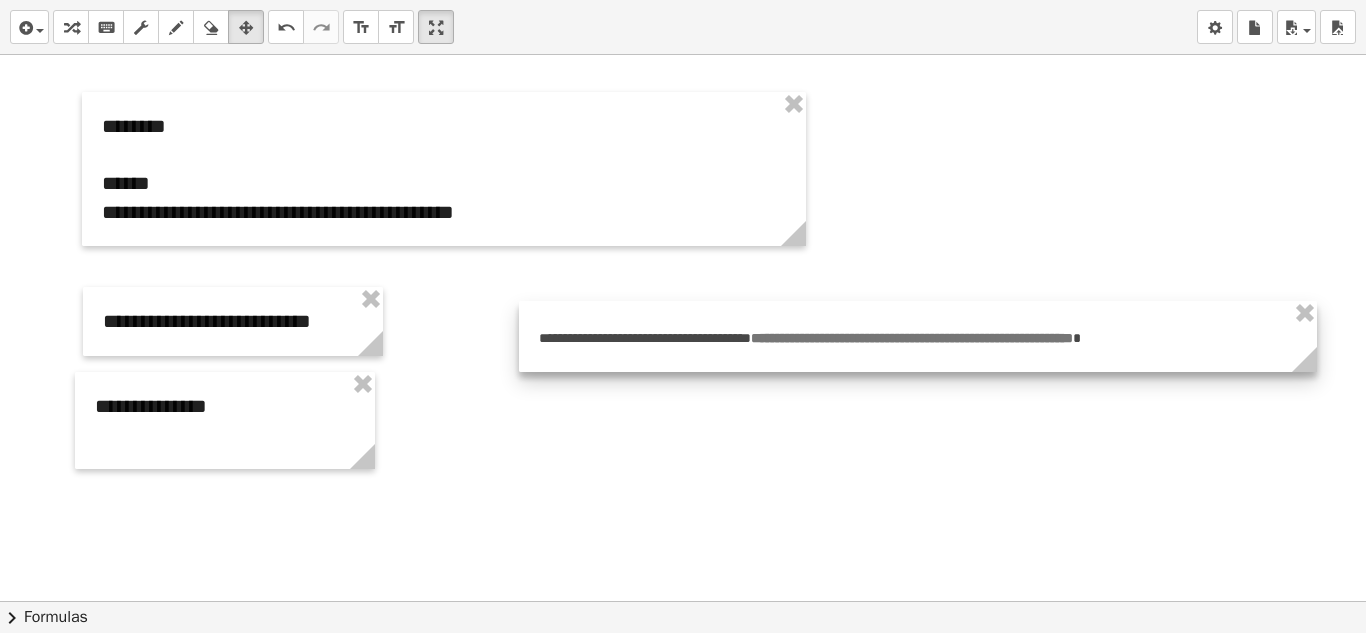 drag, startPoint x: 828, startPoint y: 459, endPoint x: 936, endPoint y: 400, distance: 123.065025 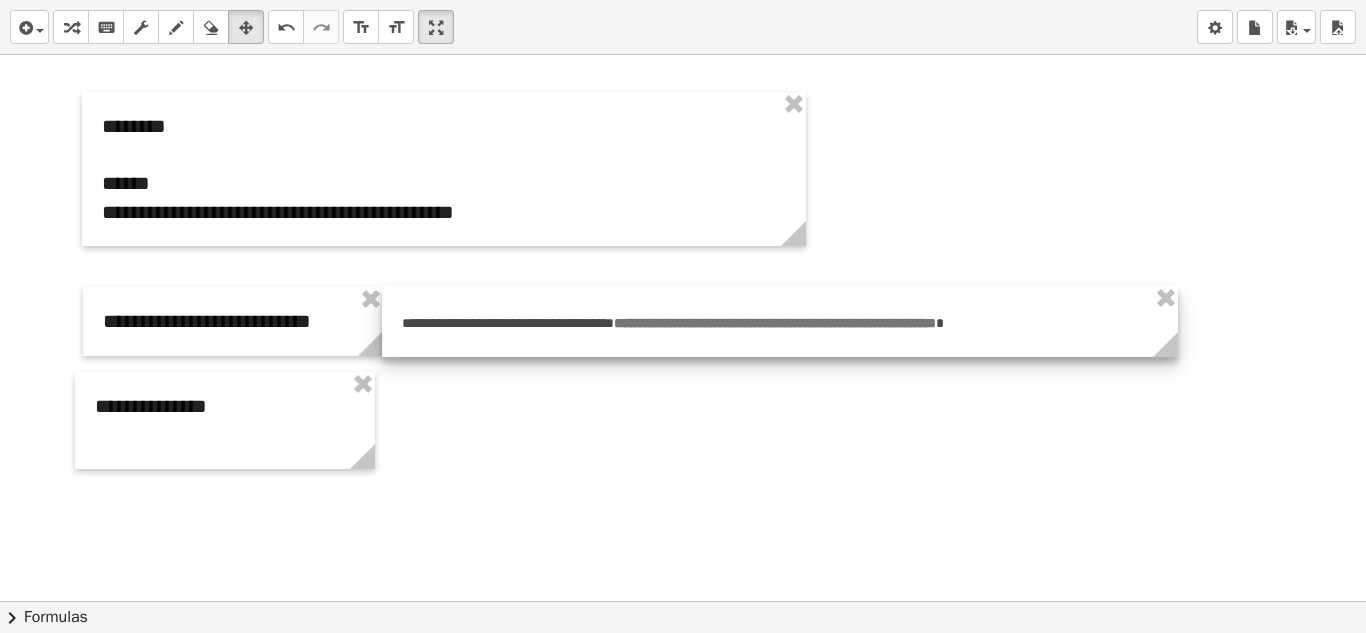 drag, startPoint x: 770, startPoint y: 350, endPoint x: 633, endPoint y: 335, distance: 137.81873 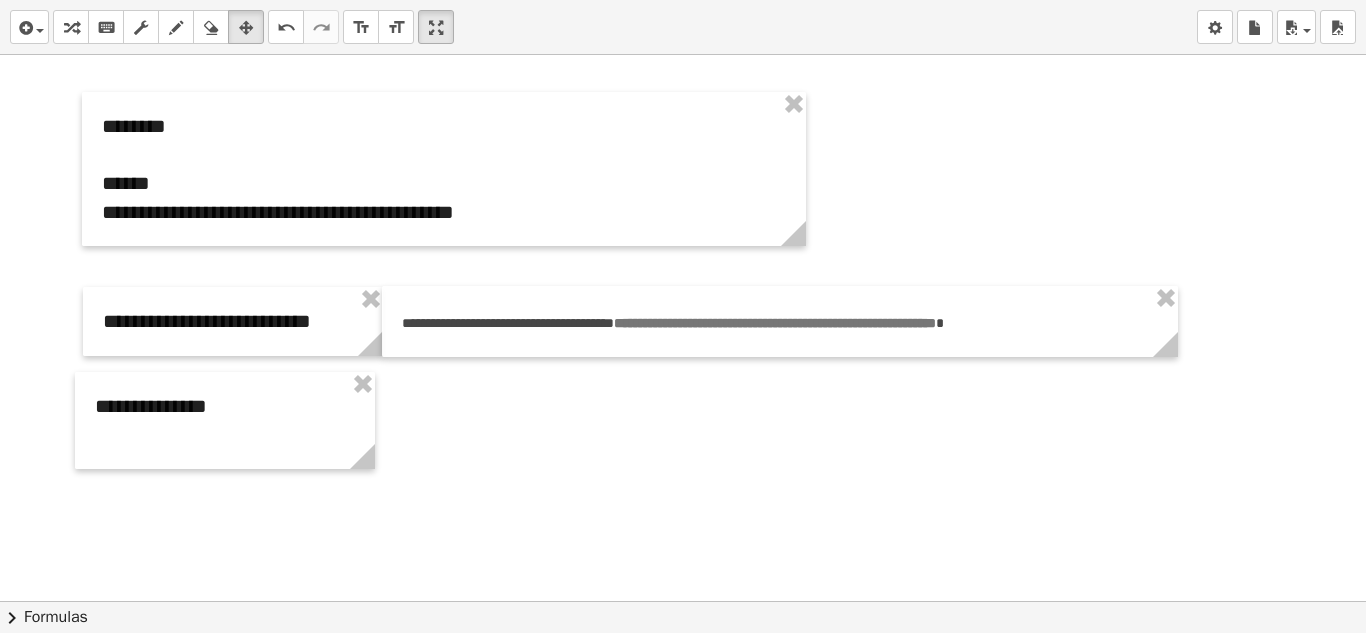 click at bounding box center [683, -1883] 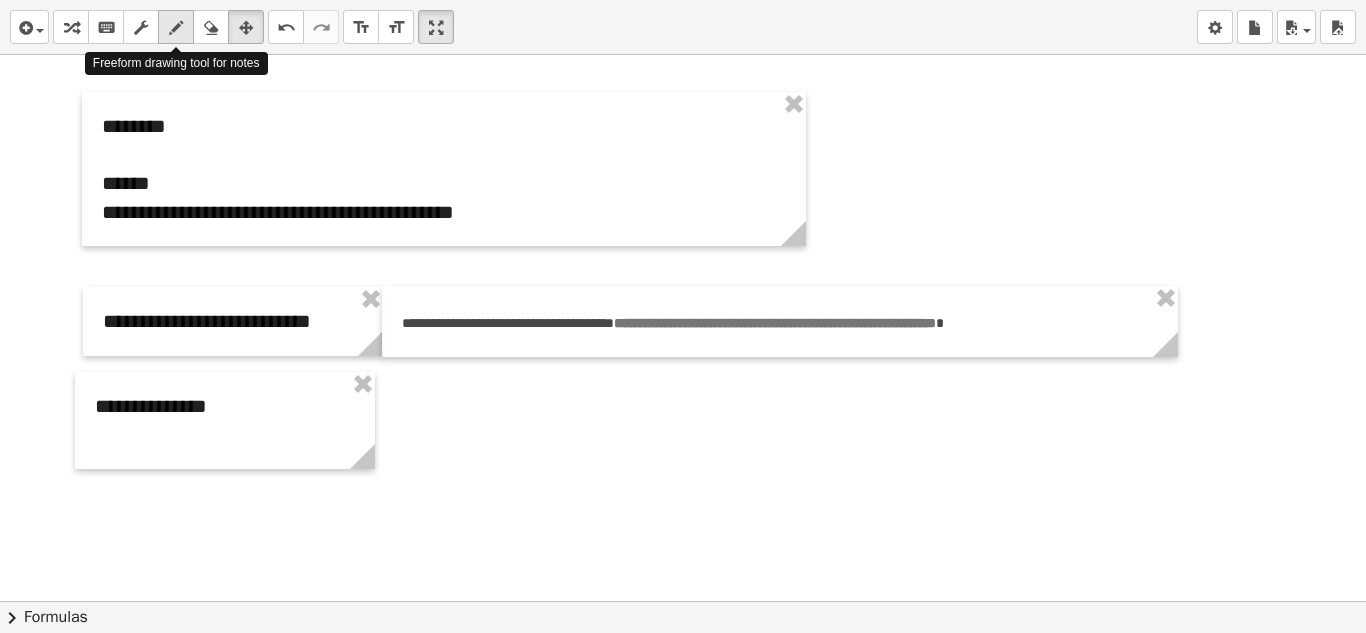 click at bounding box center [176, 27] 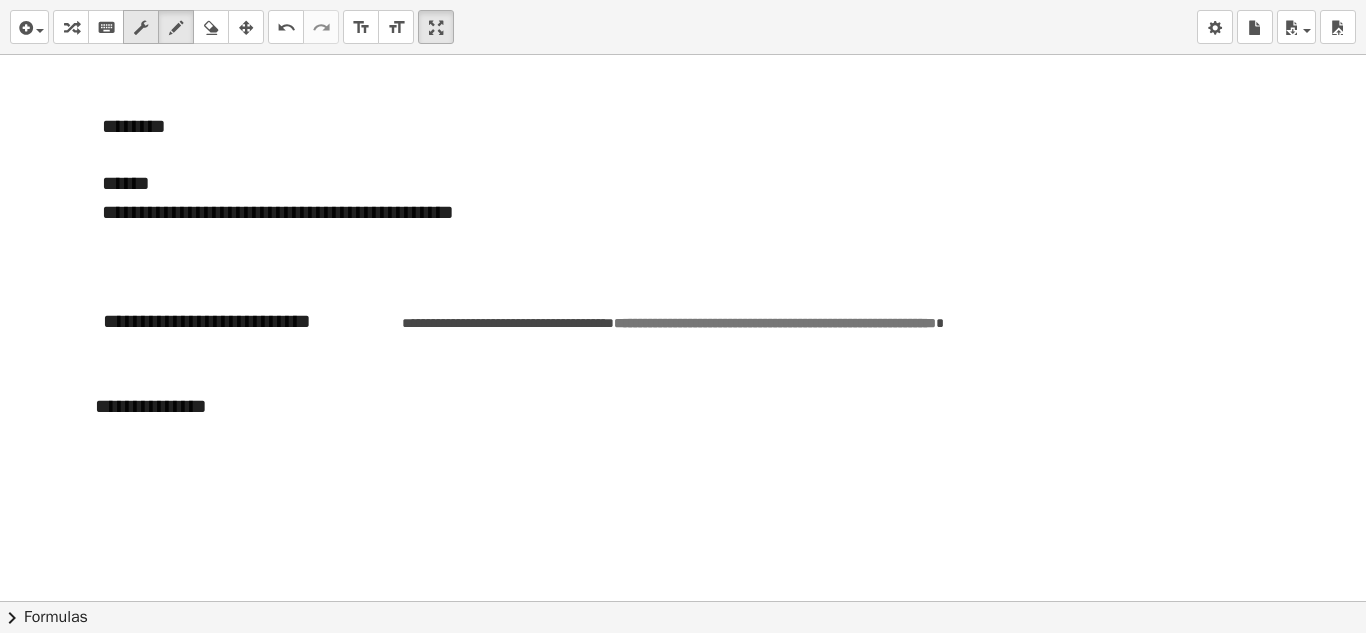 drag, startPoint x: 147, startPoint y: 29, endPoint x: 307, endPoint y: 110, distance: 179.33488 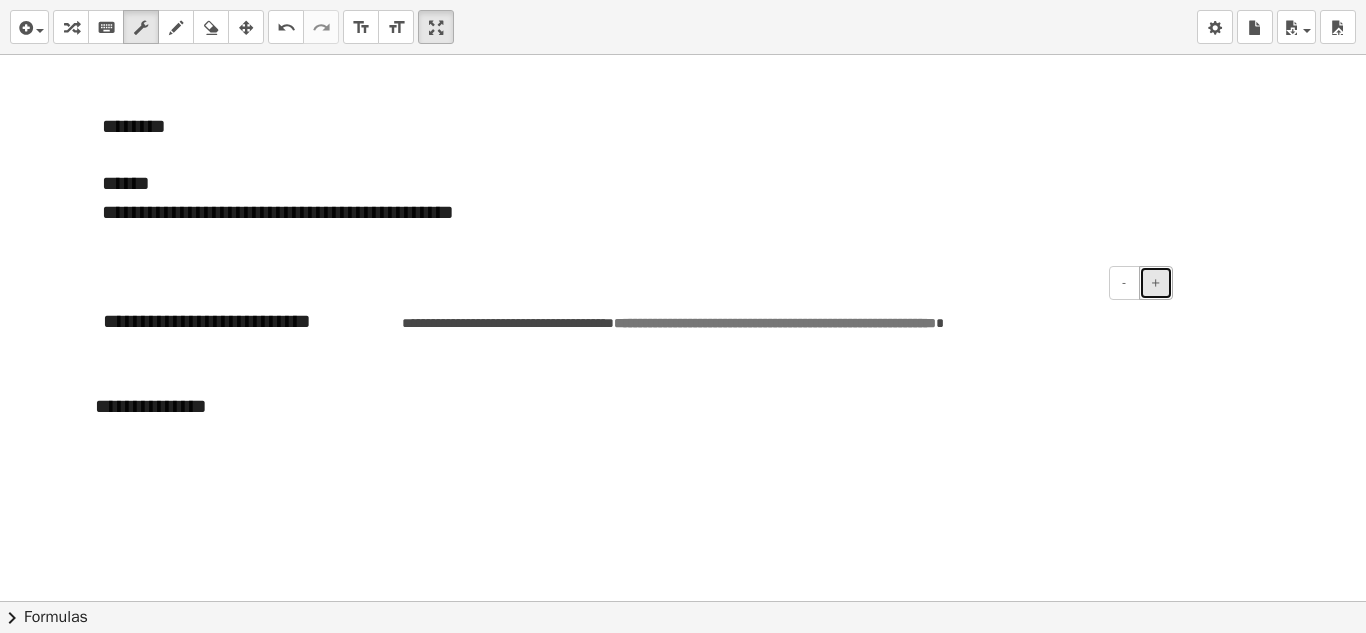 click on "+" at bounding box center [1156, 283] 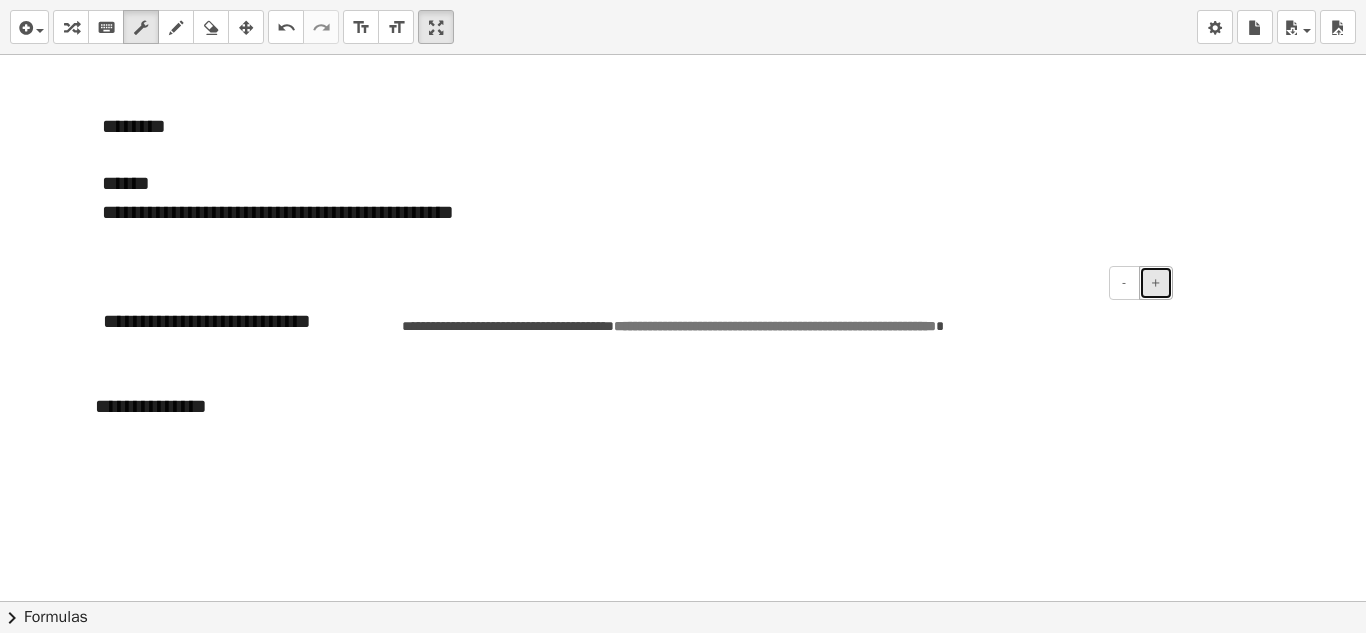 click on "+" at bounding box center (1156, 283) 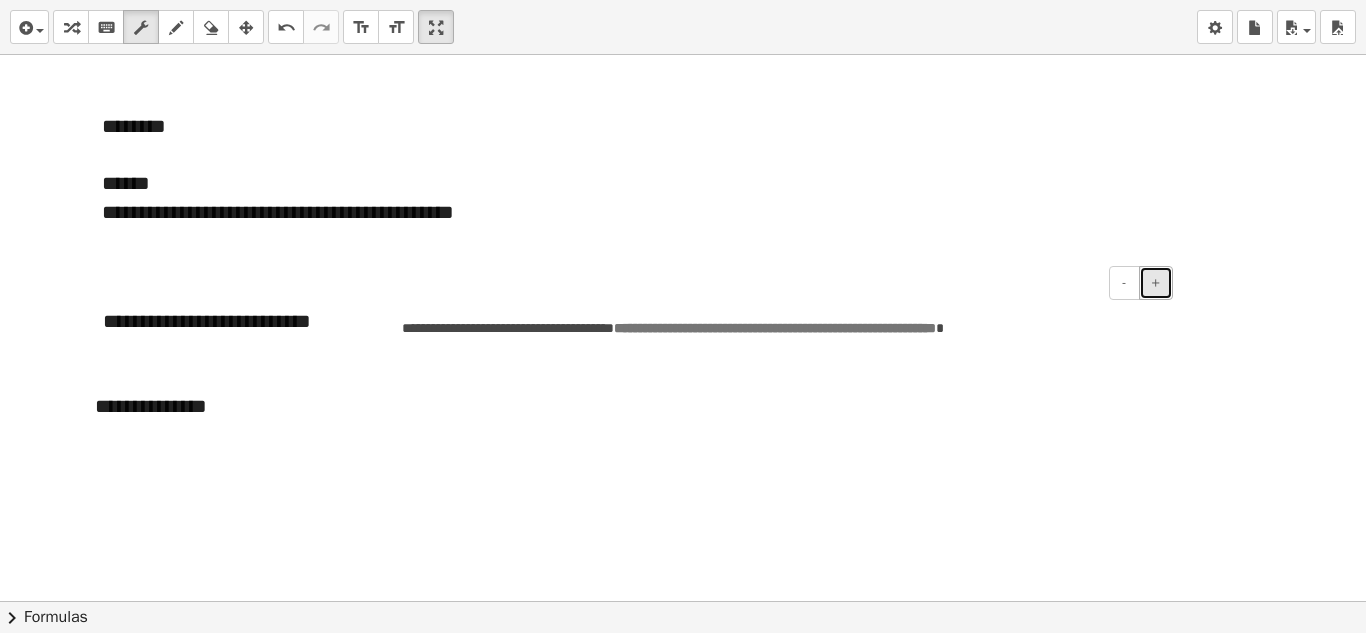 click on "+" at bounding box center [1156, 283] 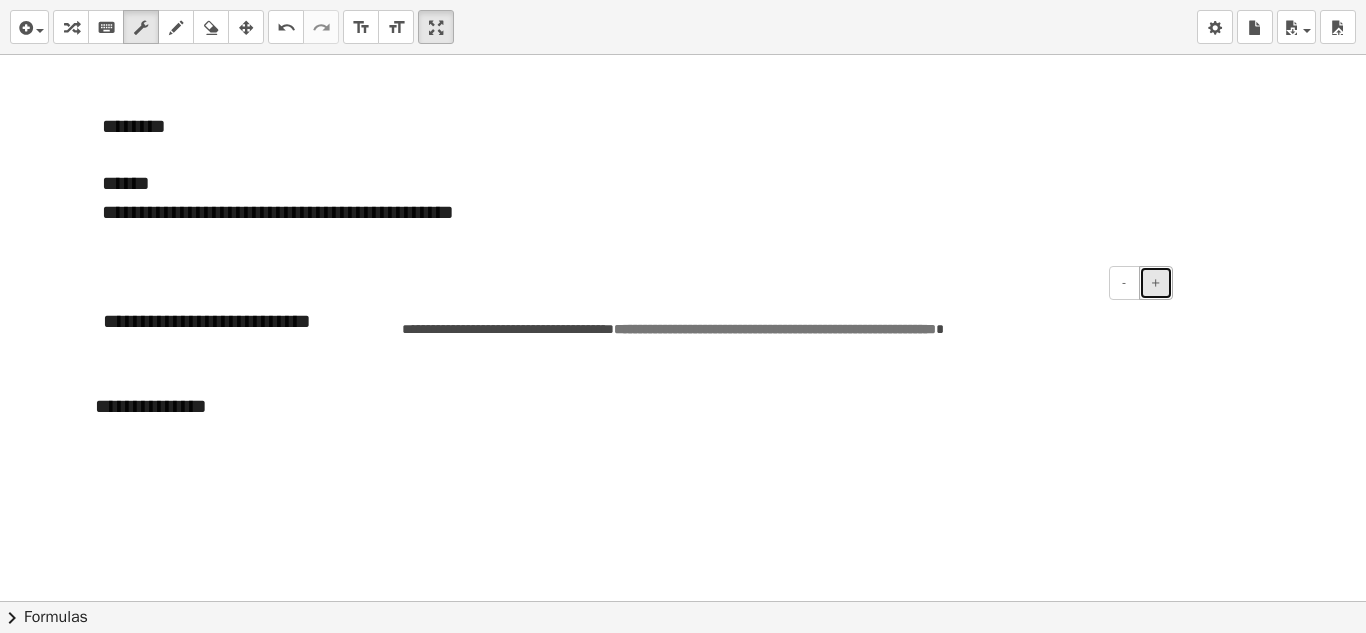 click on "+" at bounding box center [1156, 283] 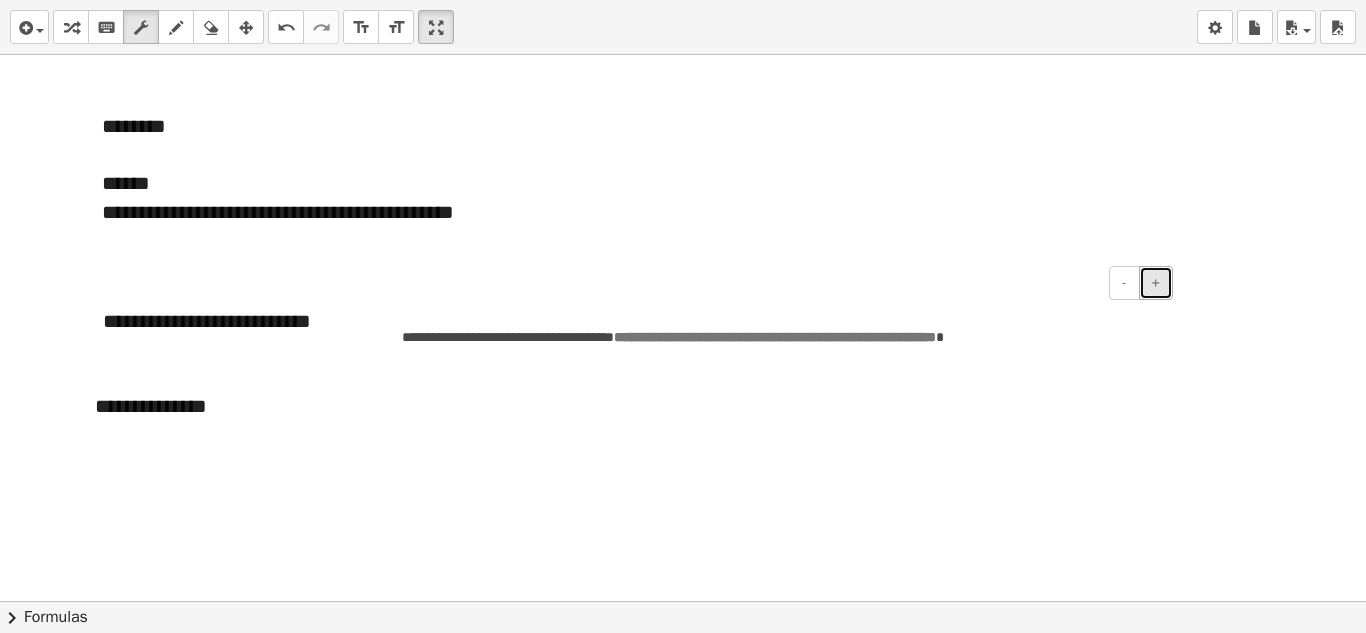 click on "+" at bounding box center [1156, 283] 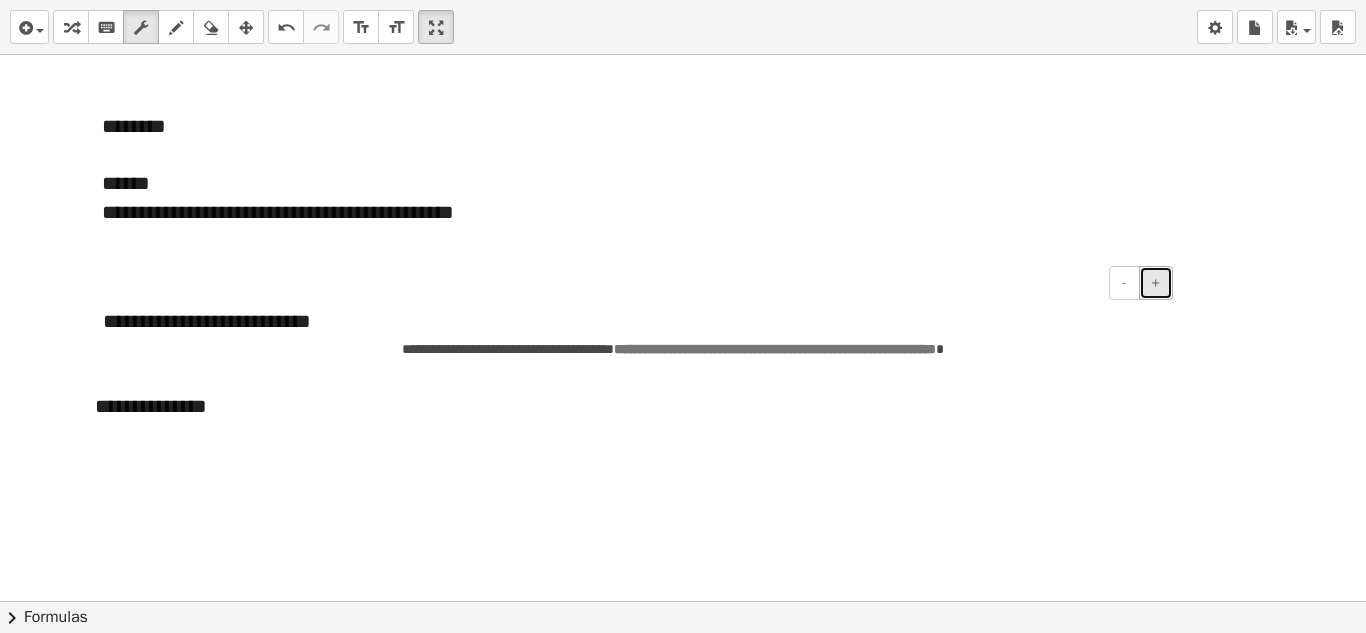 click on "+" at bounding box center (1156, 283) 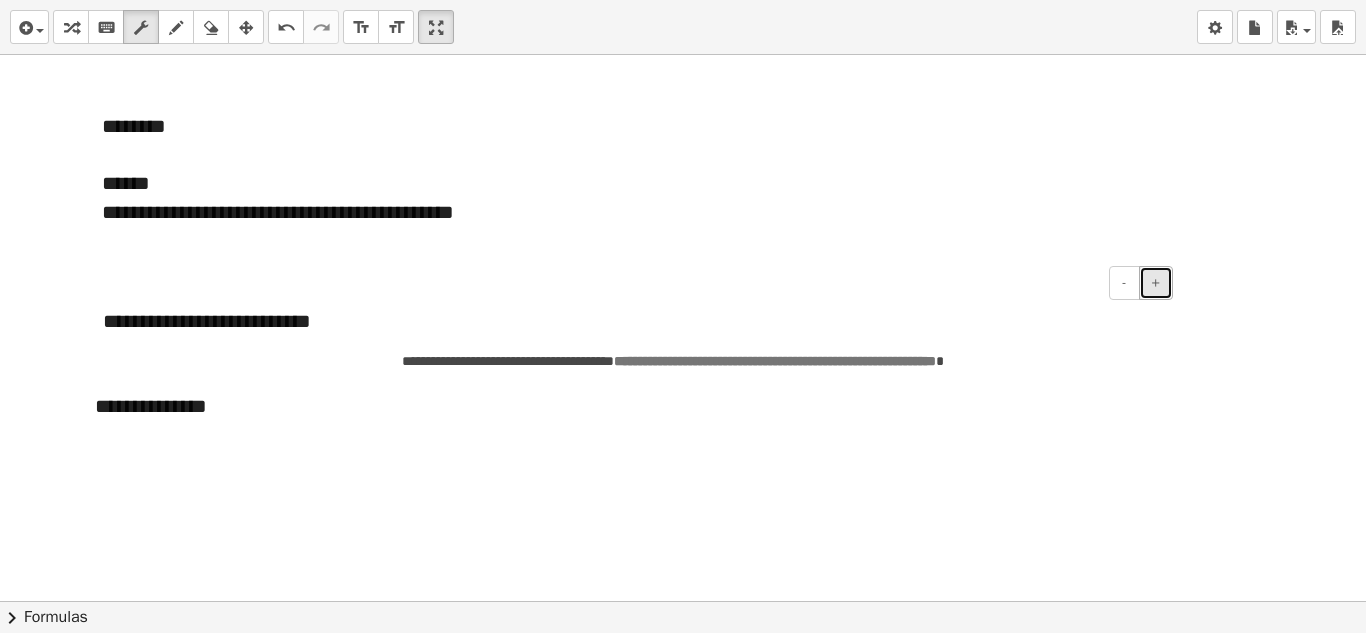 click on "+" at bounding box center [1156, 283] 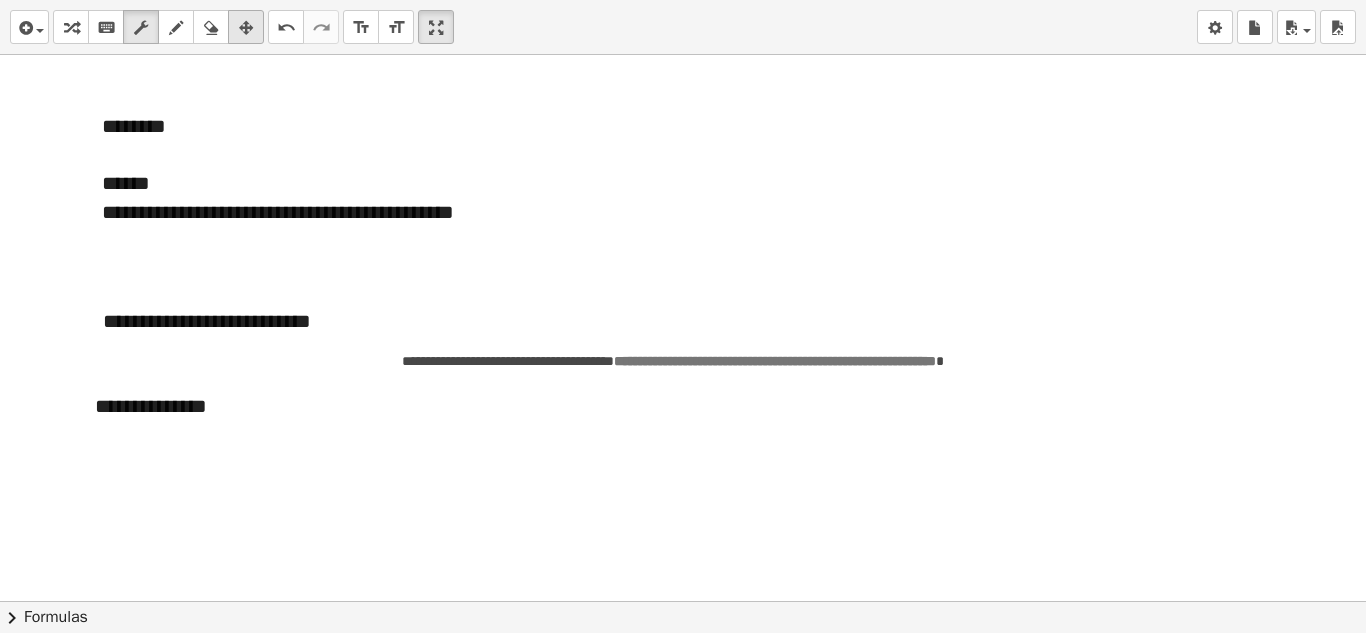 click at bounding box center [246, 28] 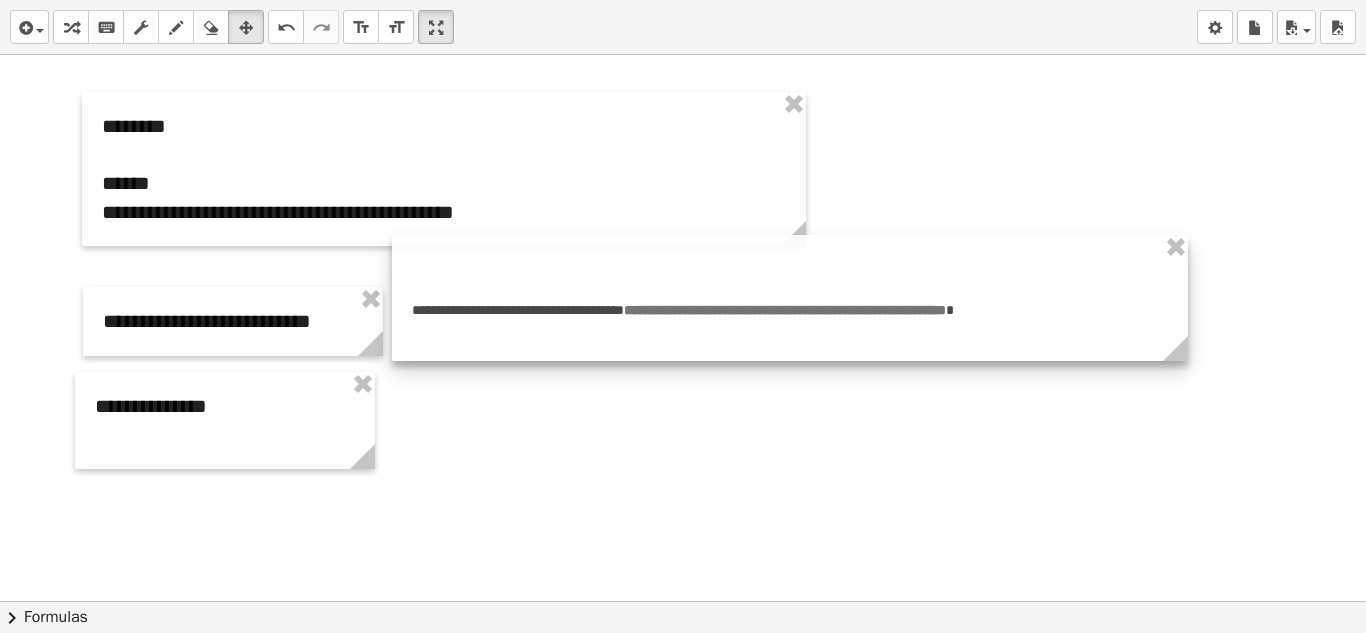 drag, startPoint x: 578, startPoint y: 365, endPoint x: 588, endPoint y: 314, distance: 51.971146 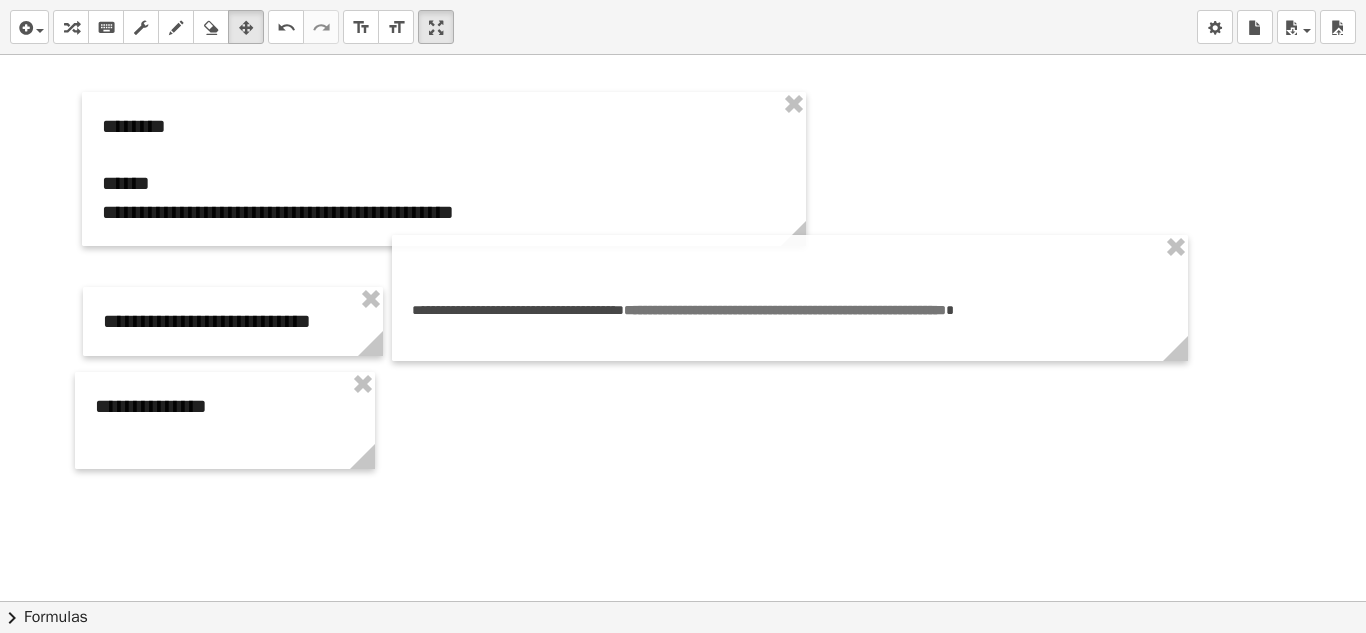 click at bounding box center (683, -1883) 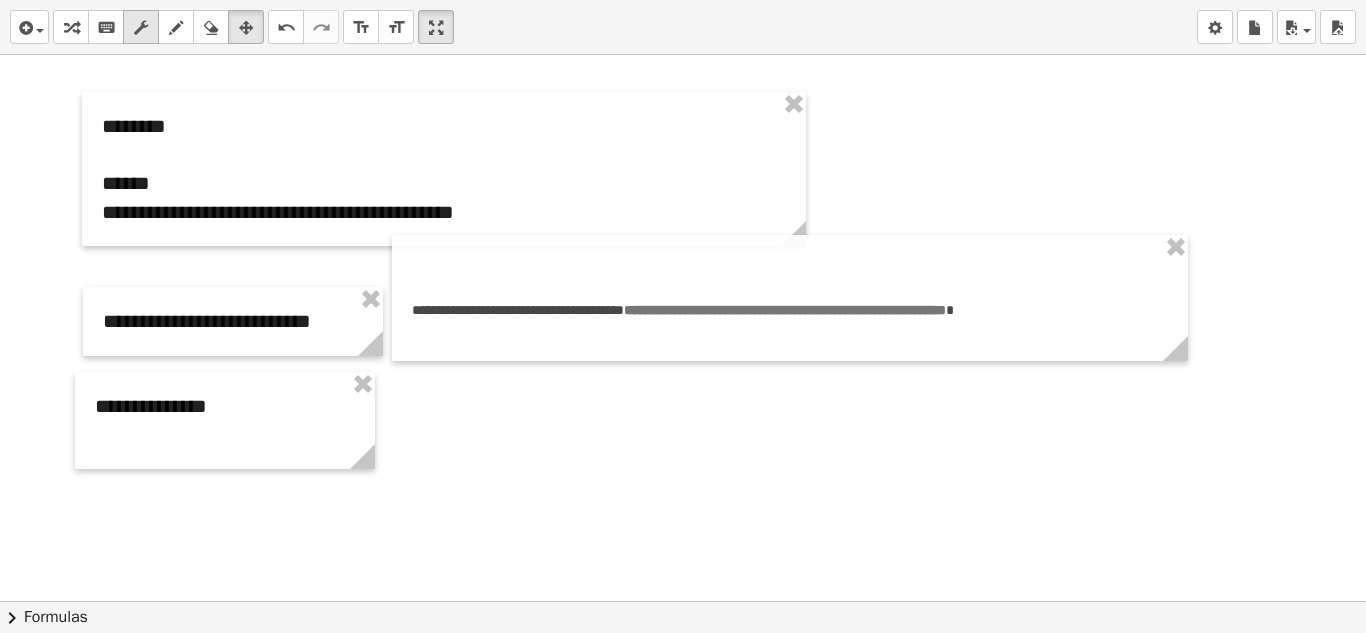 drag, startPoint x: 148, startPoint y: 29, endPoint x: 146, endPoint y: 68, distance: 39.051247 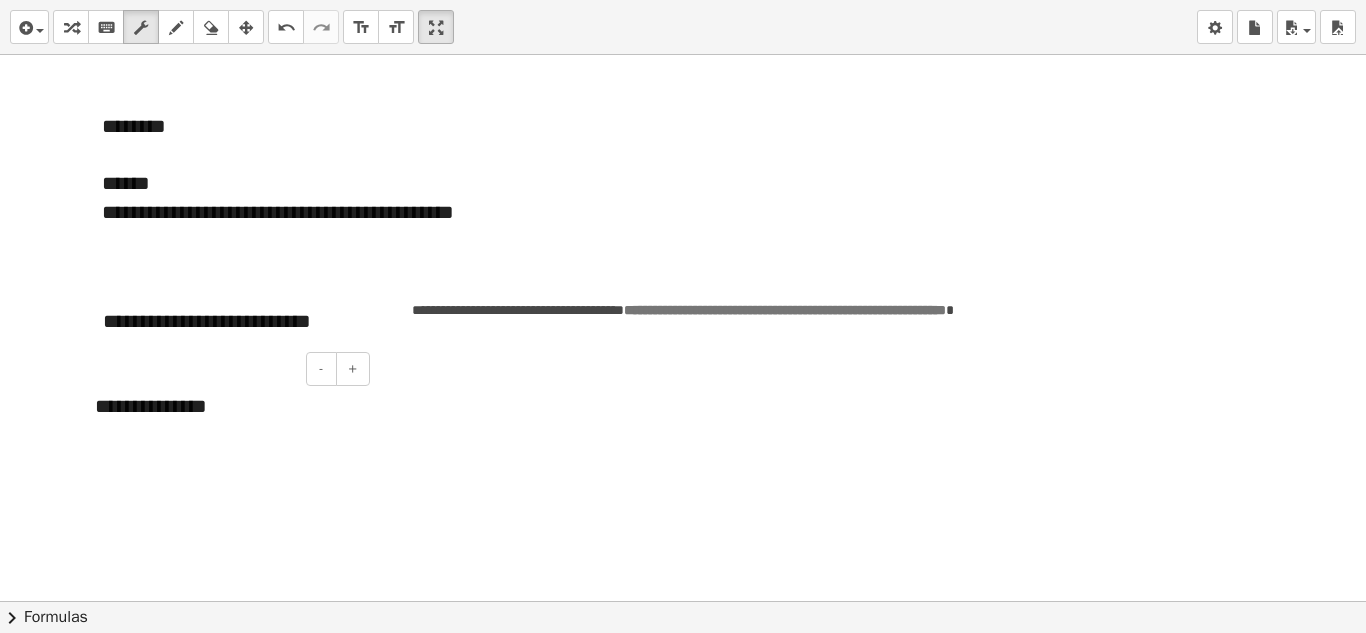 click on "**********" at bounding box center [225, 420] 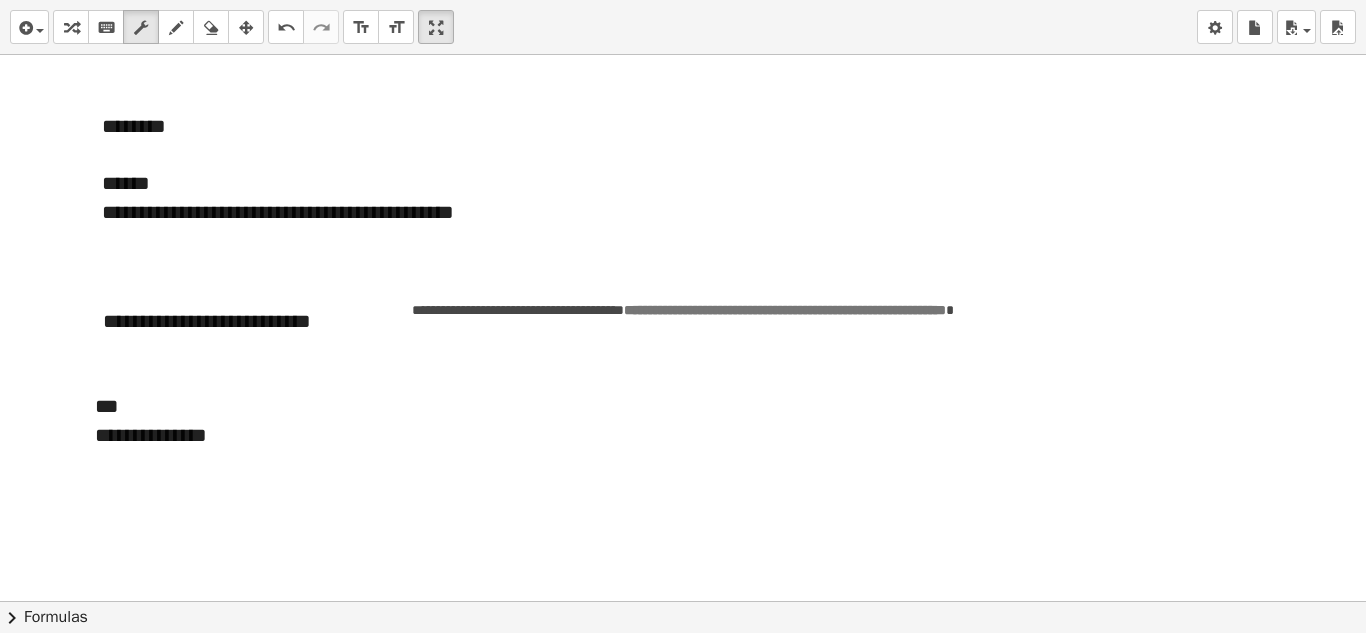 click at bounding box center [246, 28] 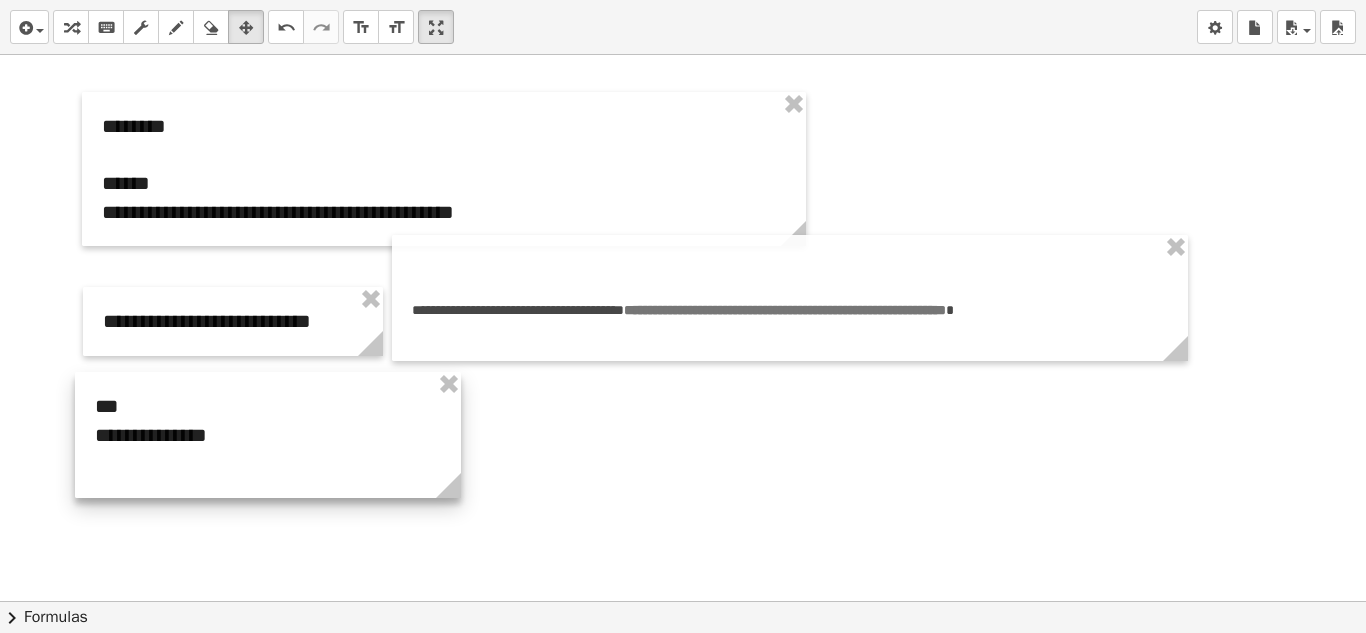 drag, startPoint x: 374, startPoint y: 491, endPoint x: 465, endPoint y: 486, distance: 91.13726 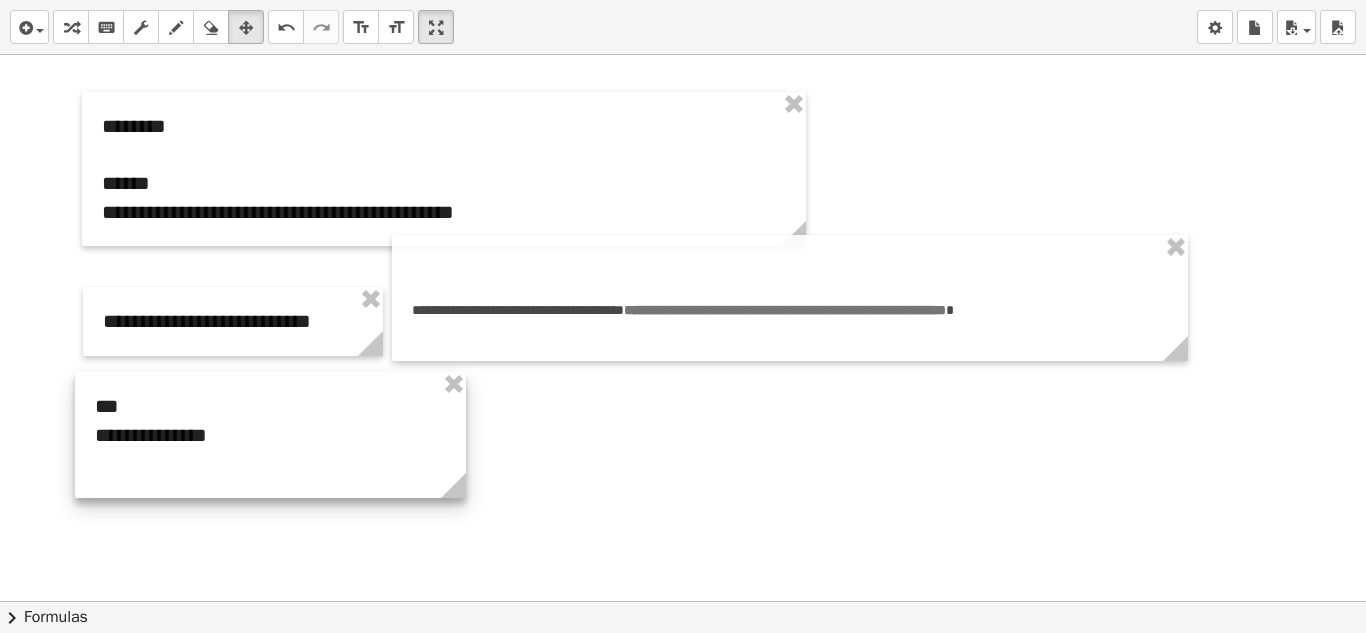 click at bounding box center [270, 435] 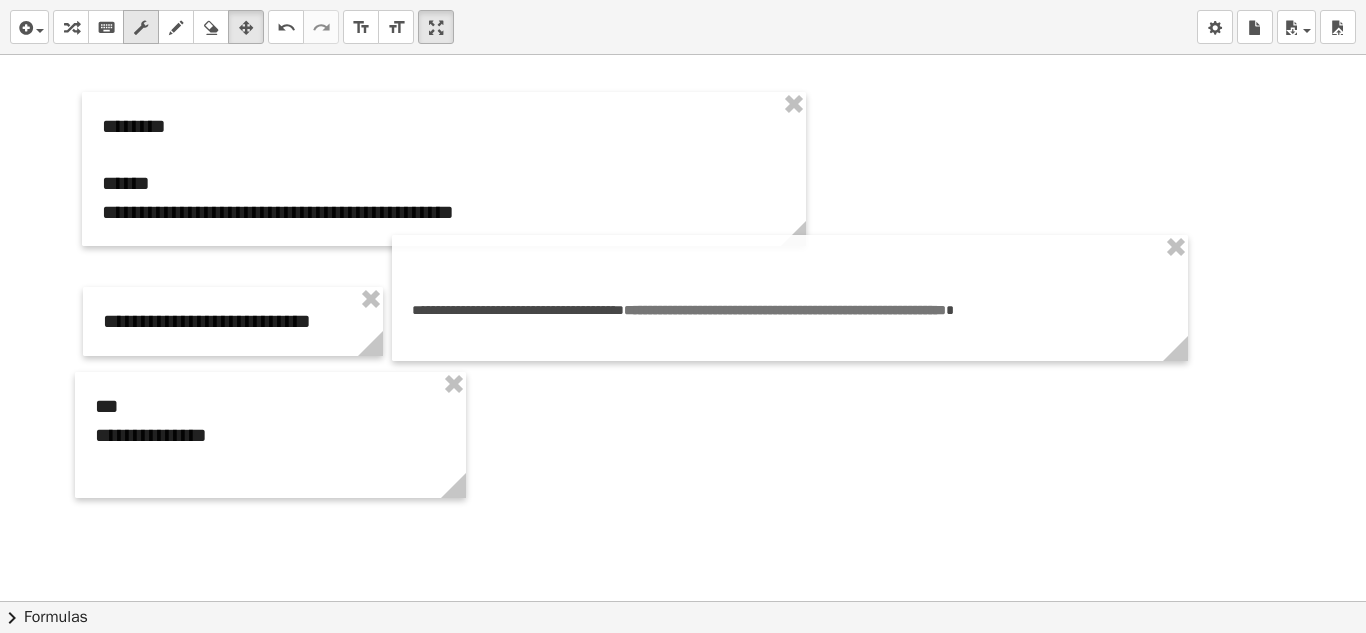 click at bounding box center (141, 27) 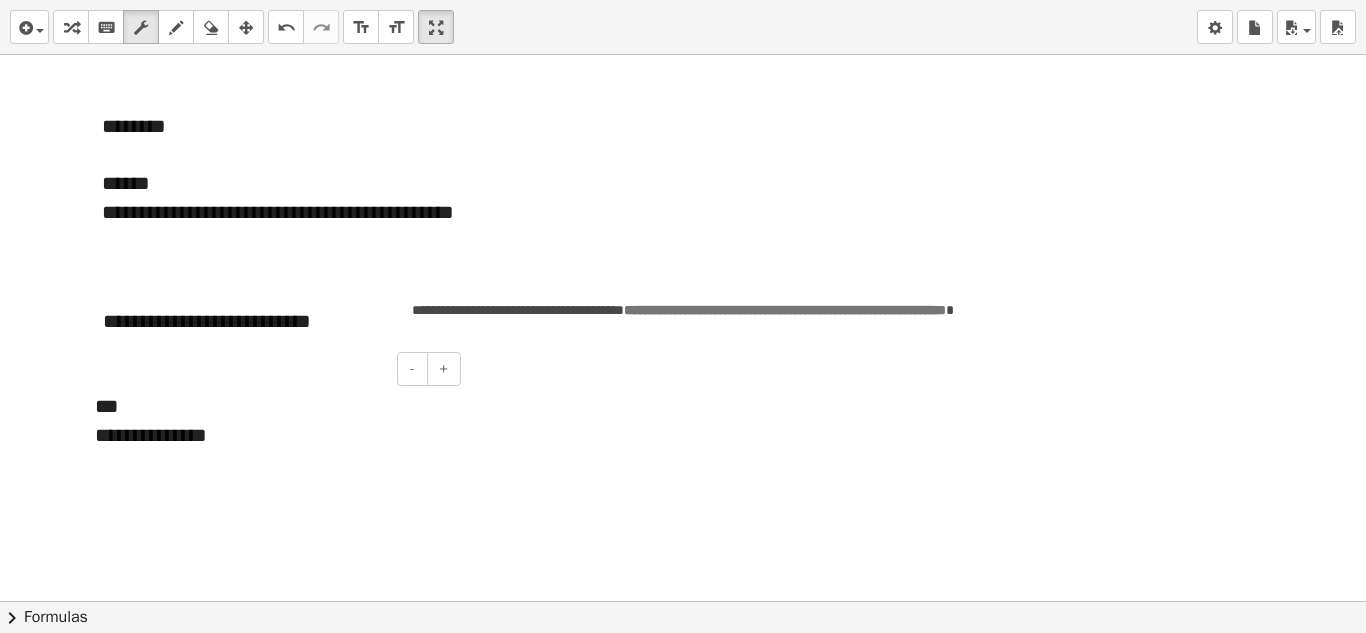 click on "**********" at bounding box center (270, 449) 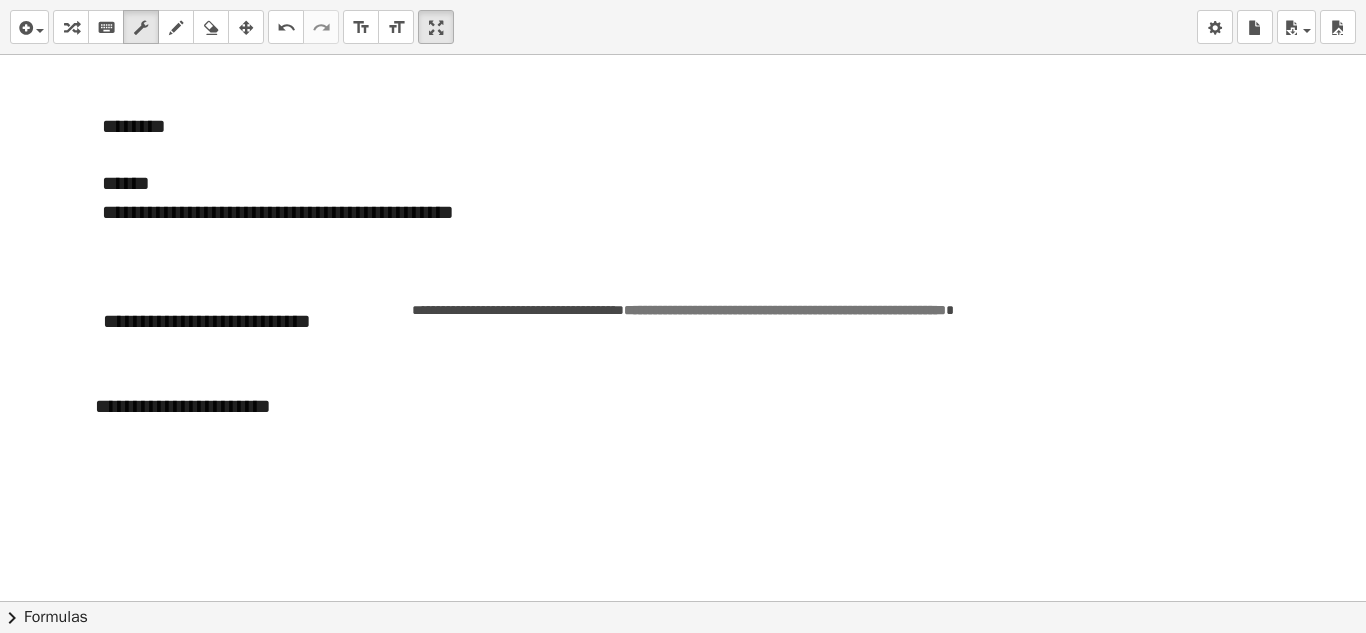 click at bounding box center [683, -1883] 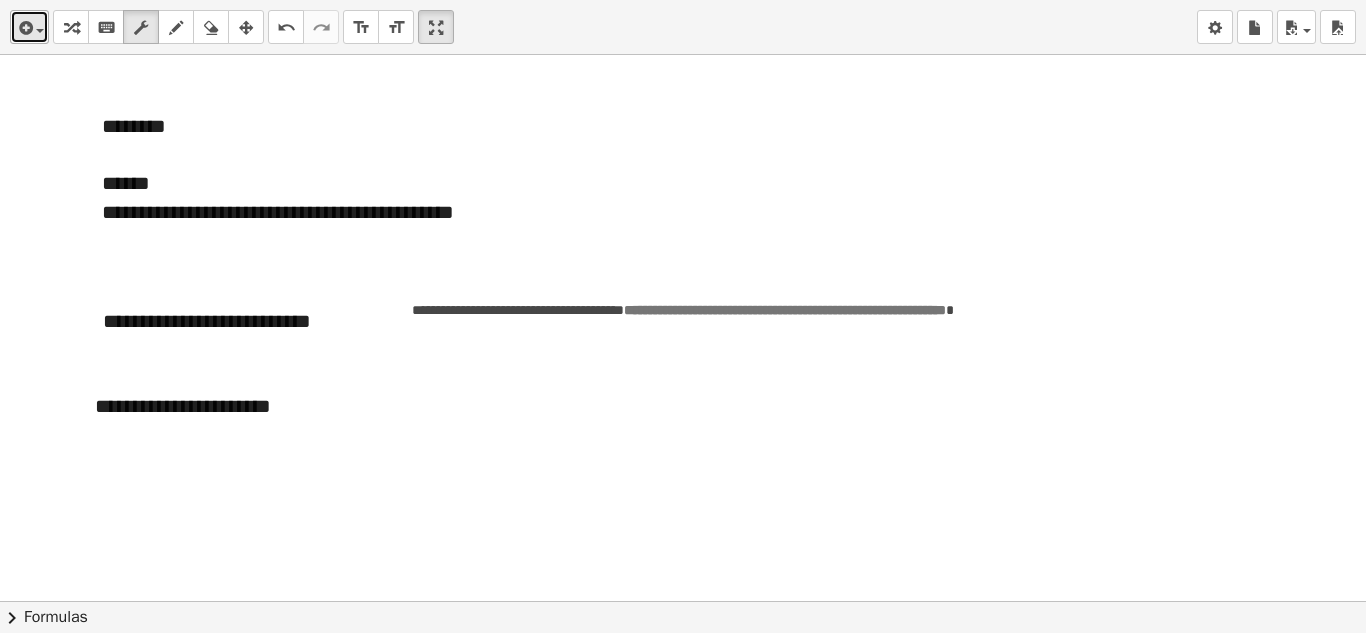 click at bounding box center [24, 28] 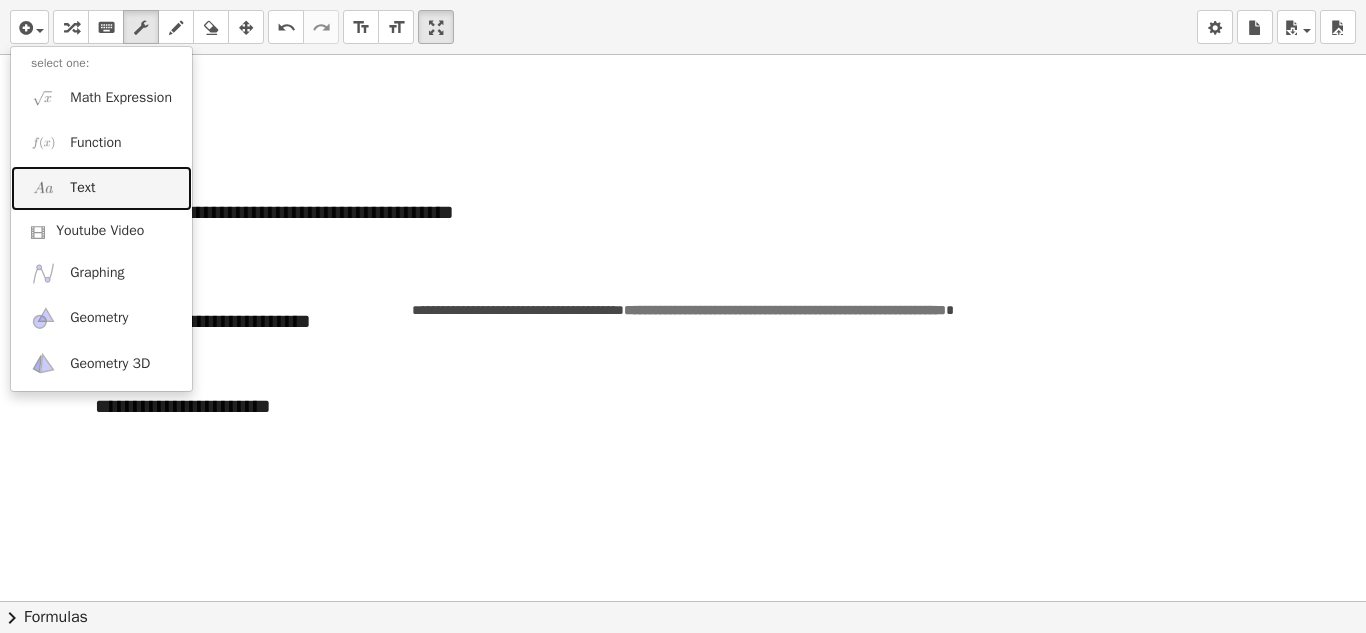 click on "Text" at bounding box center (101, 188) 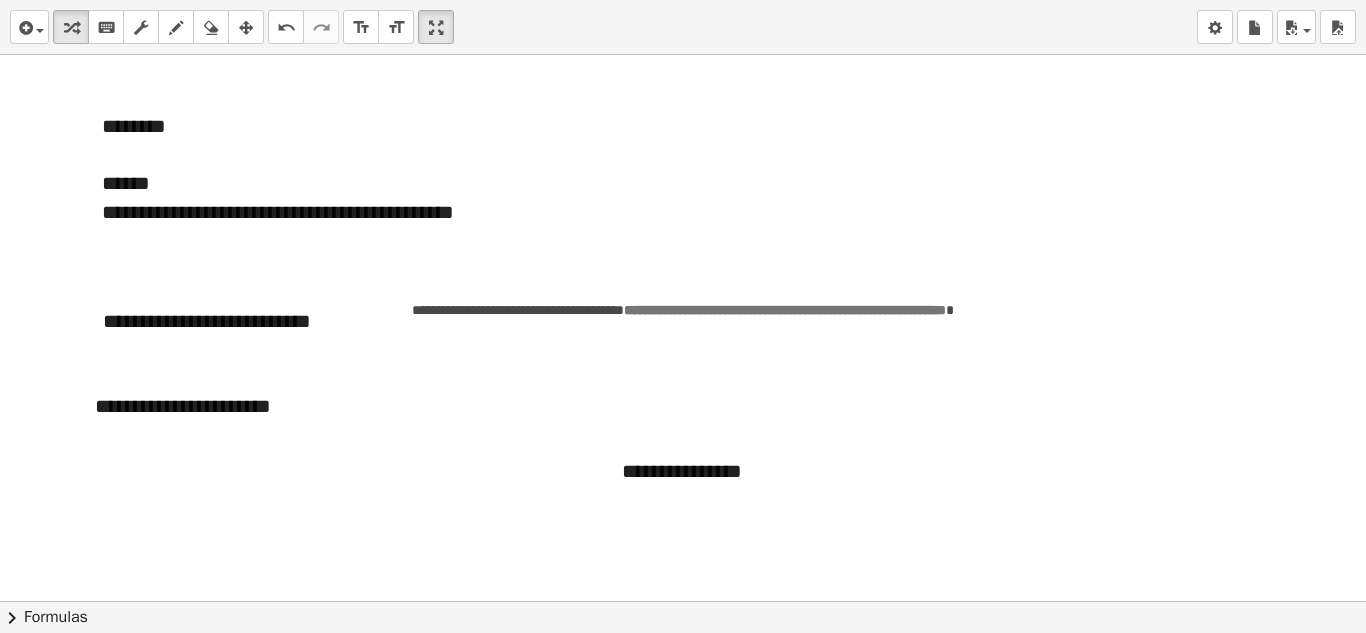 type 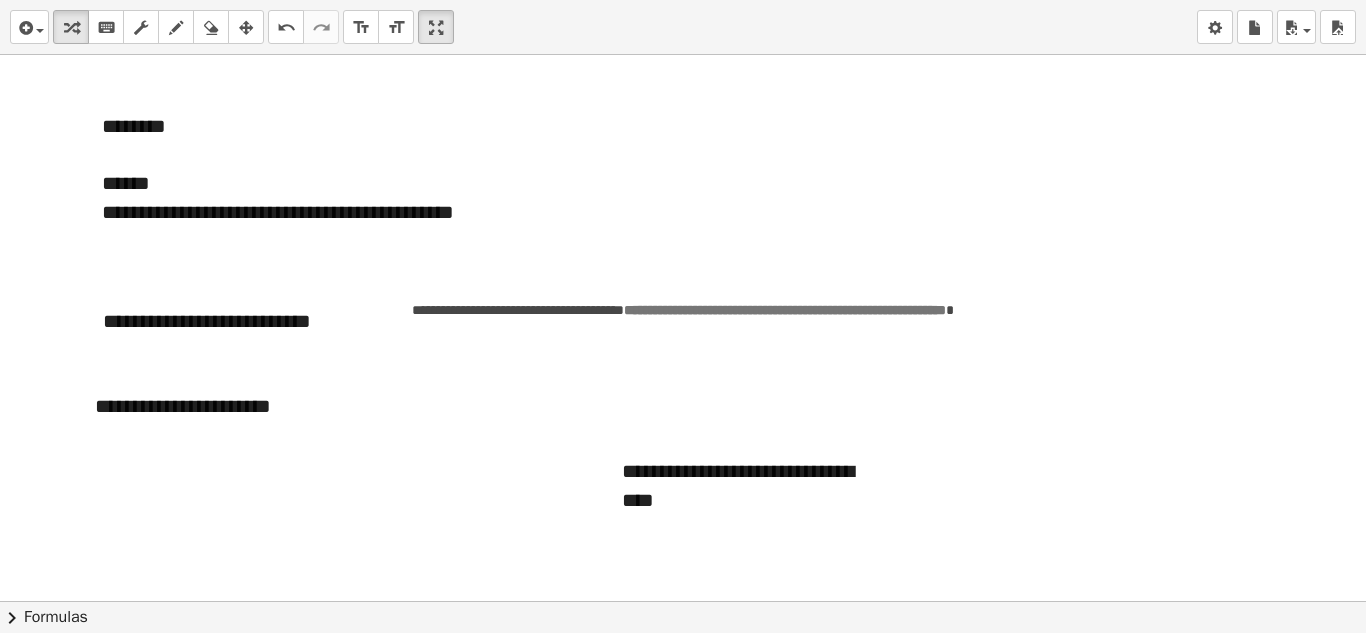 drag, startPoint x: 242, startPoint y: 26, endPoint x: 266, endPoint y: 90, distance: 68.35203 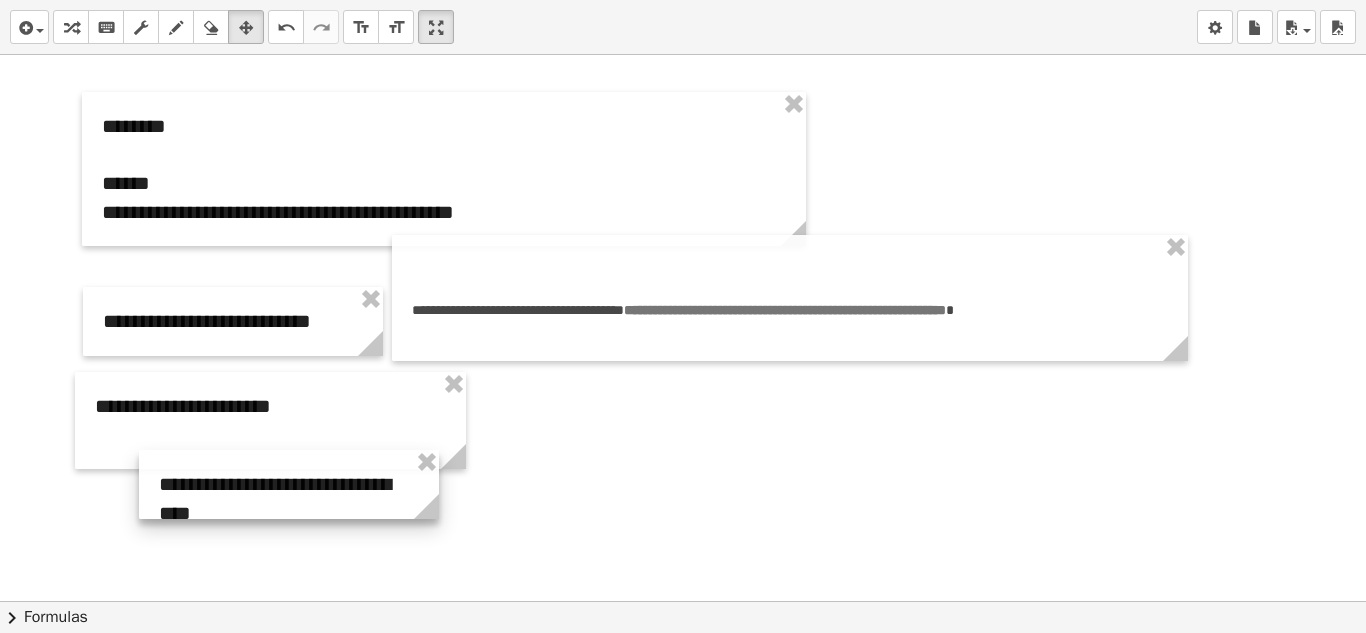 drag, startPoint x: 717, startPoint y: 496, endPoint x: 254, endPoint y: 509, distance: 463.18246 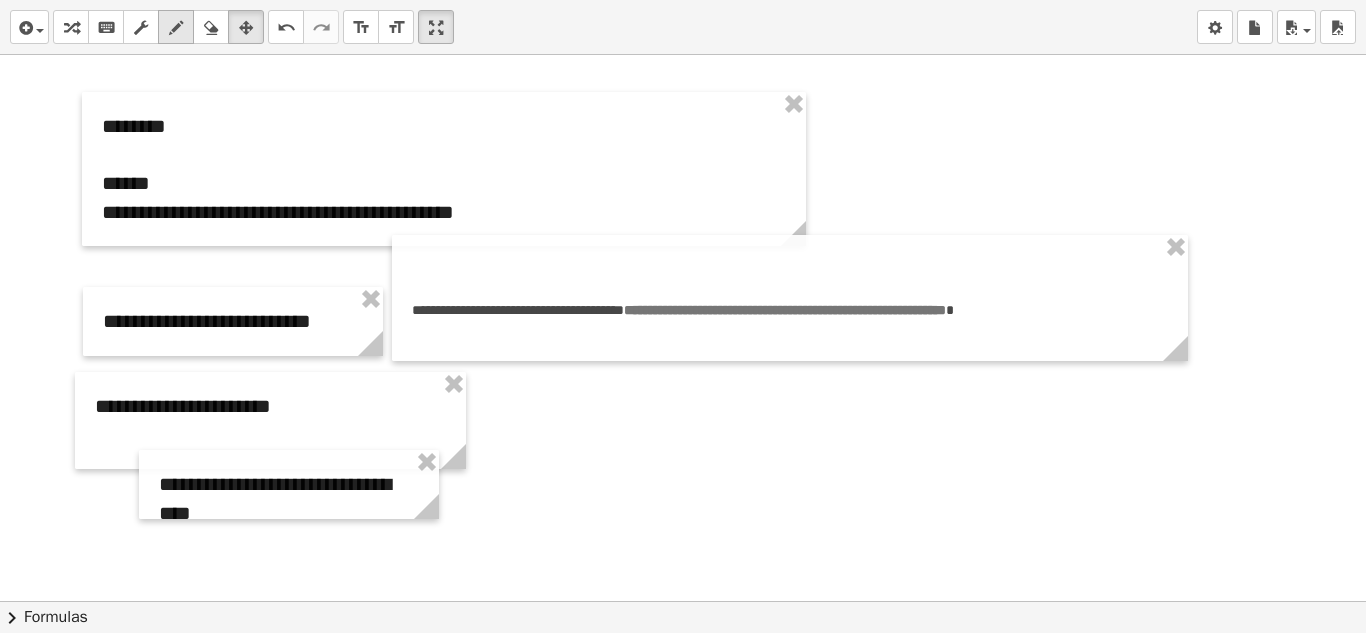 drag, startPoint x: 180, startPoint y: 31, endPoint x: 182, endPoint y: 92, distance: 61.03278 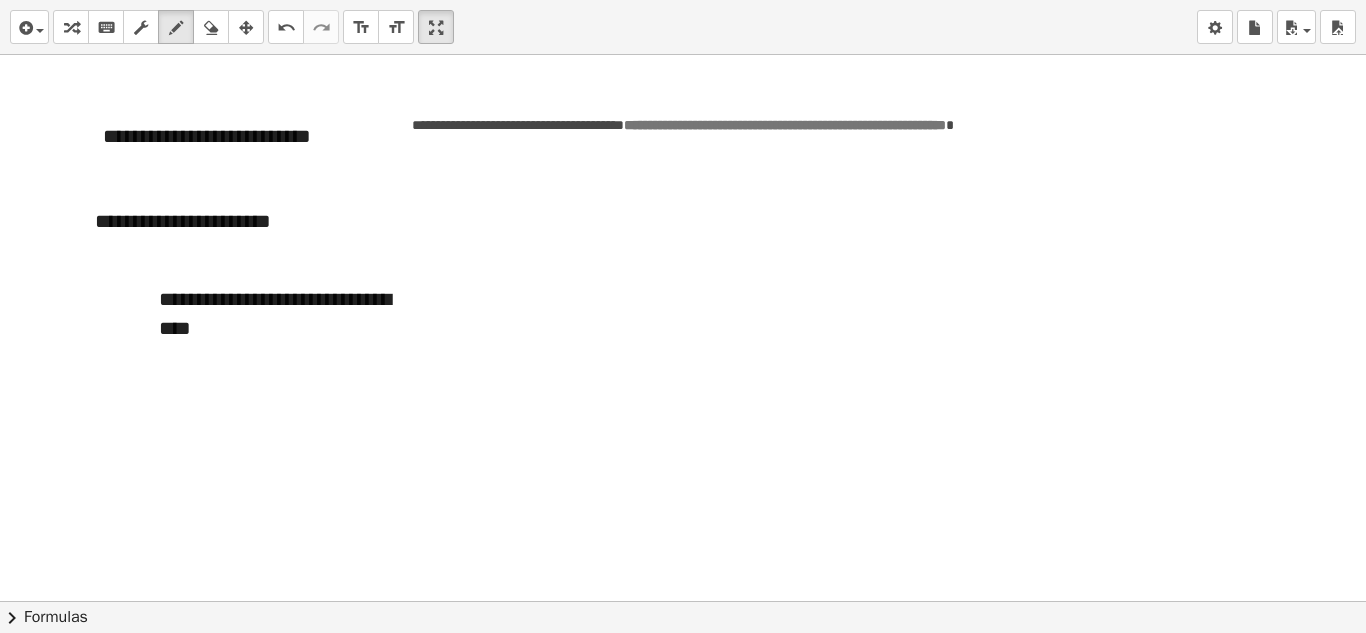 scroll, scrollTop: 4914, scrollLeft: 0, axis: vertical 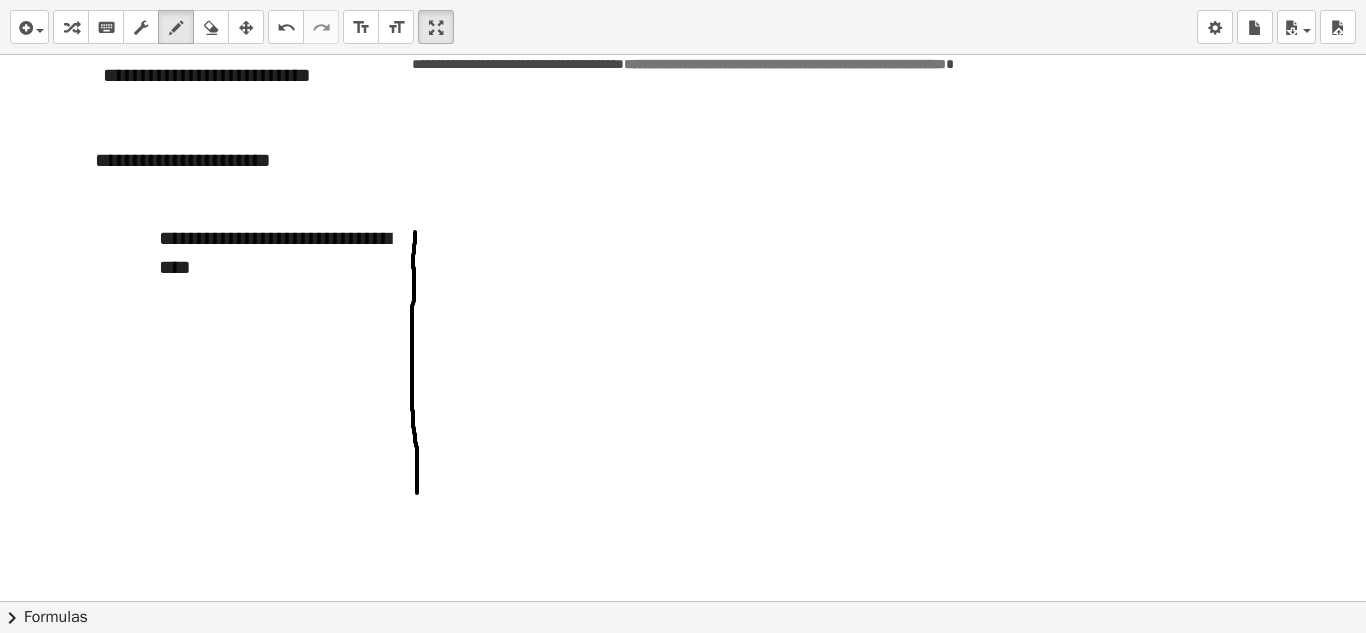 drag, startPoint x: 415, startPoint y: 232, endPoint x: 417, endPoint y: 493, distance: 261.00766 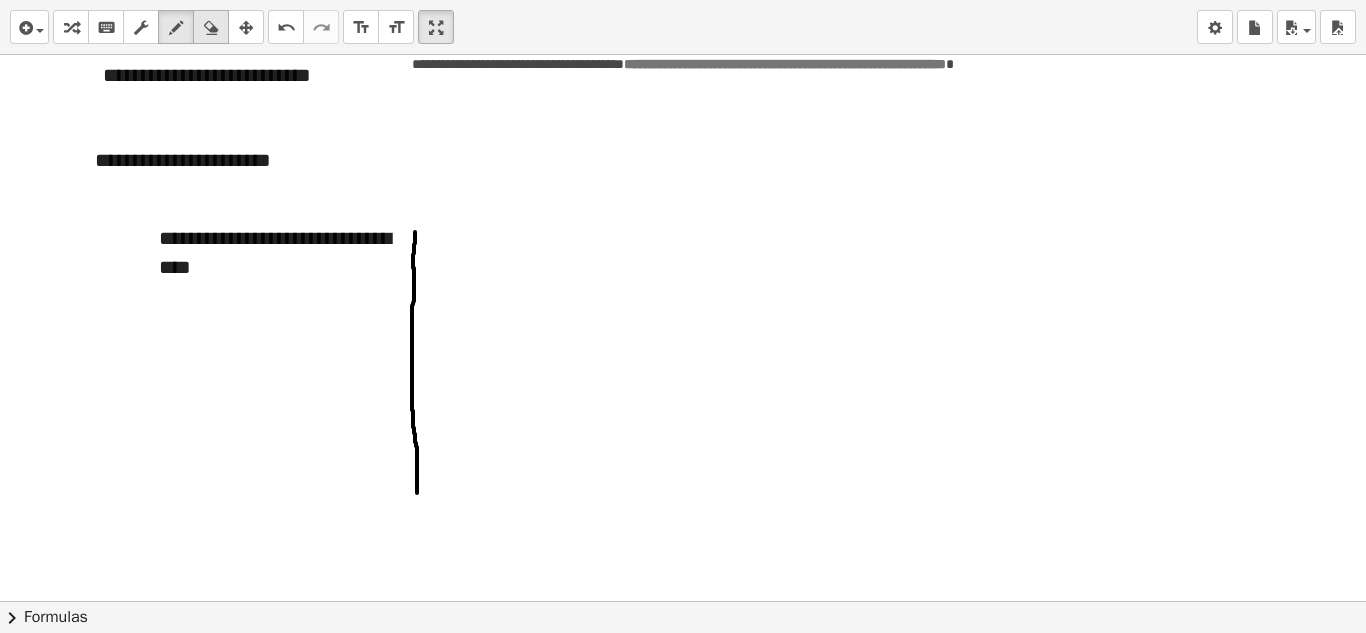 click at bounding box center [211, 28] 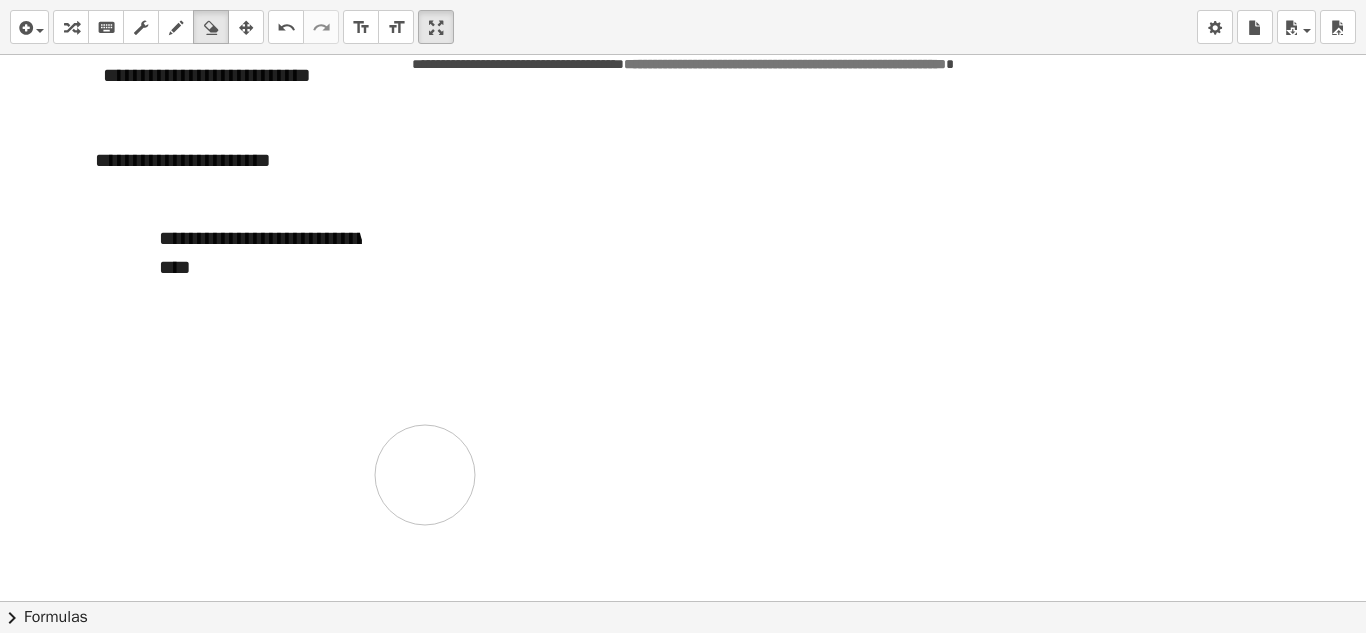 drag, startPoint x: 409, startPoint y: 222, endPoint x: 424, endPoint y: 471, distance: 249.4514 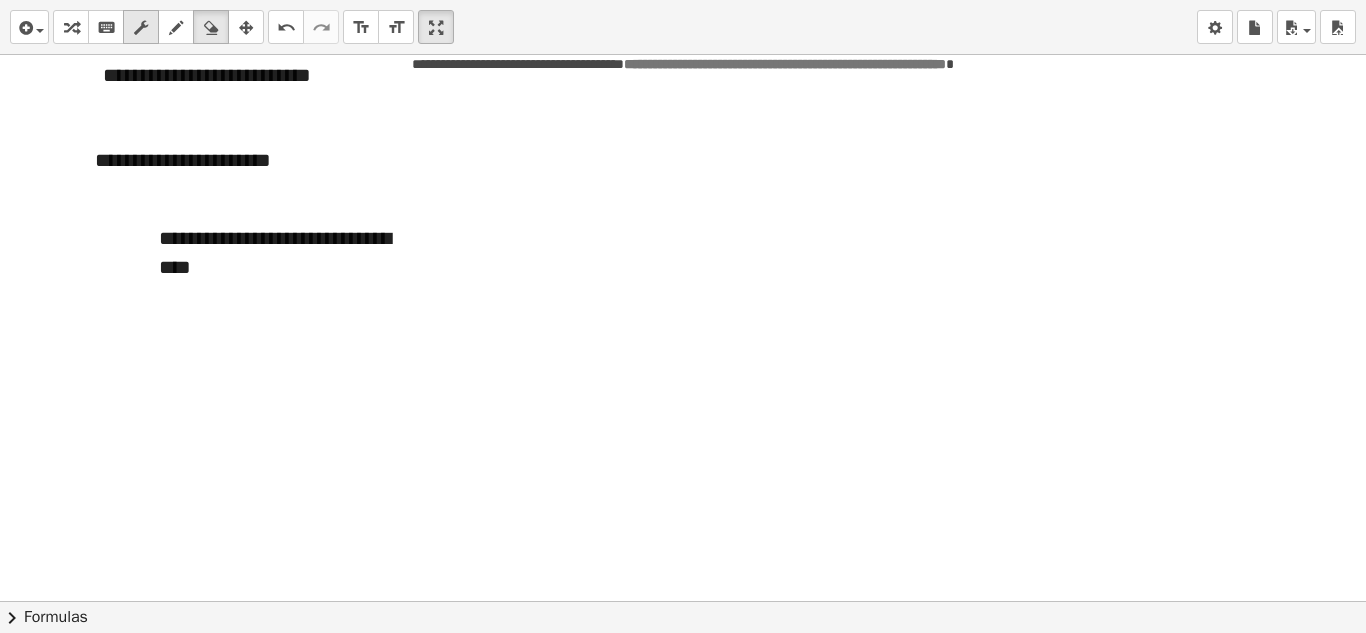 drag, startPoint x: 135, startPoint y: 28, endPoint x: 212, endPoint y: 194, distance: 182.98907 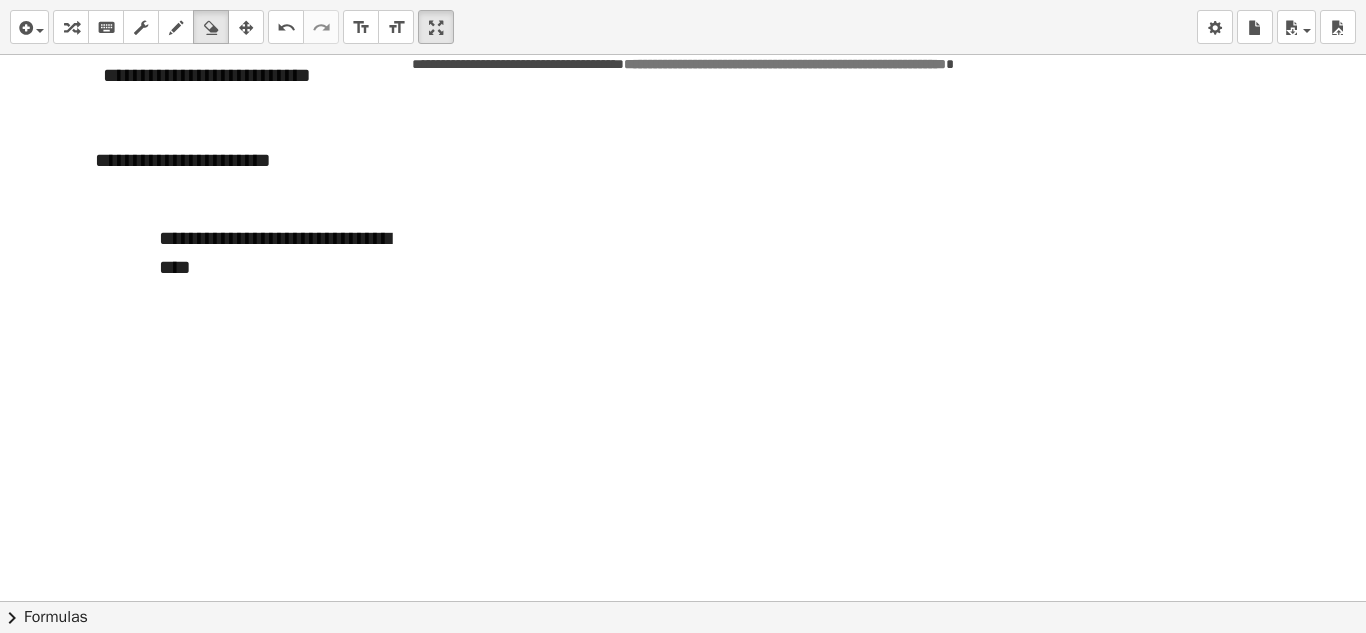 click on "scrub" at bounding box center (141, 27) 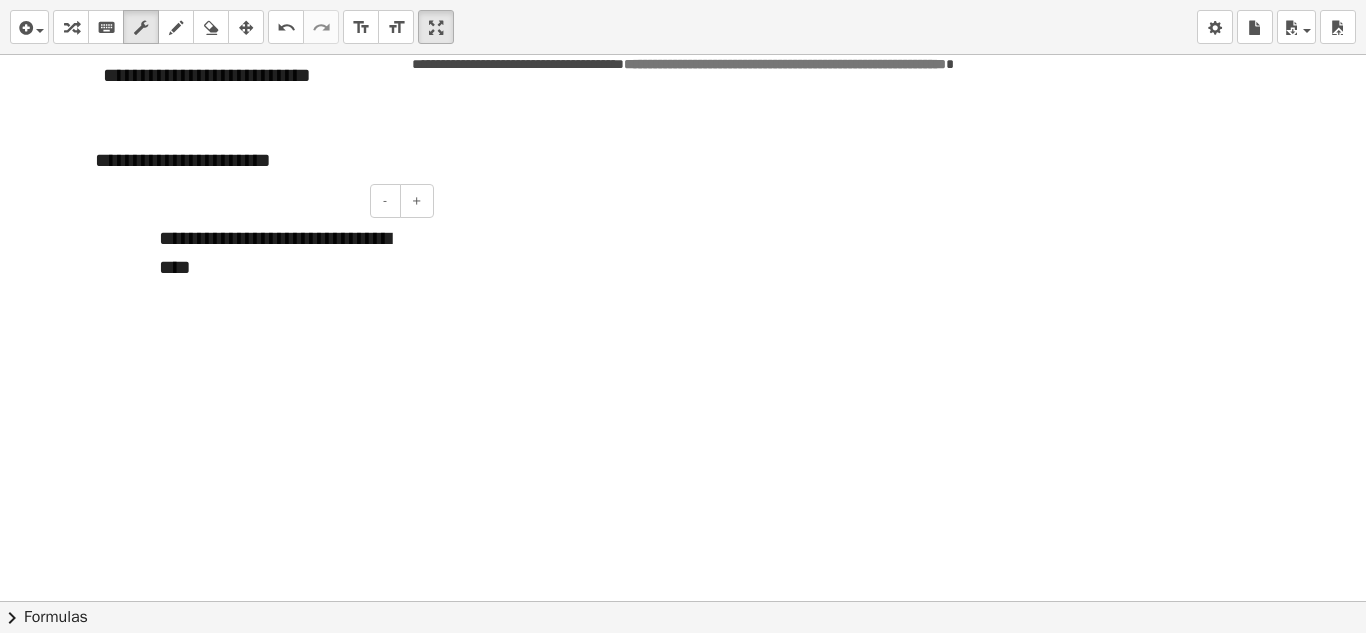 click on "**********" at bounding box center (289, 238) 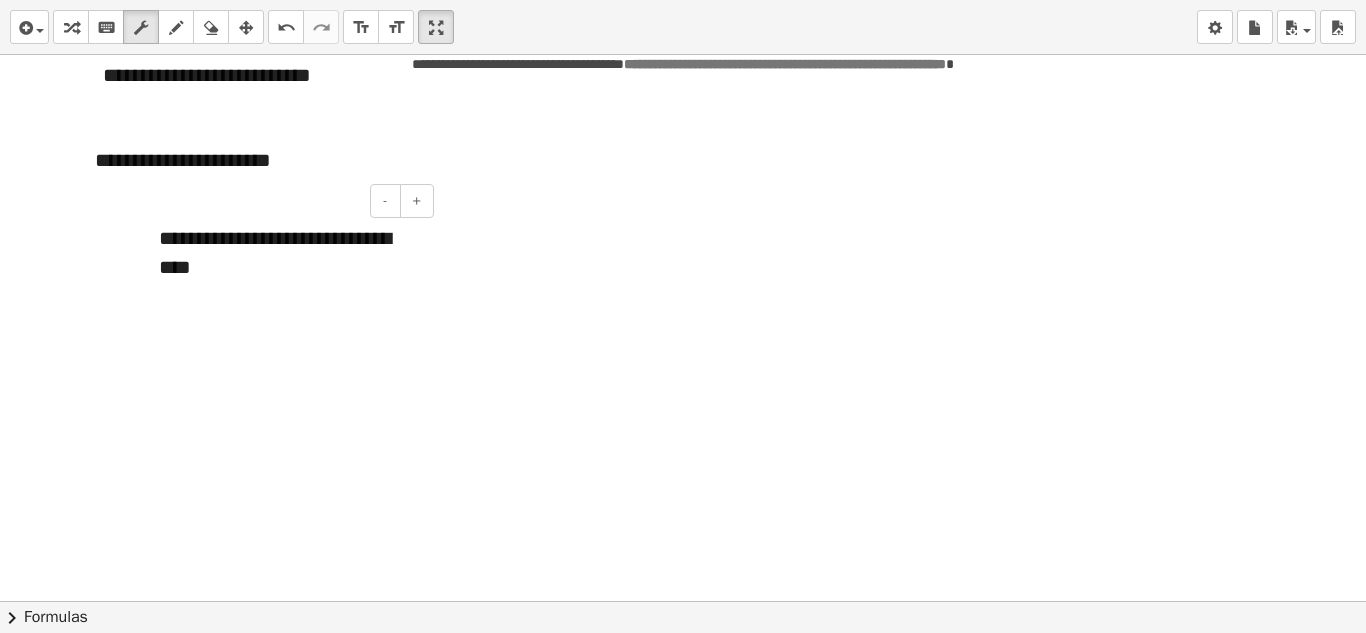 click on "**********" at bounding box center [289, 238] 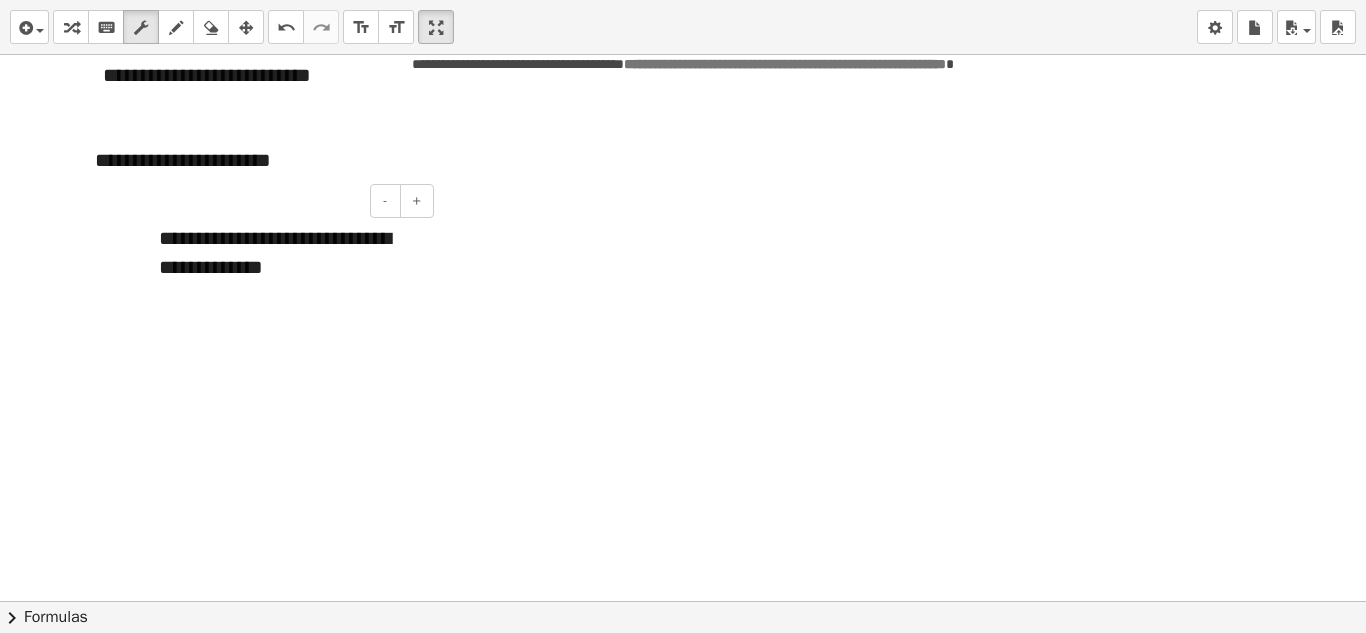 drag, startPoint x: 332, startPoint y: 229, endPoint x: 358, endPoint y: 238, distance: 27.513634 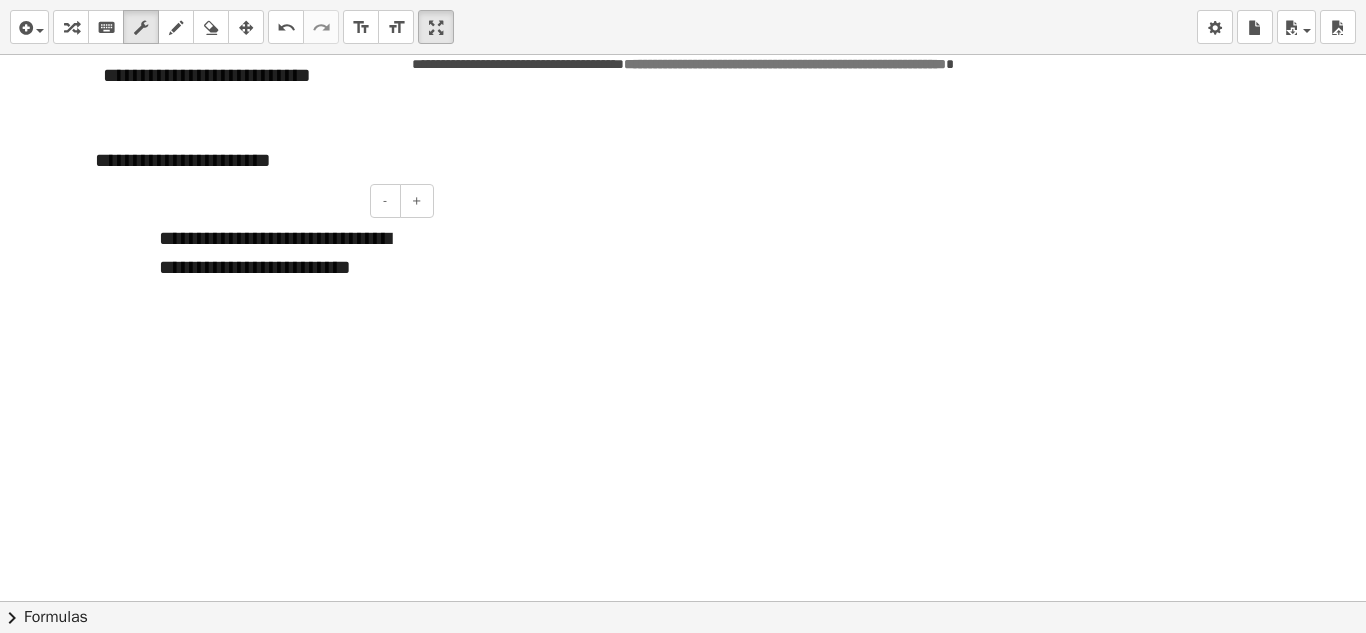click on "**********" at bounding box center (289, 252) 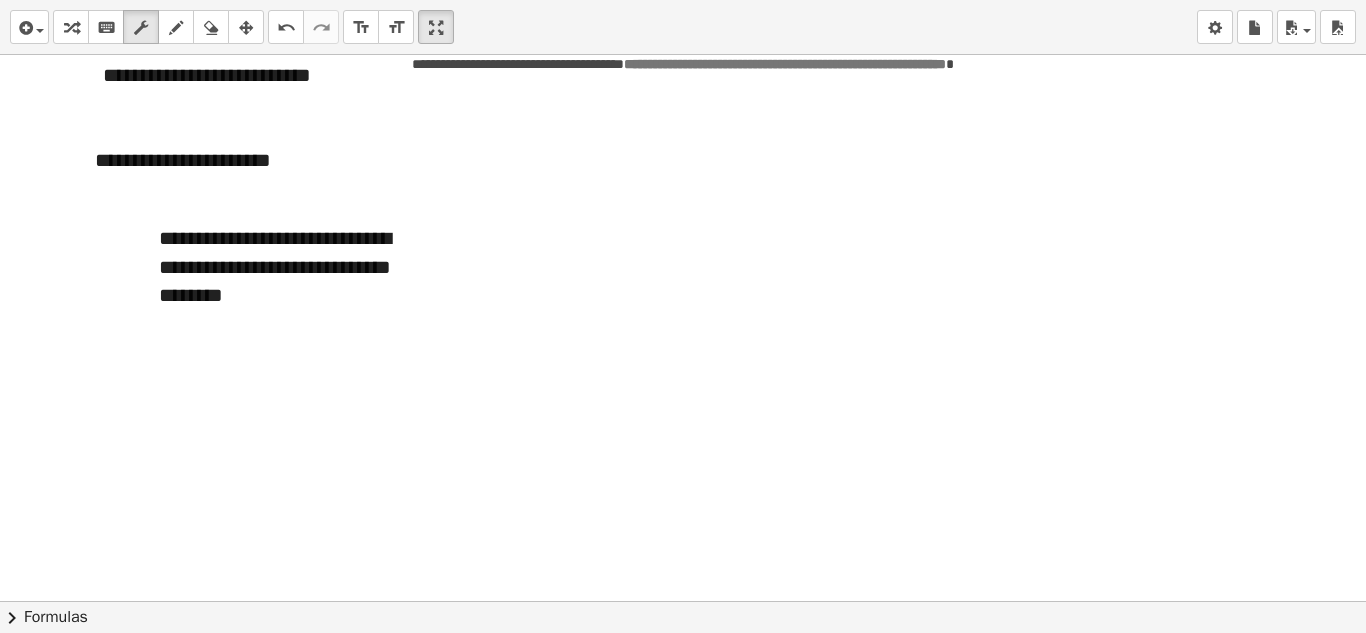 drag, startPoint x: 239, startPoint y: 29, endPoint x: 314, endPoint y: 116, distance: 114.865135 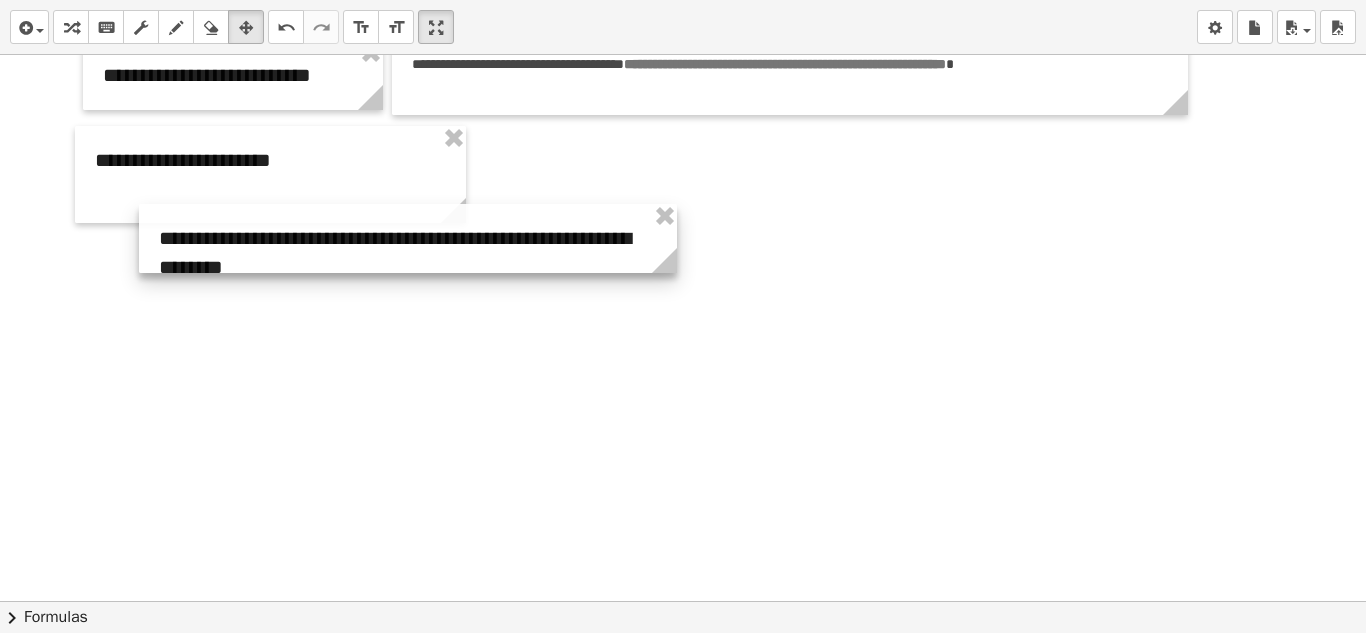 drag, startPoint x: 437, startPoint y: 300, endPoint x: 675, endPoint y: 293, distance: 238.10292 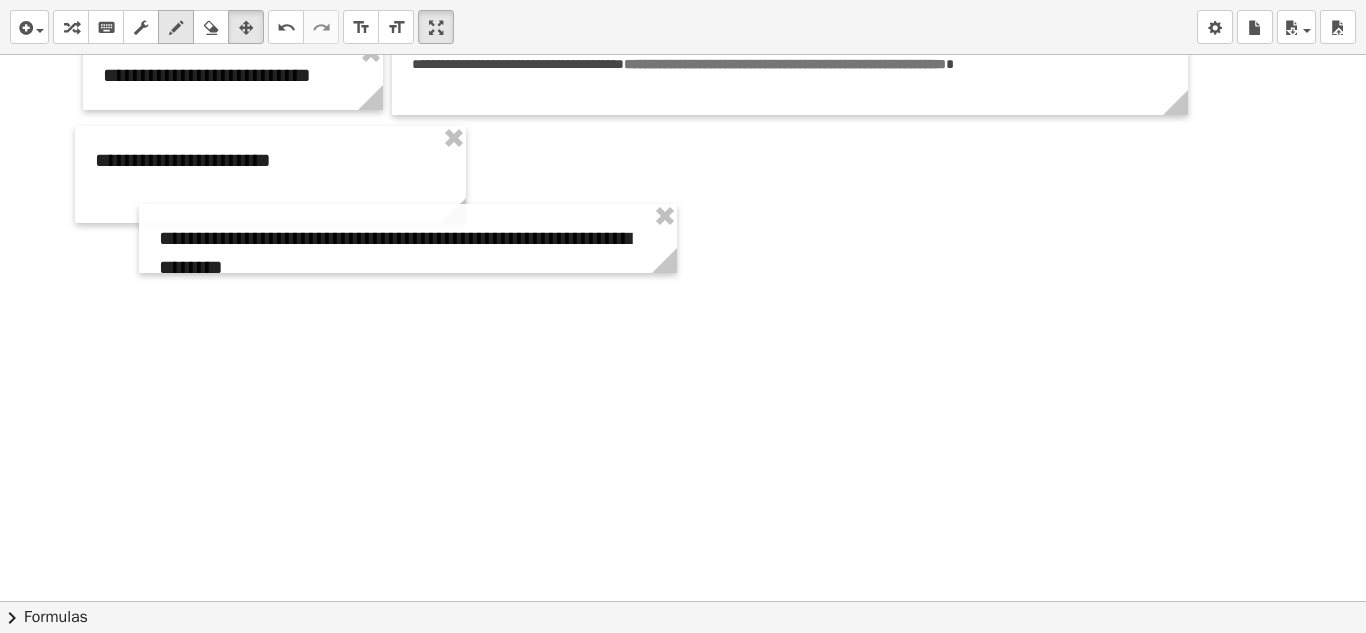 click at bounding box center (176, 27) 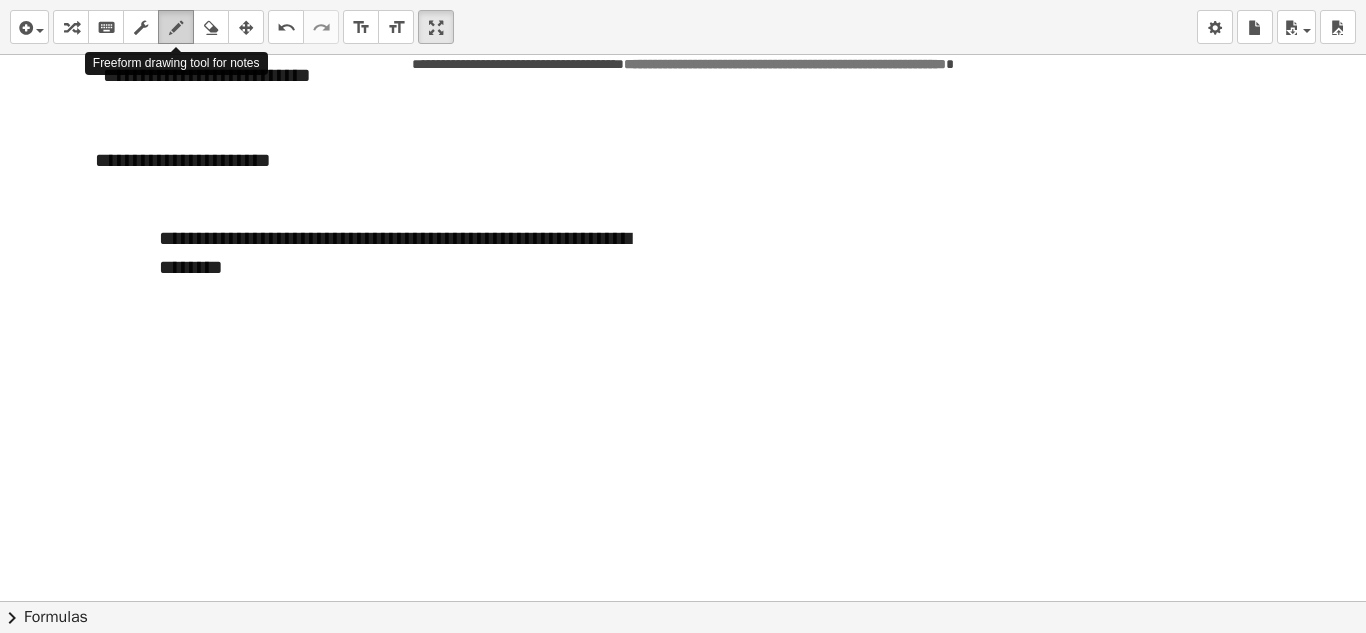 click on "draw" at bounding box center [176, 27] 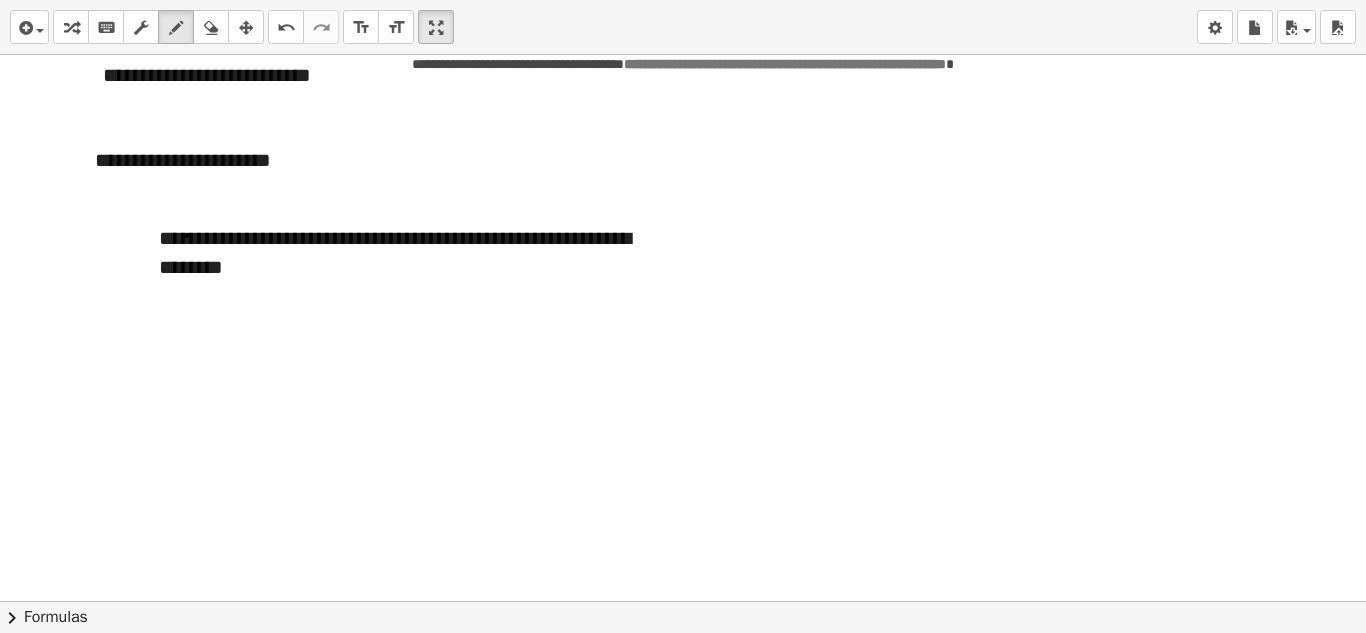 click at bounding box center [683, -1856] 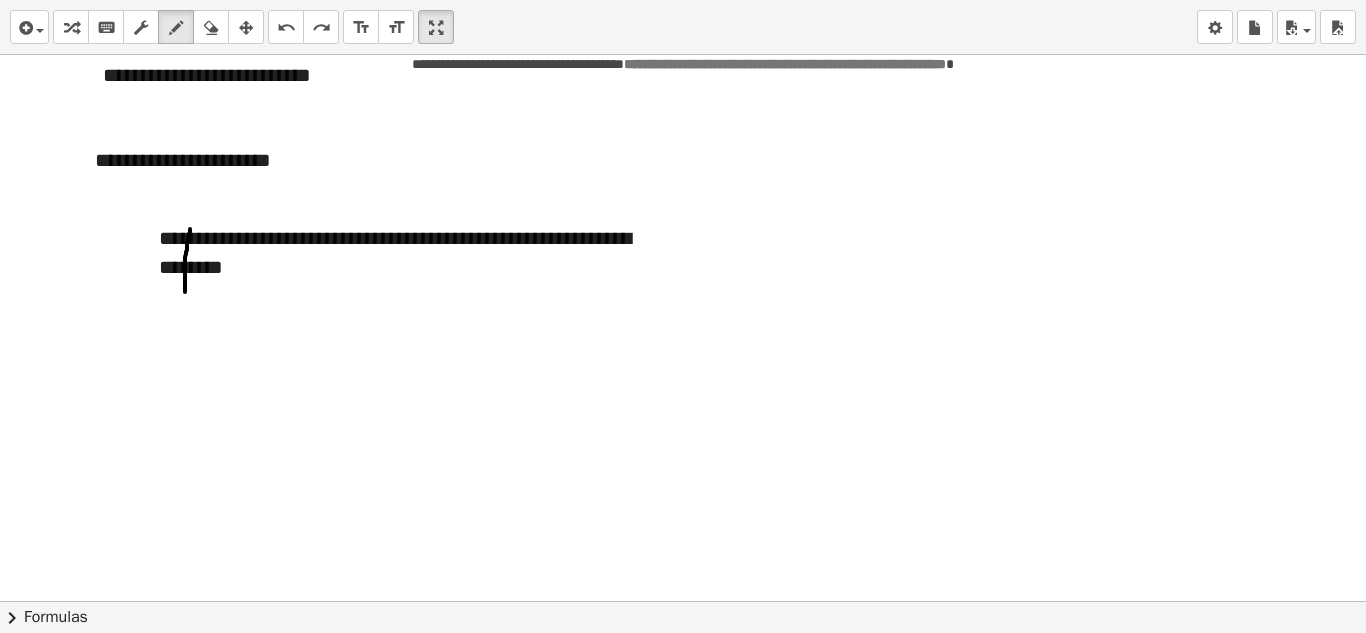 drag, startPoint x: 190, startPoint y: 229, endPoint x: 185, endPoint y: 295, distance: 66.189125 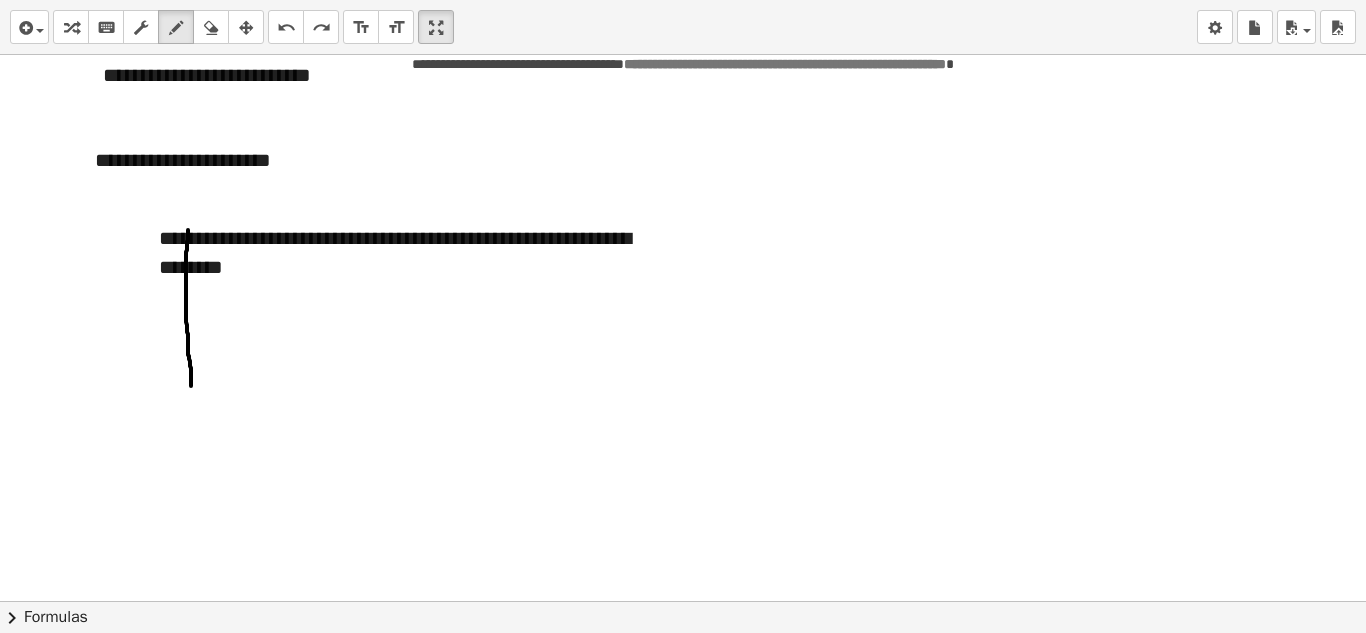 drag, startPoint x: 188, startPoint y: 230, endPoint x: 192, endPoint y: 382, distance: 152.05263 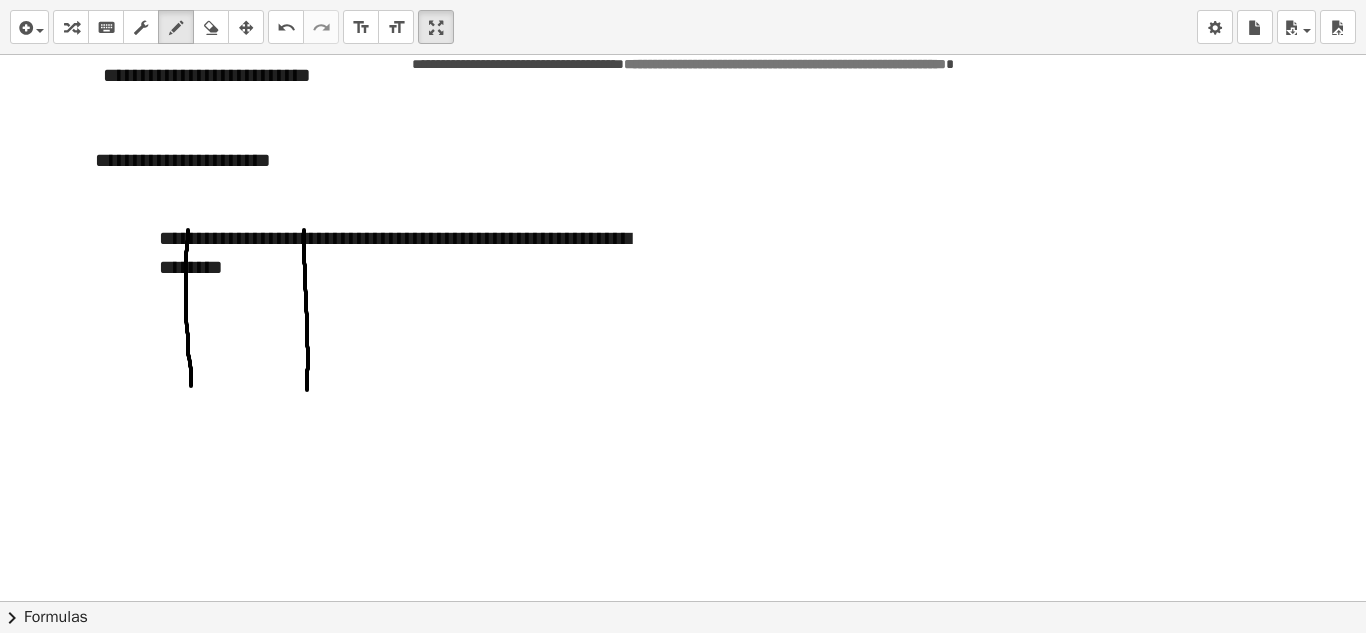 drag, startPoint x: 304, startPoint y: 230, endPoint x: 307, endPoint y: 390, distance: 160.02812 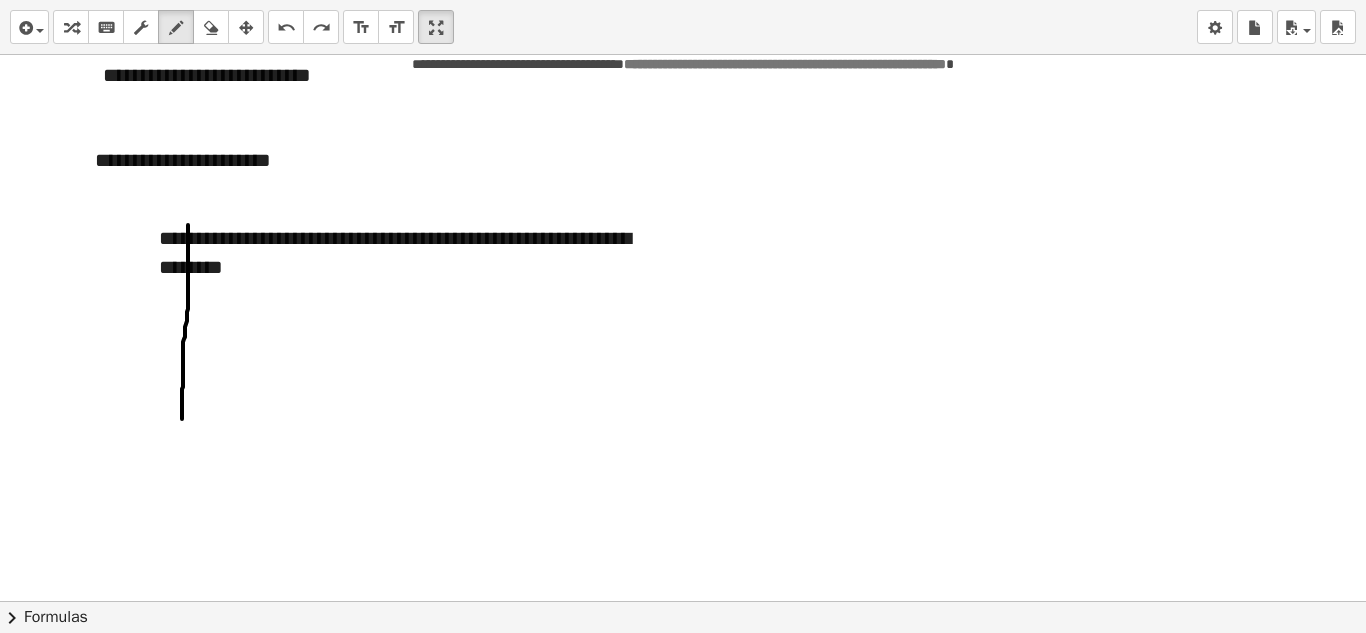 drag, startPoint x: 188, startPoint y: 225, endPoint x: 182, endPoint y: 419, distance: 194.09276 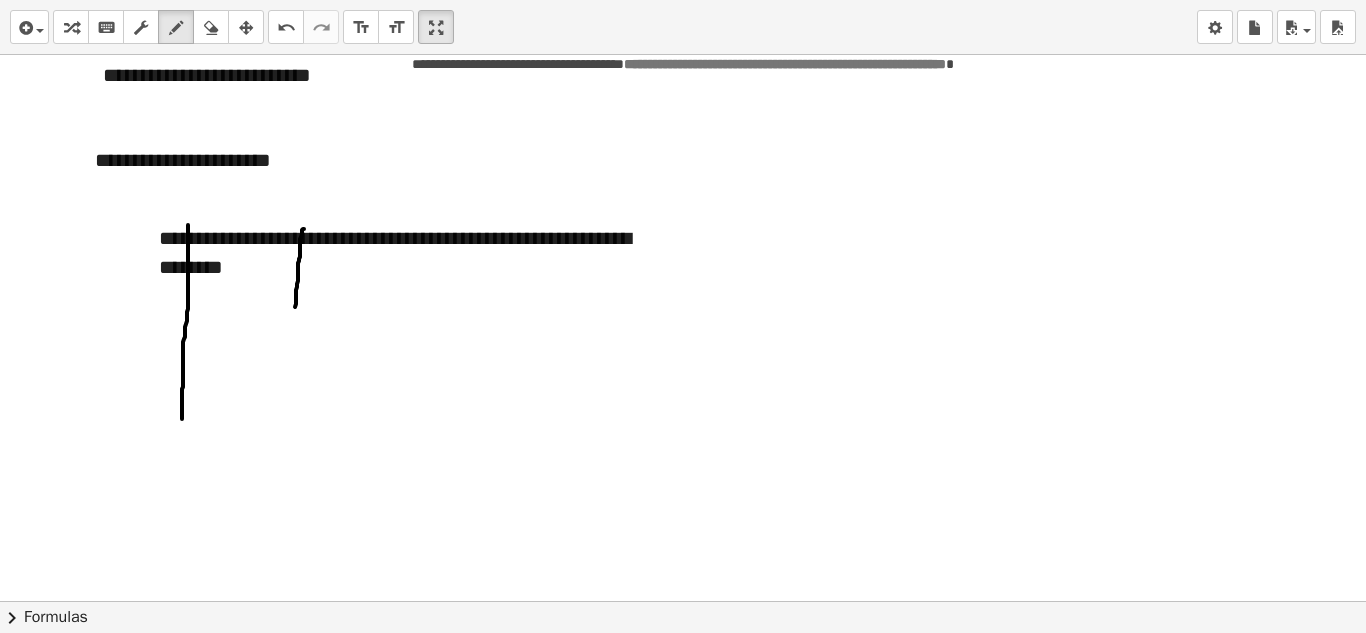 drag, startPoint x: 304, startPoint y: 229, endPoint x: 296, endPoint y: 321, distance: 92.34717 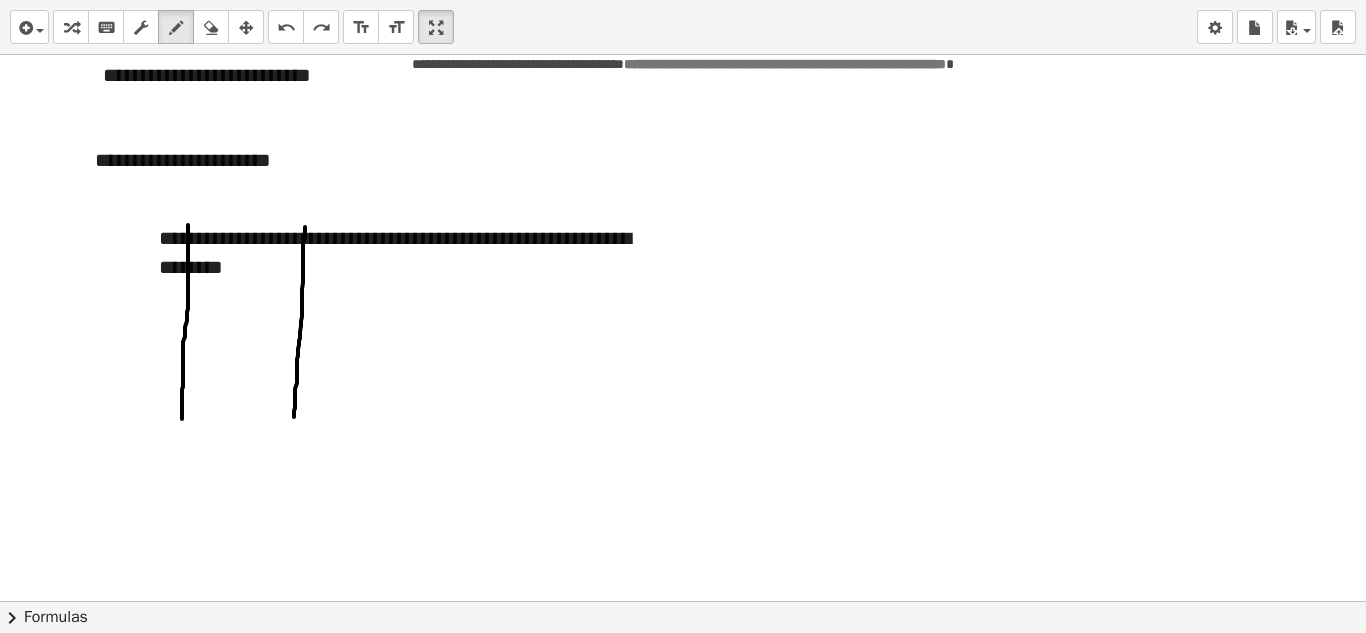 drag, startPoint x: 305, startPoint y: 227, endPoint x: 294, endPoint y: 419, distance: 192.31485 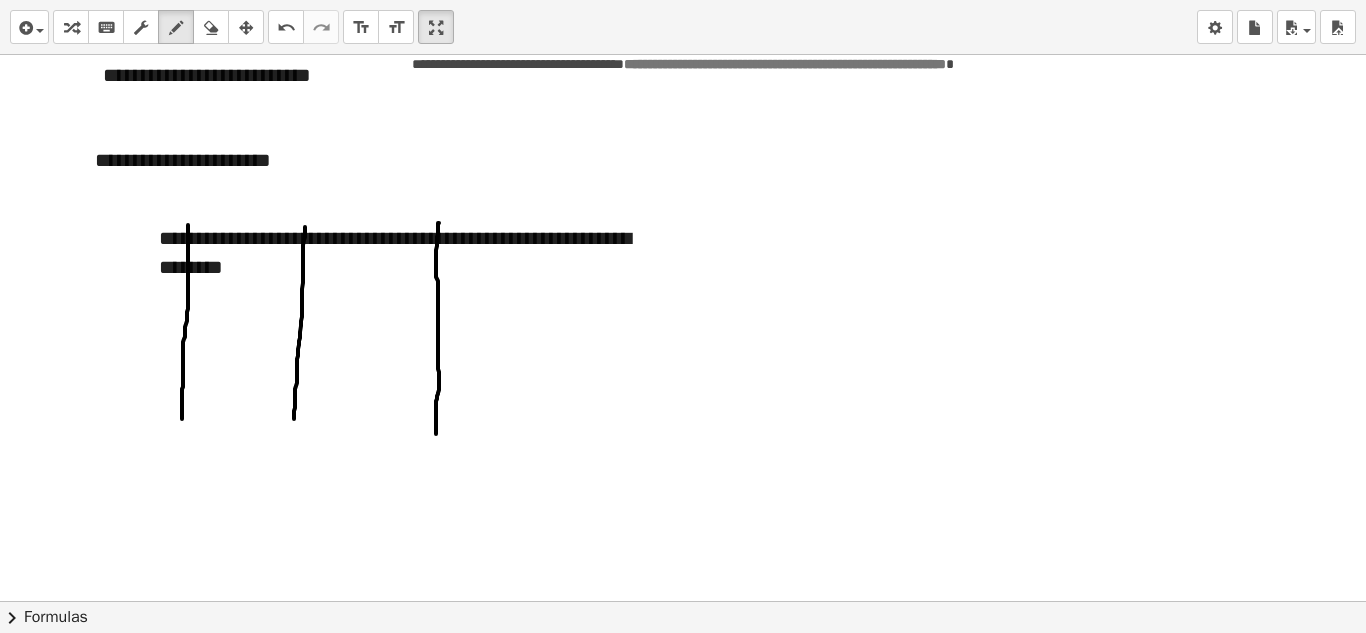 drag, startPoint x: 438, startPoint y: 226, endPoint x: 447, endPoint y: 420, distance: 194.20865 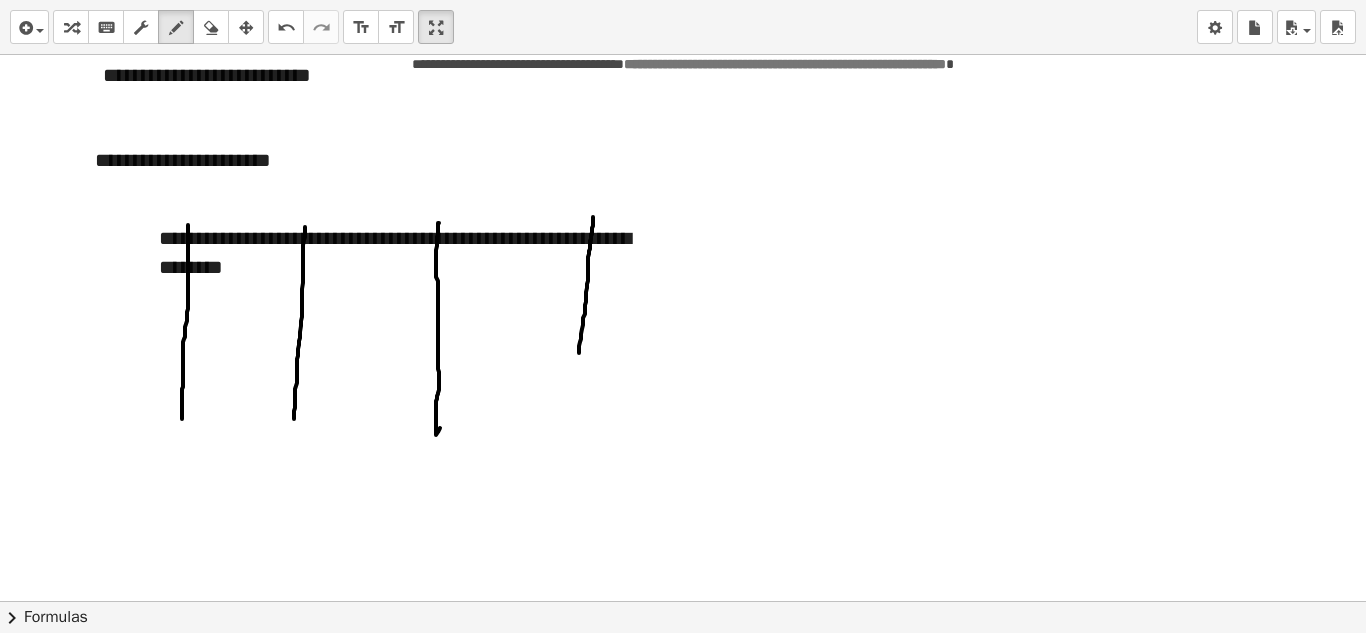 drag, startPoint x: 593, startPoint y: 217, endPoint x: 579, endPoint y: 353, distance: 136.71869 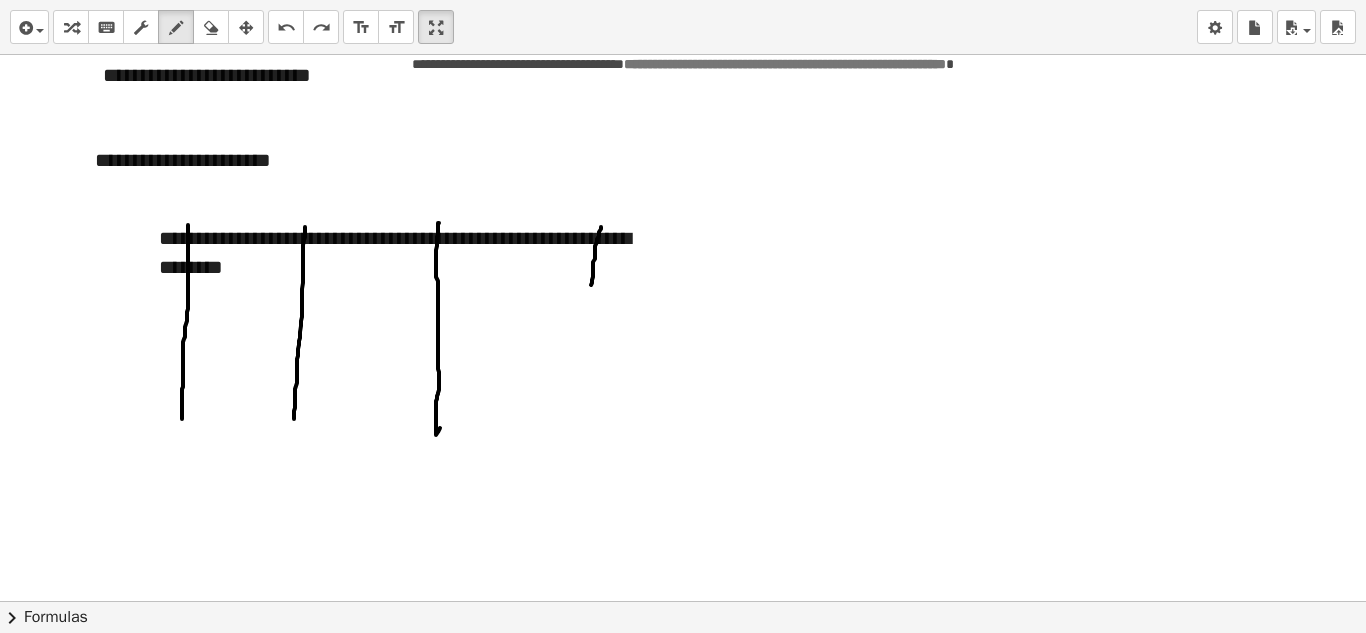 drag, startPoint x: 601, startPoint y: 227, endPoint x: 591, endPoint y: 289, distance: 62.801273 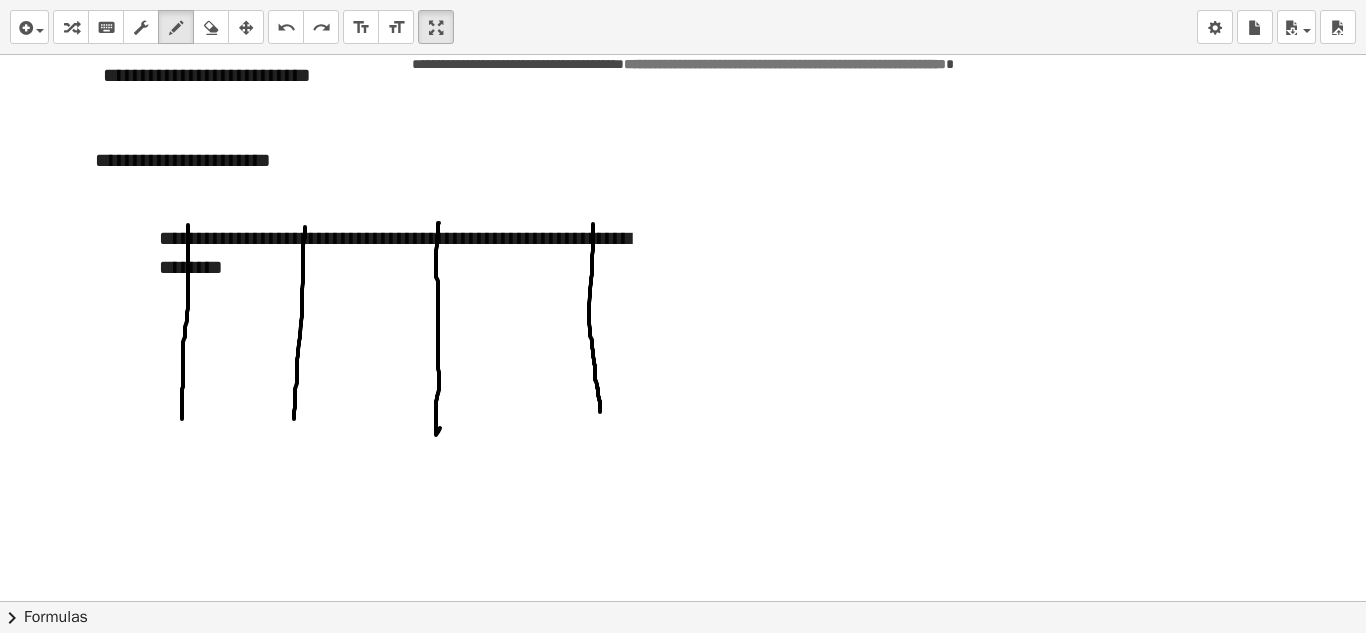 drag, startPoint x: 593, startPoint y: 224, endPoint x: 600, endPoint y: 412, distance: 188.13028 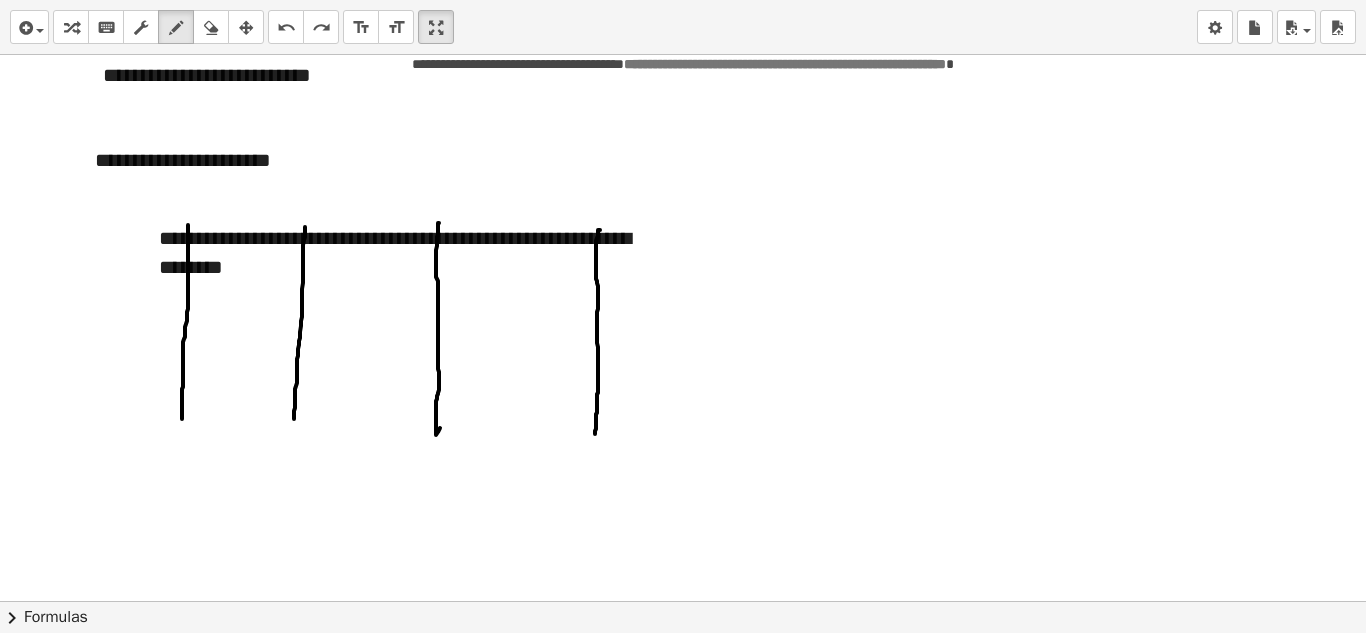 drag, startPoint x: 600, startPoint y: 230, endPoint x: 598, endPoint y: 429, distance: 199.01006 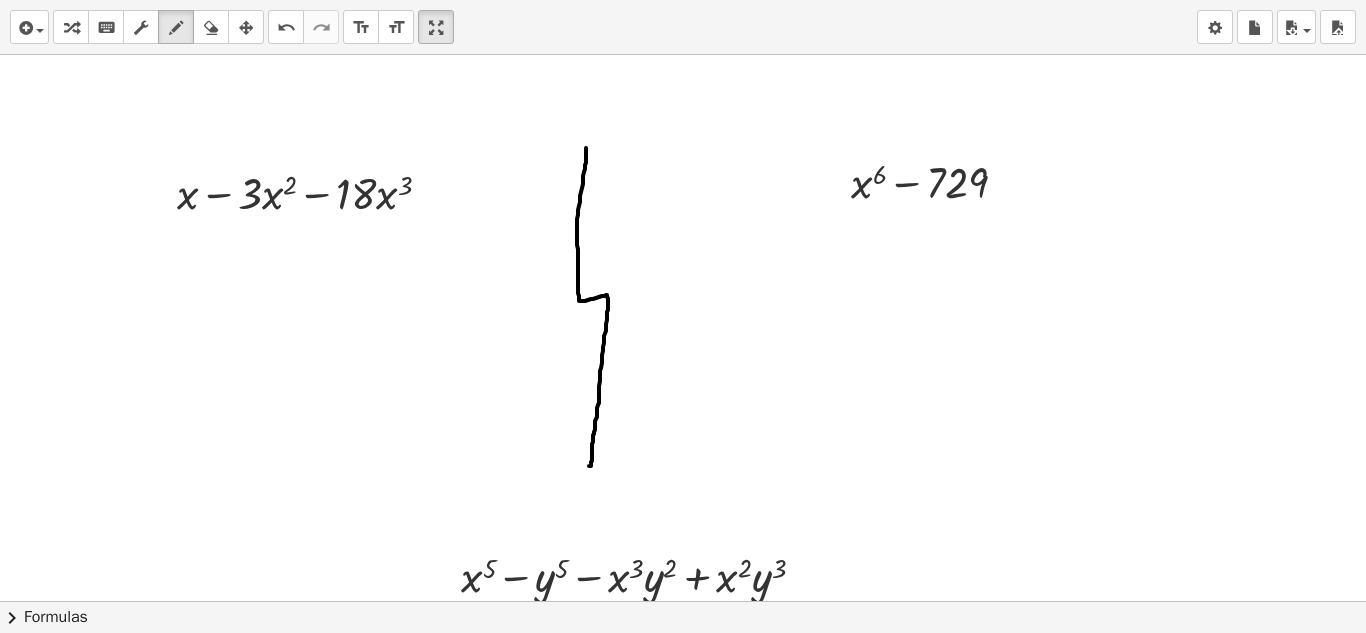 scroll, scrollTop: 3114, scrollLeft: 0, axis: vertical 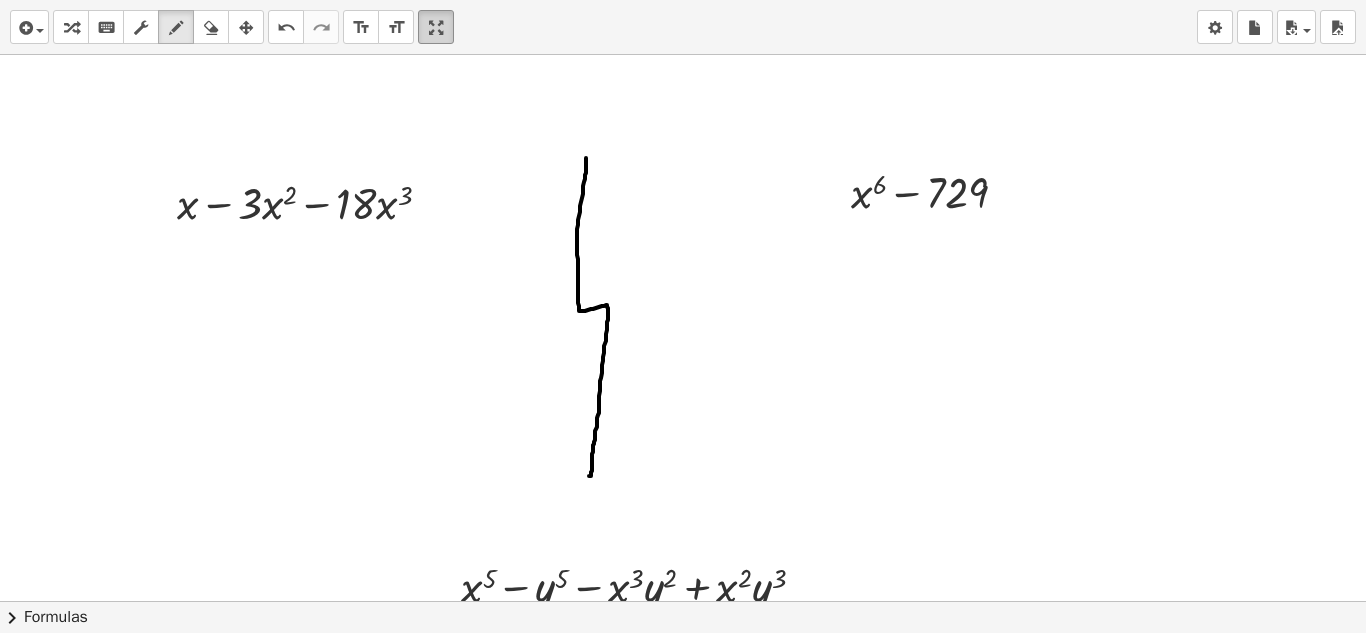 click on "**********" at bounding box center (683, 316) 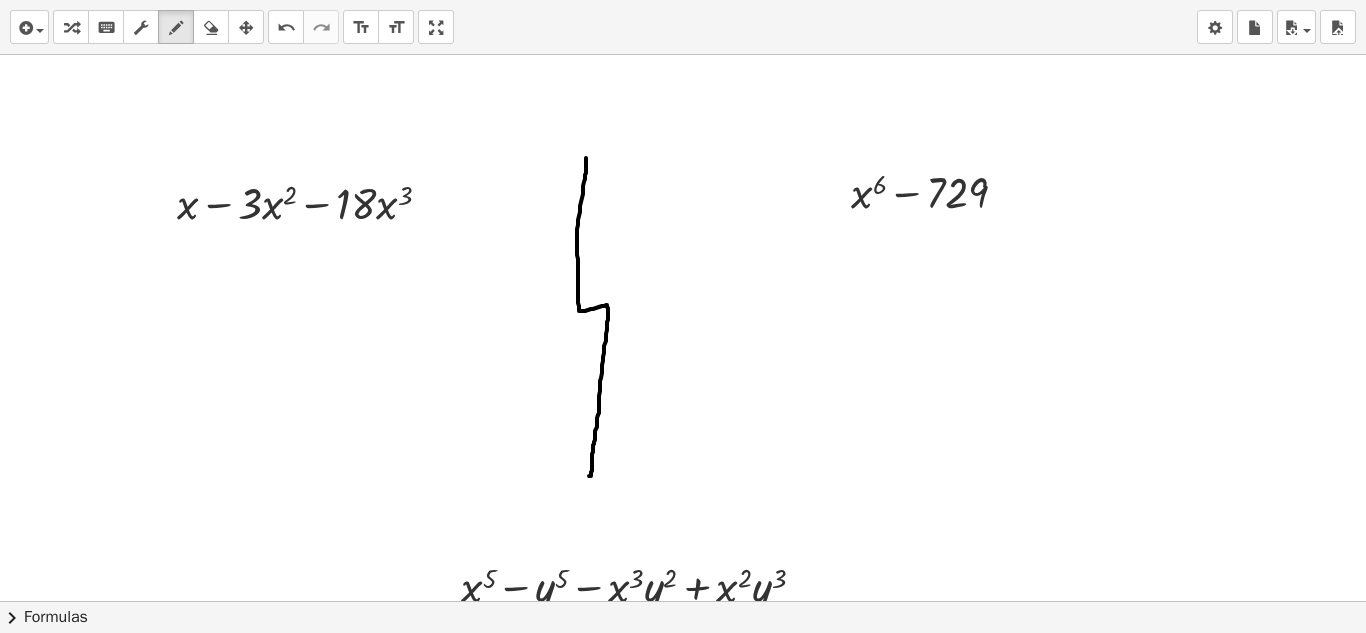 click on "**********" at bounding box center [683, 316] 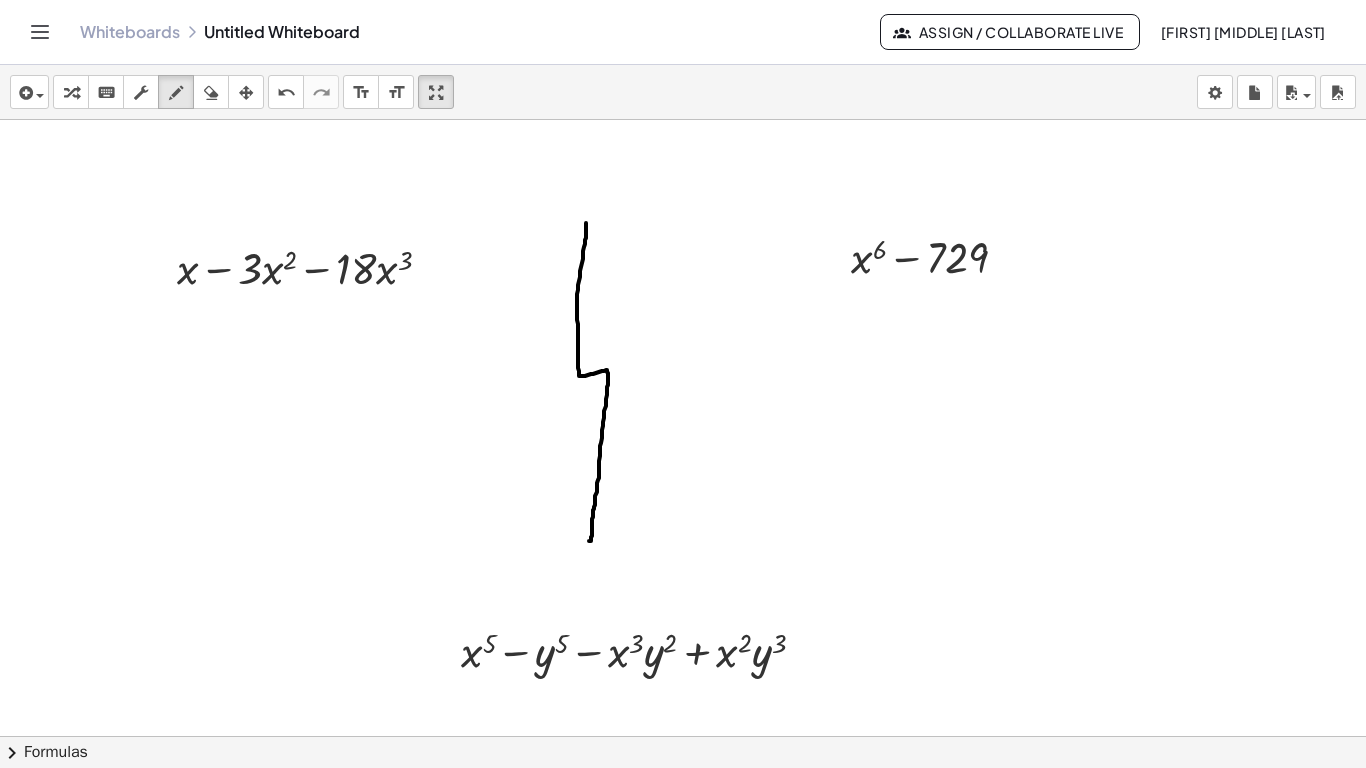 click on "**********" at bounding box center (683, 384) 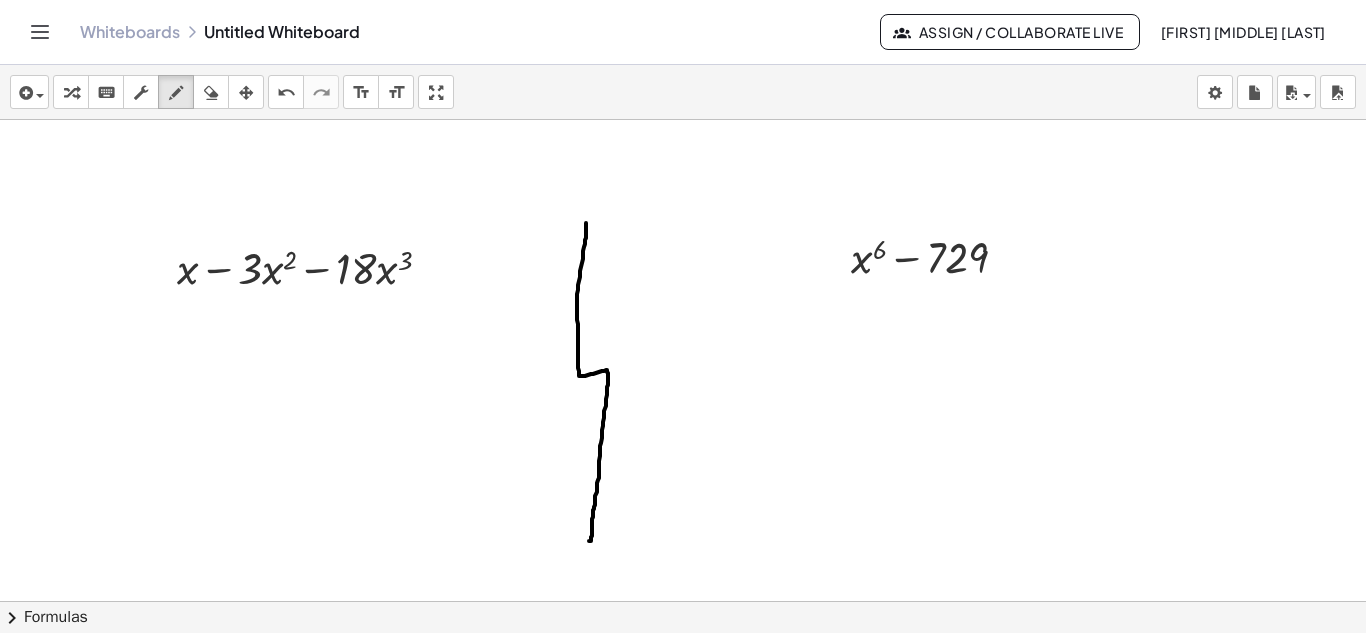 click at bounding box center (246, 93) 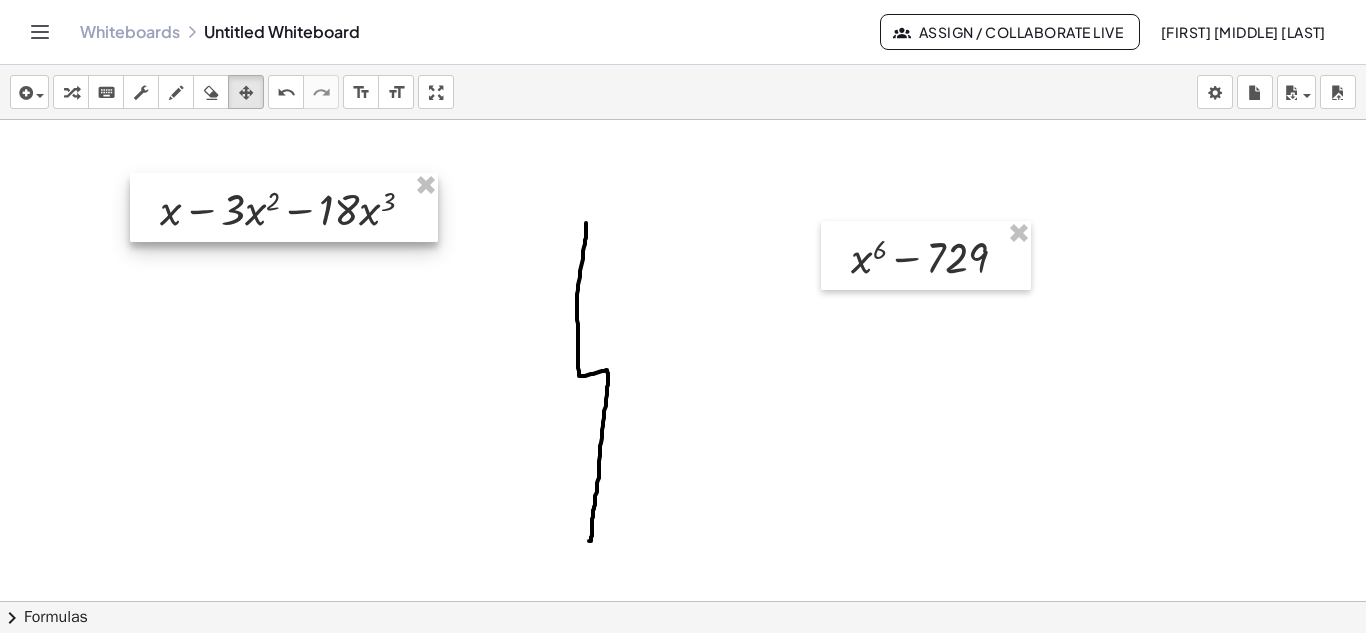 drag, startPoint x: 347, startPoint y: 290, endPoint x: 330, endPoint y: 231, distance: 61.400326 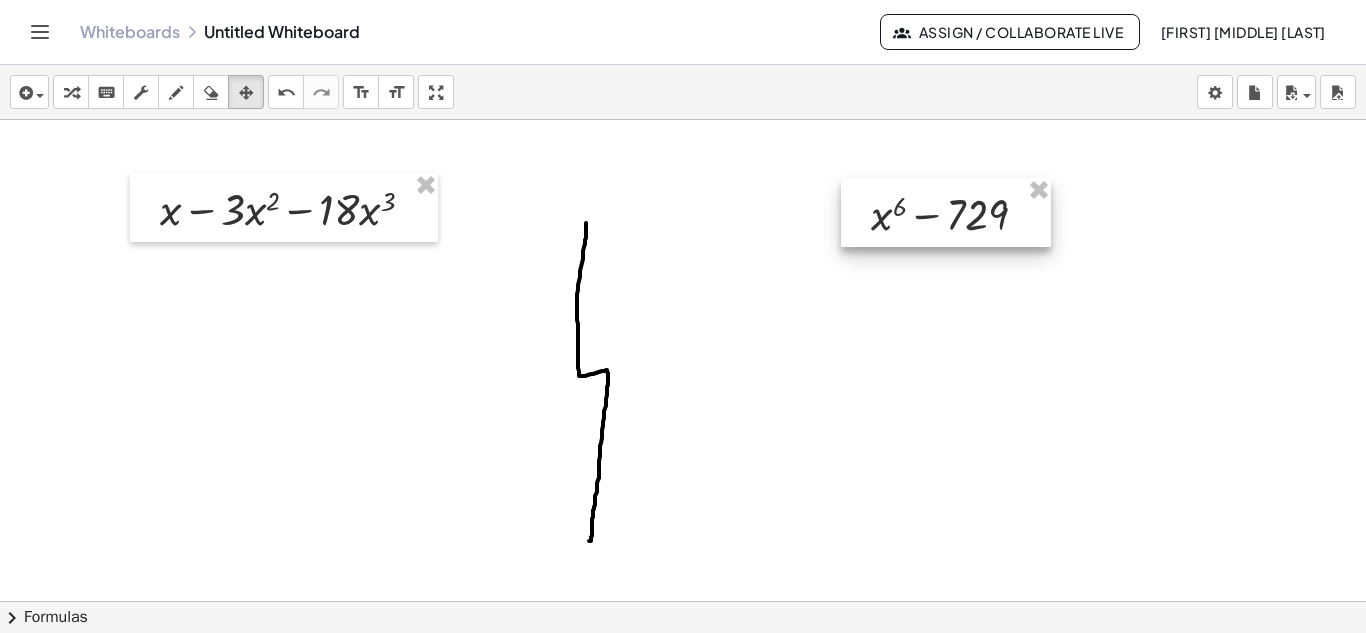 drag, startPoint x: 873, startPoint y: 257, endPoint x: 893, endPoint y: 215, distance: 46.518814 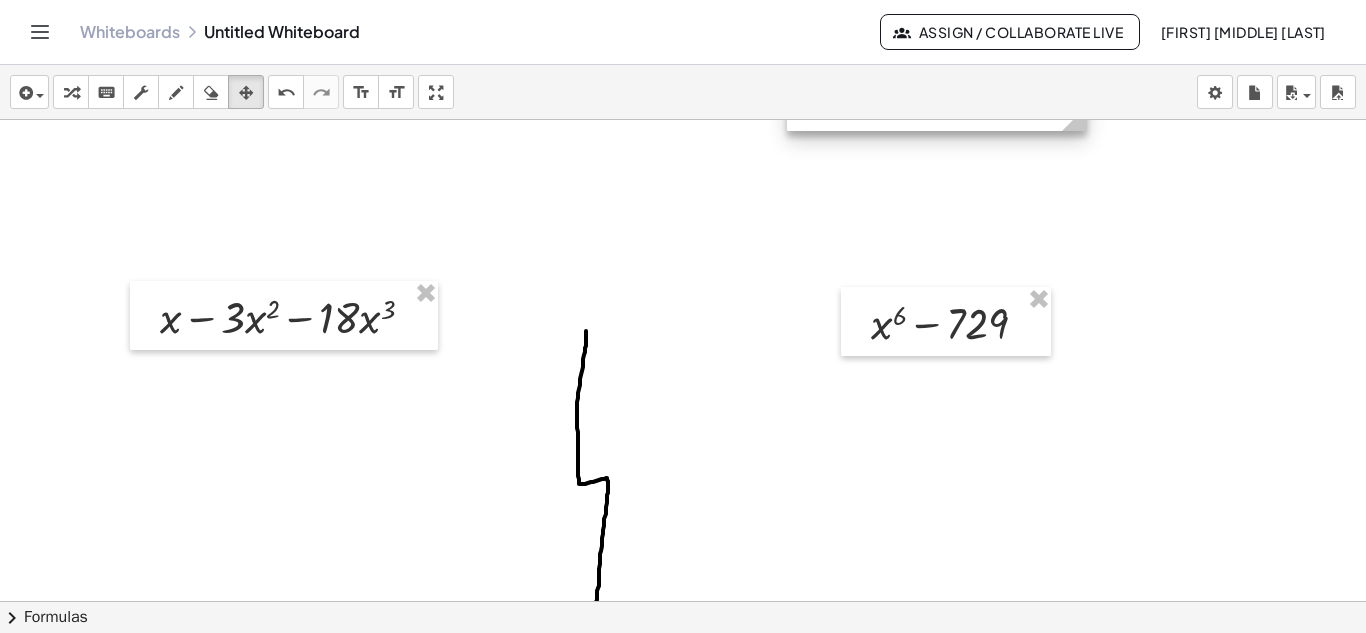 scroll, scrollTop: 3114, scrollLeft: 0, axis: vertical 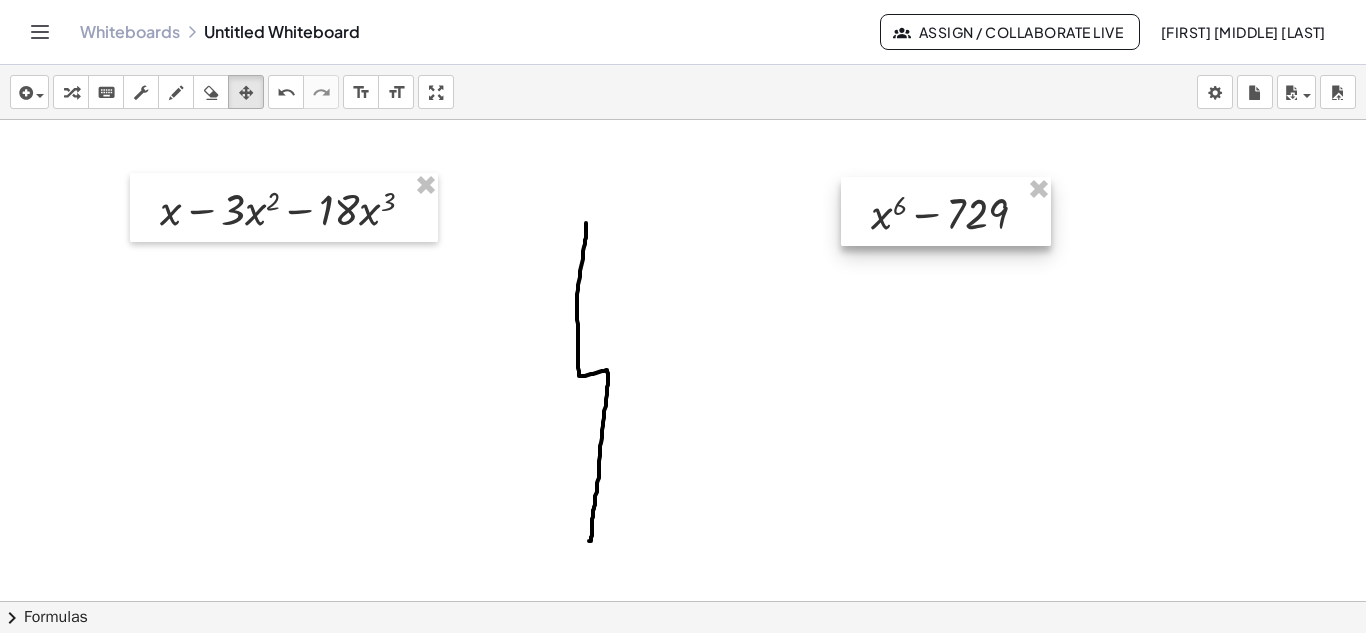 click at bounding box center (946, 211) 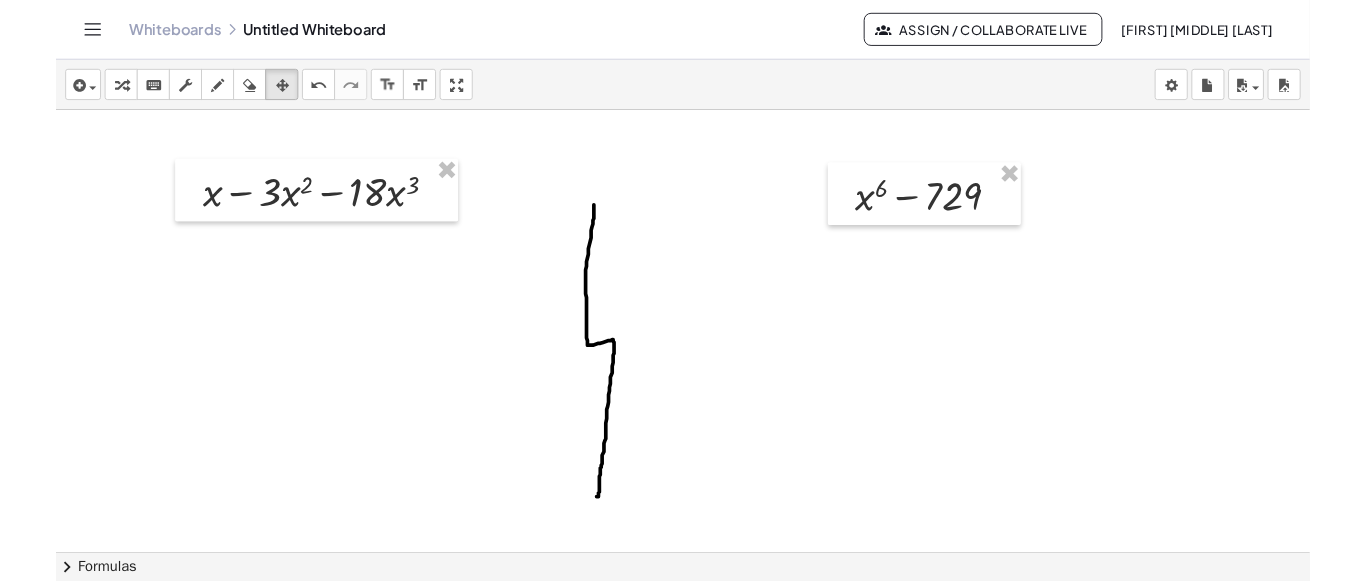 scroll, scrollTop: 3114, scrollLeft: 0, axis: vertical 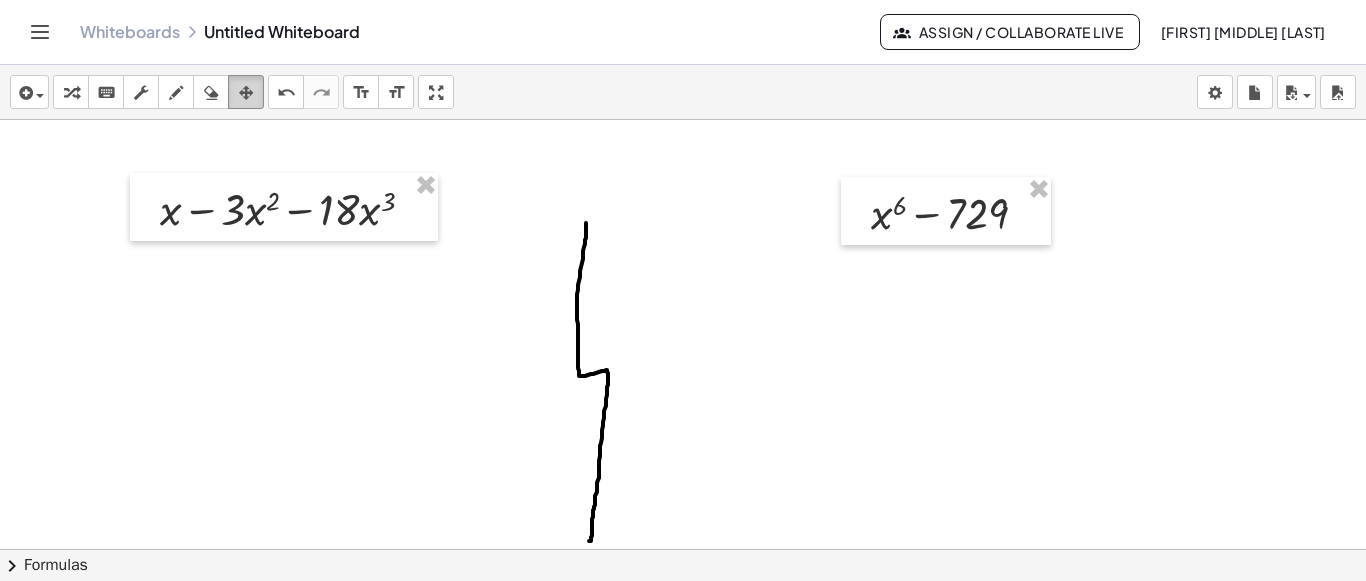 click at bounding box center [246, 93] 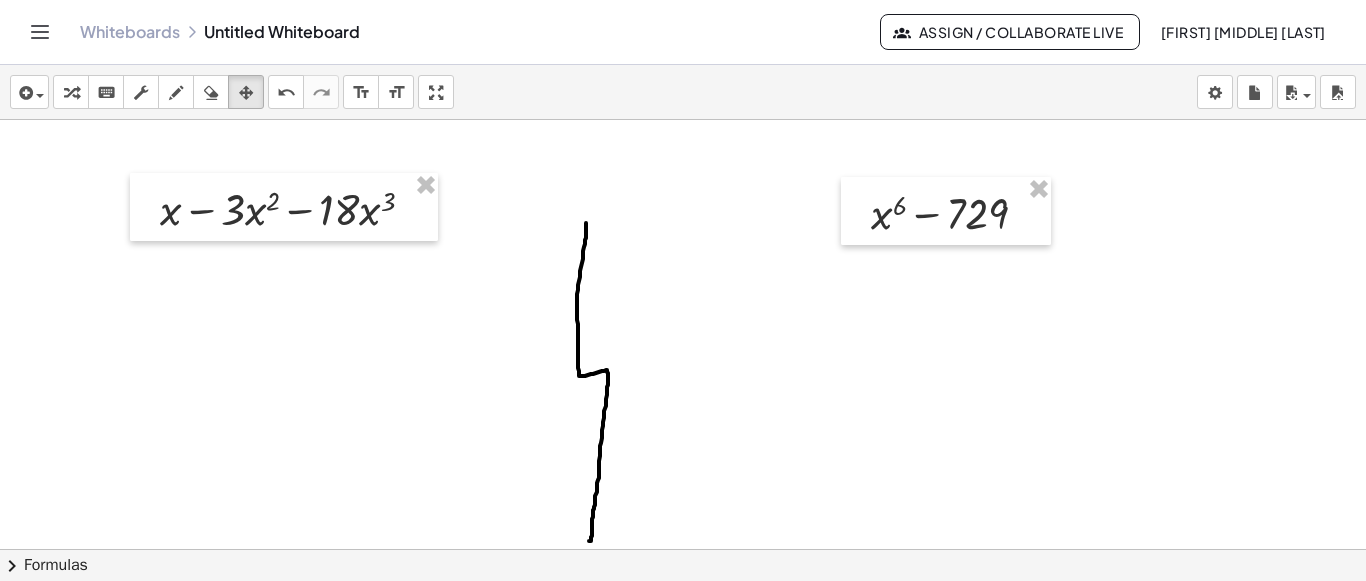 click at bounding box center (176, 93) 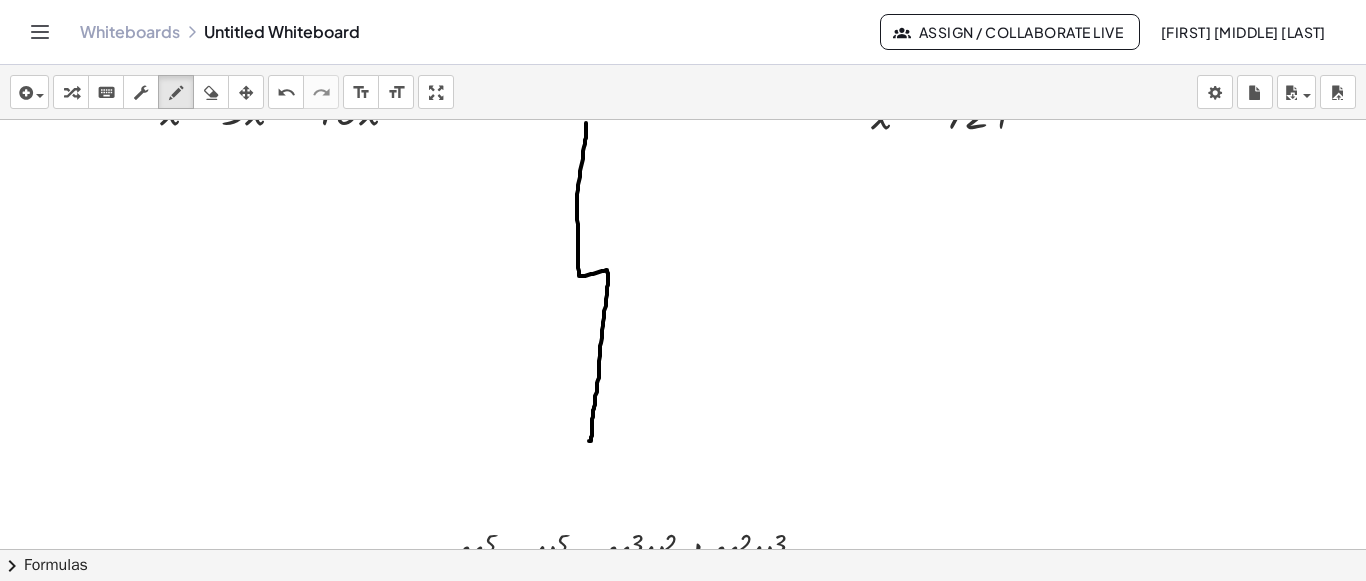 scroll, scrollTop: 3114, scrollLeft: 0, axis: vertical 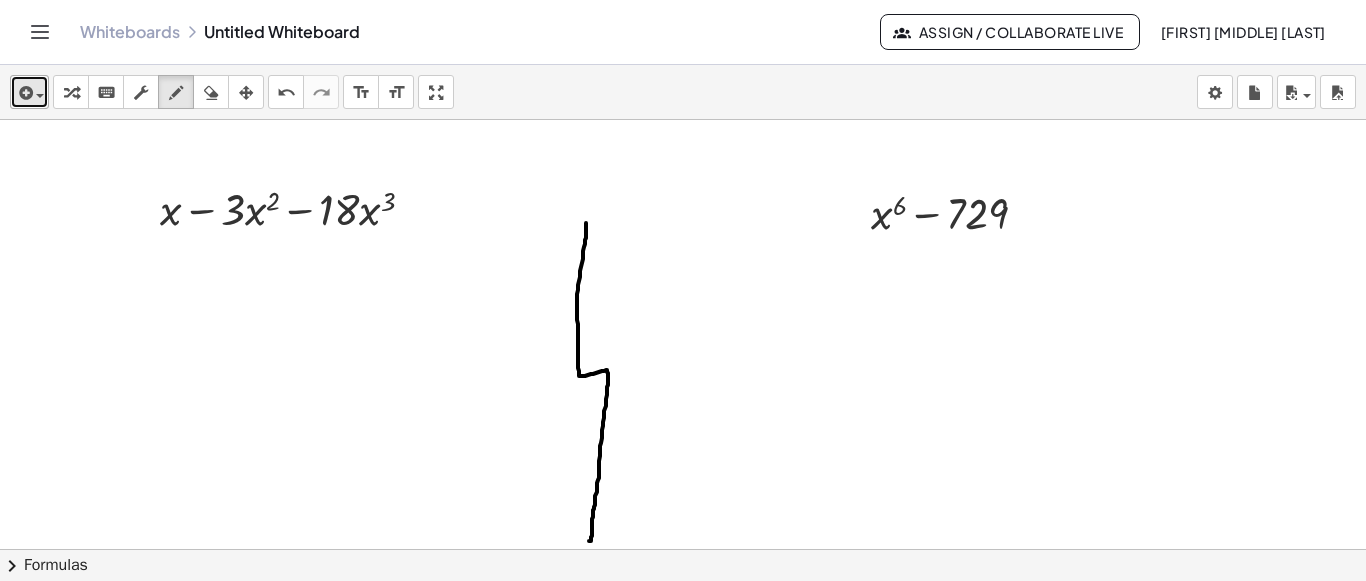 click at bounding box center (24, 93) 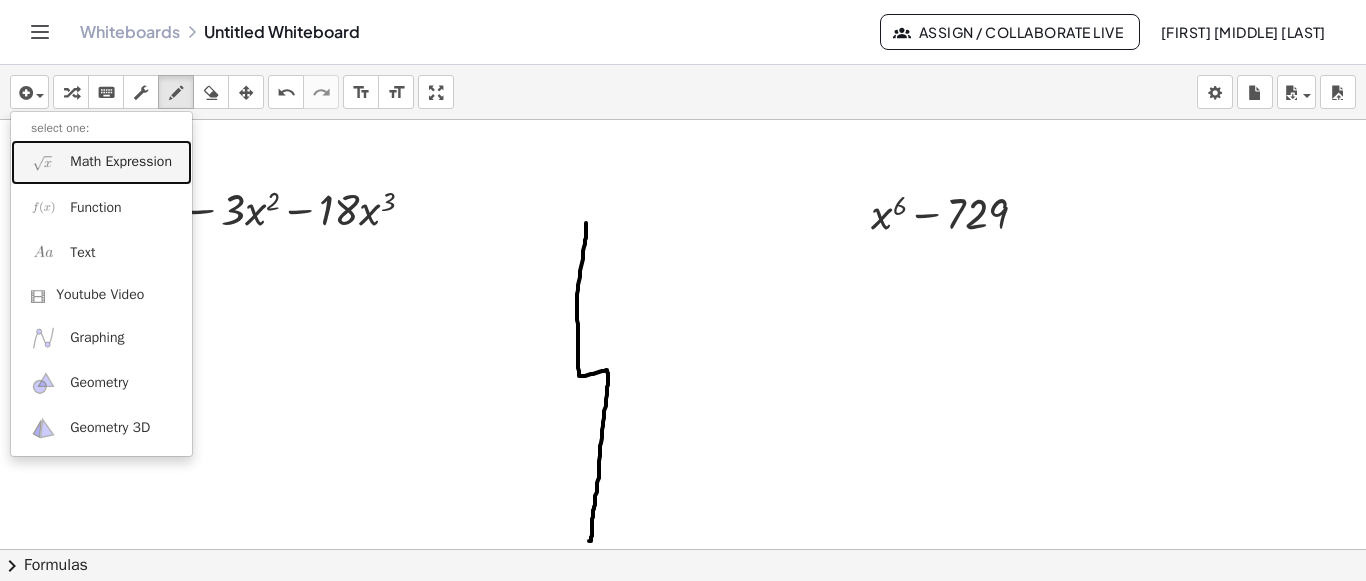 click on "Math Expression" at bounding box center (101, 162) 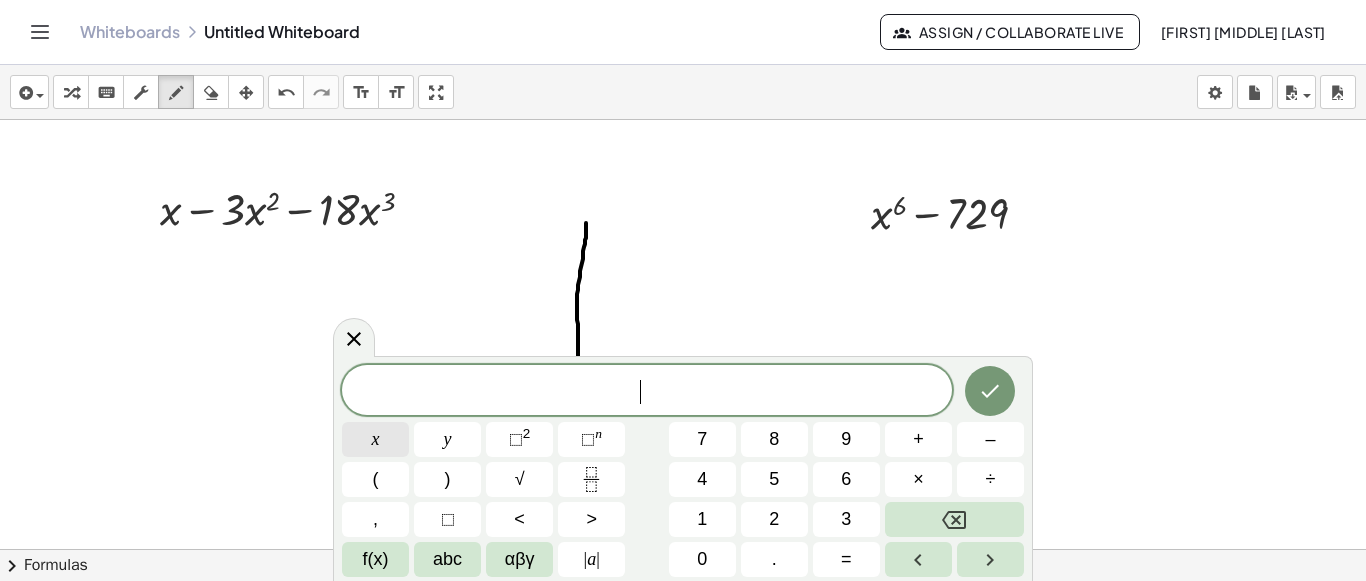 click on "x" at bounding box center (375, 439) 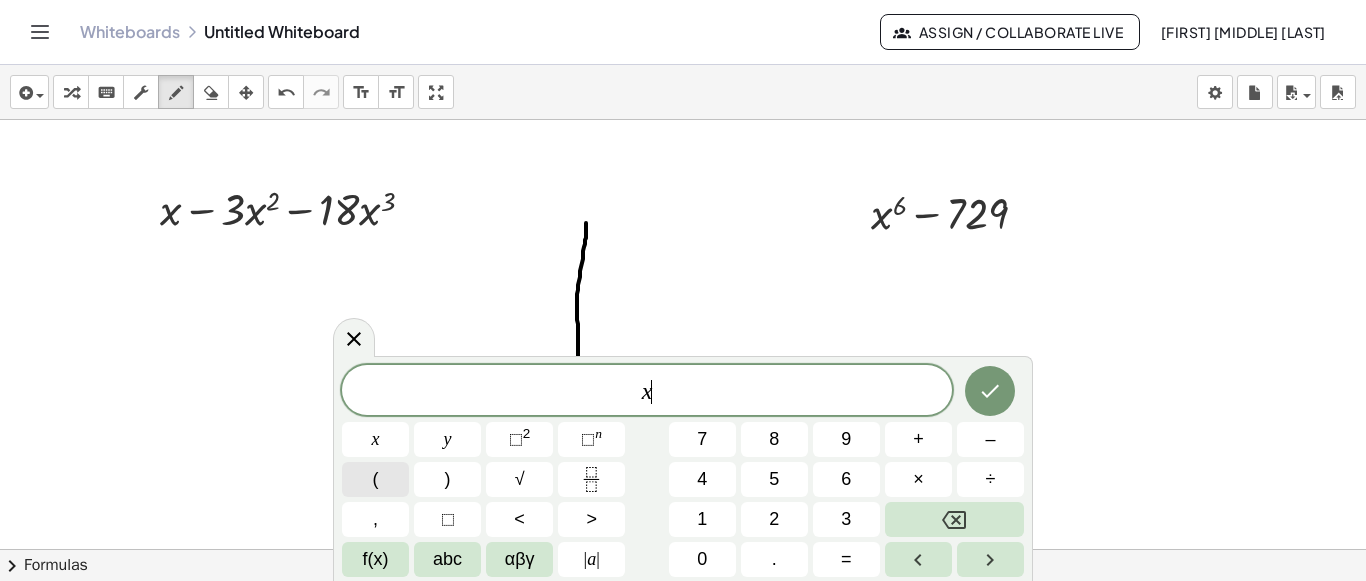 click on "(" at bounding box center (376, 479) 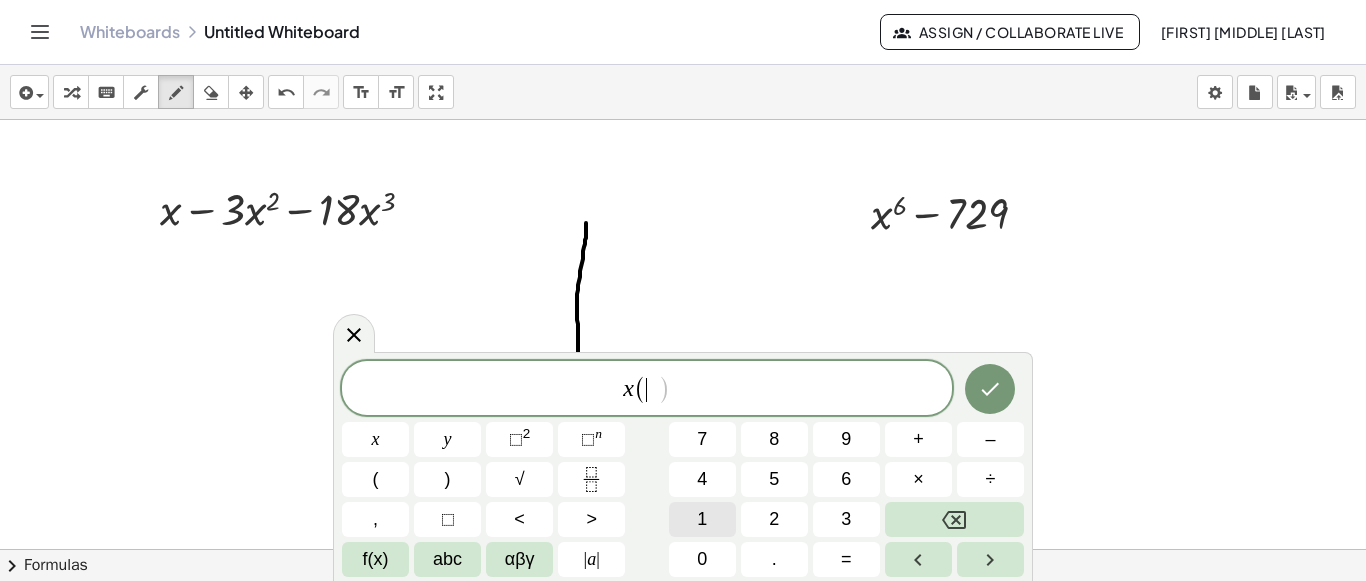 click on "1" at bounding box center (702, 519) 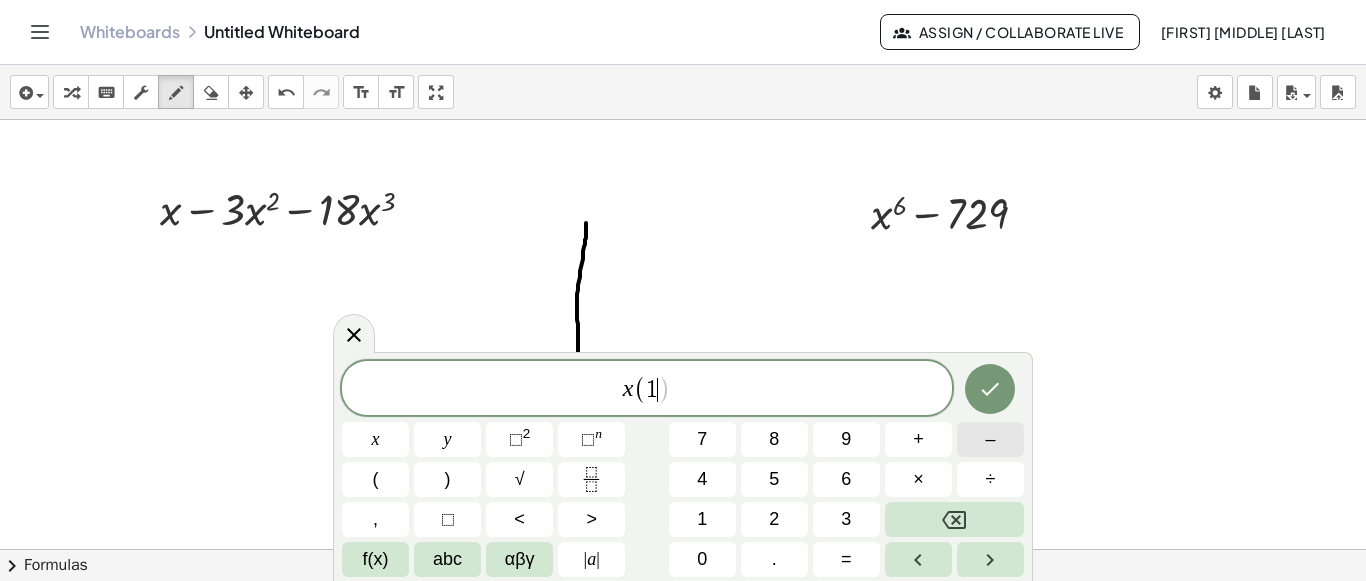 click on "–" at bounding box center [990, 439] 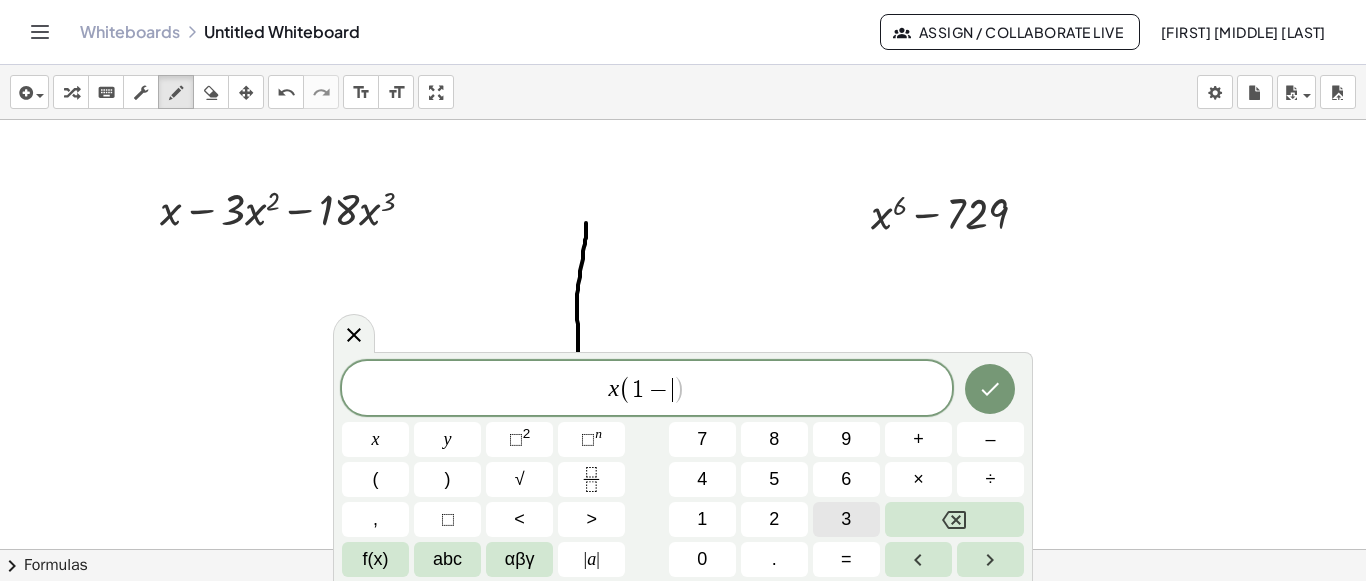click on "3" at bounding box center [846, 519] 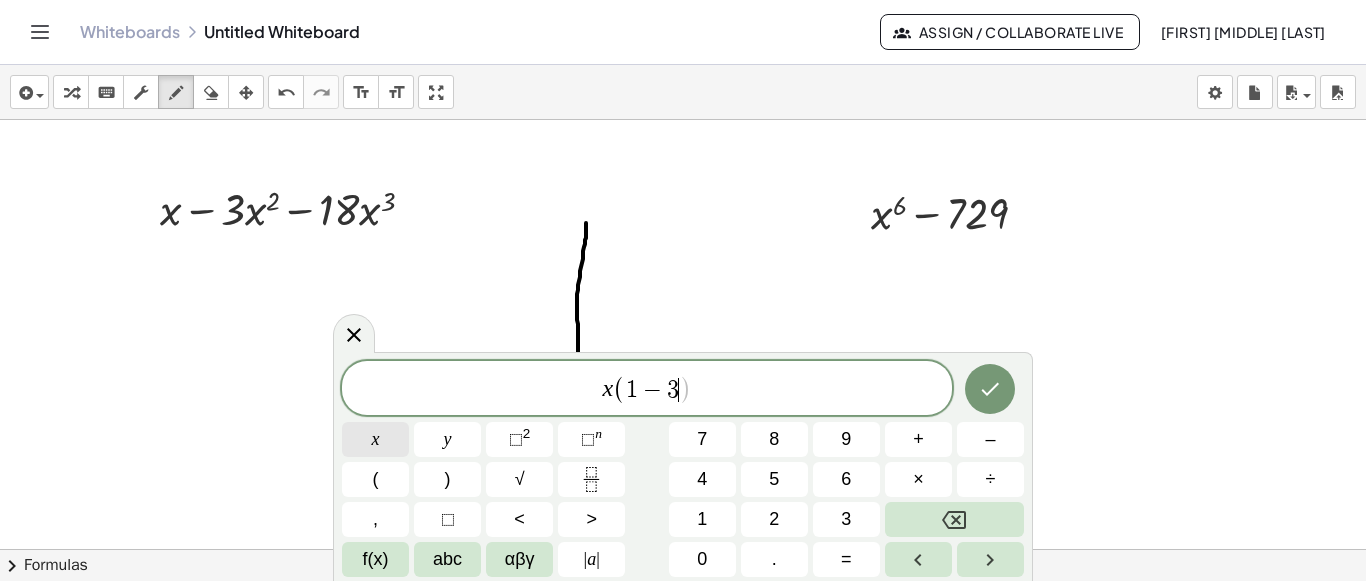 click on "x" at bounding box center [376, 439] 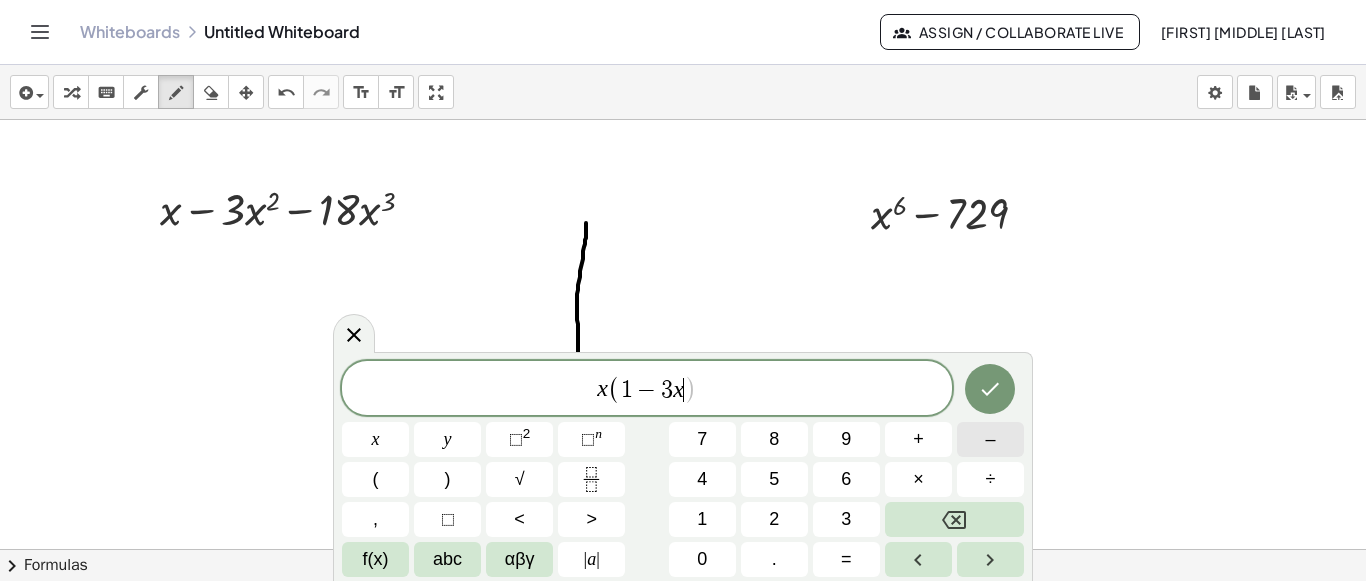 click on "–" at bounding box center [990, 439] 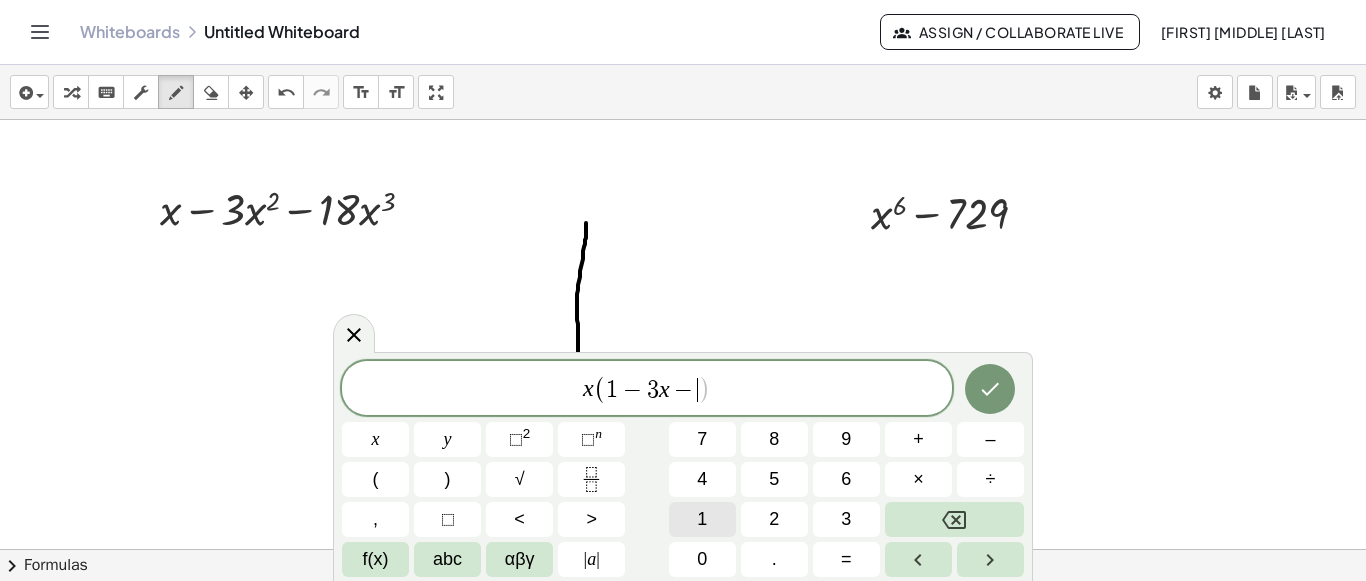 click on "1" at bounding box center [702, 519] 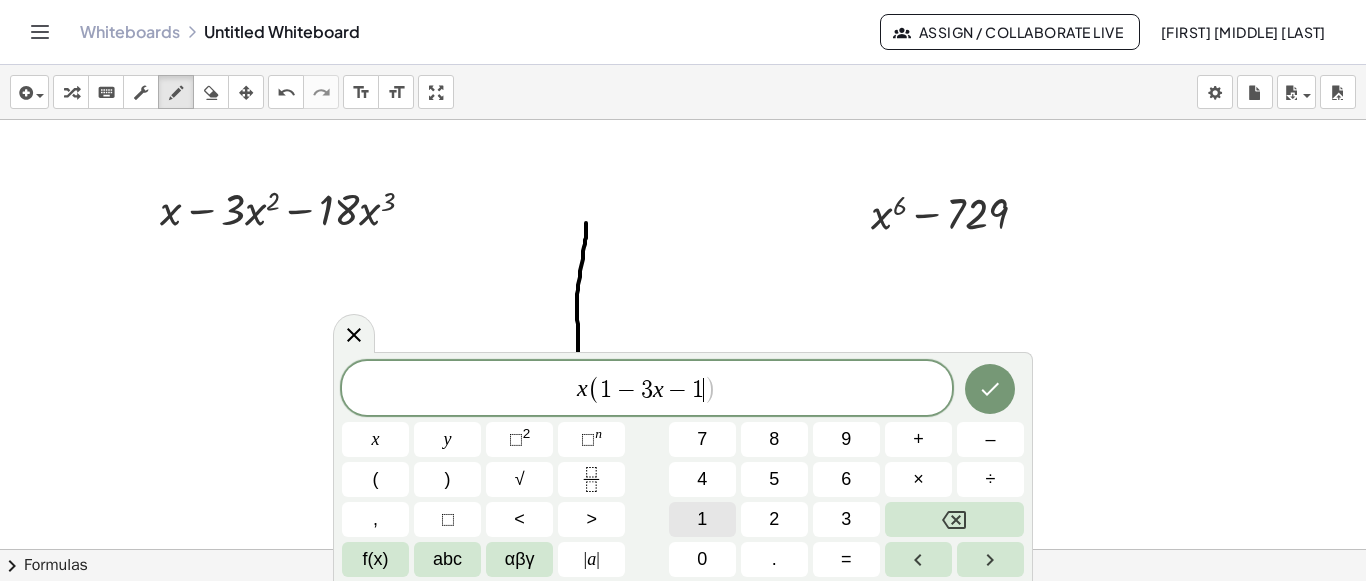 click on "1" at bounding box center [702, 519] 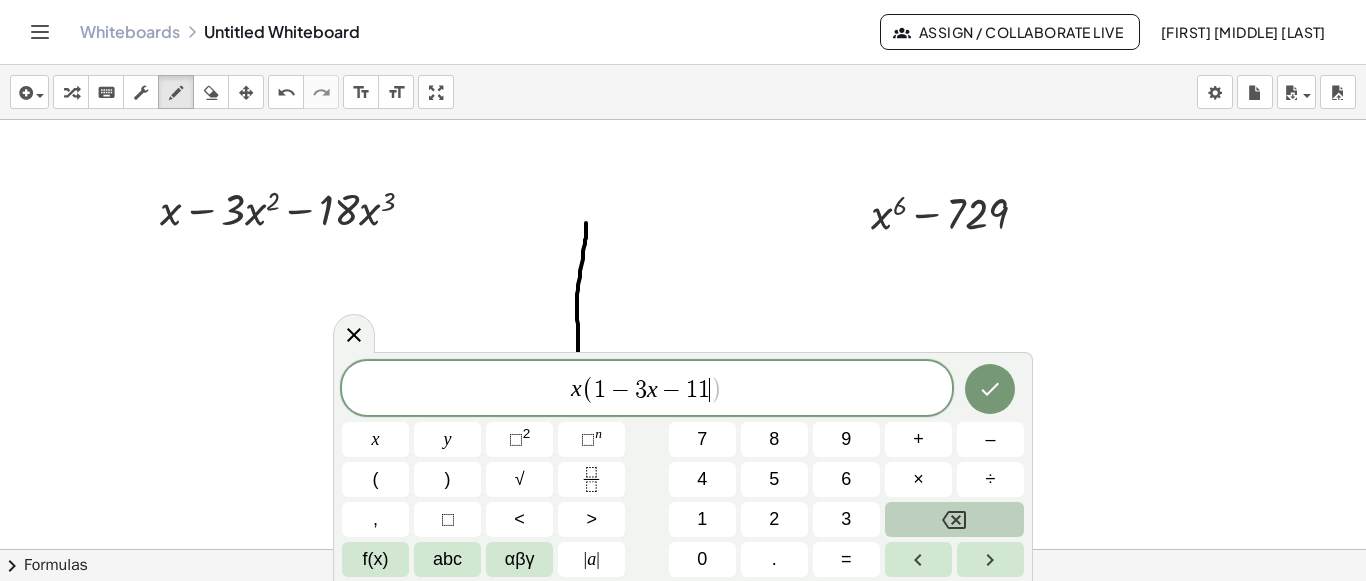 click at bounding box center (954, 519) 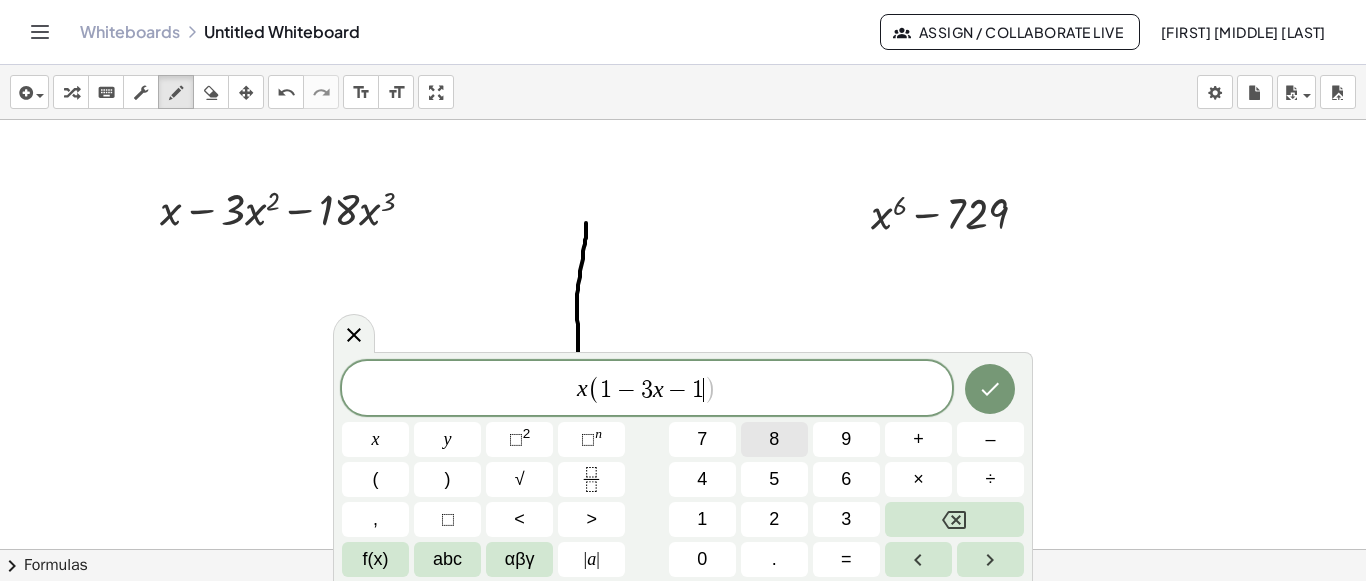 click on "8" at bounding box center [774, 439] 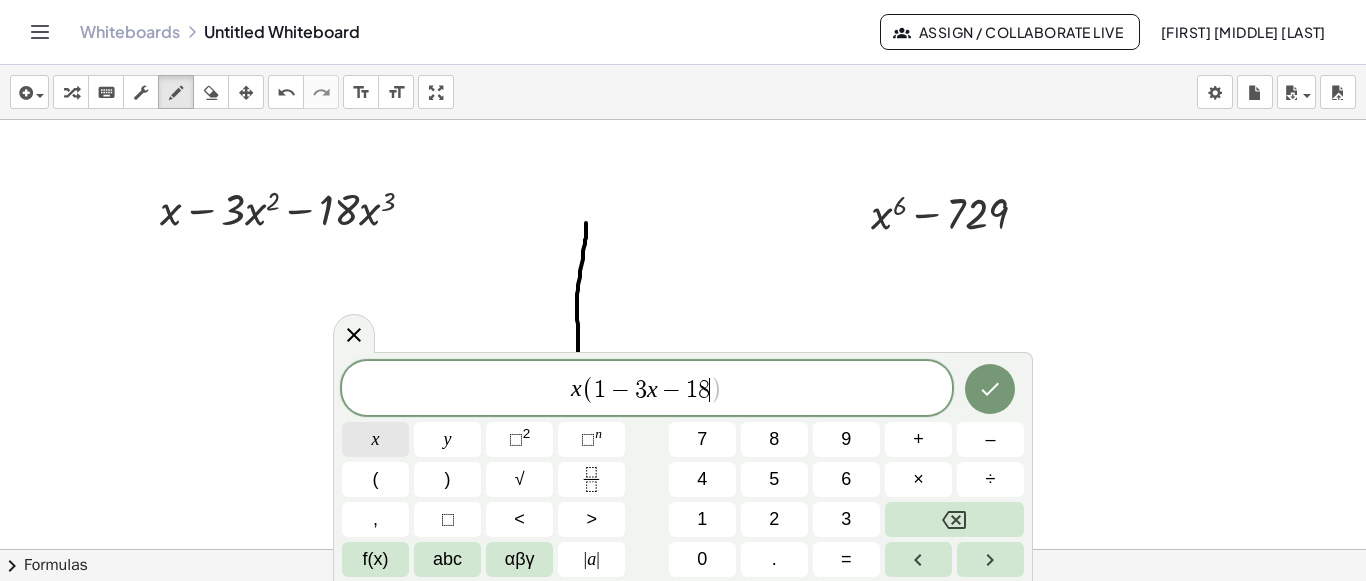click on "x" at bounding box center (375, 439) 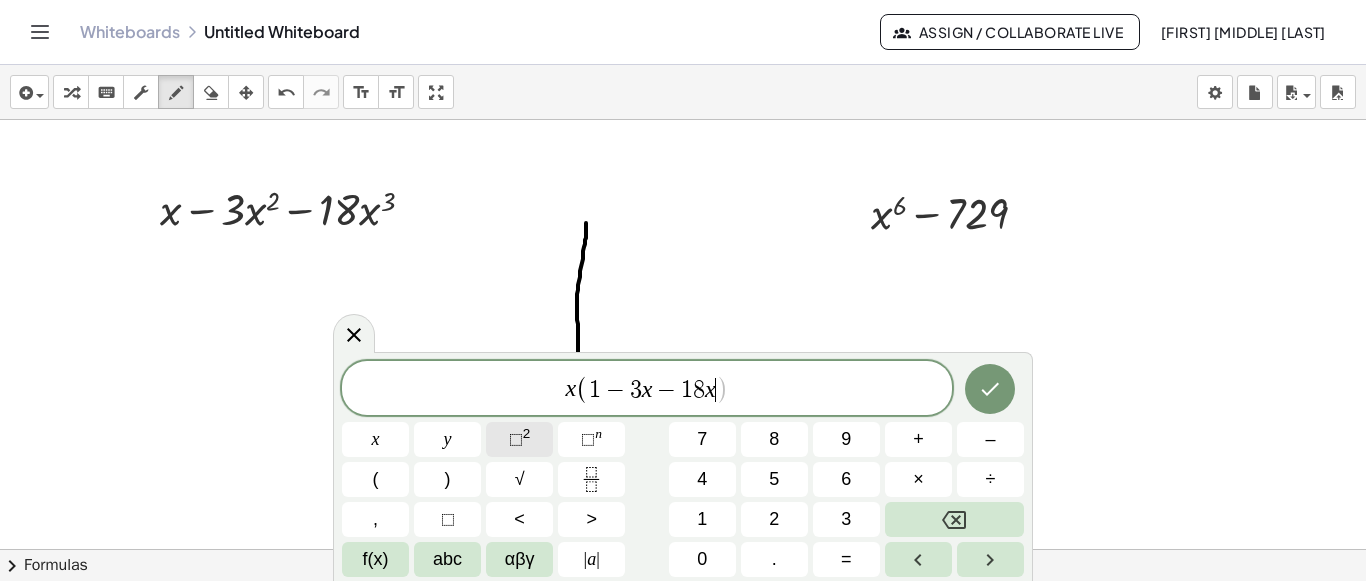 click on "⬚" at bounding box center (516, 439) 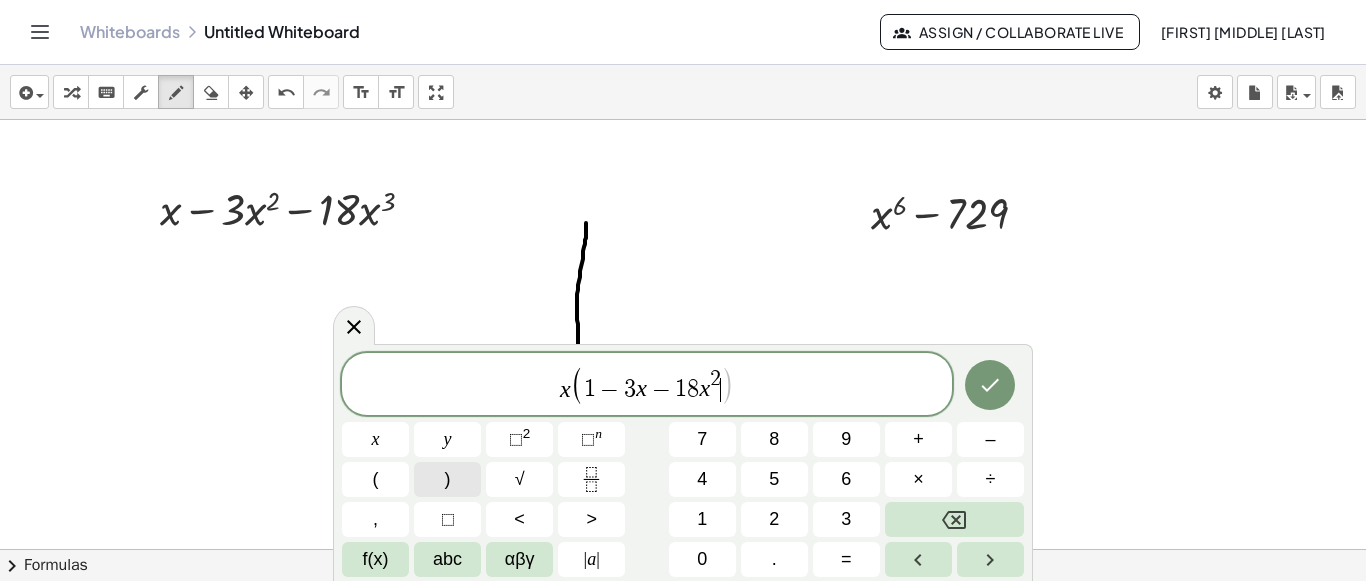 click on ")" at bounding box center (447, 479) 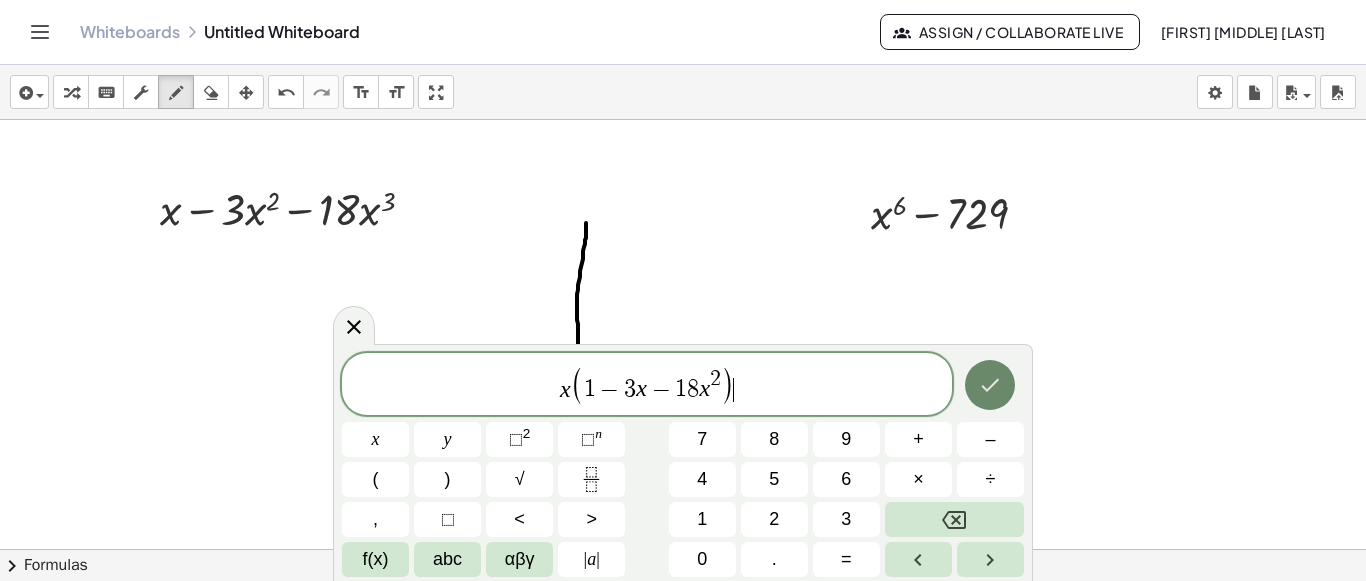 click 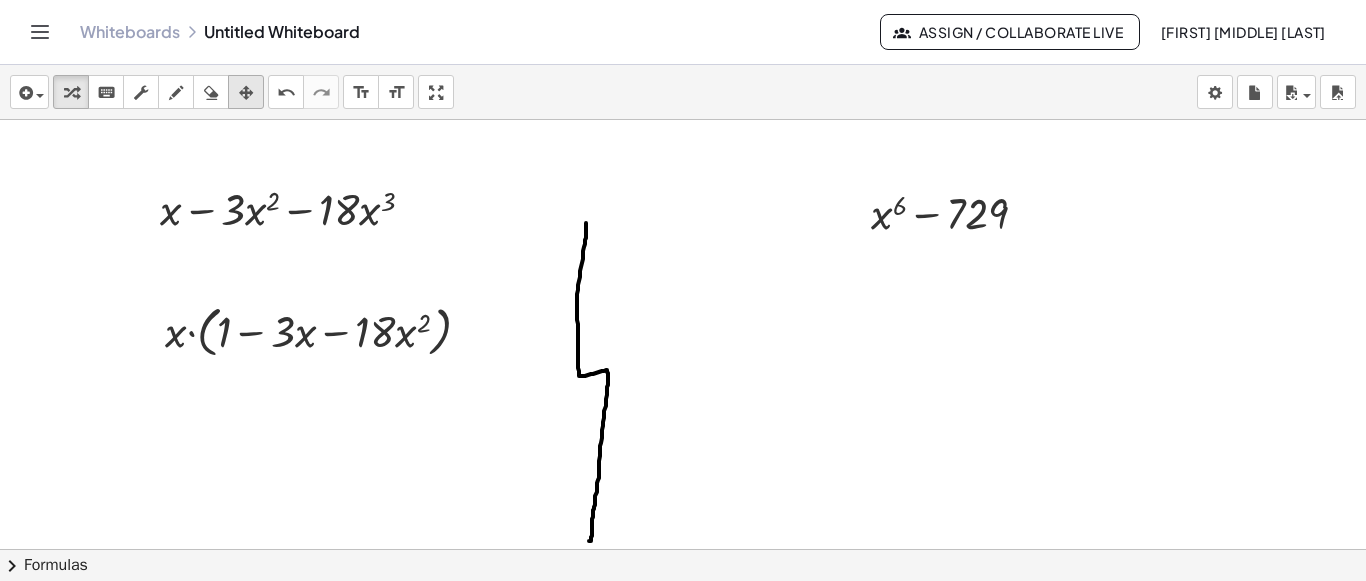 click at bounding box center [246, 93] 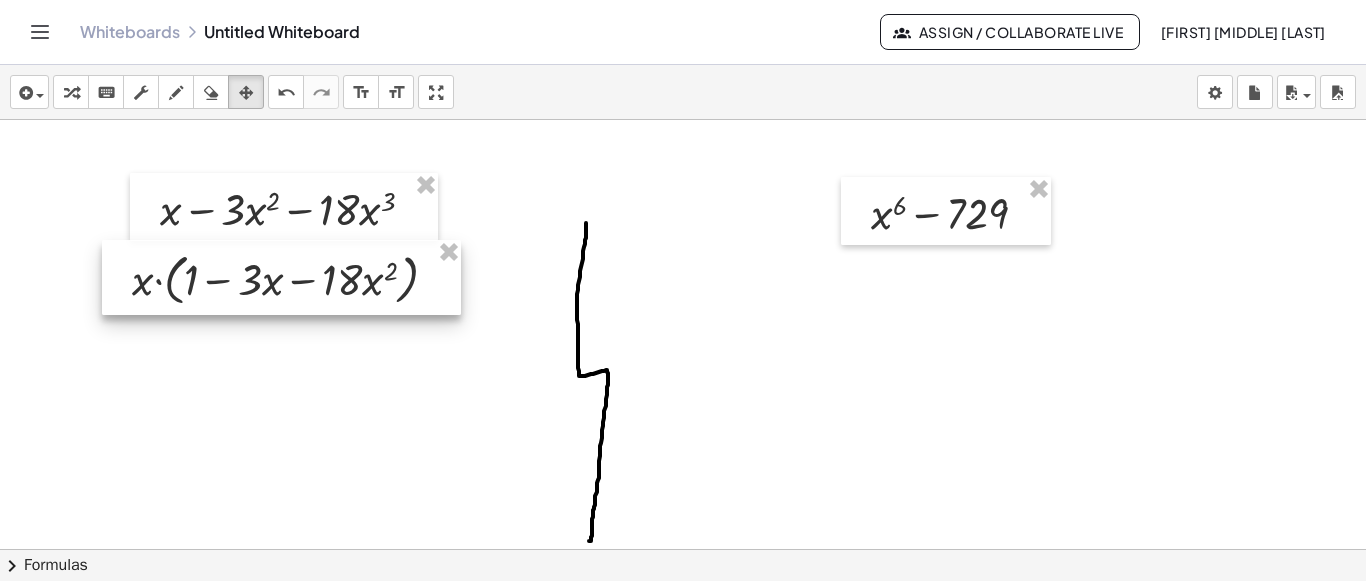 drag, startPoint x: 274, startPoint y: 349, endPoint x: 242, endPoint y: 297, distance: 61.05735 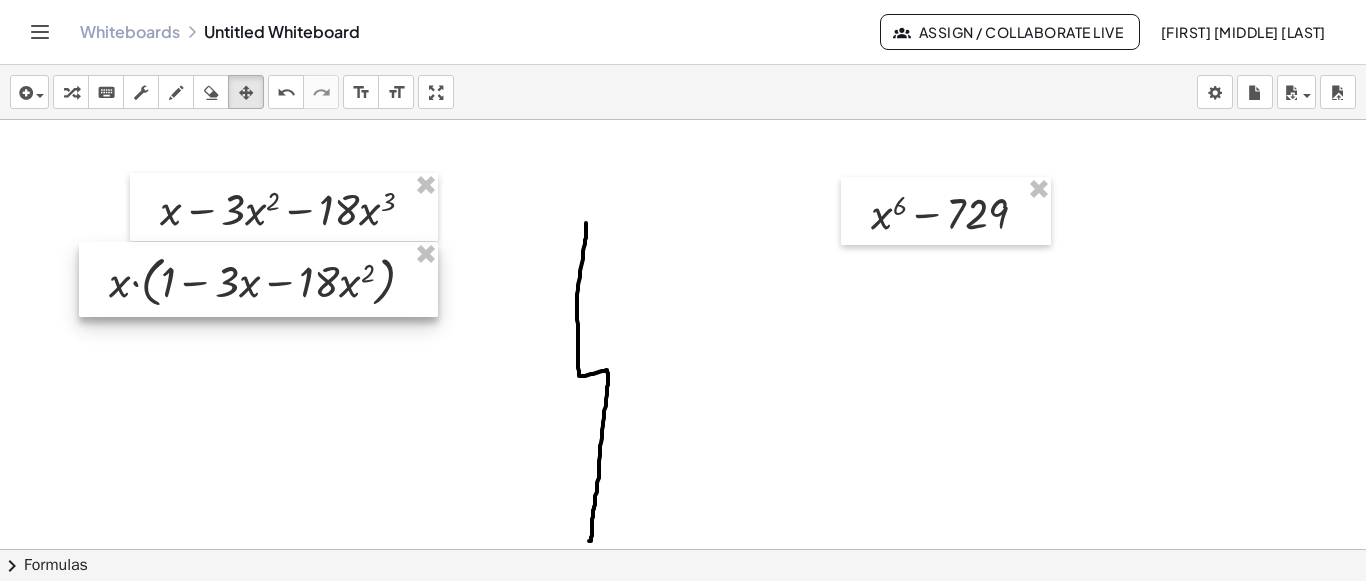 drag, startPoint x: 285, startPoint y: 281, endPoint x: 262, endPoint y: 283, distance: 23.086792 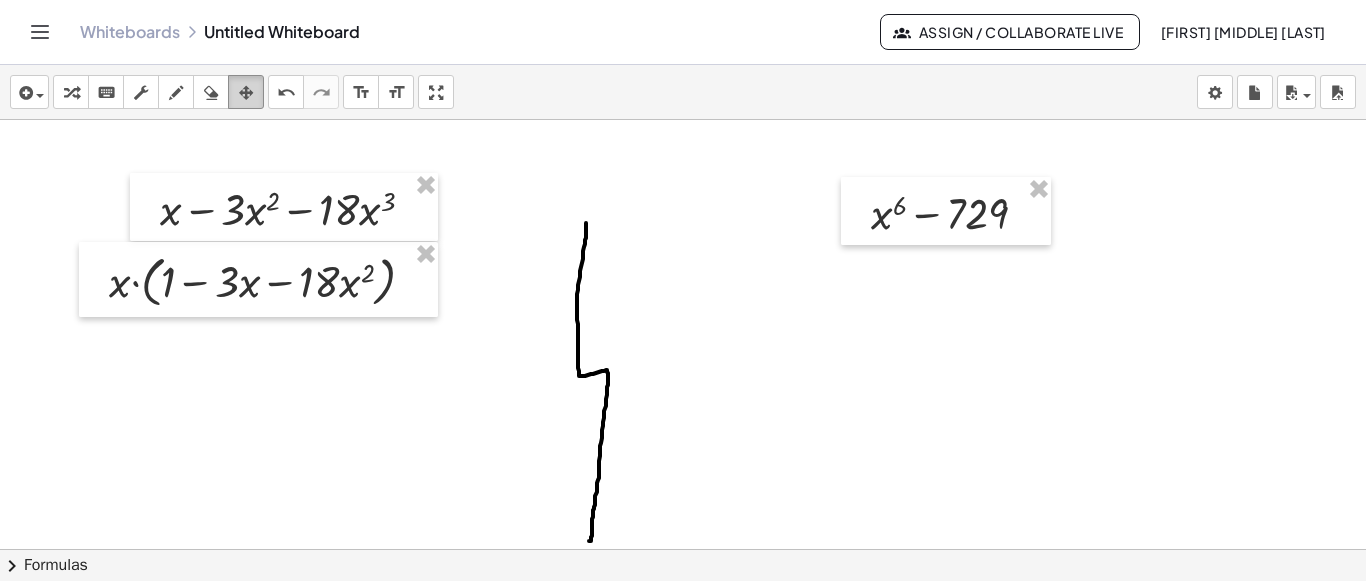 click at bounding box center (246, 93) 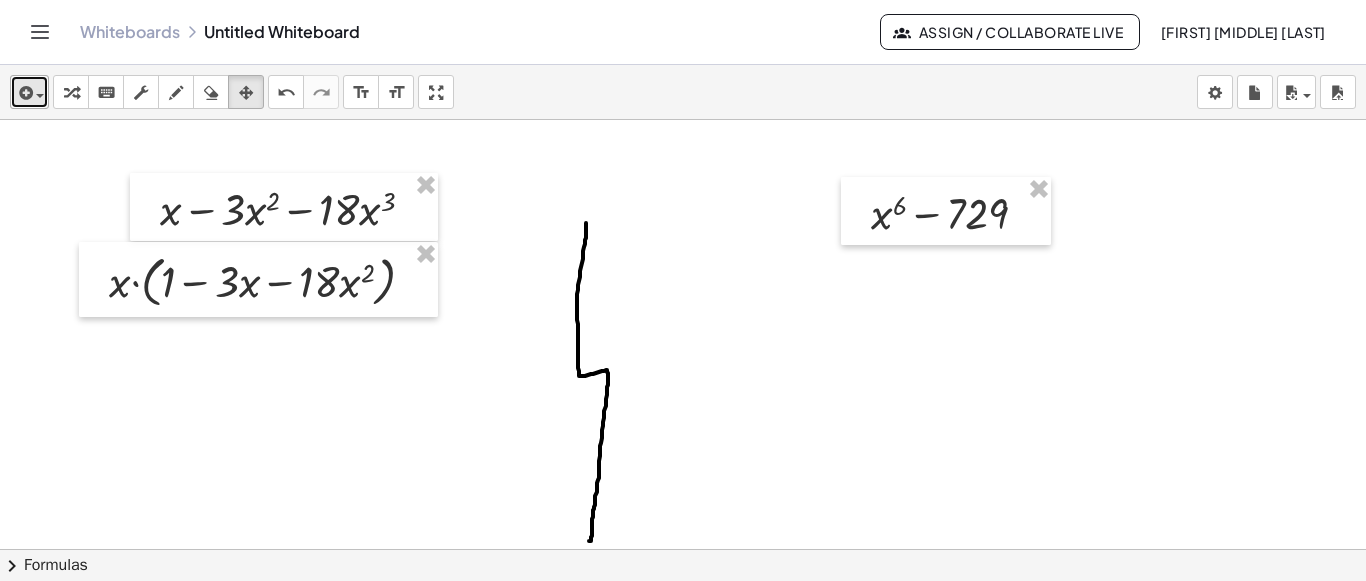 click at bounding box center (24, 93) 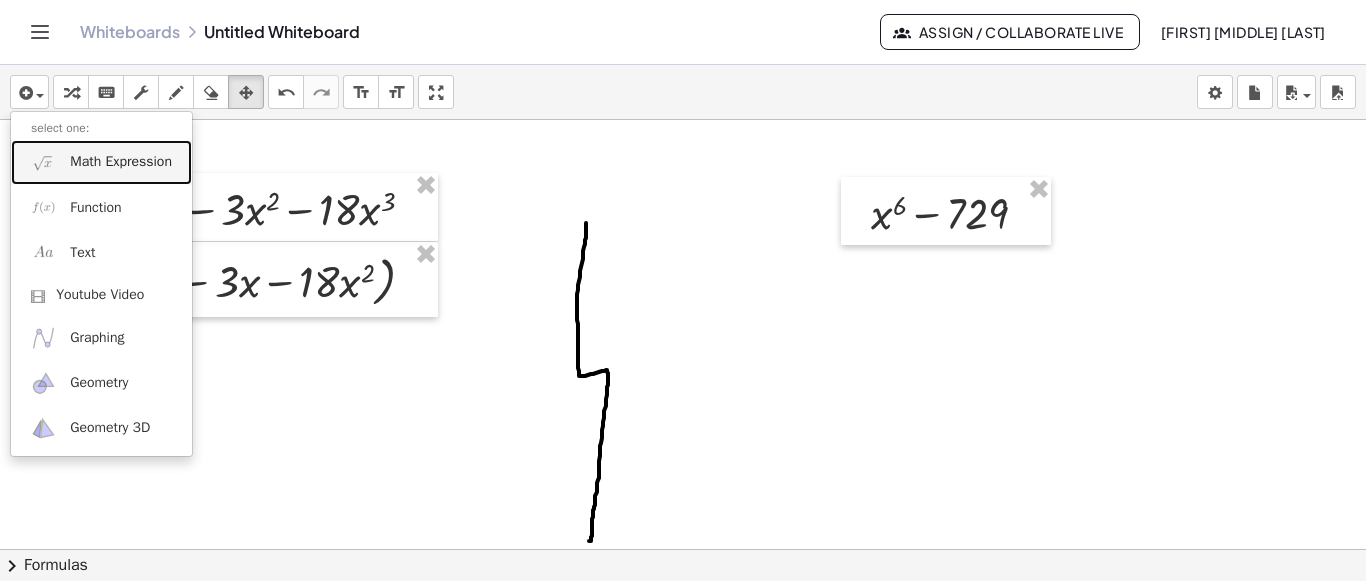 click on "Math Expression" at bounding box center [101, 162] 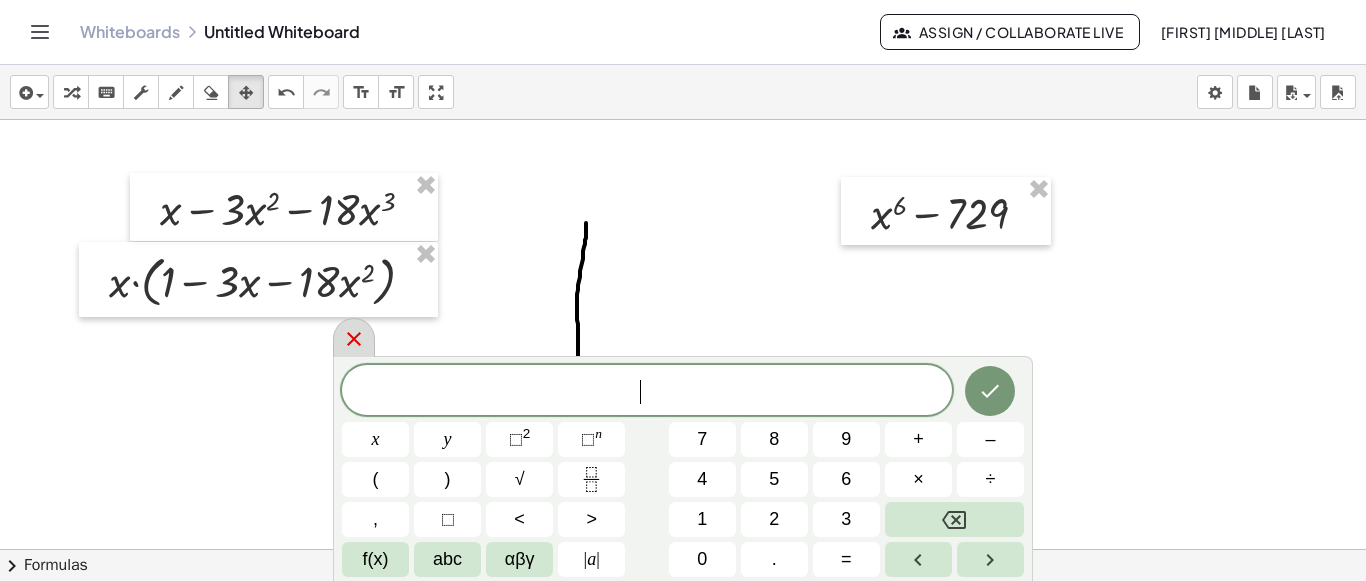 click 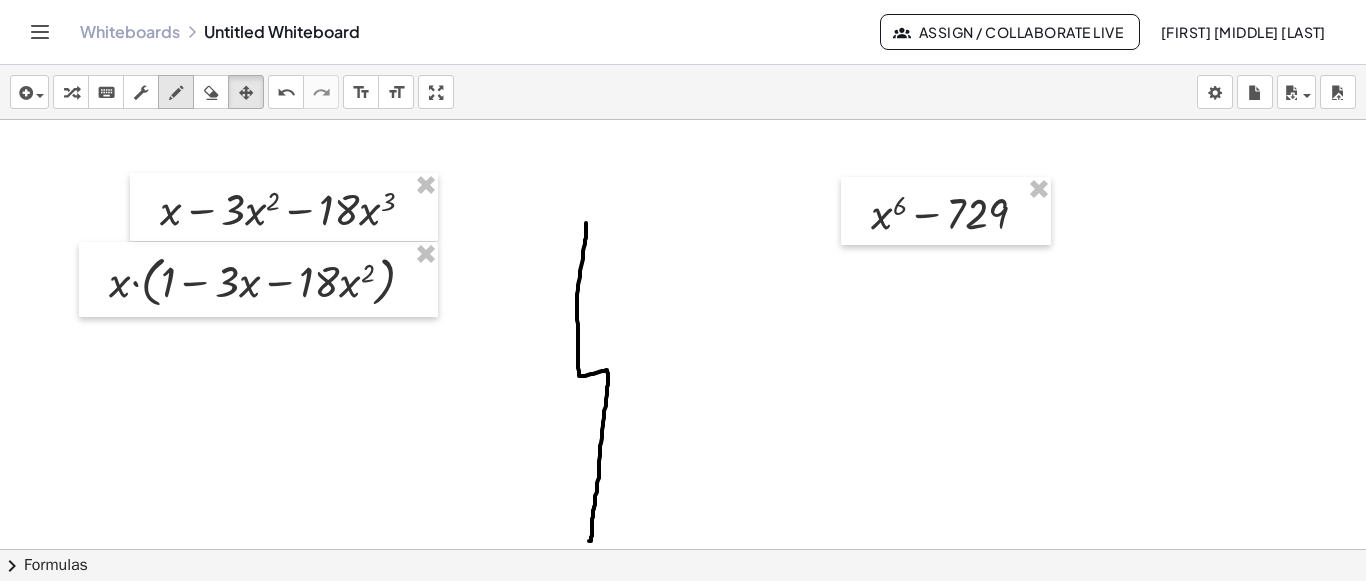 click on "draw" at bounding box center (176, 92) 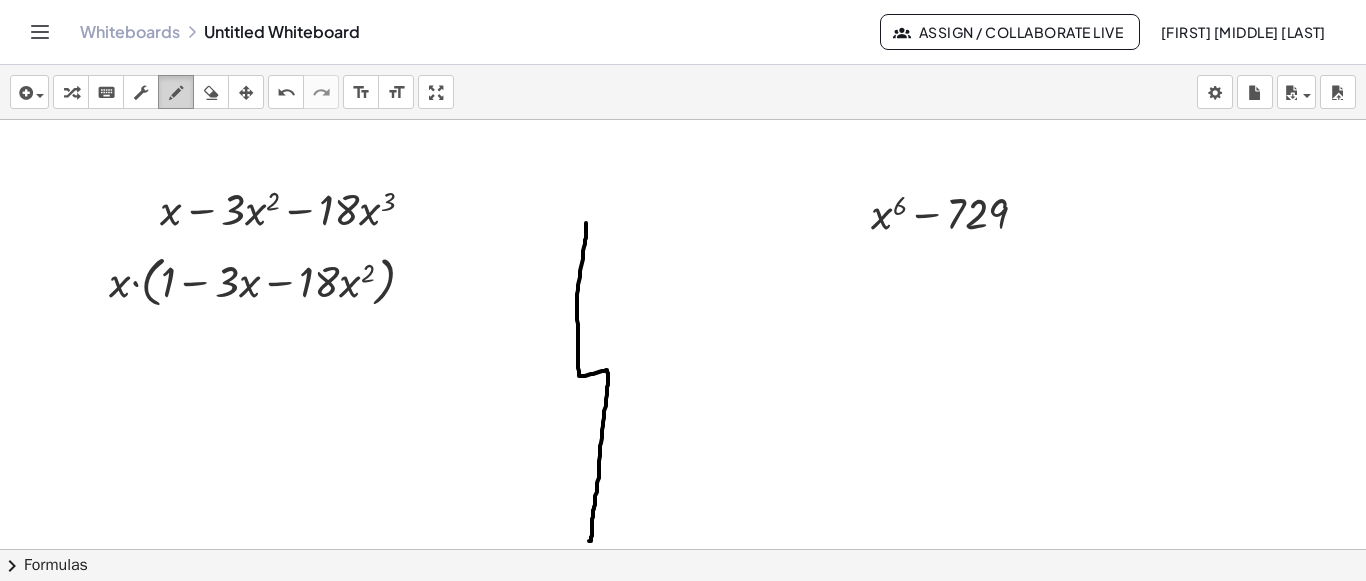 click at bounding box center [176, 93] 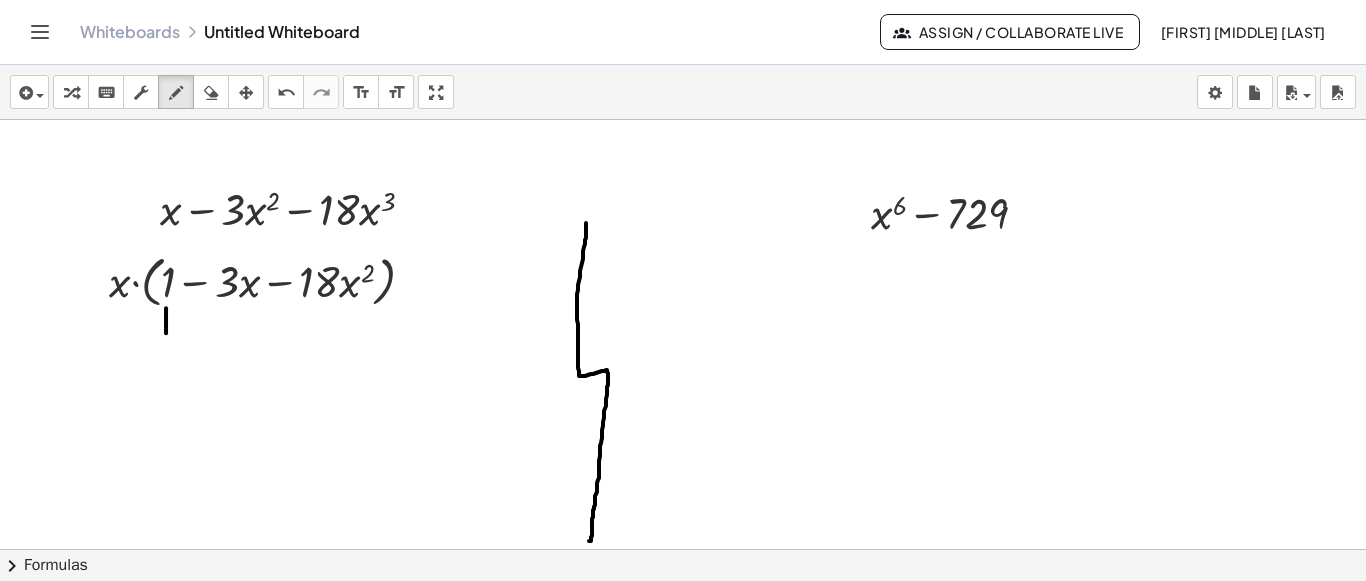 drag, startPoint x: 166, startPoint y: 306, endPoint x: 166, endPoint y: 332, distance: 26 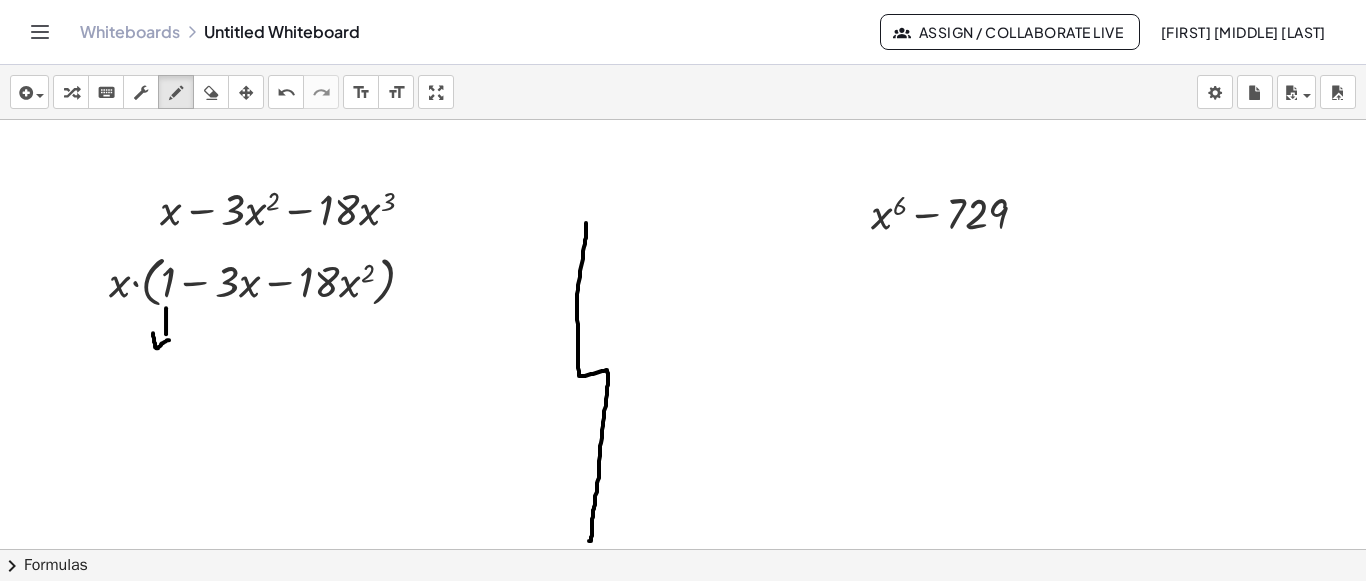 drag, startPoint x: 153, startPoint y: 331, endPoint x: 169, endPoint y: 338, distance: 17.464249 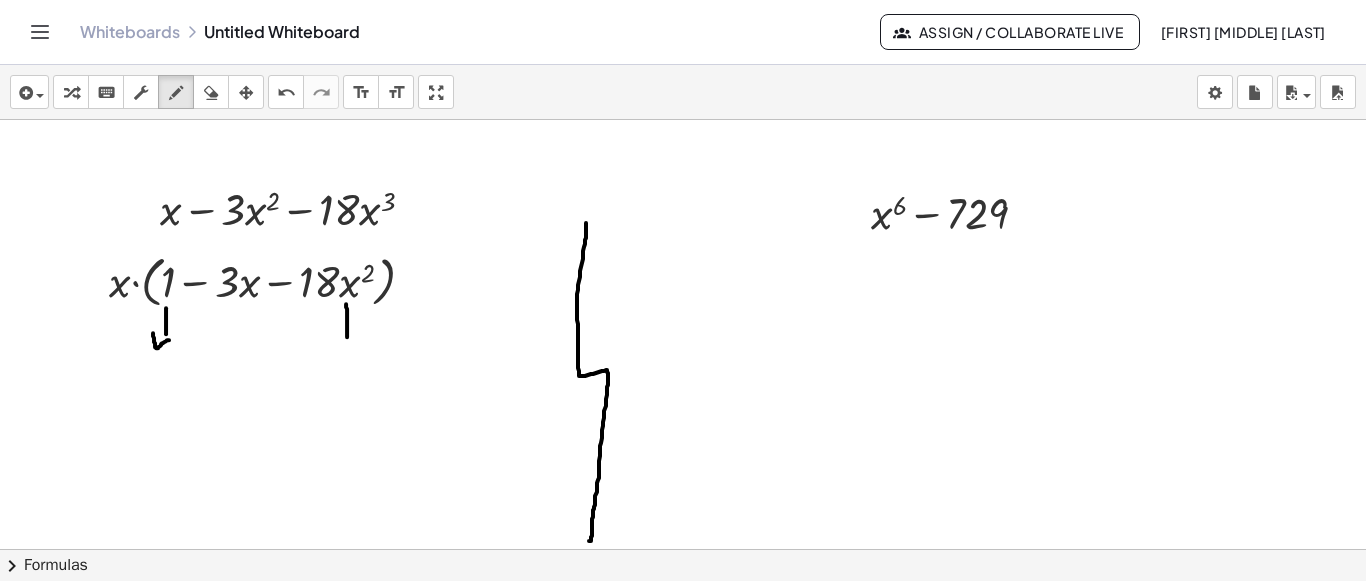 drag, startPoint x: 346, startPoint y: 302, endPoint x: 347, endPoint y: 335, distance: 33.01515 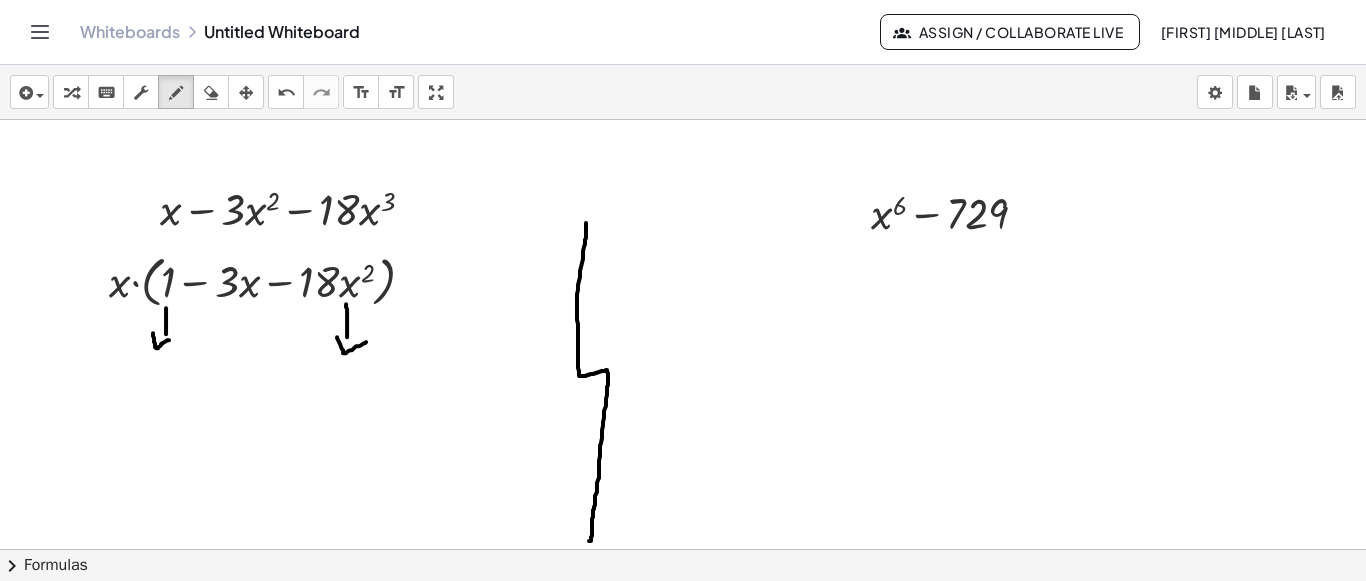 drag, startPoint x: 337, startPoint y: 335, endPoint x: 366, endPoint y: 340, distance: 29.427877 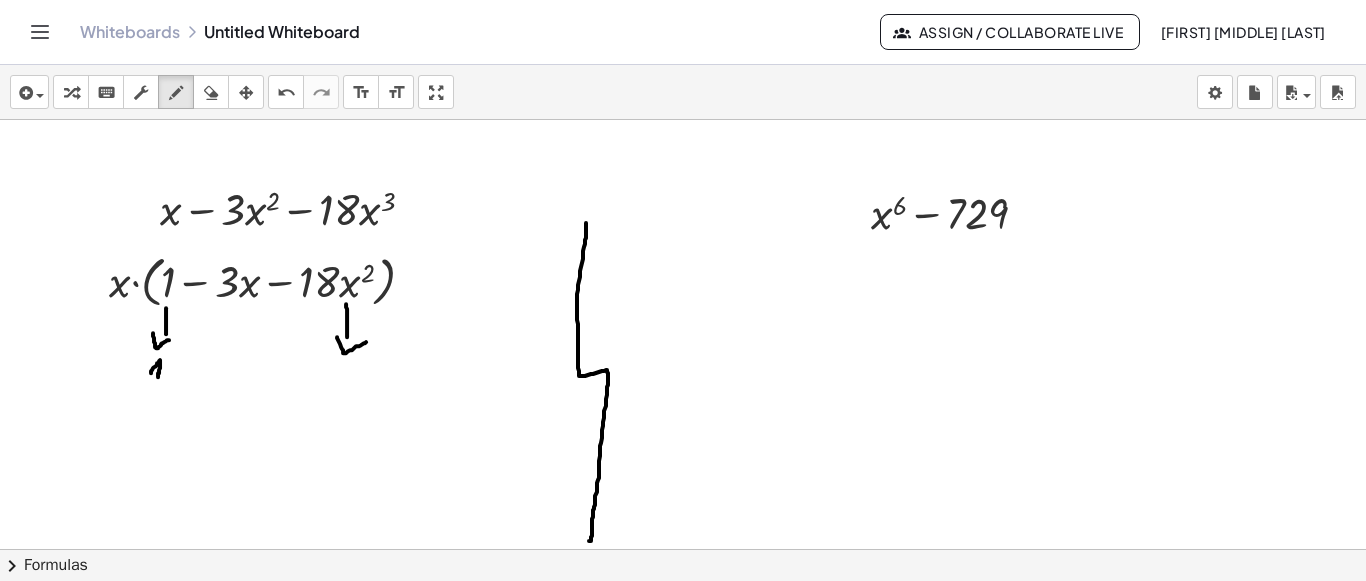 click at bounding box center (683, 9) 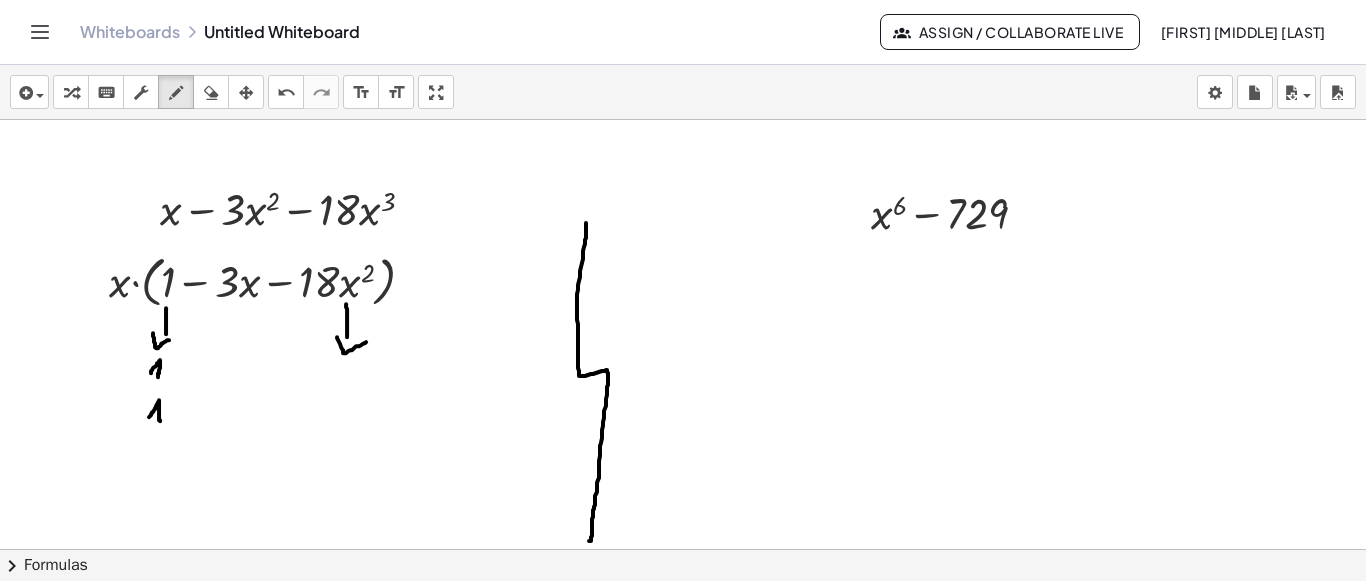 drag, startPoint x: 149, startPoint y: 415, endPoint x: 160, endPoint y: 419, distance: 11.7046995 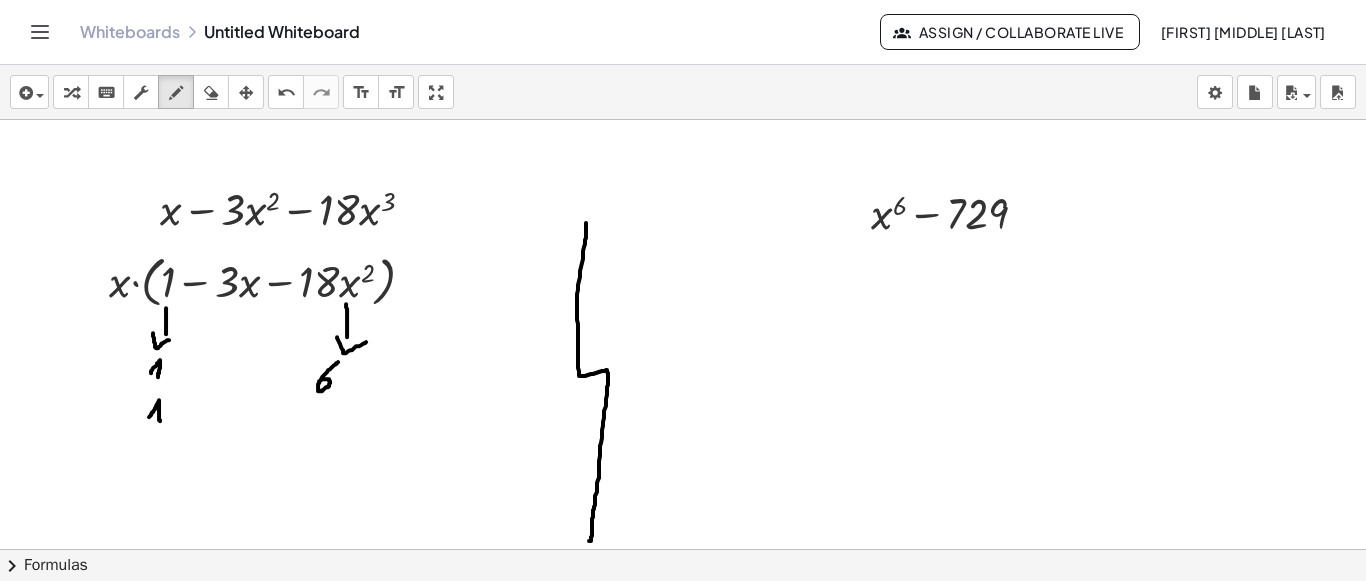 drag, startPoint x: 338, startPoint y: 360, endPoint x: 320, endPoint y: 379, distance: 26.172504 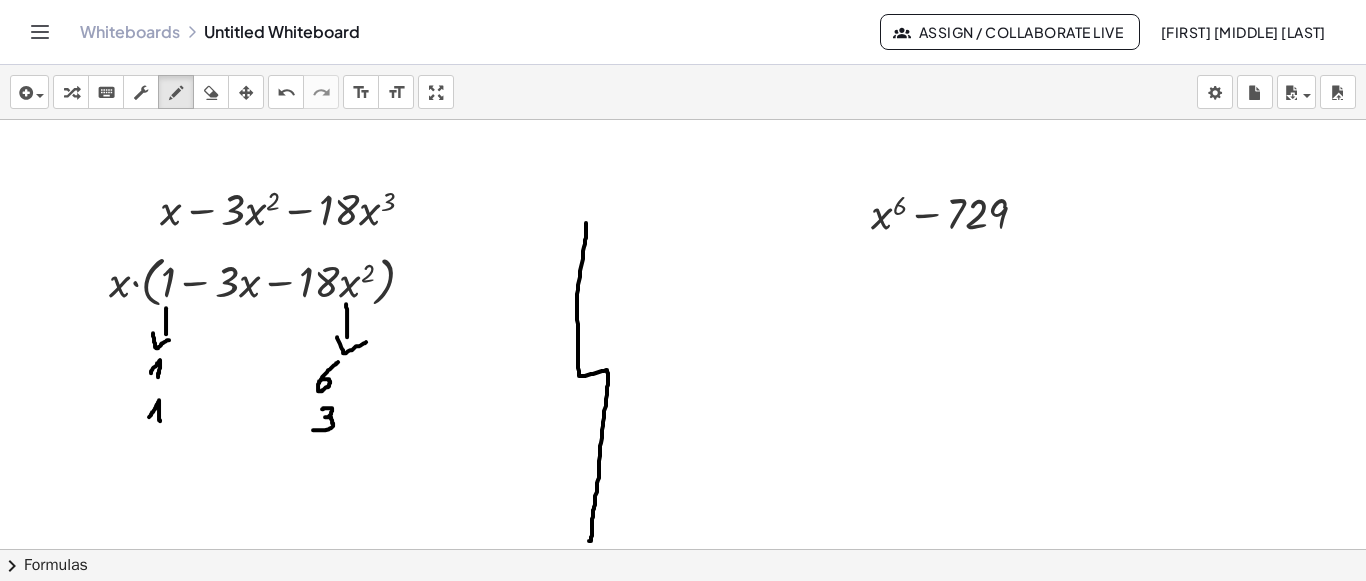 drag, startPoint x: 322, startPoint y: 407, endPoint x: 313, endPoint y: 428, distance: 22.847319 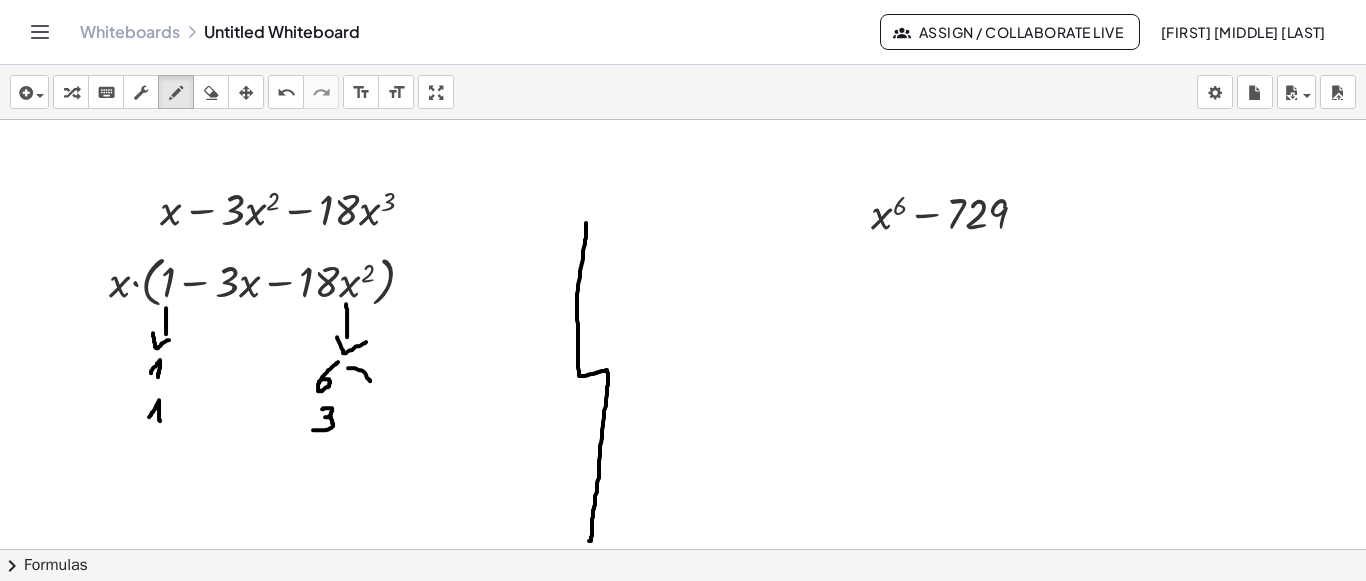 drag, startPoint x: 348, startPoint y: 366, endPoint x: 370, endPoint y: 372, distance: 22.803509 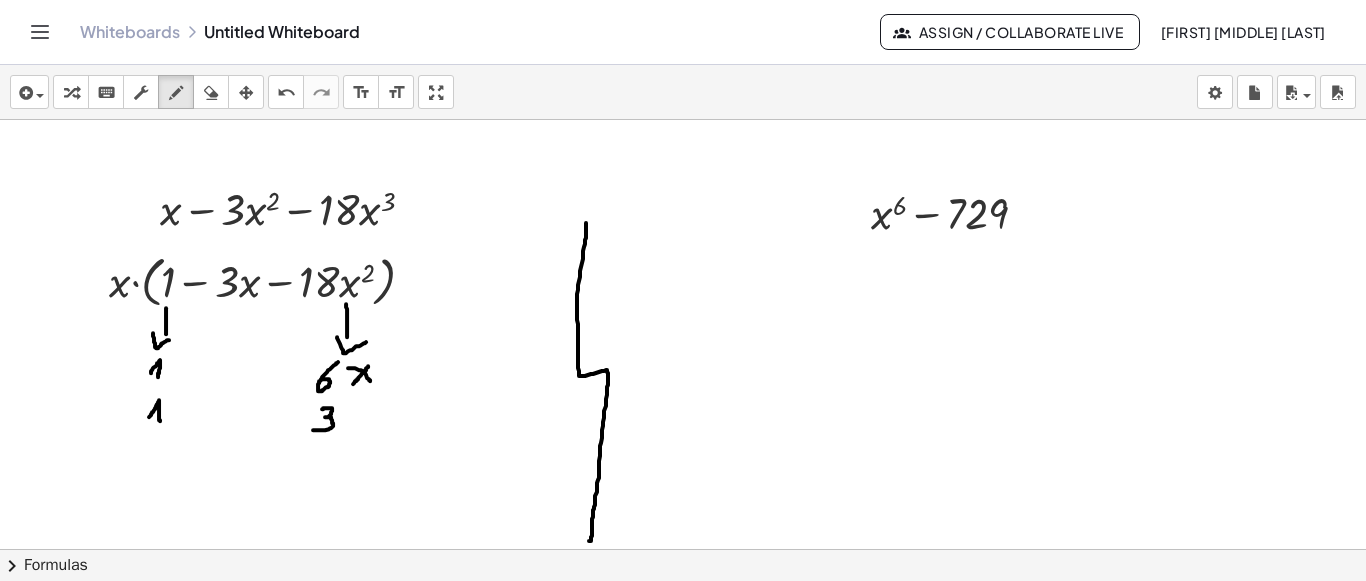 drag, startPoint x: 368, startPoint y: 364, endPoint x: 353, endPoint y: 382, distance: 23.43075 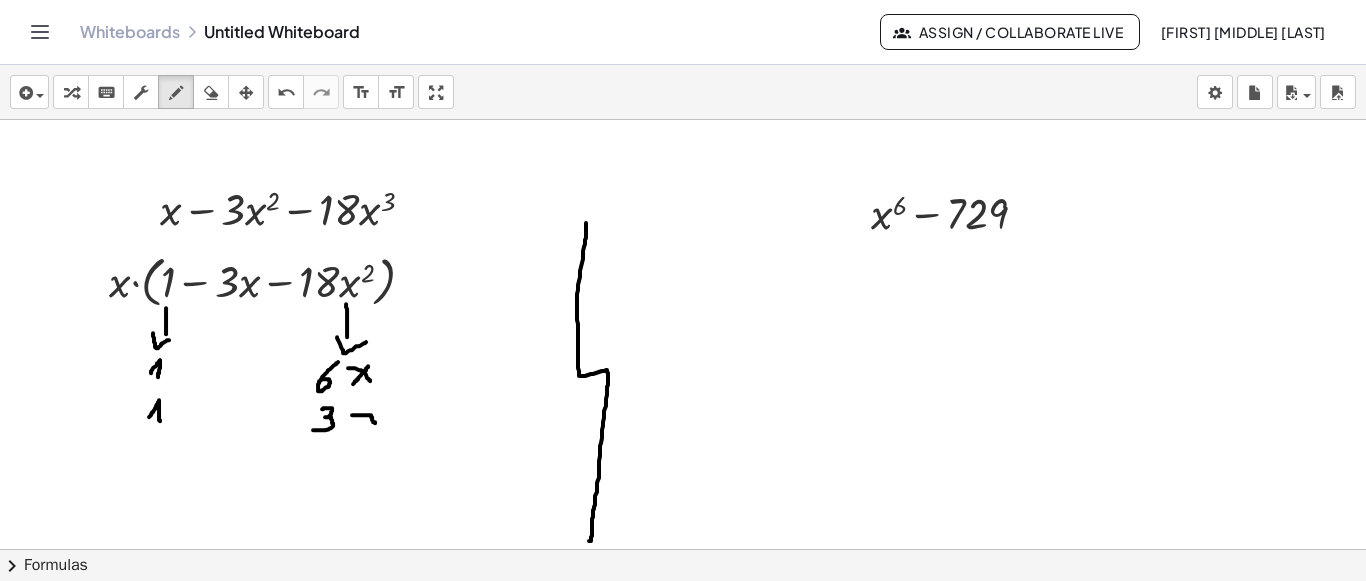 drag, startPoint x: 352, startPoint y: 413, endPoint x: 381, endPoint y: 417, distance: 29.274563 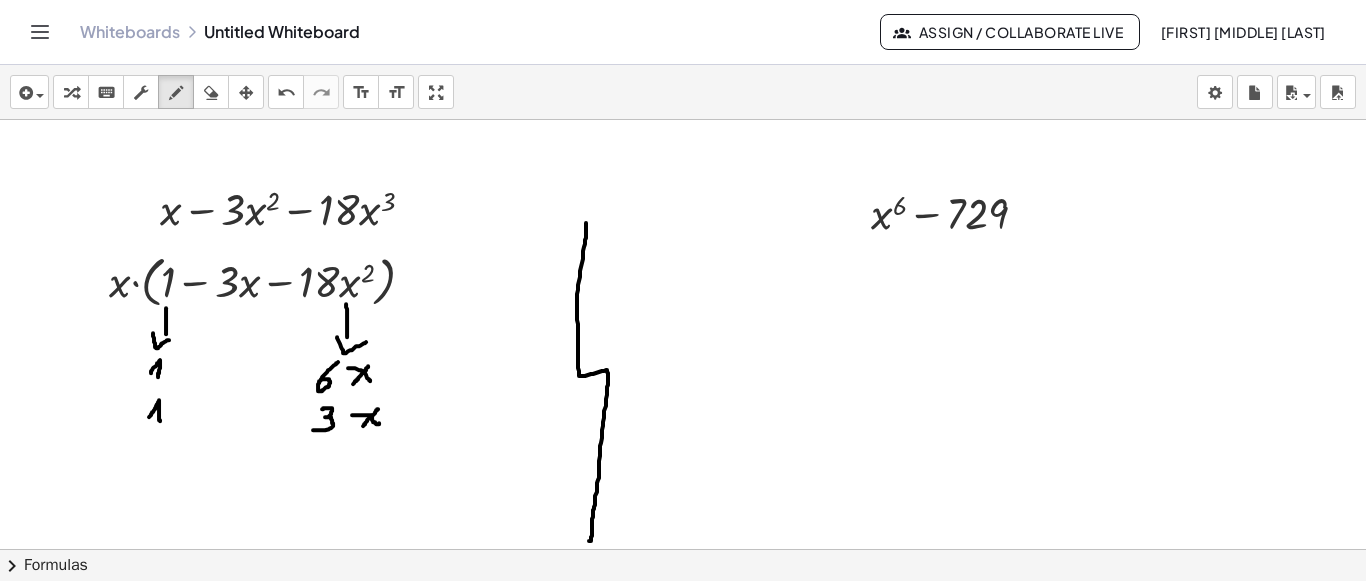 drag, startPoint x: 378, startPoint y: 407, endPoint x: 363, endPoint y: 424, distance: 22.671568 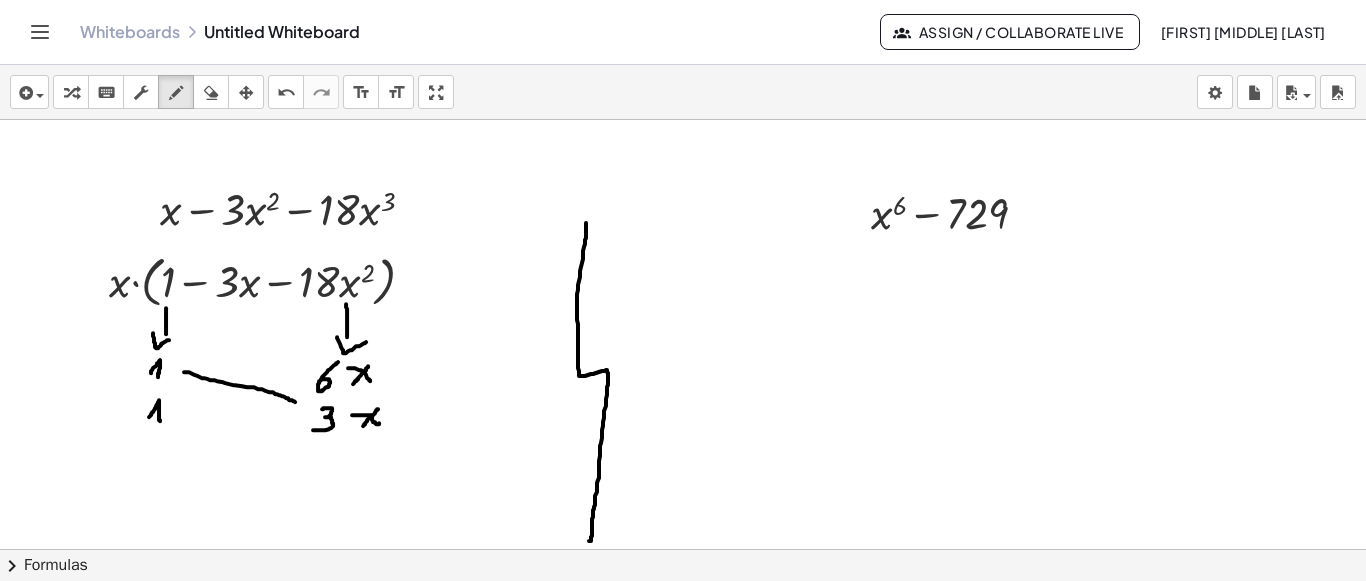 drag, startPoint x: 184, startPoint y: 370, endPoint x: 298, endPoint y: 400, distance: 117.881294 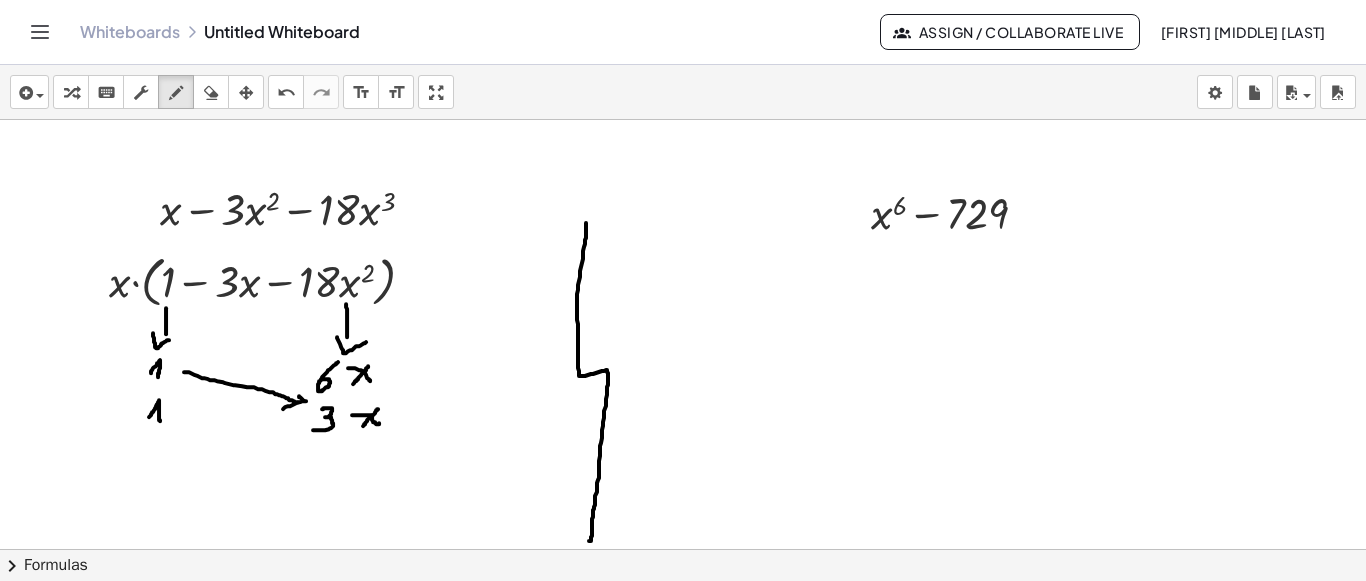 drag, startPoint x: 299, startPoint y: 394, endPoint x: 283, endPoint y: 407, distance: 20.615528 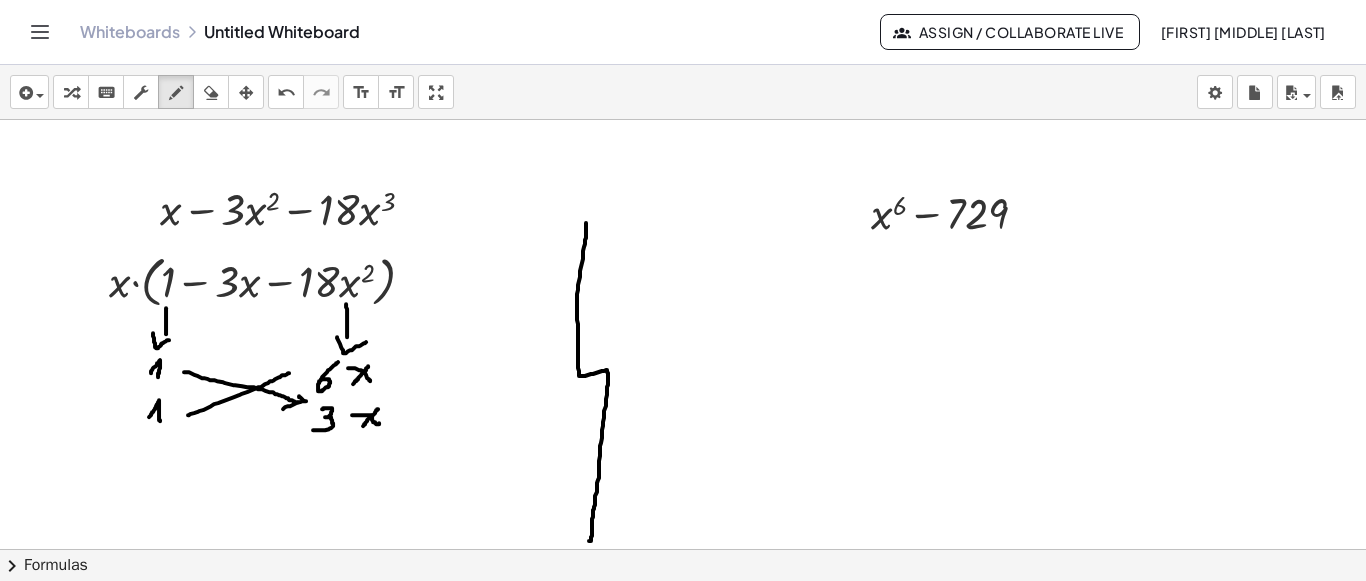 drag, startPoint x: 188, startPoint y: 413, endPoint x: 291, endPoint y: 370, distance: 111.61541 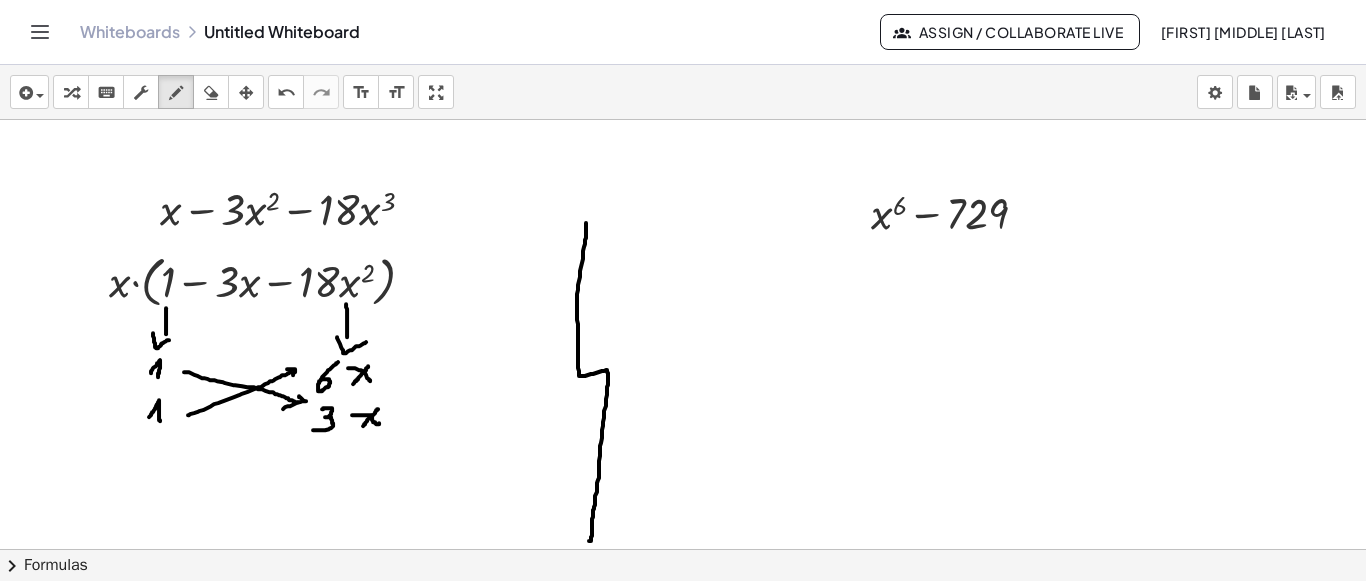drag, startPoint x: 287, startPoint y: 367, endPoint x: 289, endPoint y: 377, distance: 10.198039 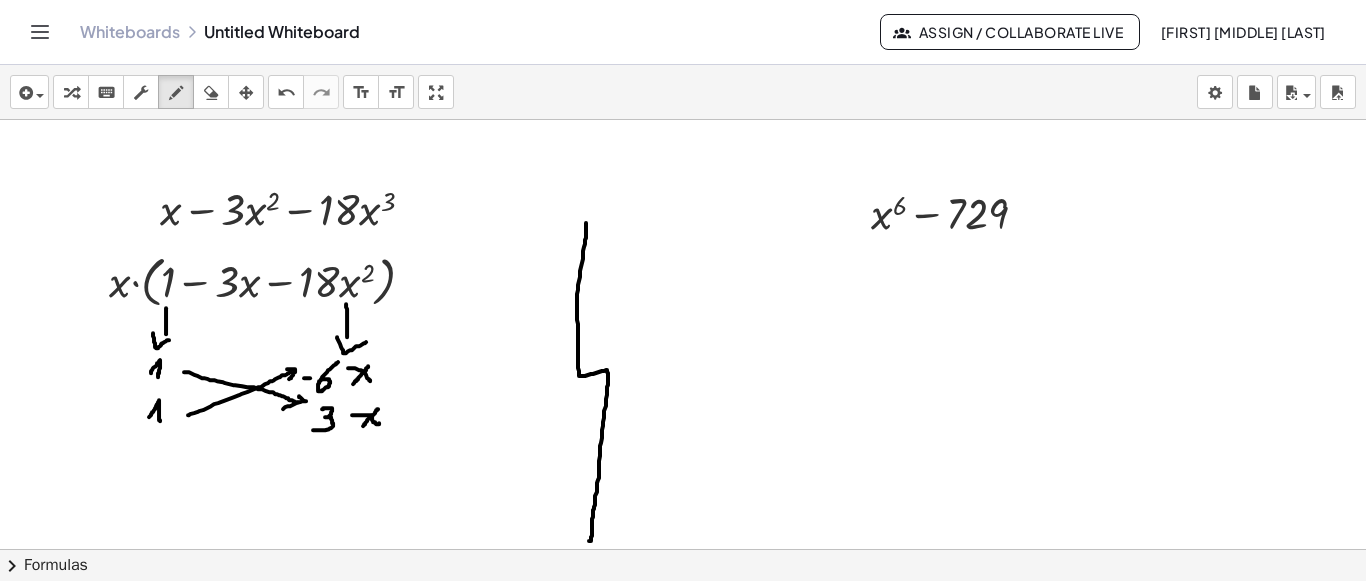 click at bounding box center (683, 9) 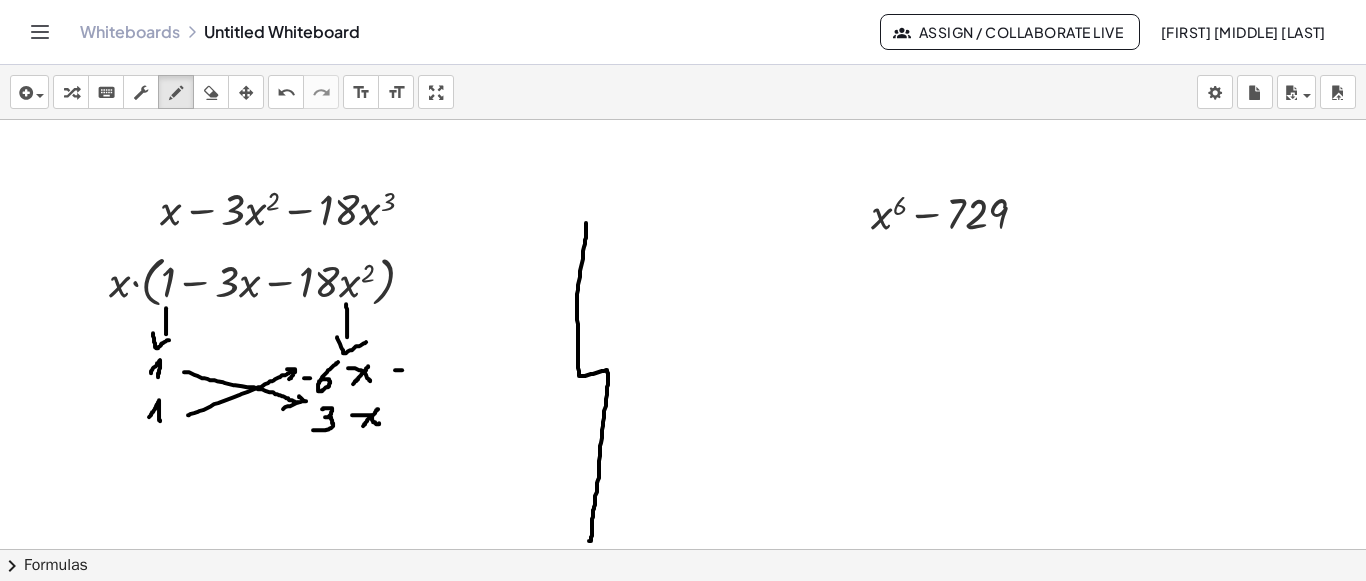 drag, startPoint x: 395, startPoint y: 368, endPoint x: 412, endPoint y: 368, distance: 17 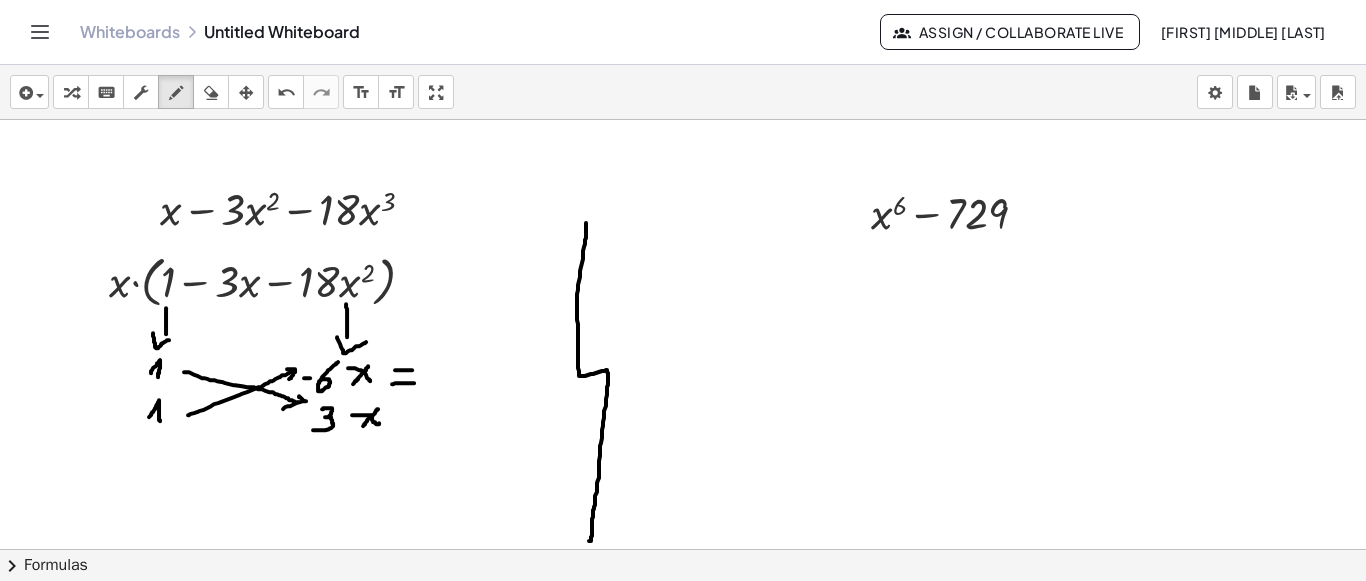 drag, startPoint x: 392, startPoint y: 382, endPoint x: 414, endPoint y: 381, distance: 22.022715 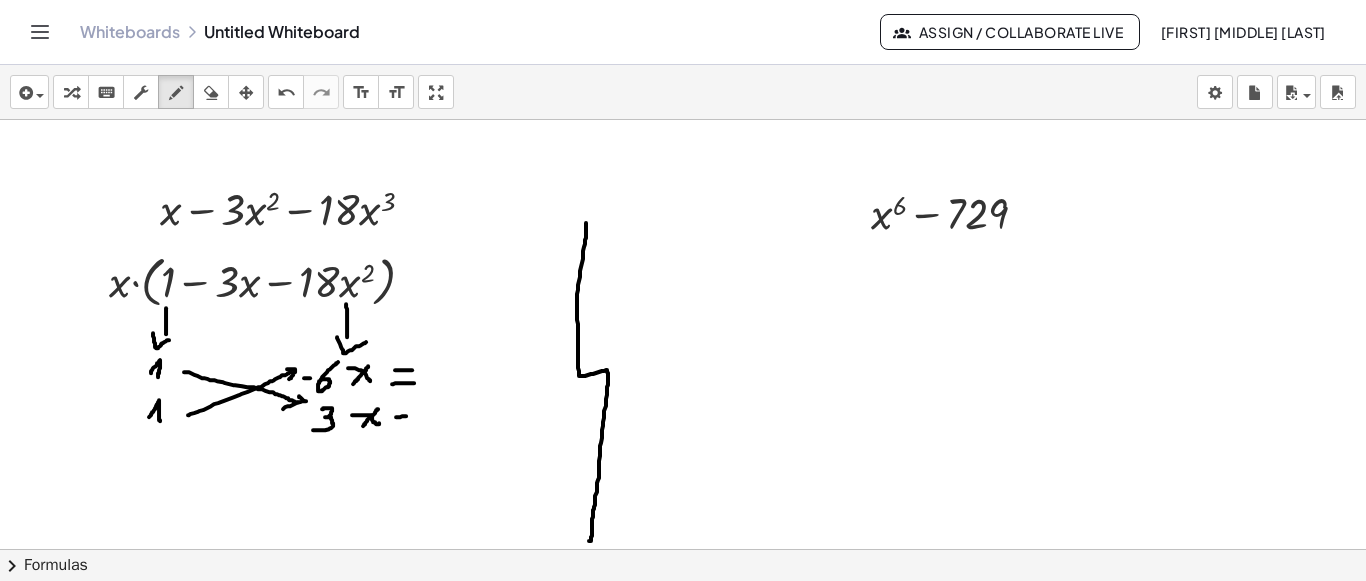 drag, startPoint x: 396, startPoint y: 415, endPoint x: 406, endPoint y: 414, distance: 10.049875 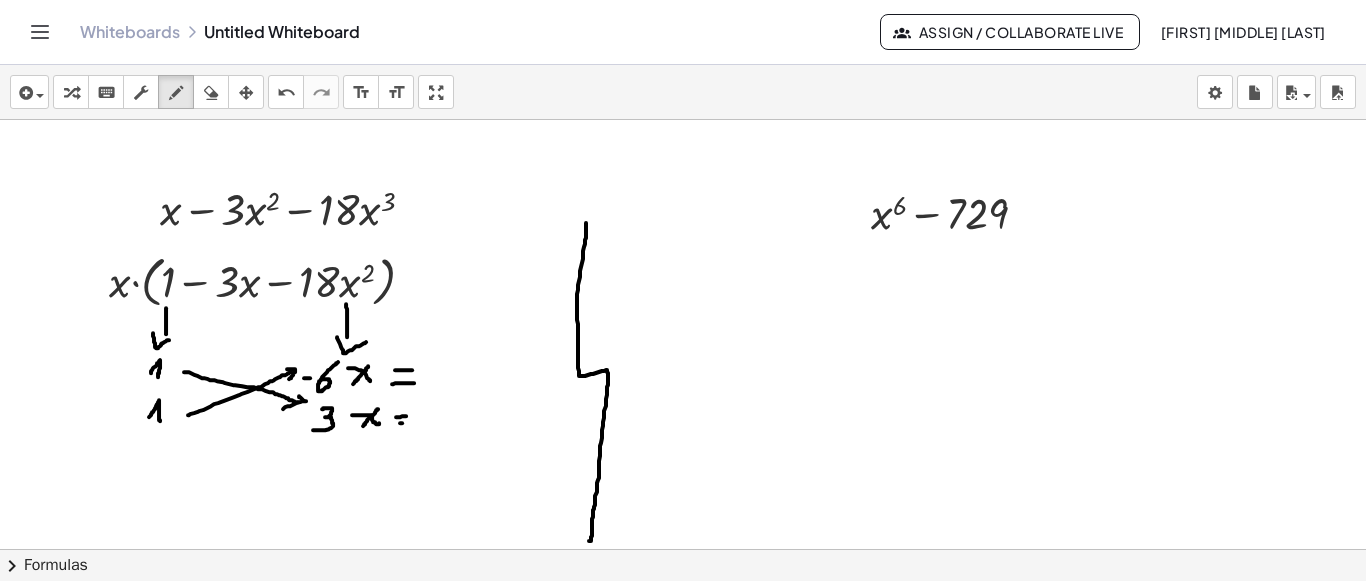 drag, startPoint x: 400, startPoint y: 421, endPoint x: 412, endPoint y: 420, distance: 12.0415945 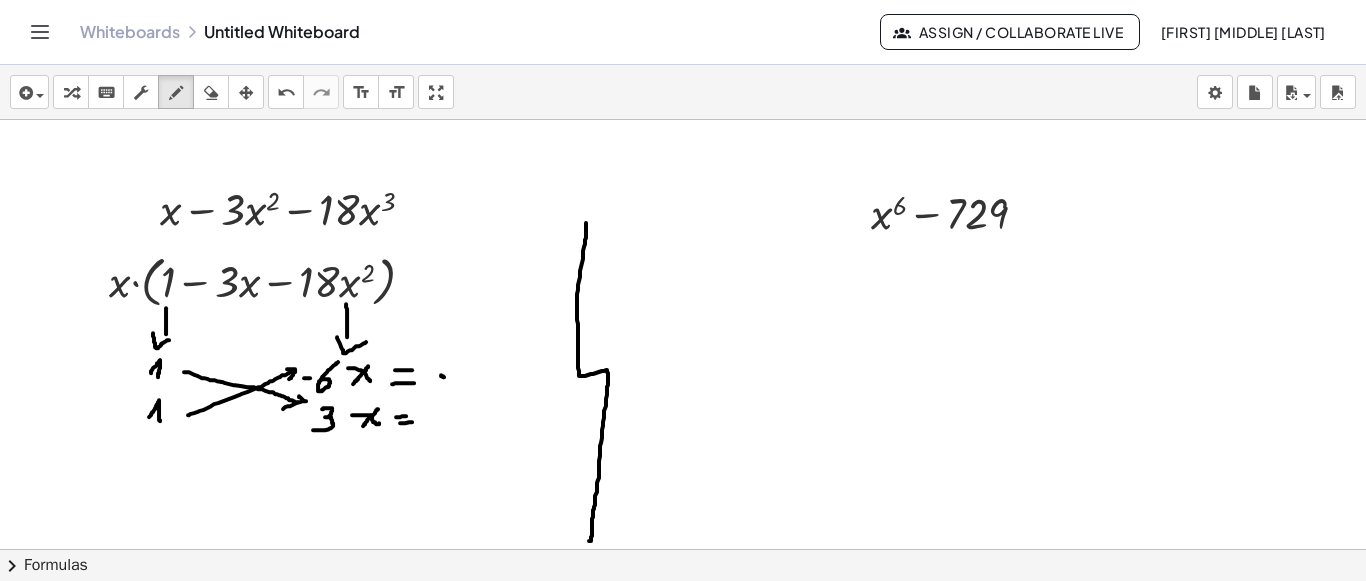 click at bounding box center (683, 9) 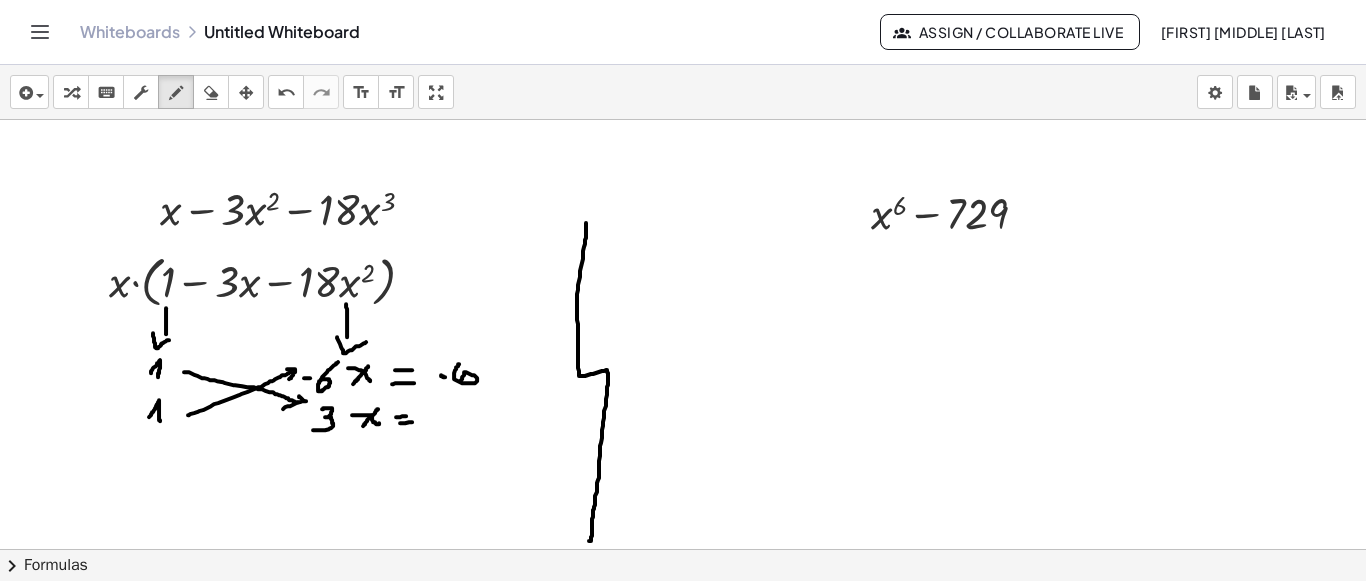 drag, startPoint x: 459, startPoint y: 362, endPoint x: 460, endPoint y: 379, distance: 17.029387 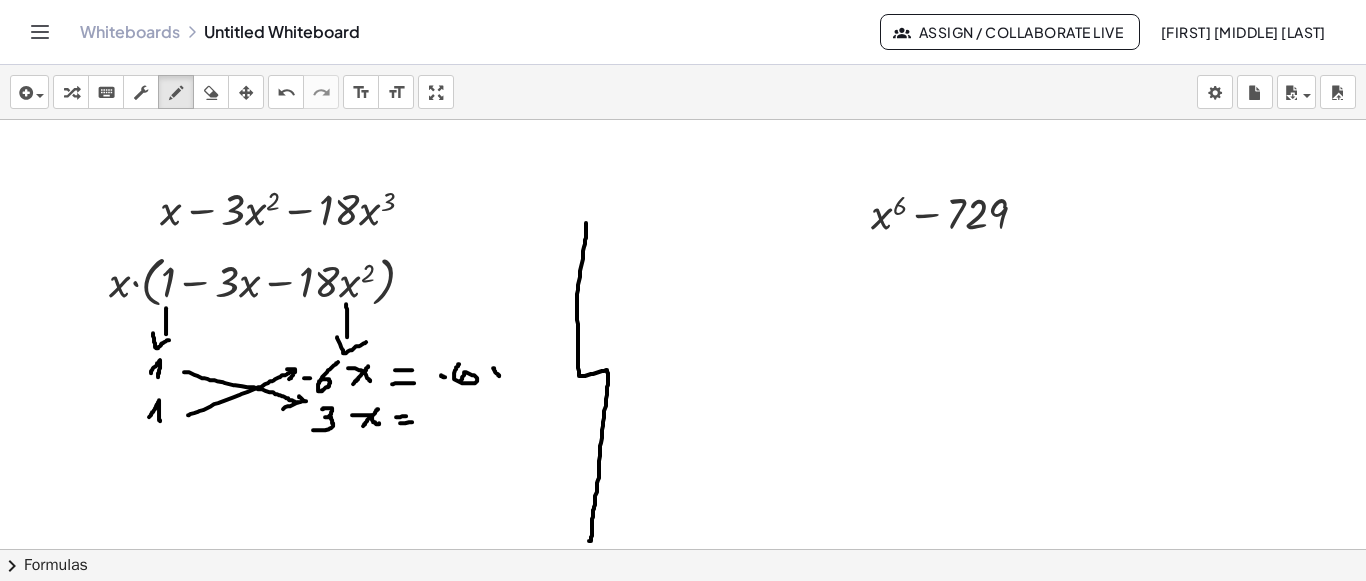 click at bounding box center (683, 9) 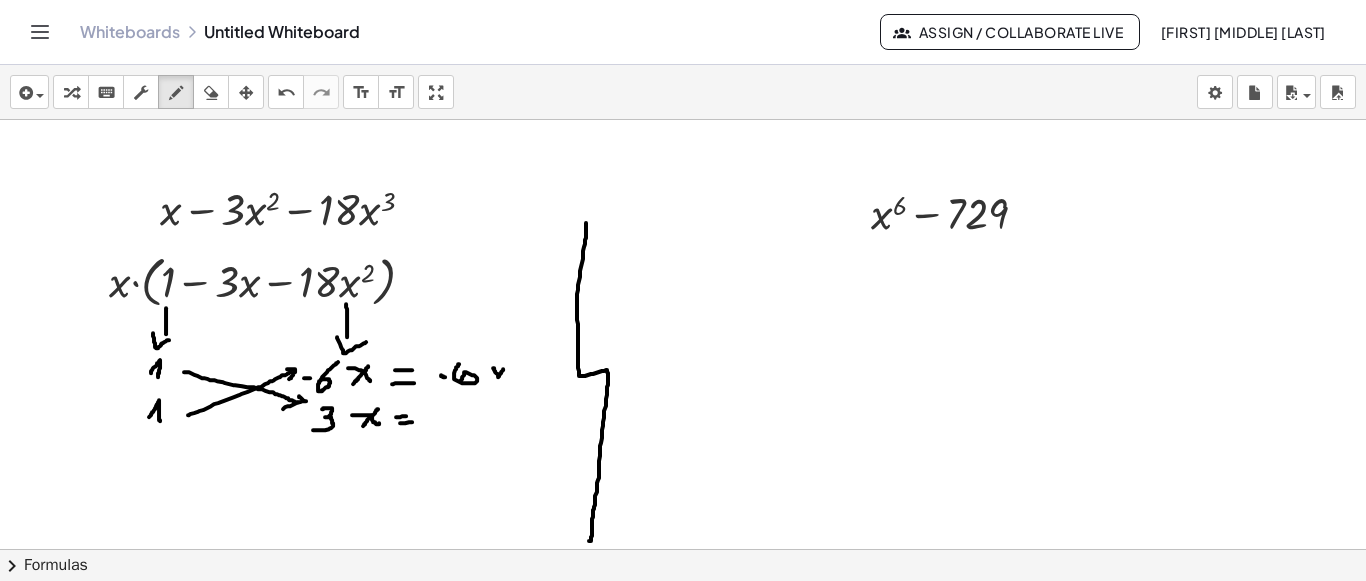 drag, startPoint x: 503, startPoint y: 367, endPoint x: 495, endPoint y: 378, distance: 13.601471 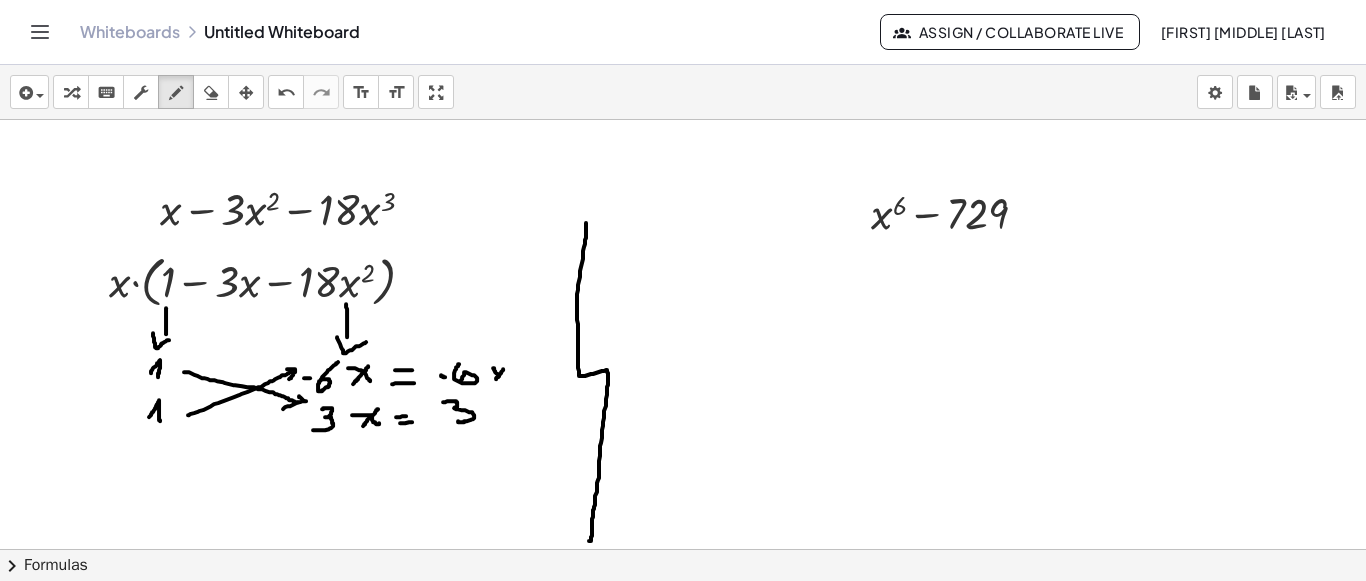 drag, startPoint x: 443, startPoint y: 400, endPoint x: 469, endPoint y: 410, distance: 27.856777 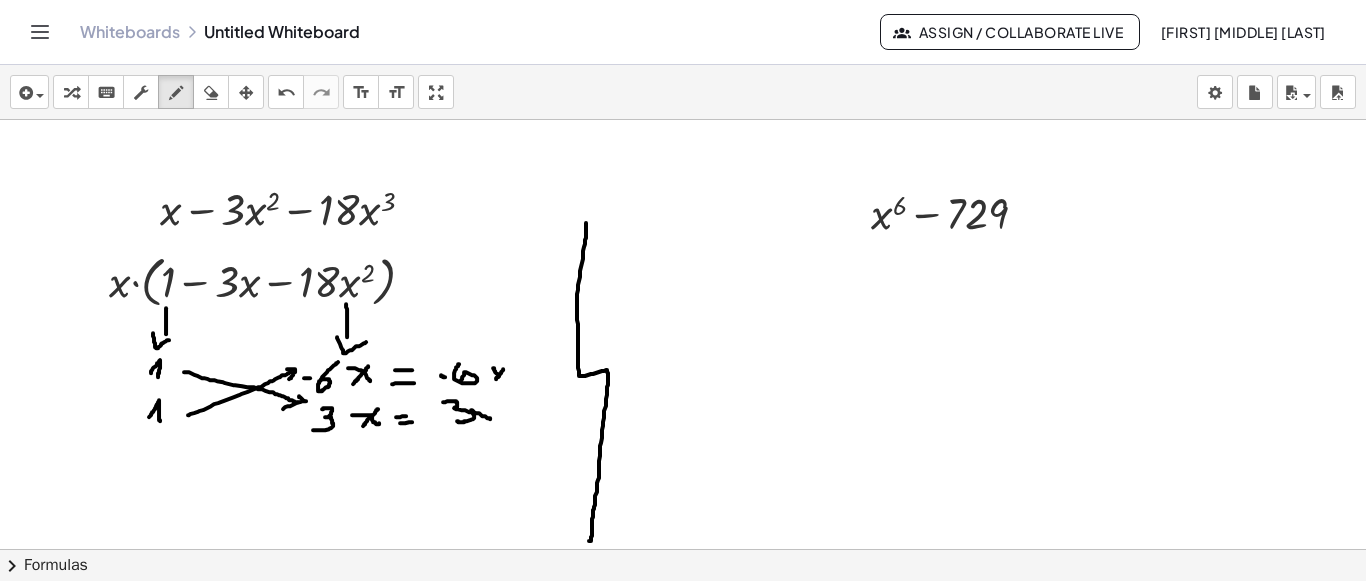 drag, startPoint x: 471, startPoint y: 408, endPoint x: 490, endPoint y: 417, distance: 21.023796 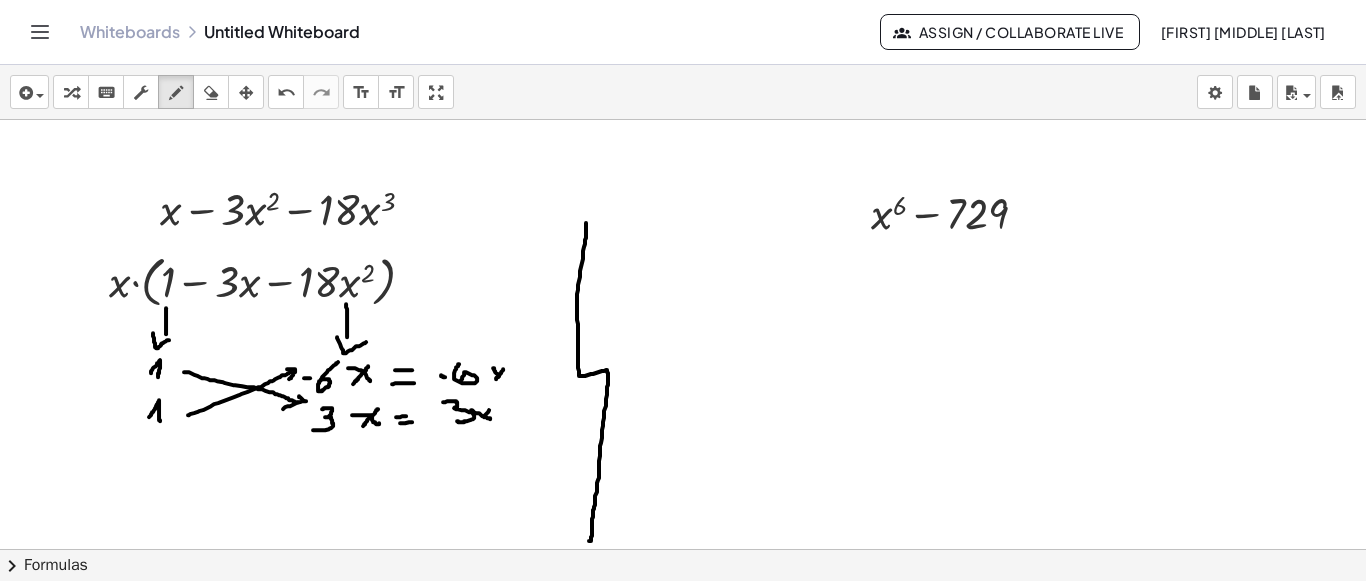 click at bounding box center (683, 9) 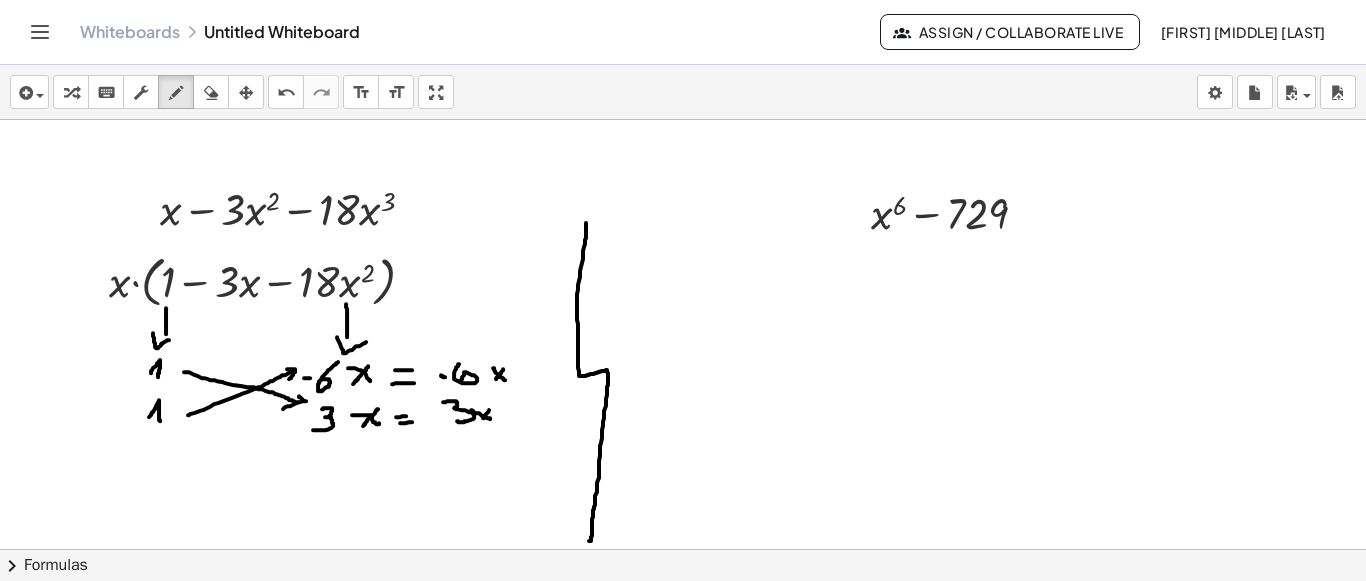 click at bounding box center (683, 9) 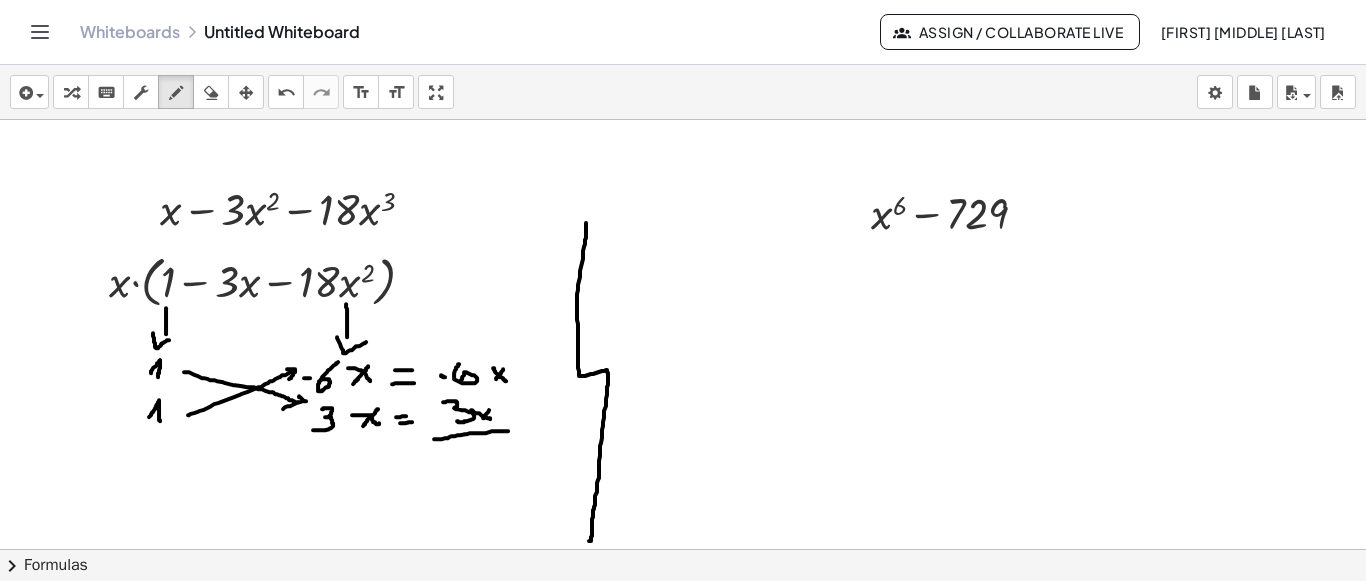 drag, startPoint x: 434, startPoint y: 437, endPoint x: 509, endPoint y: 429, distance: 75.42546 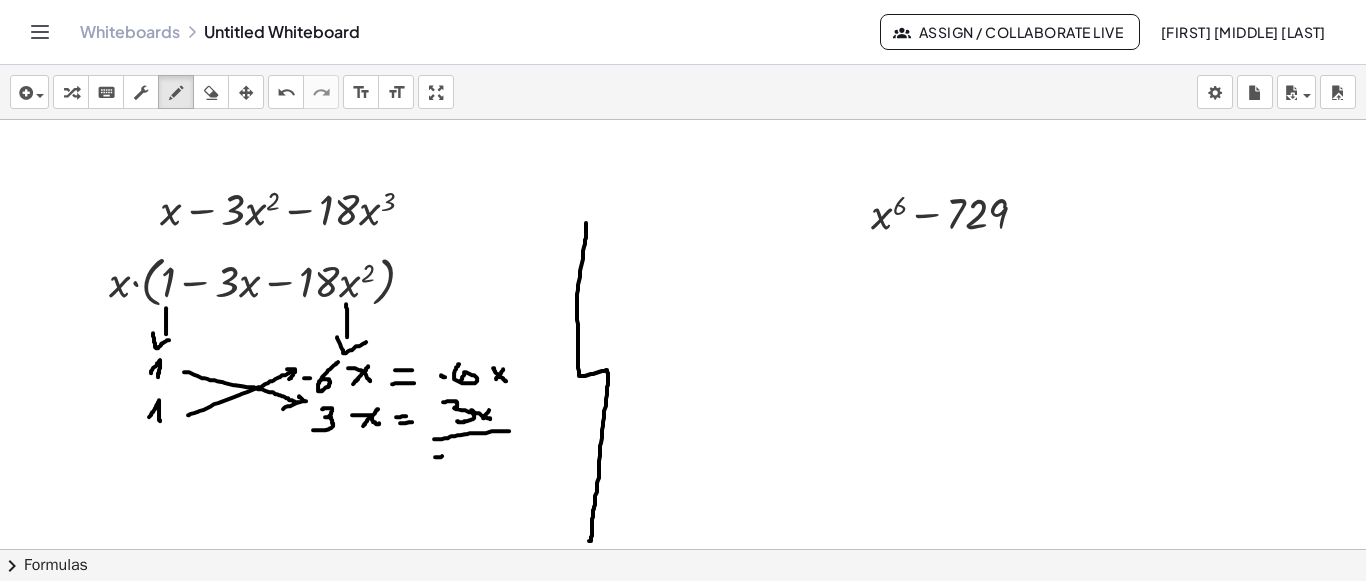 click at bounding box center (683, 9) 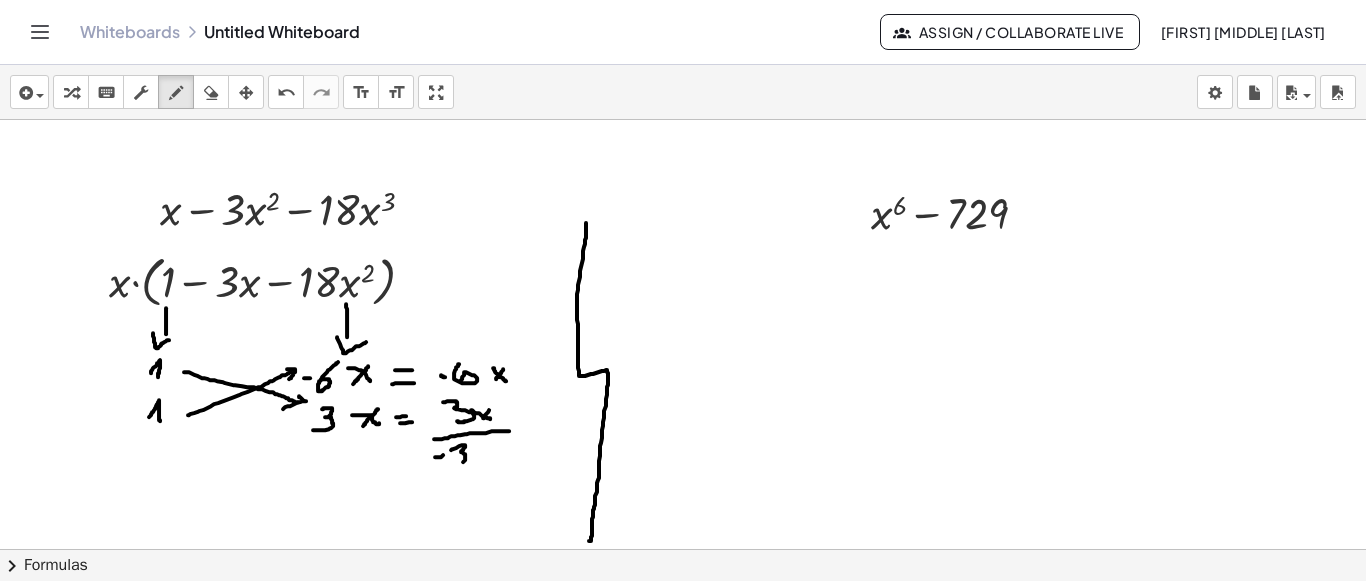 drag, startPoint x: 451, startPoint y: 448, endPoint x: 460, endPoint y: 461, distance: 15.811388 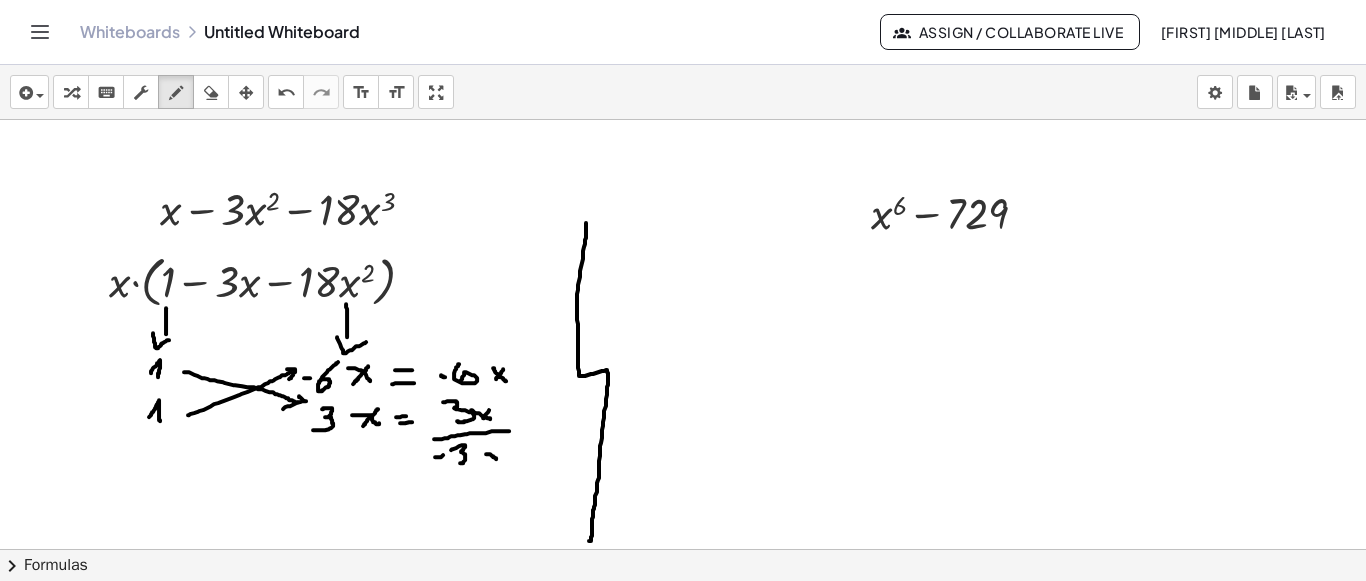 drag, startPoint x: 486, startPoint y: 452, endPoint x: 497, endPoint y: 448, distance: 11.7046995 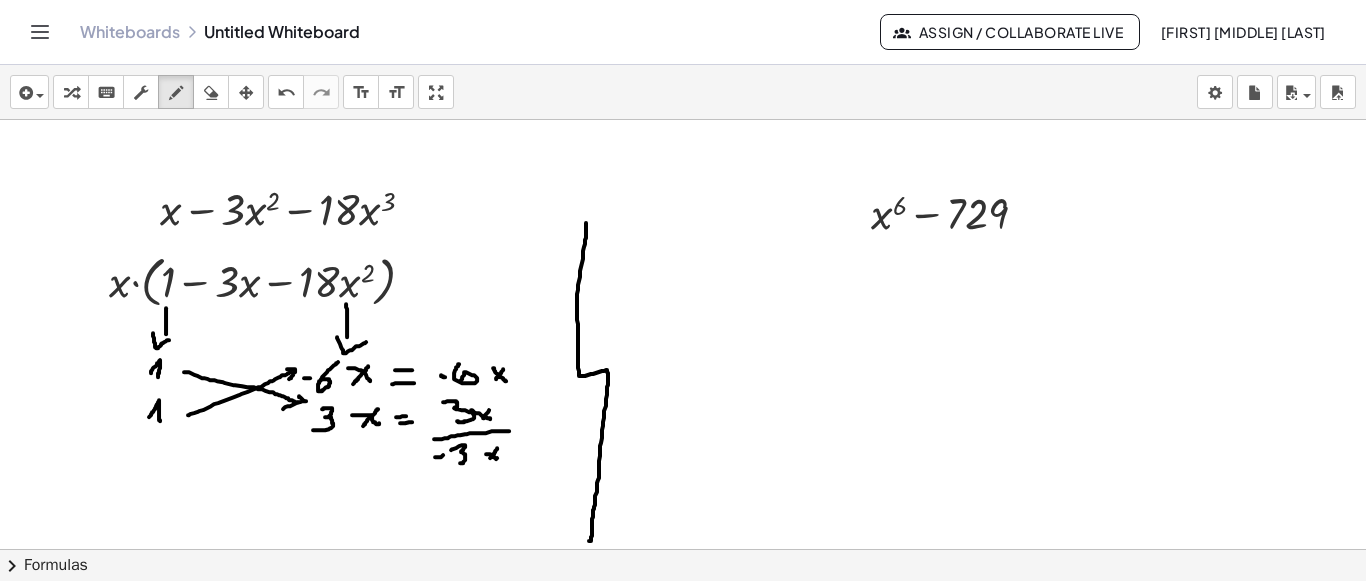 drag, startPoint x: 497, startPoint y: 447, endPoint x: 487, endPoint y: 452, distance: 11.18034 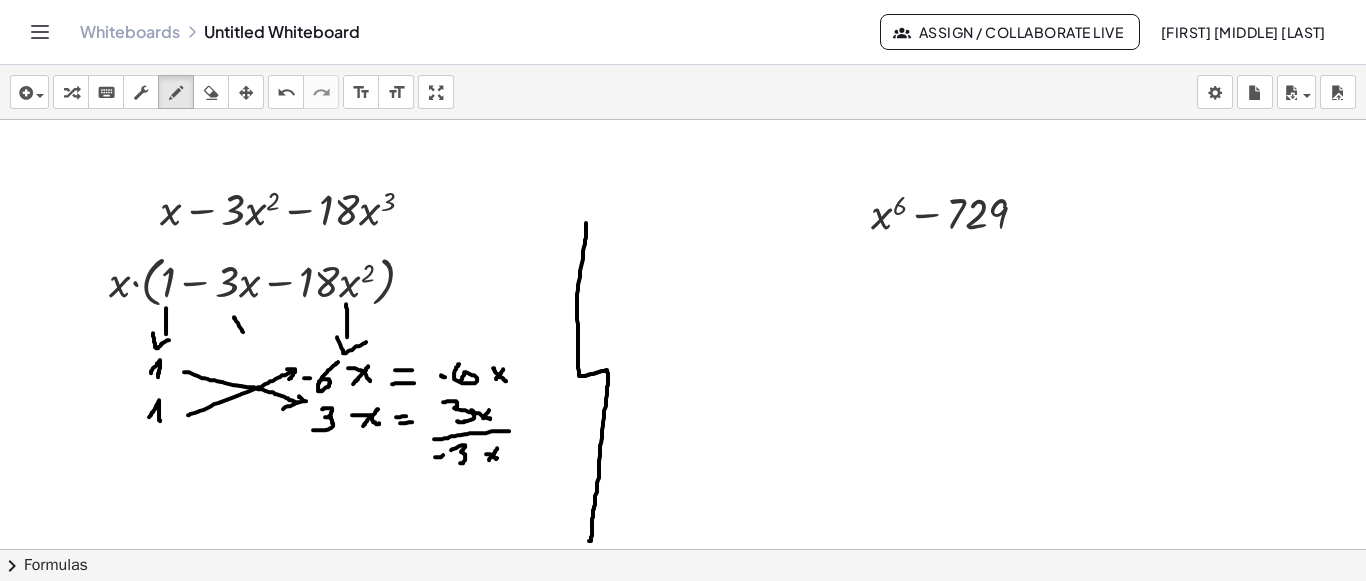 drag, startPoint x: 234, startPoint y: 315, endPoint x: 243, endPoint y: 330, distance: 17.492855 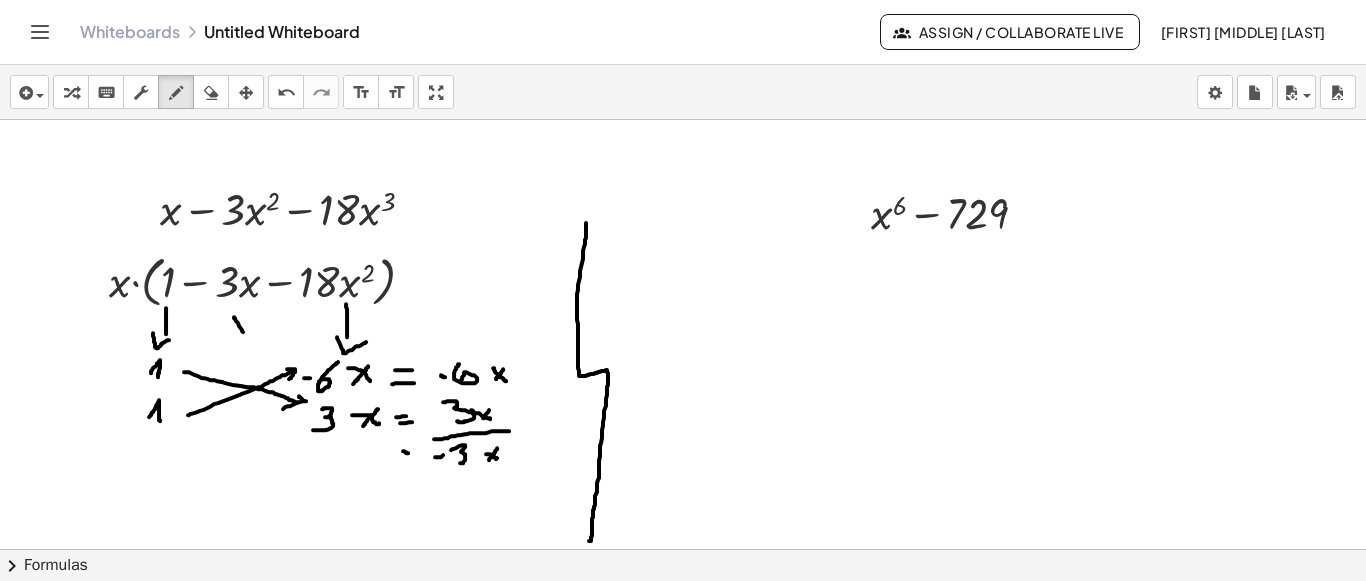 drag, startPoint x: 403, startPoint y: 449, endPoint x: 417, endPoint y: 452, distance: 14.3178215 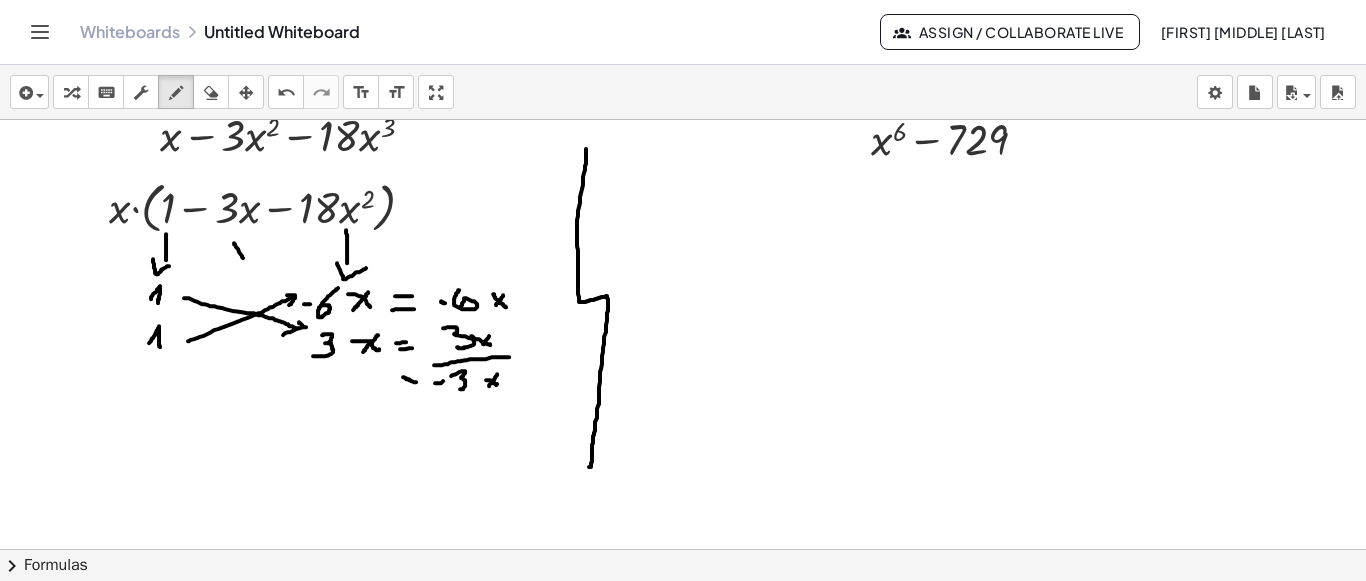 scroll, scrollTop: 3214, scrollLeft: 0, axis: vertical 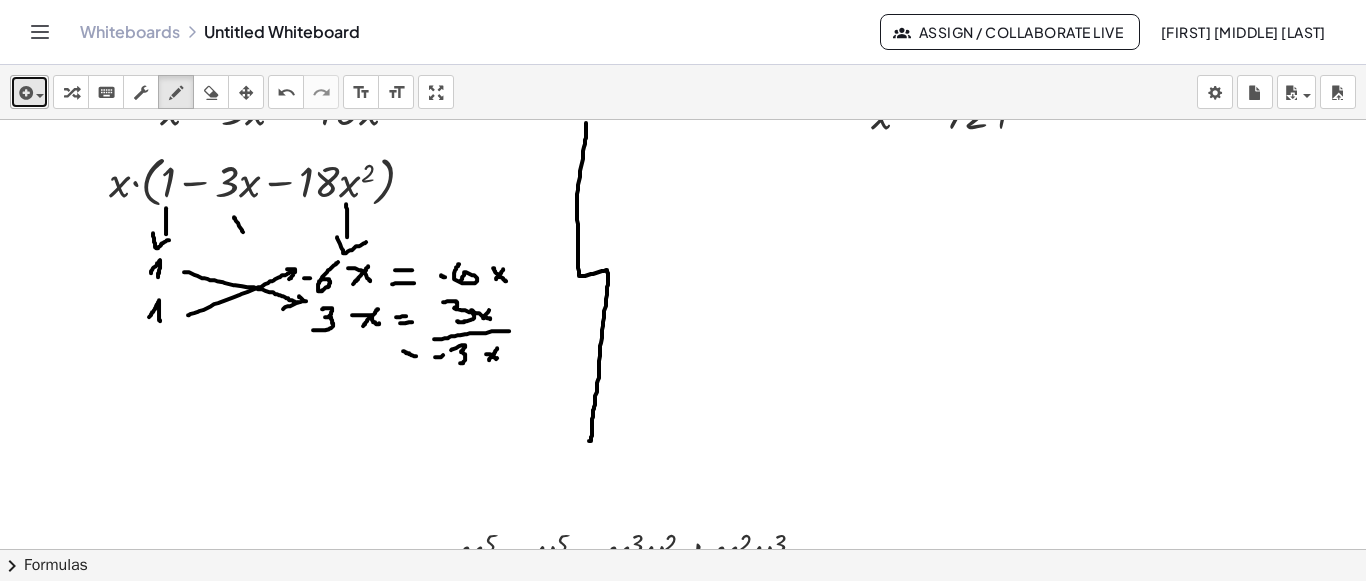 click at bounding box center [29, 92] 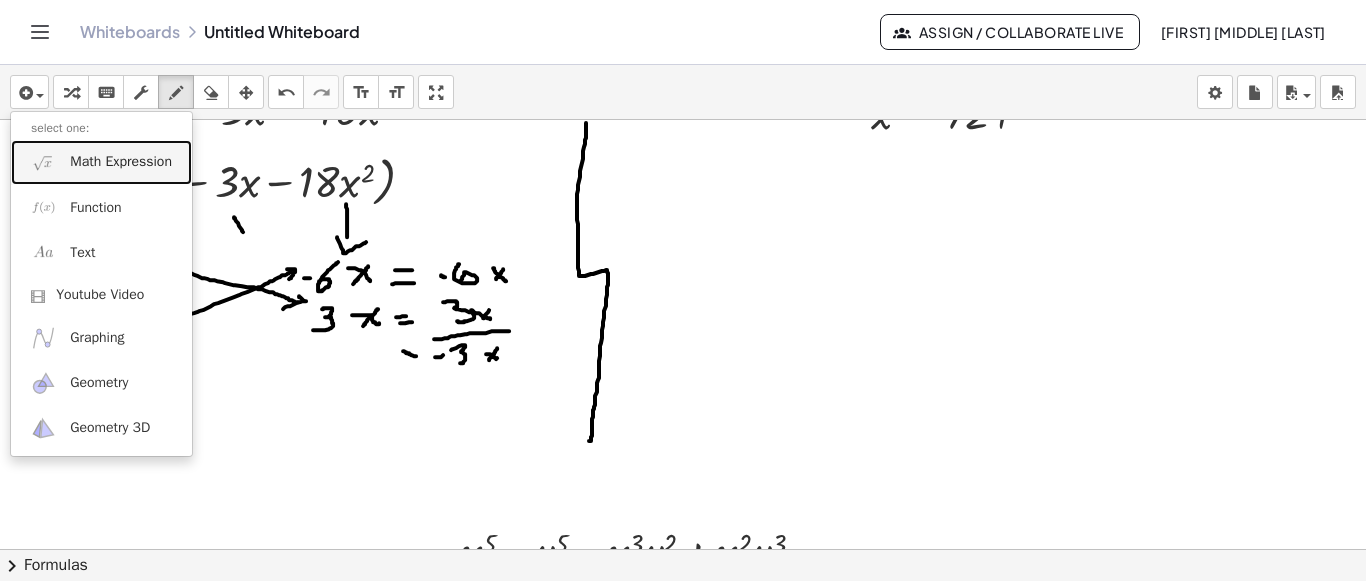 click on "Math Expression" at bounding box center [121, 162] 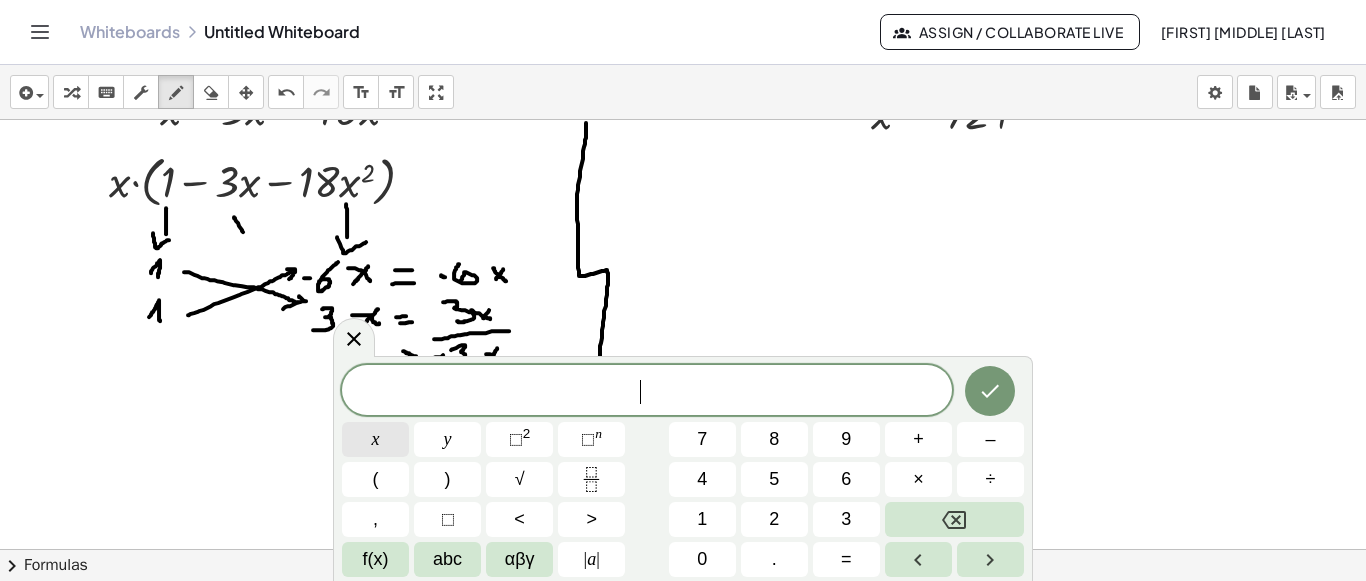 click on "x" at bounding box center [375, 439] 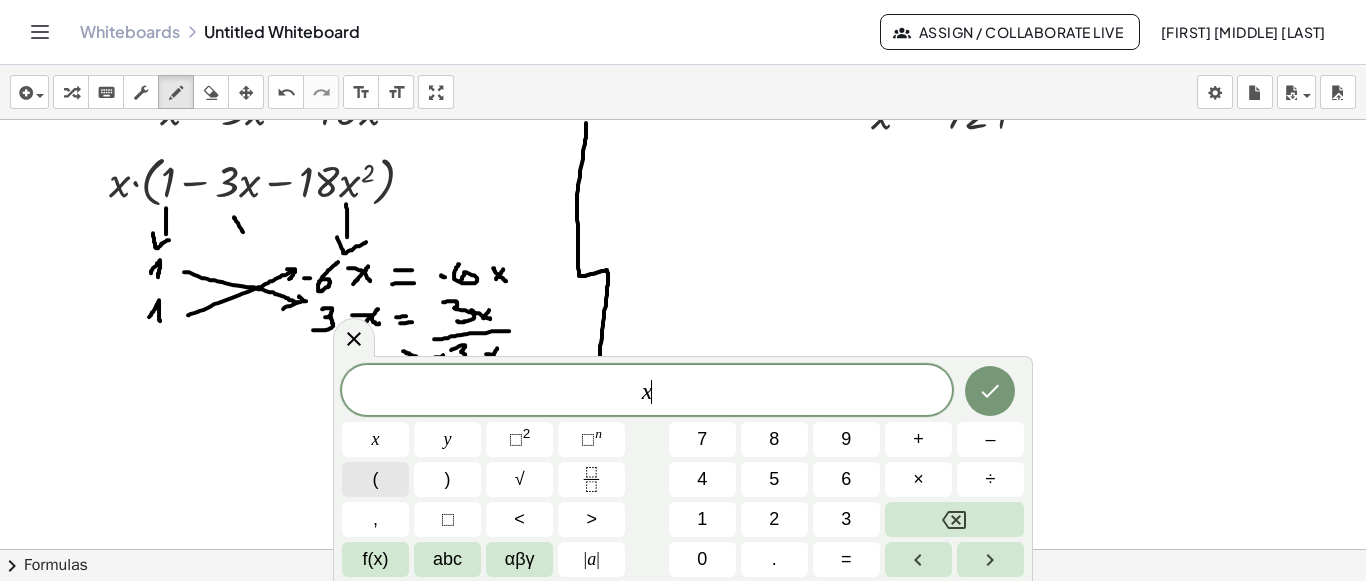 click on "(" at bounding box center (375, 479) 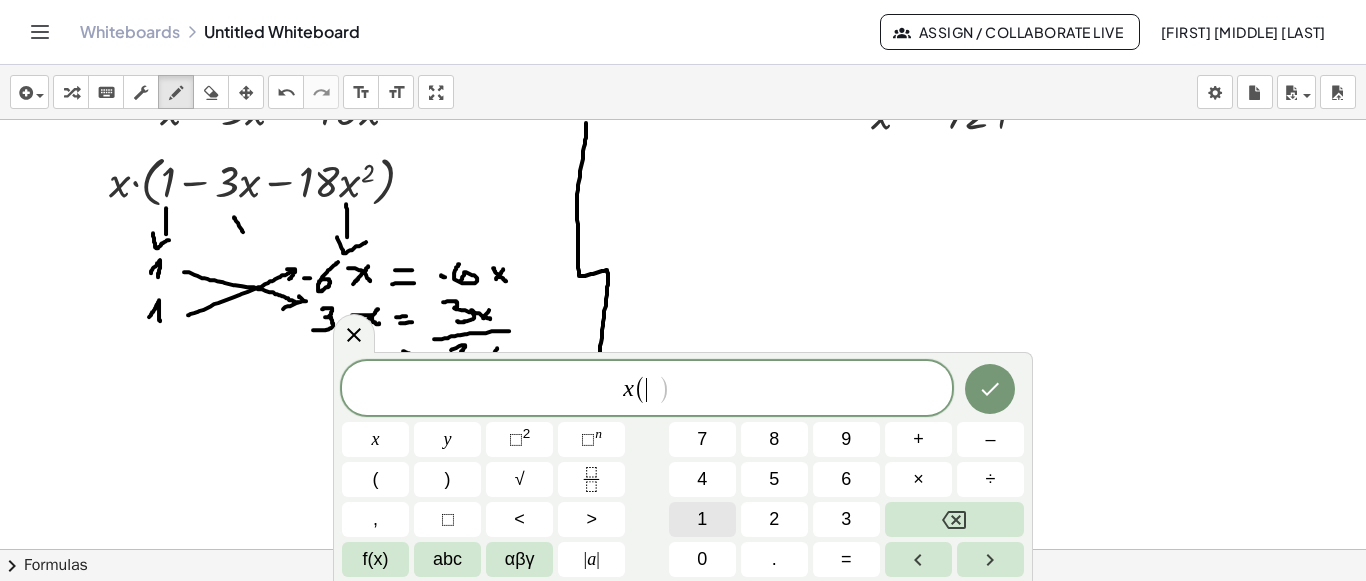 click on "1" at bounding box center [702, 519] 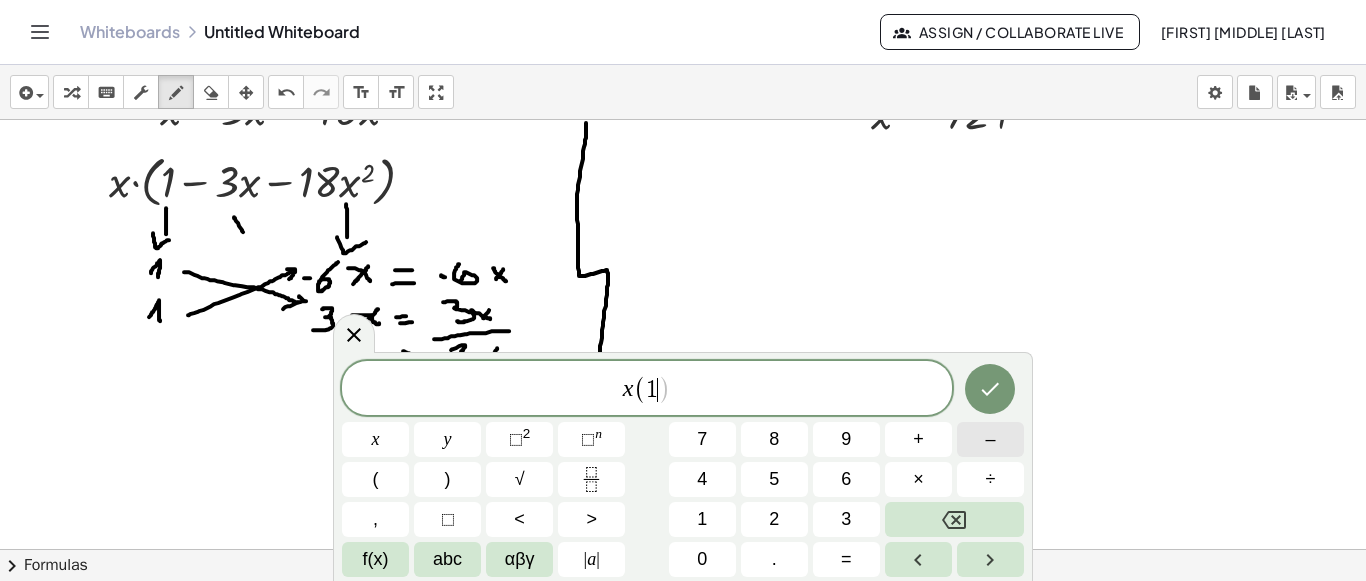 click on "–" at bounding box center (990, 439) 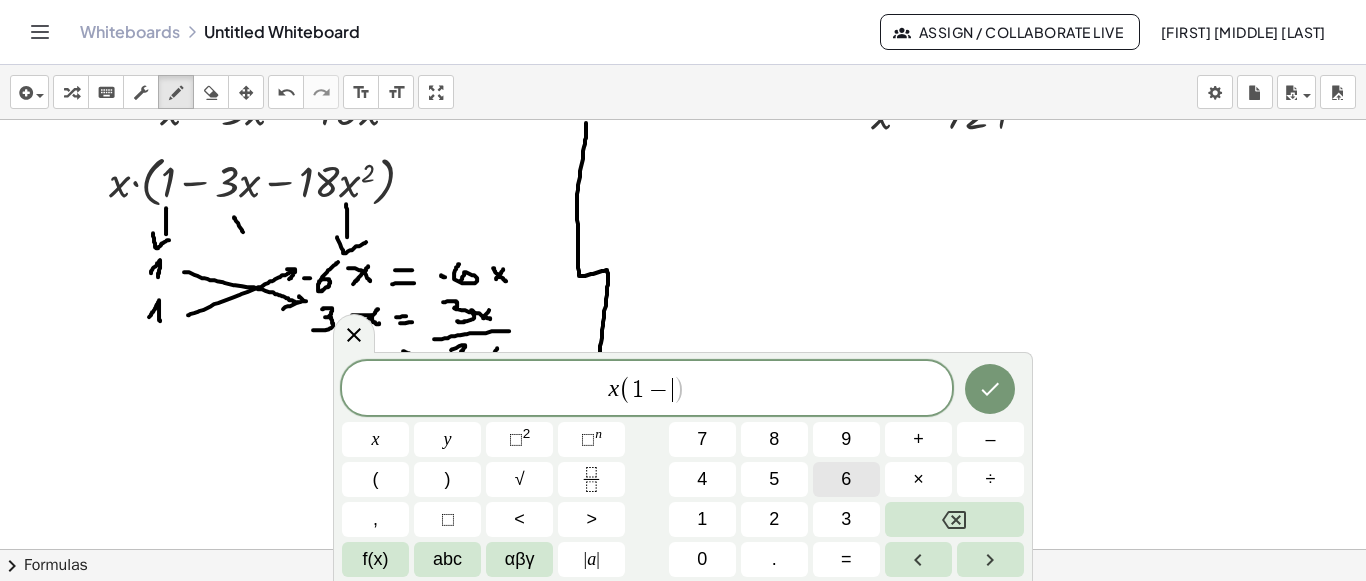 click on "6" at bounding box center (846, 479) 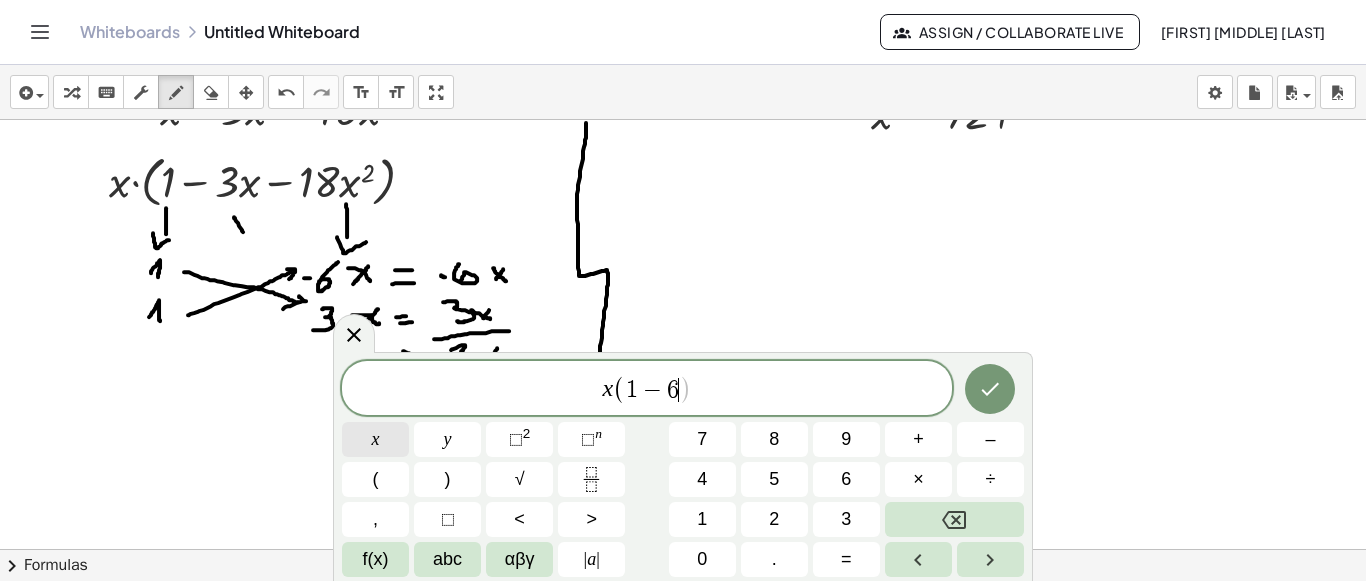 click on "x" at bounding box center [375, 439] 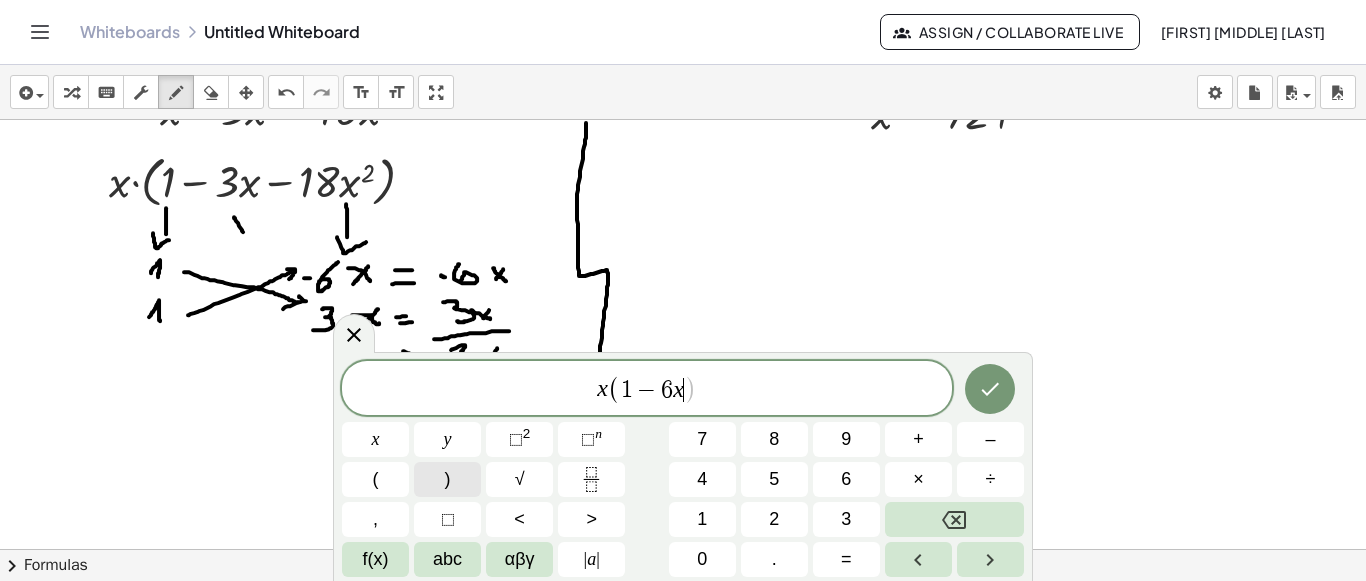 click on ")" at bounding box center [447, 479] 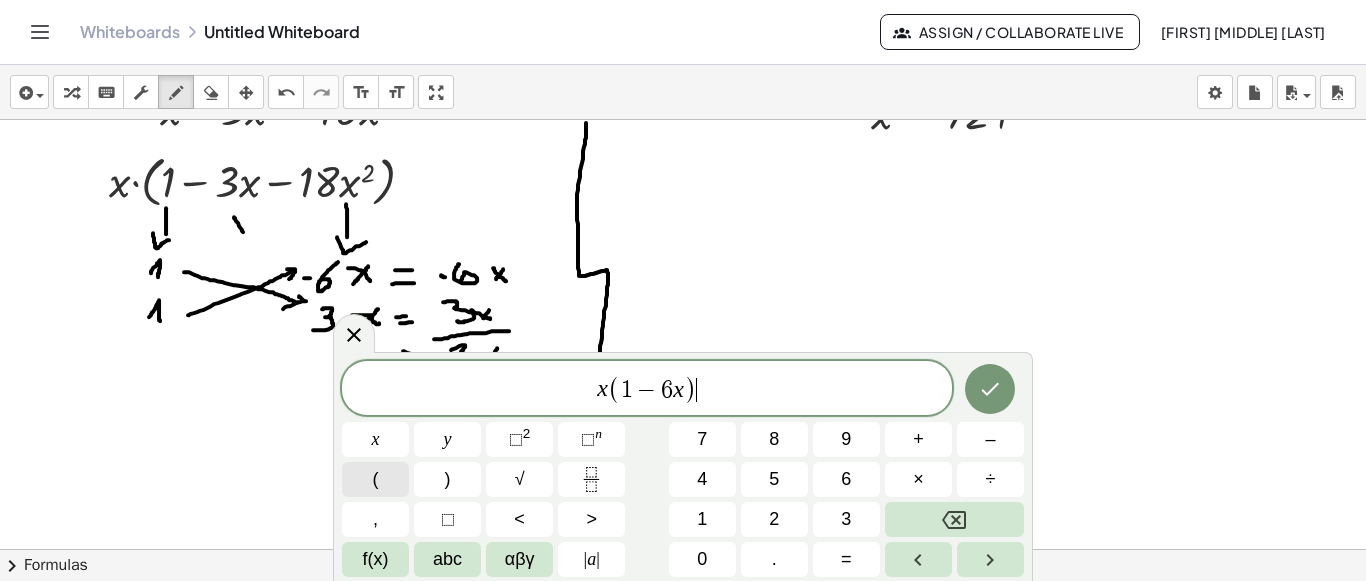 click on "(" at bounding box center [376, 479] 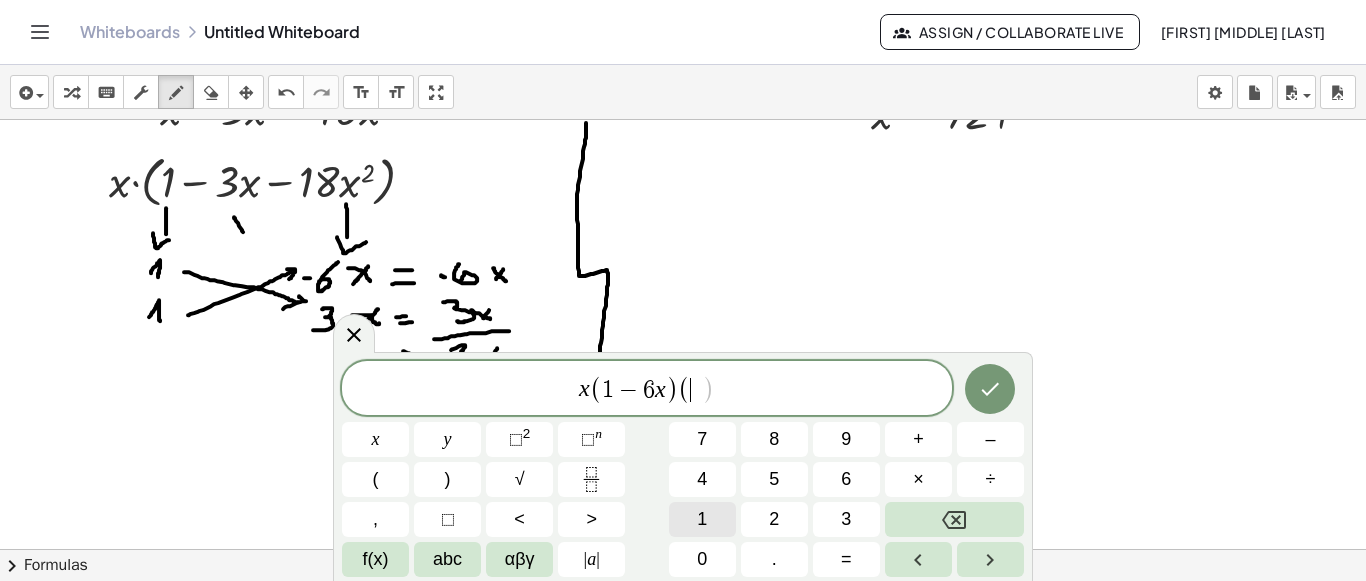 click on "1" at bounding box center [702, 519] 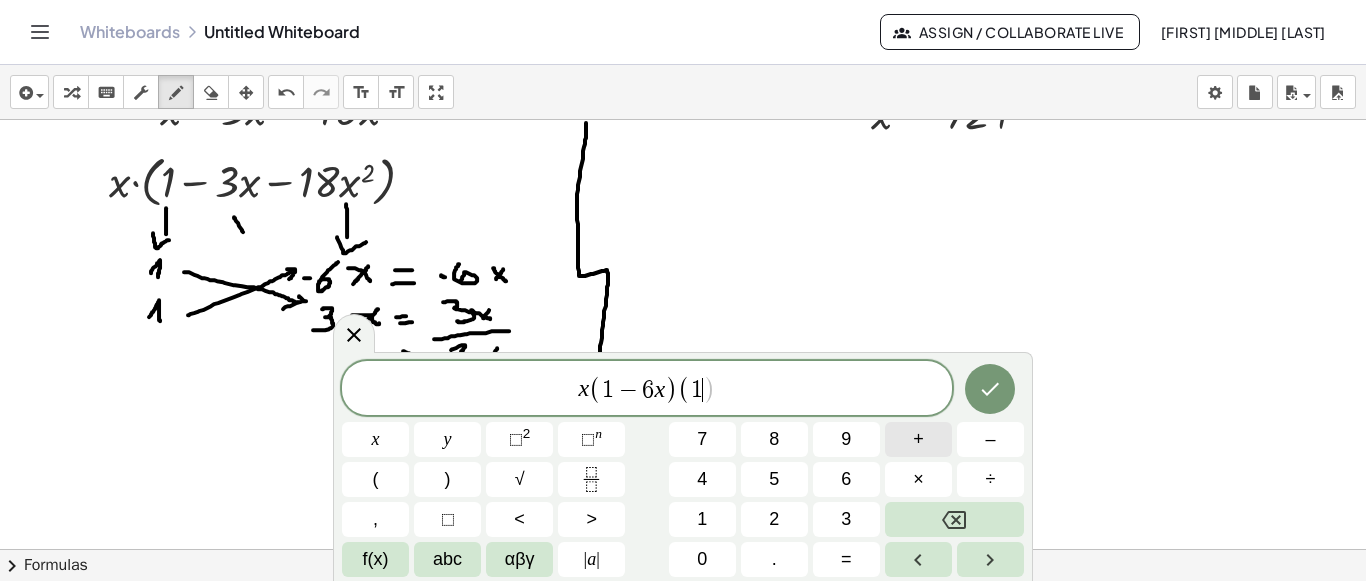 click on "+" at bounding box center [918, 439] 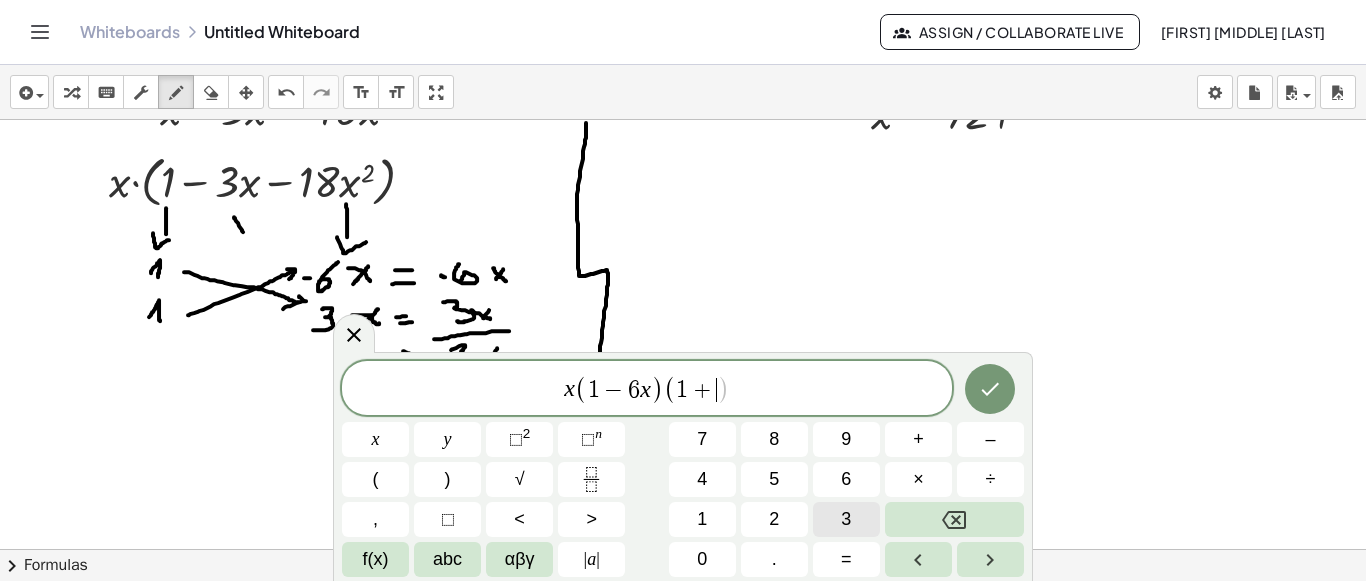 click on "3" at bounding box center (846, 519) 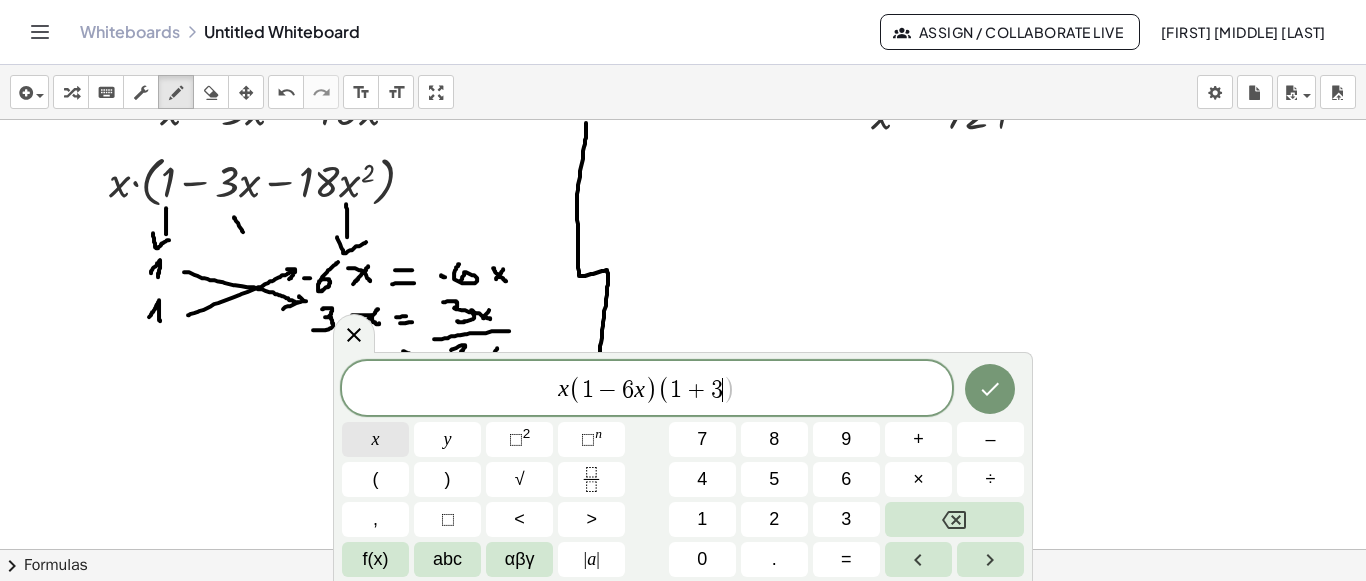 click on "x" at bounding box center [376, 439] 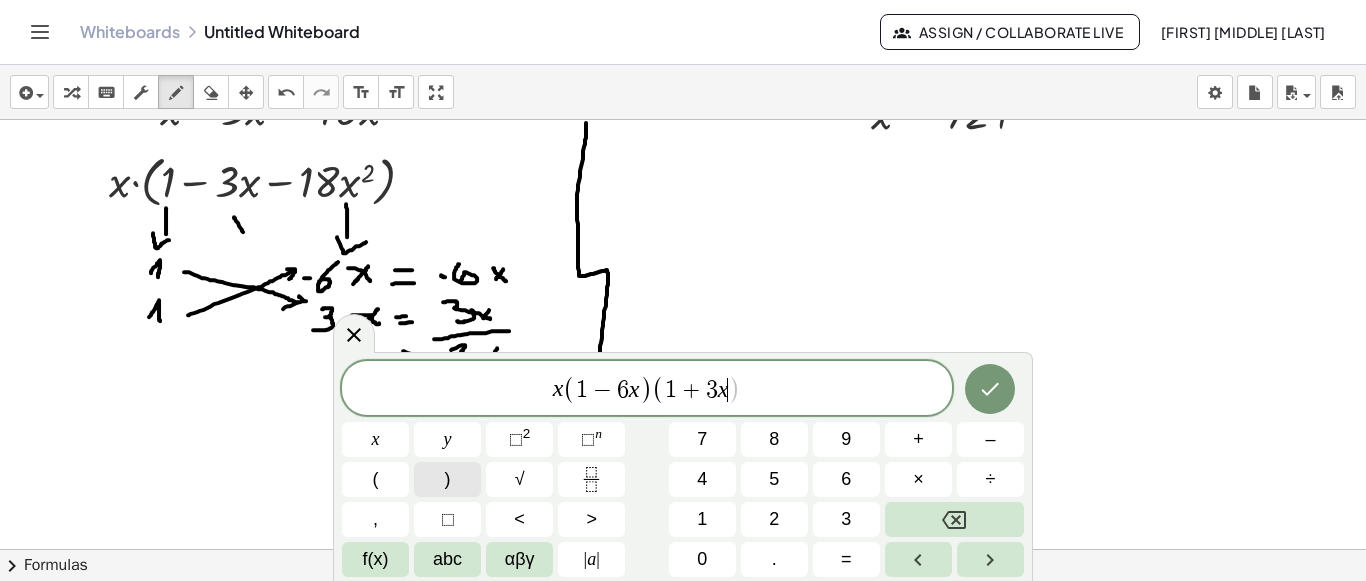 click on ")" at bounding box center [447, 479] 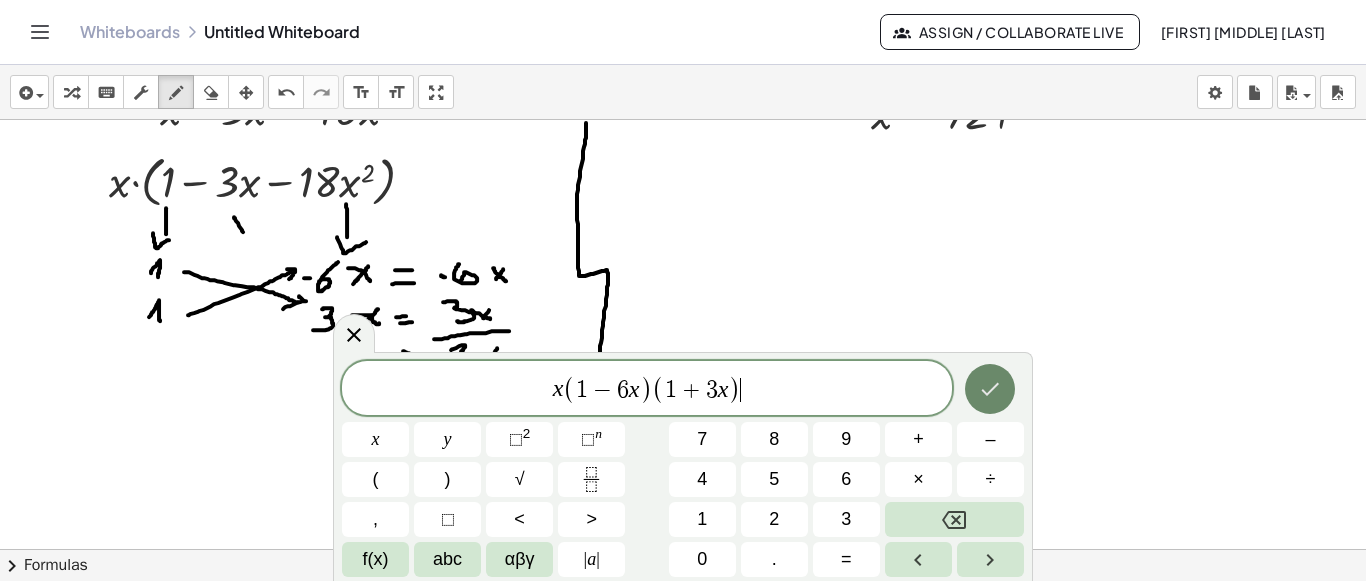 click at bounding box center [990, 389] 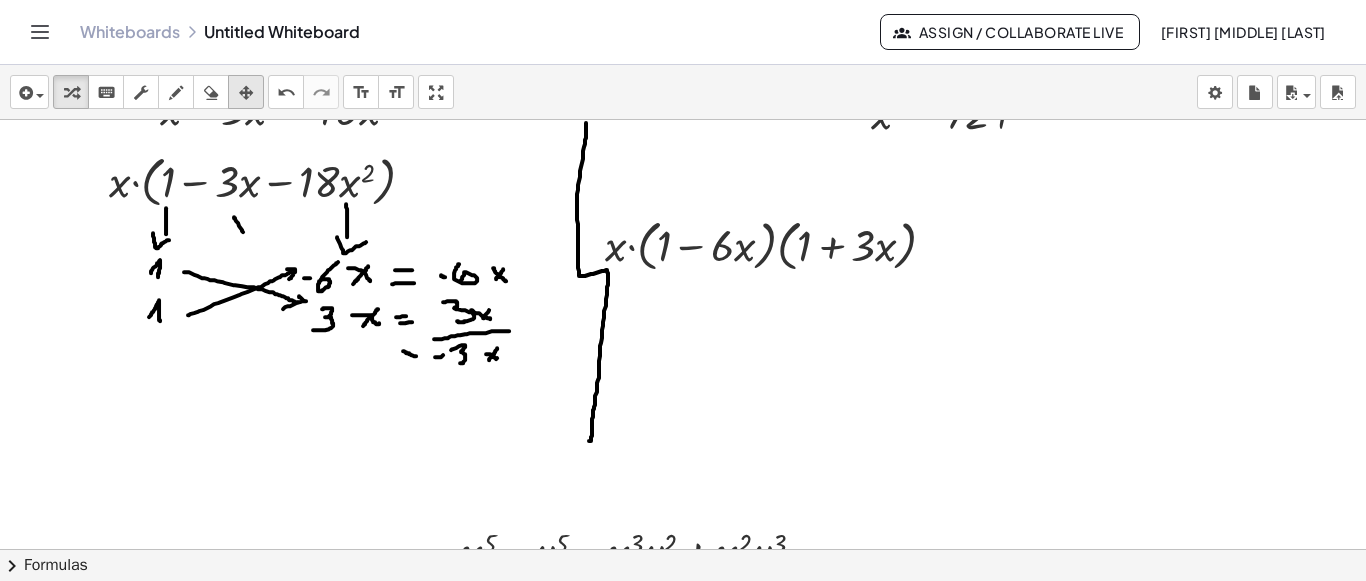 click at bounding box center (246, 93) 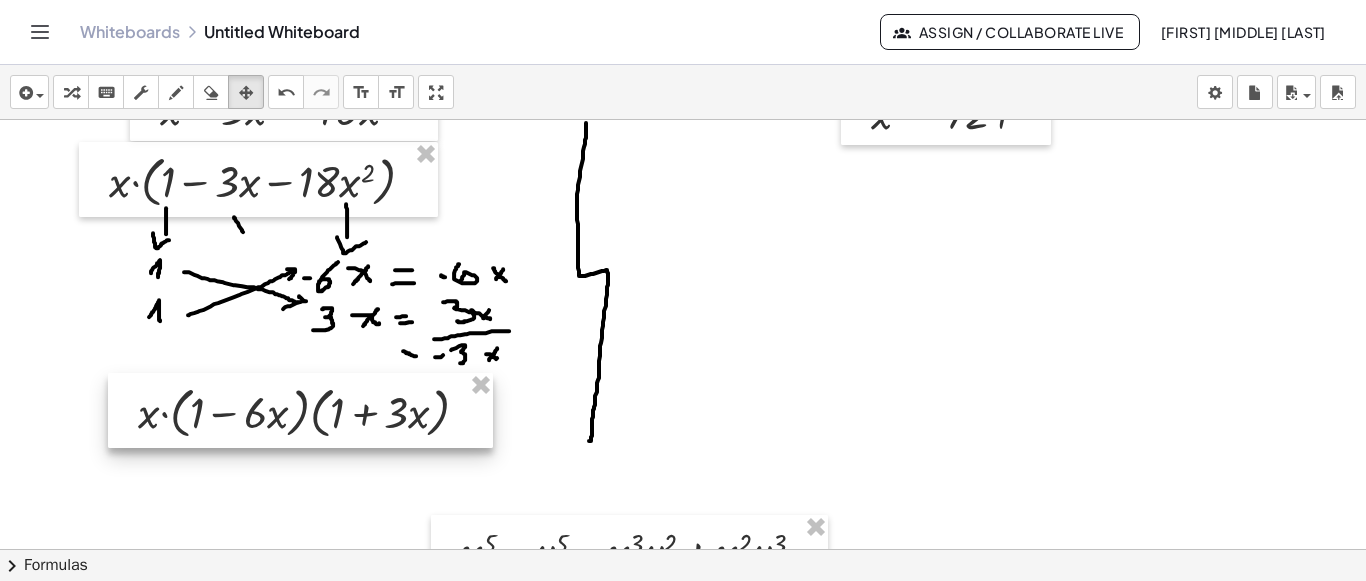 drag, startPoint x: 739, startPoint y: 246, endPoint x: 270, endPoint y: 415, distance: 498.5198 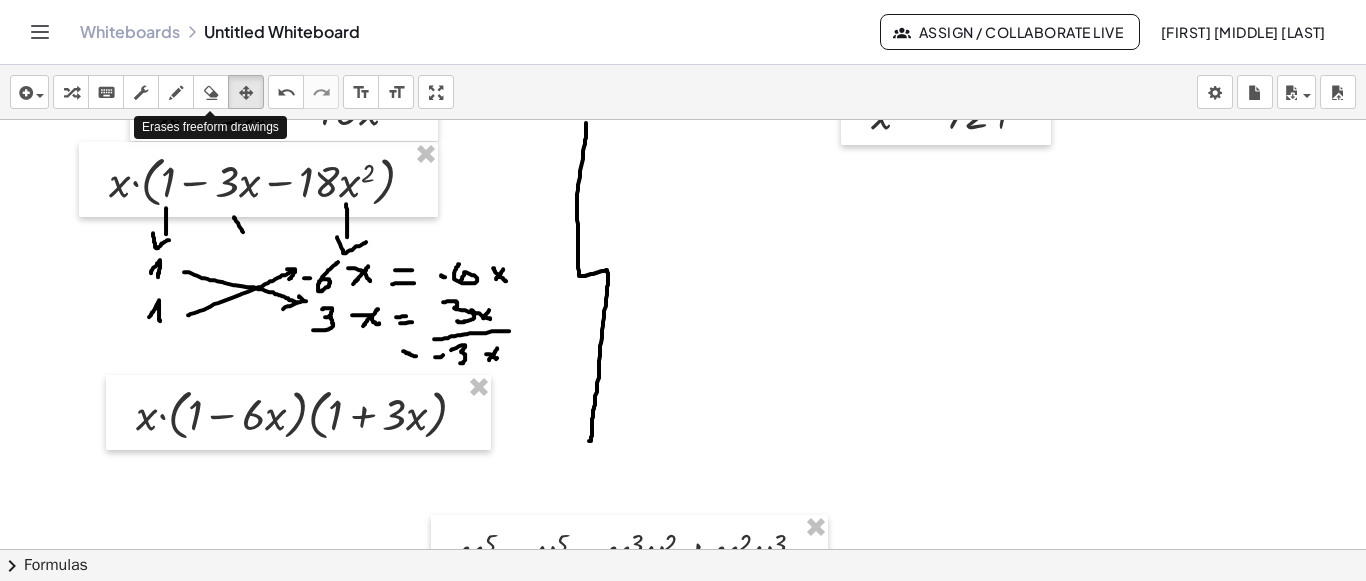 drag, startPoint x: 212, startPoint y: 93, endPoint x: 391, endPoint y: 359, distance: 320.61972 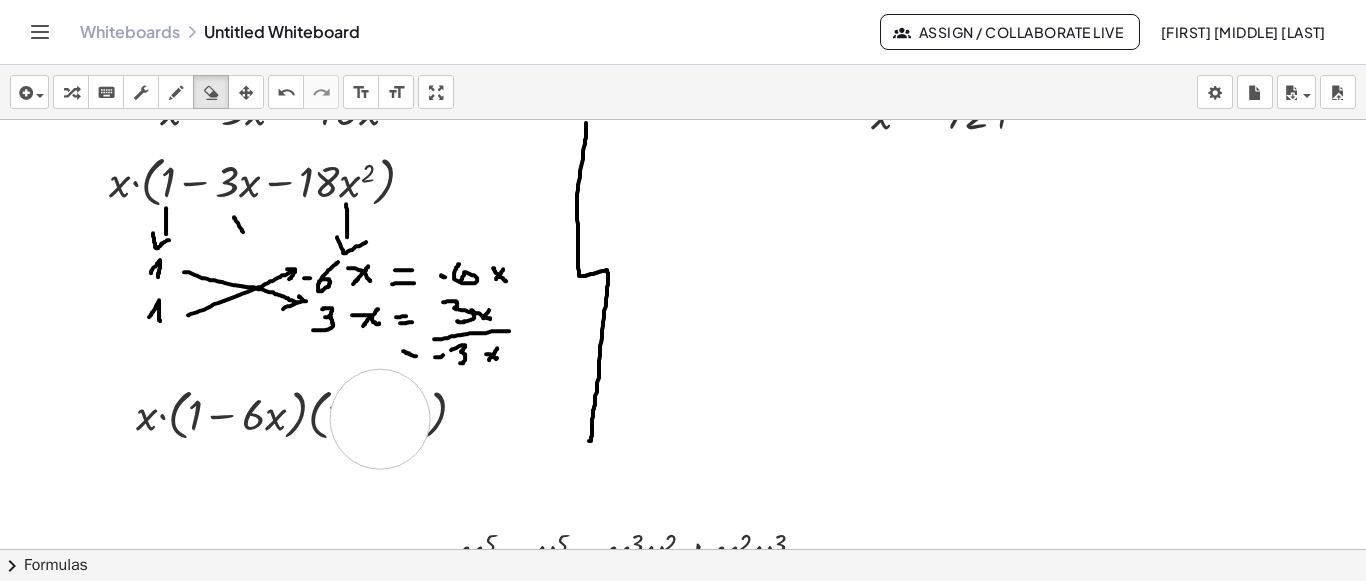 click at bounding box center [683, -91] 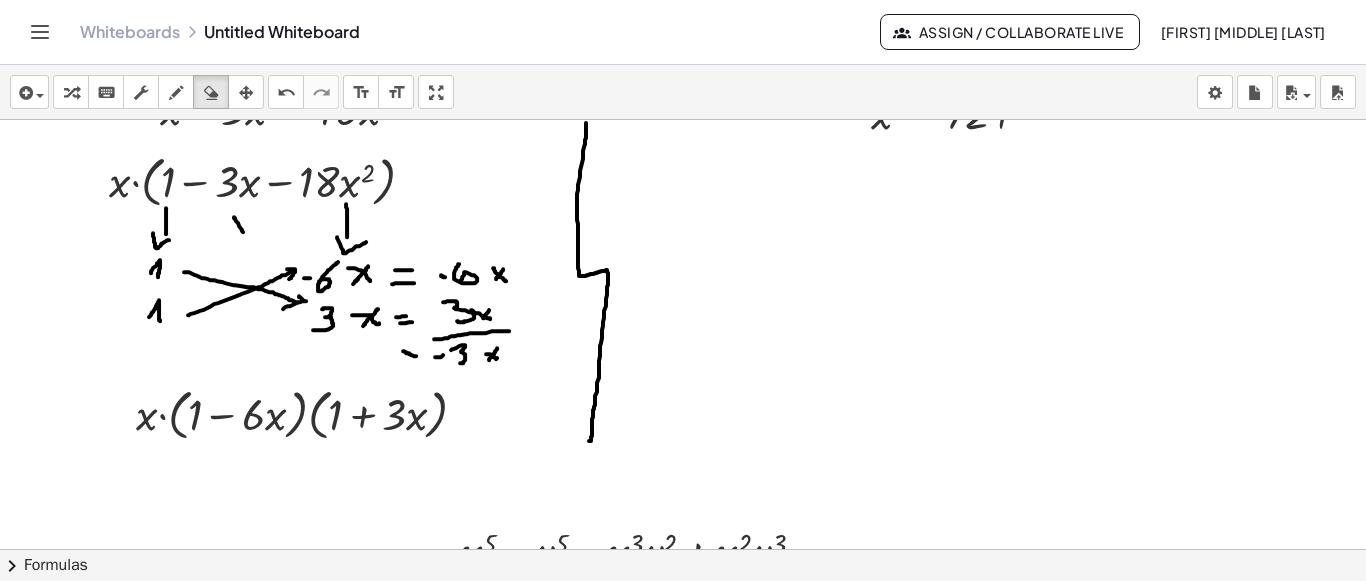 click at bounding box center (683, -91) 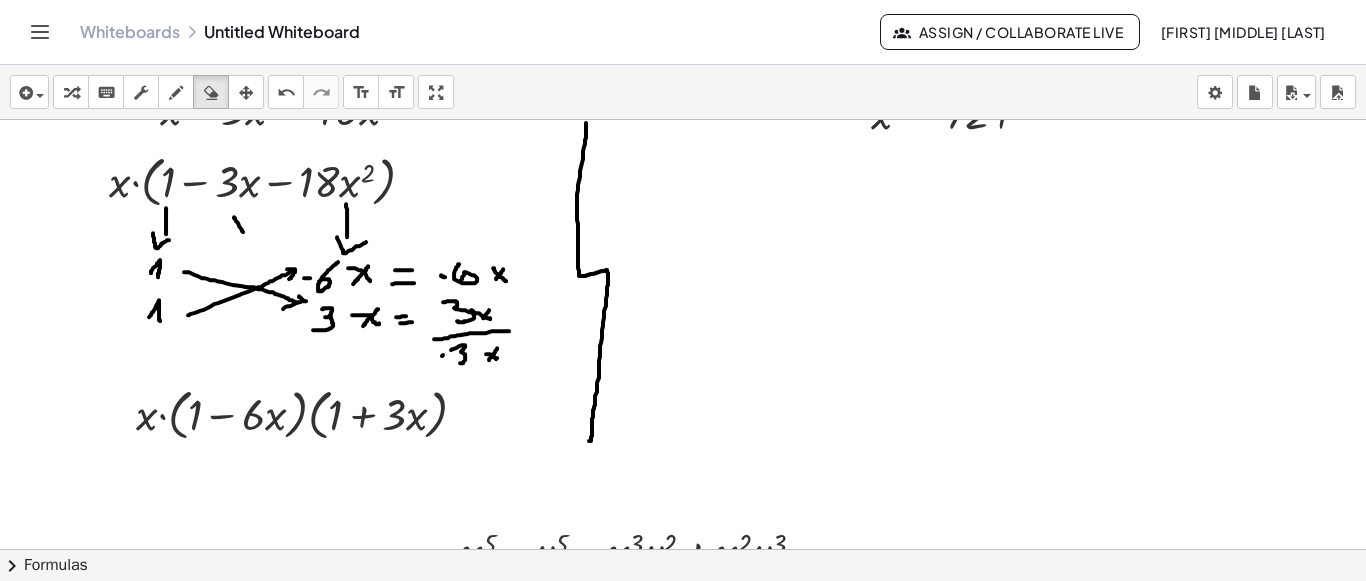drag, startPoint x: 183, startPoint y: 98, endPoint x: 433, endPoint y: 329, distance: 340.3836 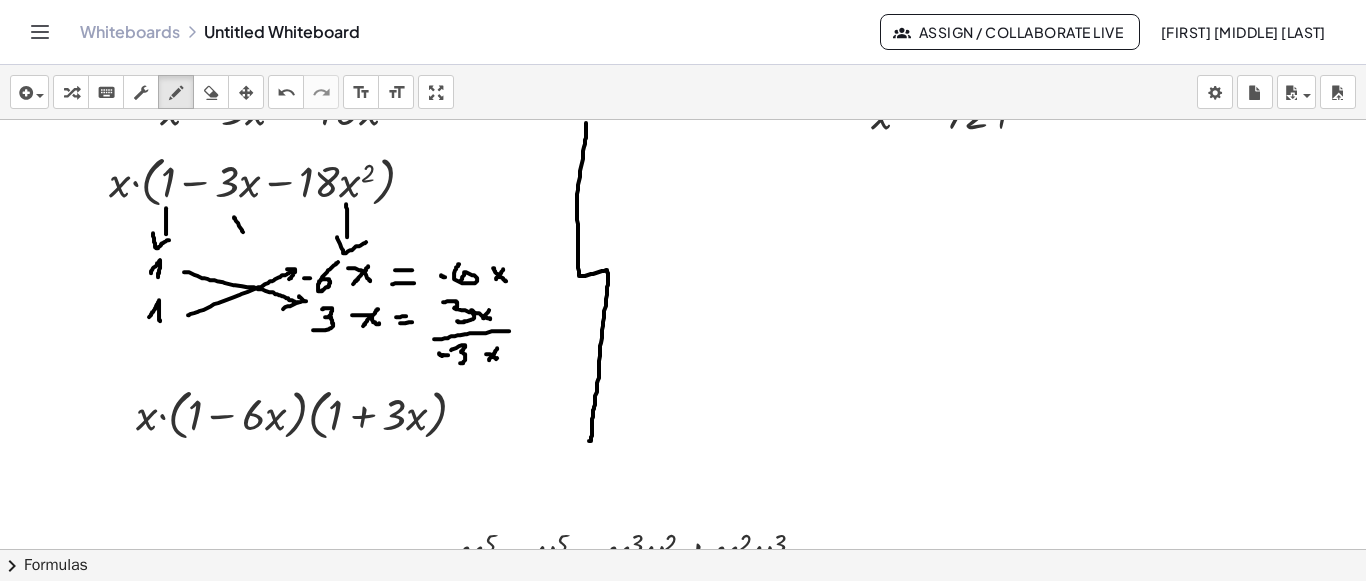 click at bounding box center (683, -91) 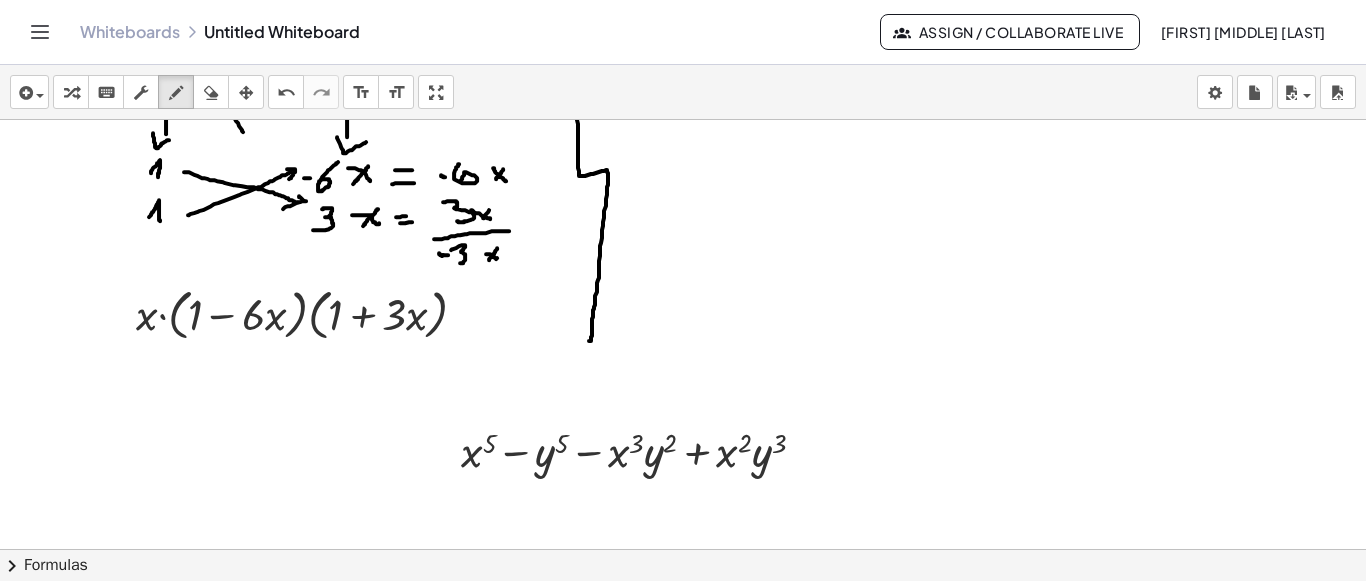 scroll, scrollTop: 3214, scrollLeft: 0, axis: vertical 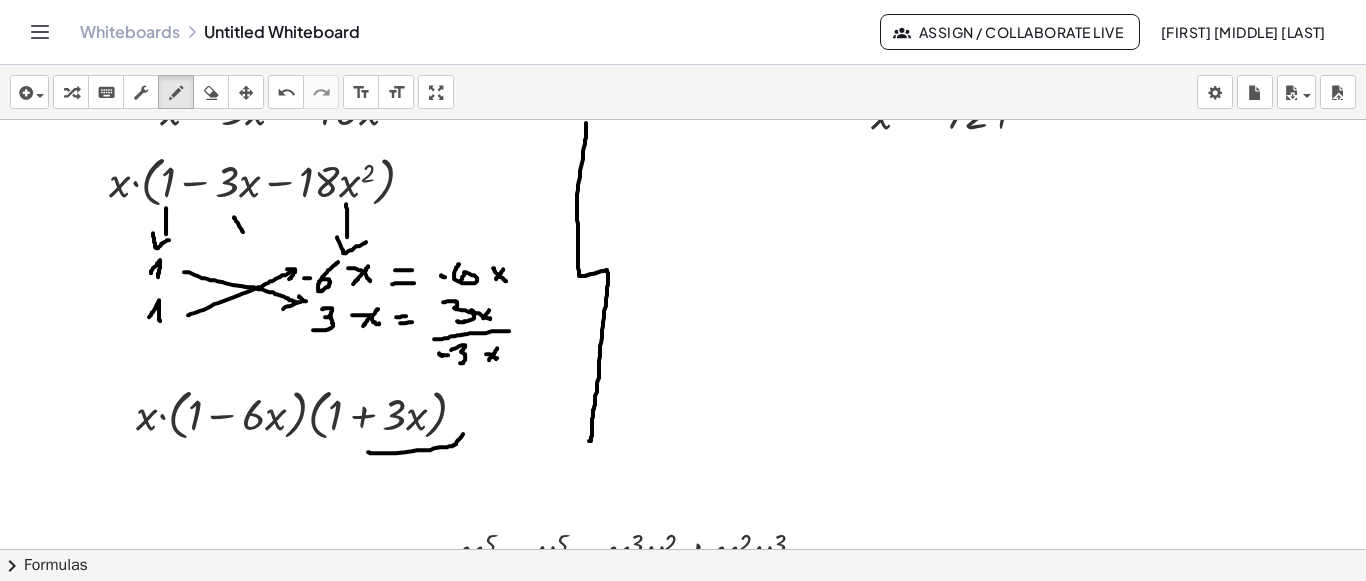 drag, startPoint x: 368, startPoint y: 450, endPoint x: 475, endPoint y: 412, distance: 113.54735 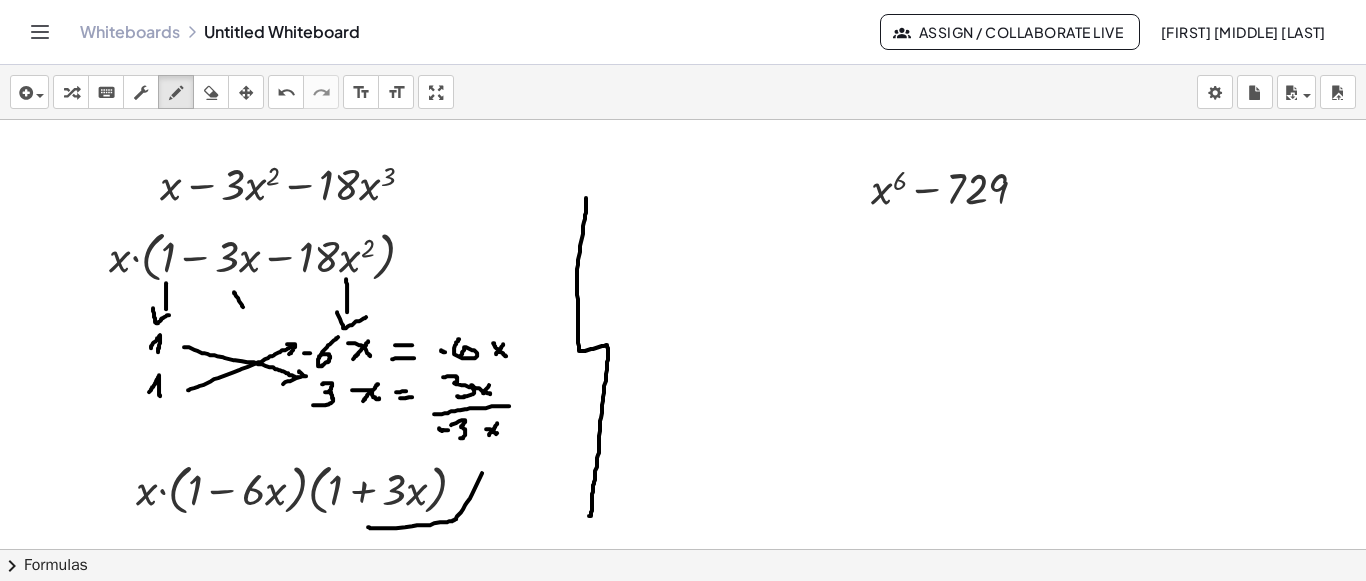 scroll, scrollTop: 3114, scrollLeft: 0, axis: vertical 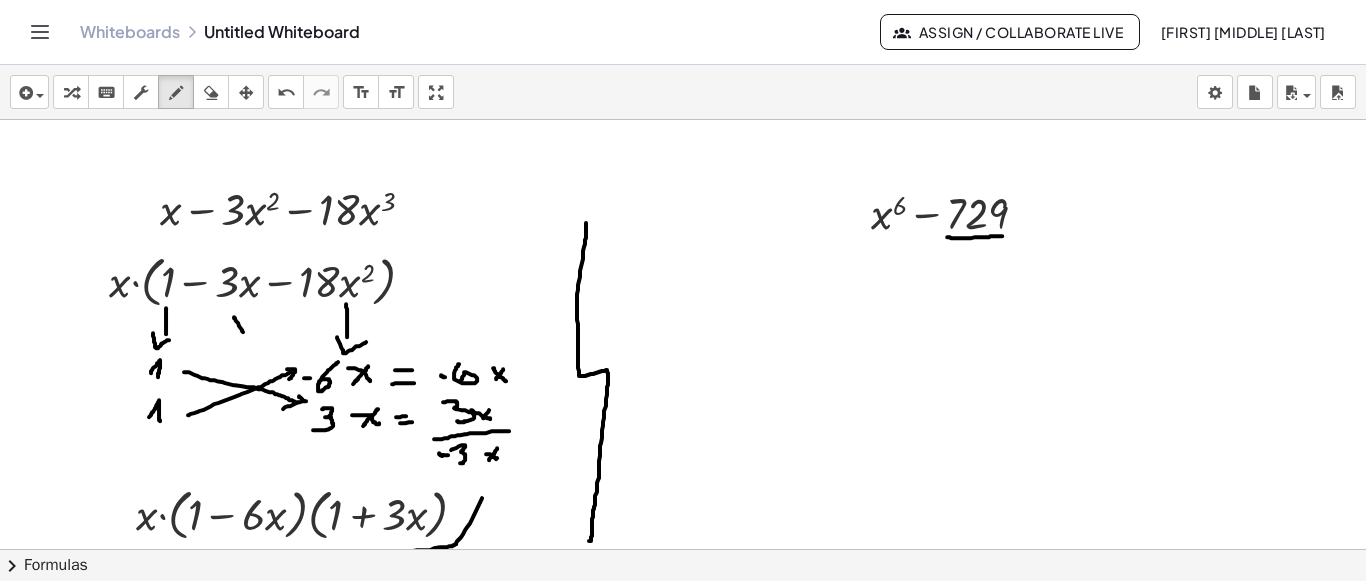 drag, startPoint x: 947, startPoint y: 235, endPoint x: 1002, endPoint y: 234, distance: 55.00909 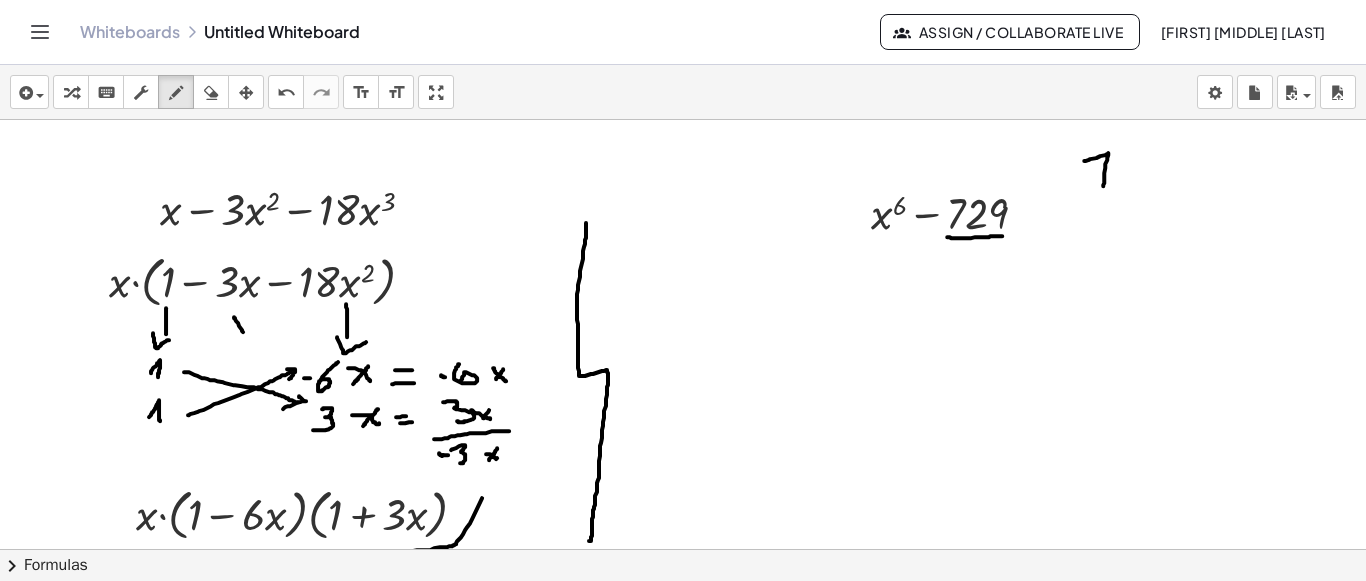 drag, startPoint x: 1085, startPoint y: 159, endPoint x: 1103, endPoint y: 184, distance: 30.805843 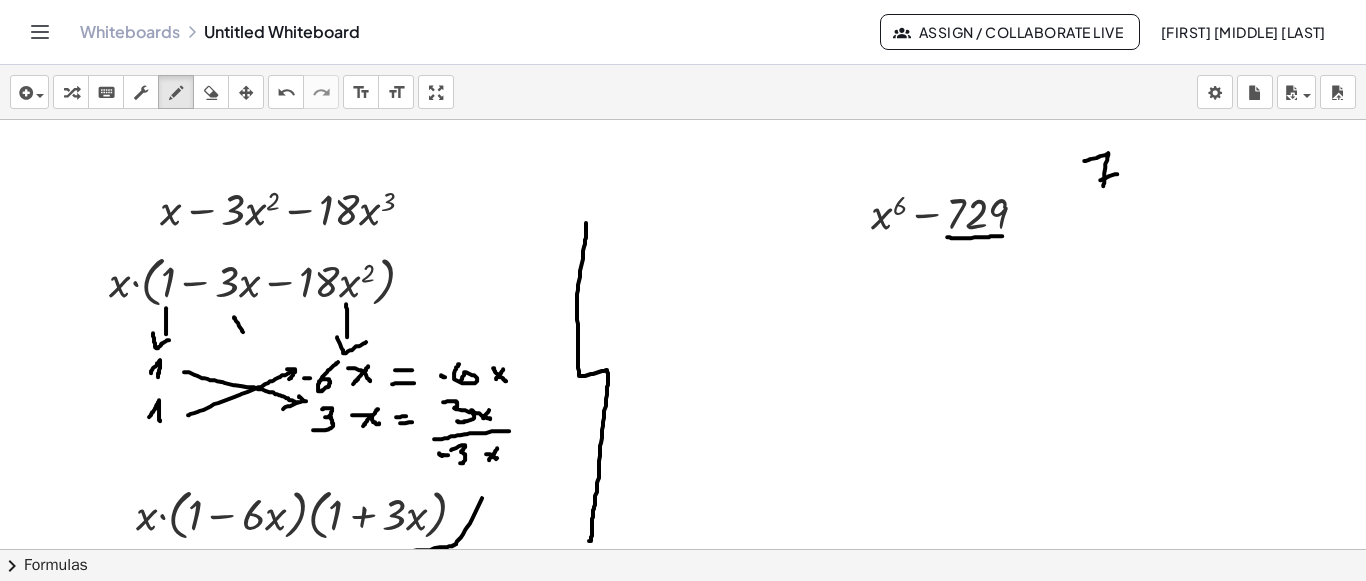 drag, startPoint x: 1100, startPoint y: 178, endPoint x: 1118, endPoint y: 172, distance: 18.973665 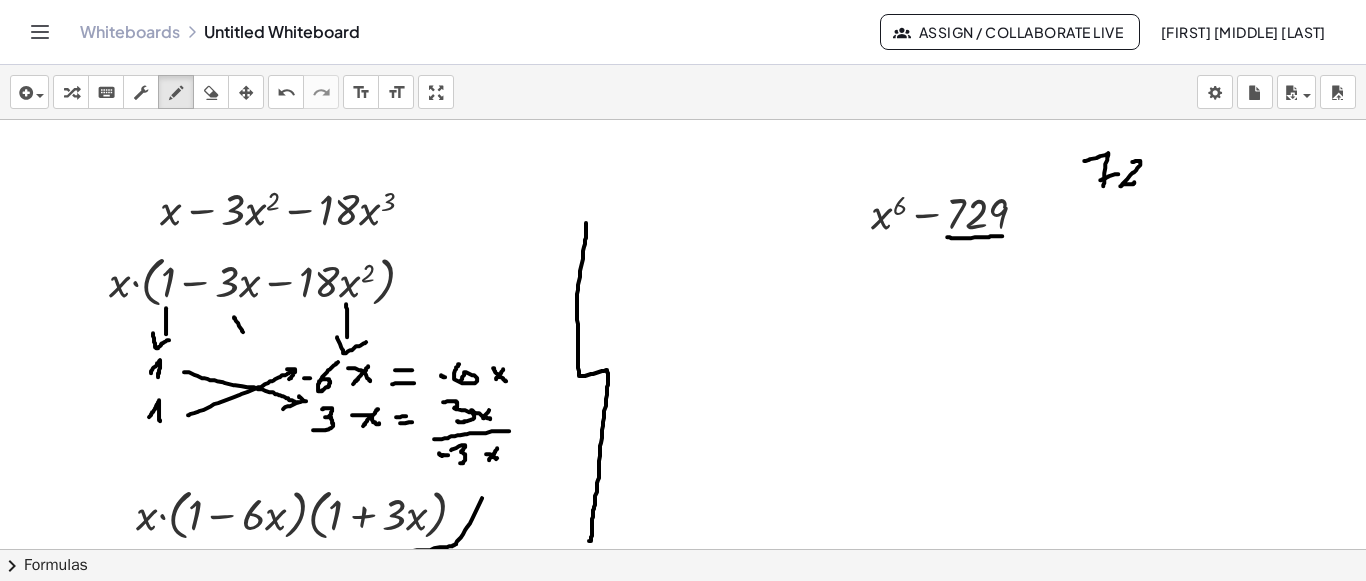 drag, startPoint x: 1132, startPoint y: 160, endPoint x: 1142, endPoint y: 173, distance: 16.40122 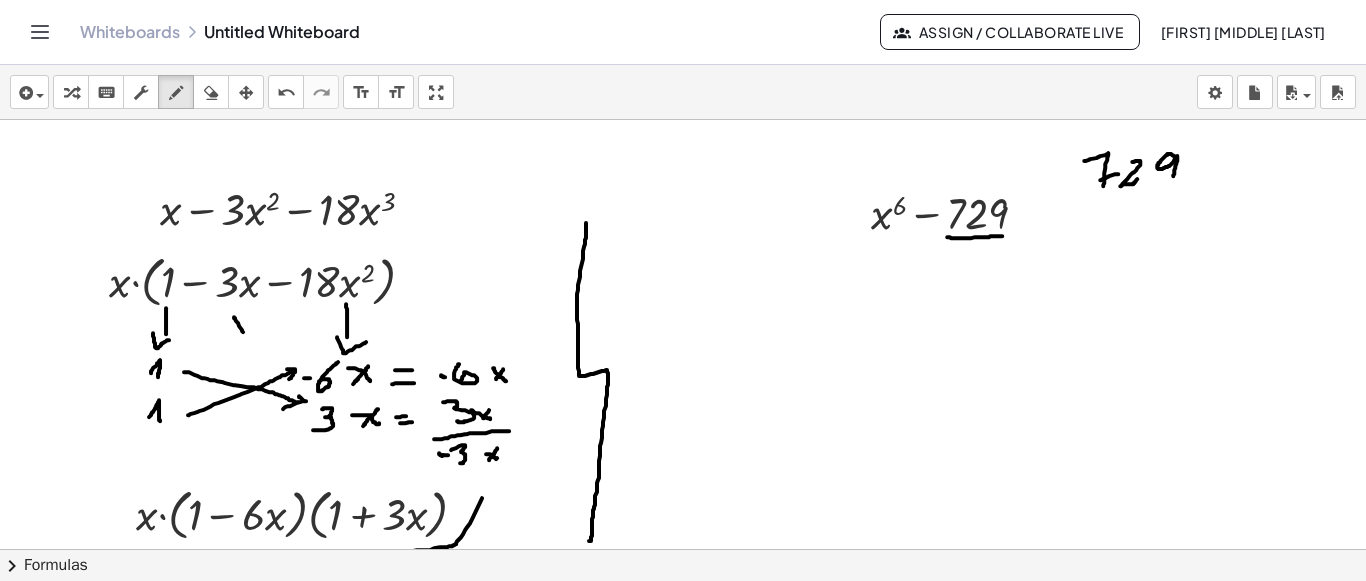 drag, startPoint x: 1174, startPoint y: 155, endPoint x: 1178, endPoint y: 176, distance: 21.377558 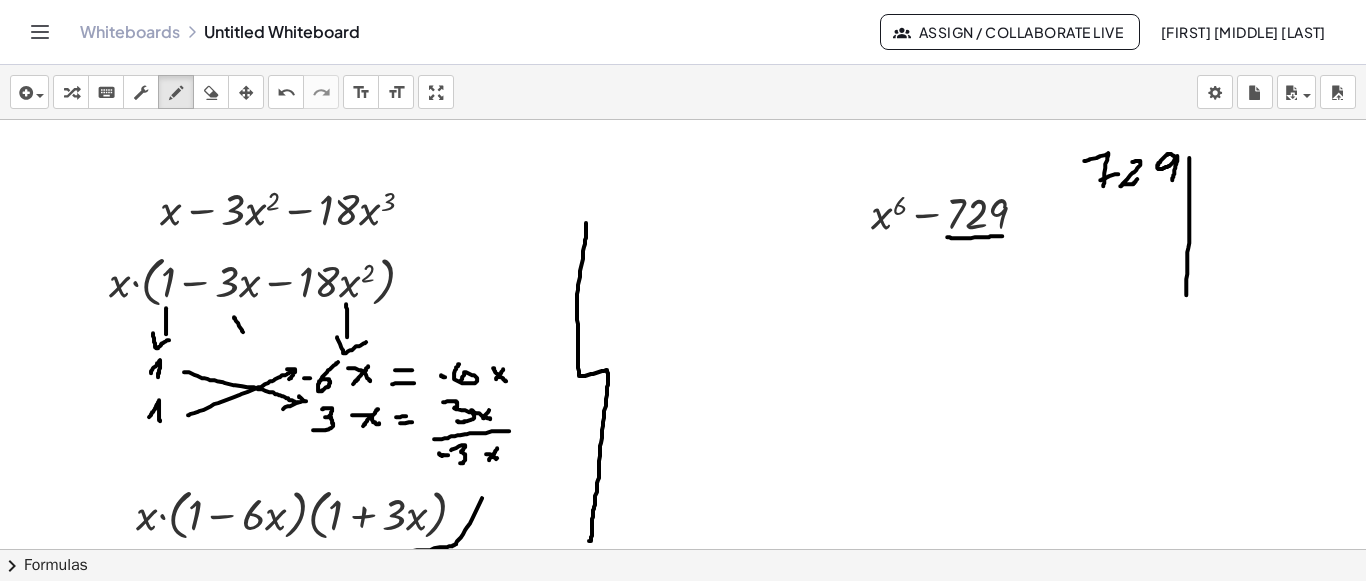 drag, startPoint x: 1189, startPoint y: 158, endPoint x: 1186, endPoint y: 314, distance: 156.02884 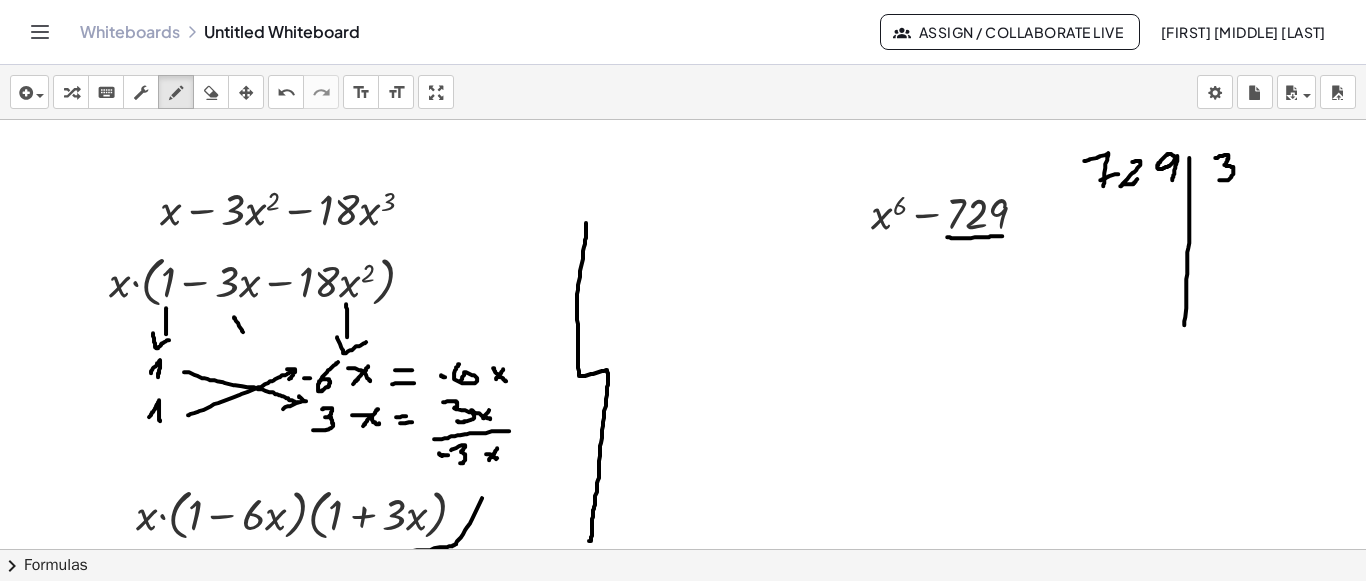 drag, startPoint x: 1215, startPoint y: 156, endPoint x: 1217, endPoint y: 179, distance: 23.086792 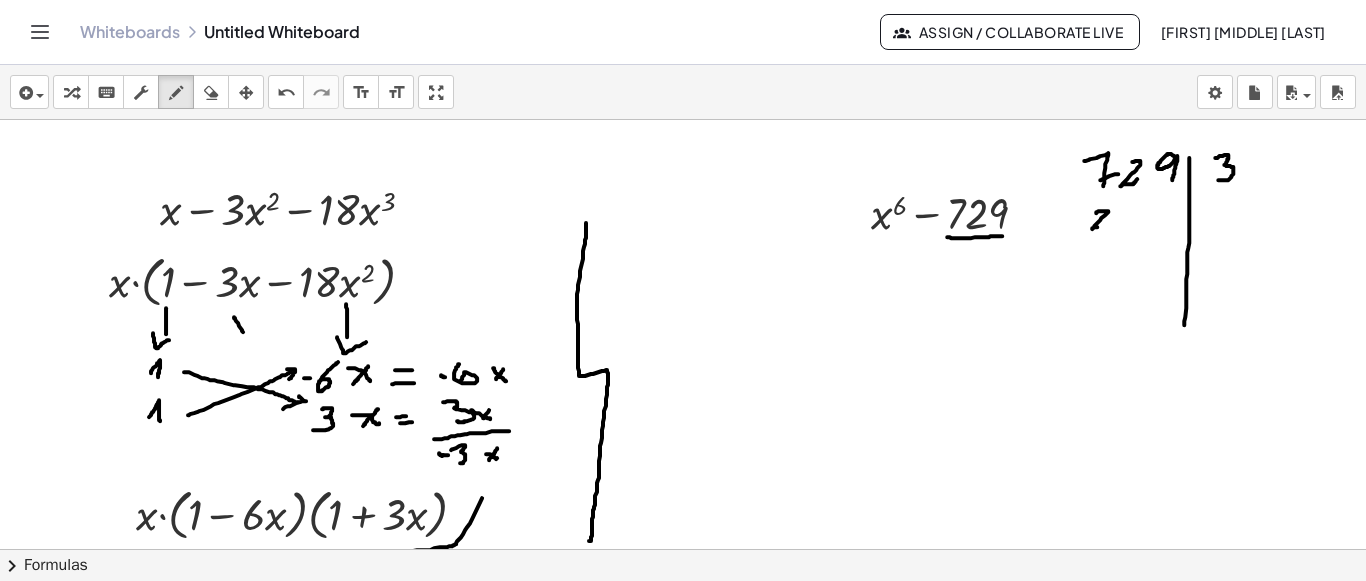 drag, startPoint x: 1096, startPoint y: 211, endPoint x: 1125, endPoint y: 206, distance: 29.427877 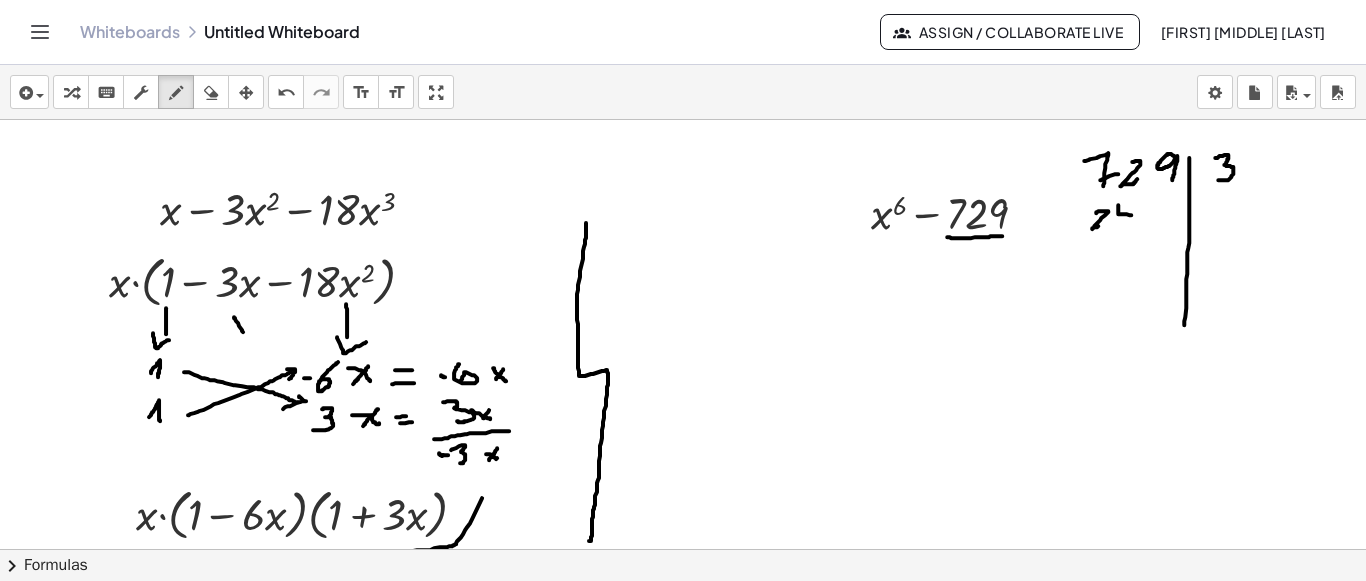 drag, startPoint x: 1118, startPoint y: 203, endPoint x: 1133, endPoint y: 210, distance: 16.552946 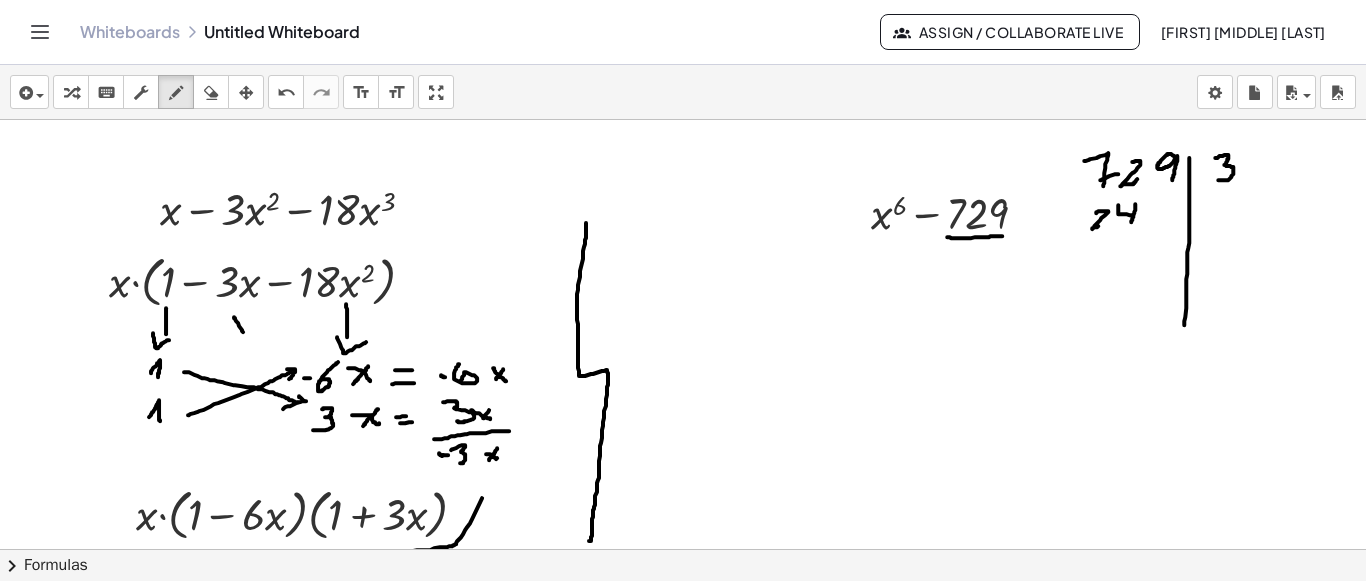 drag, startPoint x: 1135, startPoint y: 204, endPoint x: 1131, endPoint y: 225, distance: 21.377558 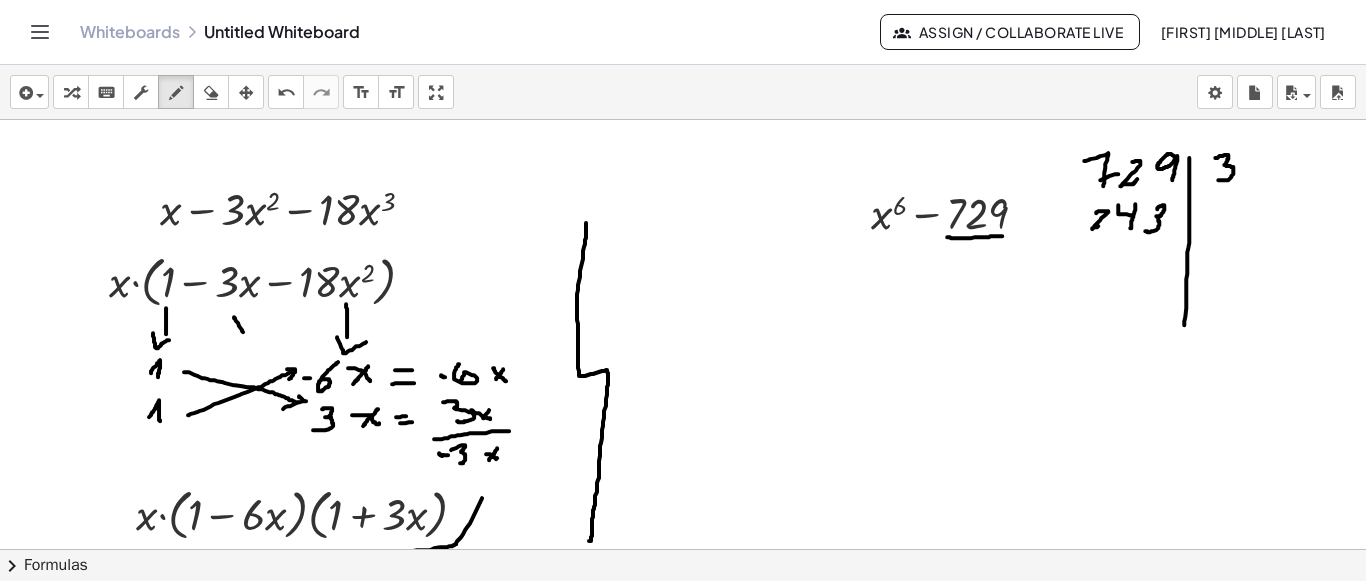 drag, startPoint x: 1157, startPoint y: 207, endPoint x: 1145, endPoint y: 229, distance: 25.059929 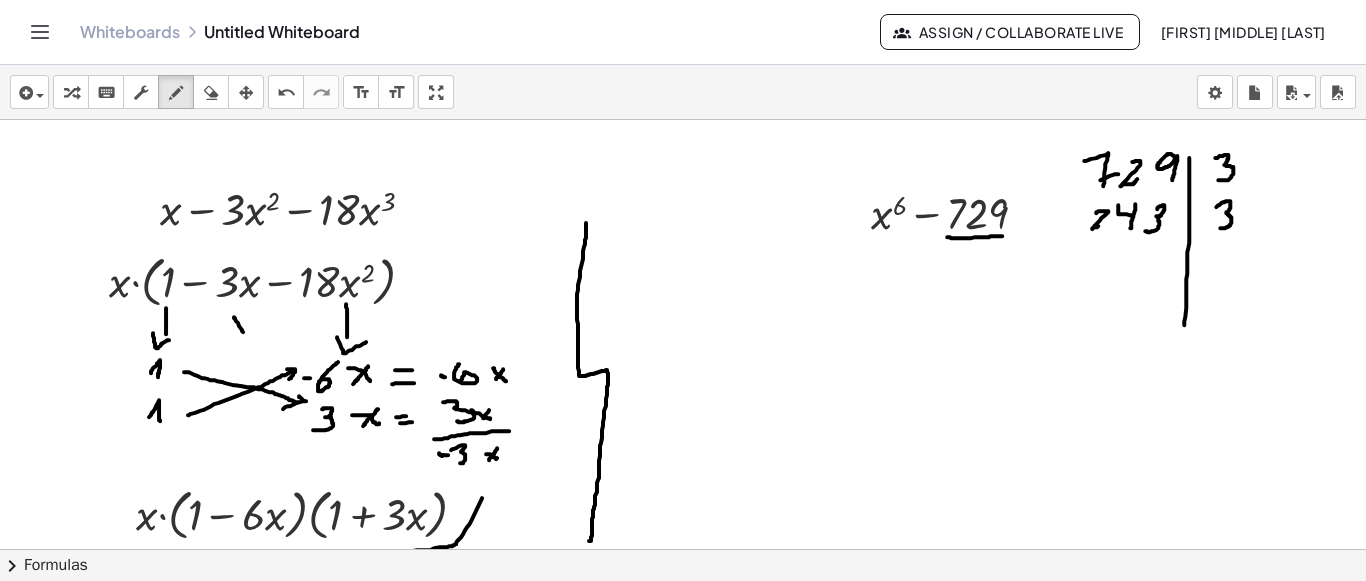 drag, startPoint x: 1216, startPoint y: 205, endPoint x: 1219, endPoint y: 226, distance: 21.213203 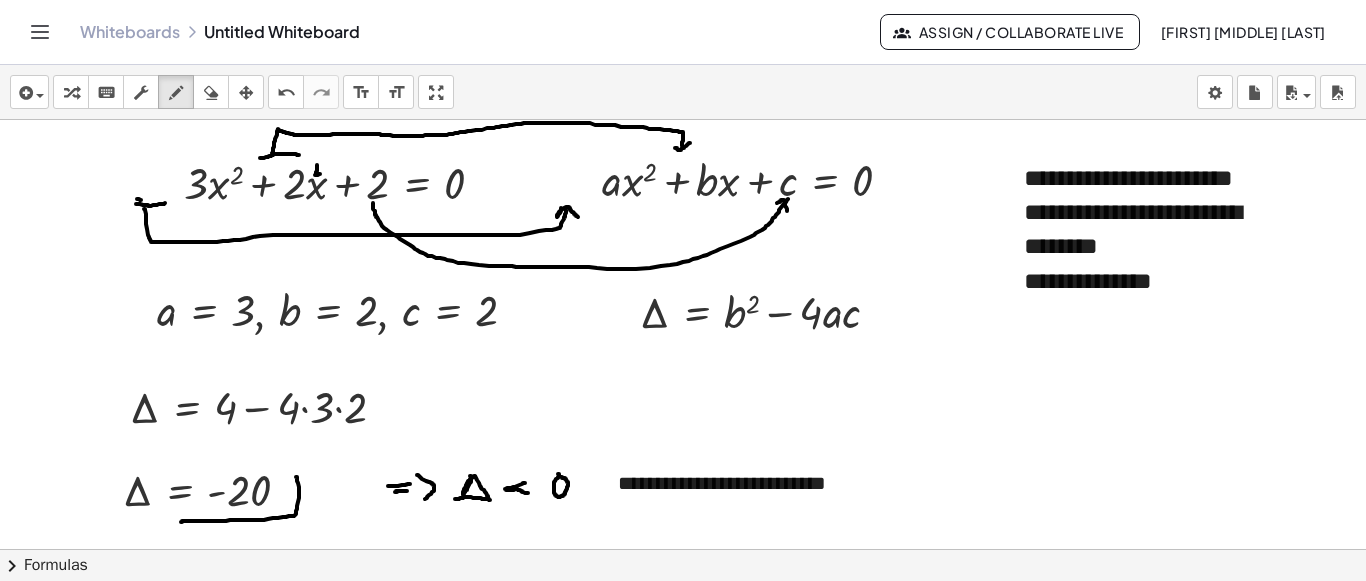 scroll, scrollTop: 0, scrollLeft: 0, axis: both 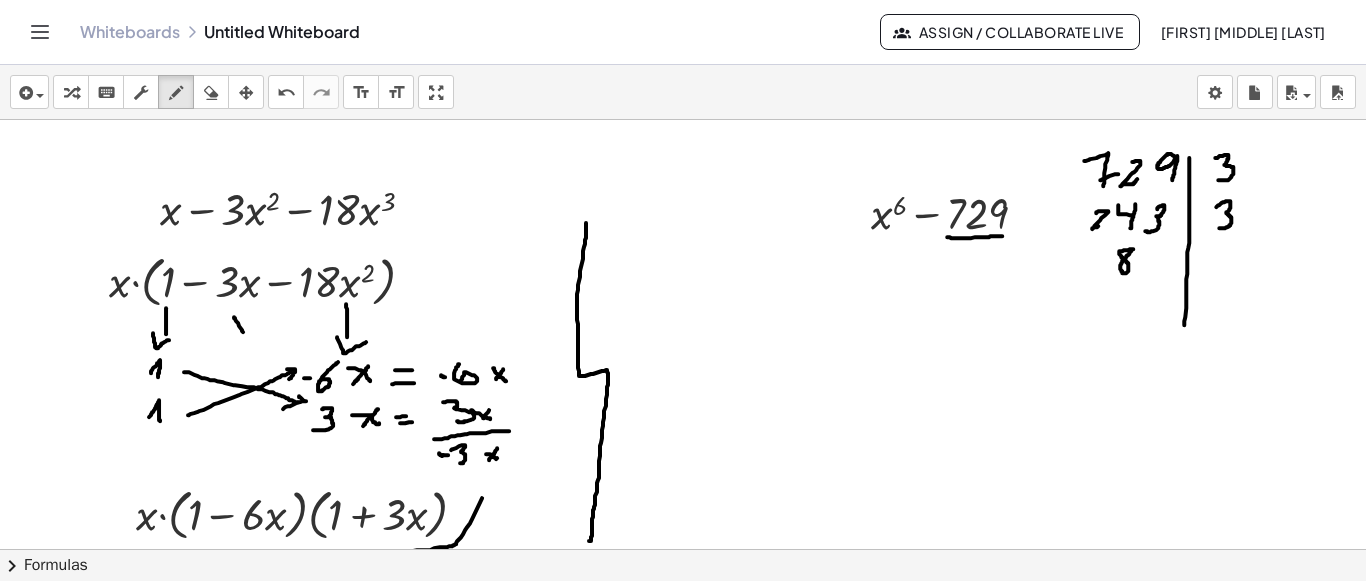 click at bounding box center (683, 9) 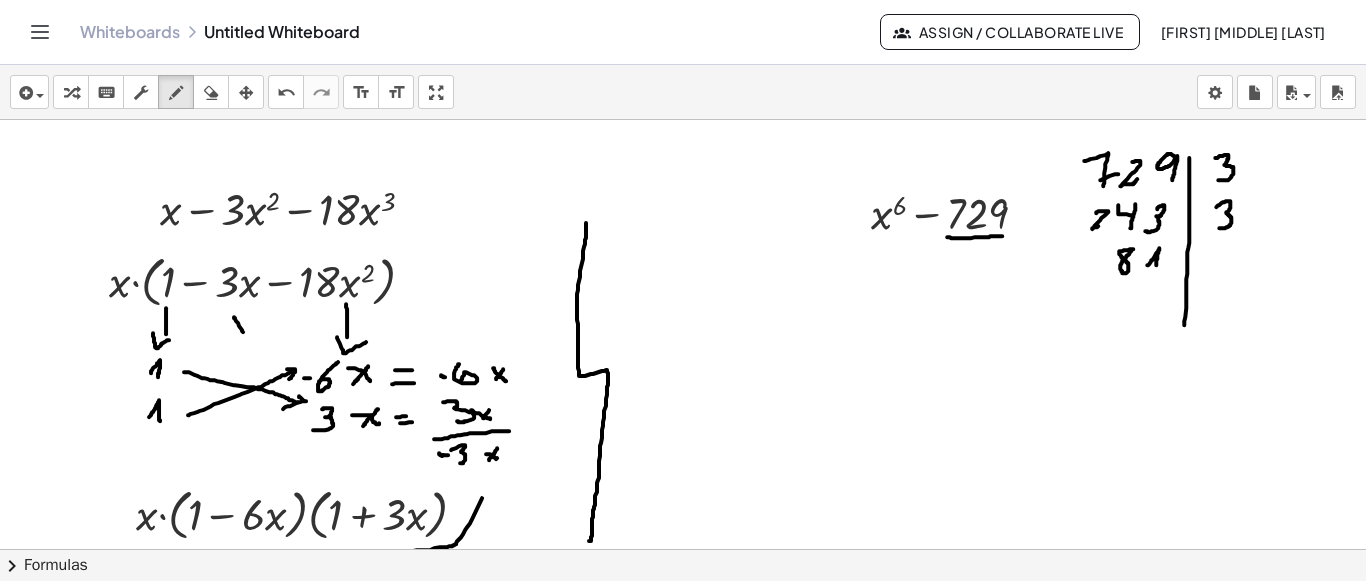 click at bounding box center (683, 9) 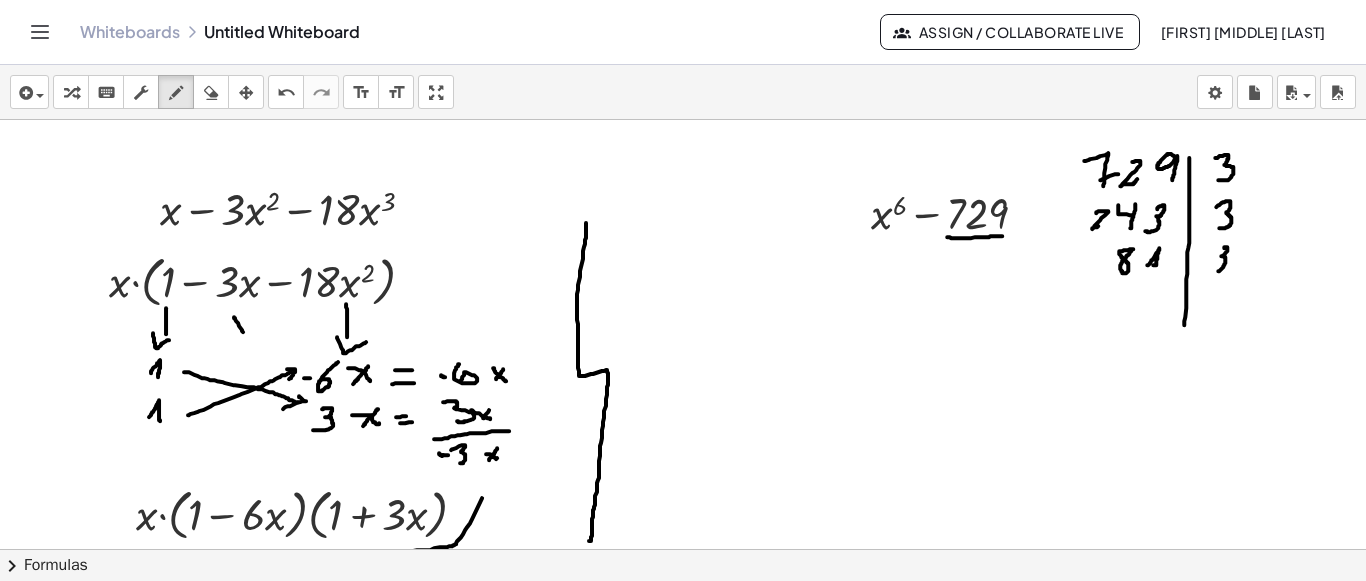 drag, startPoint x: 1224, startPoint y: 246, endPoint x: 1218, endPoint y: 264, distance: 18.973665 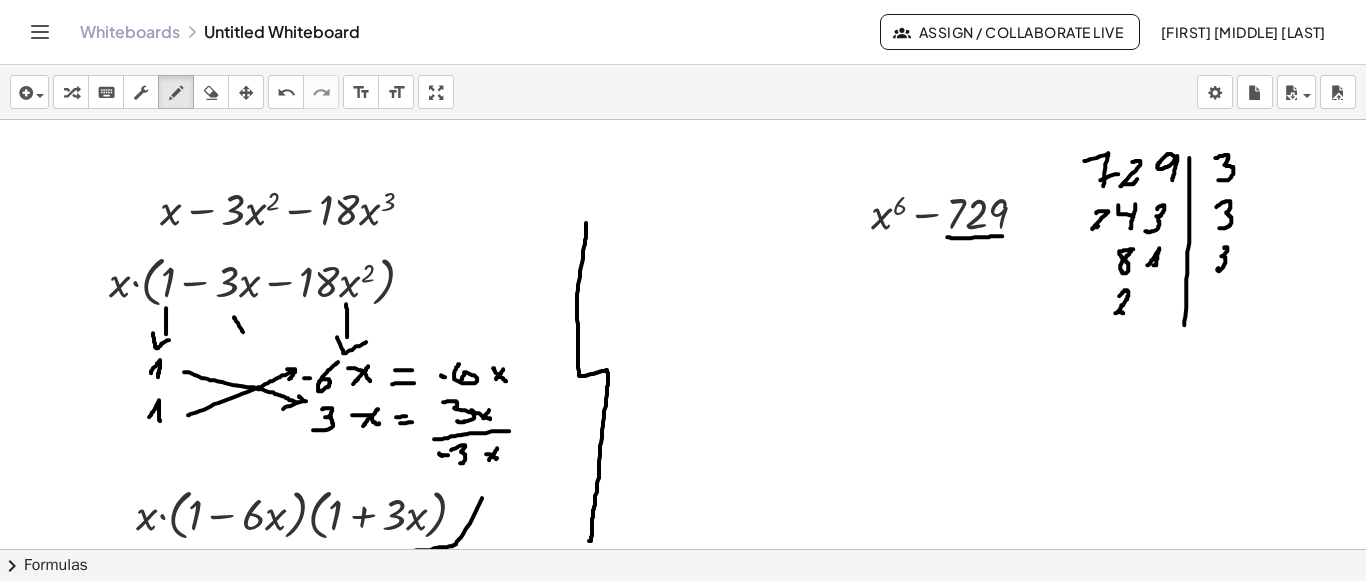drag, startPoint x: 1119, startPoint y: 294, endPoint x: 1143, endPoint y: 300, distance: 24.738634 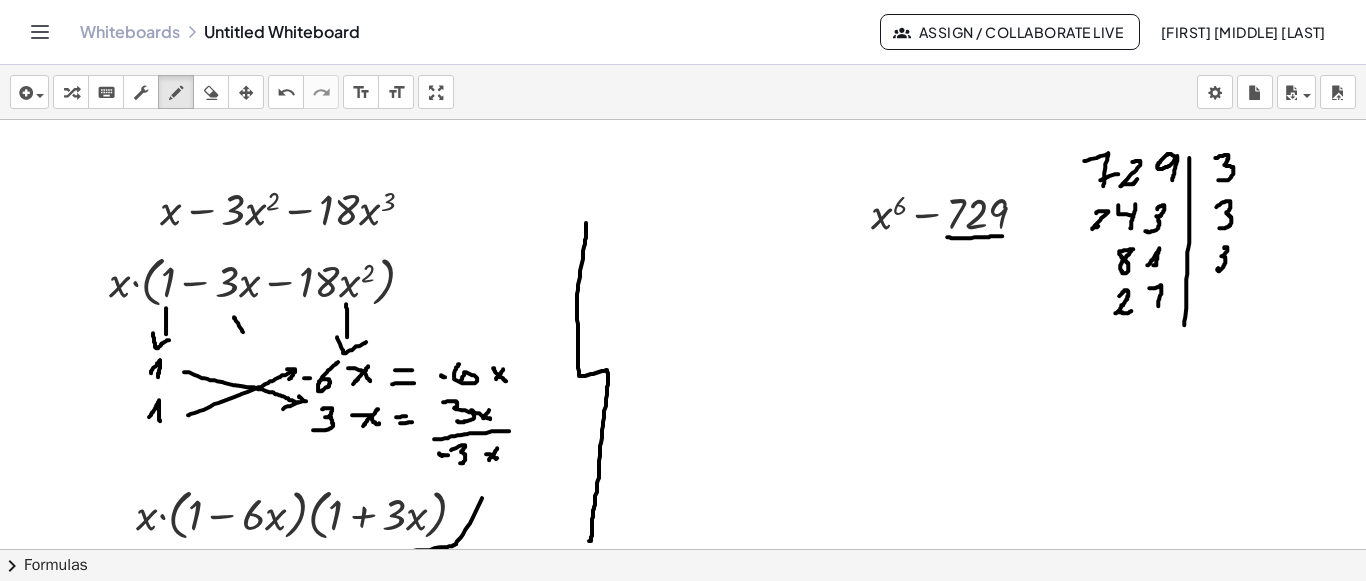 drag, startPoint x: 1149, startPoint y: 286, endPoint x: 1156, endPoint y: 304, distance: 19.313208 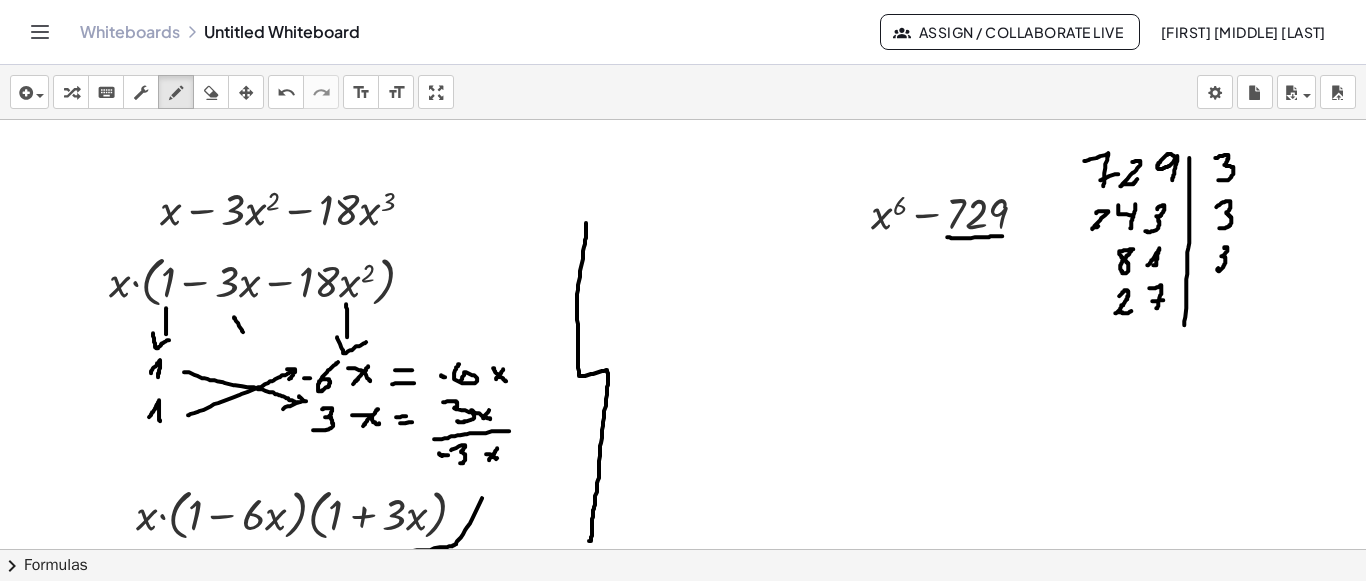 drag, startPoint x: 1152, startPoint y: 299, endPoint x: 1166, endPoint y: 298, distance: 14.035668 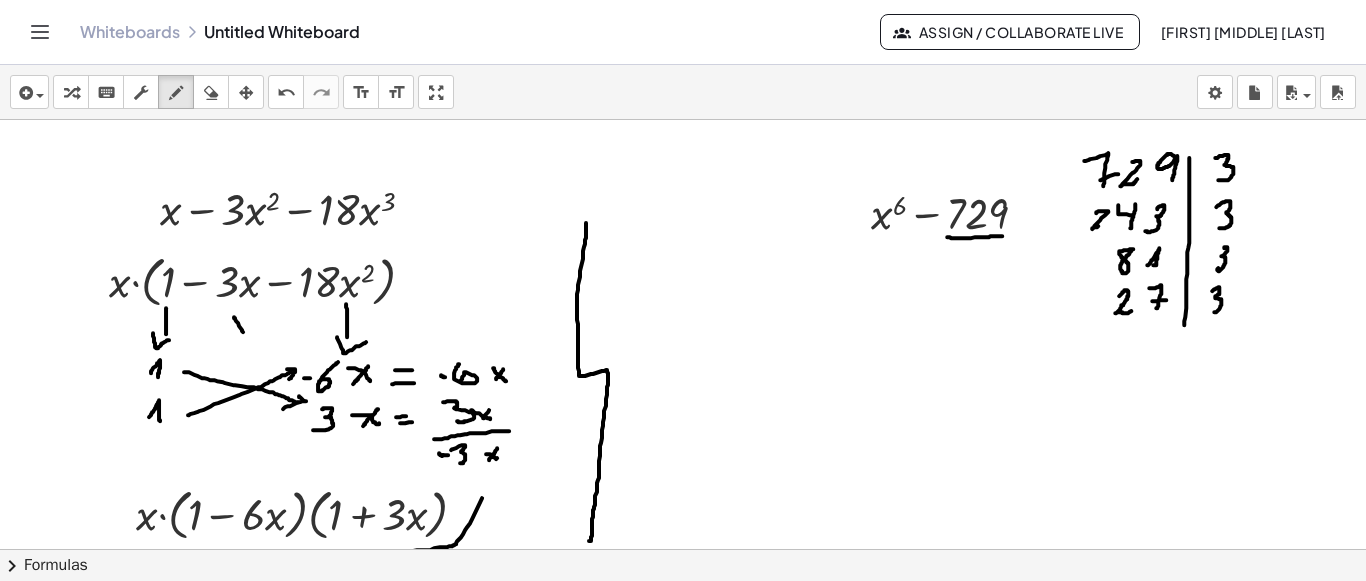 drag, startPoint x: 1212, startPoint y: 289, endPoint x: 1210, endPoint y: 309, distance: 20.09975 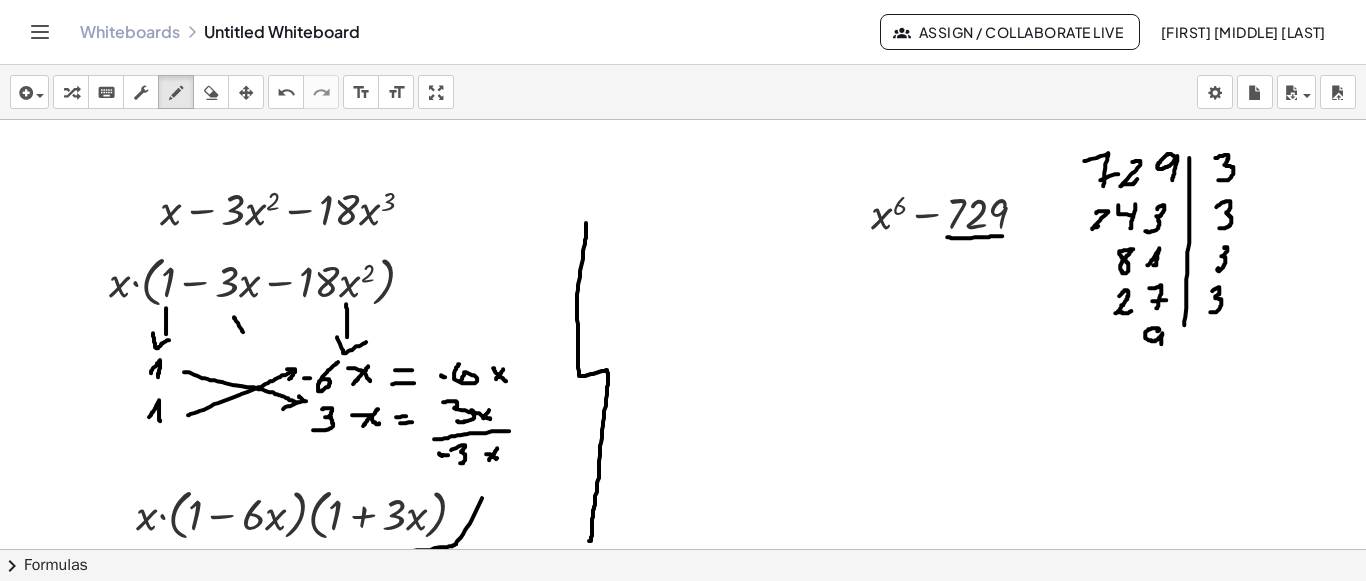drag, startPoint x: 1157, startPoint y: 329, endPoint x: 1161, endPoint y: 343, distance: 14.56022 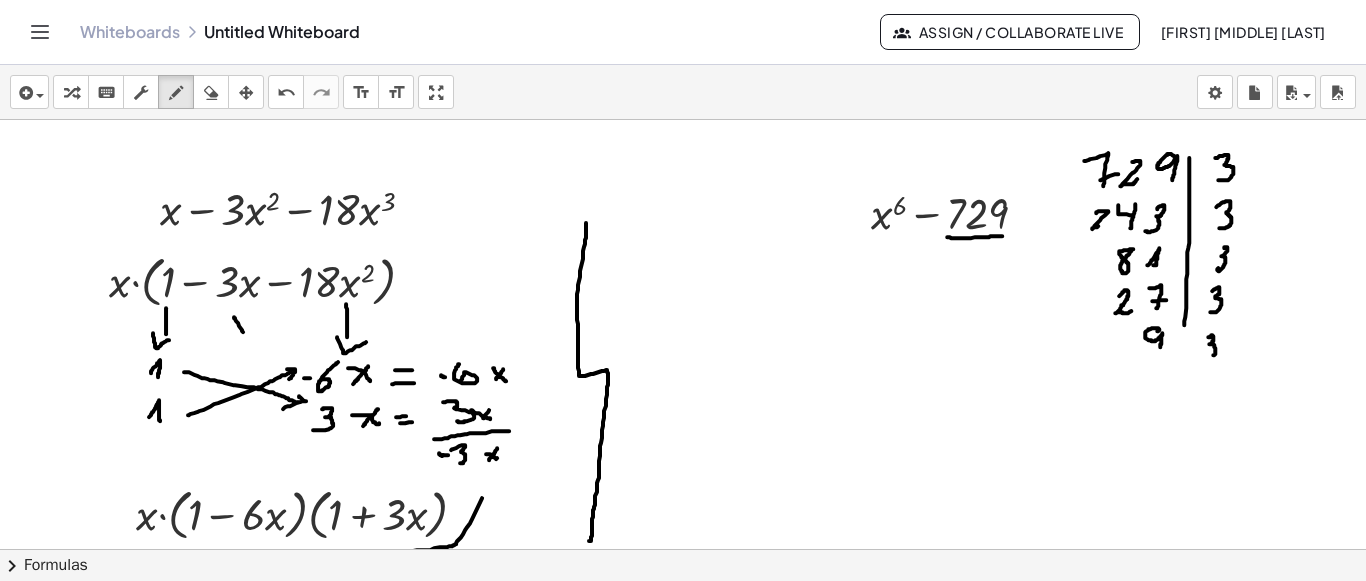 drag, startPoint x: 1208, startPoint y: 335, endPoint x: 1205, endPoint y: 354, distance: 19.235384 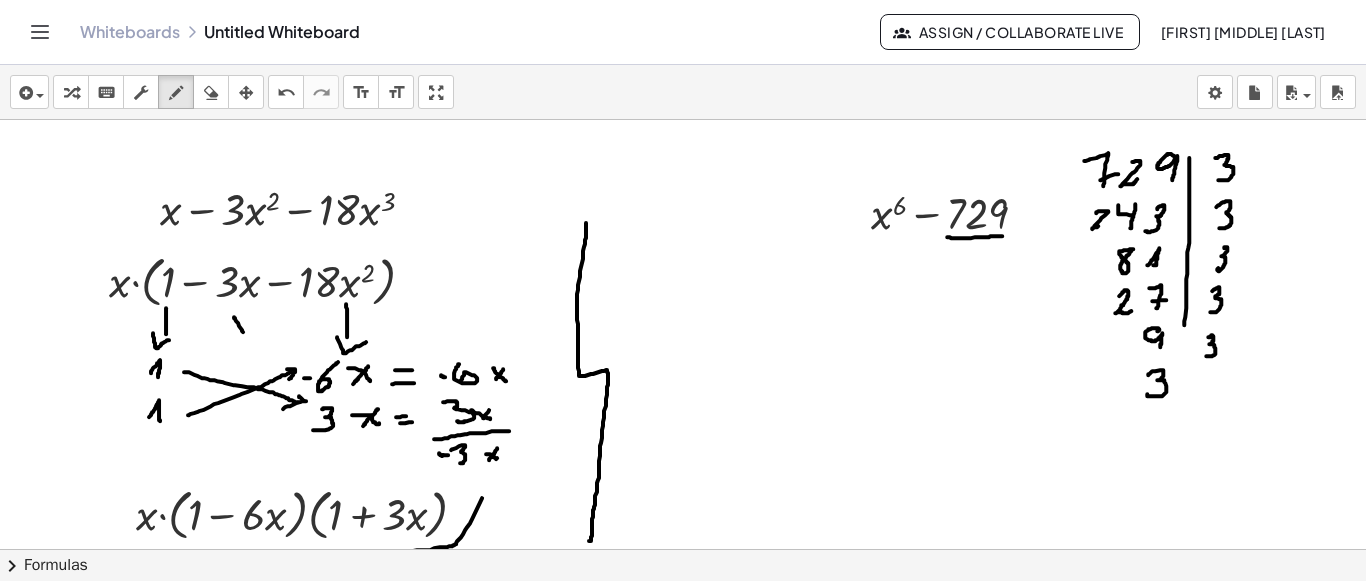 drag, startPoint x: 1148, startPoint y: 373, endPoint x: 1179, endPoint y: 350, distance: 38.600517 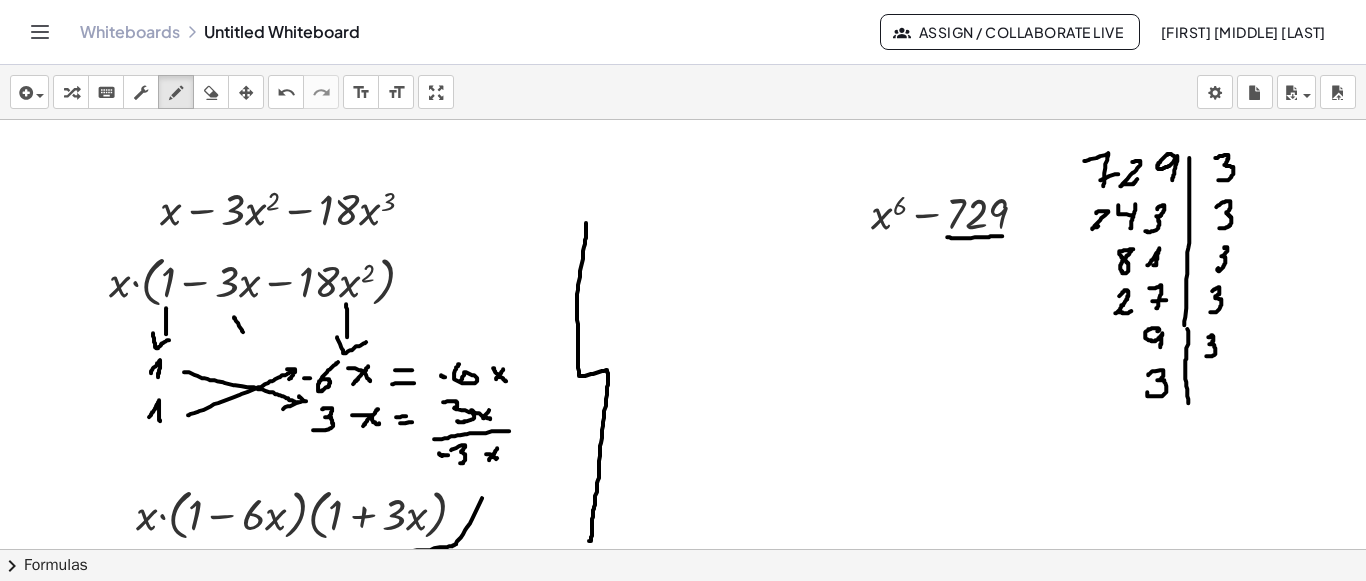 drag, startPoint x: 1188, startPoint y: 329, endPoint x: 1188, endPoint y: 404, distance: 75 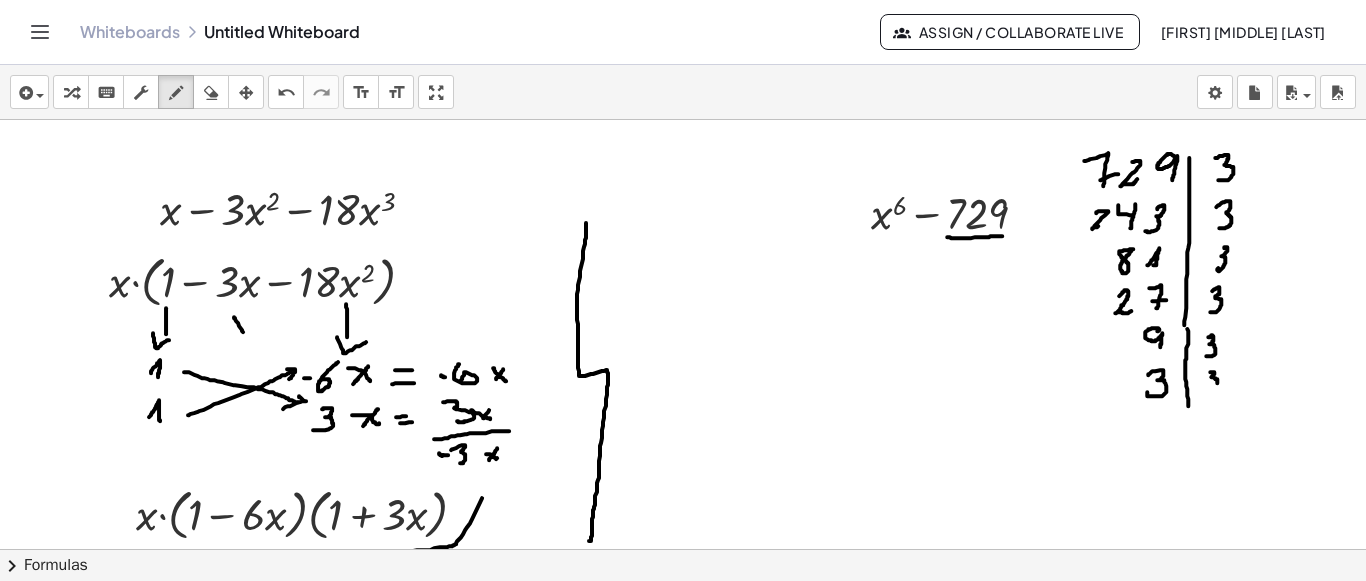 drag, startPoint x: 1210, startPoint y: 370, endPoint x: 1209, endPoint y: 385, distance: 15.033297 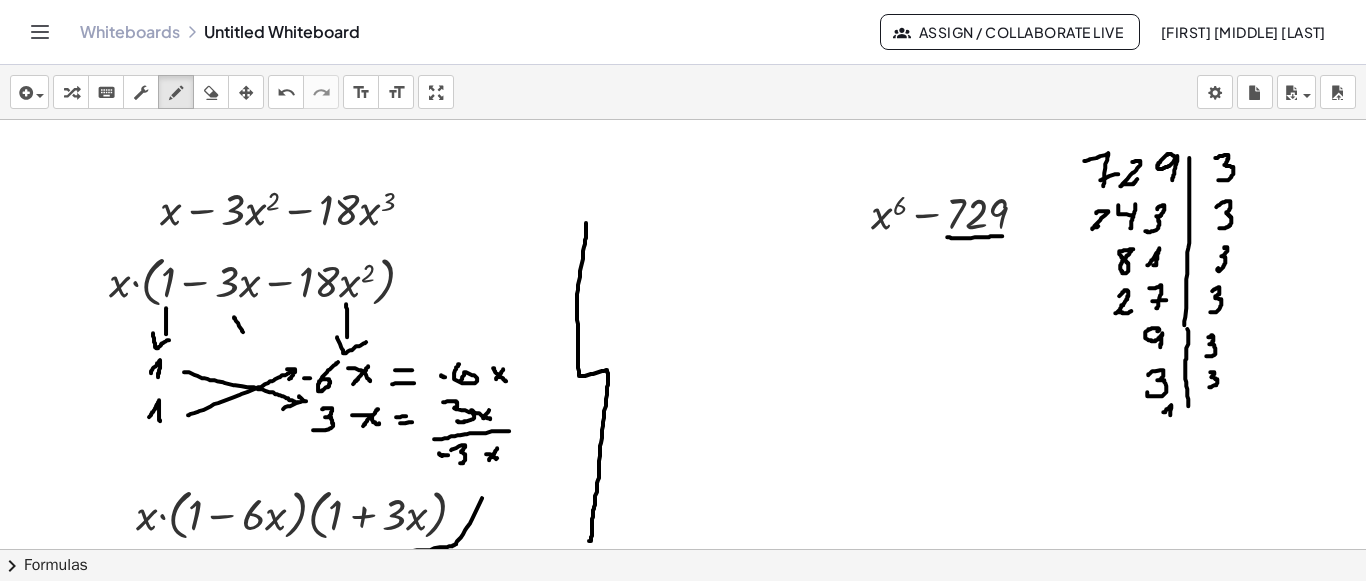click at bounding box center [683, 9] 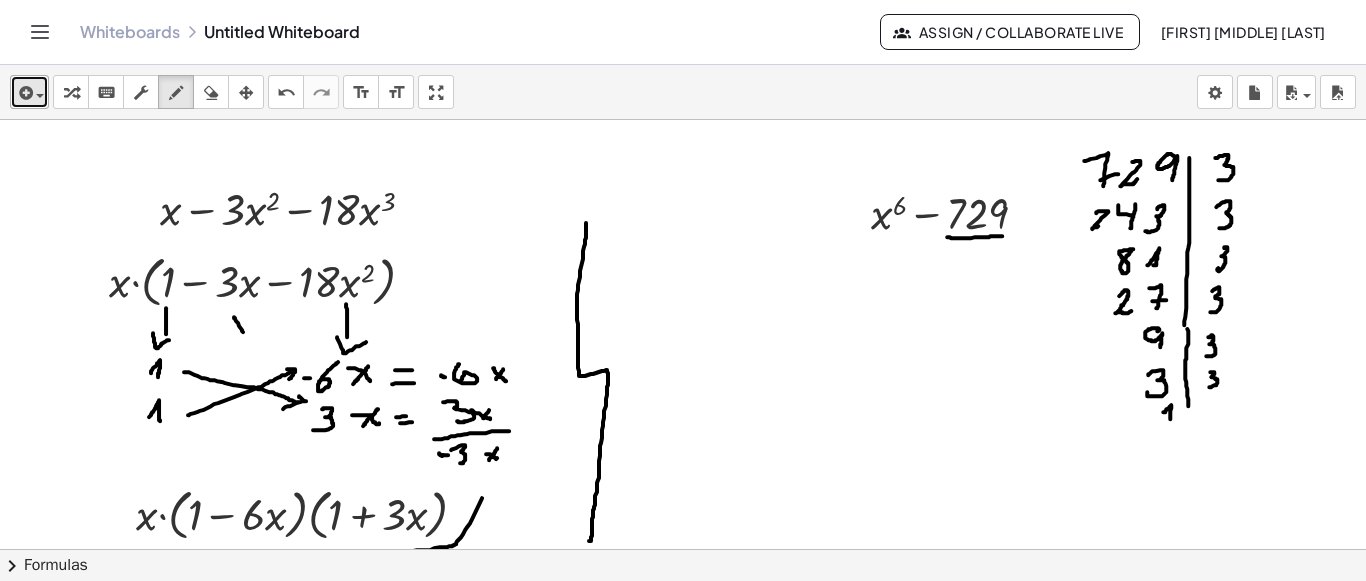 click at bounding box center [35, 95] 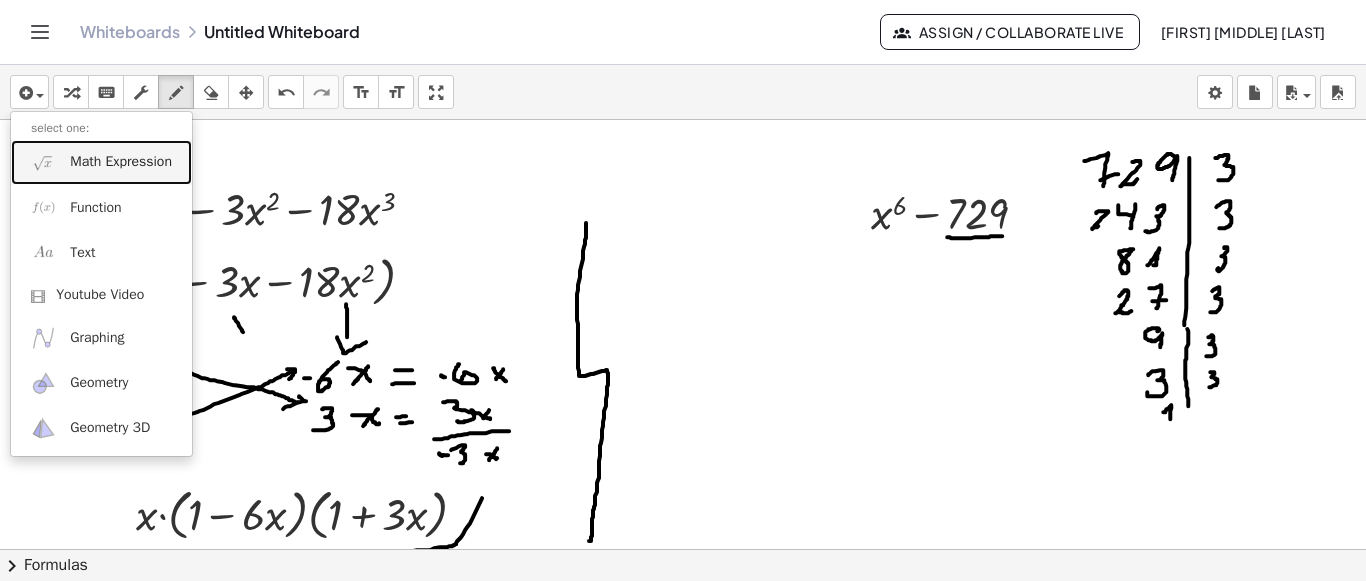 drag, startPoint x: 73, startPoint y: 165, endPoint x: 103, endPoint y: 206, distance: 50.803543 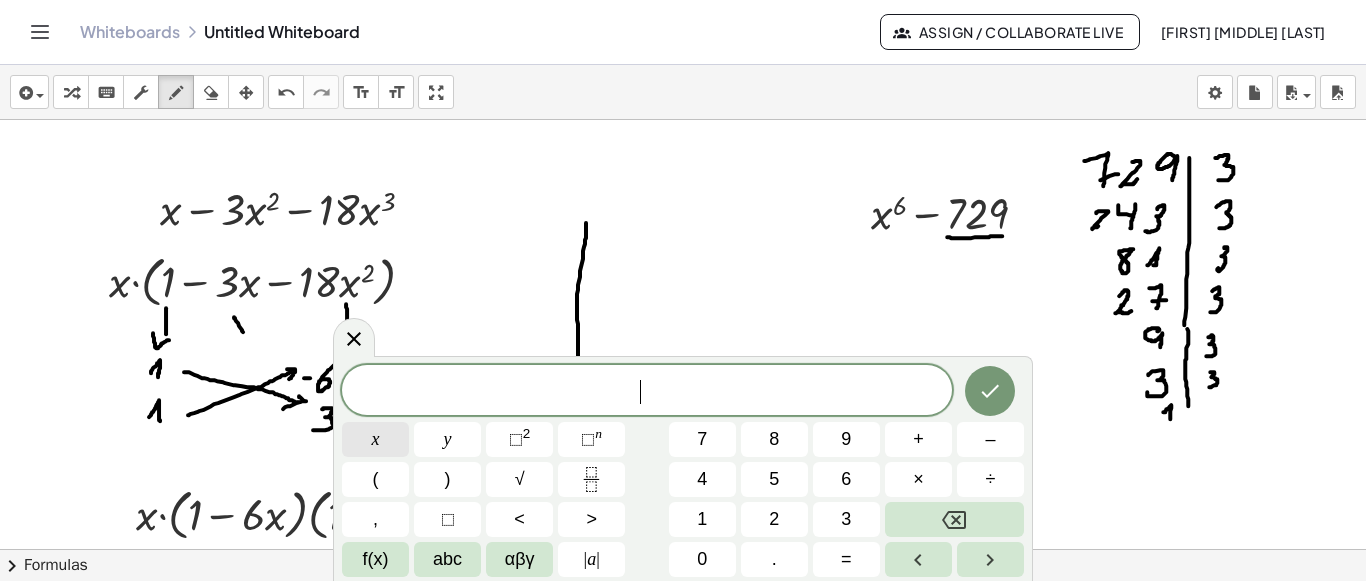 click on "x" at bounding box center [375, 439] 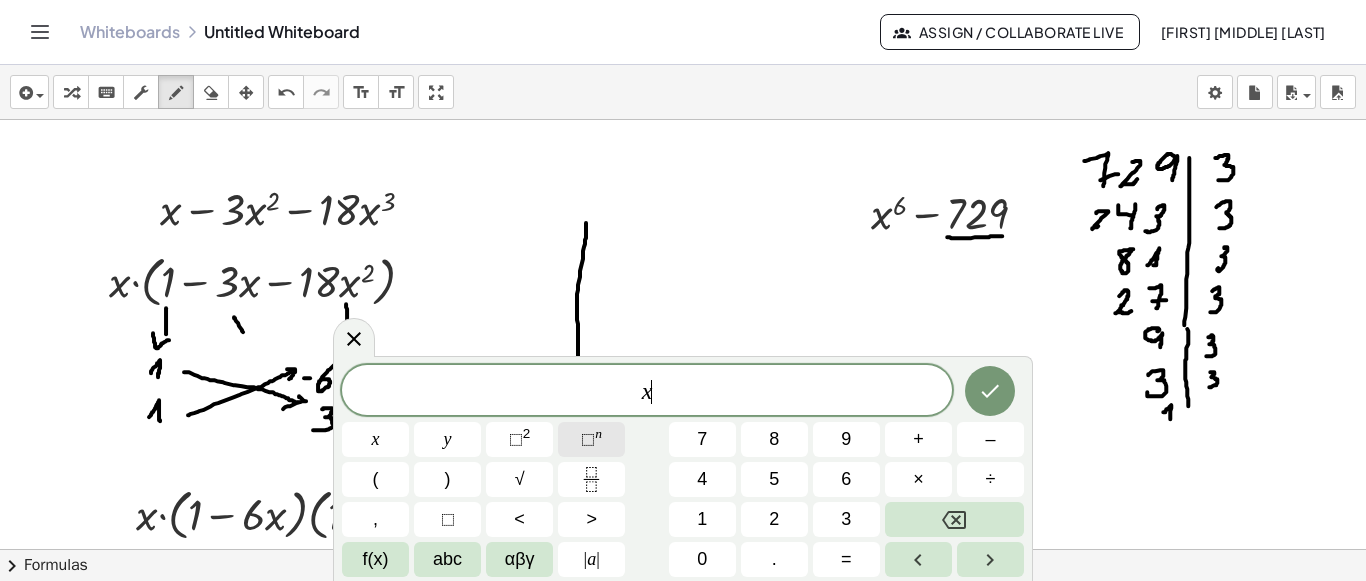 click on "⬚ n" 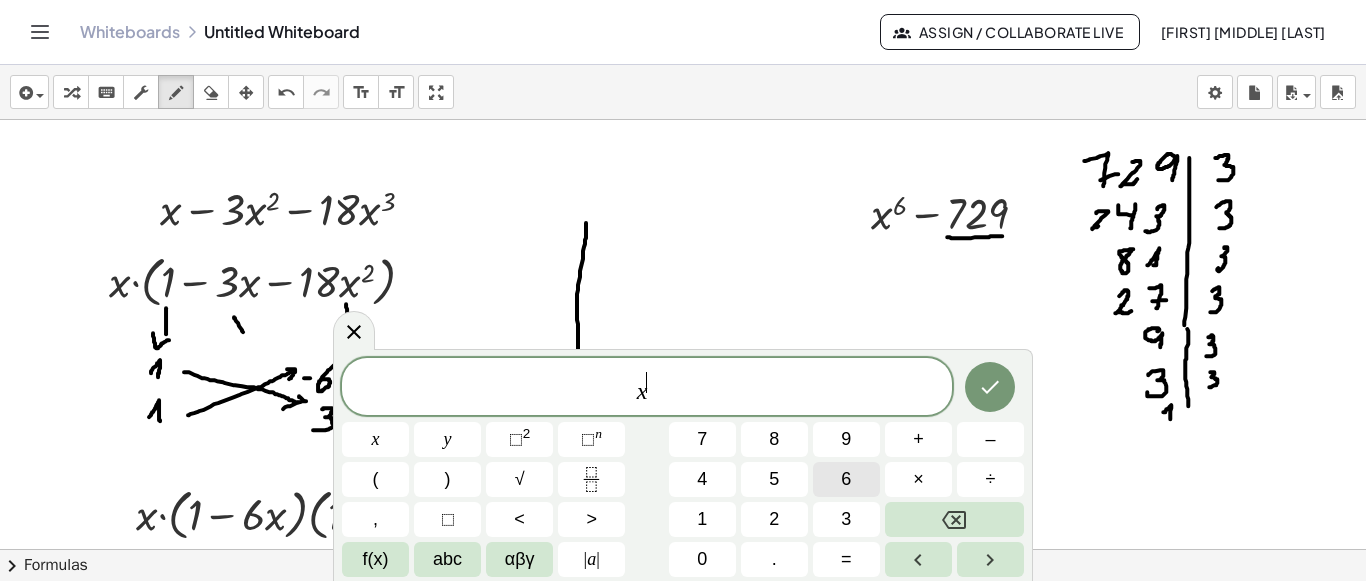 click on "6" at bounding box center [846, 479] 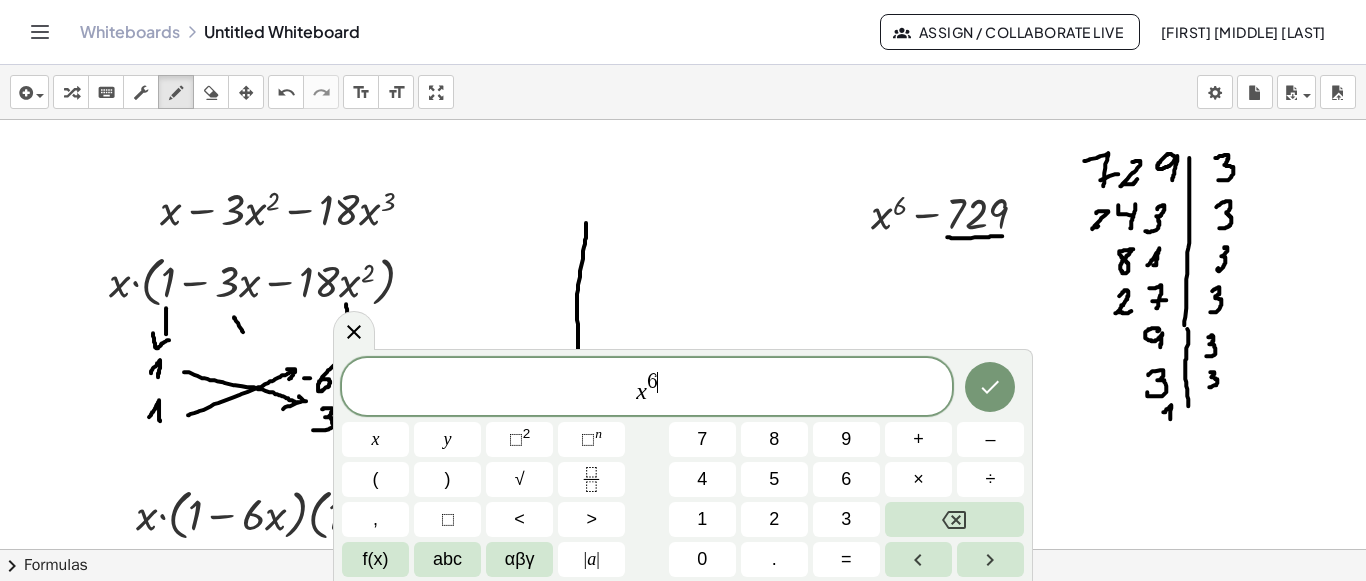 click on "x 6 ​" at bounding box center (647, 388) 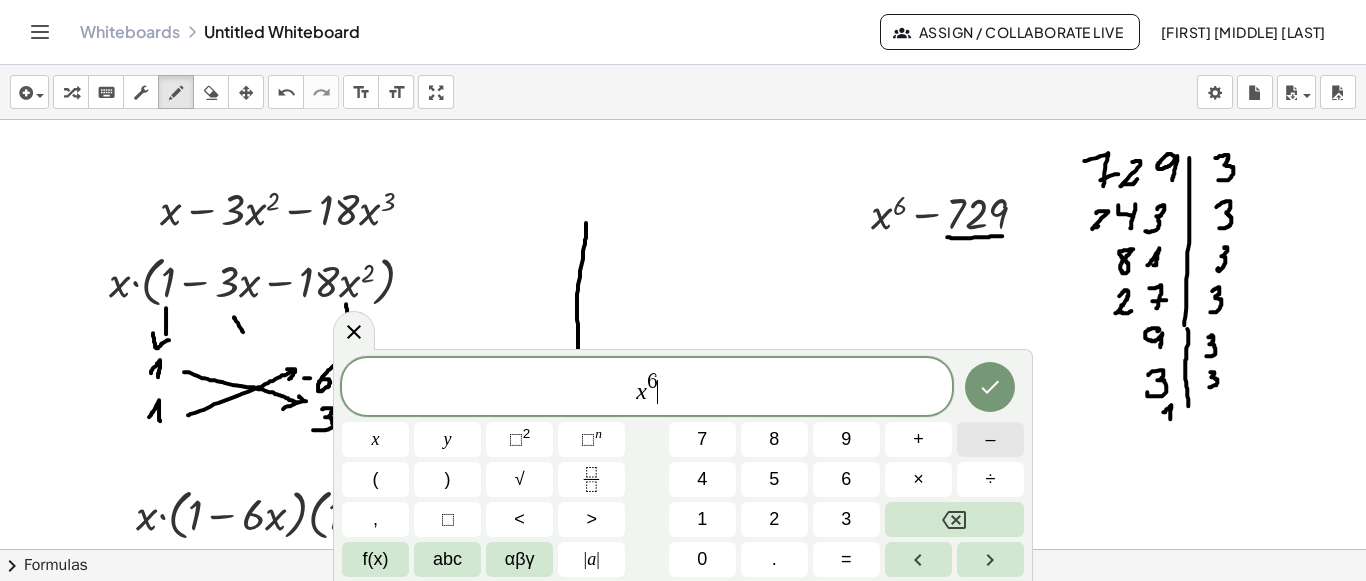 click on "–" at bounding box center (990, 439) 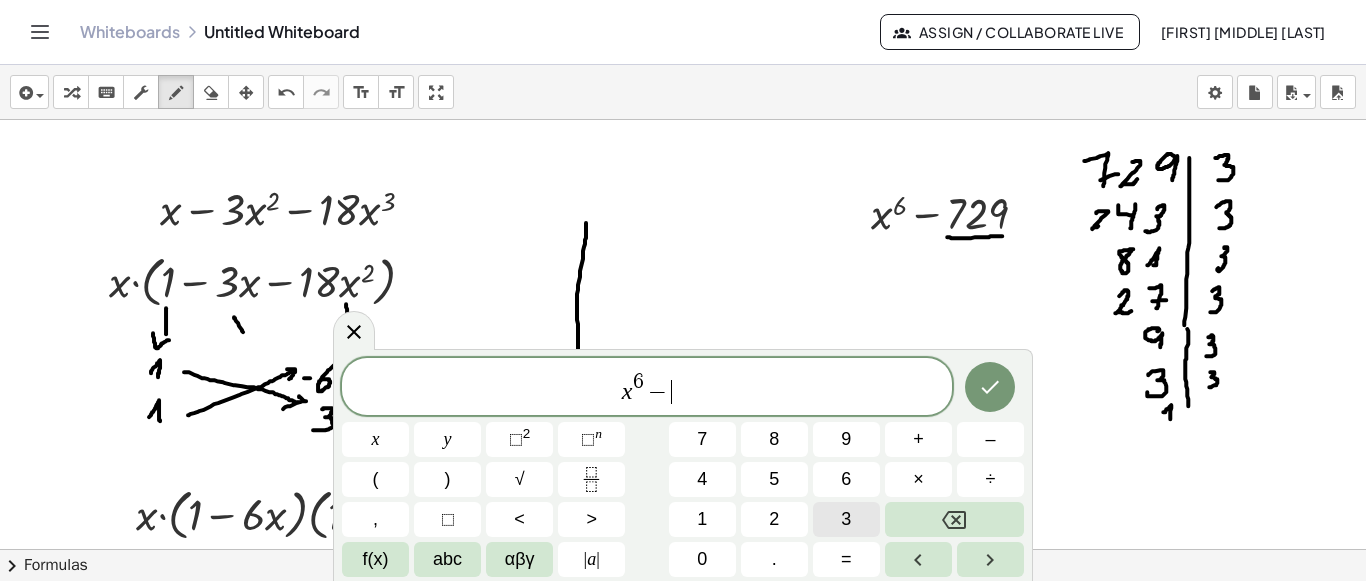 click on "3" at bounding box center (846, 519) 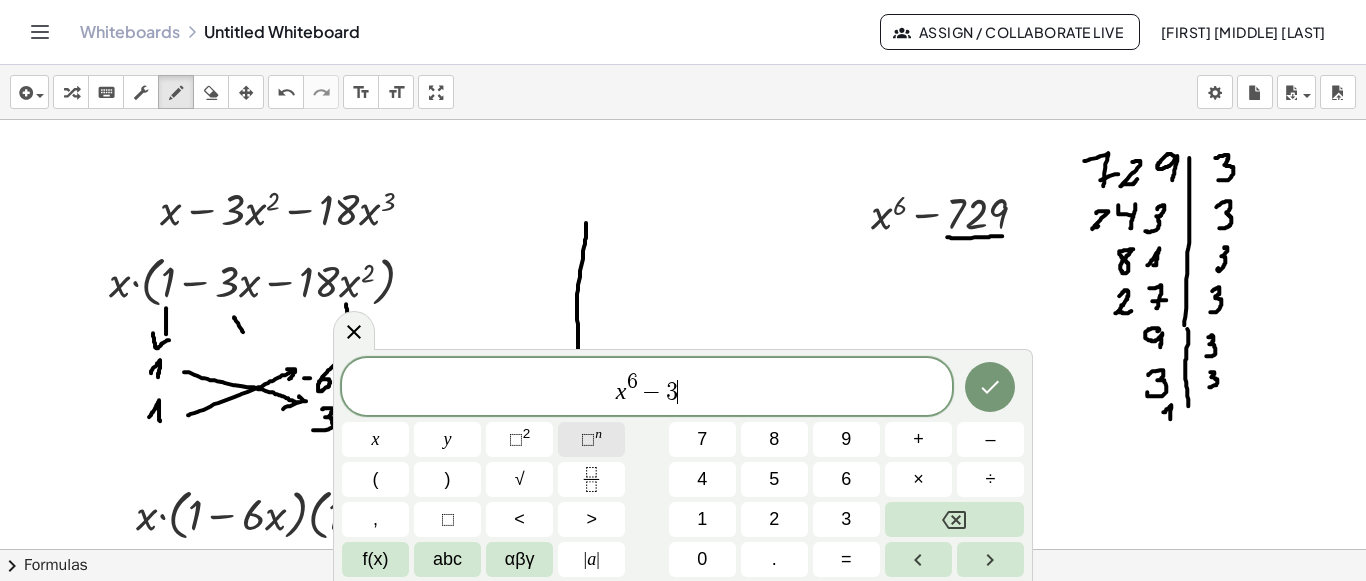 click on "⬚" at bounding box center (588, 439) 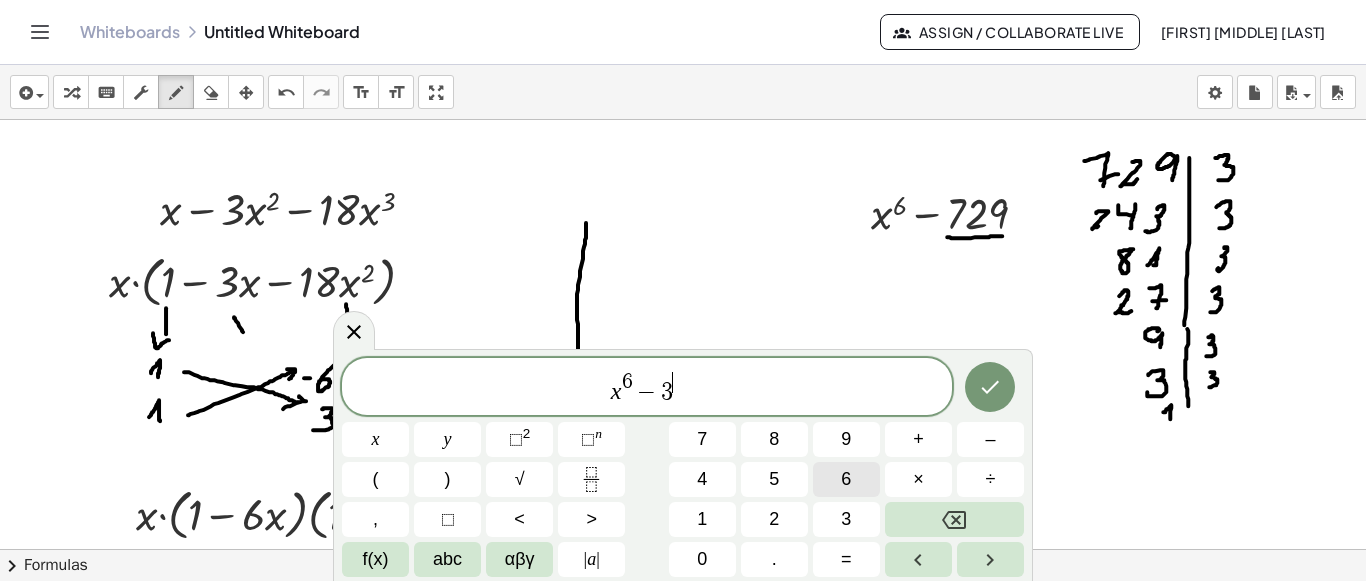 click on "6" at bounding box center (846, 479) 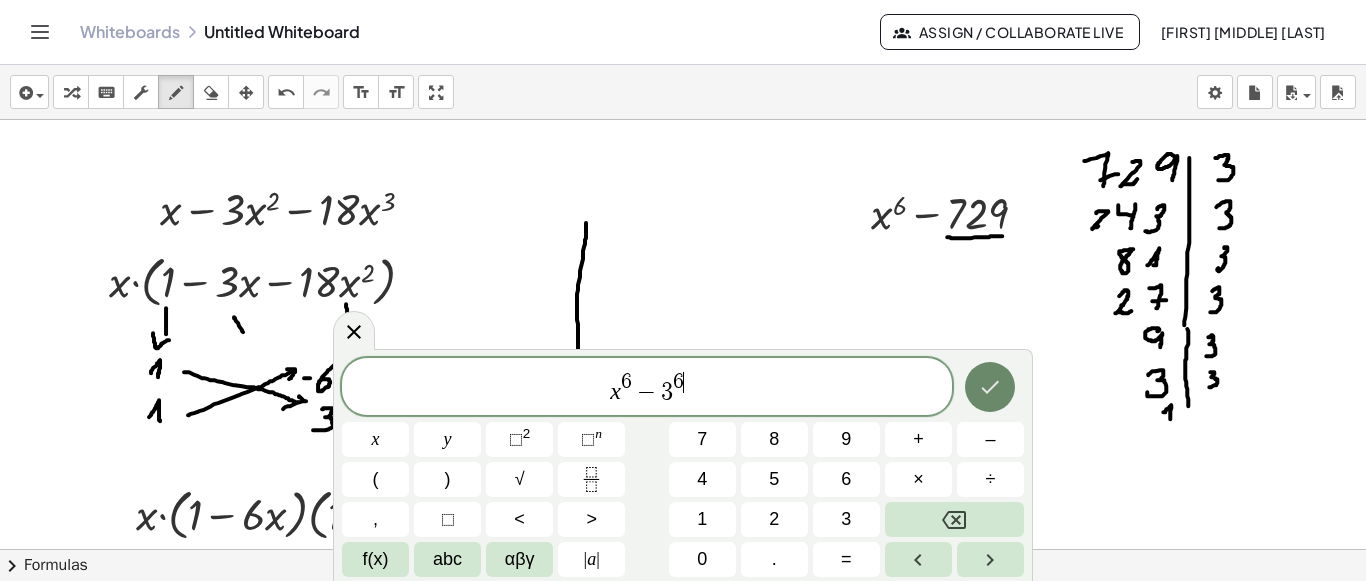 click 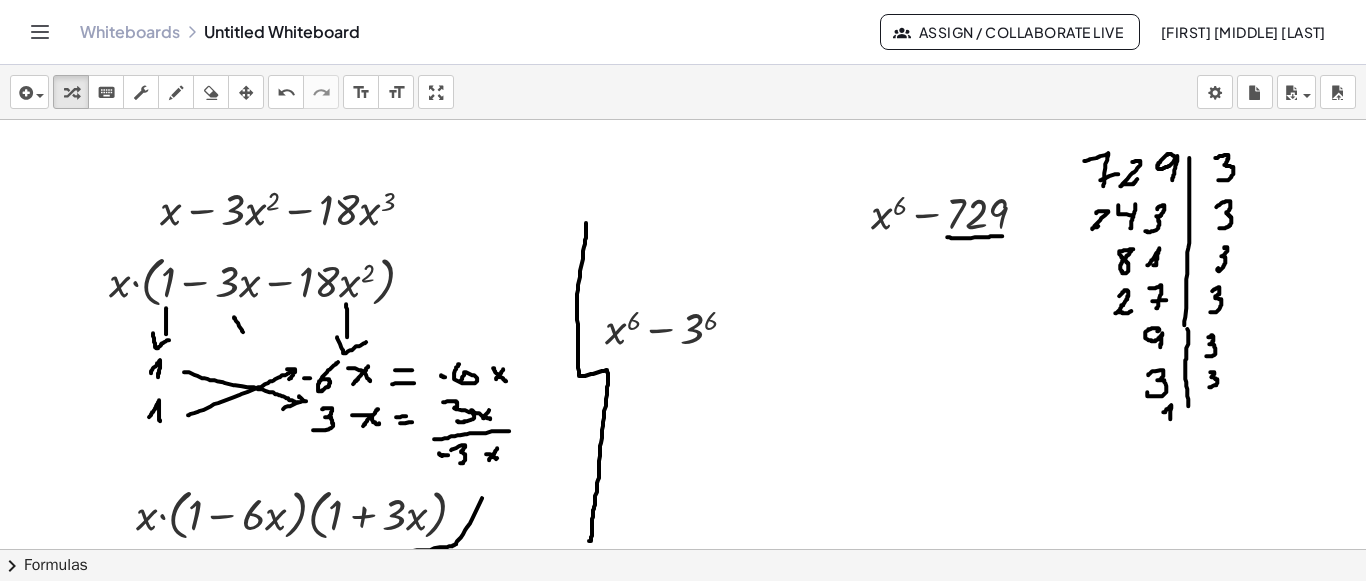 click at bounding box center [246, 92] 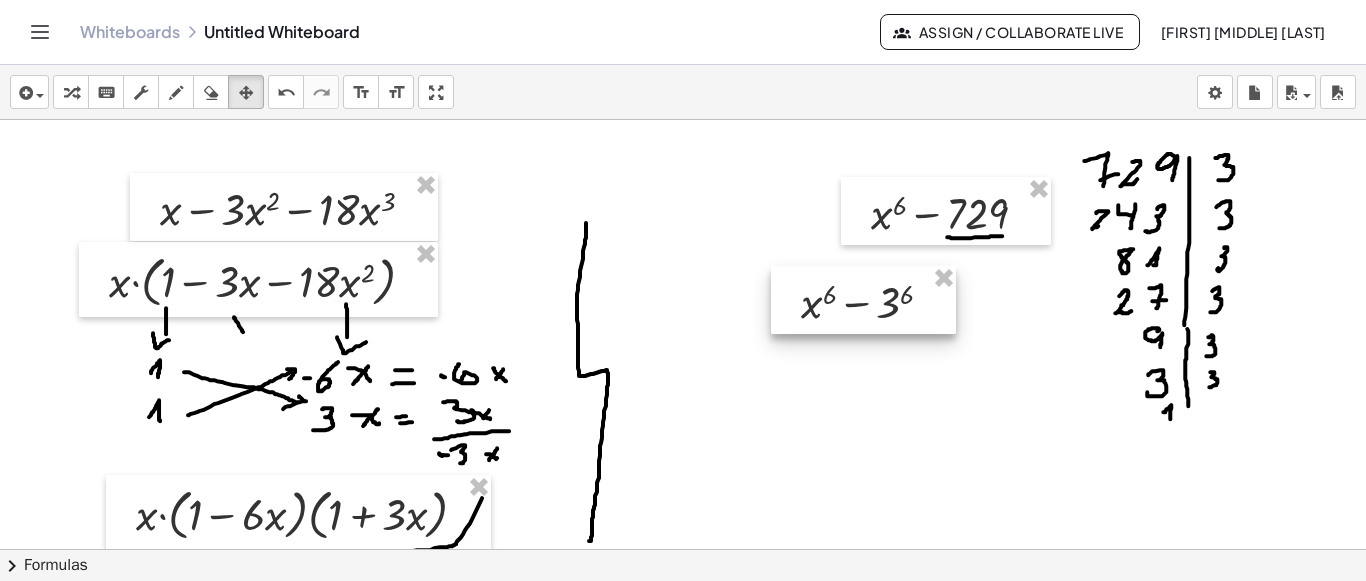 click at bounding box center (863, 300) 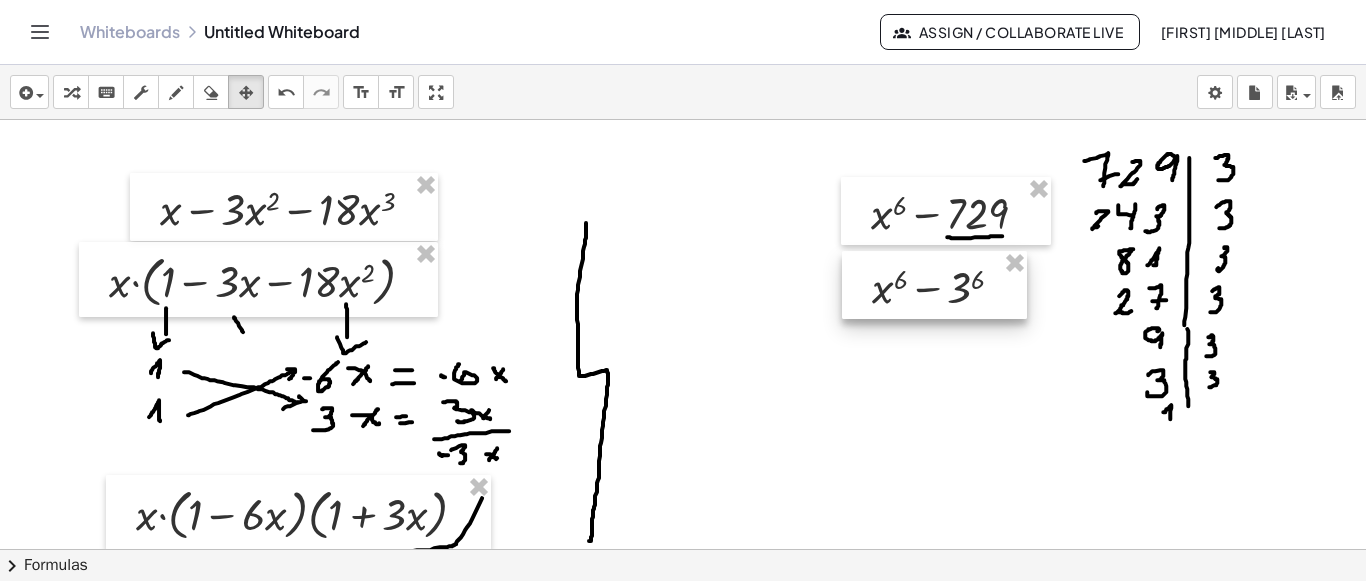 drag, startPoint x: 815, startPoint y: 293, endPoint x: 885, endPoint y: 280, distance: 71.19691 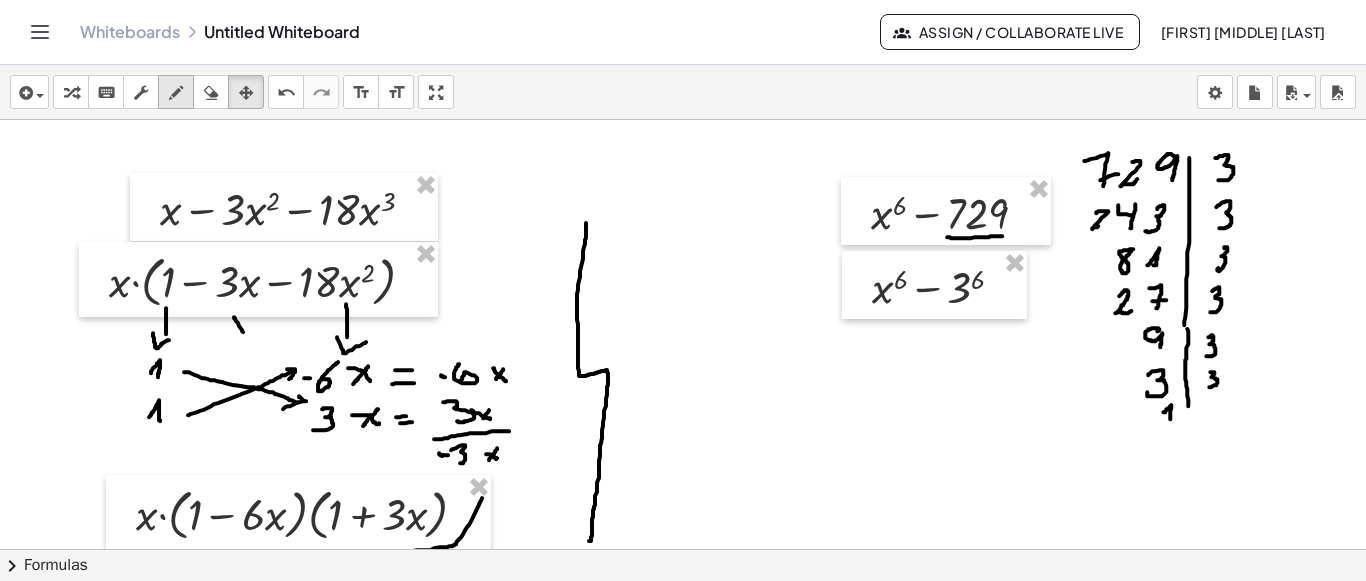 click at bounding box center (176, 92) 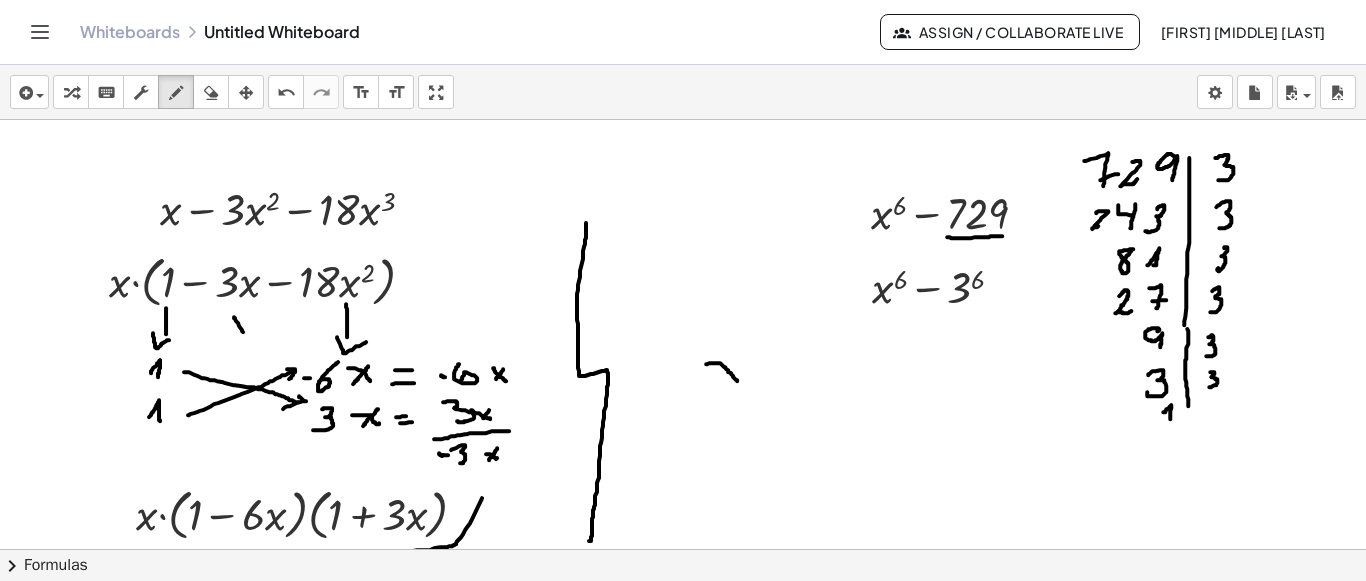 drag, startPoint x: 706, startPoint y: 362, endPoint x: 737, endPoint y: 372, distance: 32.572994 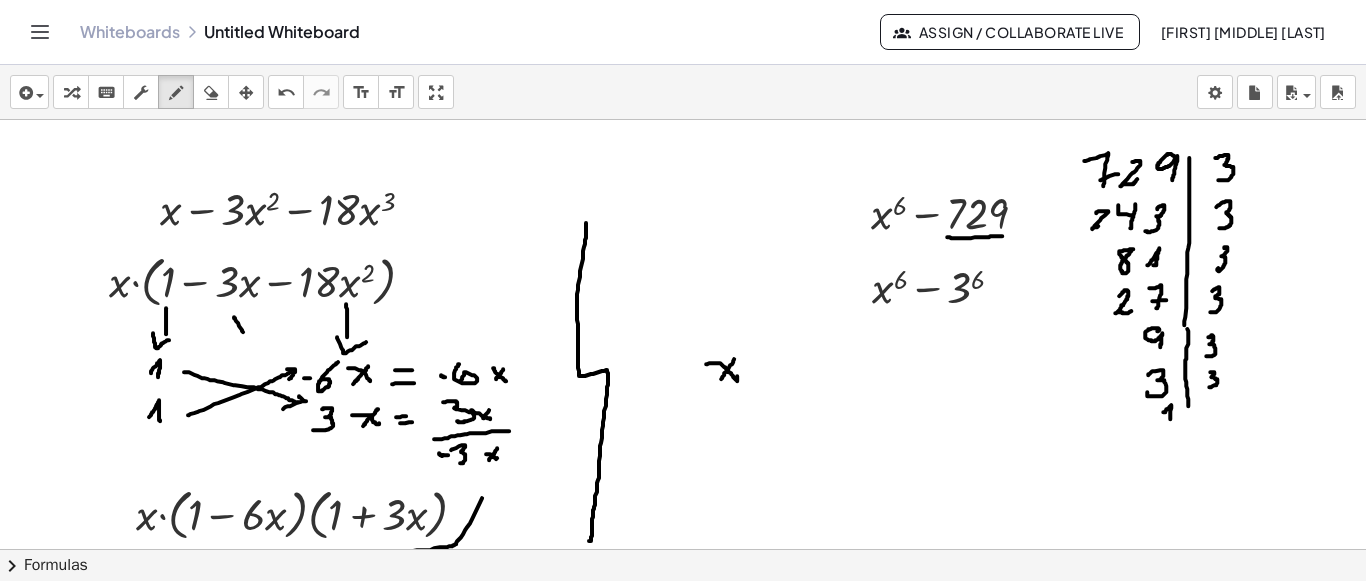 click at bounding box center [683, 9] 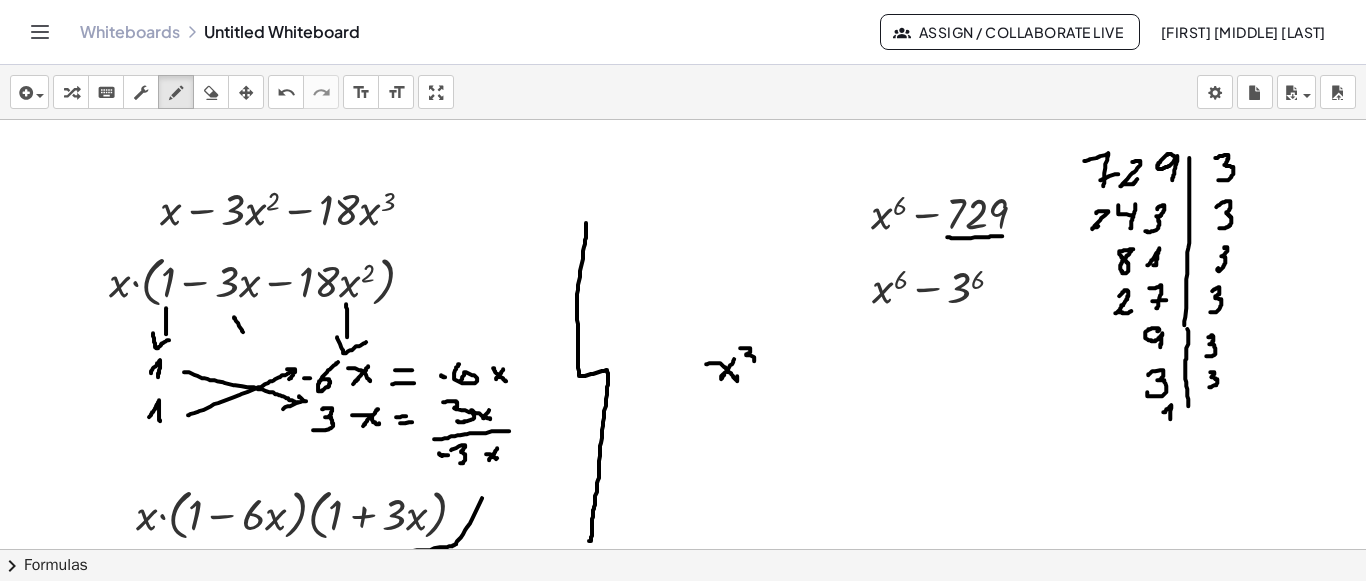 drag, startPoint x: 740, startPoint y: 346, endPoint x: 747, endPoint y: 361, distance: 16.552946 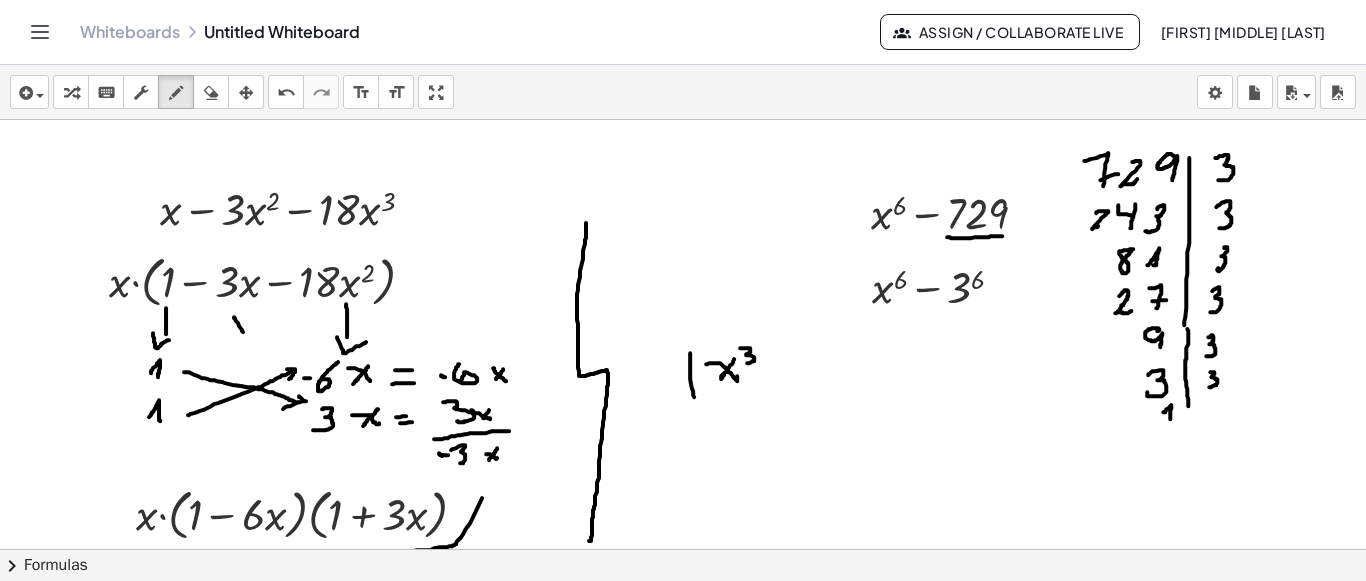 drag, startPoint x: 690, startPoint y: 351, endPoint x: 712, endPoint y: 400, distance: 53.712196 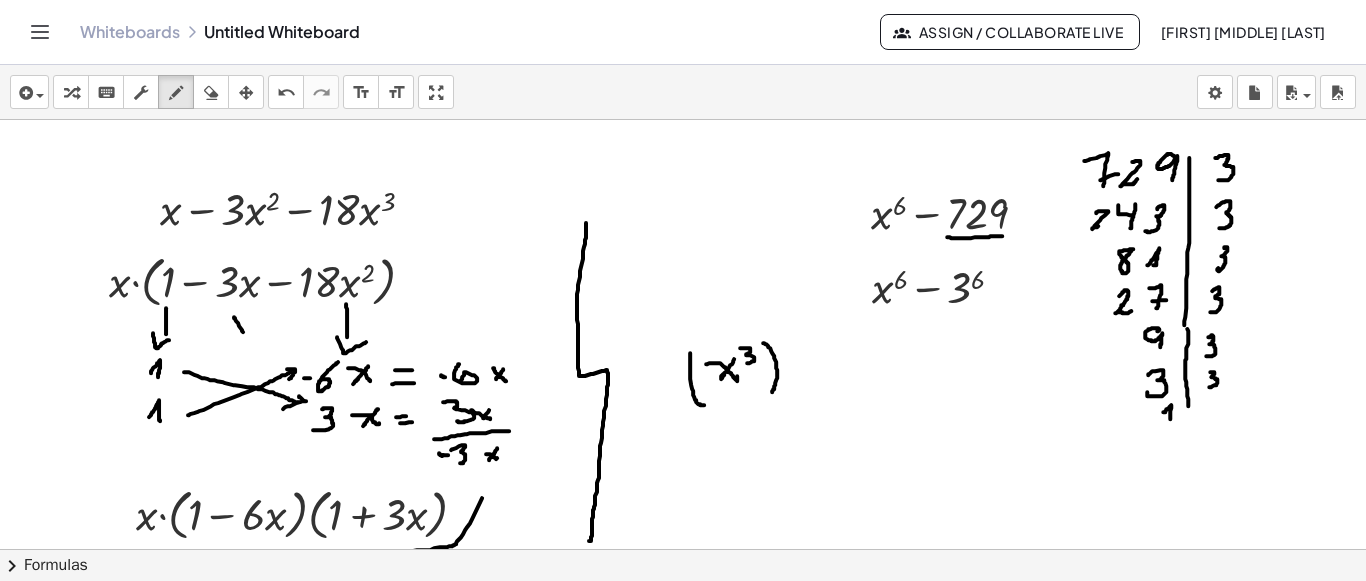 drag, startPoint x: 763, startPoint y: 341, endPoint x: 770, endPoint y: 387, distance: 46.52956 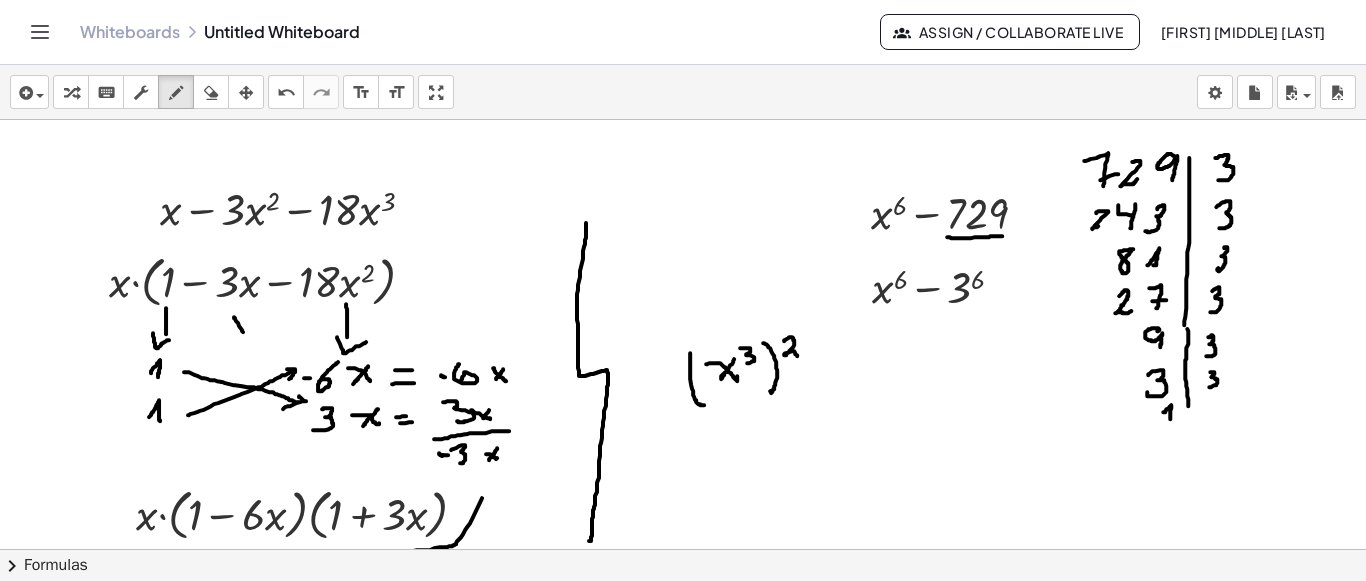 drag, startPoint x: 784, startPoint y: 339, endPoint x: 796, endPoint y: 352, distance: 17.691807 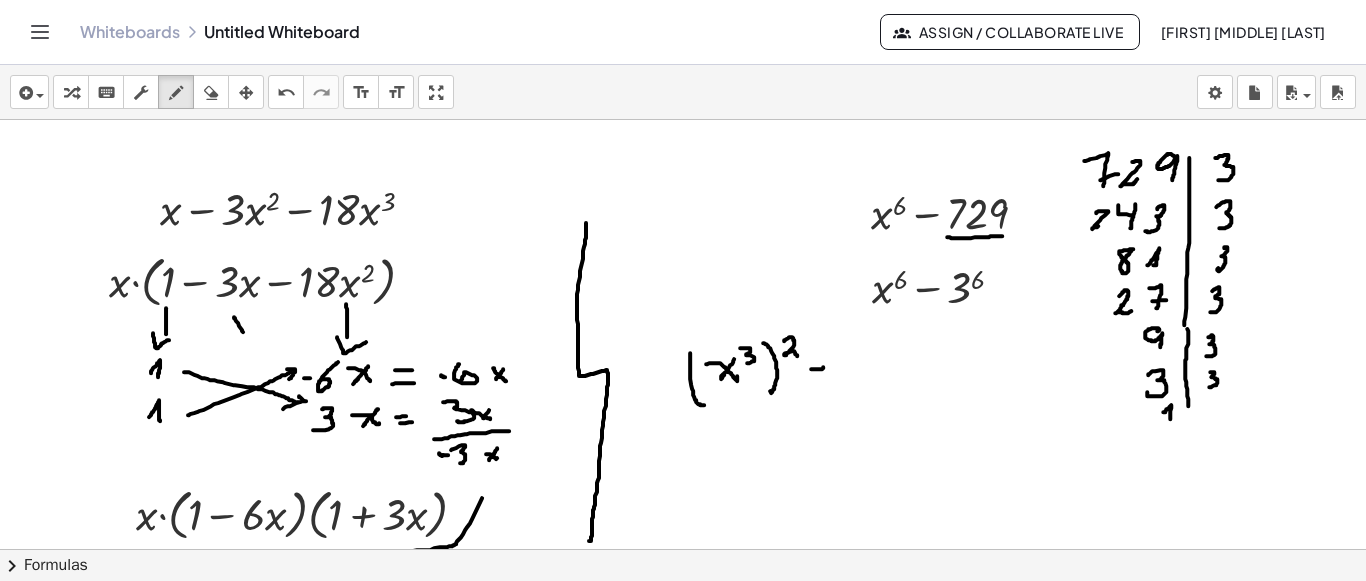 drag, startPoint x: 811, startPoint y: 367, endPoint x: 823, endPoint y: 365, distance: 12.165525 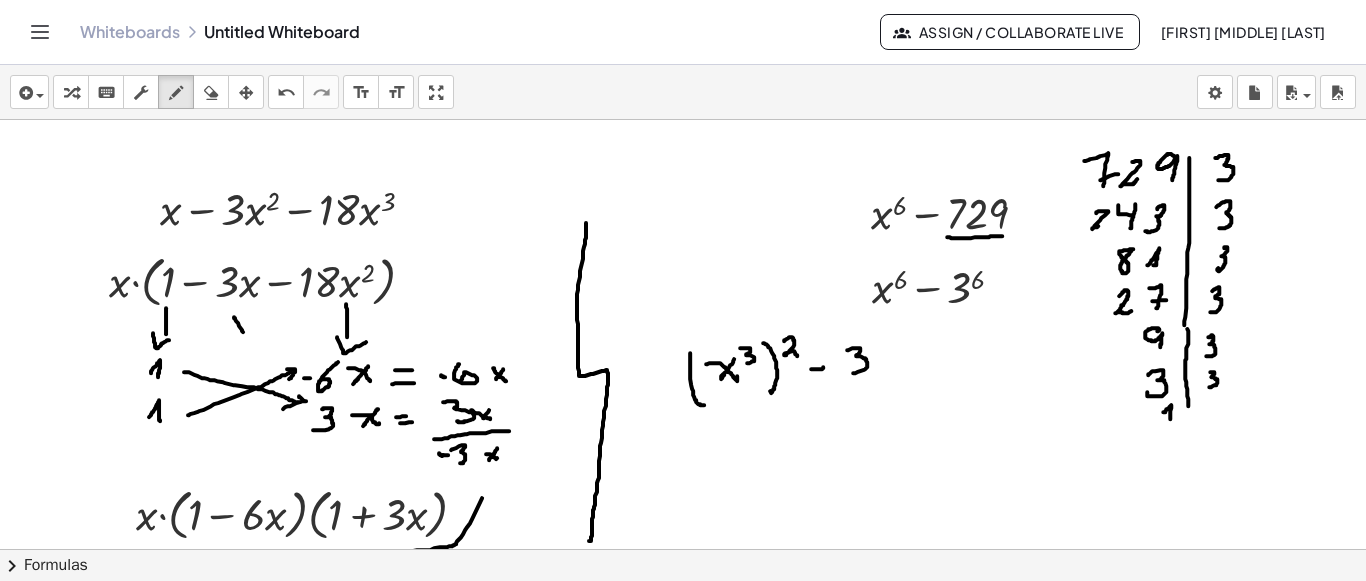 drag, startPoint x: 847, startPoint y: 348, endPoint x: 848, endPoint y: 373, distance: 25.019993 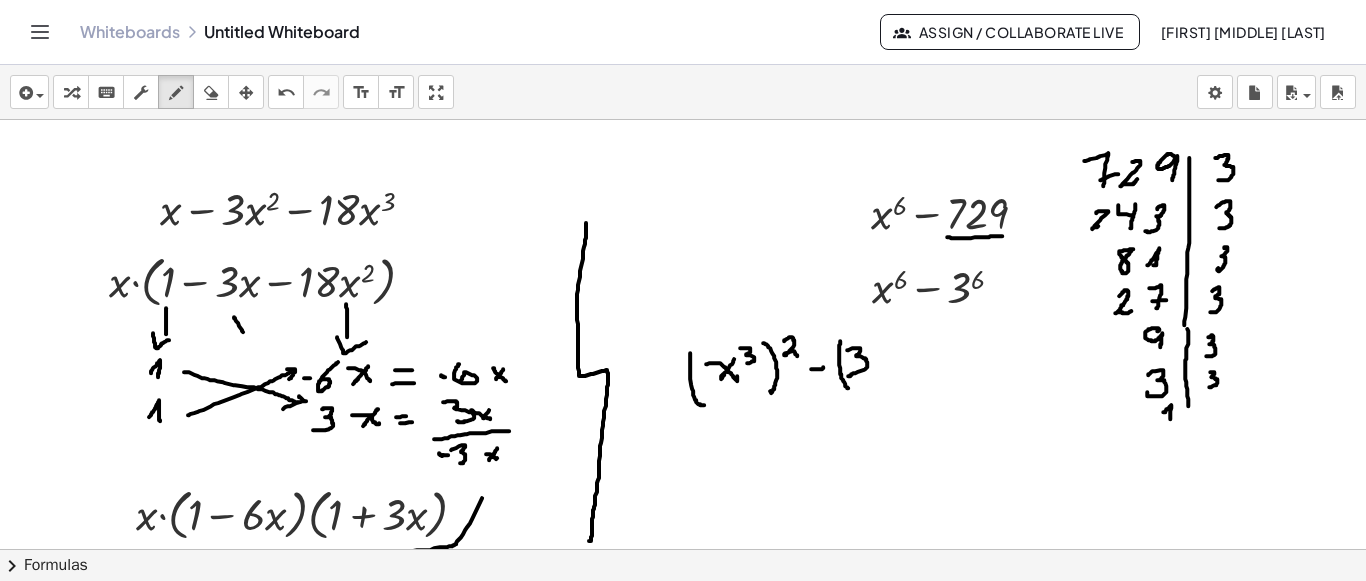 drag, startPoint x: 839, startPoint y: 347, endPoint x: 864, endPoint y: 367, distance: 32.01562 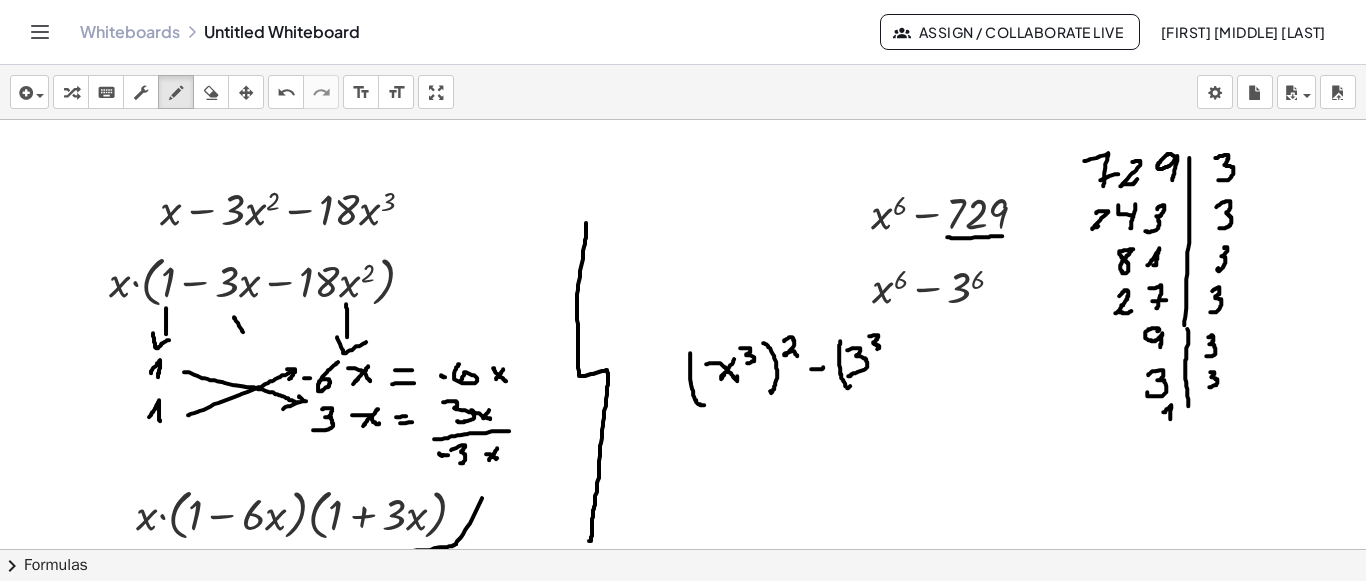 drag, startPoint x: 869, startPoint y: 334, endPoint x: 870, endPoint y: 350, distance: 16.03122 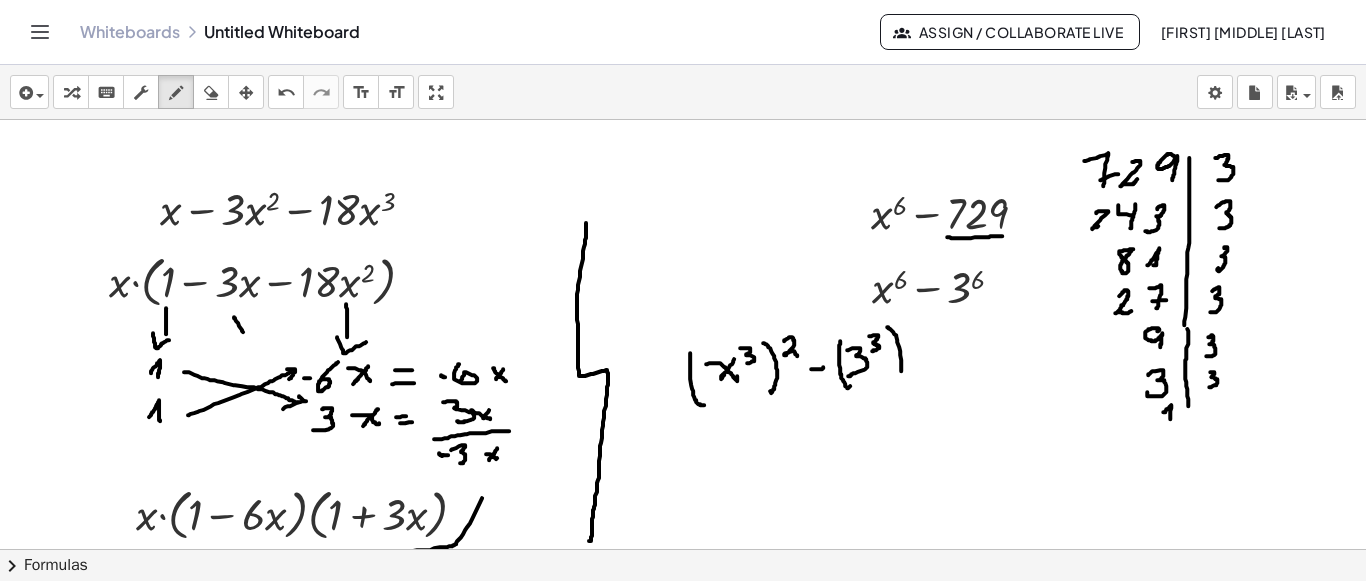 drag, startPoint x: 887, startPoint y: 325, endPoint x: 895, endPoint y: 384, distance: 59.5399 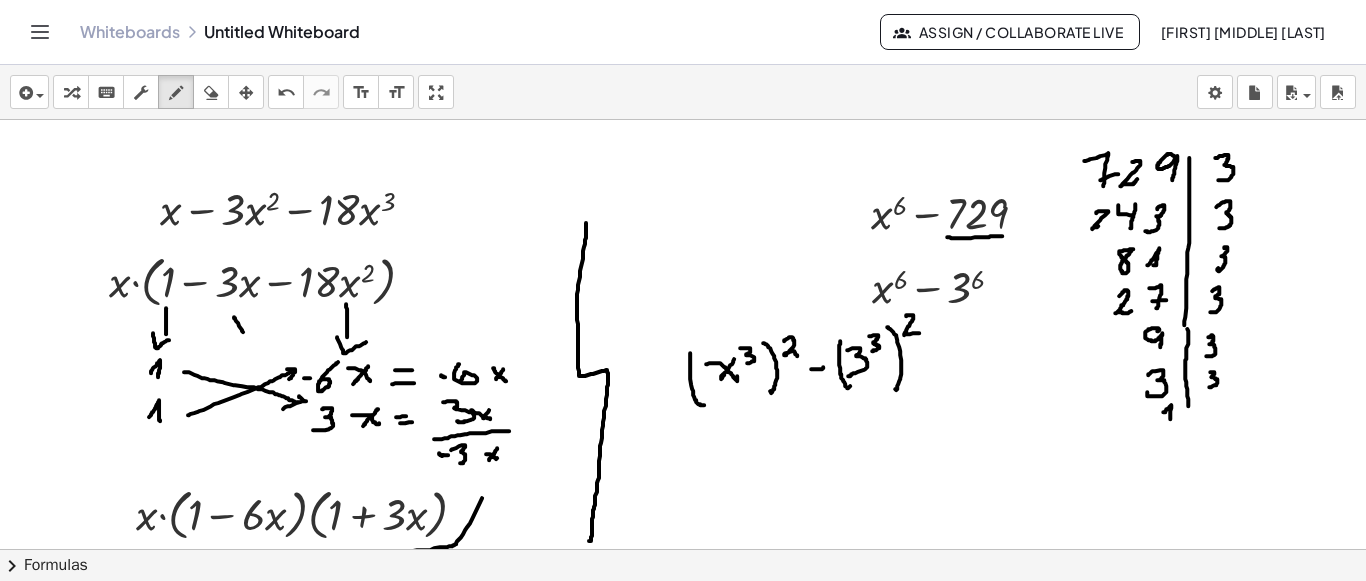 drag, startPoint x: 906, startPoint y: 314, endPoint x: 922, endPoint y: 334, distance: 25.612497 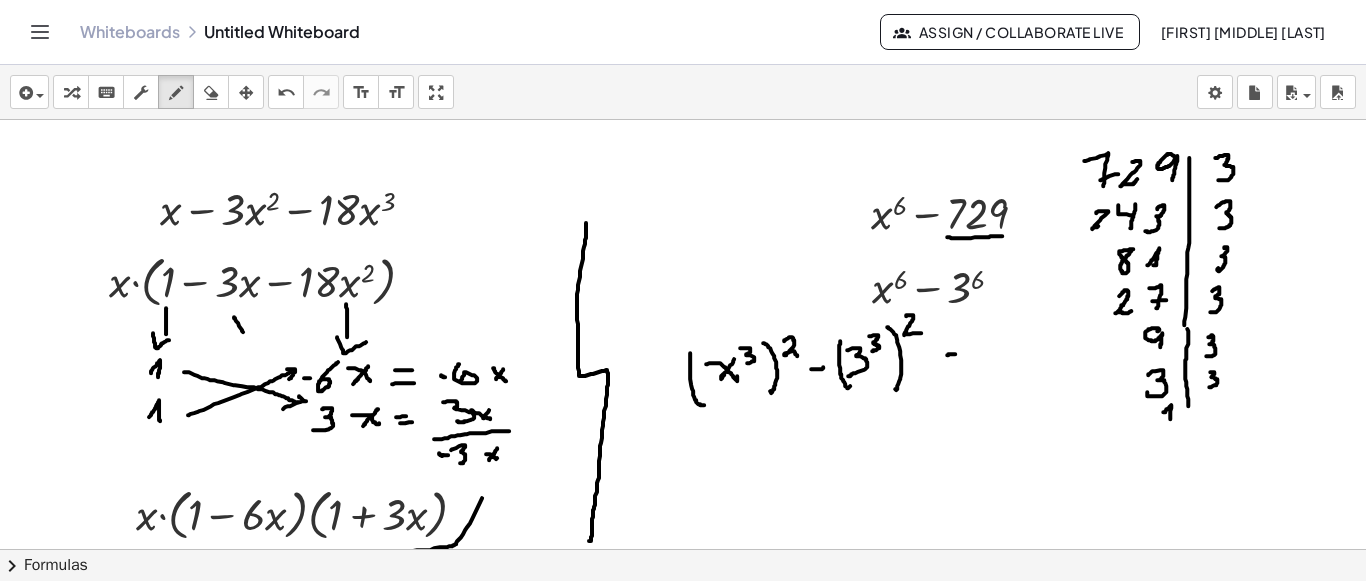 drag, startPoint x: 947, startPoint y: 353, endPoint x: 963, endPoint y: 349, distance: 16.492422 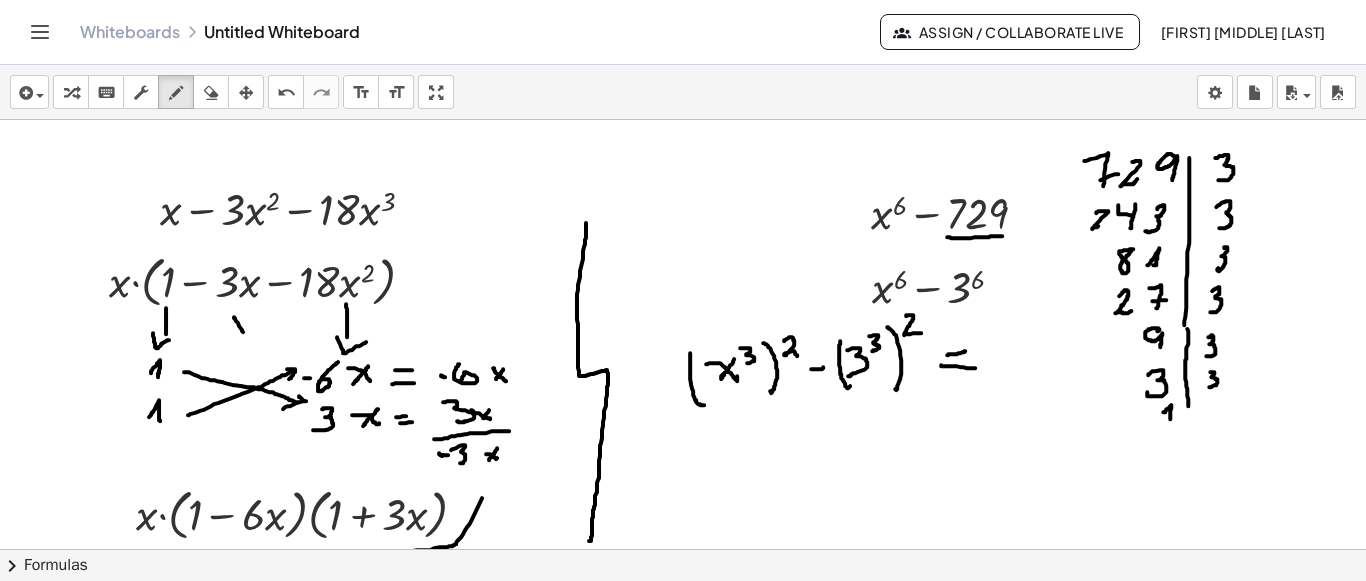 drag, startPoint x: 941, startPoint y: 363, endPoint x: 972, endPoint y: 365, distance: 31.06445 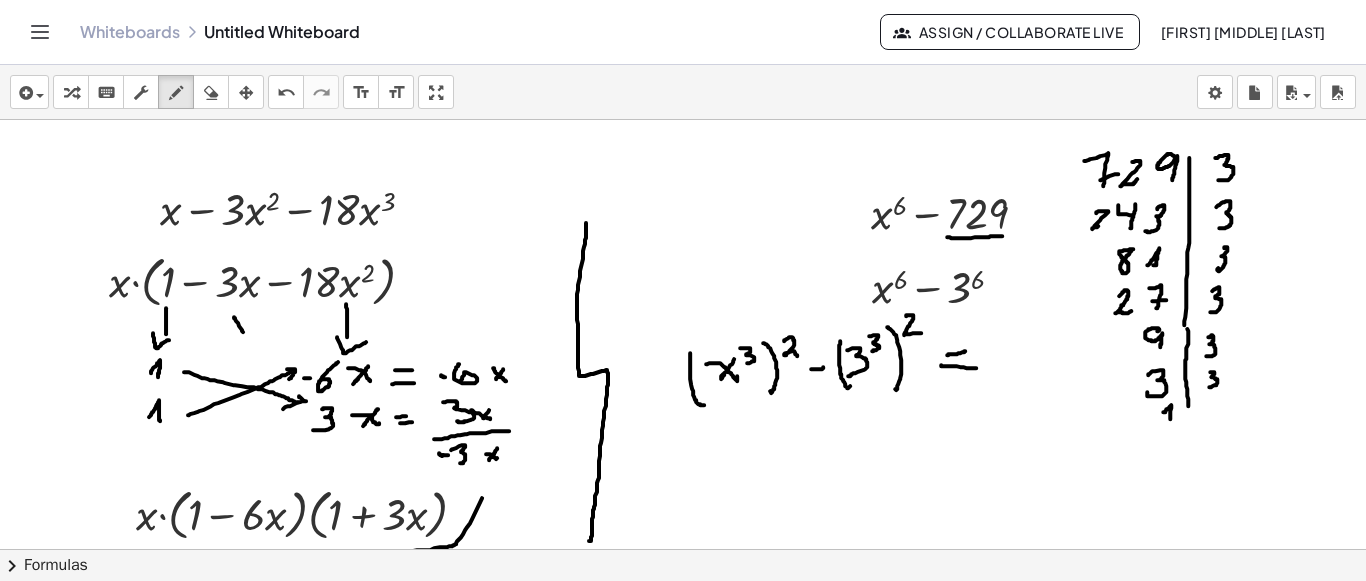 scroll, scrollTop: 3214, scrollLeft: 0, axis: vertical 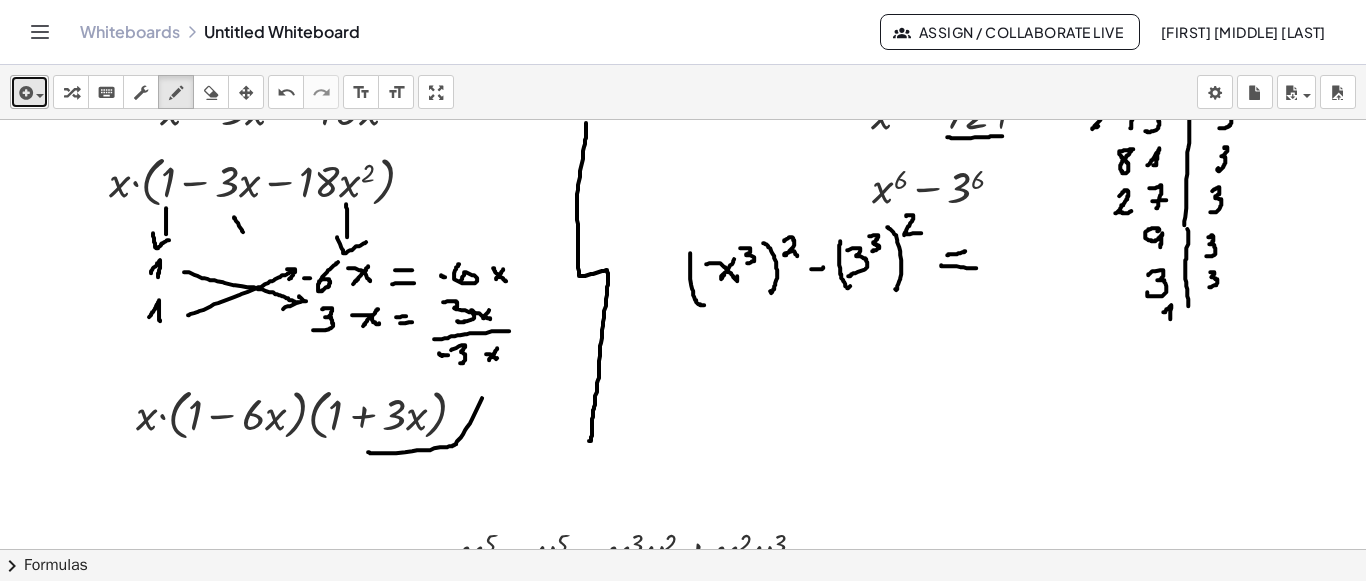 click at bounding box center [35, 95] 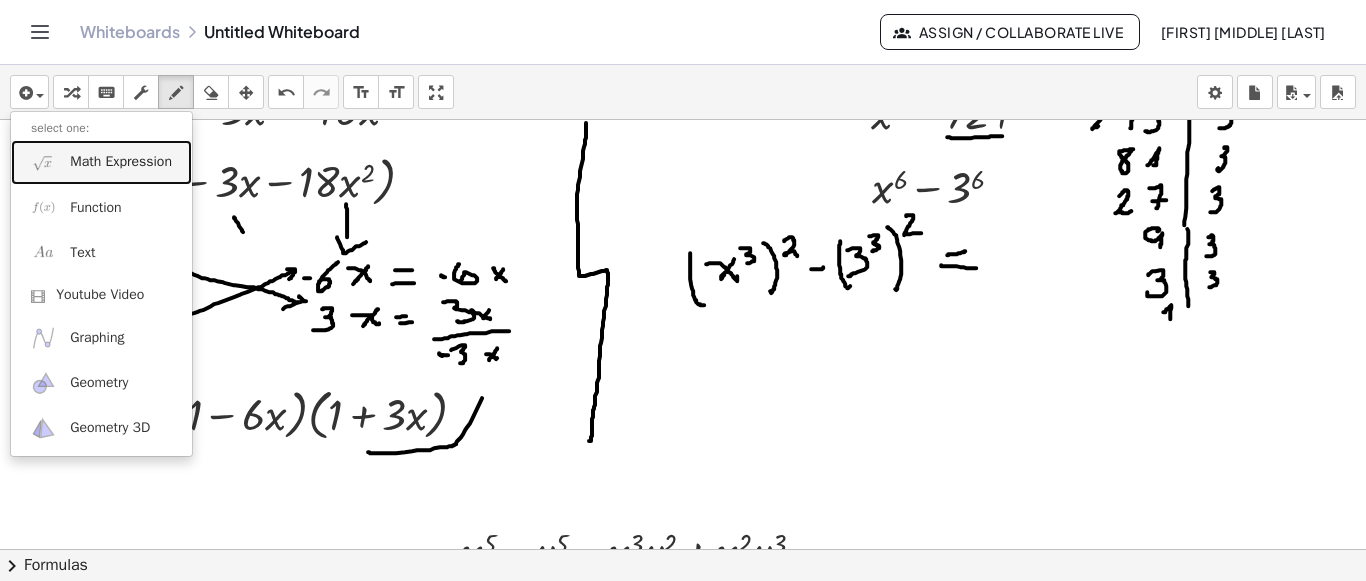 click on "Math Expression" at bounding box center [121, 162] 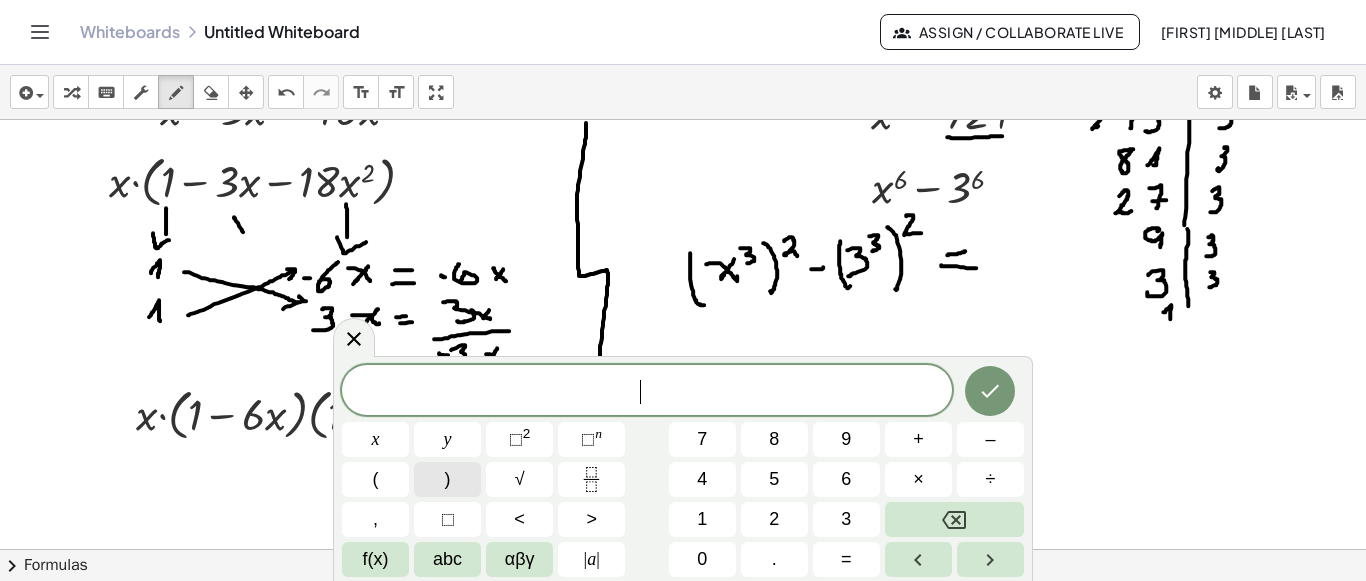 click on "(" at bounding box center (375, 479) 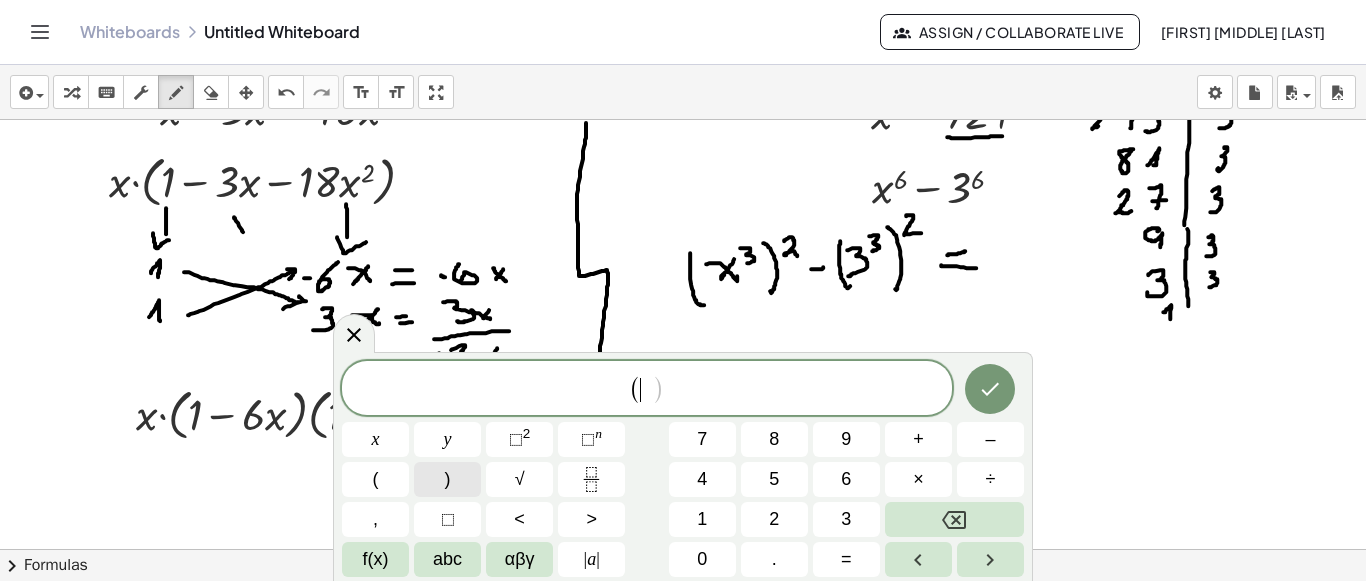 click on ")" at bounding box center (448, 479) 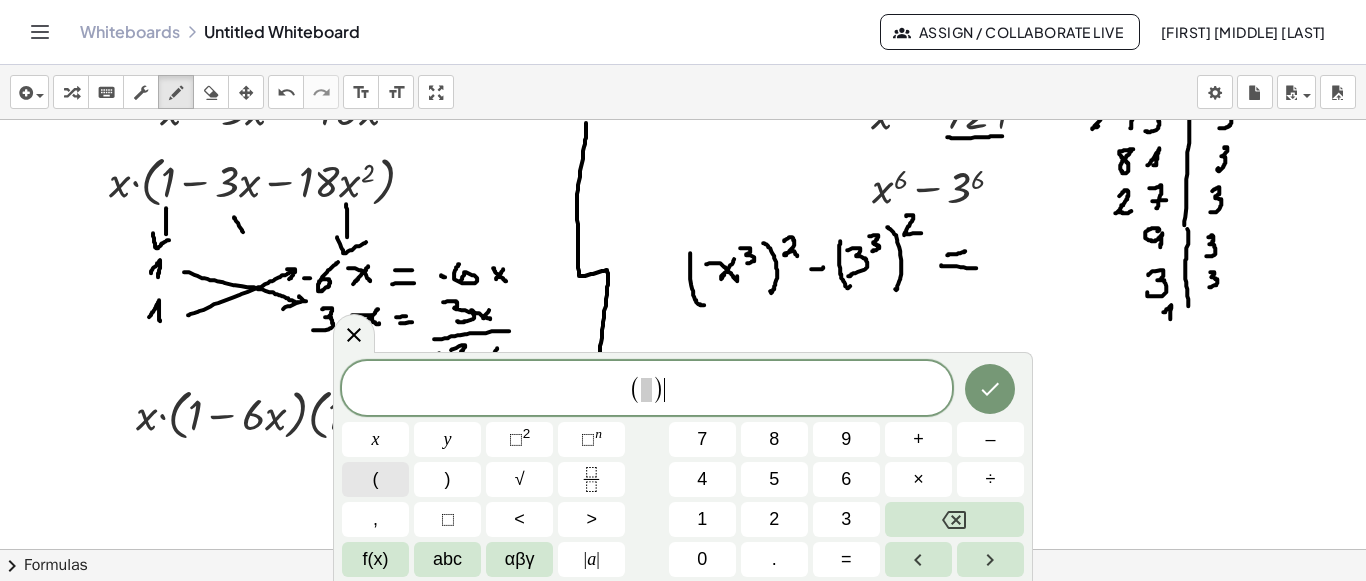 click on "(" at bounding box center [375, 479] 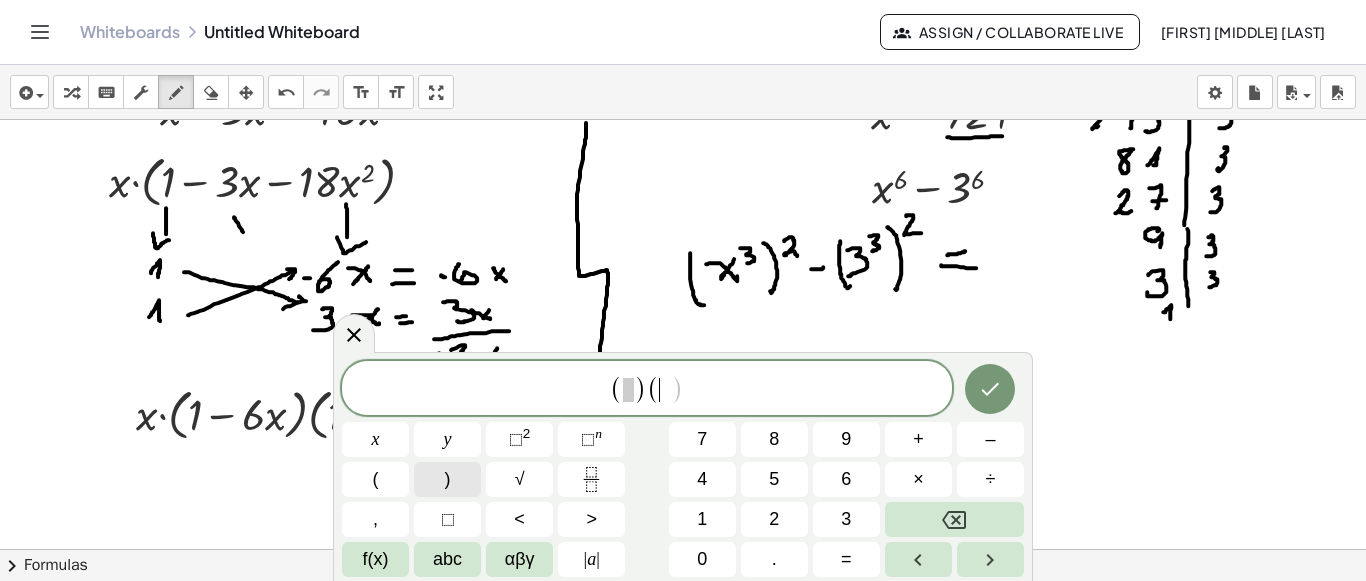 click on ")" at bounding box center (448, 479) 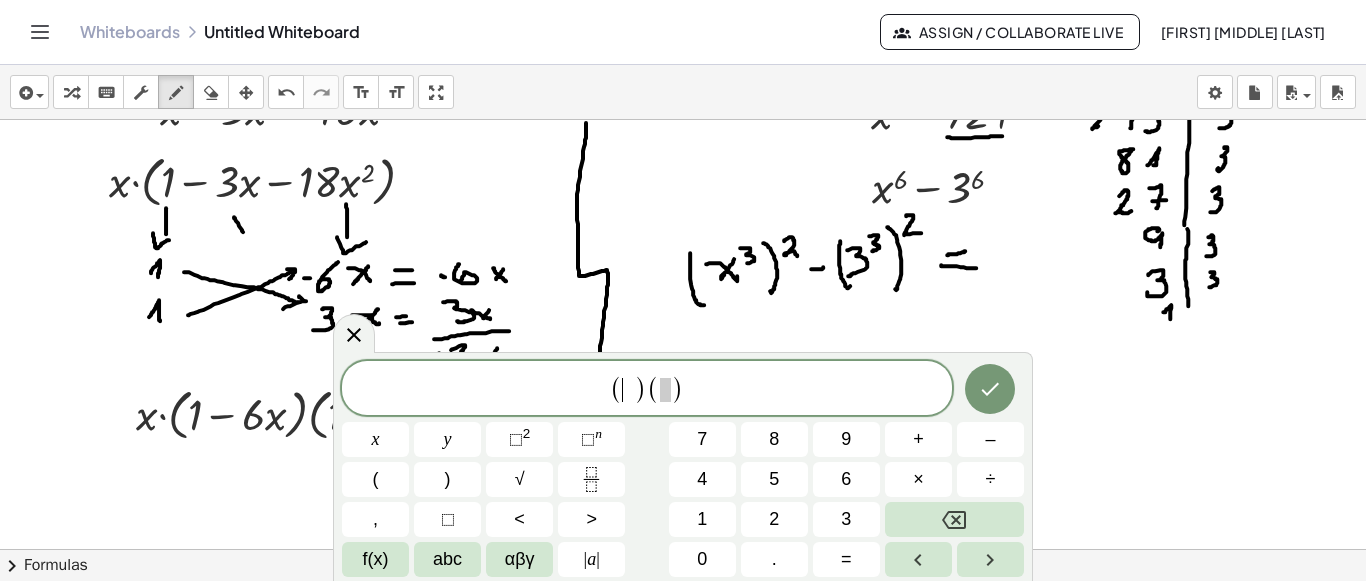 drag, startPoint x: 625, startPoint y: 388, endPoint x: 667, endPoint y: 436, distance: 63.780876 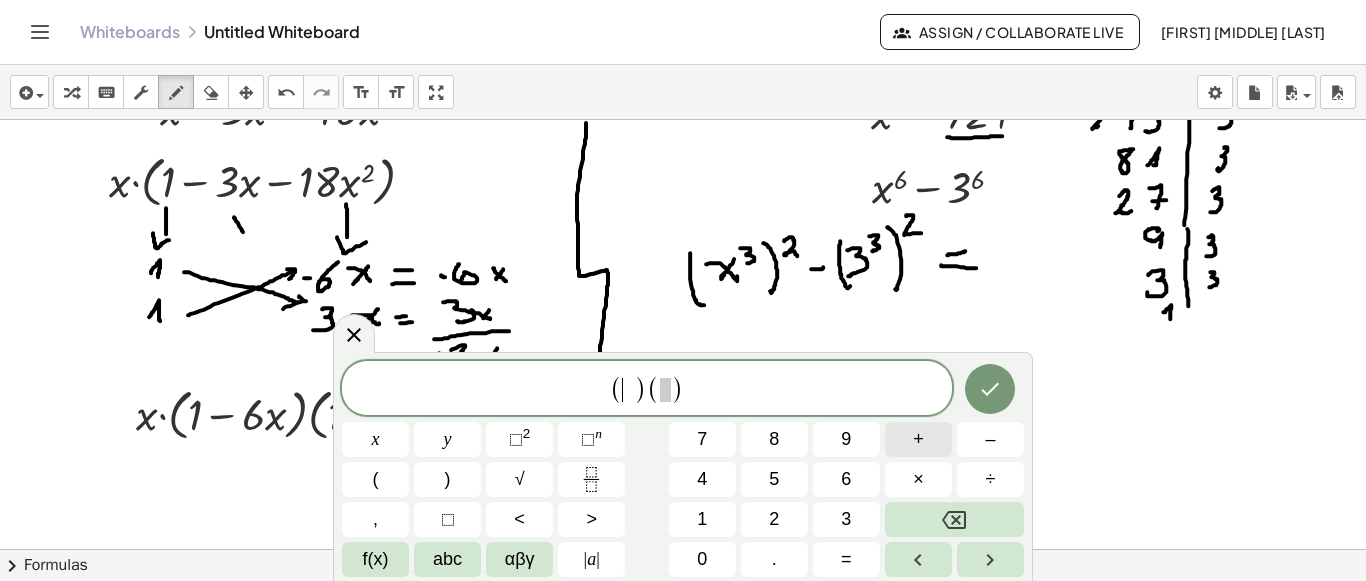 click on "+" at bounding box center [918, 439] 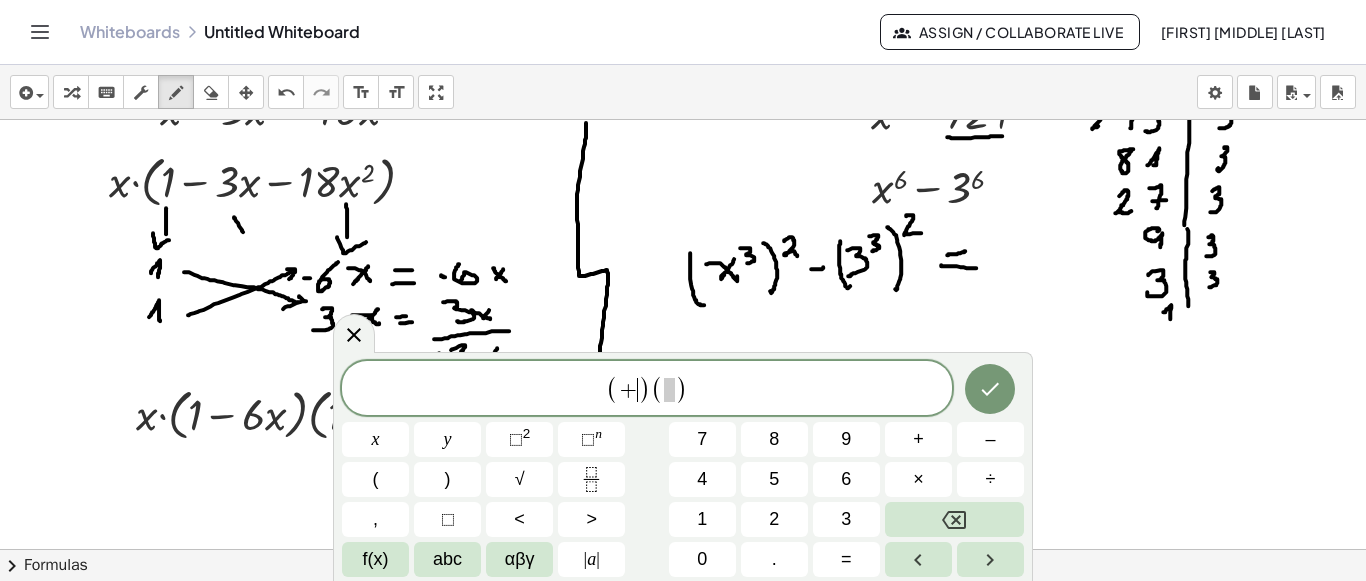 click on "( )" at bounding box center [669, 389] 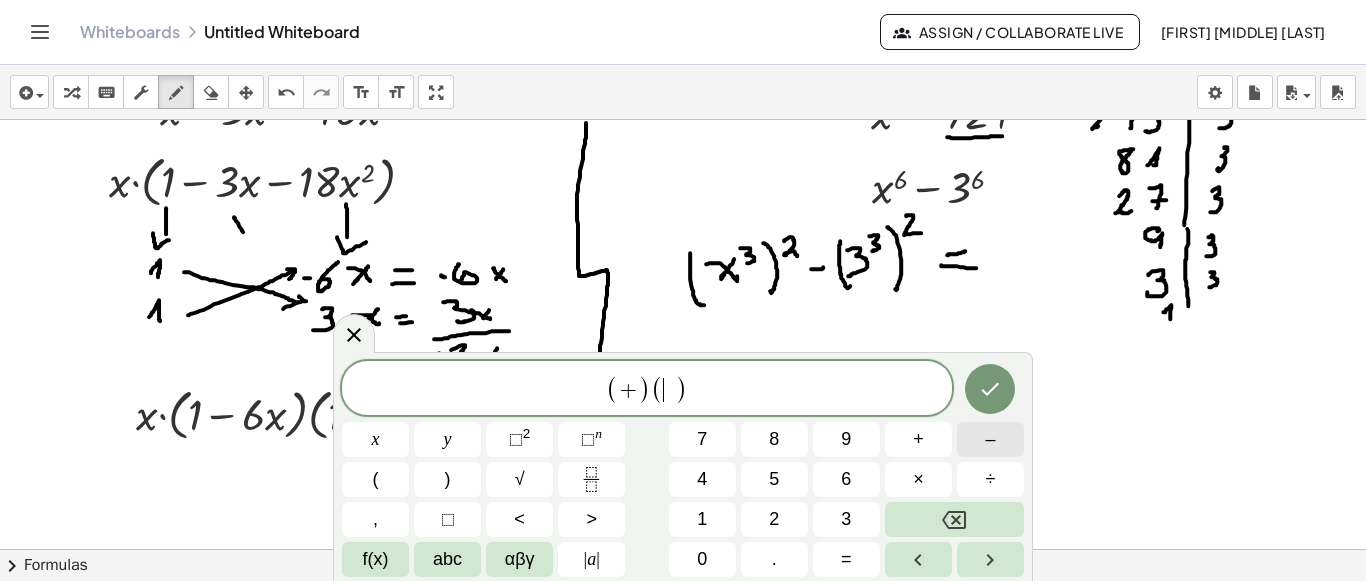 click on "–" at bounding box center (990, 439) 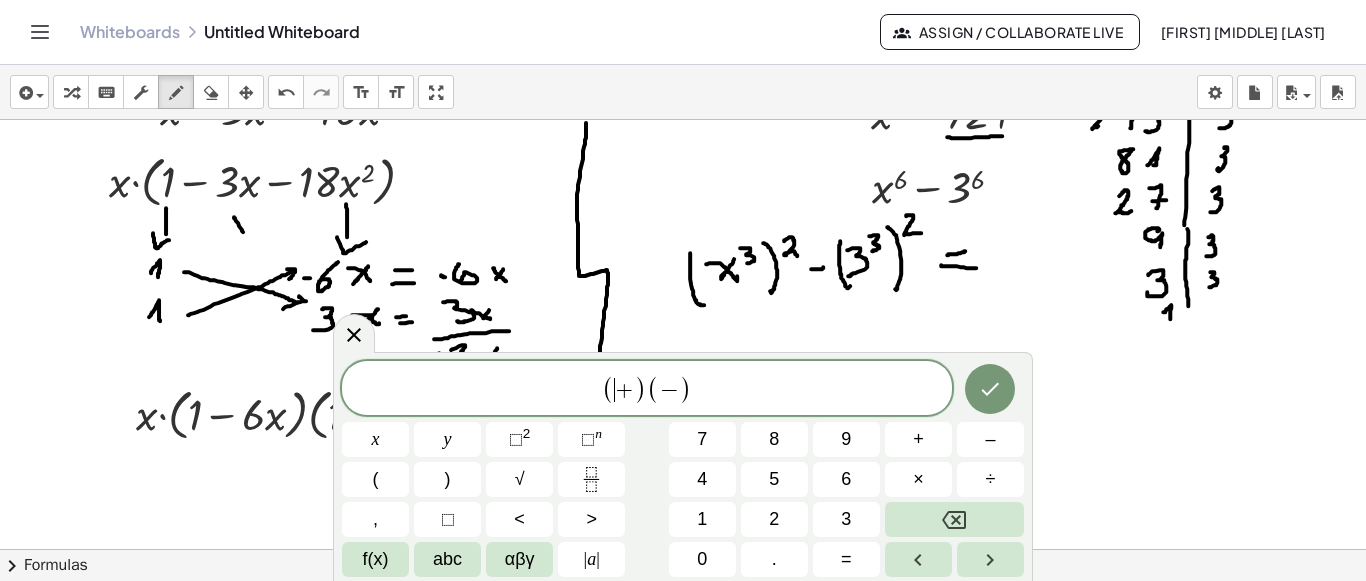 click on "(" at bounding box center (608, 389) 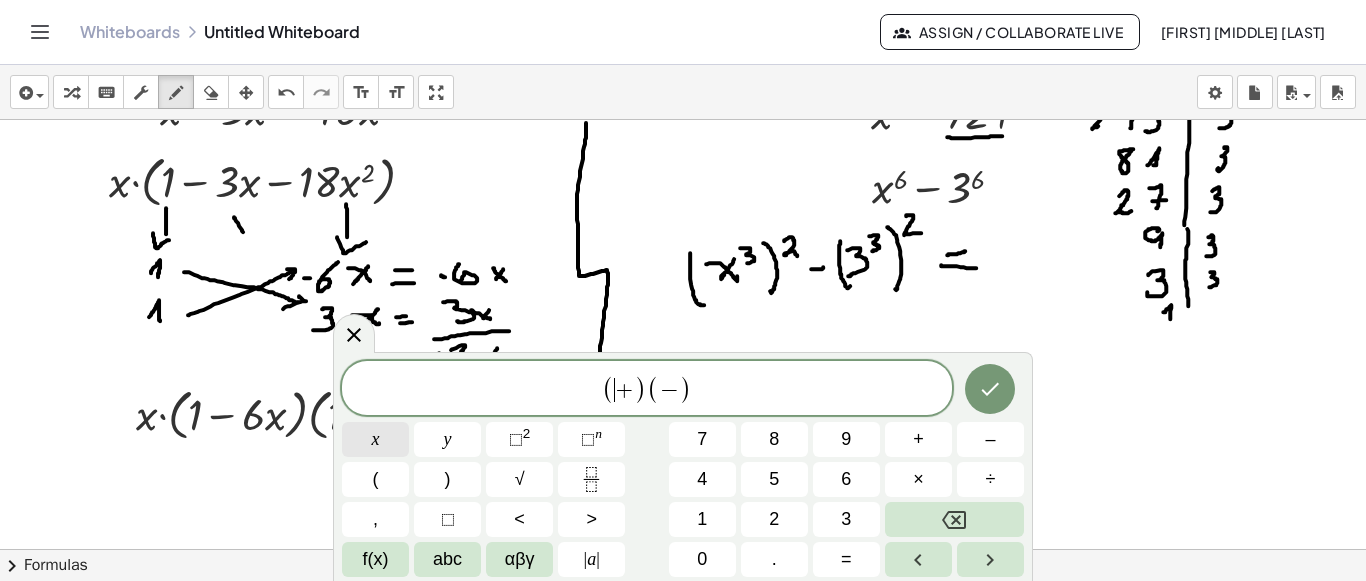 click on "x" at bounding box center (375, 439) 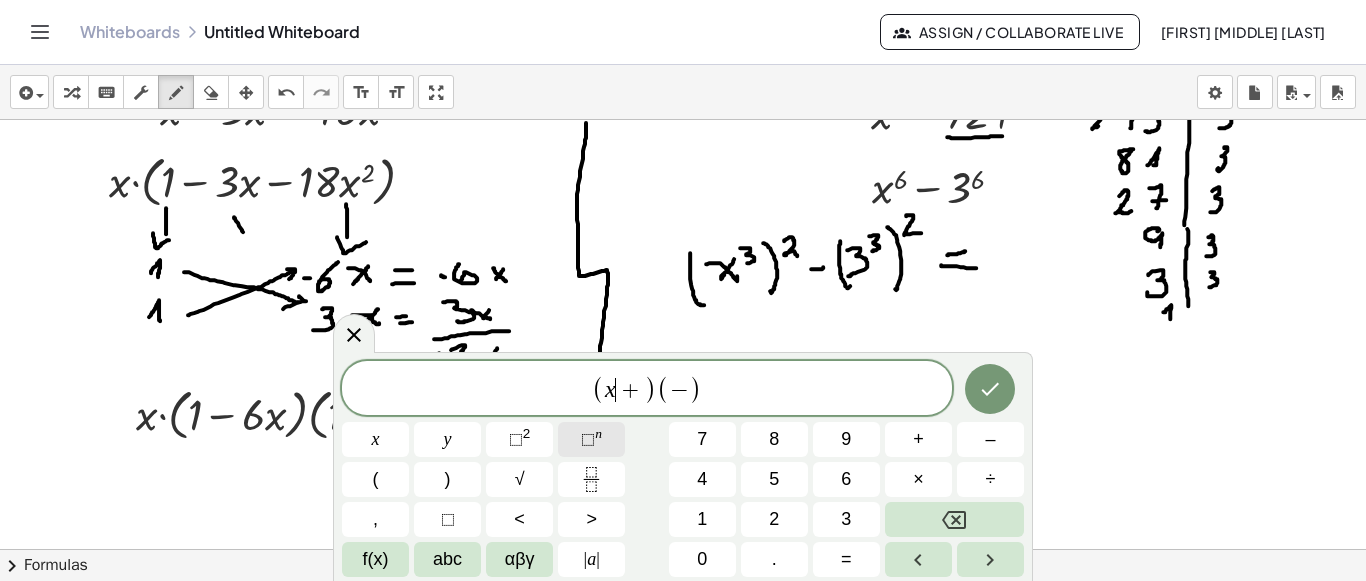 click on "⬚ n" at bounding box center [591, 439] 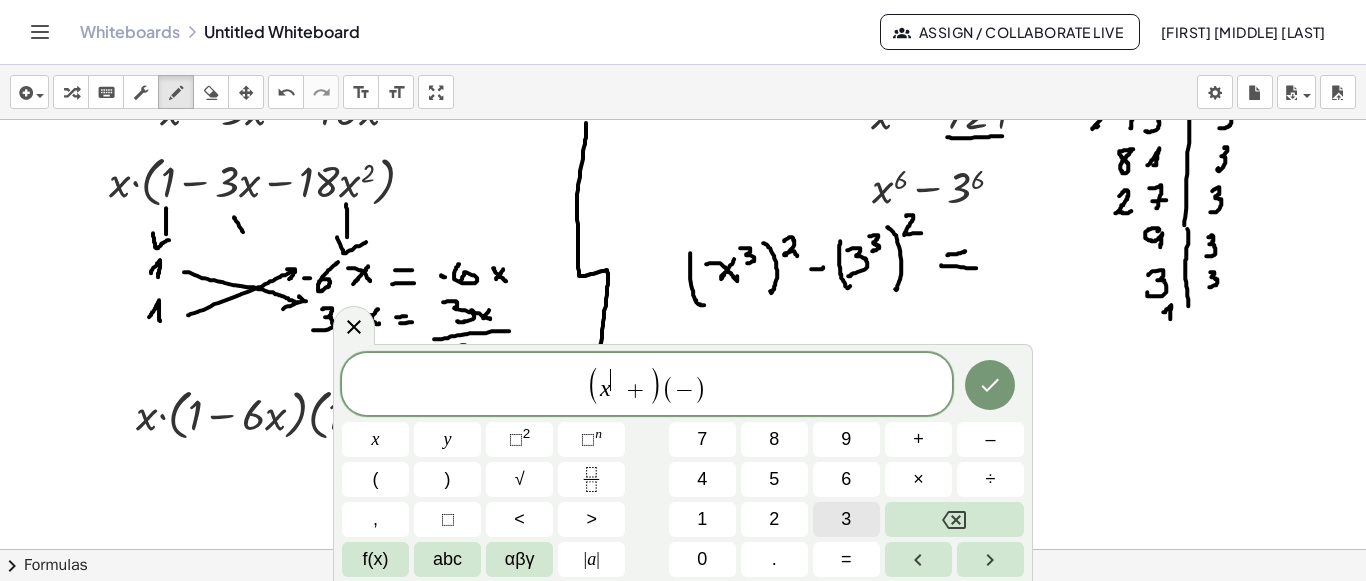 click on "3" at bounding box center (846, 519) 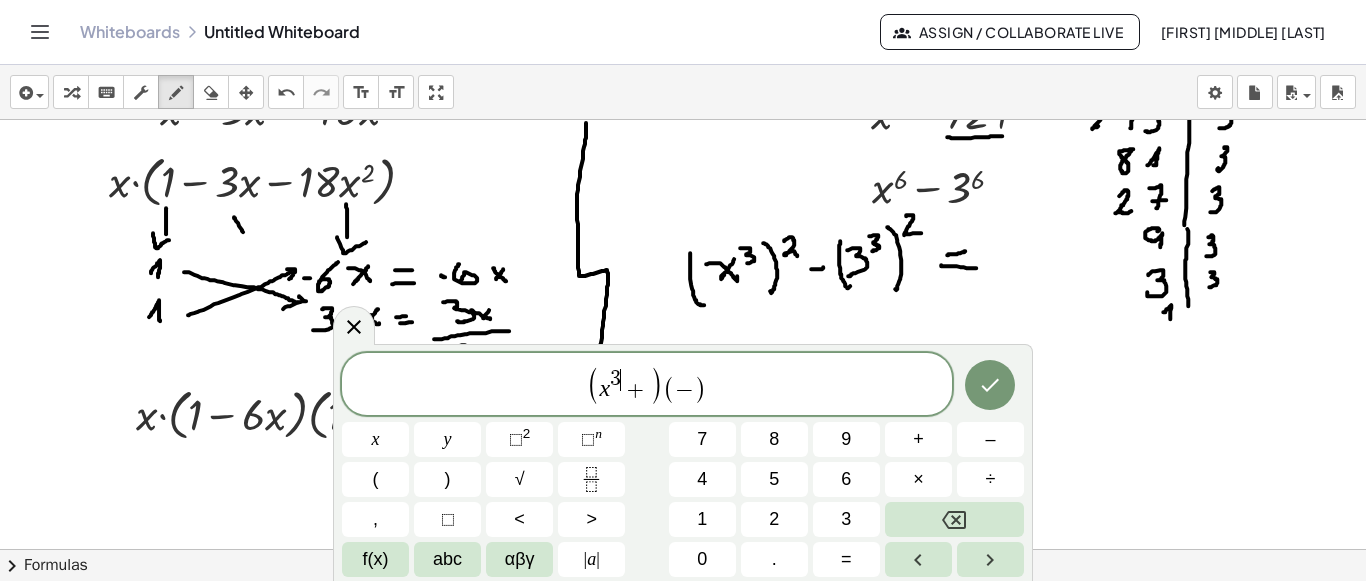 click on "+" at bounding box center [635, 390] 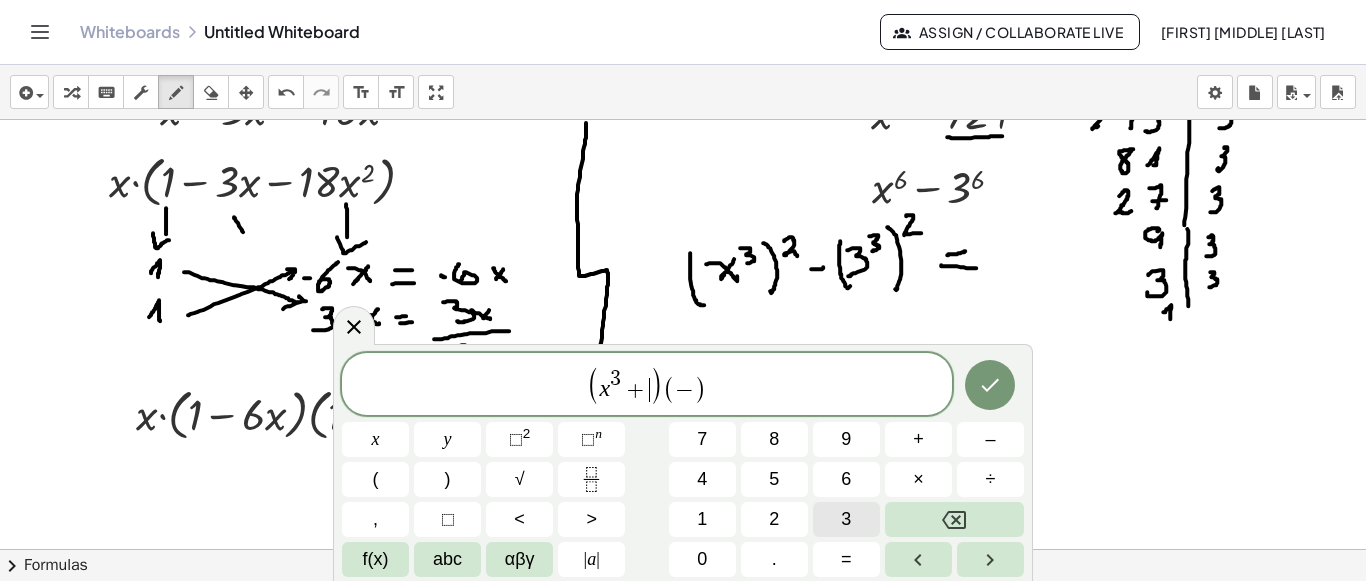 click on "3" at bounding box center [846, 519] 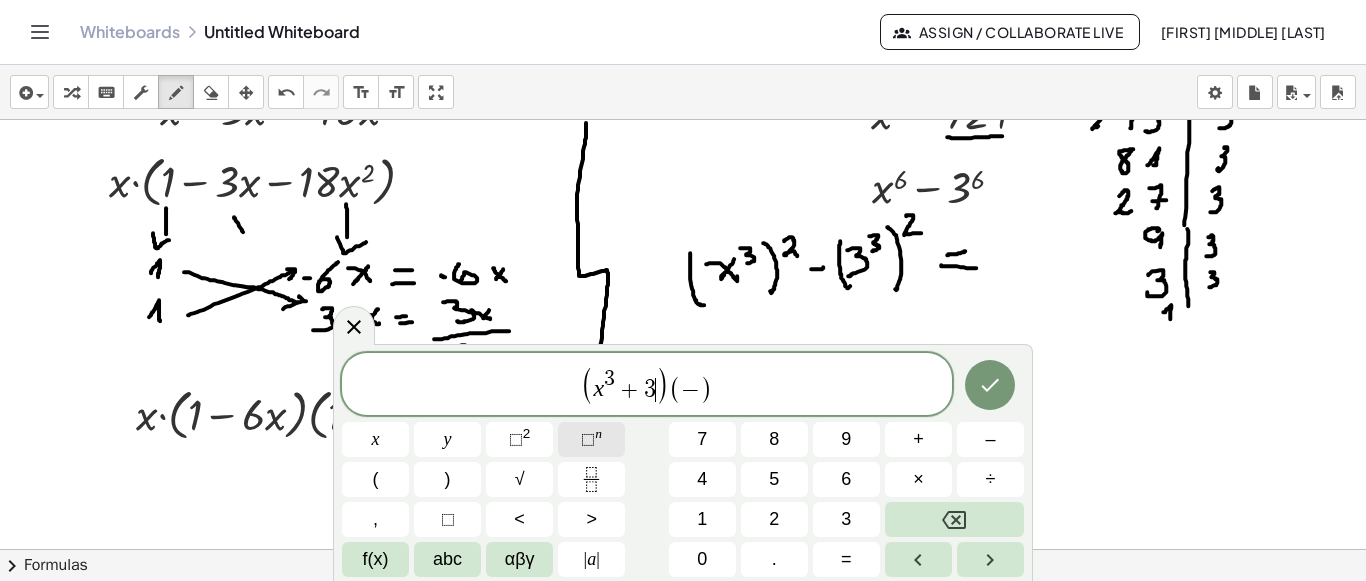 click on "⬚" at bounding box center (588, 439) 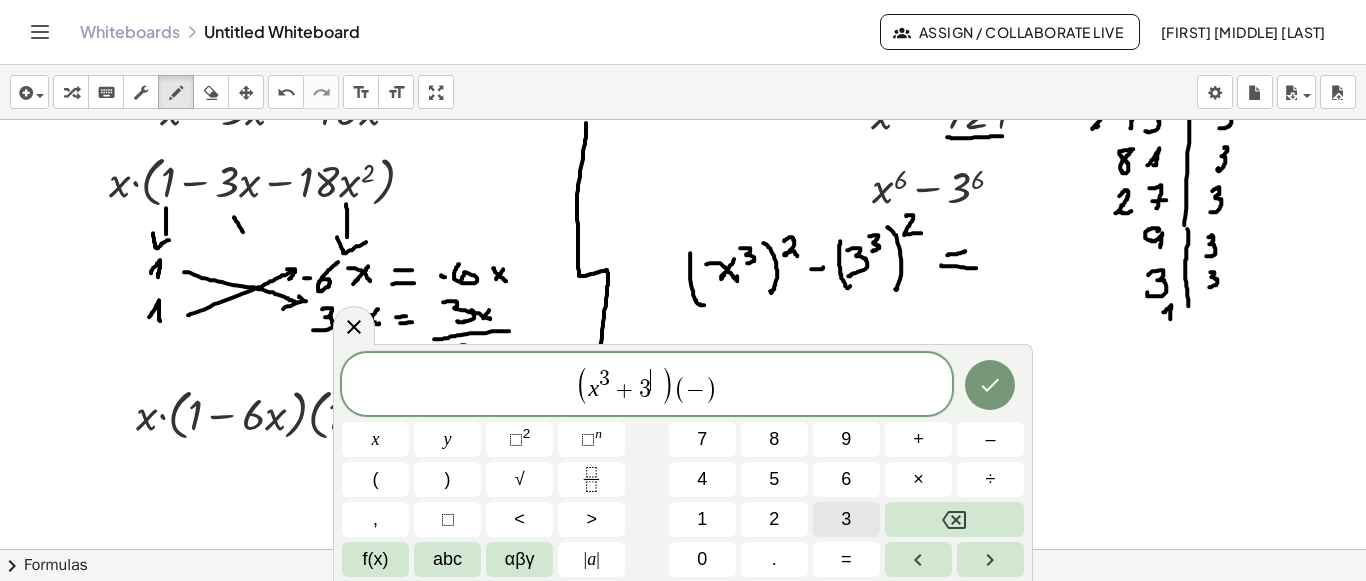 click on "3" at bounding box center (846, 519) 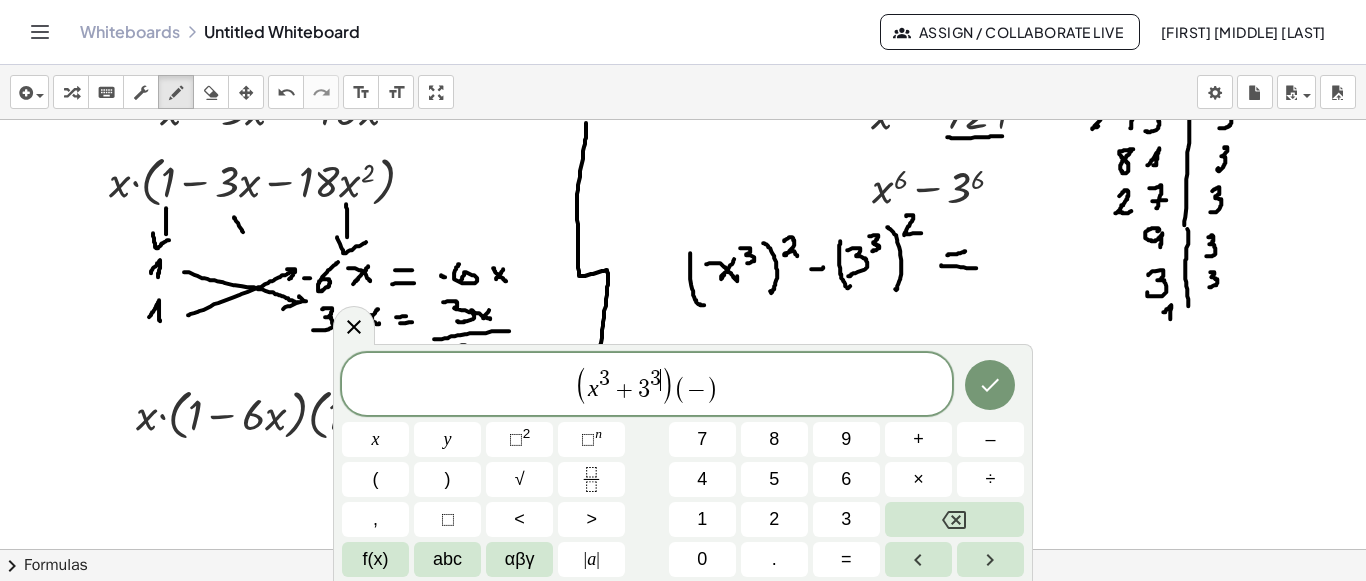click on "−" at bounding box center (696, 390) 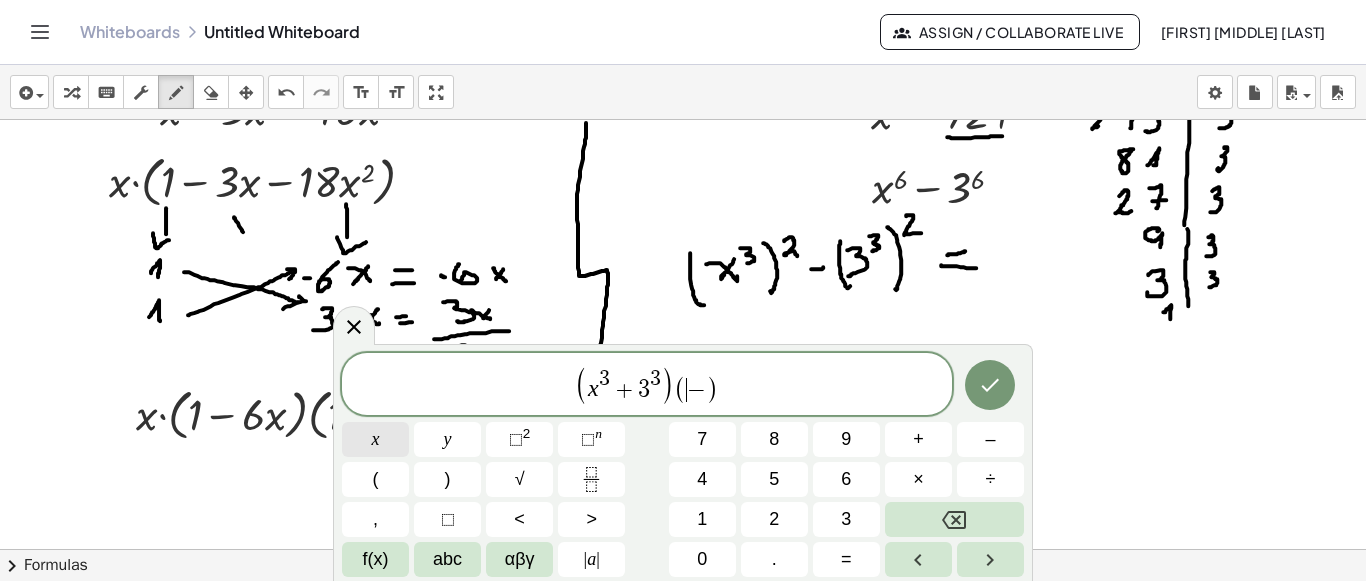 click on "x" at bounding box center [376, 439] 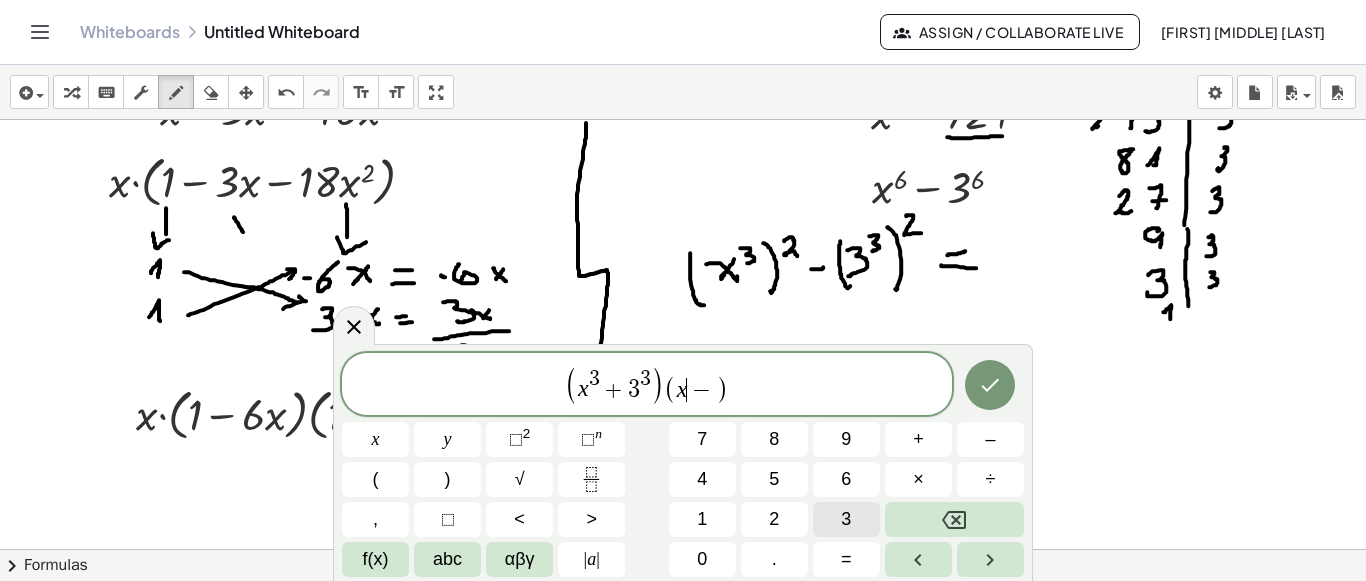 click on "3" at bounding box center [846, 519] 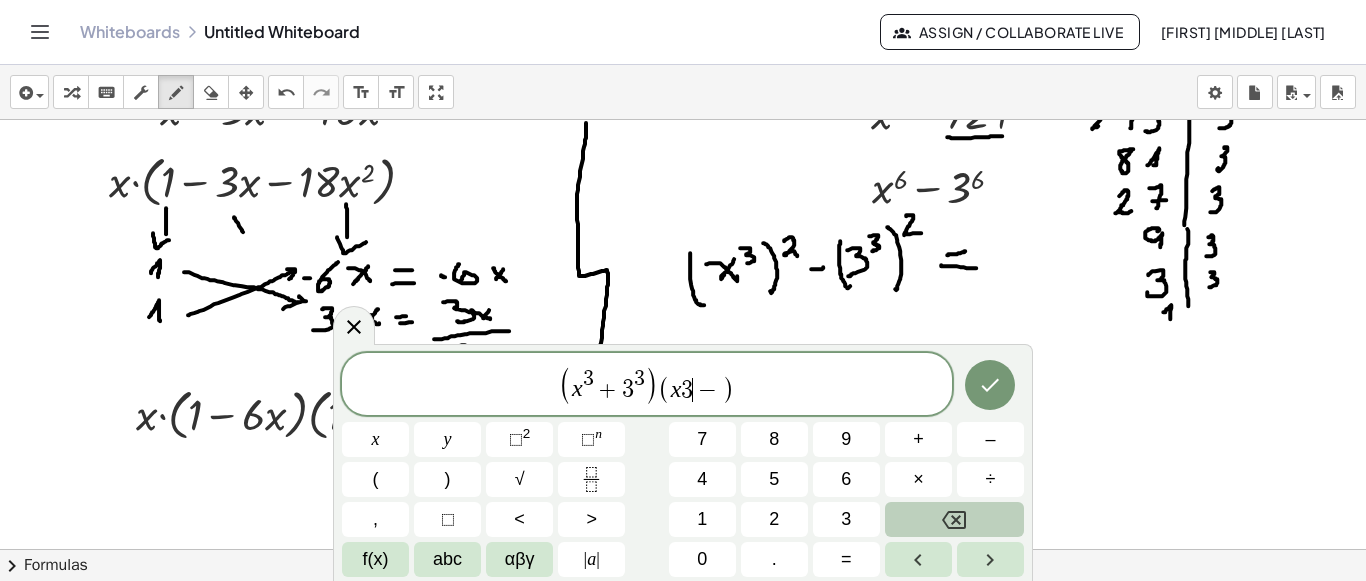 click 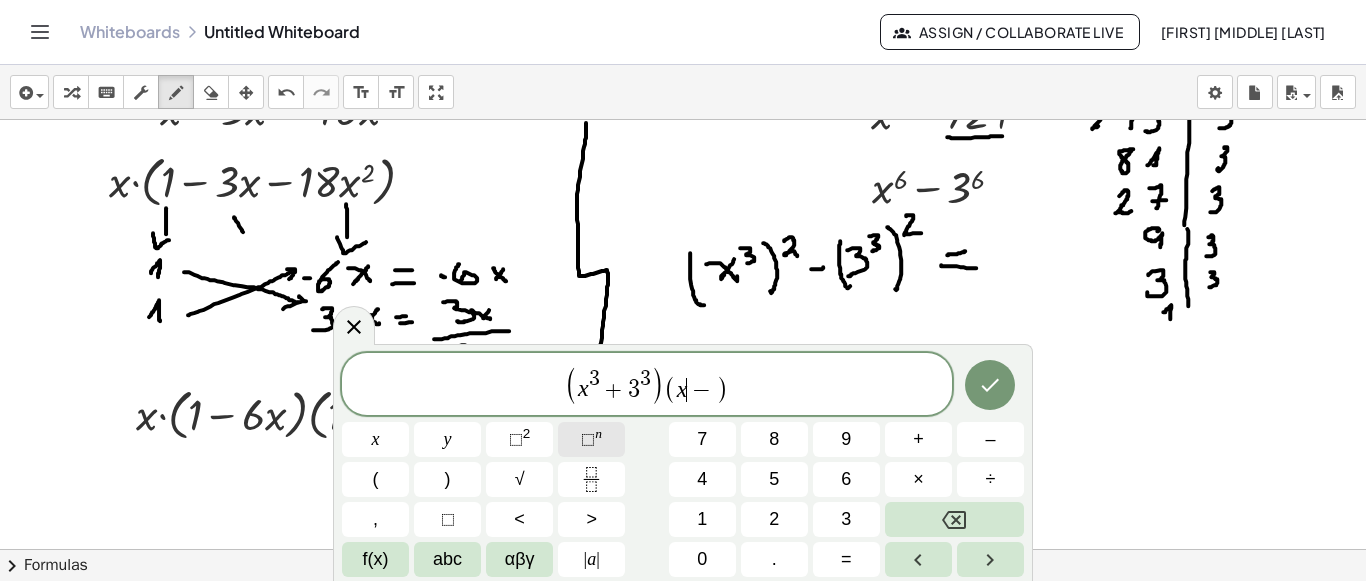 click on "⬚ n" at bounding box center (591, 439) 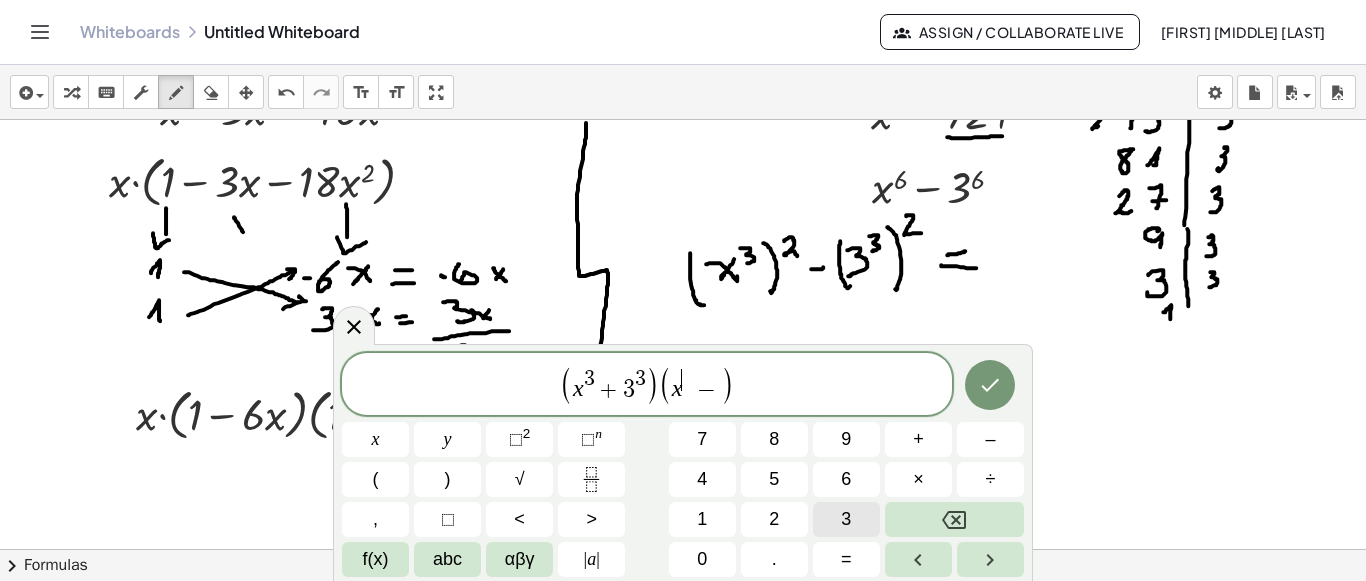click on "3" at bounding box center [846, 519] 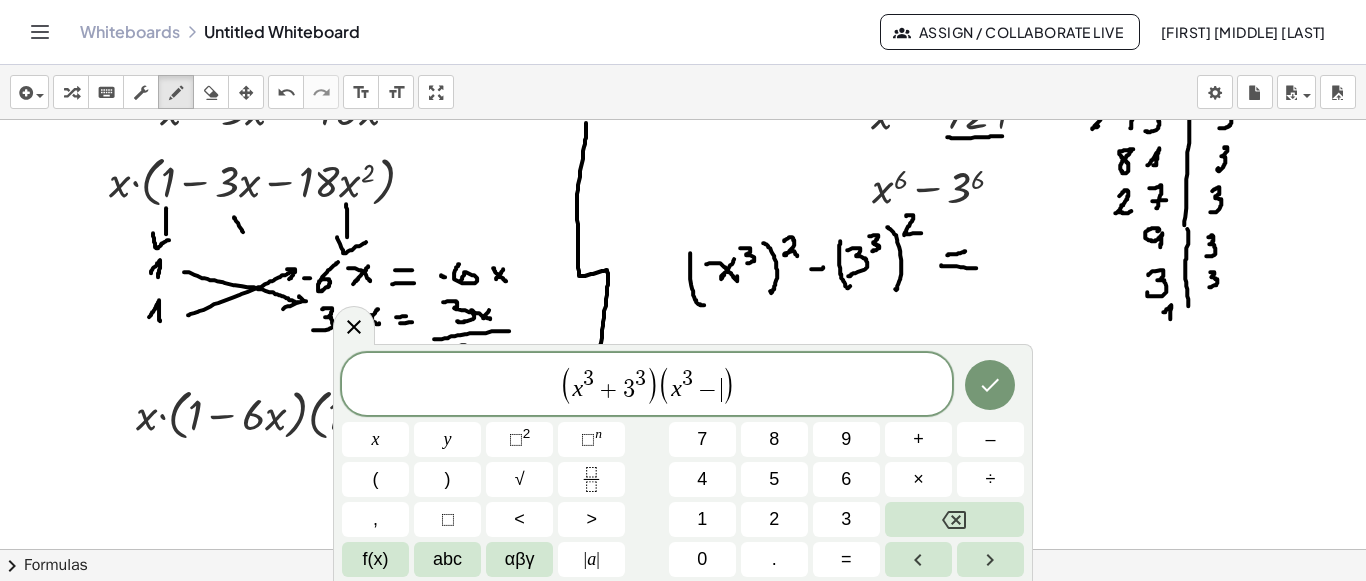 drag, startPoint x: 716, startPoint y: 387, endPoint x: 732, endPoint y: 412, distance: 29.681644 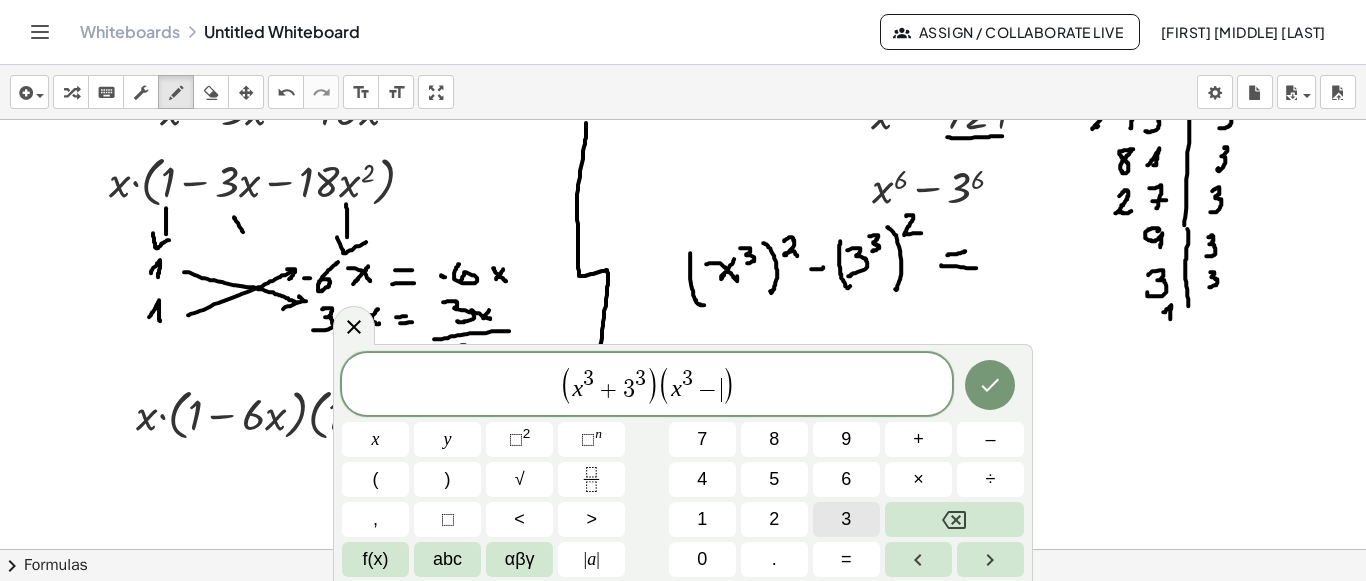 click on "3" at bounding box center (846, 519) 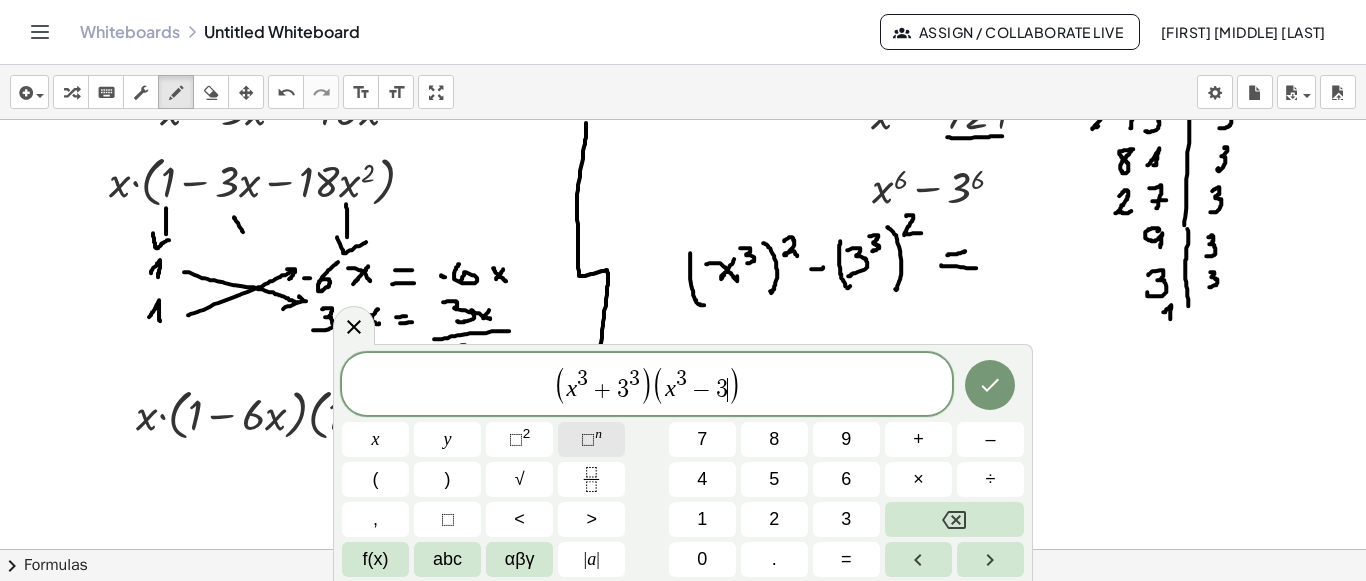 click on "⬚" at bounding box center (588, 439) 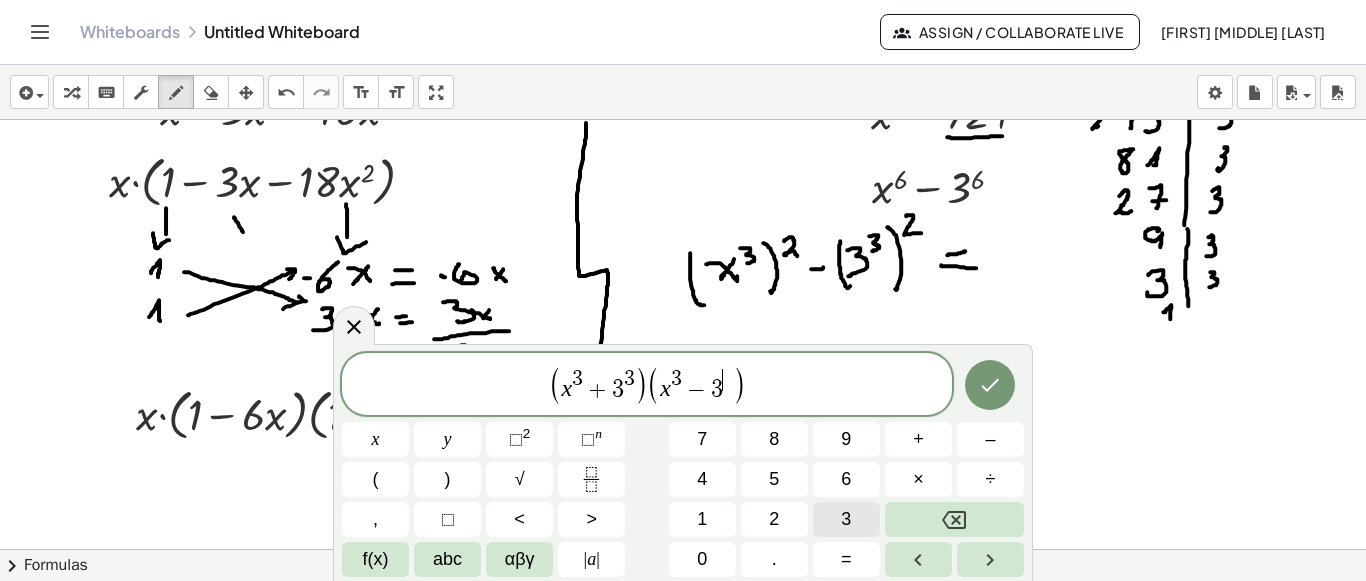click on "3" at bounding box center (846, 519) 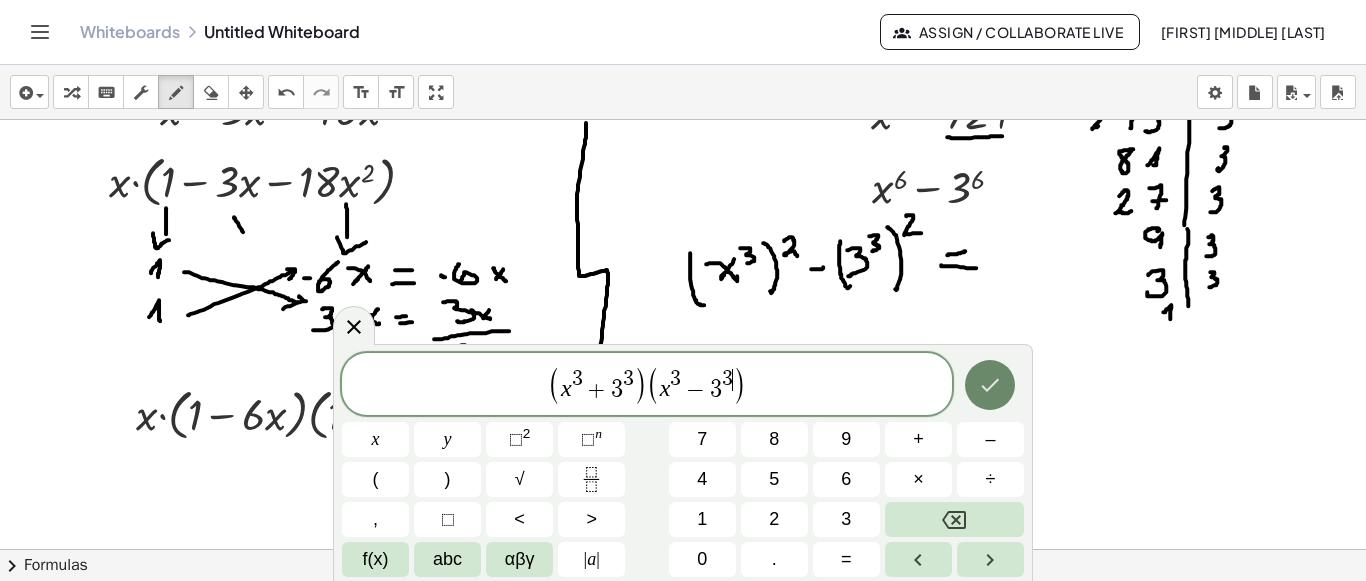 click 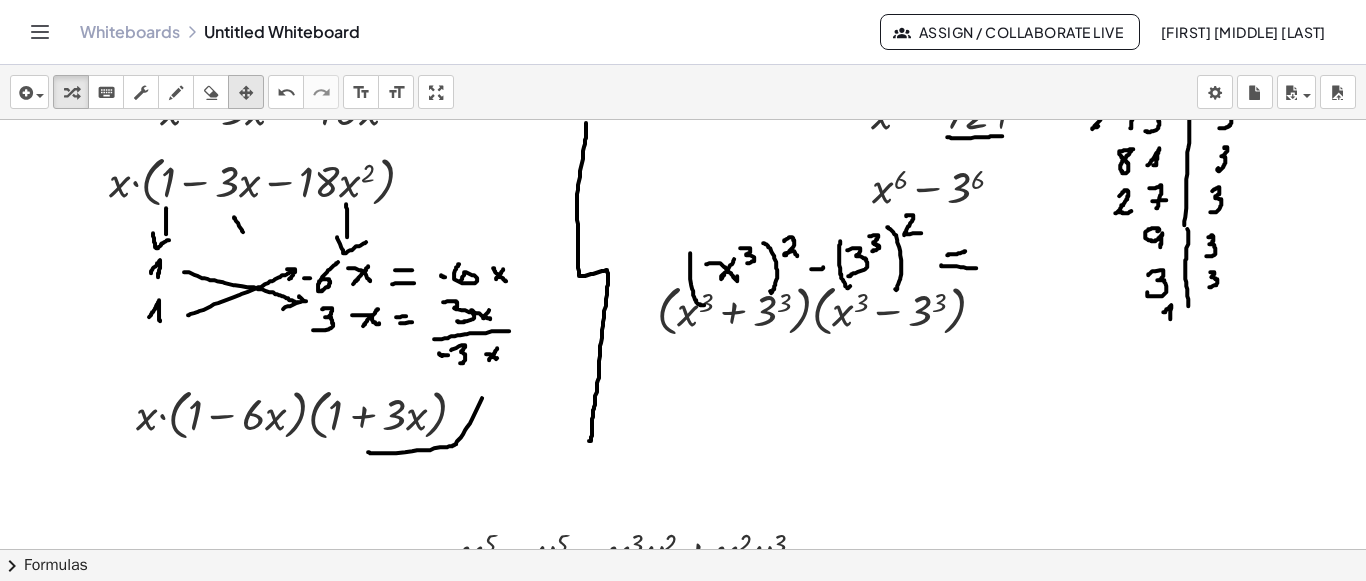 click at bounding box center [246, 93] 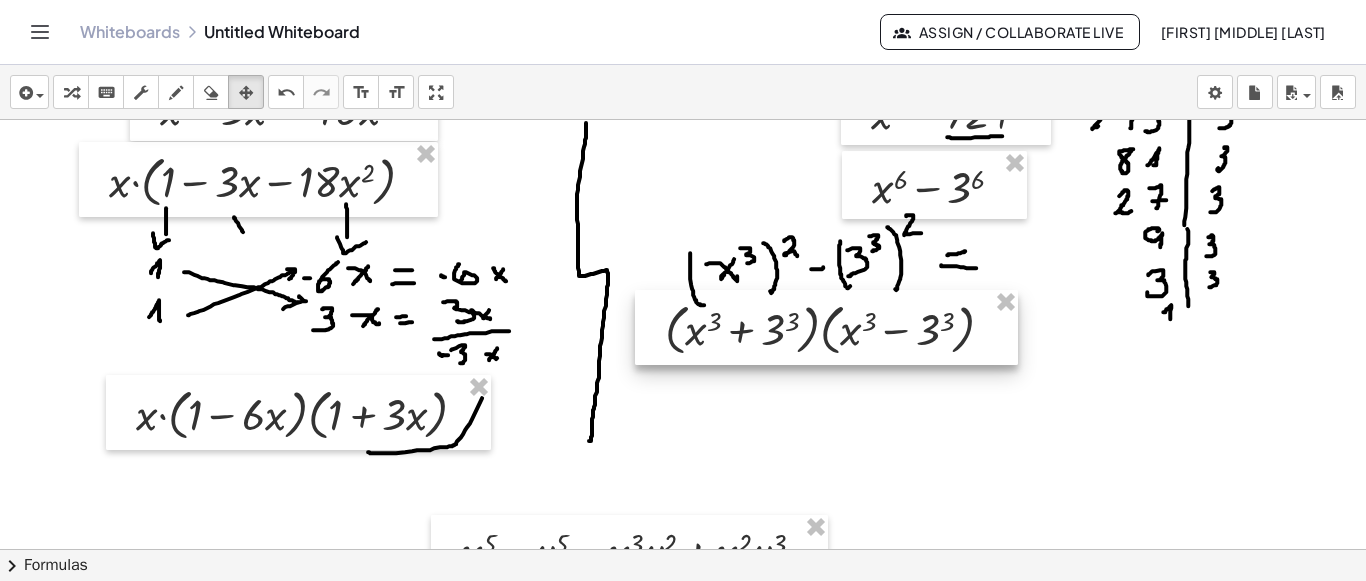 drag, startPoint x: 890, startPoint y: 328, endPoint x: 898, endPoint y: 347, distance: 20.615528 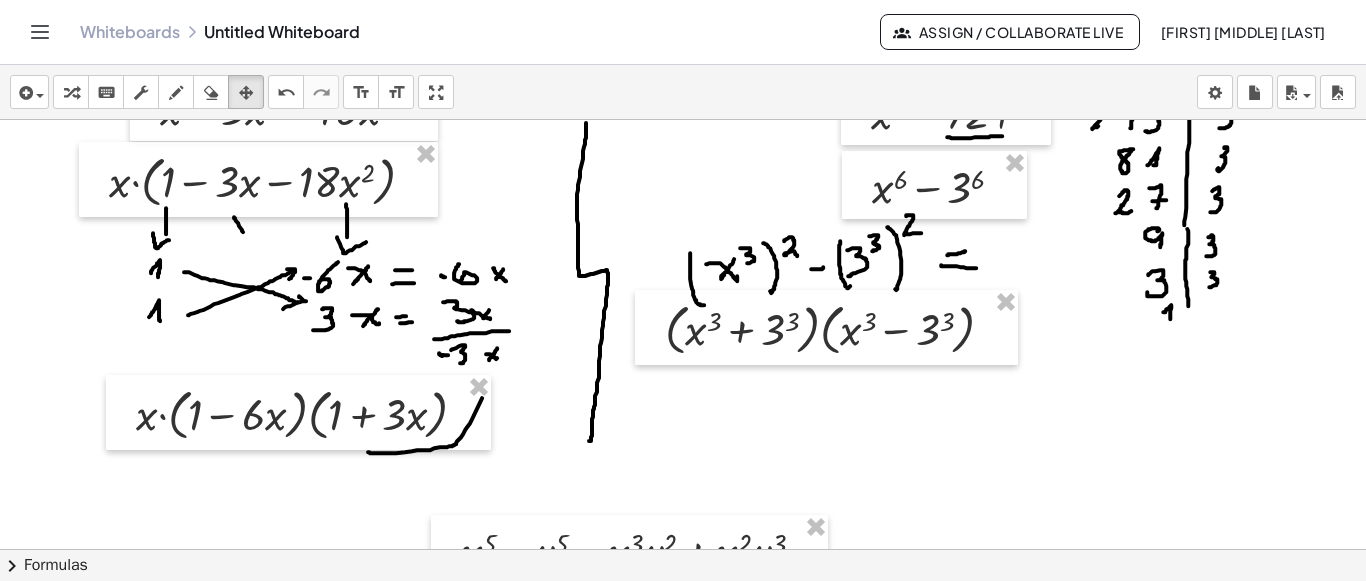 scroll, scrollTop: 3114, scrollLeft: 0, axis: vertical 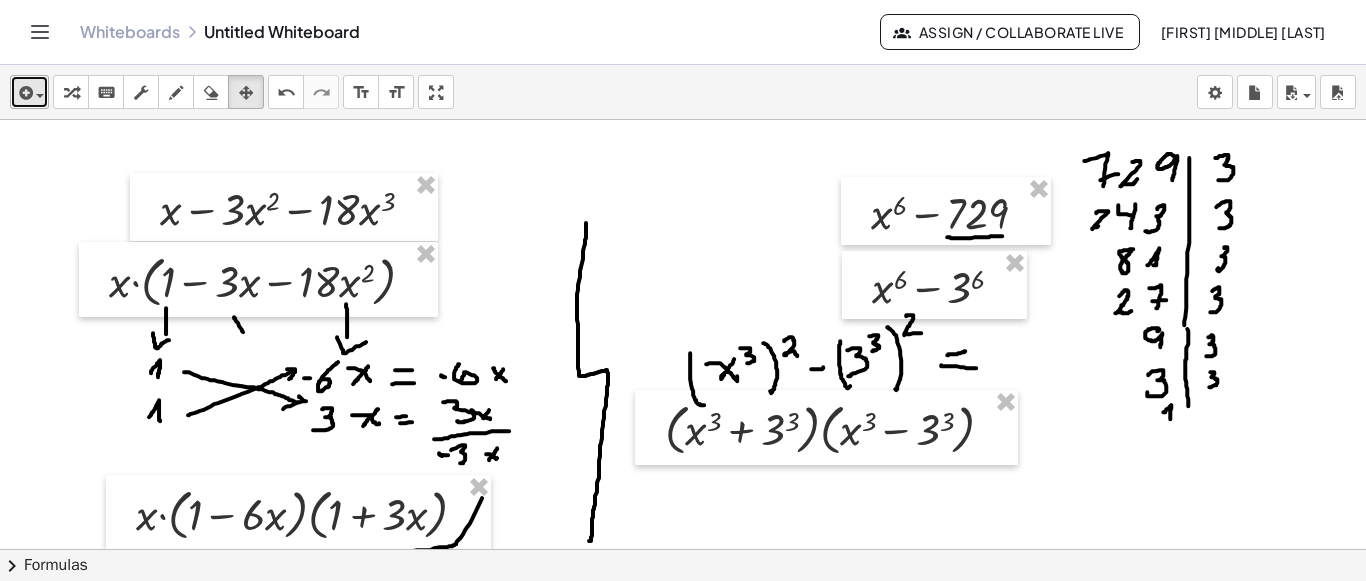 click at bounding box center (35, 95) 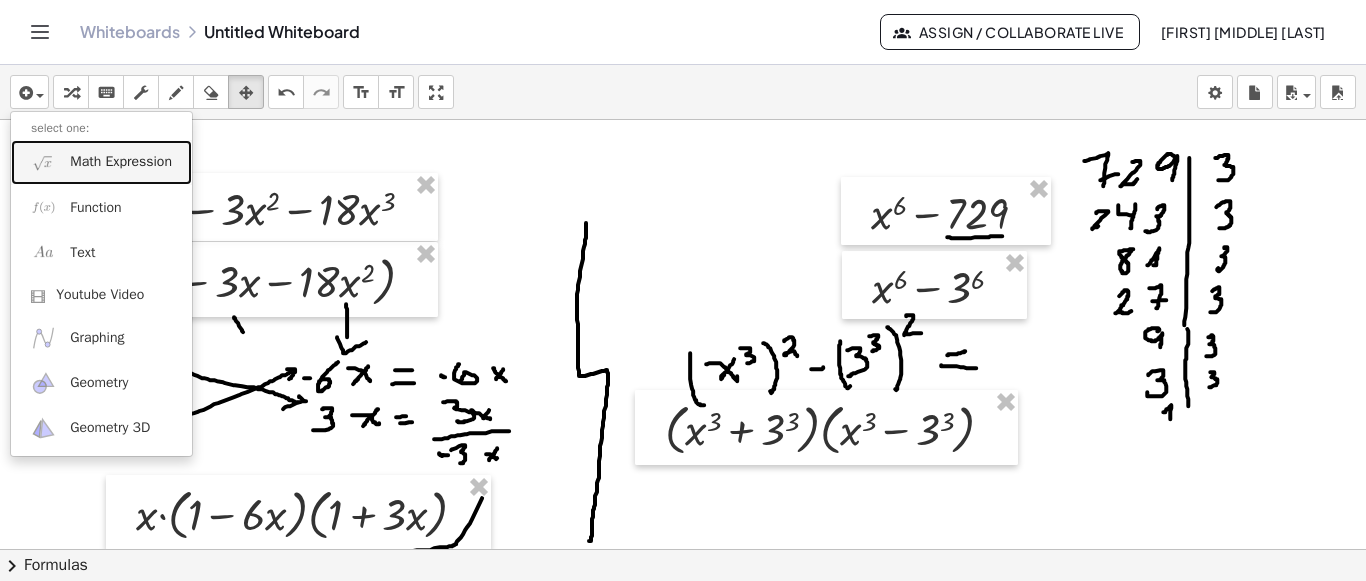 click on "Math Expression" at bounding box center (121, 162) 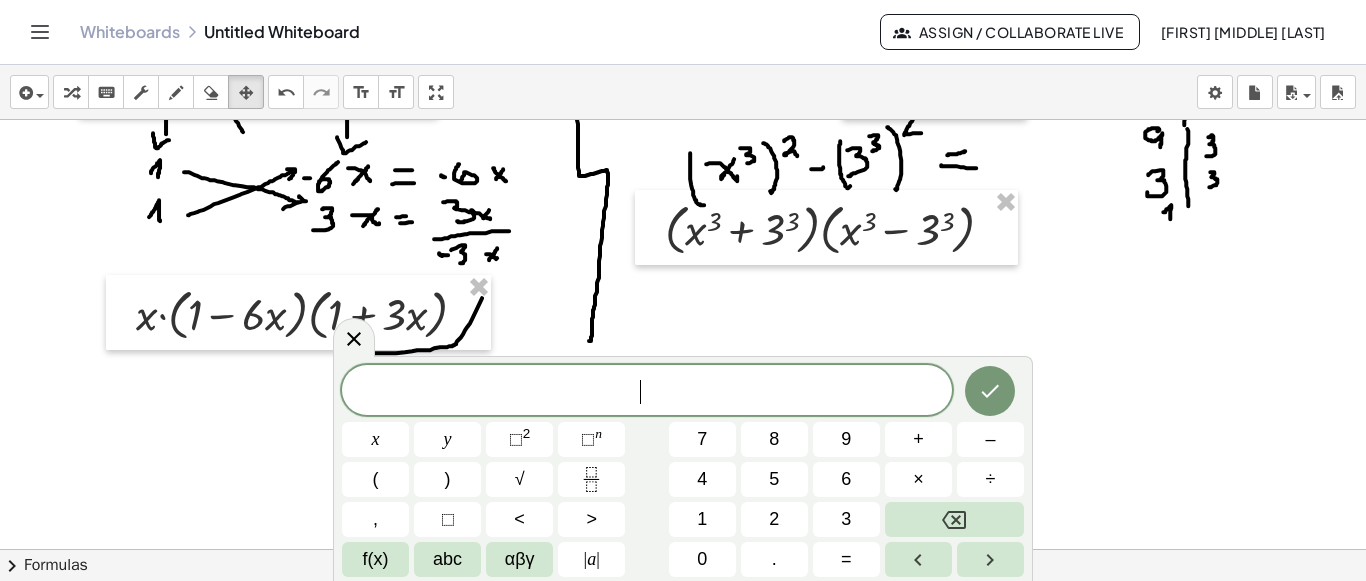 scroll, scrollTop: 3414, scrollLeft: 0, axis: vertical 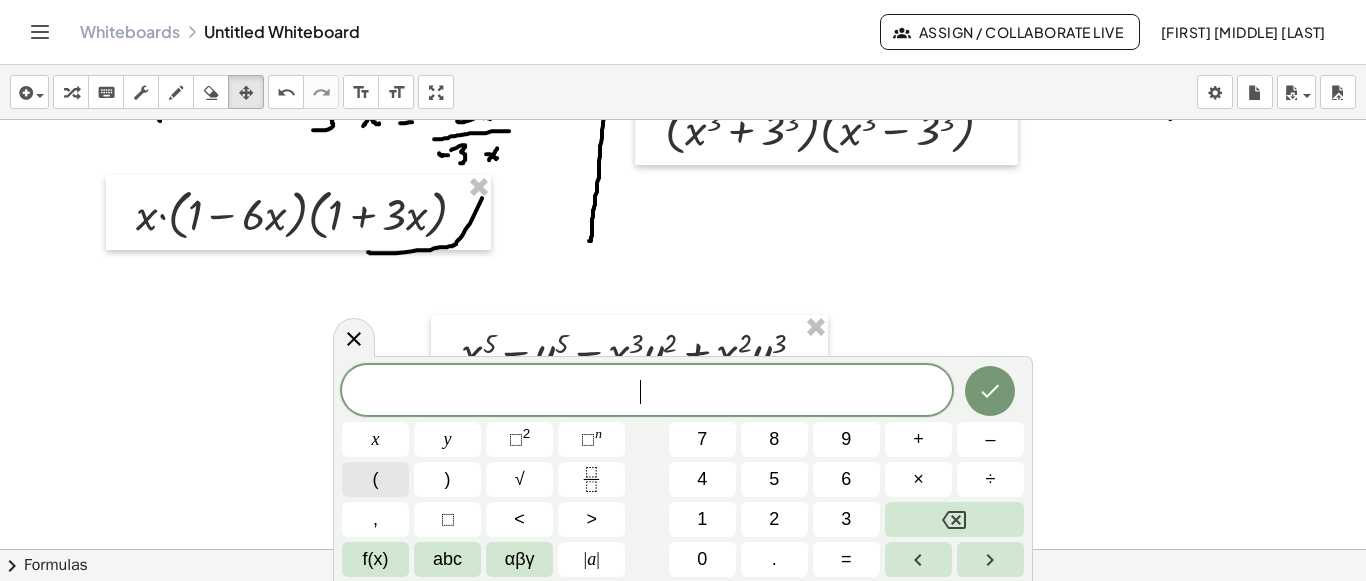 click on "(" at bounding box center (376, 479) 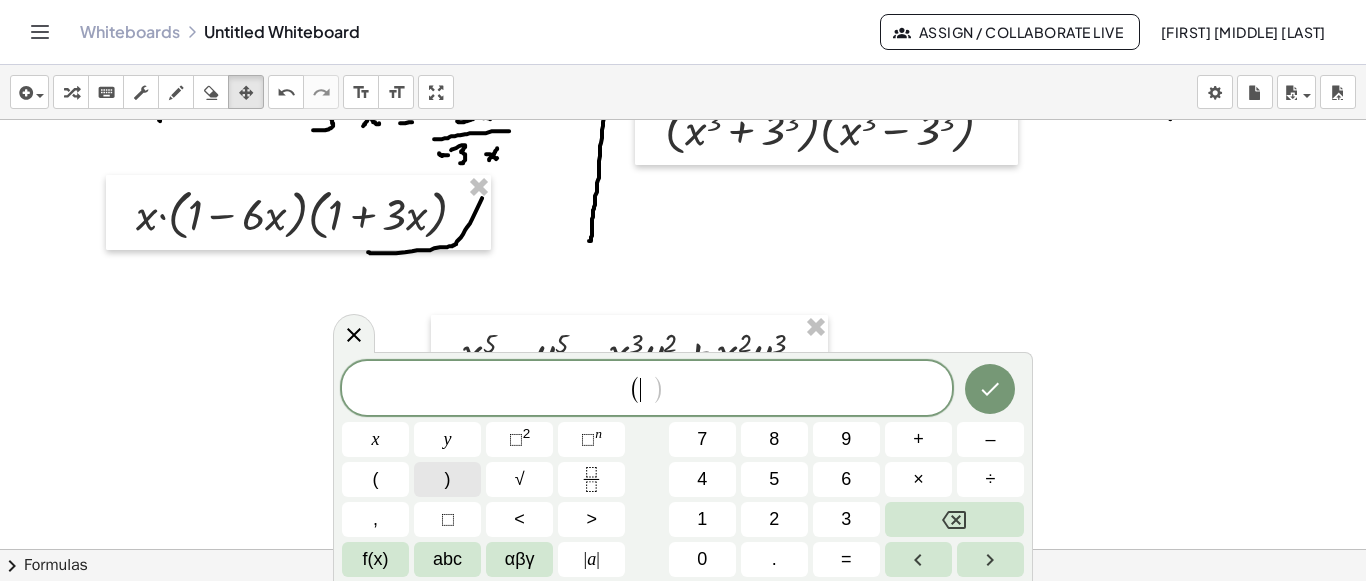 click on ")" at bounding box center (448, 479) 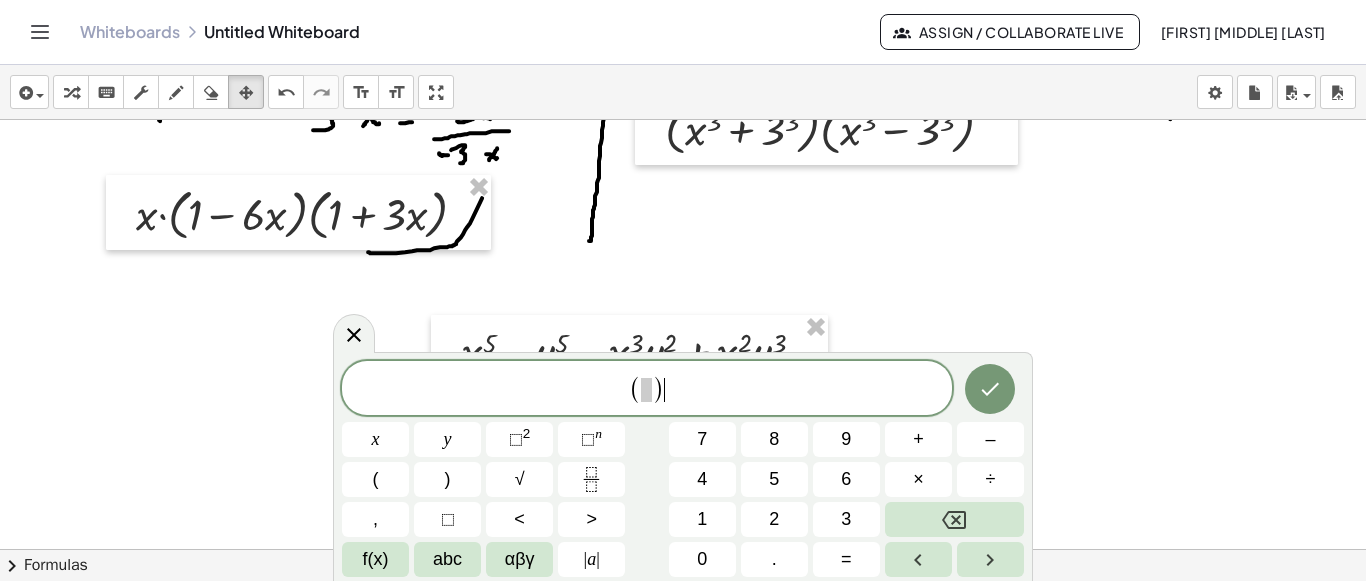 click at bounding box center [646, 390] 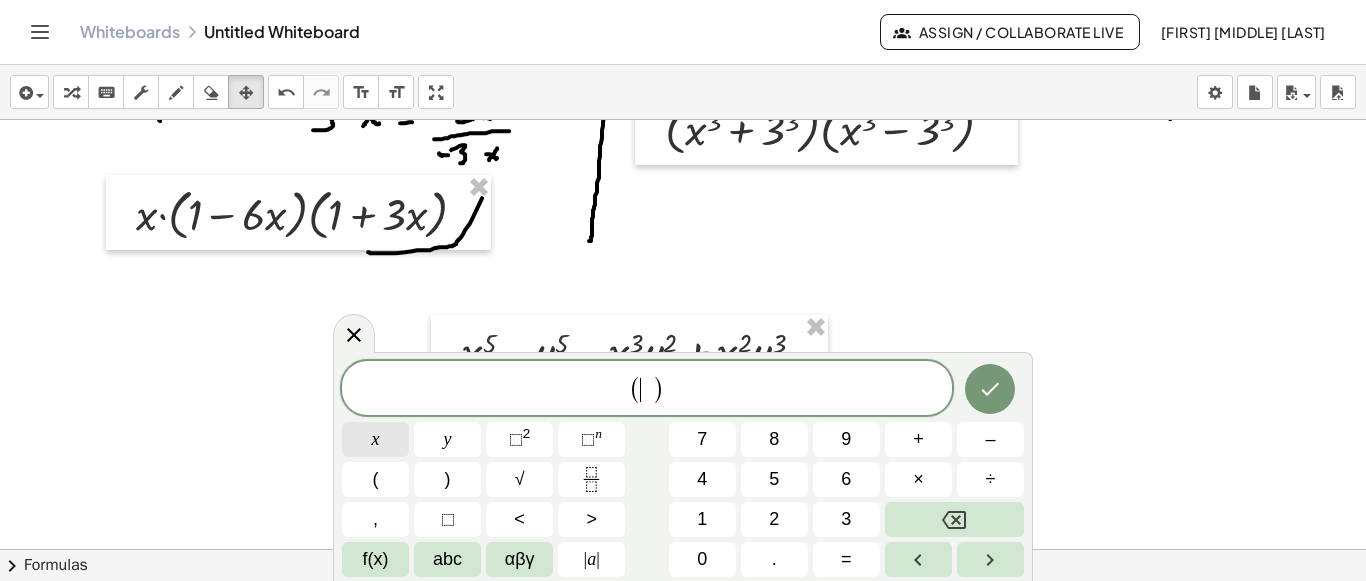 click on "x" at bounding box center [375, 439] 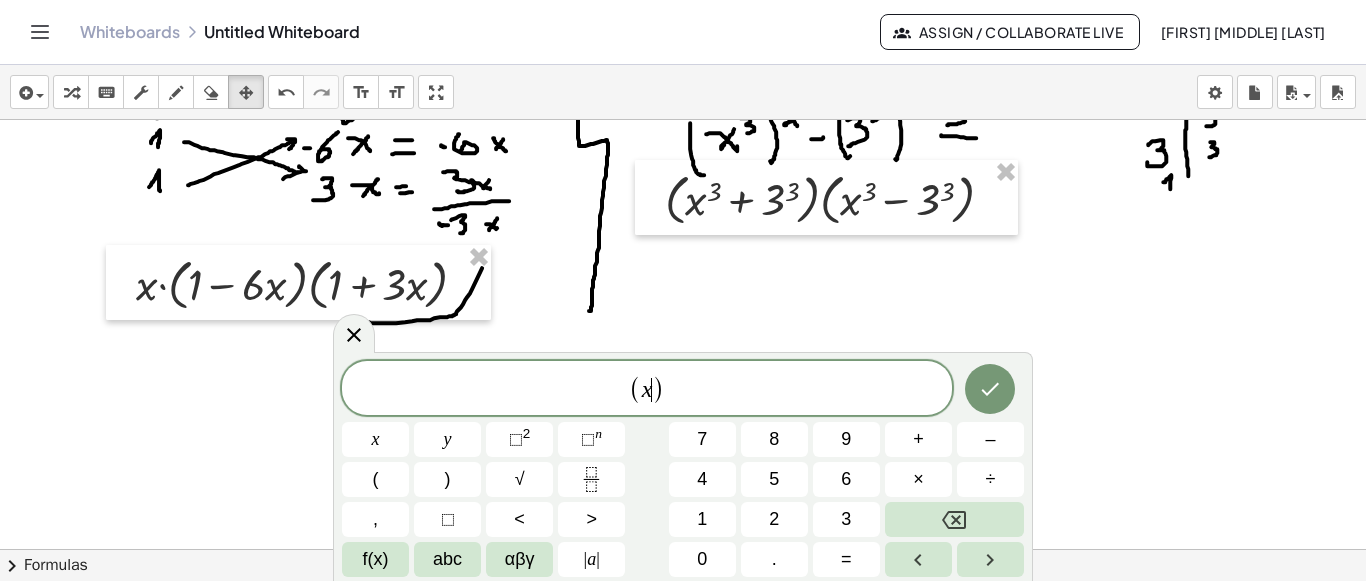 scroll, scrollTop: 3314, scrollLeft: 0, axis: vertical 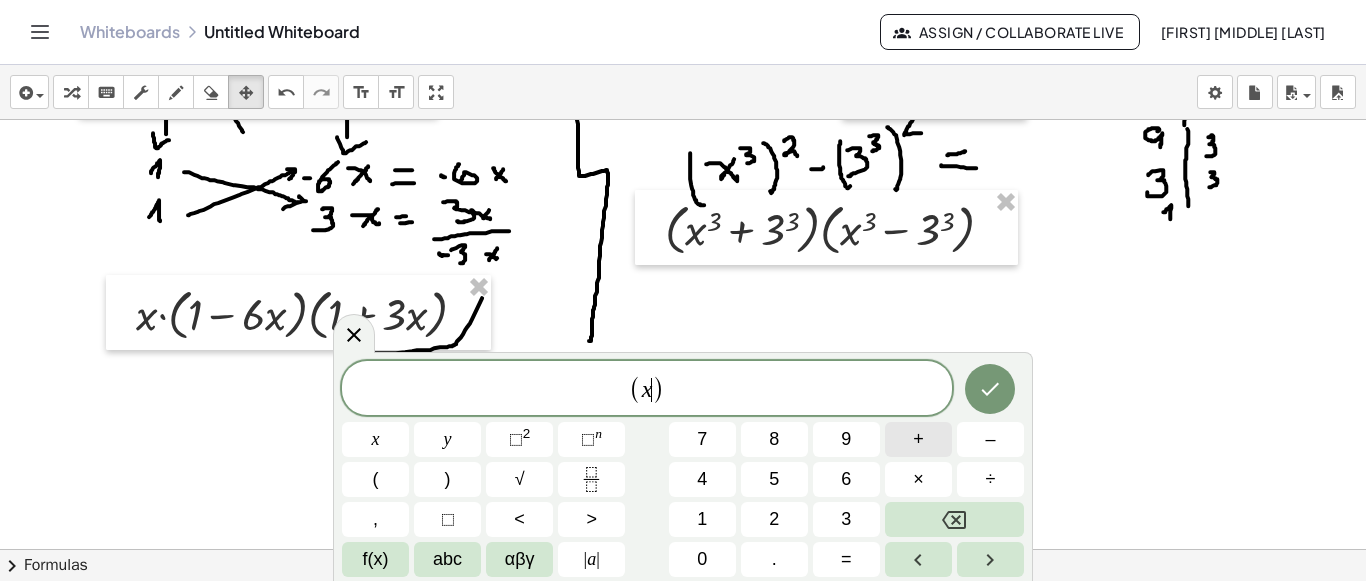 click on "+" at bounding box center [918, 439] 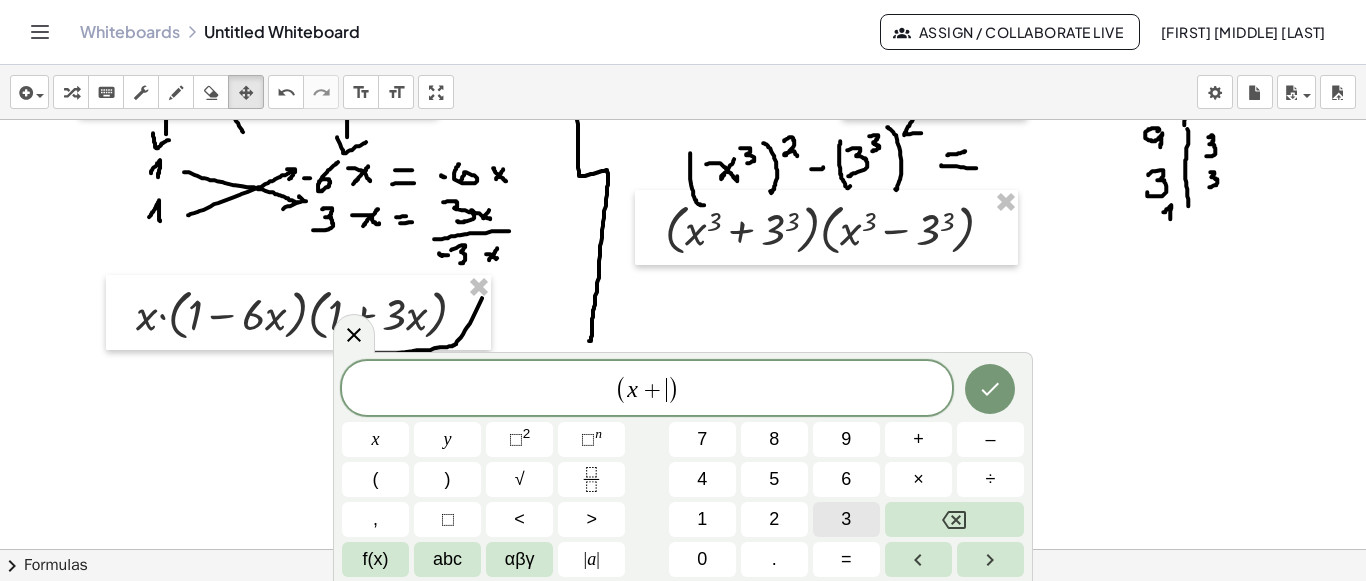 click on "3" at bounding box center [846, 519] 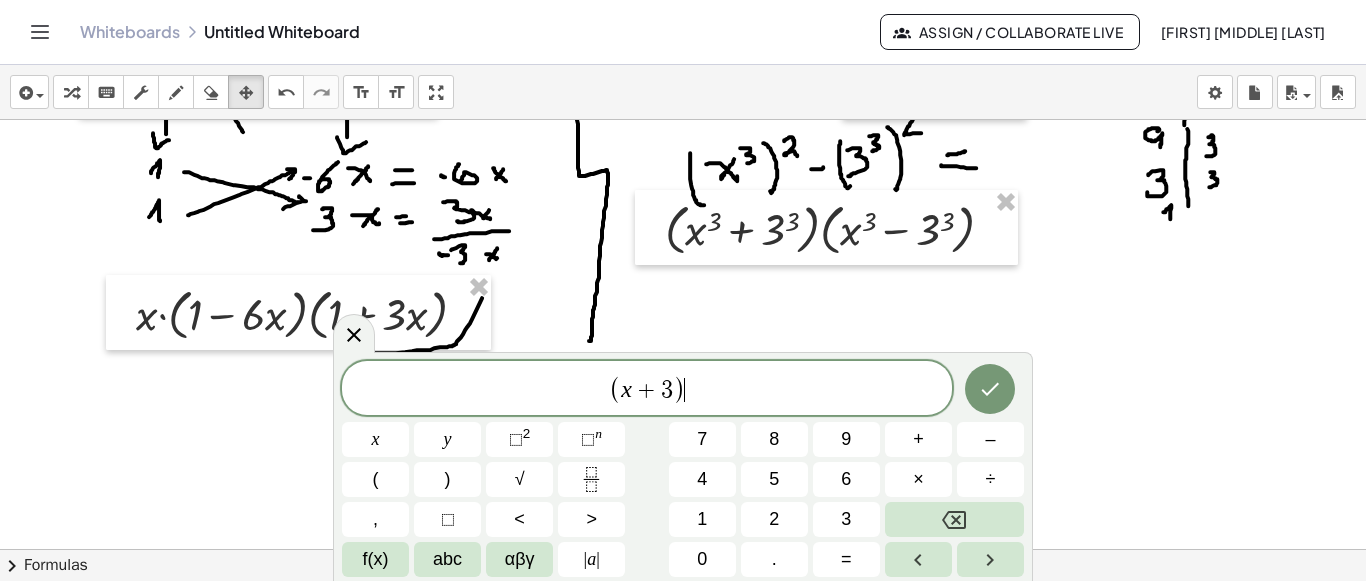 click on "( x + 3 ) ​" at bounding box center (647, 389) 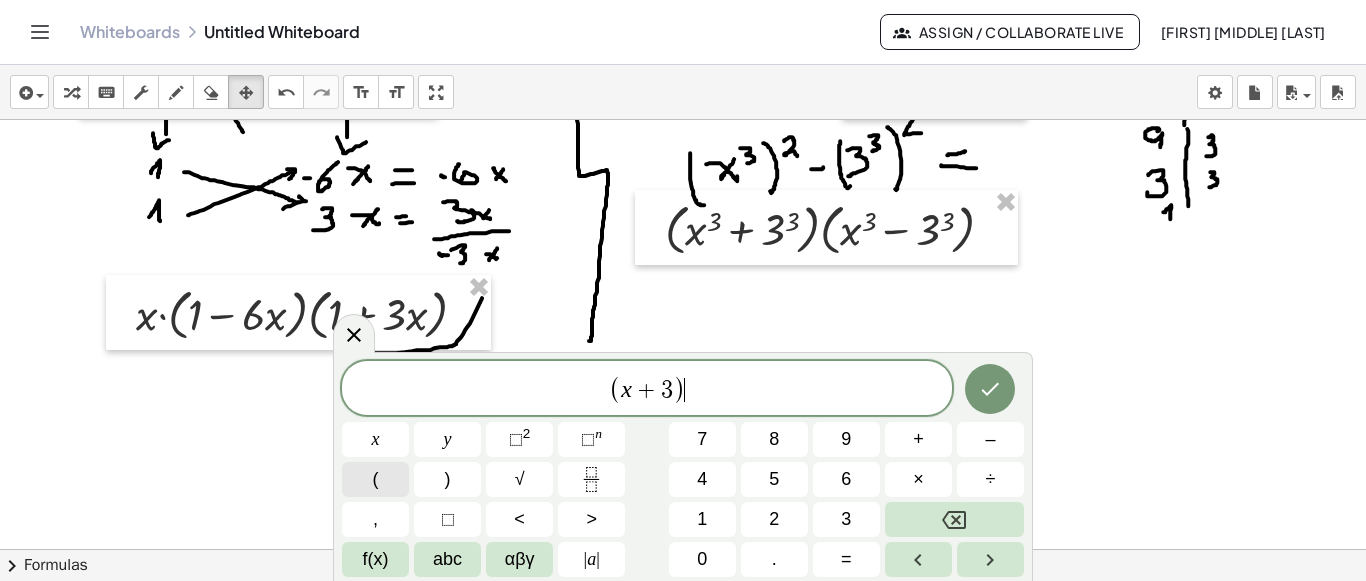 click on "(" at bounding box center (376, 479) 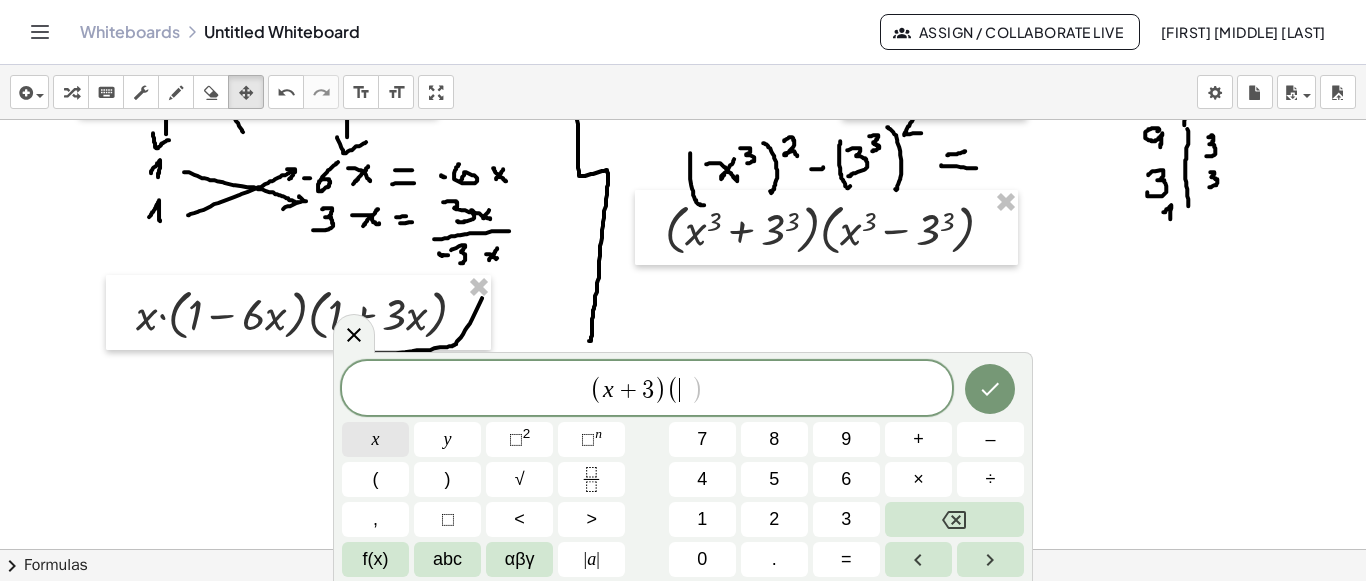click on "x" at bounding box center (375, 439) 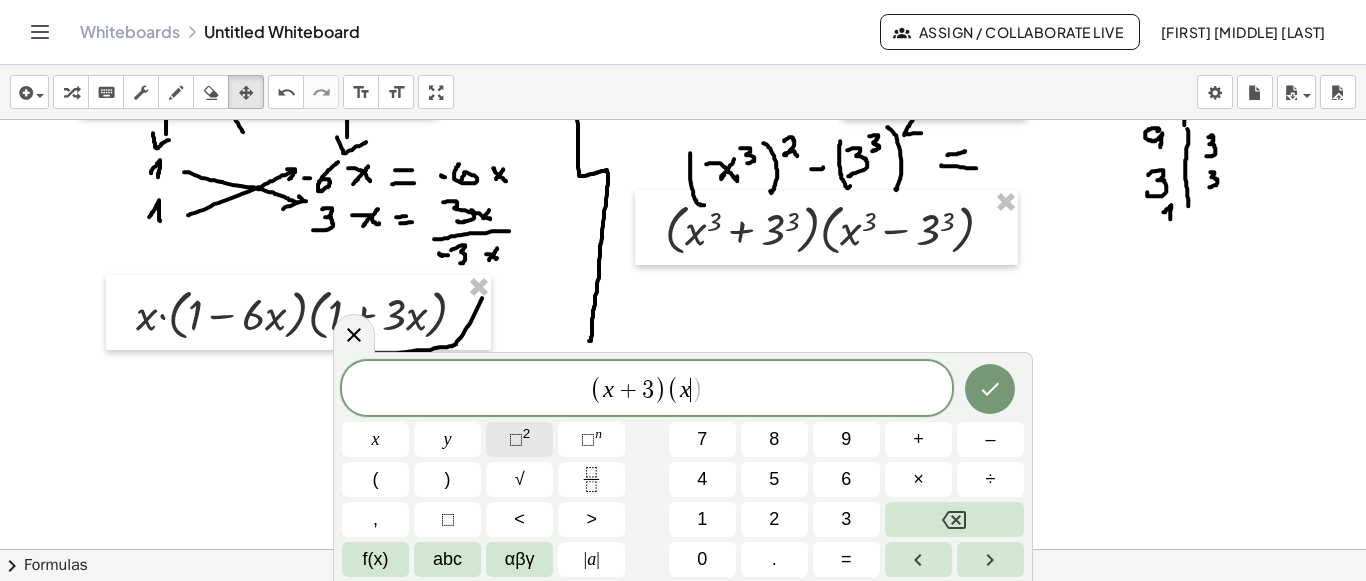 click on "⬚" at bounding box center [516, 439] 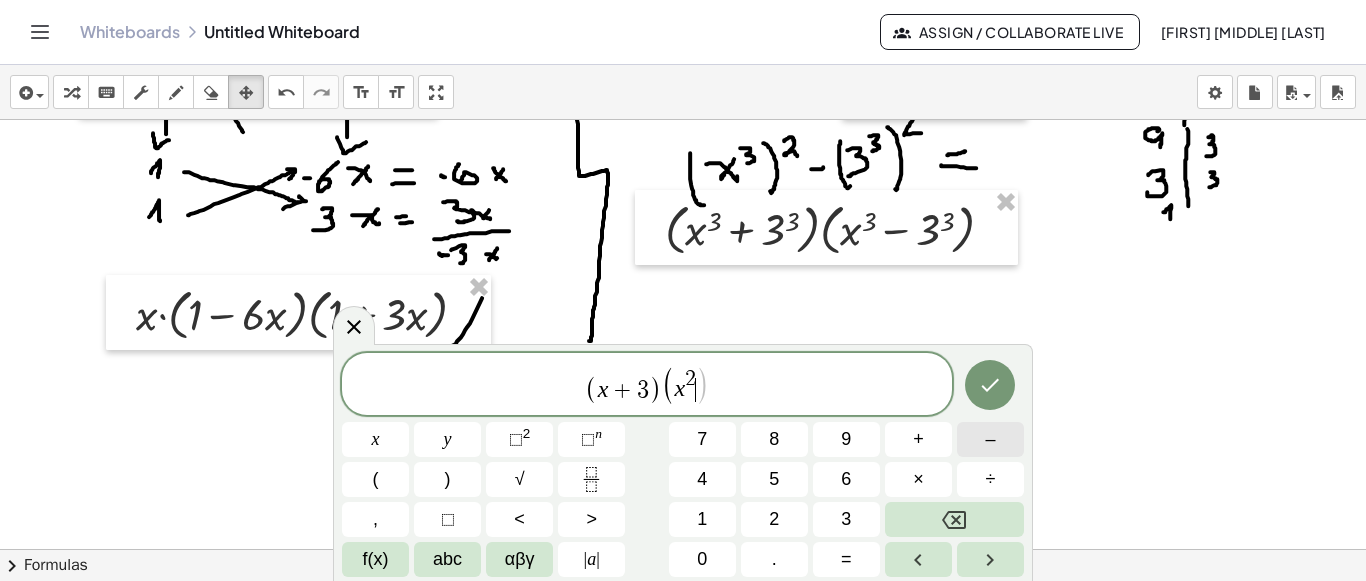 click on "–" at bounding box center [990, 439] 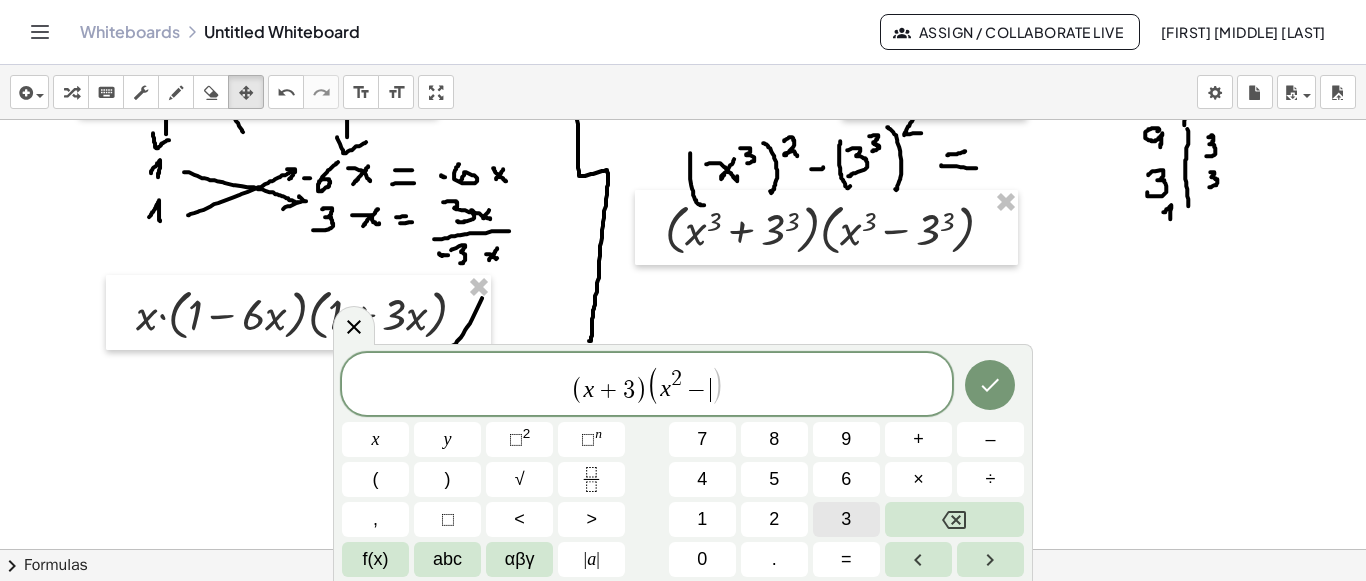 click on "3" at bounding box center [846, 519] 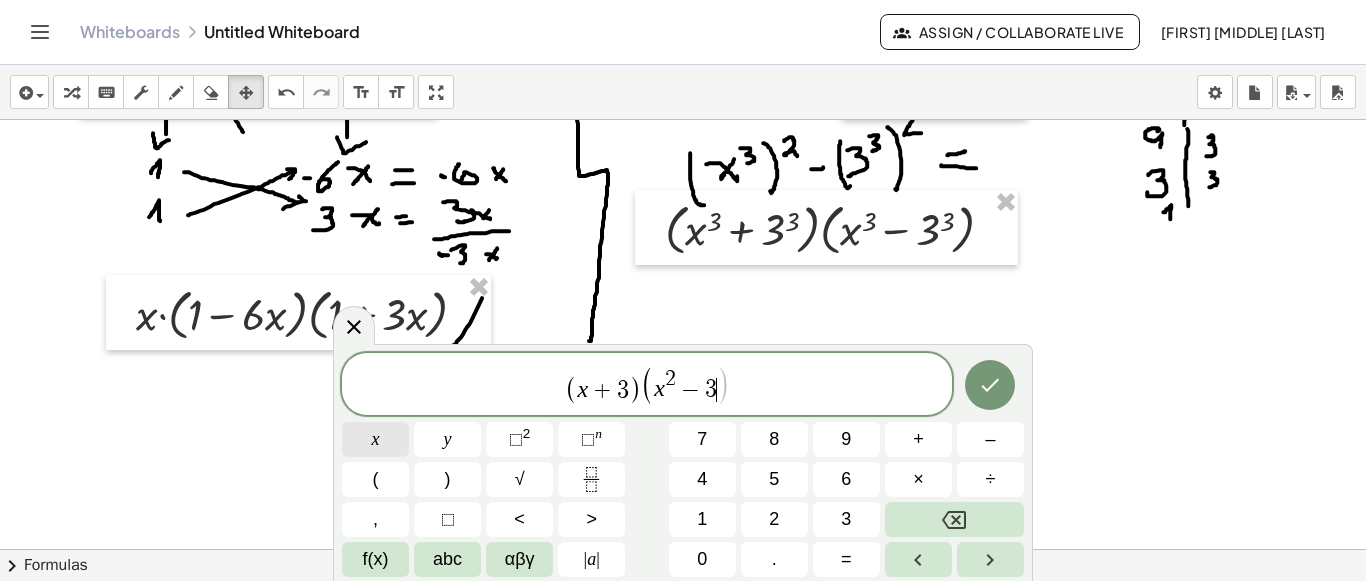 click on "x" at bounding box center (375, 439) 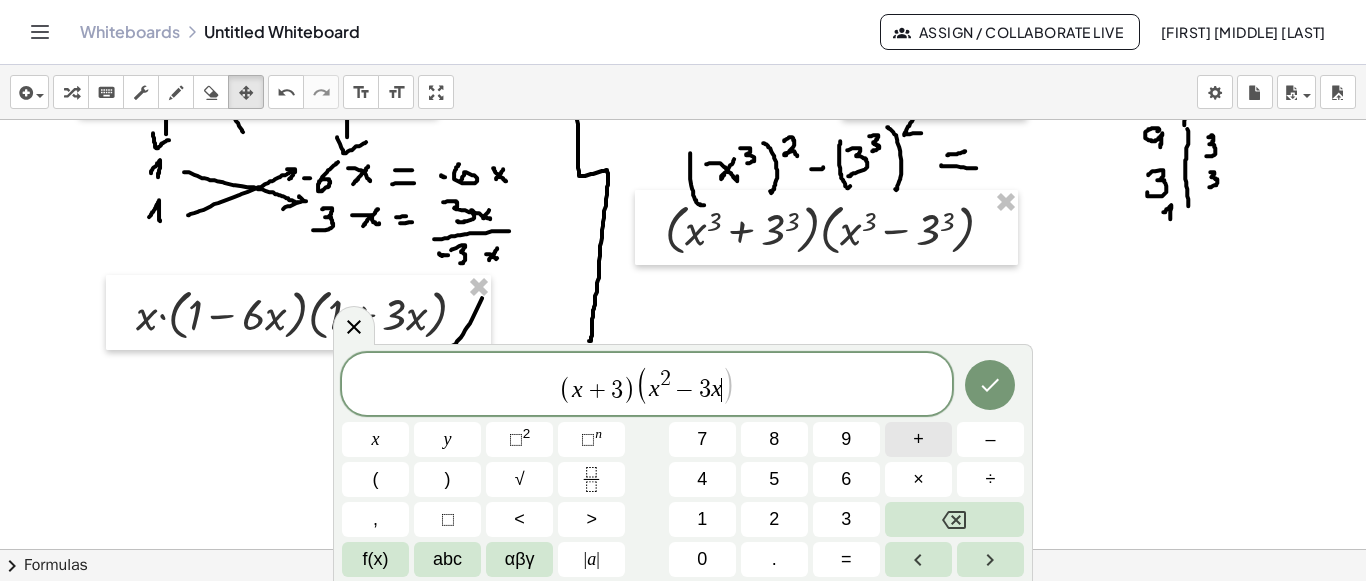 click on "+" at bounding box center [918, 439] 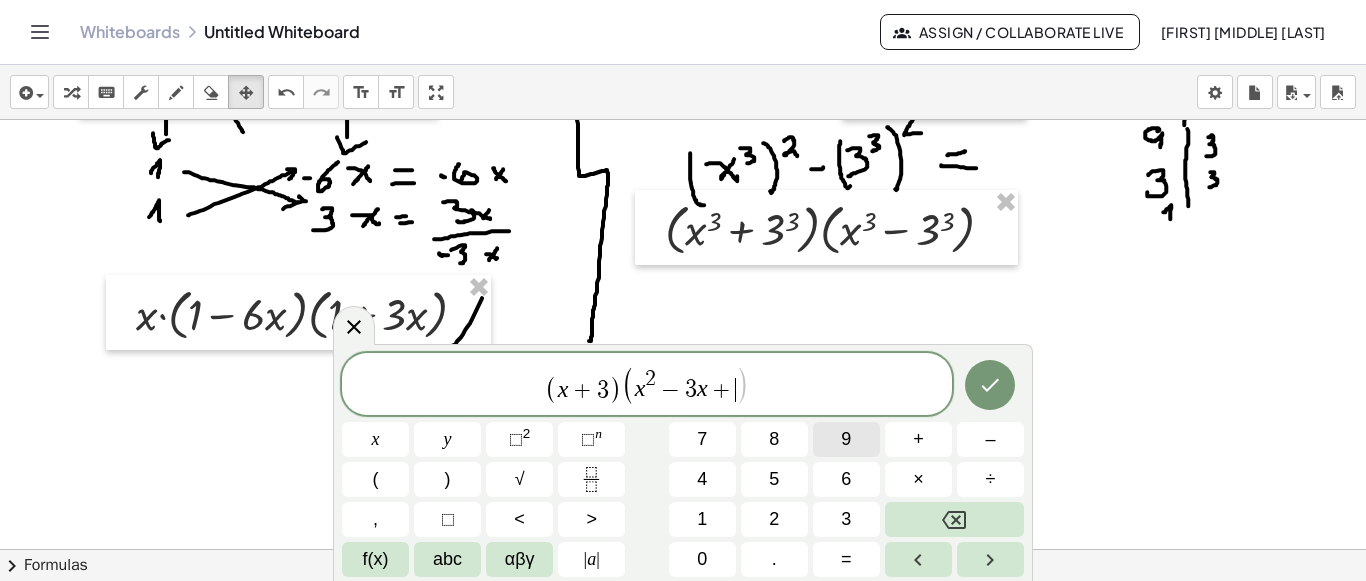 click on "9" at bounding box center (846, 439) 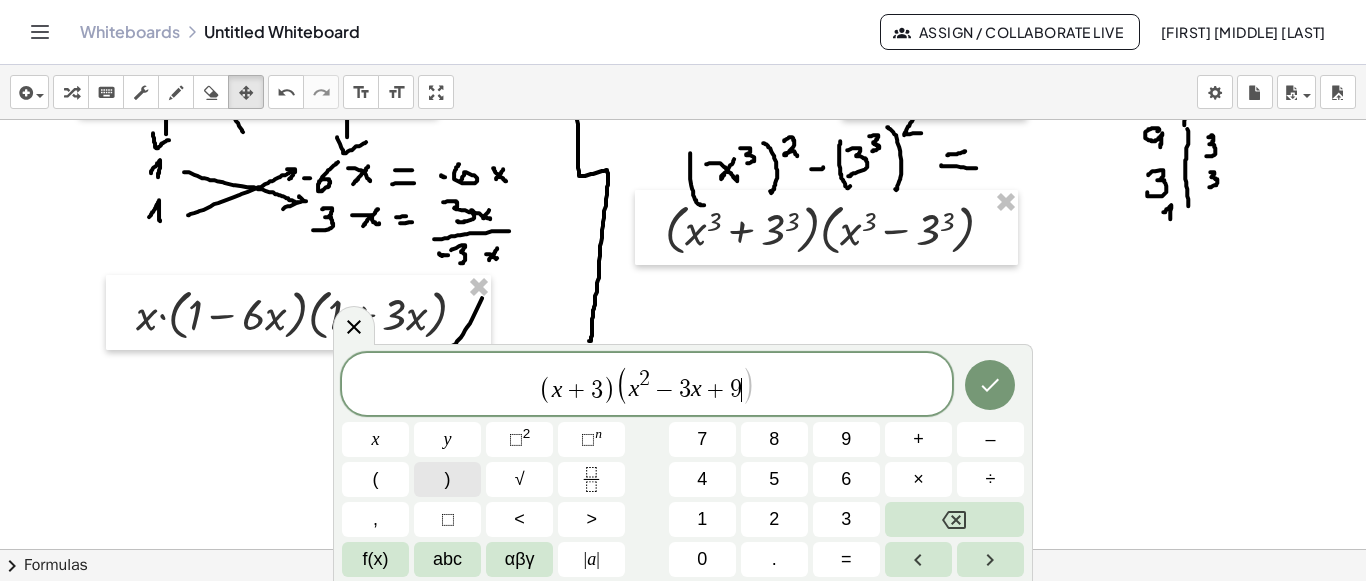 click on ")" at bounding box center (447, 479) 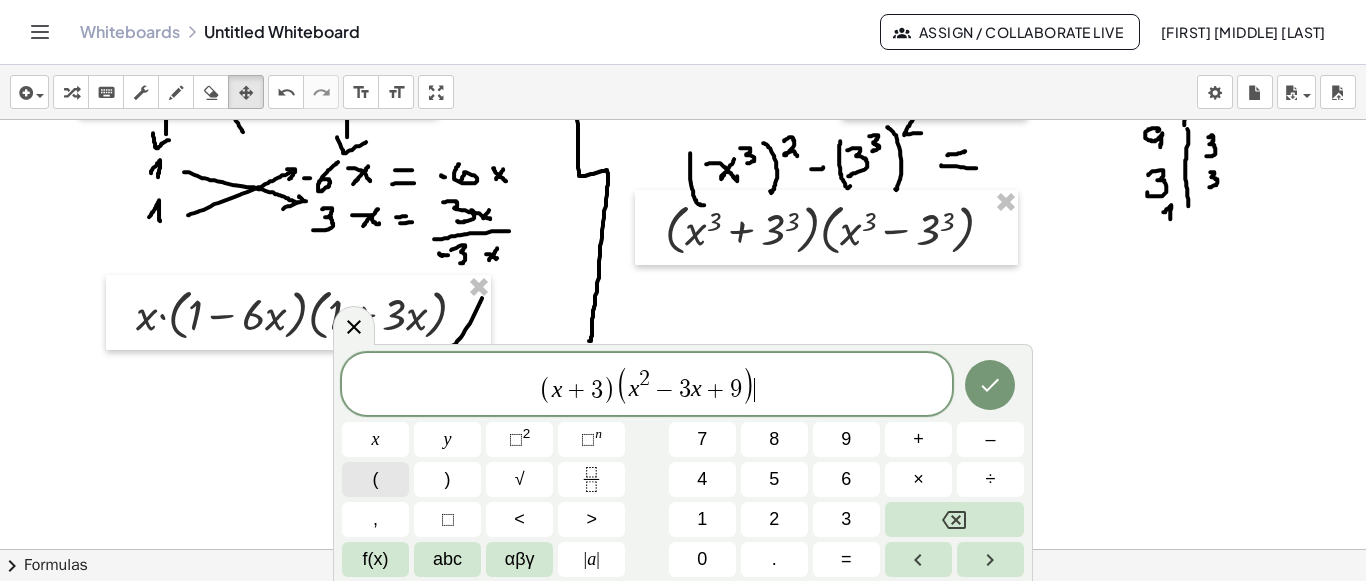 click on "(" at bounding box center (375, 479) 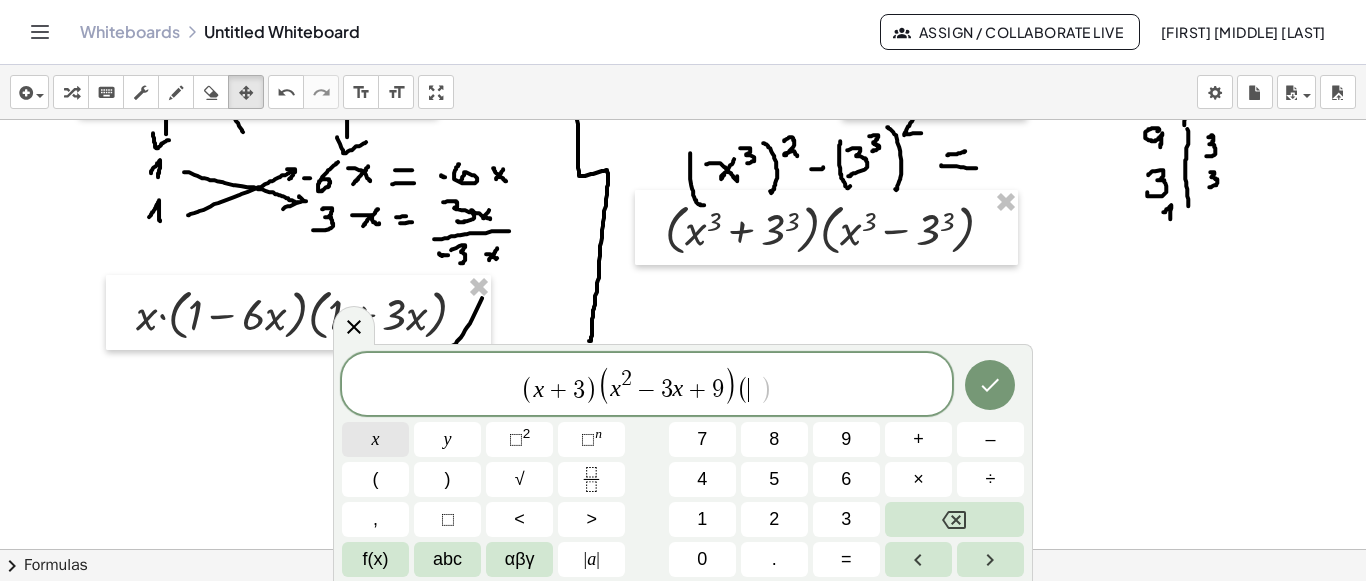 click on "x" at bounding box center [375, 439] 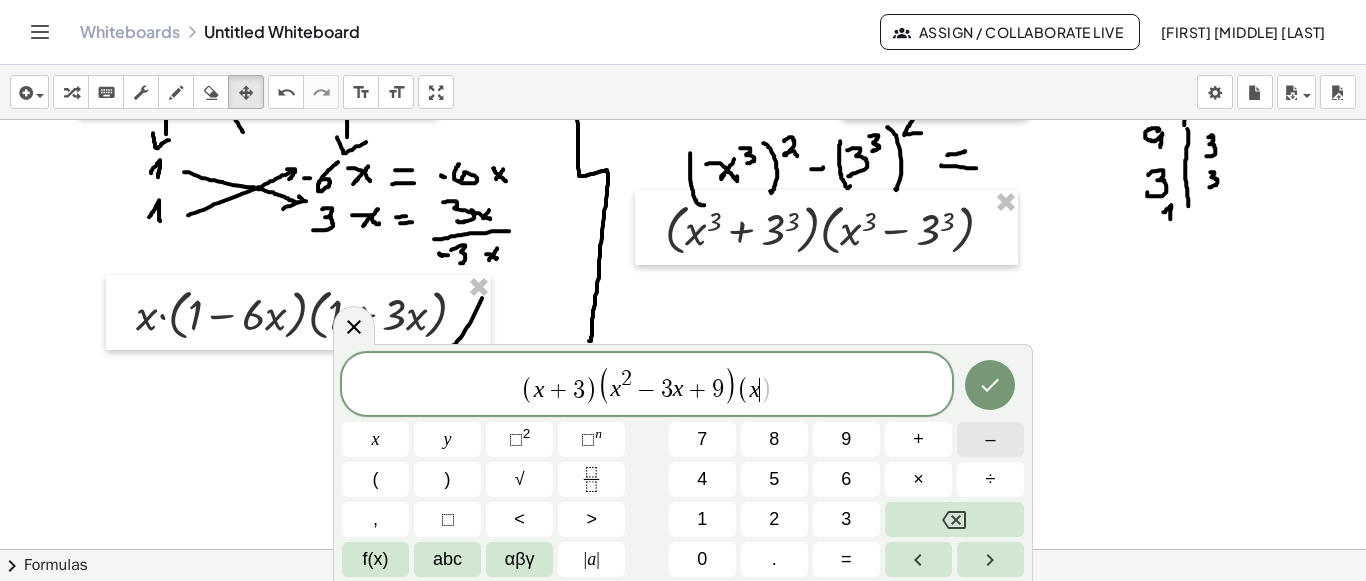 click on "–" at bounding box center [990, 439] 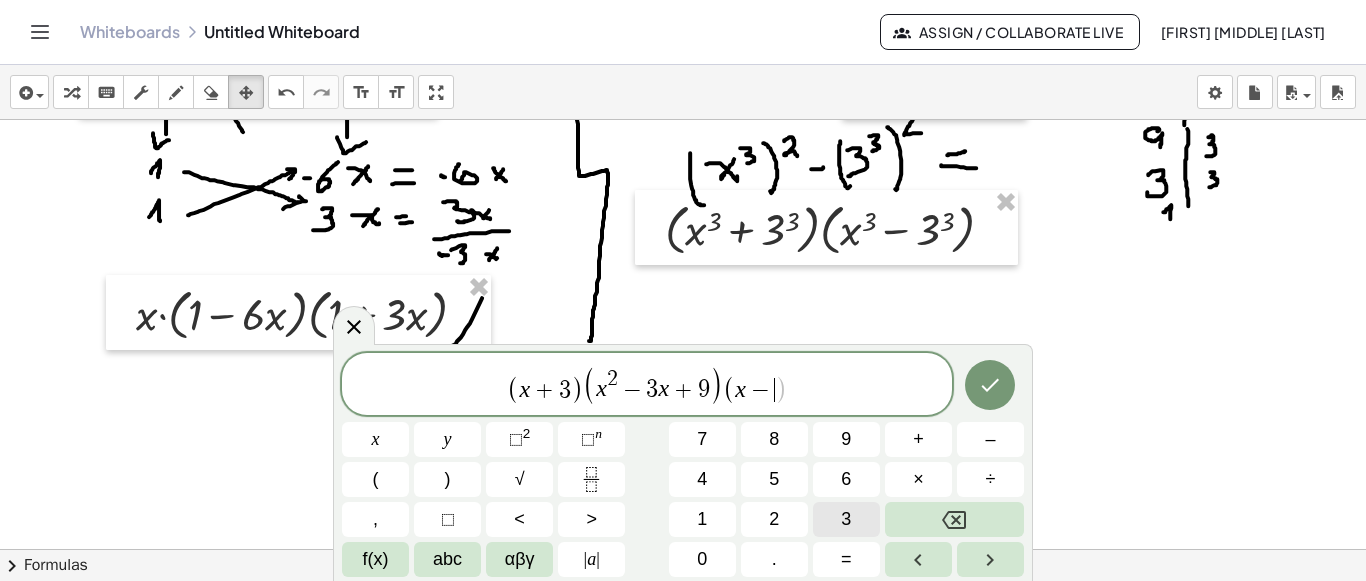 click on "3" at bounding box center (846, 519) 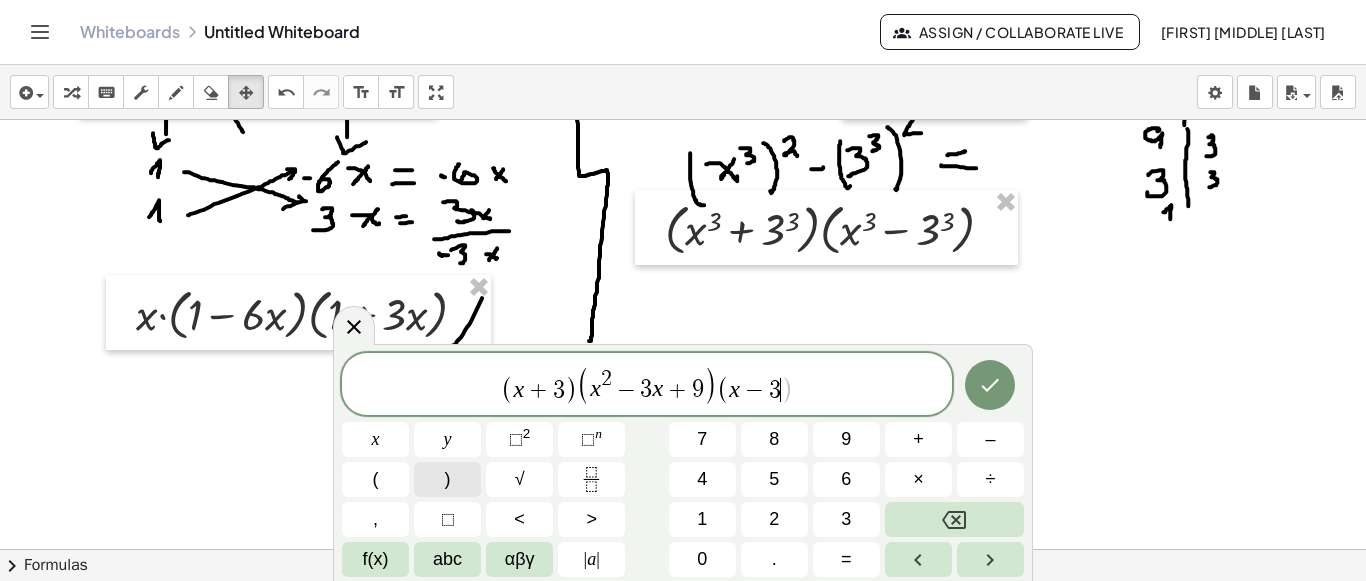 click on ")" at bounding box center [447, 479] 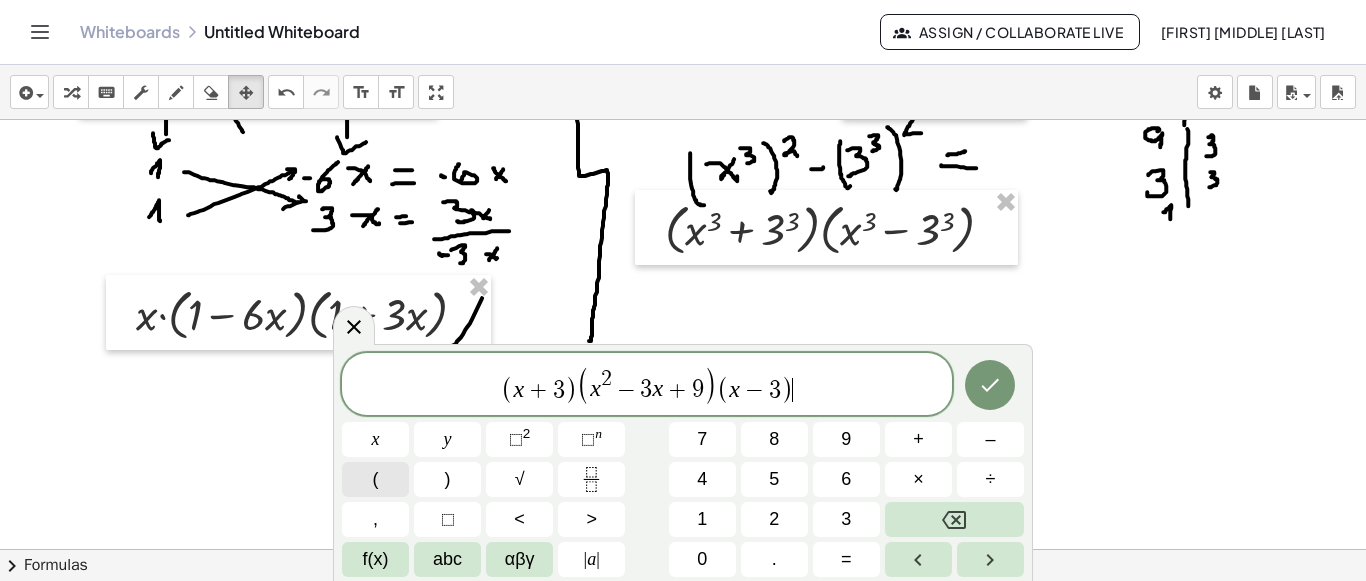 click on "(" at bounding box center [375, 479] 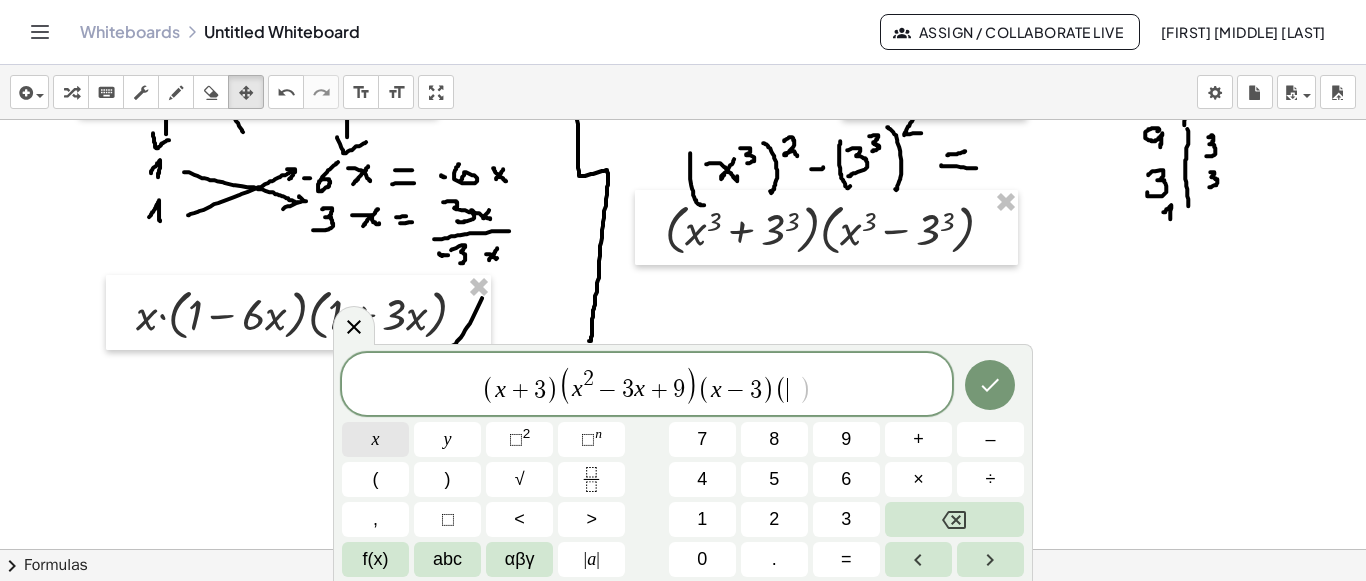 click on "x" at bounding box center [375, 439] 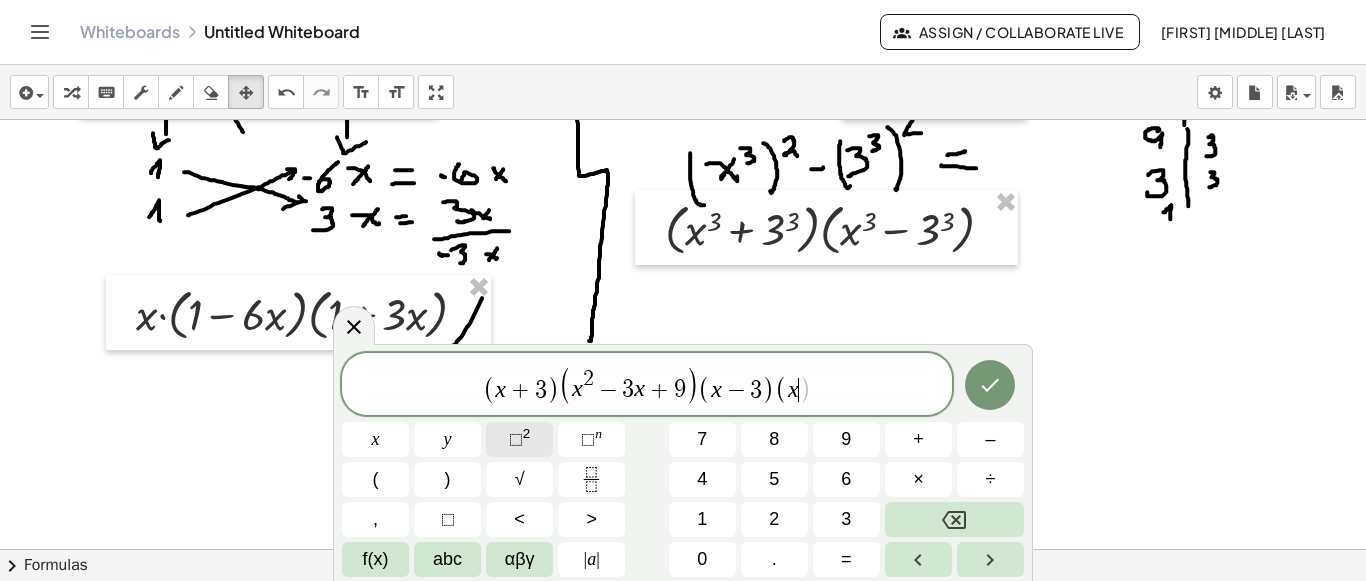 click on "2" at bounding box center [527, 433] 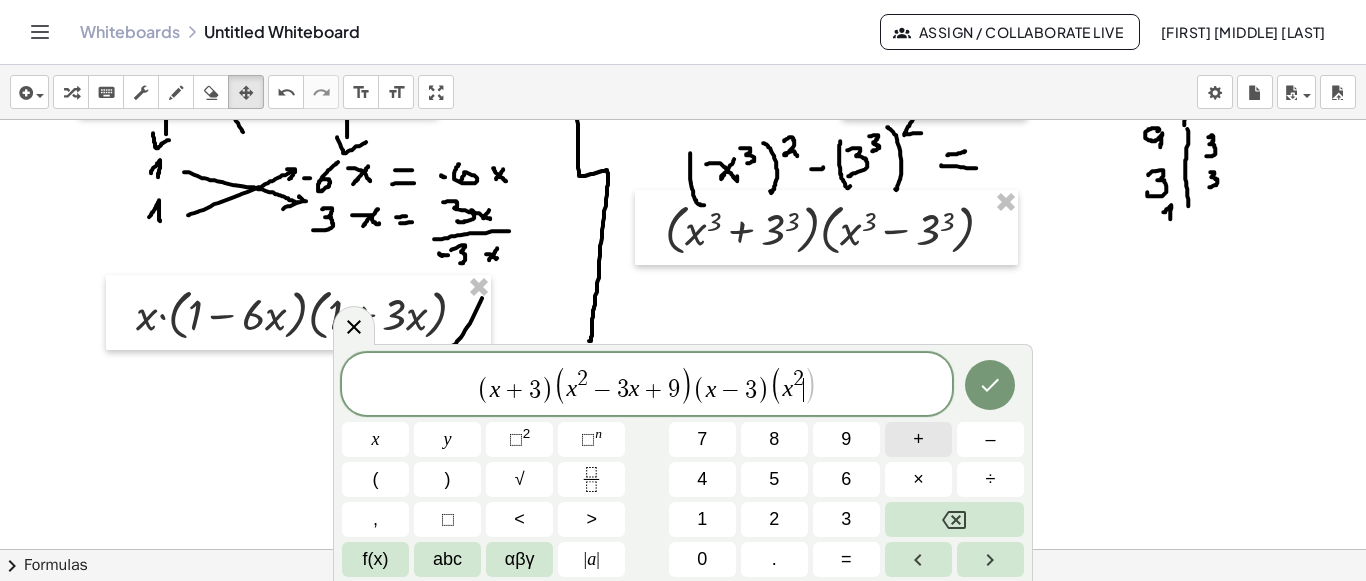 click on "+" at bounding box center [918, 439] 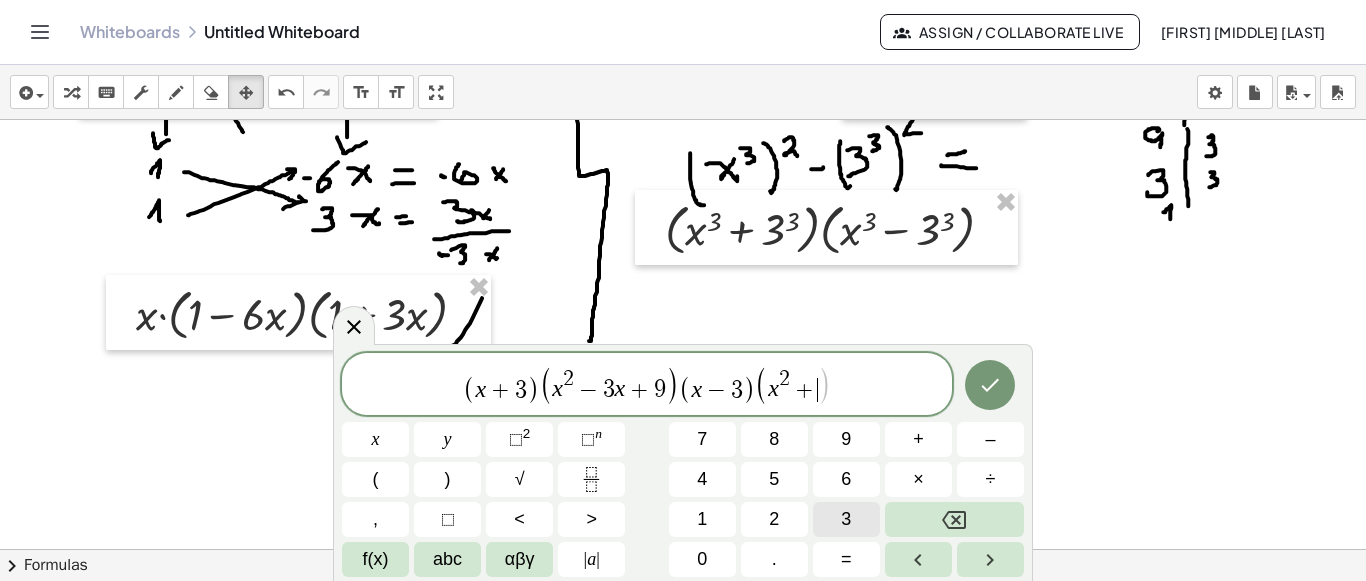click on "3" at bounding box center (846, 519) 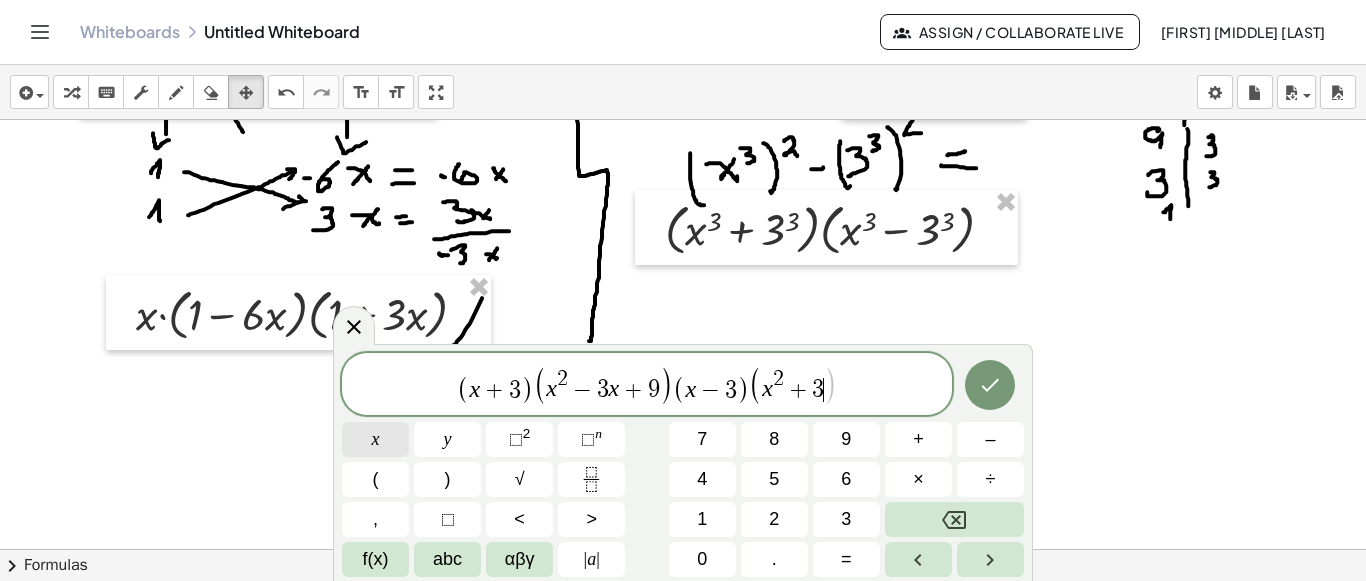 click on "x" at bounding box center [375, 439] 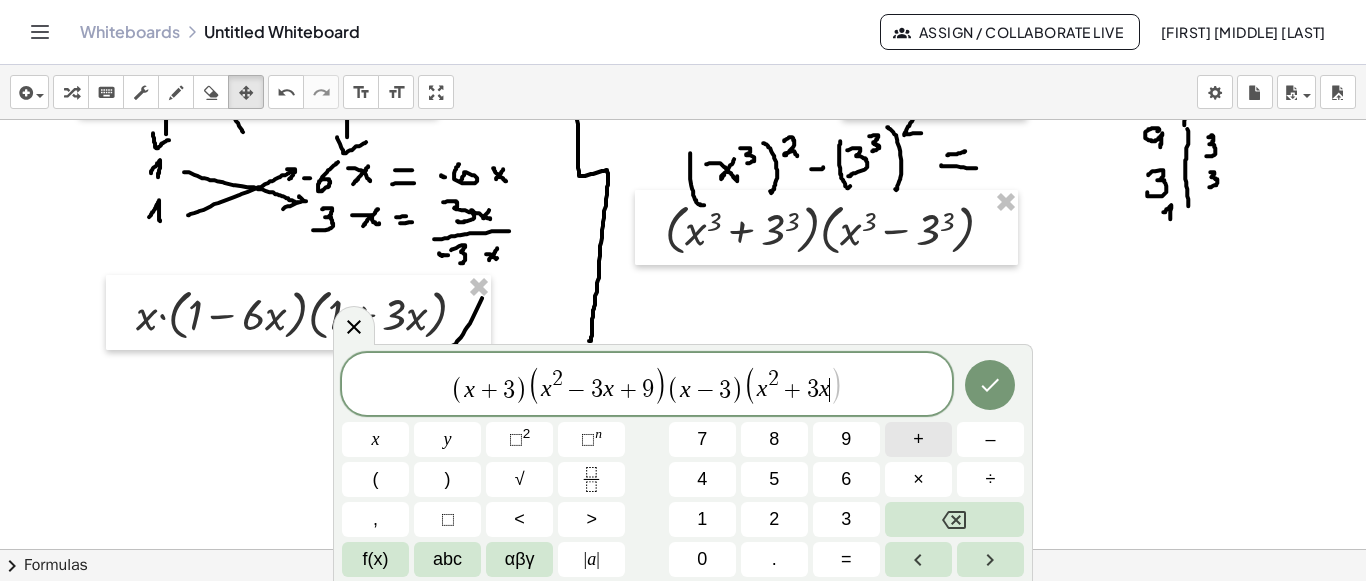 click on "+" at bounding box center (918, 439) 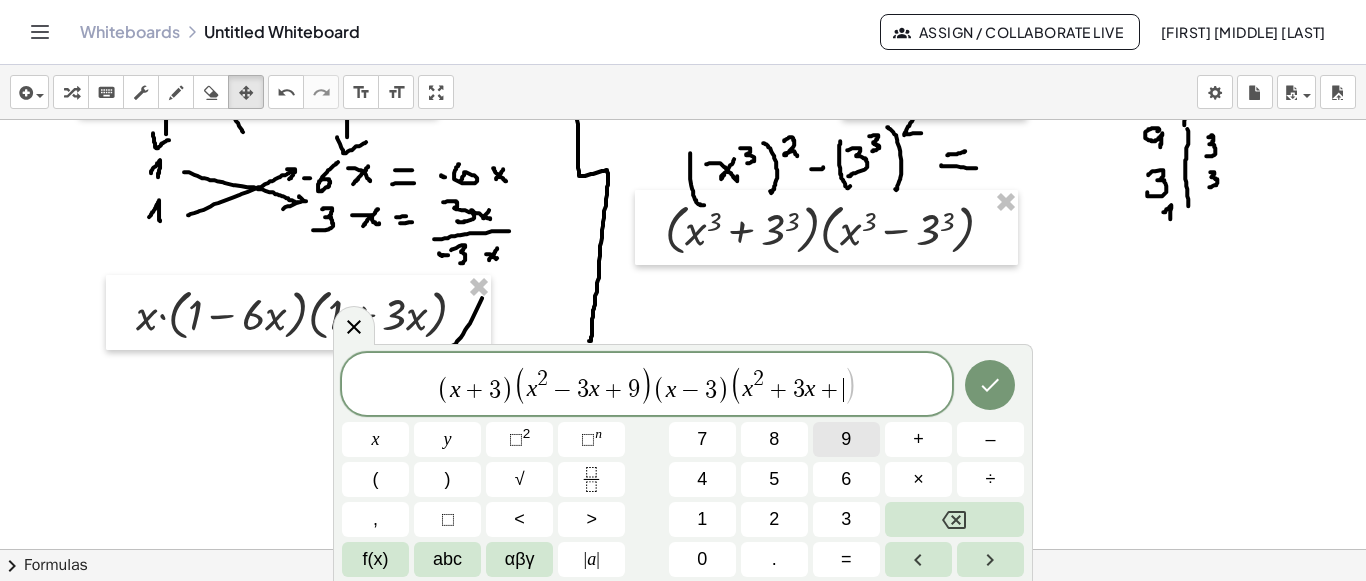 click on "9" at bounding box center (846, 439) 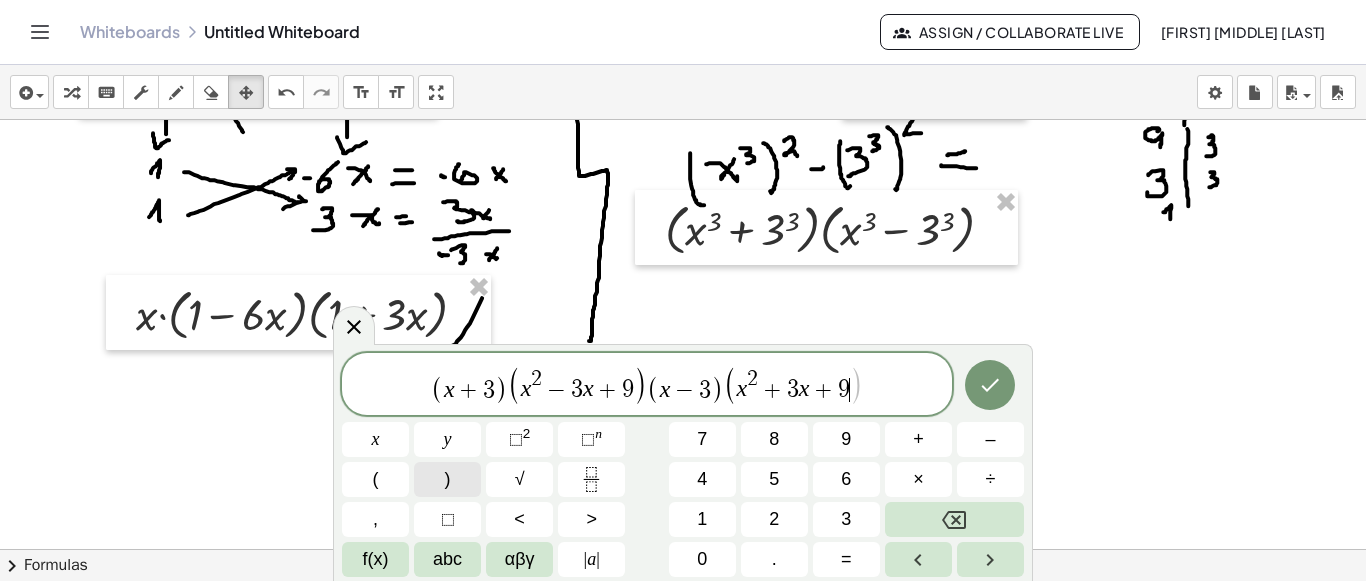 click on ")" at bounding box center (448, 479) 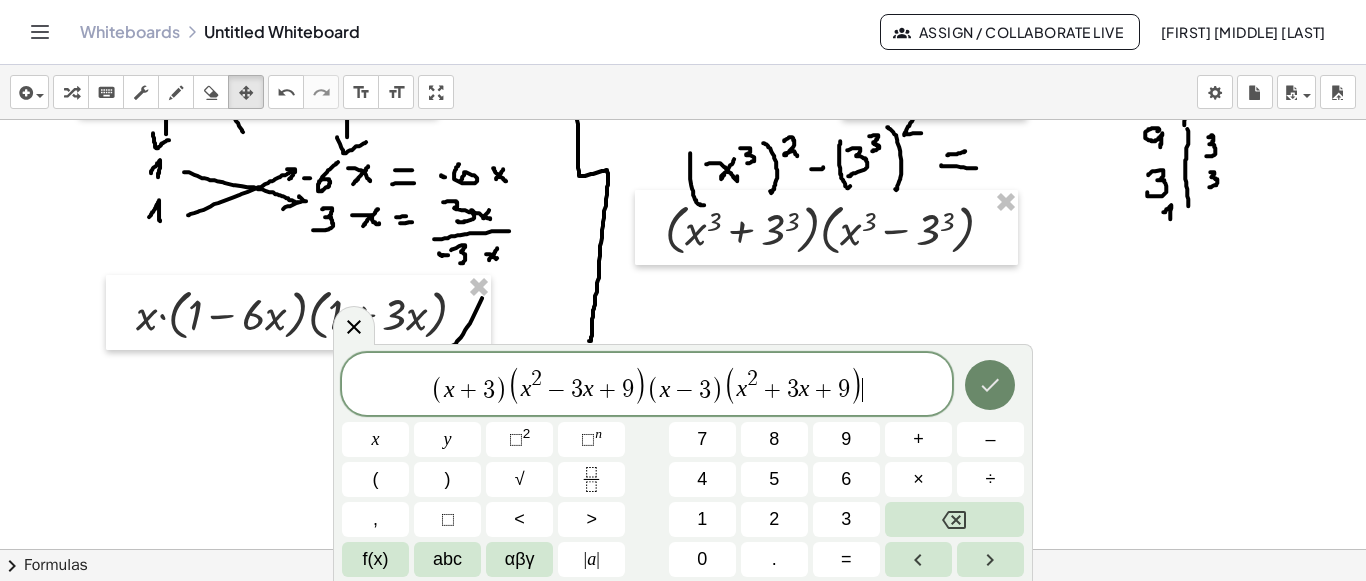 click 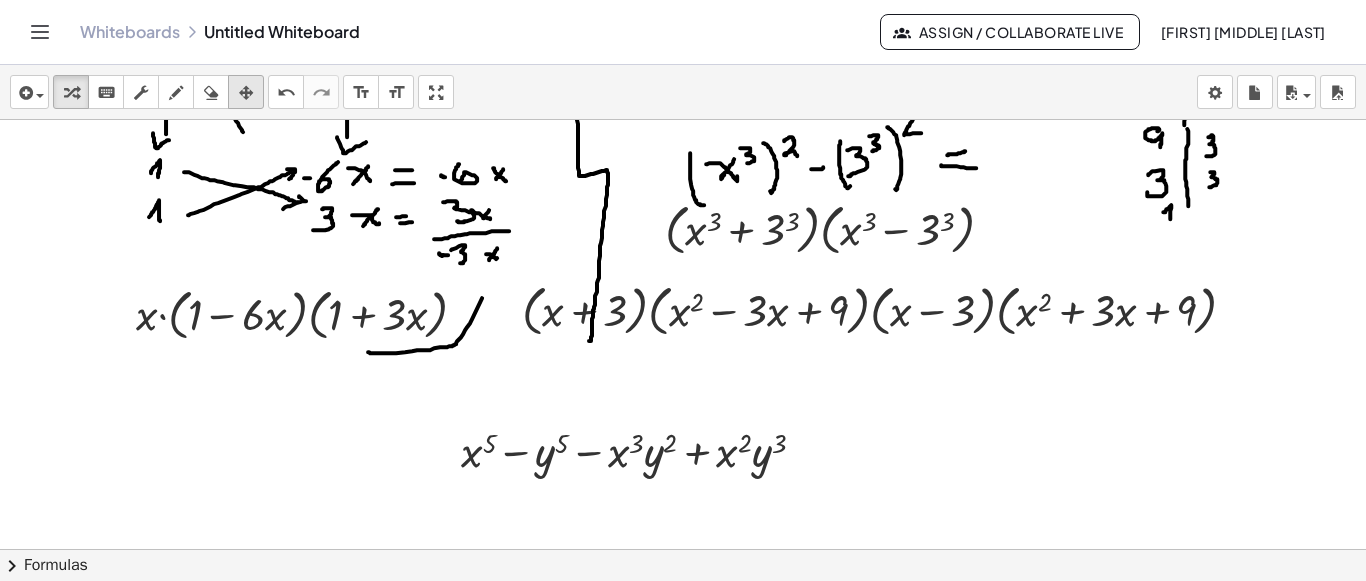 click at bounding box center (246, 93) 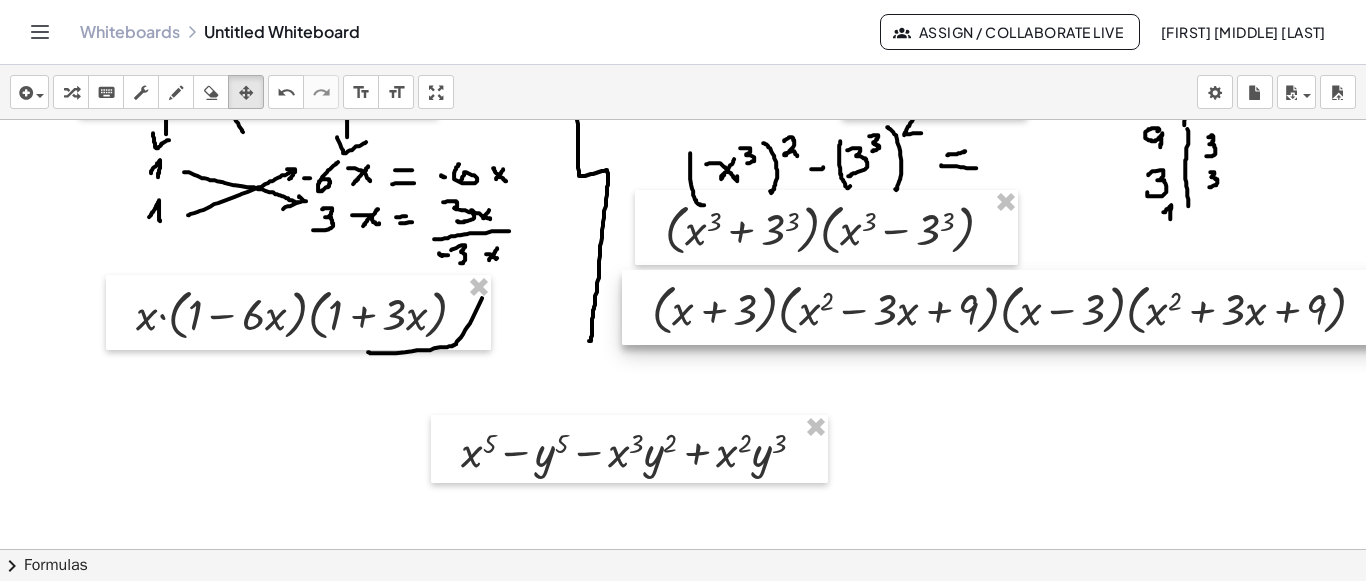 drag, startPoint x: 854, startPoint y: 312, endPoint x: 984, endPoint y: 311, distance: 130.00385 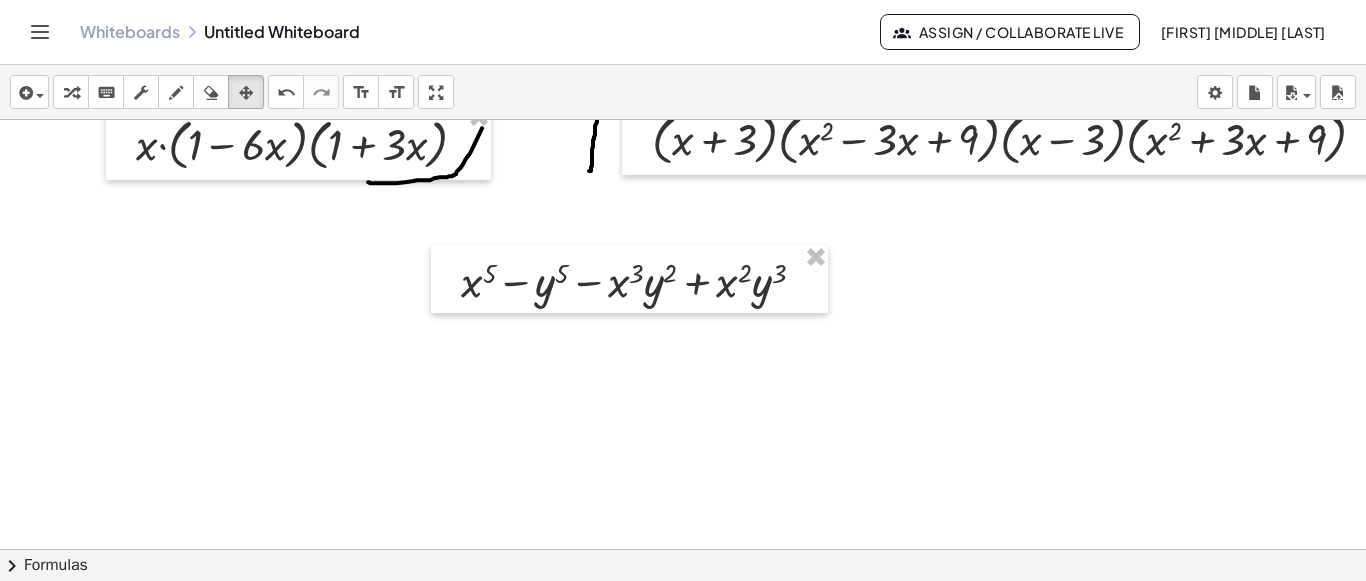 scroll, scrollTop: 3514, scrollLeft: 0, axis: vertical 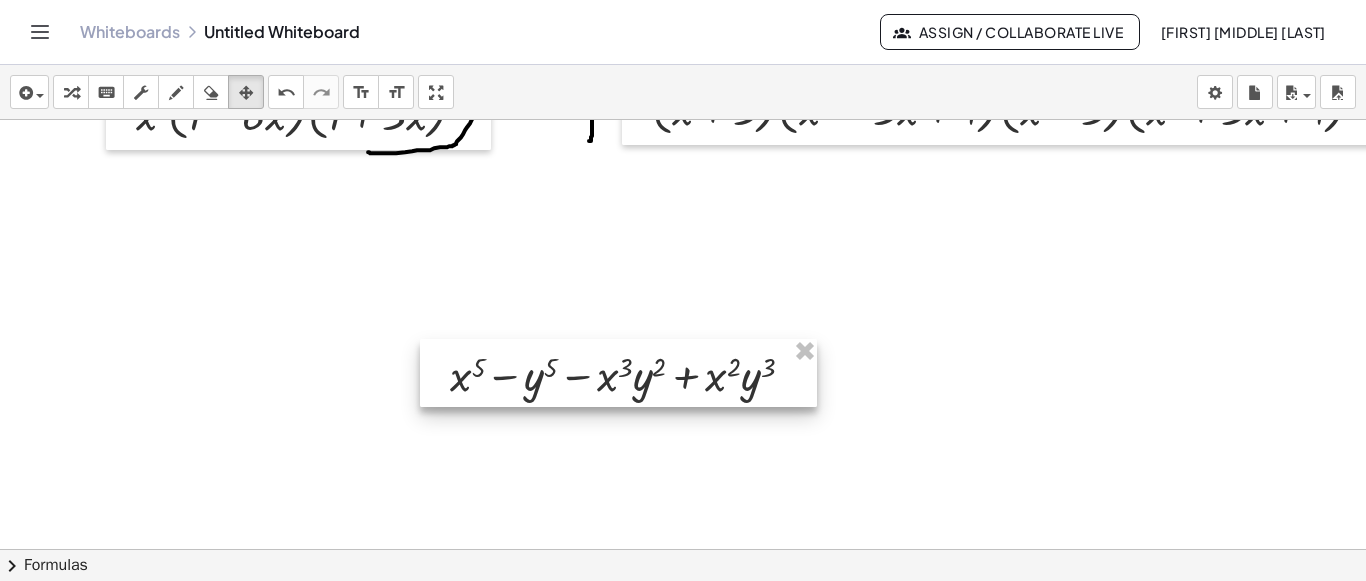 drag, startPoint x: 736, startPoint y: 273, endPoint x: 725, endPoint y: 396, distance: 123.49089 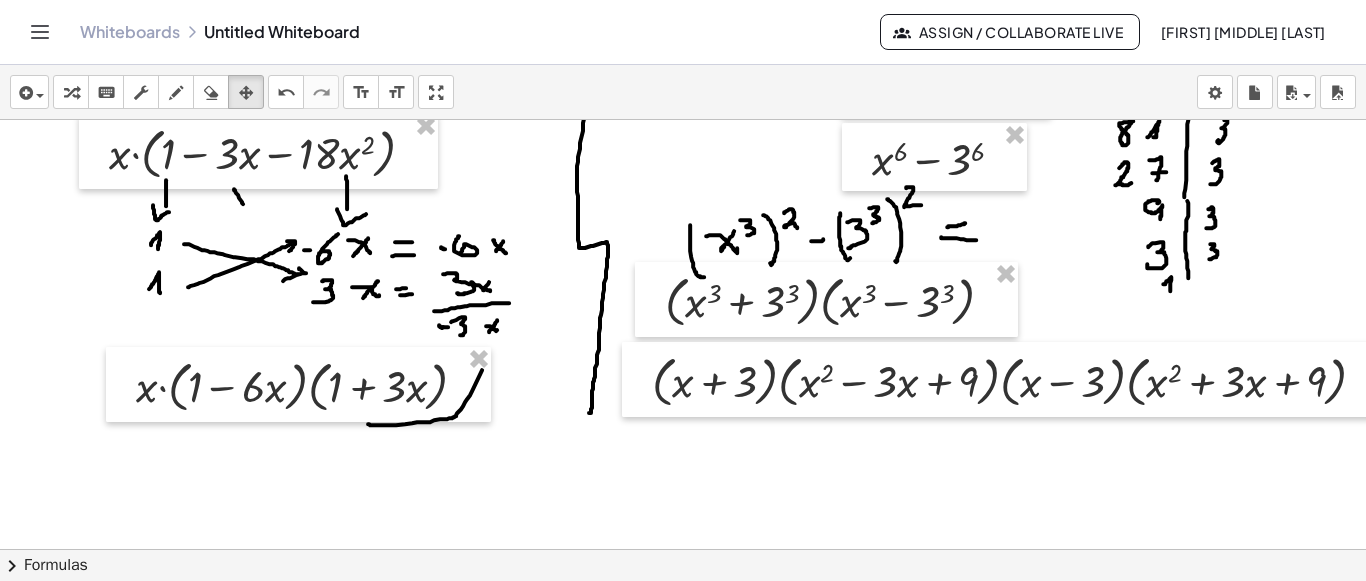scroll, scrollTop: 3214, scrollLeft: 0, axis: vertical 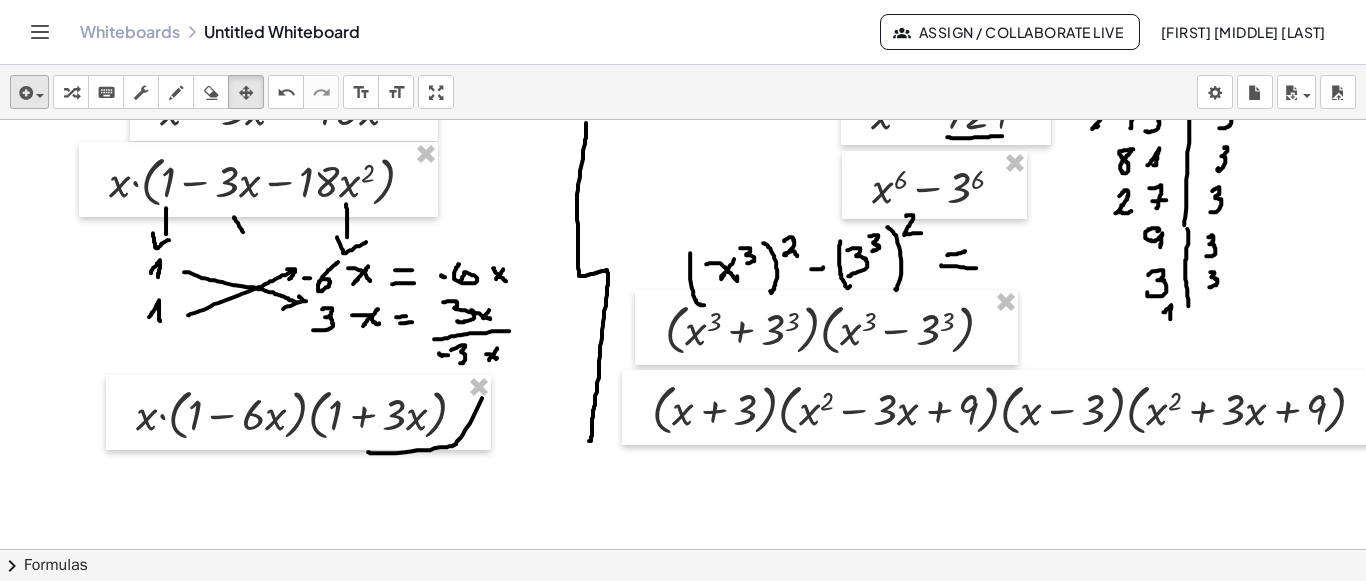 drag, startPoint x: 8, startPoint y: 106, endPoint x: 19, endPoint y: 91, distance: 18.601076 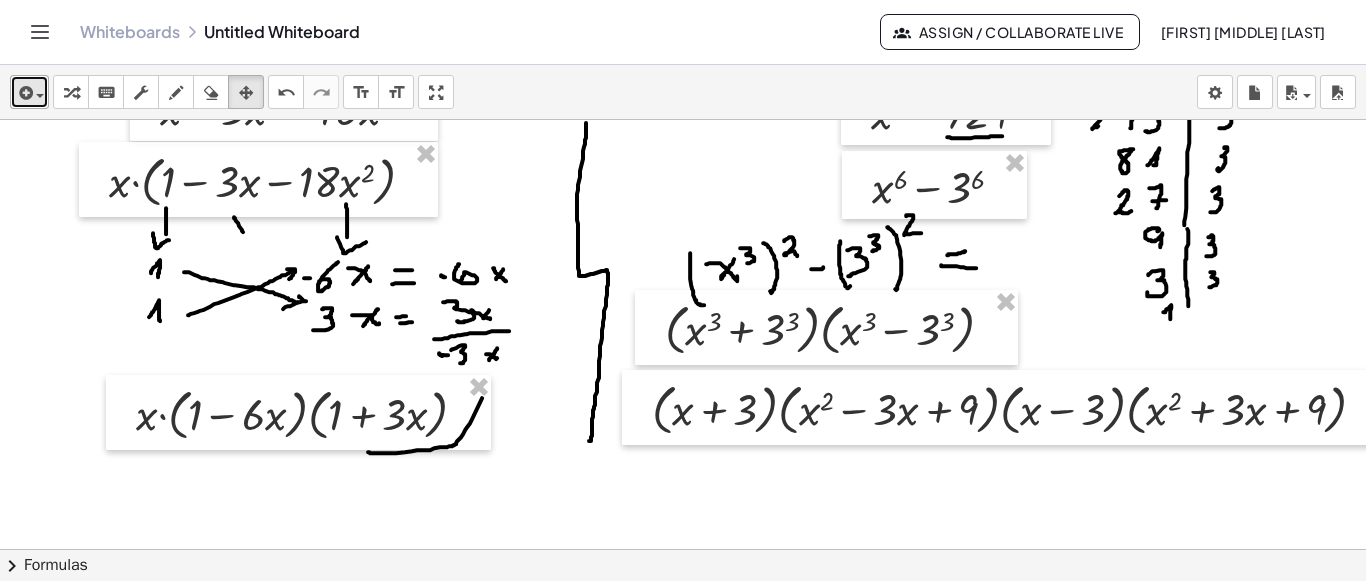 click at bounding box center [24, 93] 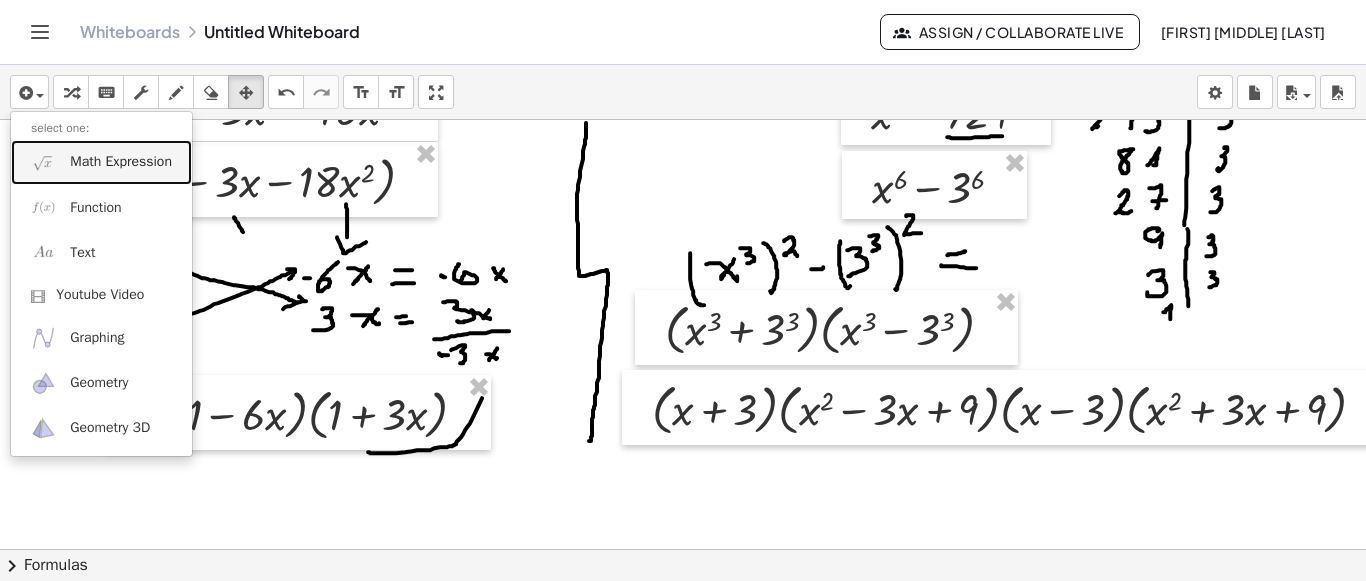 click on "Math Expression" at bounding box center [121, 162] 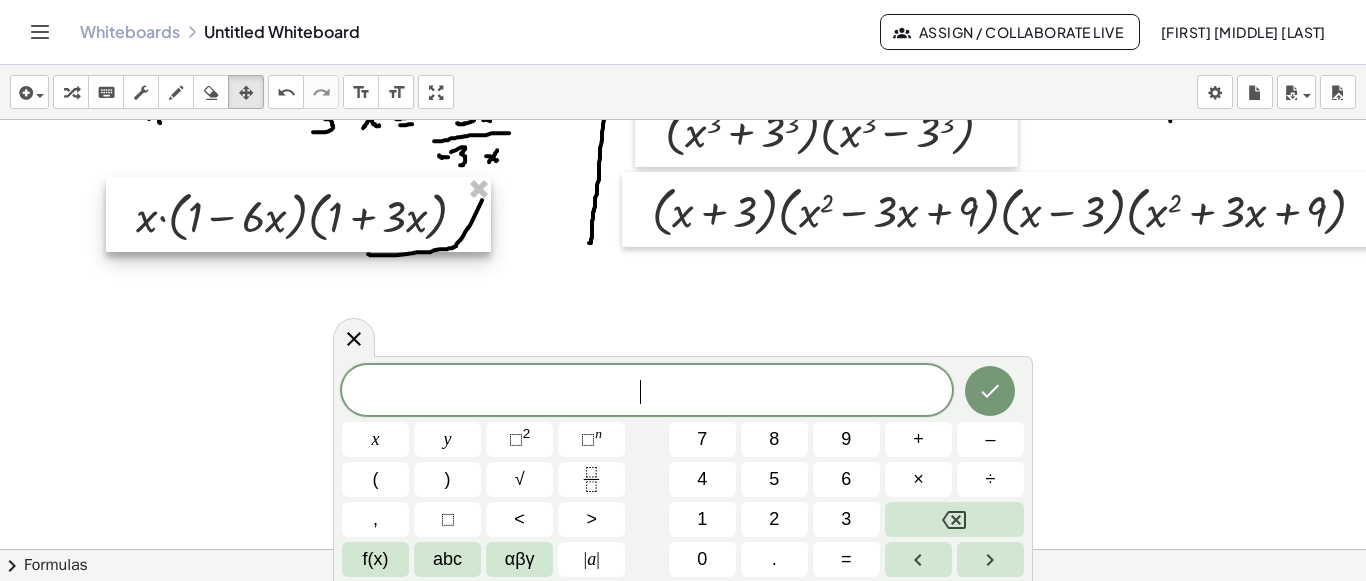 scroll, scrollTop: 3414, scrollLeft: 0, axis: vertical 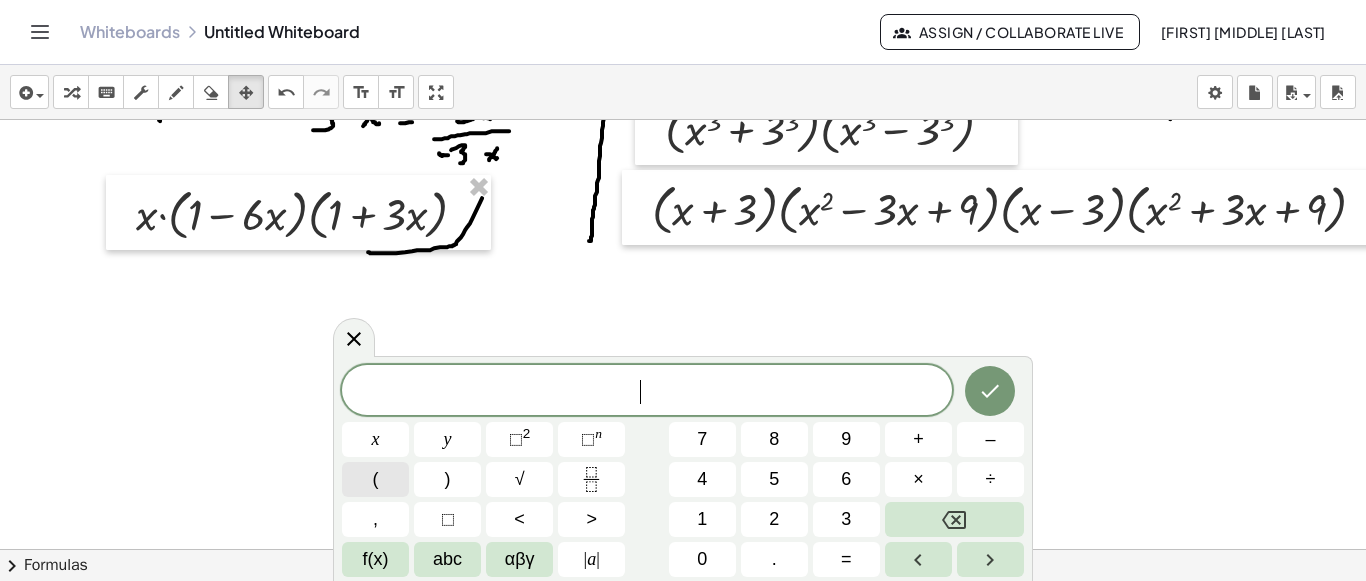 click on "(" at bounding box center (375, 479) 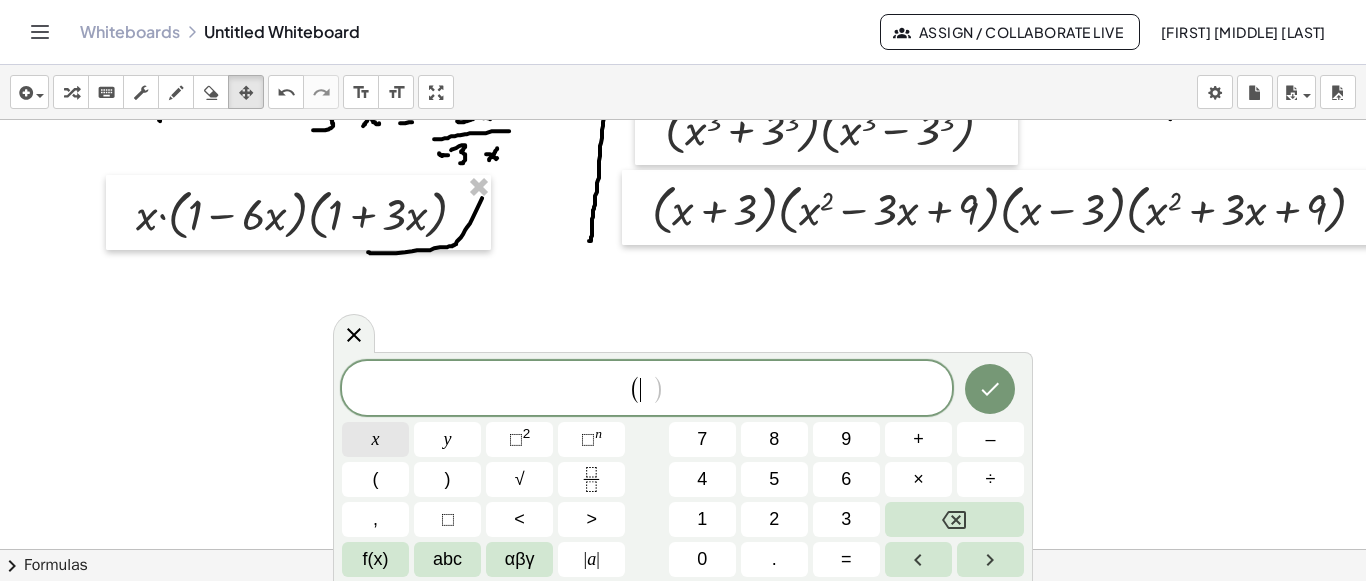 click on "x" at bounding box center [375, 439] 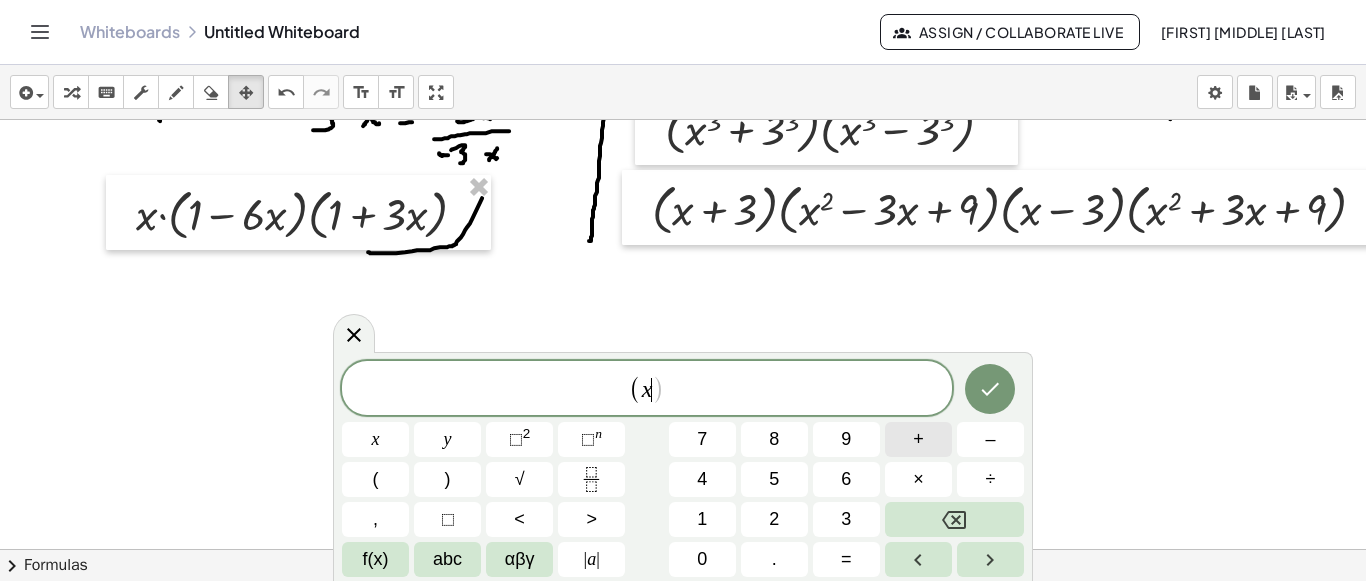 click on "+" at bounding box center [918, 439] 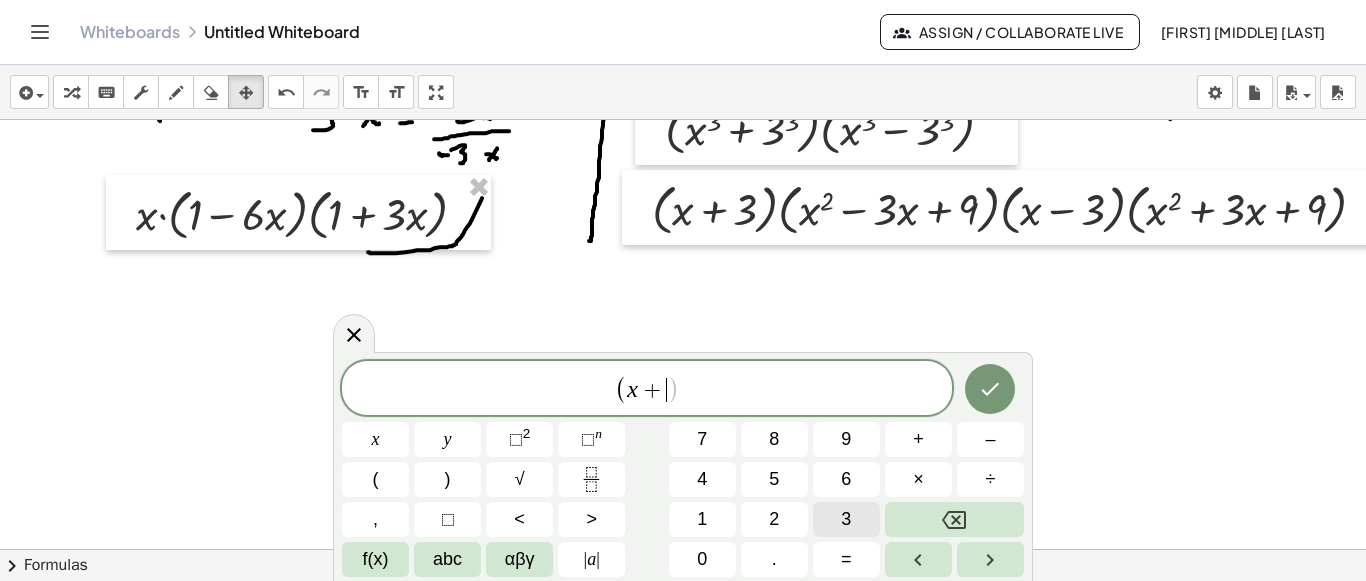 click on "3" at bounding box center [846, 519] 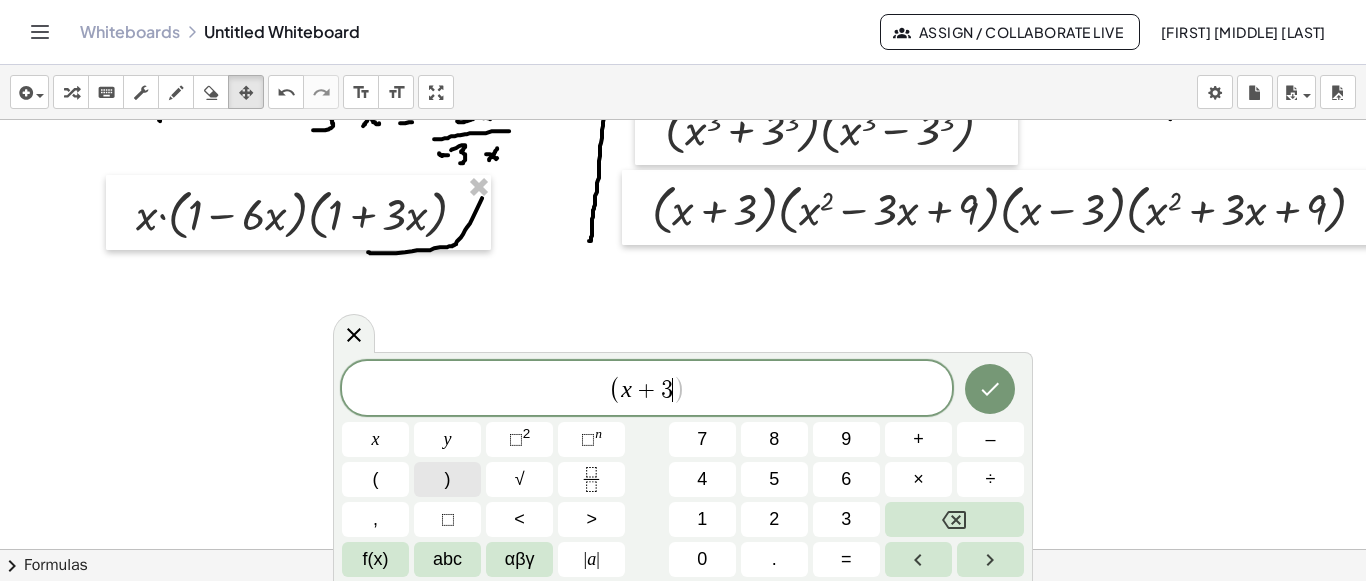 click on ")" at bounding box center [447, 479] 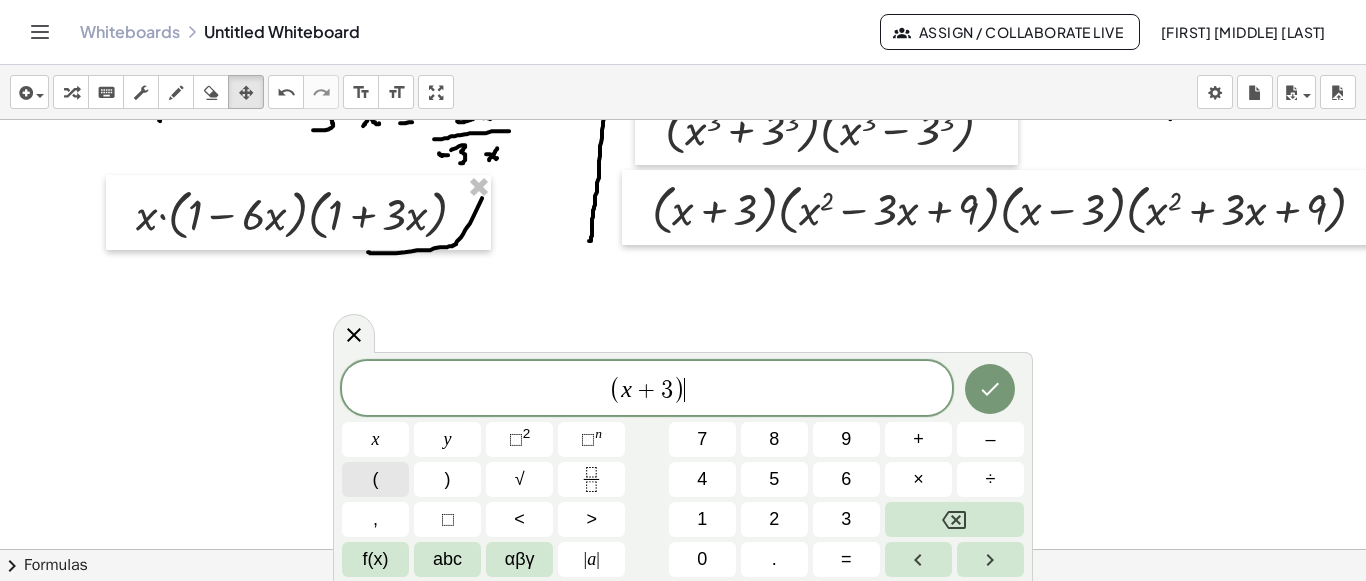 click on "(" at bounding box center [375, 479] 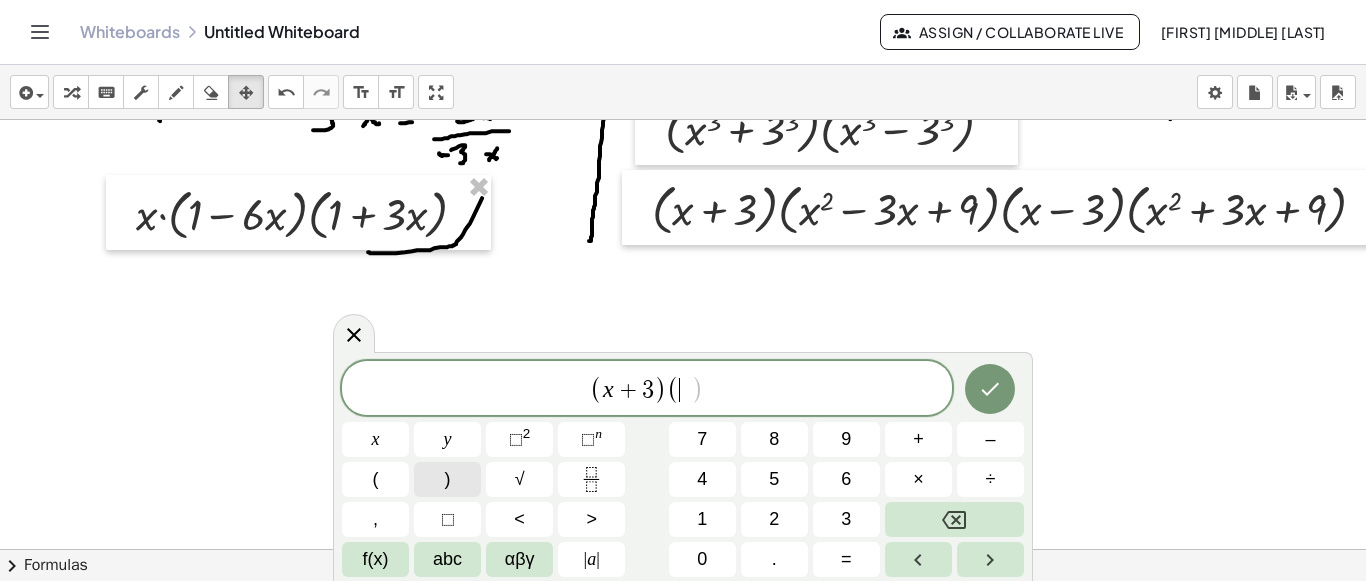 click on ")" at bounding box center [447, 479] 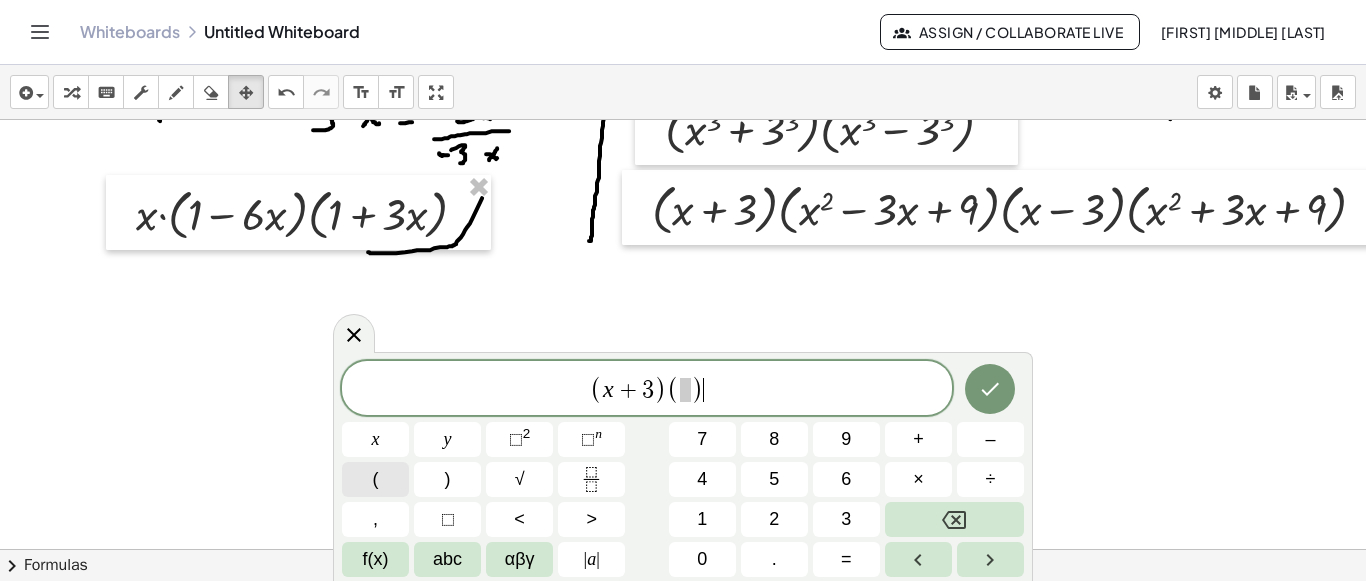 click on "(" at bounding box center (375, 479) 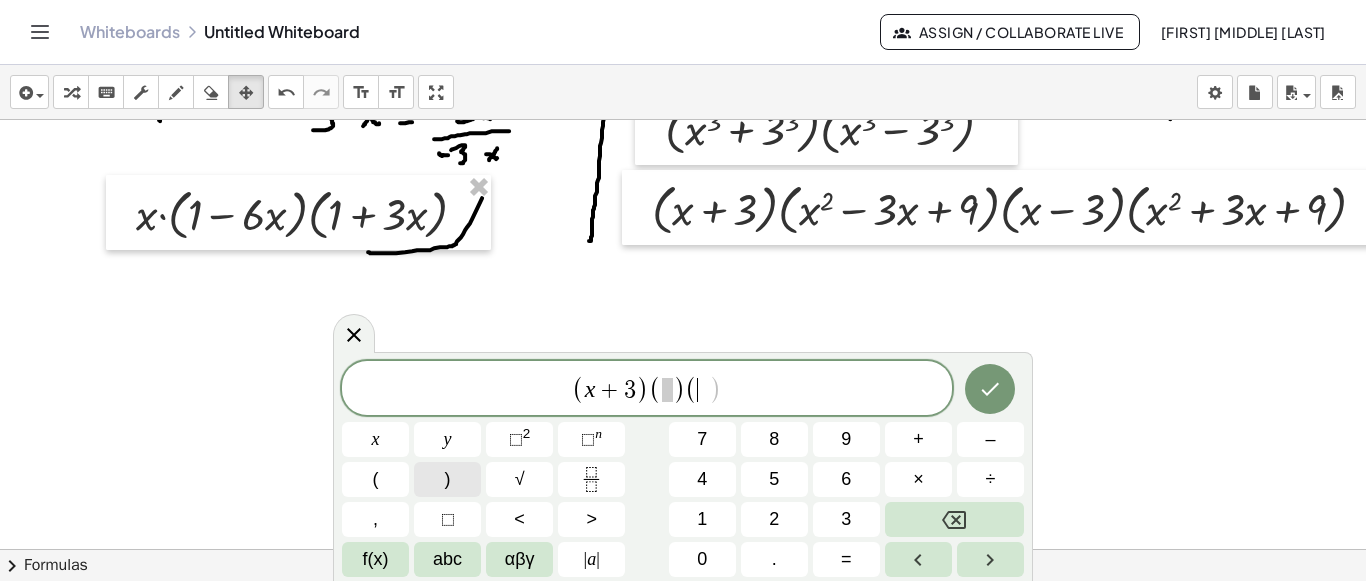 click on ")" at bounding box center (447, 479) 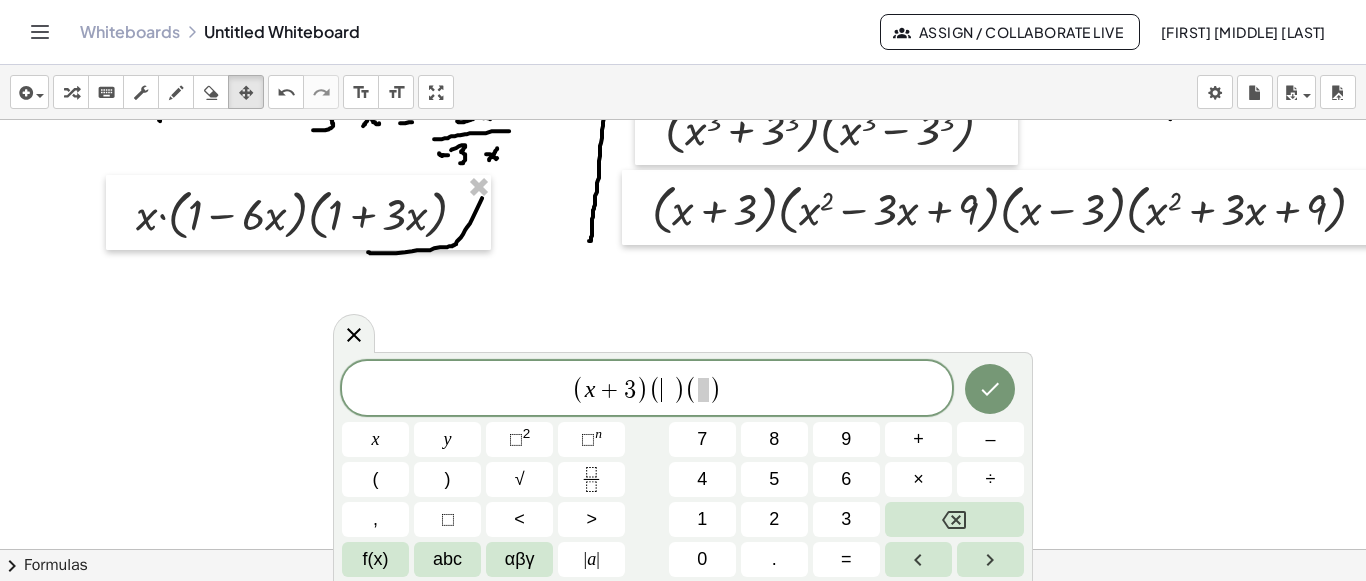 click on "​" at bounding box center [667, 390] 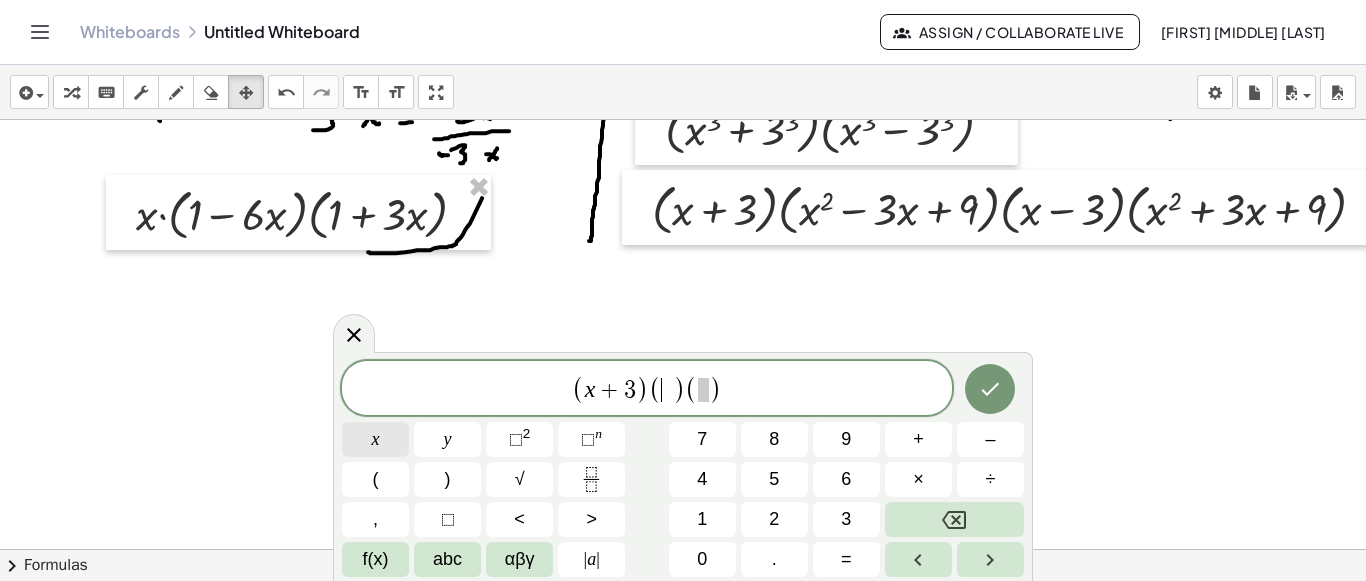 click on "x" at bounding box center [375, 439] 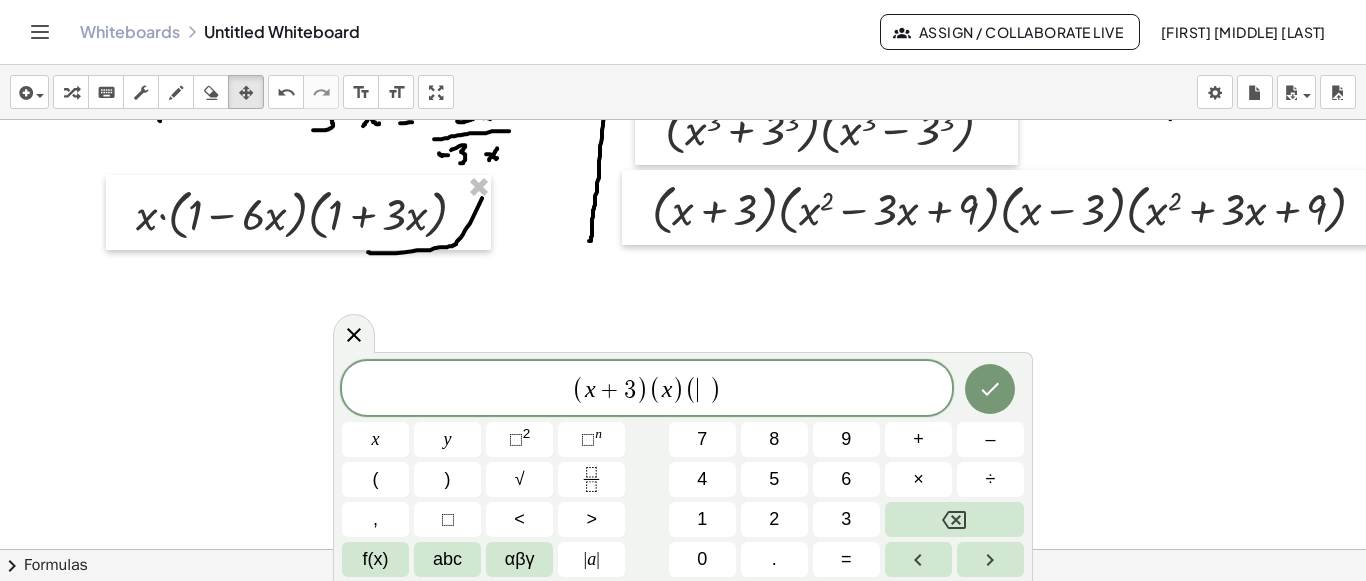 click on "​" at bounding box center (703, 390) 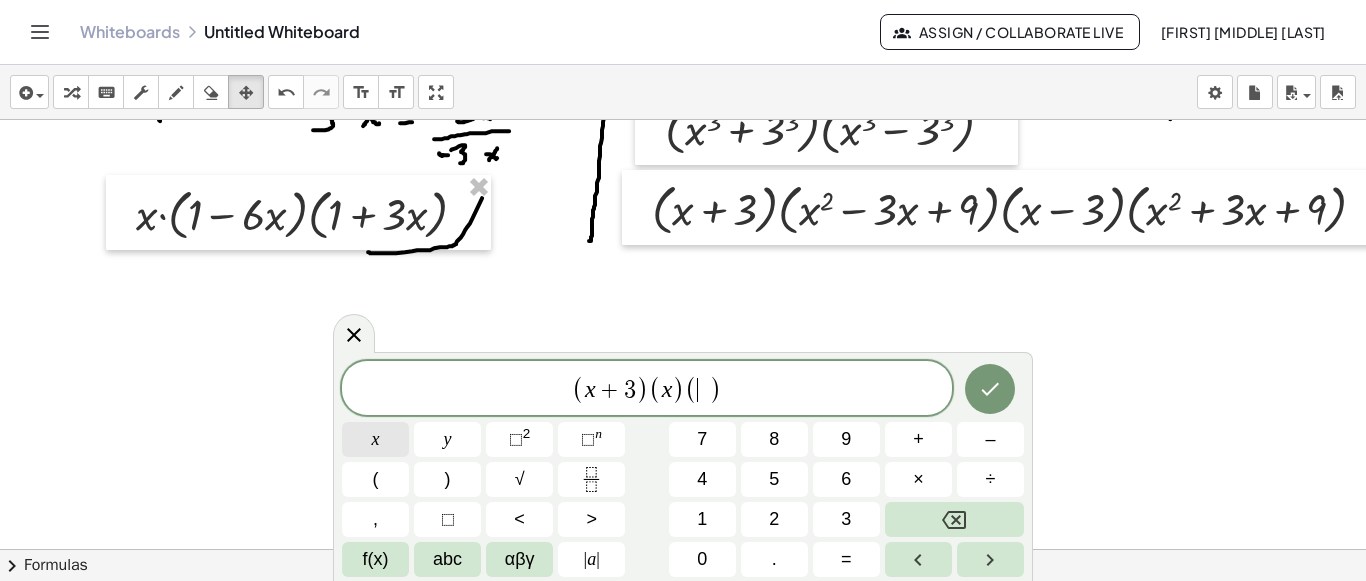 click on "x" at bounding box center [375, 439] 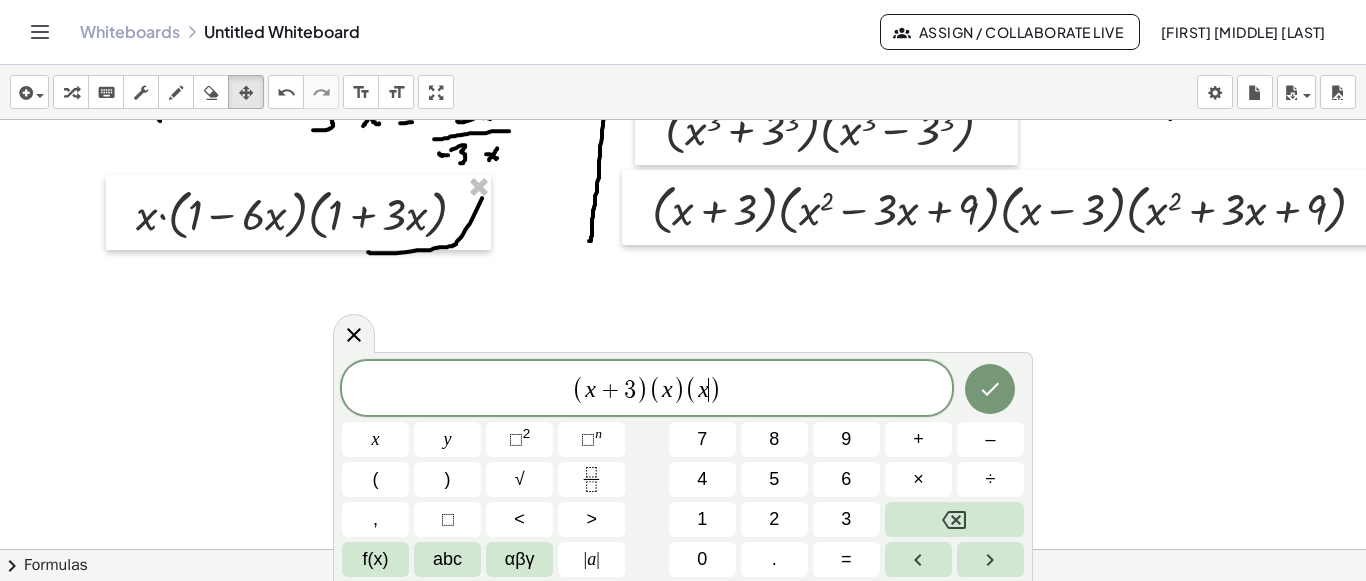 click on ")" at bounding box center (679, 389) 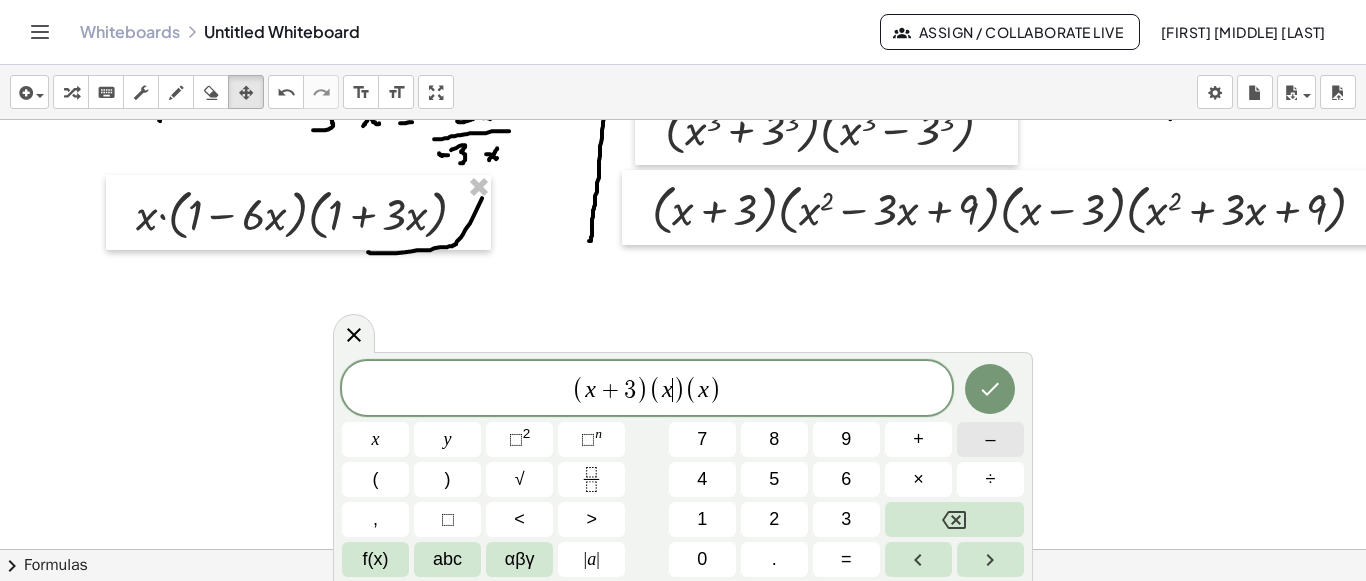 click on "–" at bounding box center [990, 439] 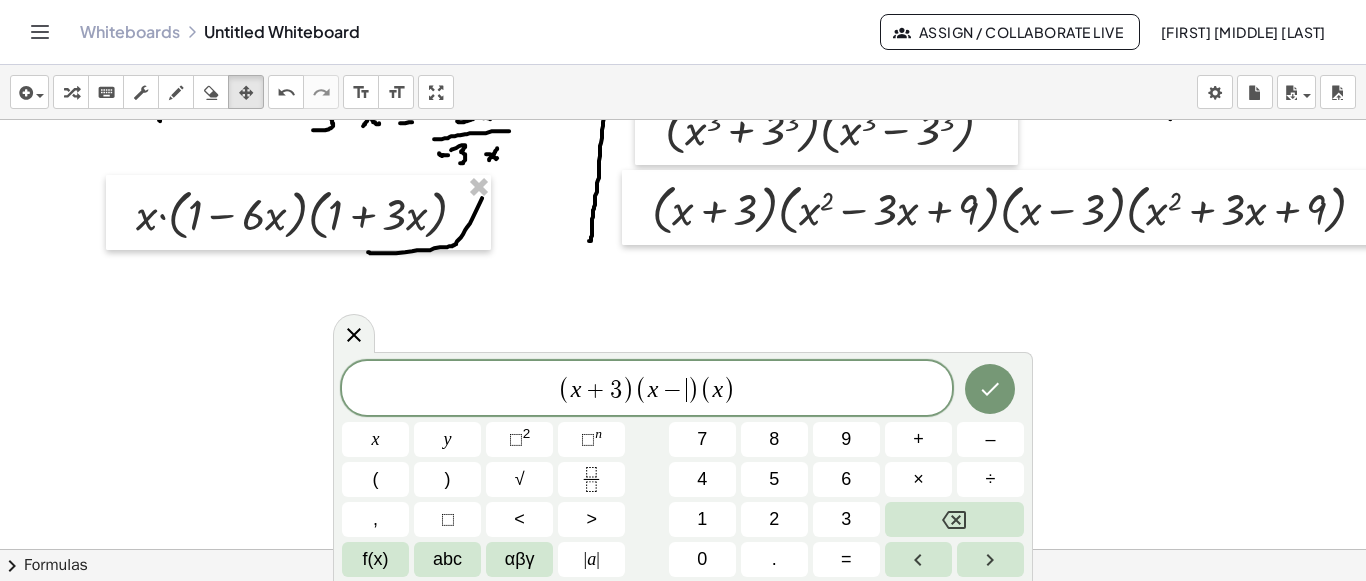 click on ")" at bounding box center [729, 389] 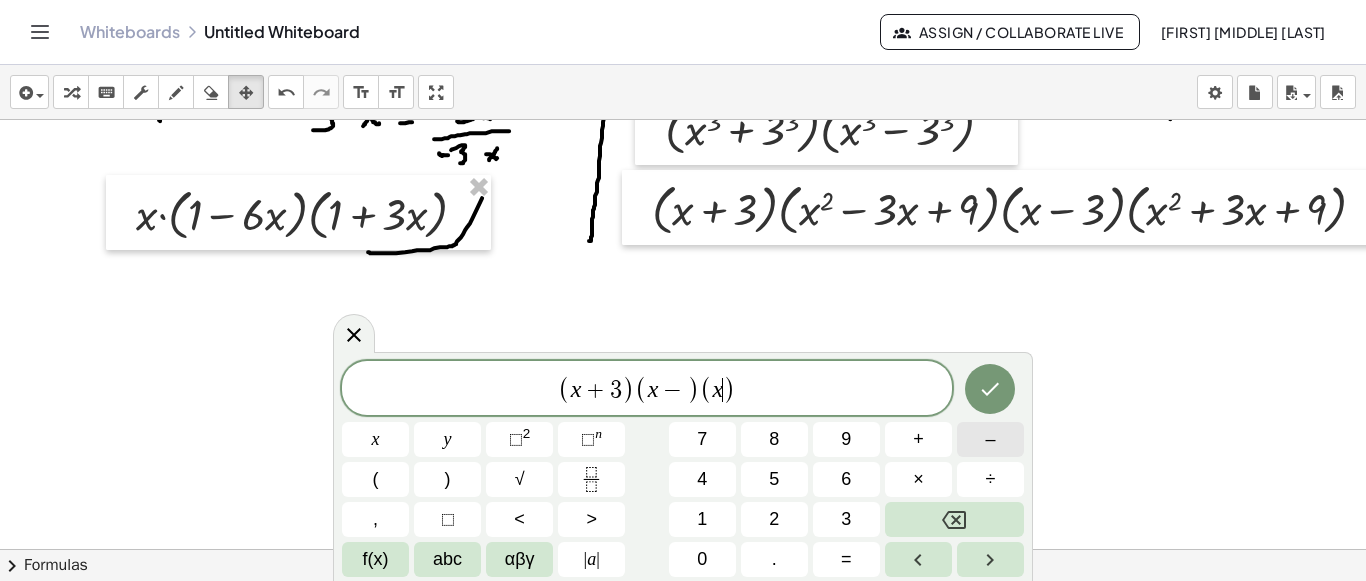 click on "–" at bounding box center [990, 439] 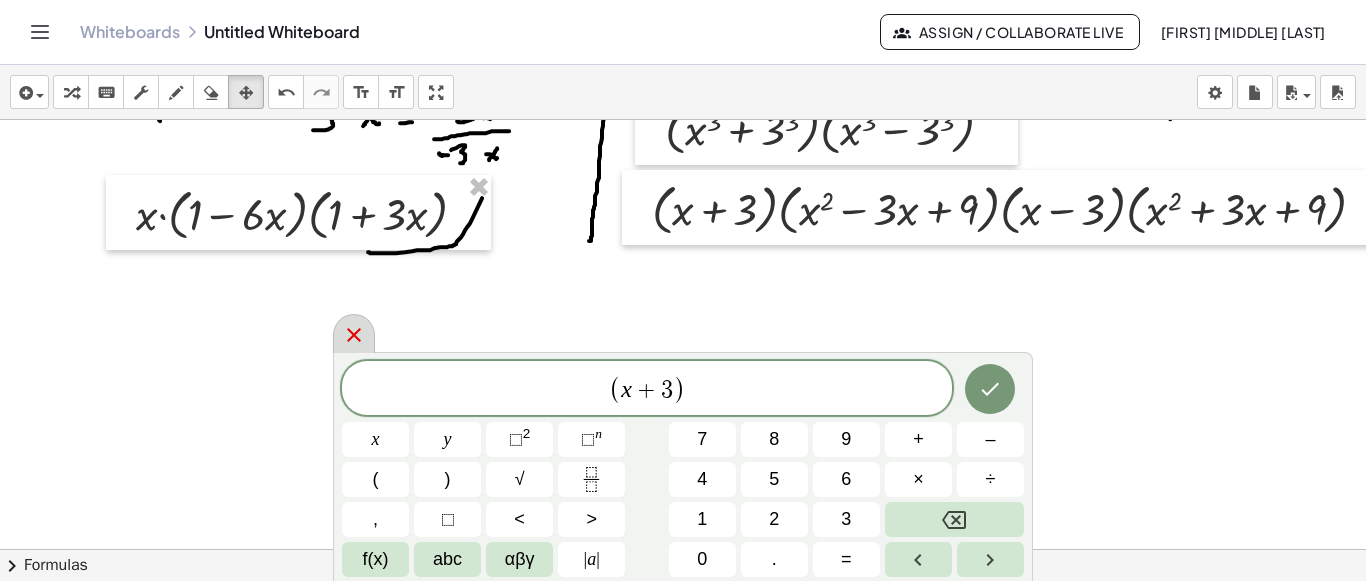 click at bounding box center [354, 333] 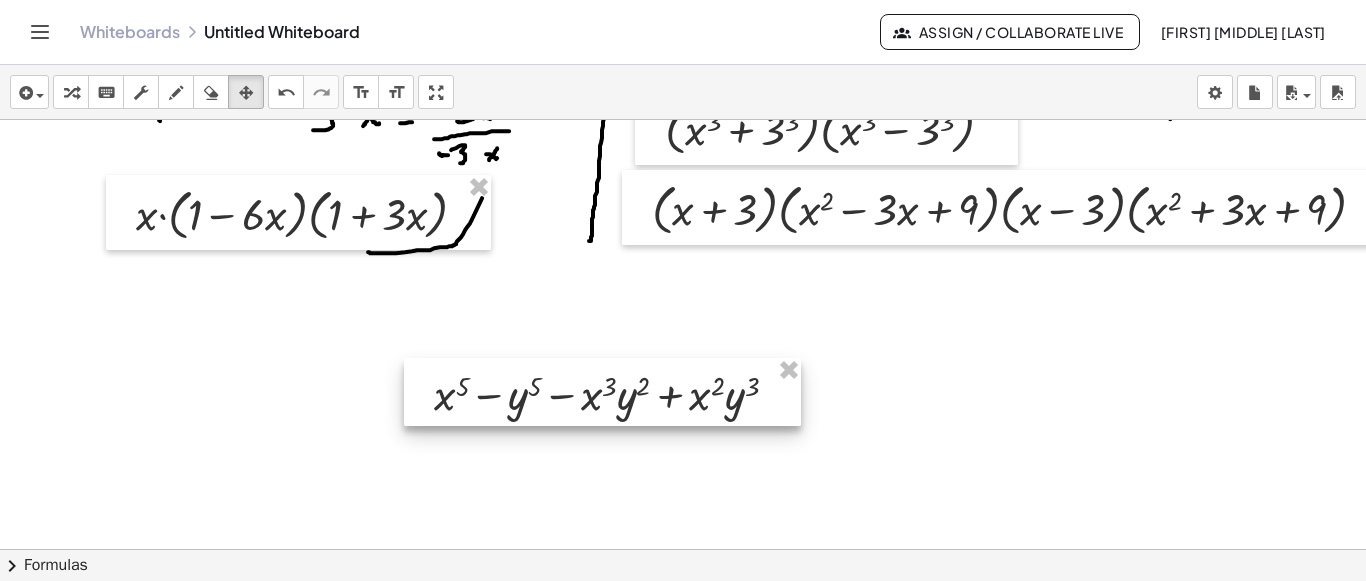drag, startPoint x: 649, startPoint y: 481, endPoint x: 633, endPoint y: 400, distance: 82.565125 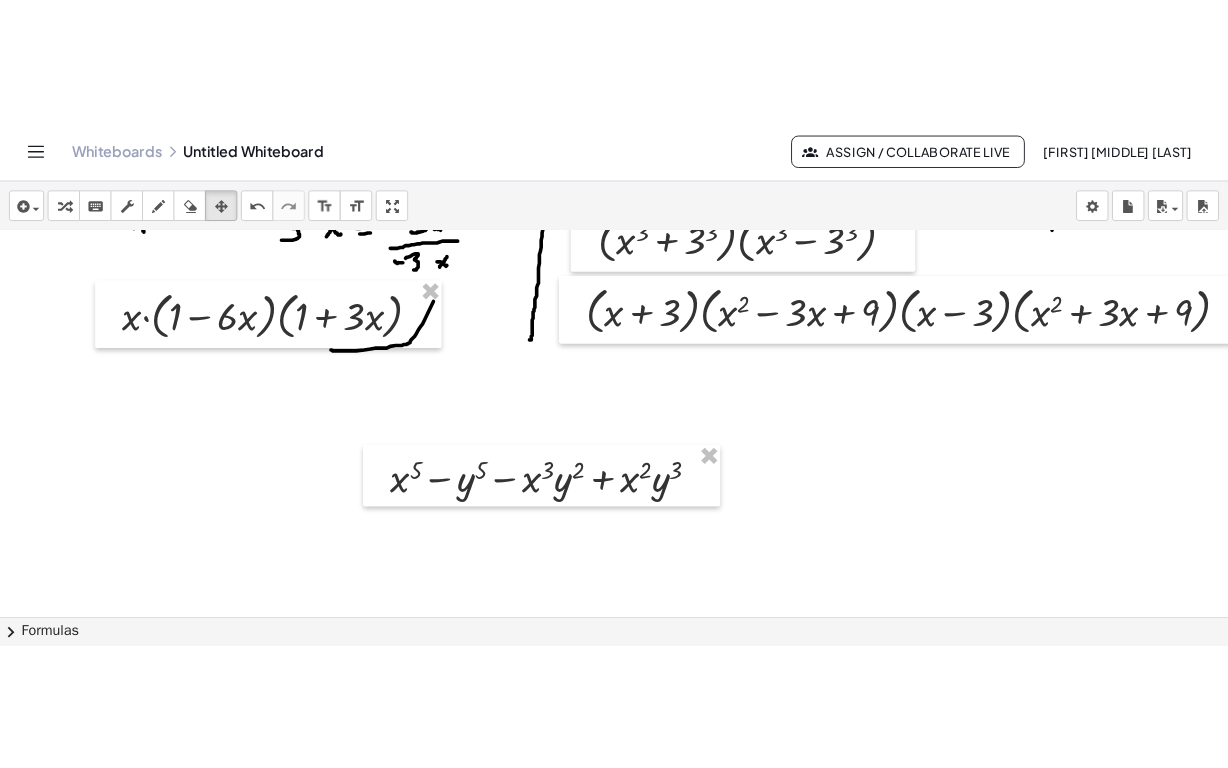scroll, scrollTop: 3314, scrollLeft: 0, axis: vertical 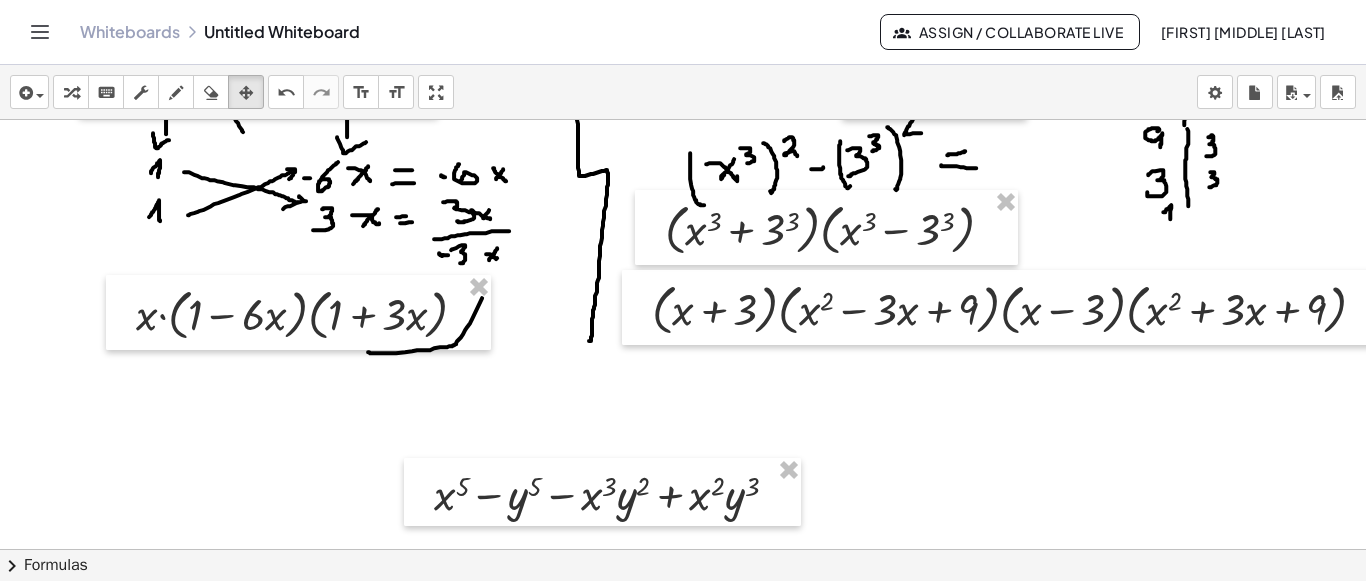 drag, startPoint x: 439, startPoint y: 93, endPoint x: 291, endPoint y: 122, distance: 150.81445 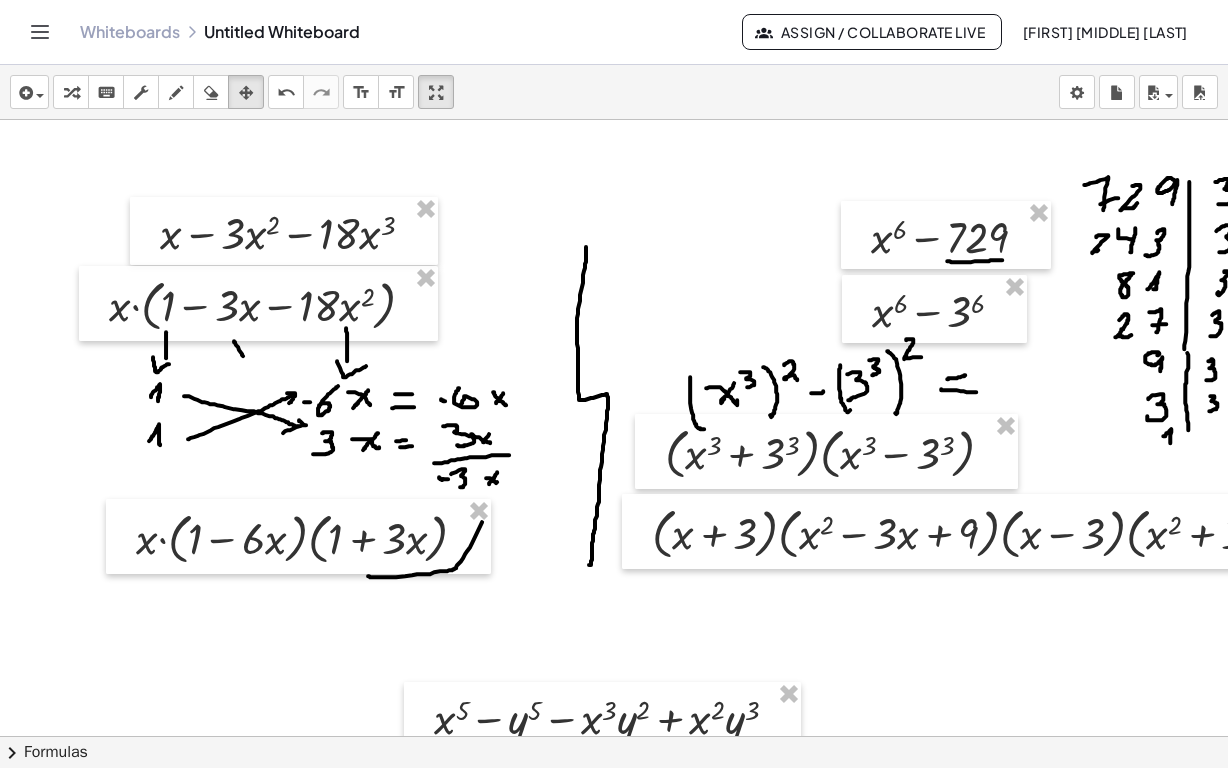 scroll, scrollTop: 3114, scrollLeft: 0, axis: vertical 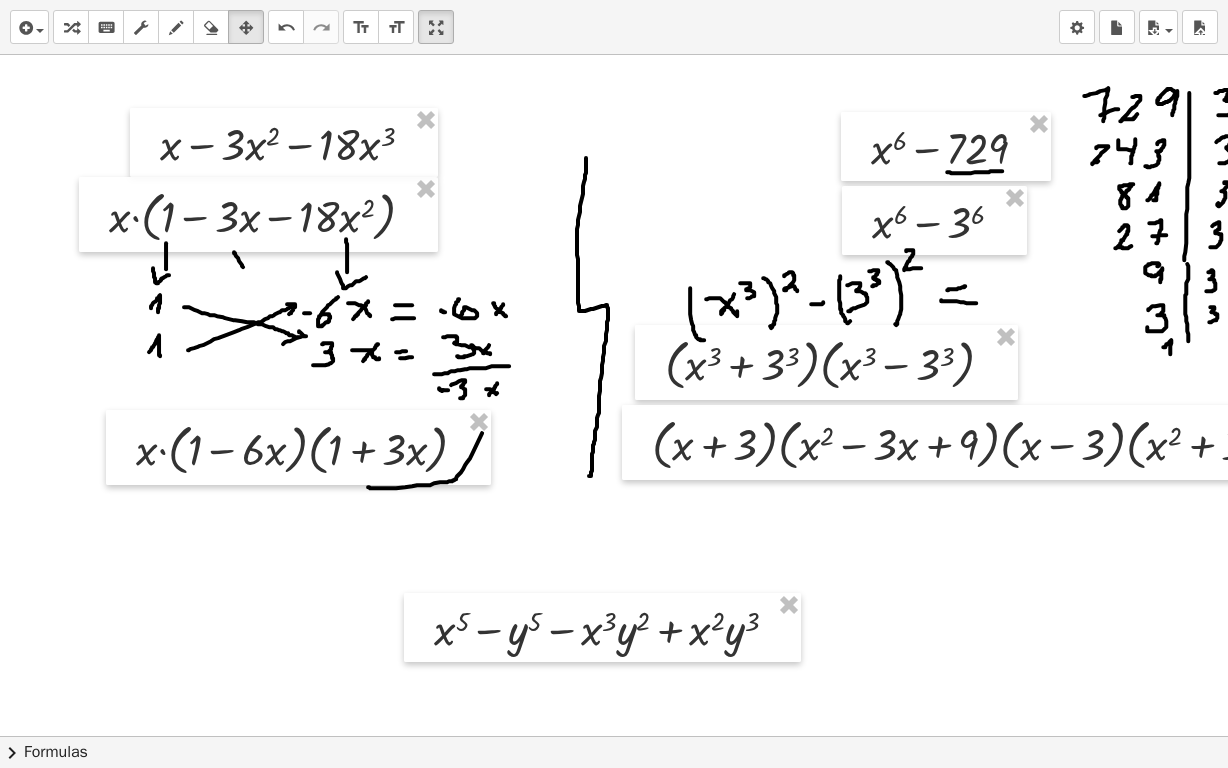 drag, startPoint x: 723, startPoint y: 720, endPoint x: 762, endPoint y: 725, distance: 39.319206 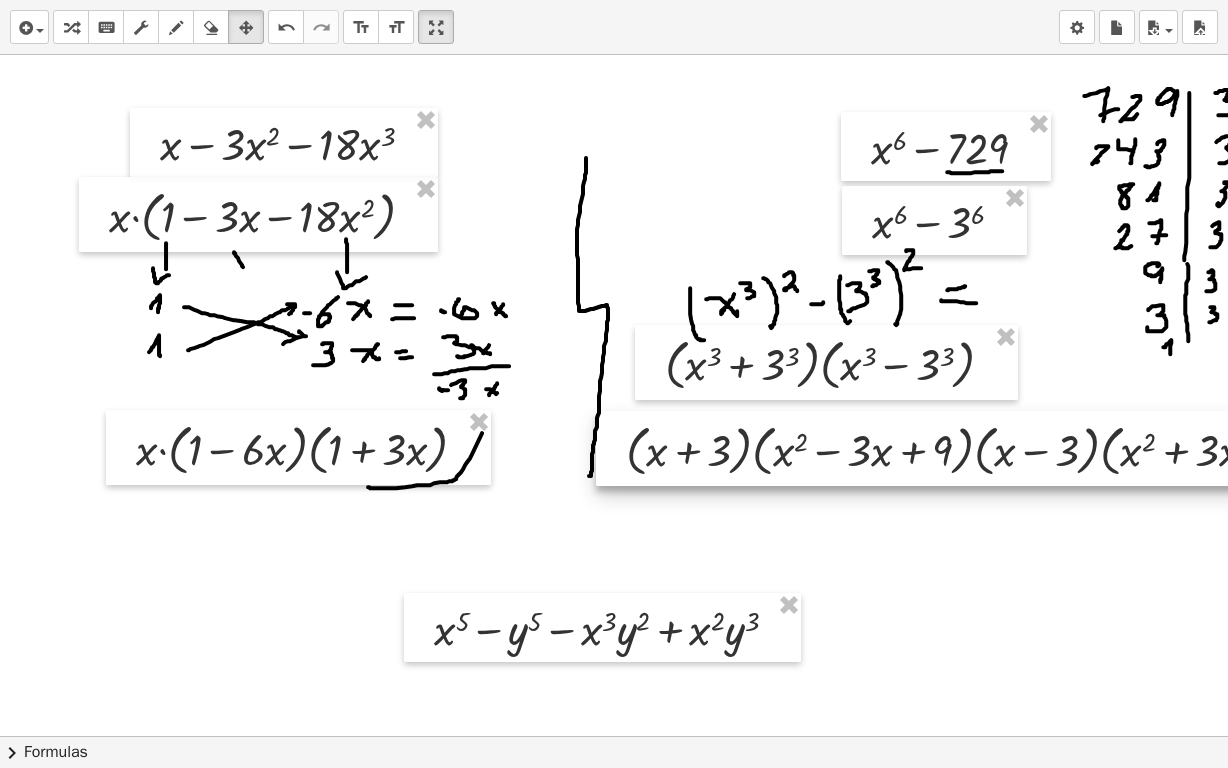 drag, startPoint x: 809, startPoint y: 461, endPoint x: 783, endPoint y: 467, distance: 26.683329 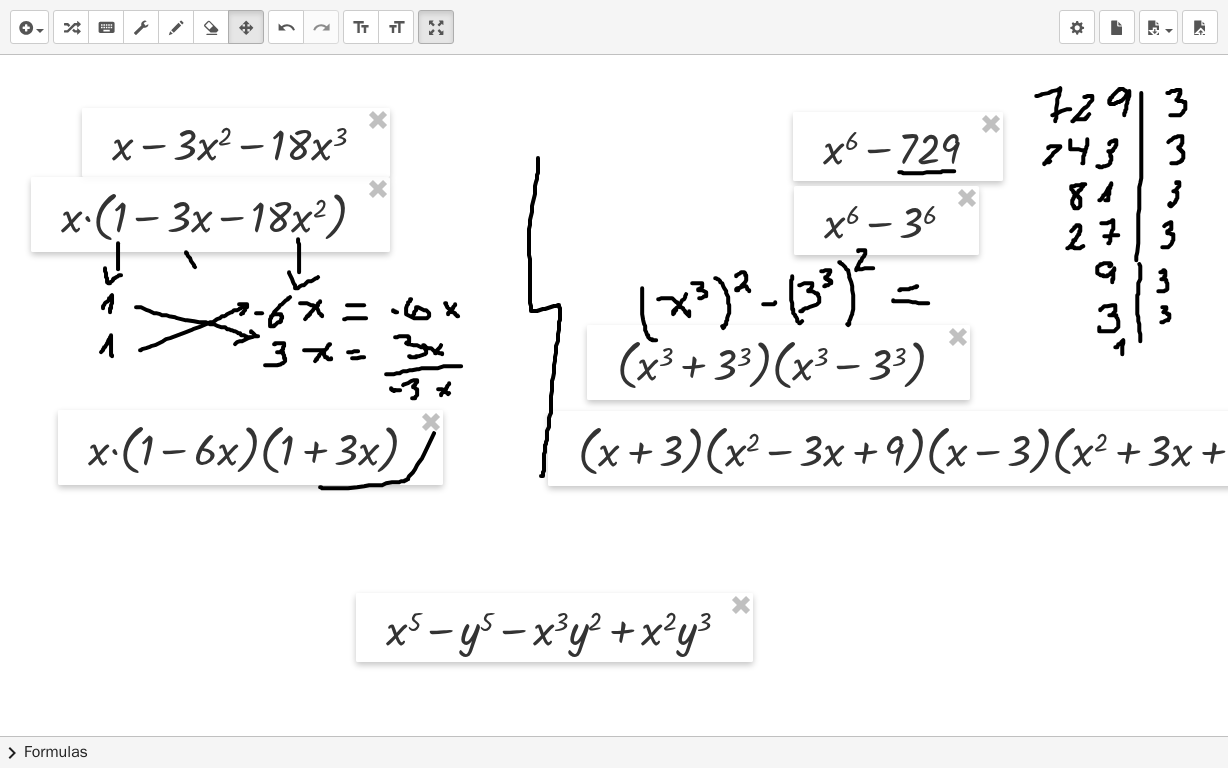 scroll, scrollTop: 3114, scrollLeft: 49, axis: both 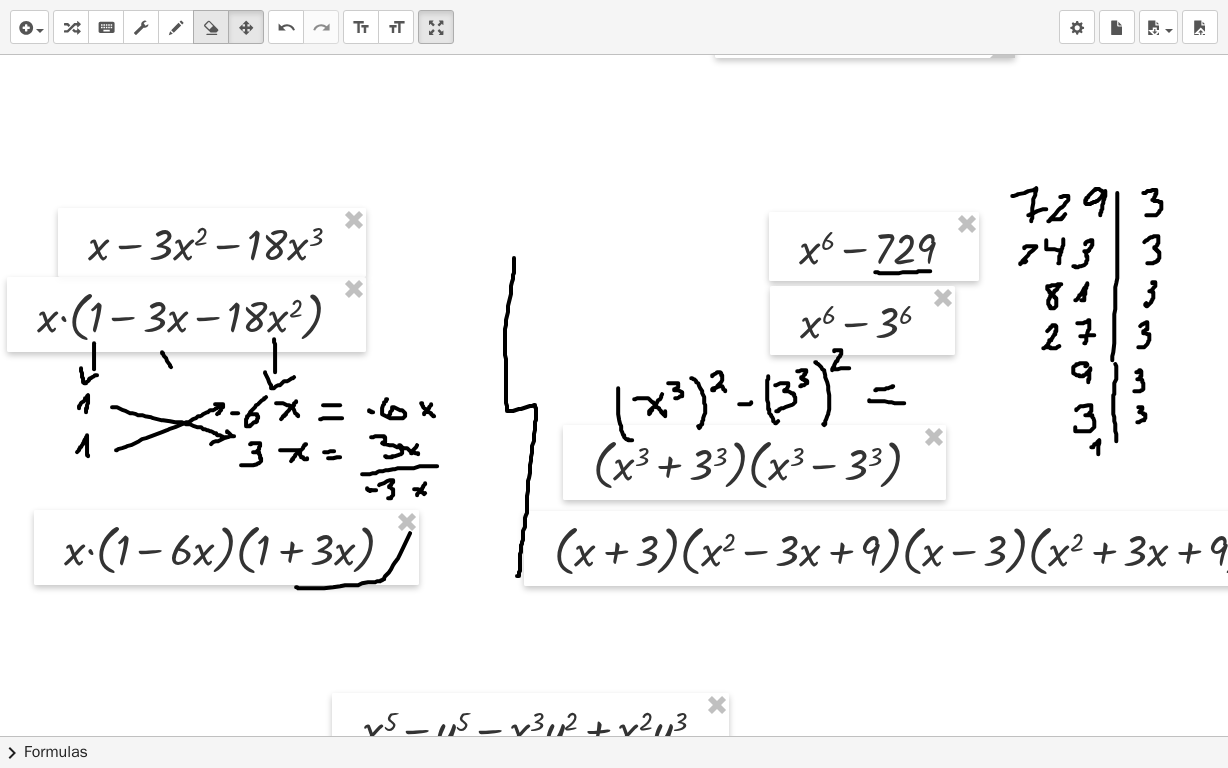 click on "draw" at bounding box center (176, 27) 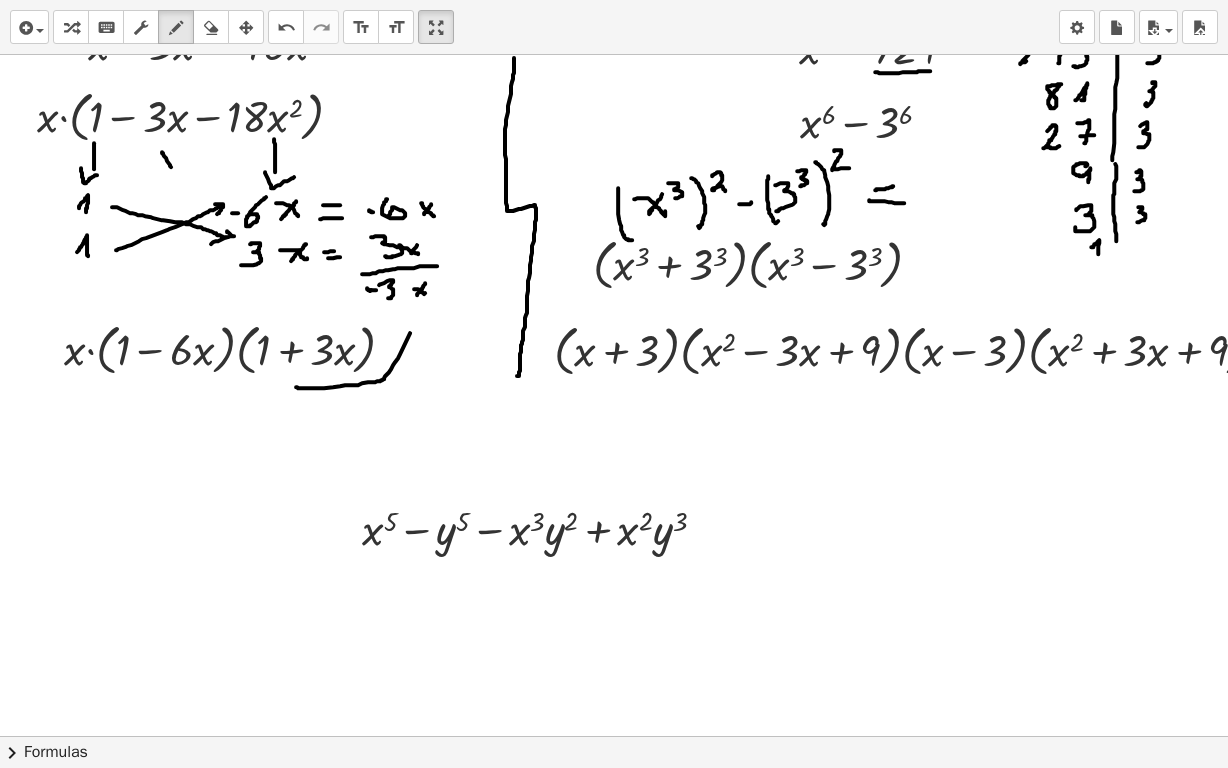 scroll, scrollTop: 3114, scrollLeft: 72, axis: both 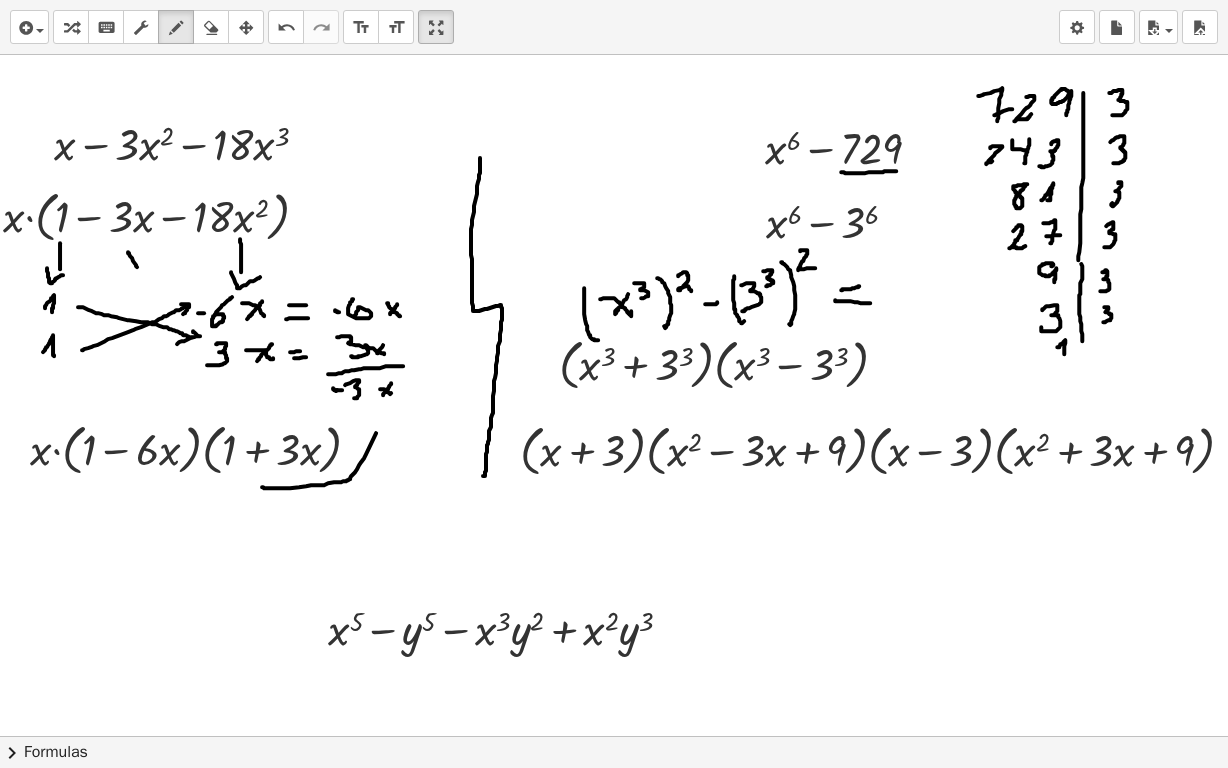 drag, startPoint x: 238, startPoint y: 34, endPoint x: 493, endPoint y: 585, distance: 607.14575 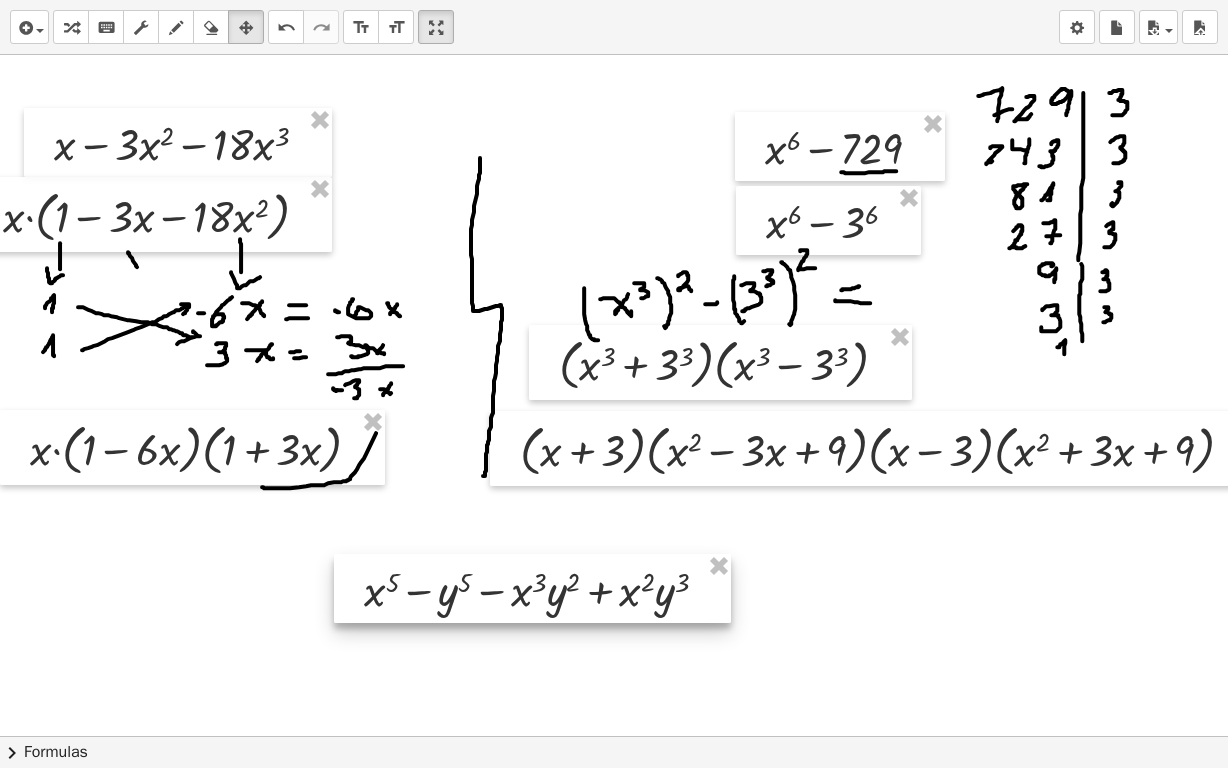 drag, startPoint x: 494, startPoint y: 645, endPoint x: 530, endPoint y: 606, distance: 53.075417 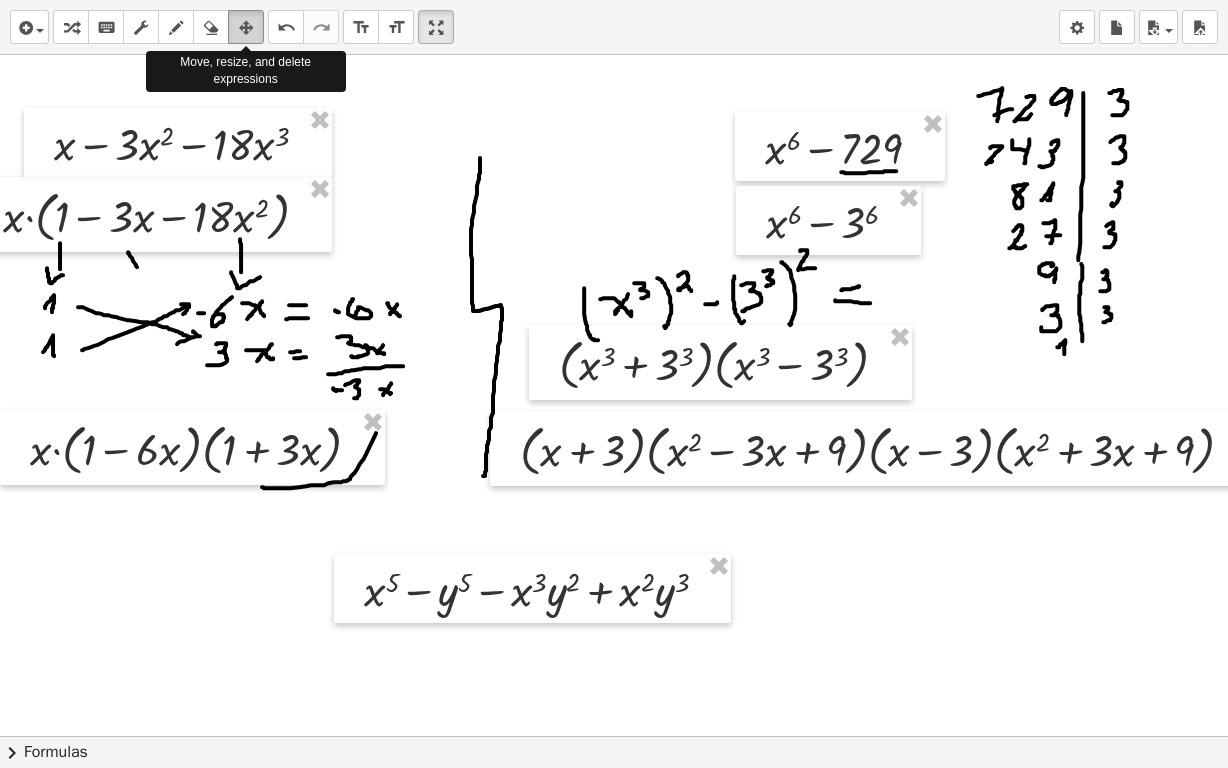 click at bounding box center [246, 27] 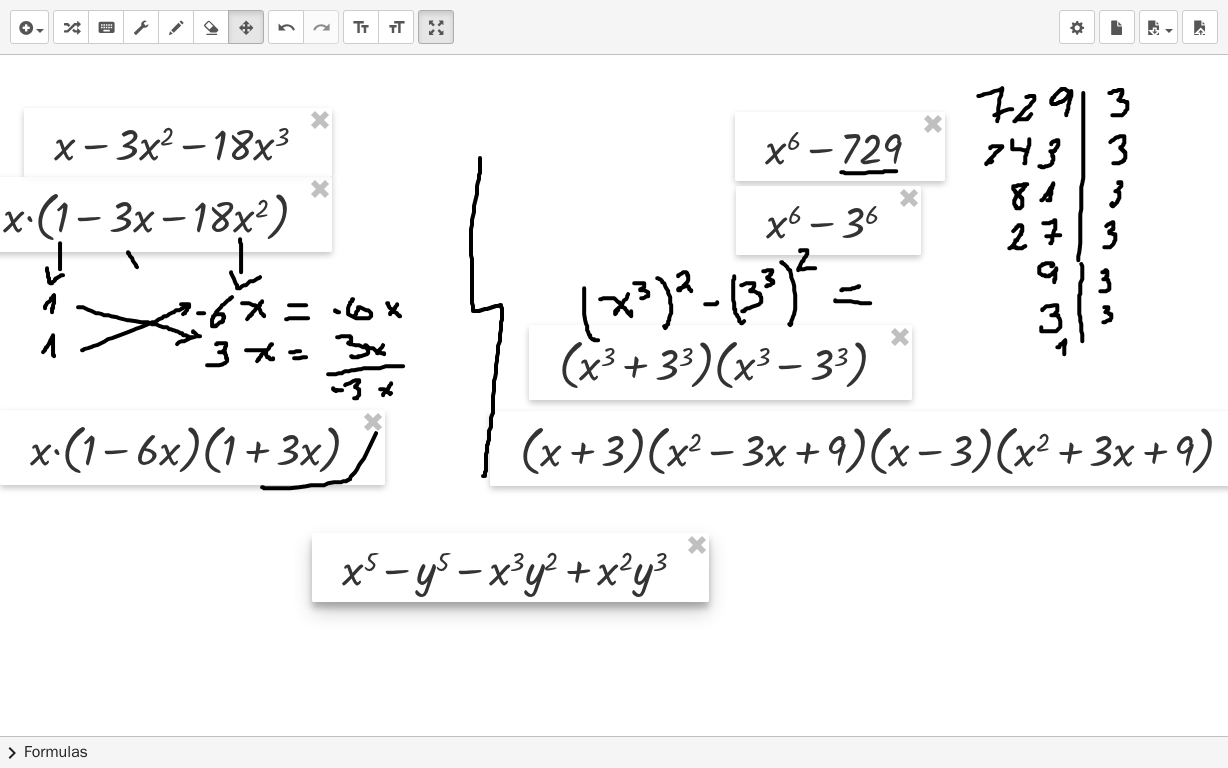 drag, startPoint x: 493, startPoint y: 615, endPoint x: 471, endPoint y: 594, distance: 30.413813 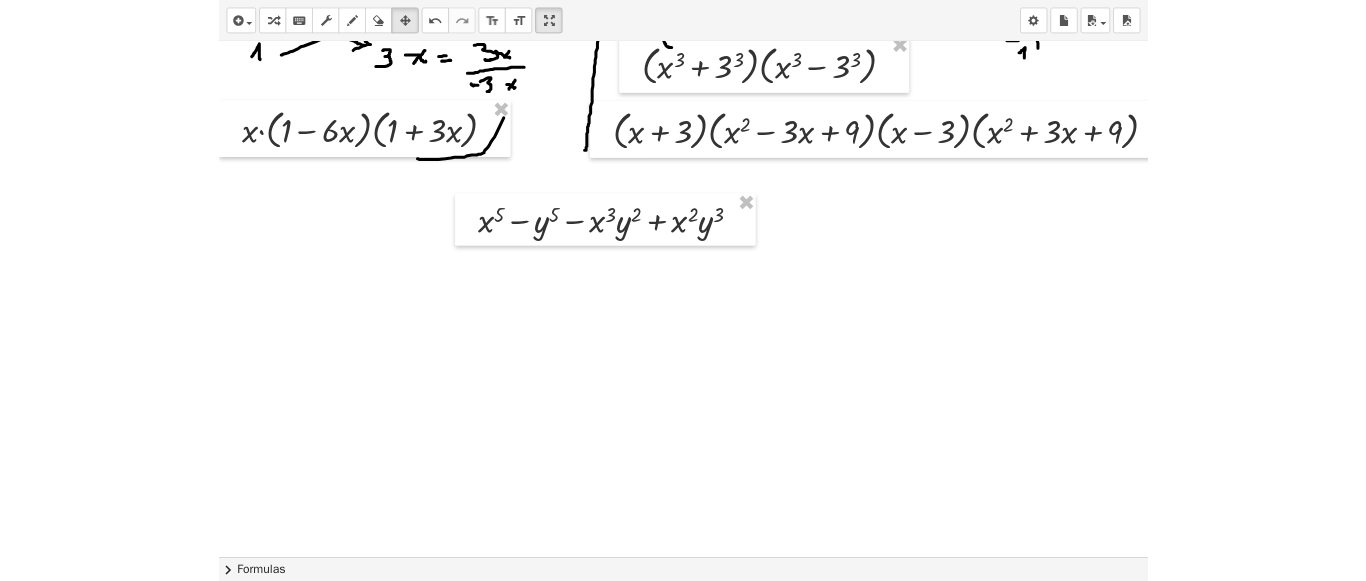 scroll, scrollTop: 3514, scrollLeft: 106, axis: both 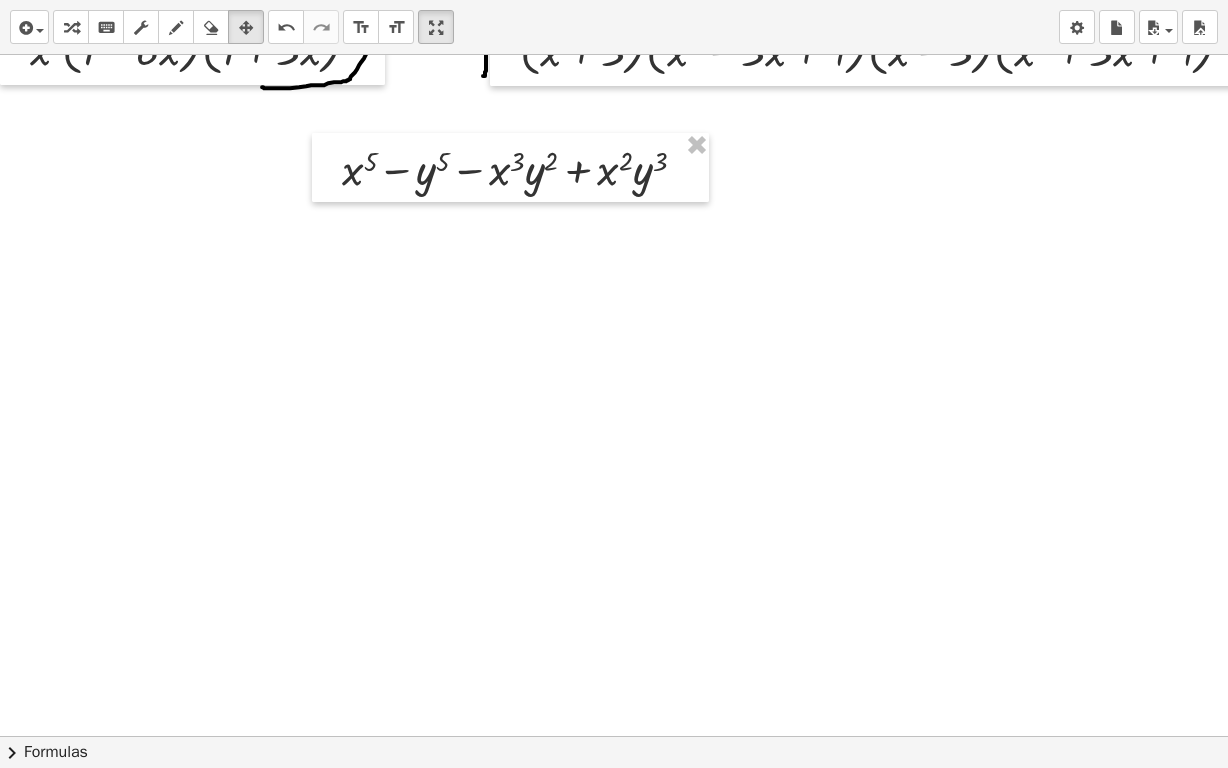 drag, startPoint x: 436, startPoint y: 34, endPoint x: 548, endPoint y: 26, distance: 112.28535 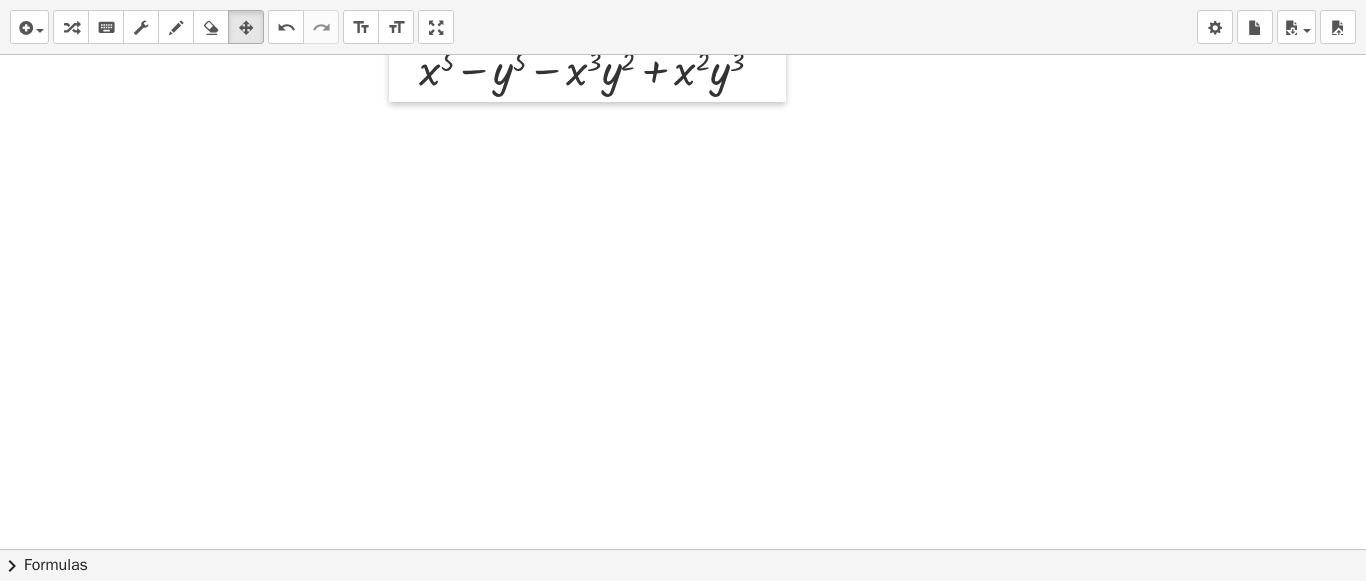 scroll, scrollTop: 3514, scrollLeft: 44, axis: both 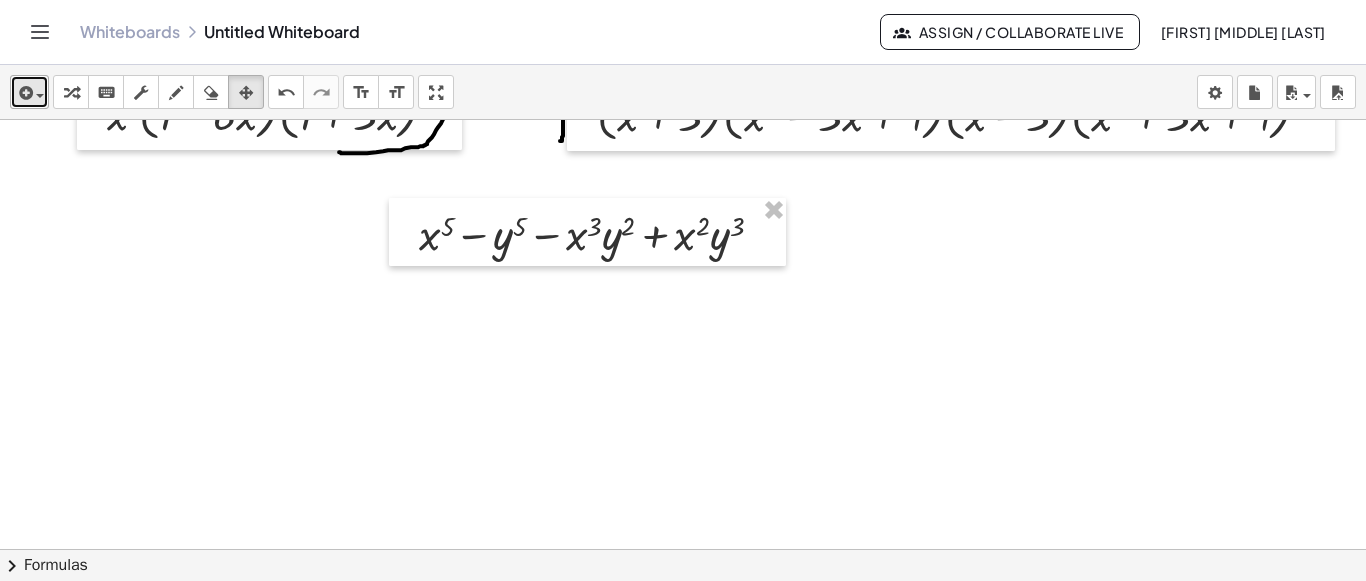 click at bounding box center (24, 93) 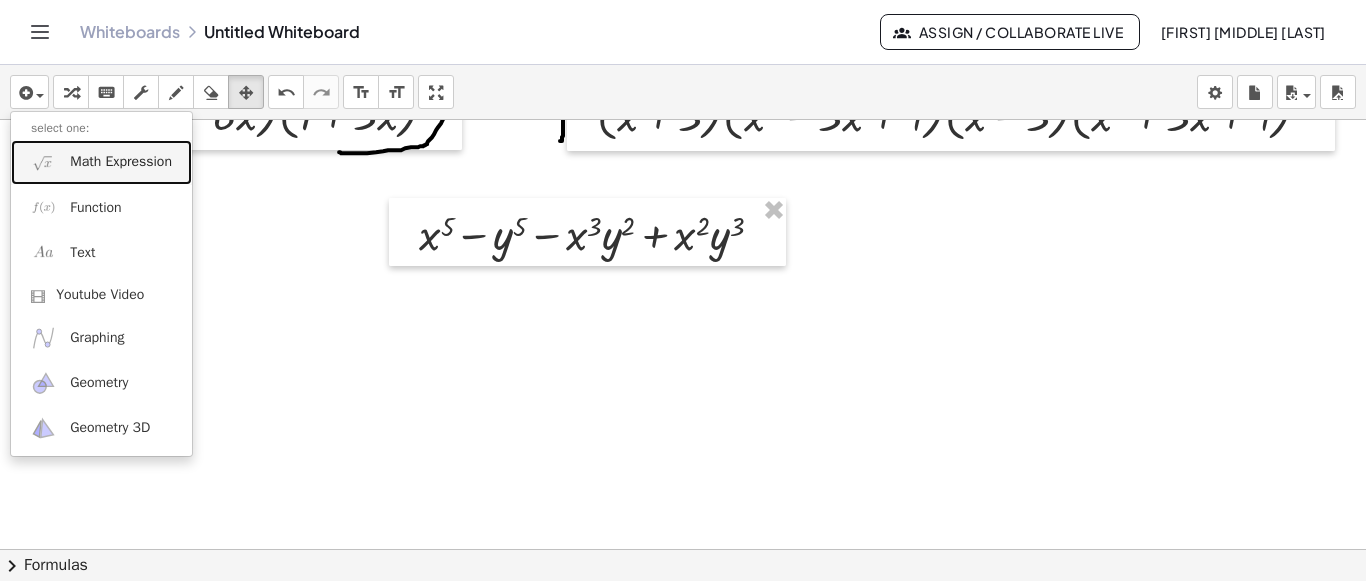 drag, startPoint x: 95, startPoint y: 166, endPoint x: 75, endPoint y: 169, distance: 20.22375 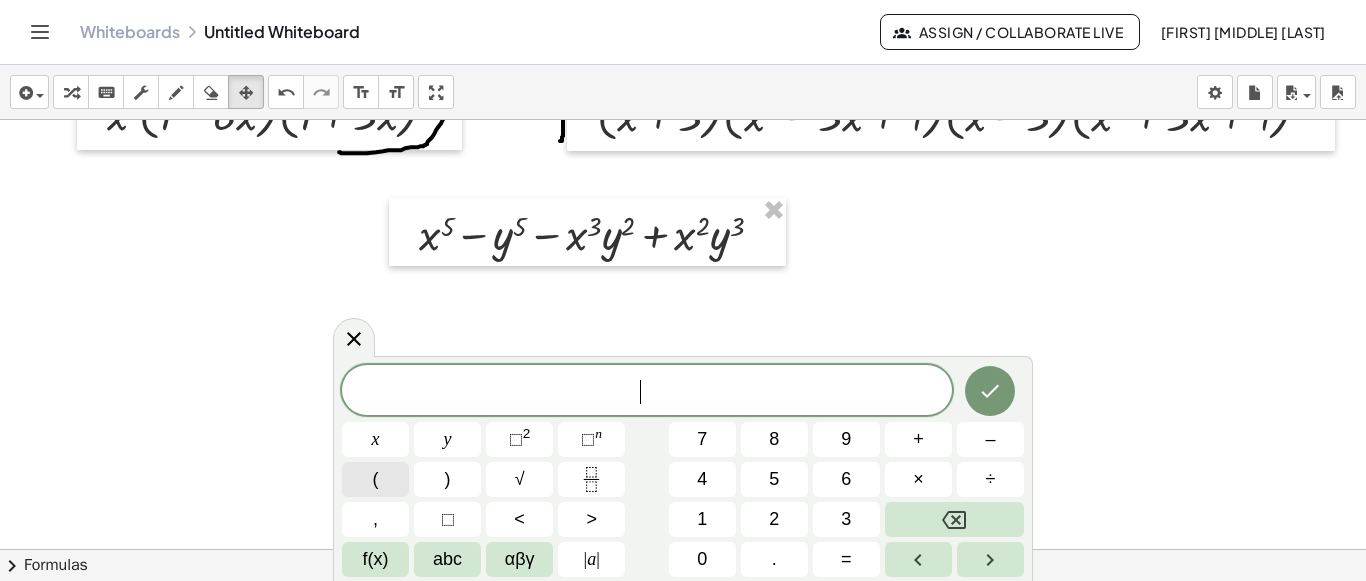 click on "(" at bounding box center [375, 479] 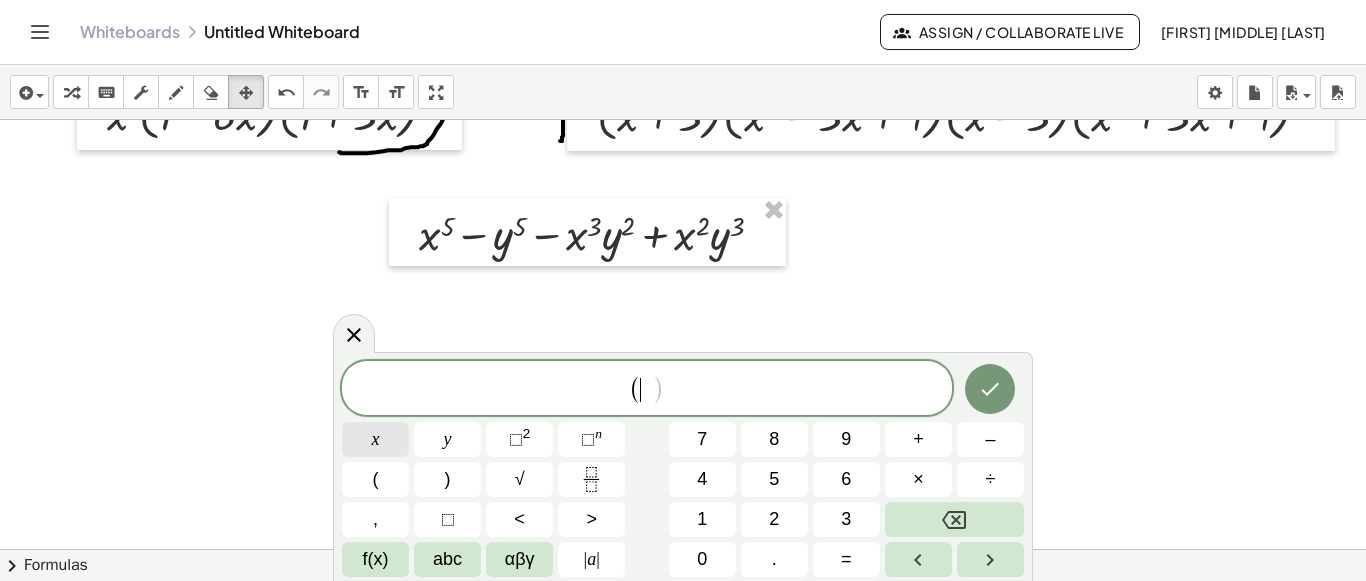 click on "x" at bounding box center (375, 439) 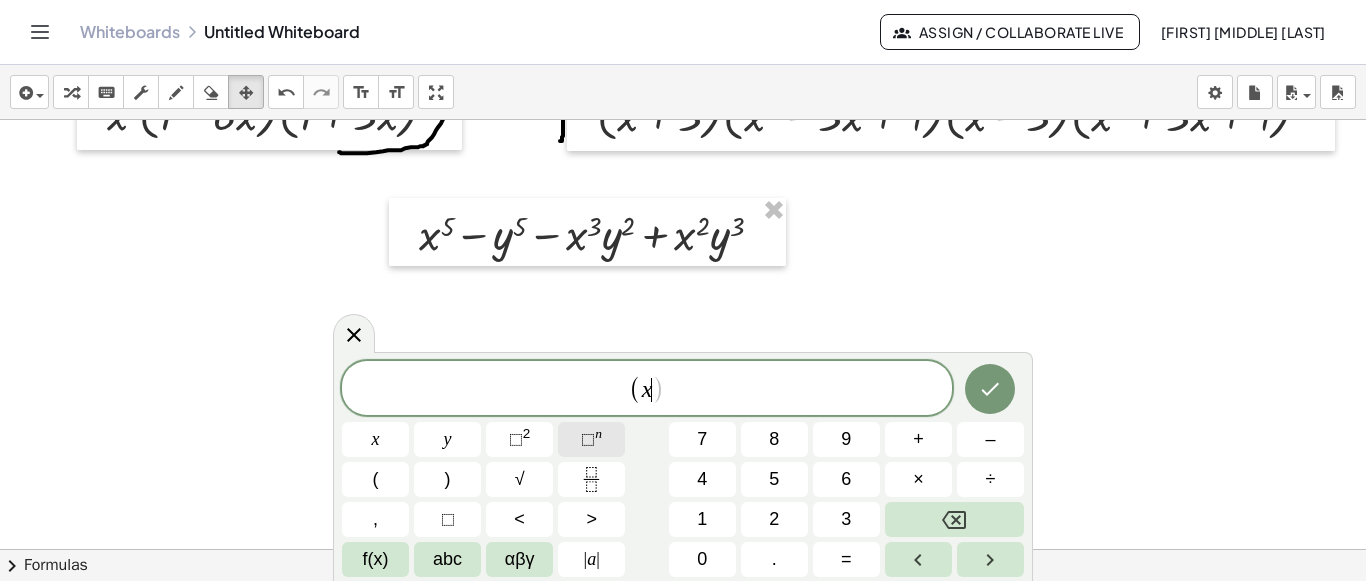 click on "n" at bounding box center (598, 433) 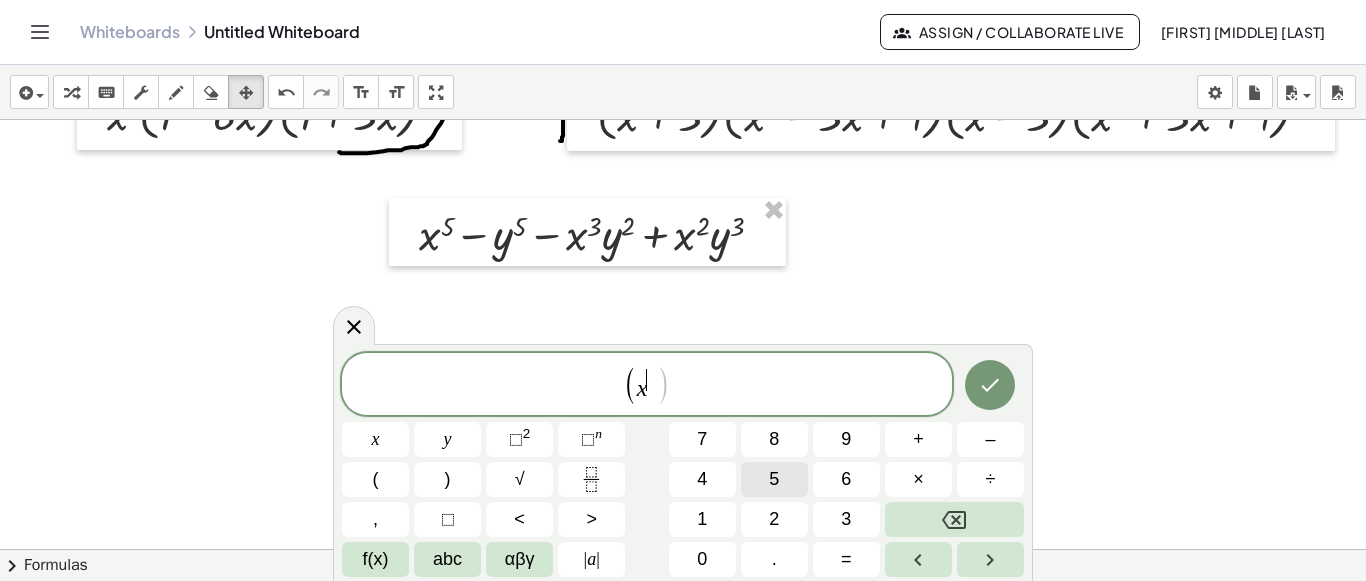 click on "5" at bounding box center (774, 479) 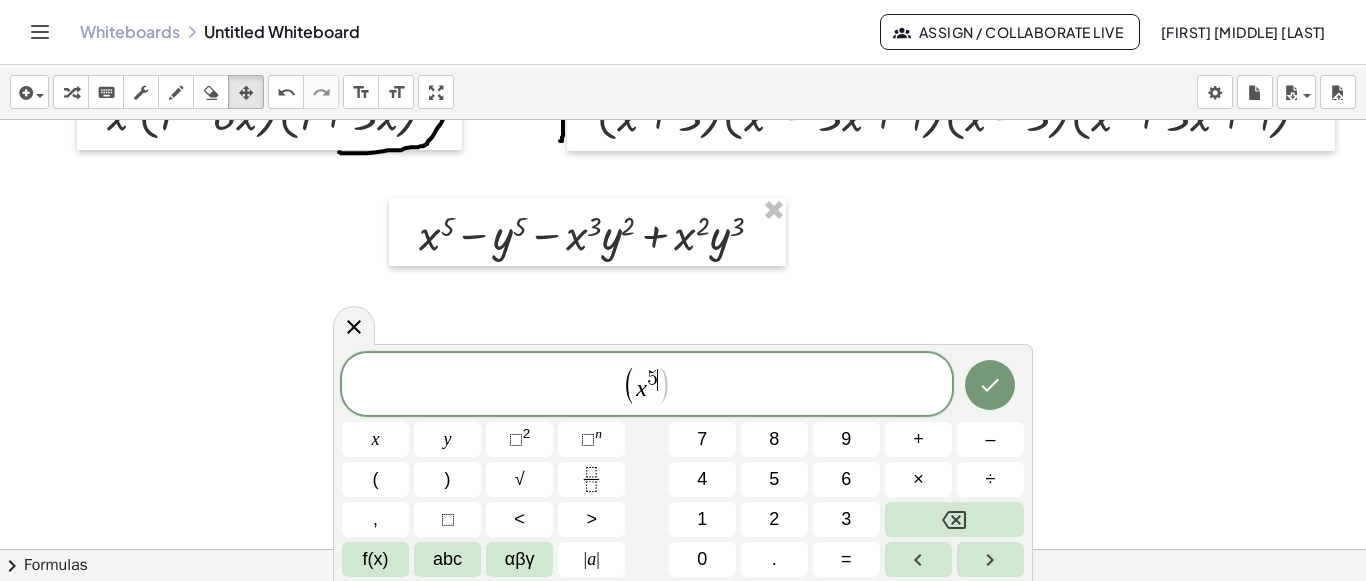 click on ")" at bounding box center [664, 386] 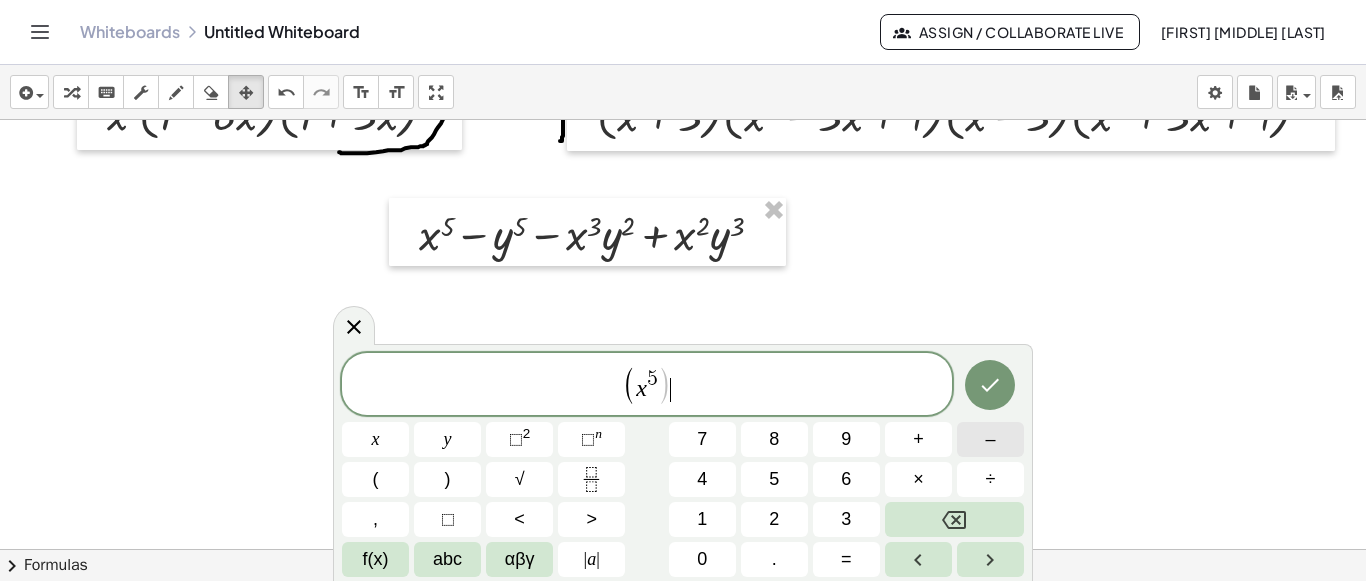 click on "–" at bounding box center [990, 439] 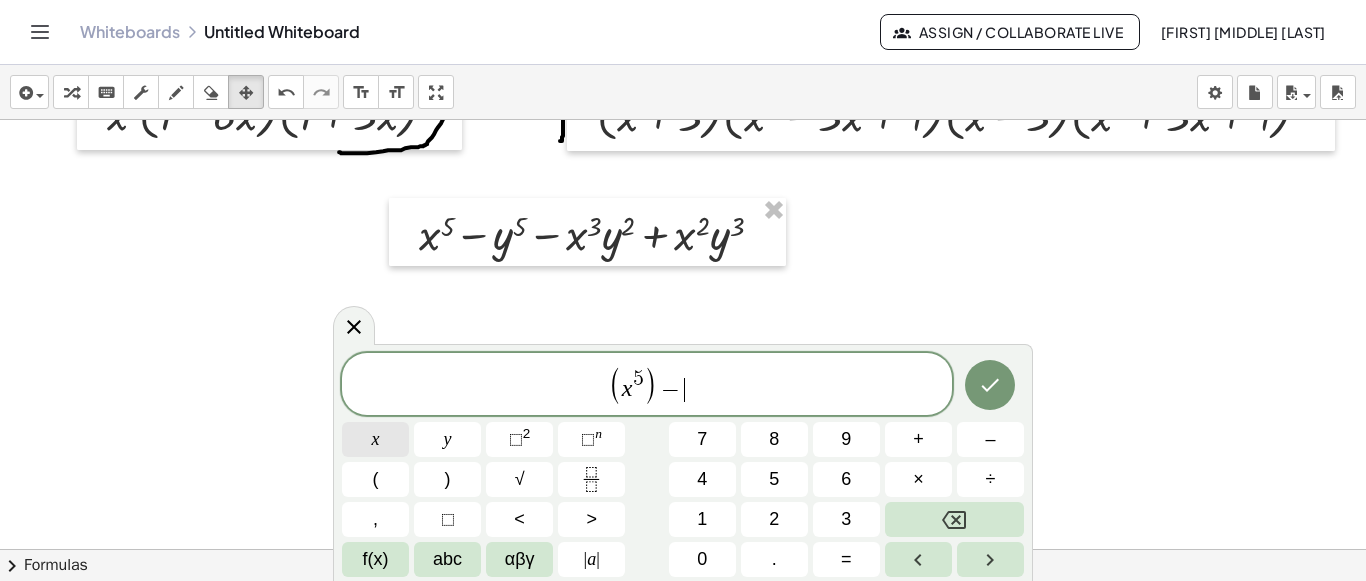 click on "x" at bounding box center [375, 439] 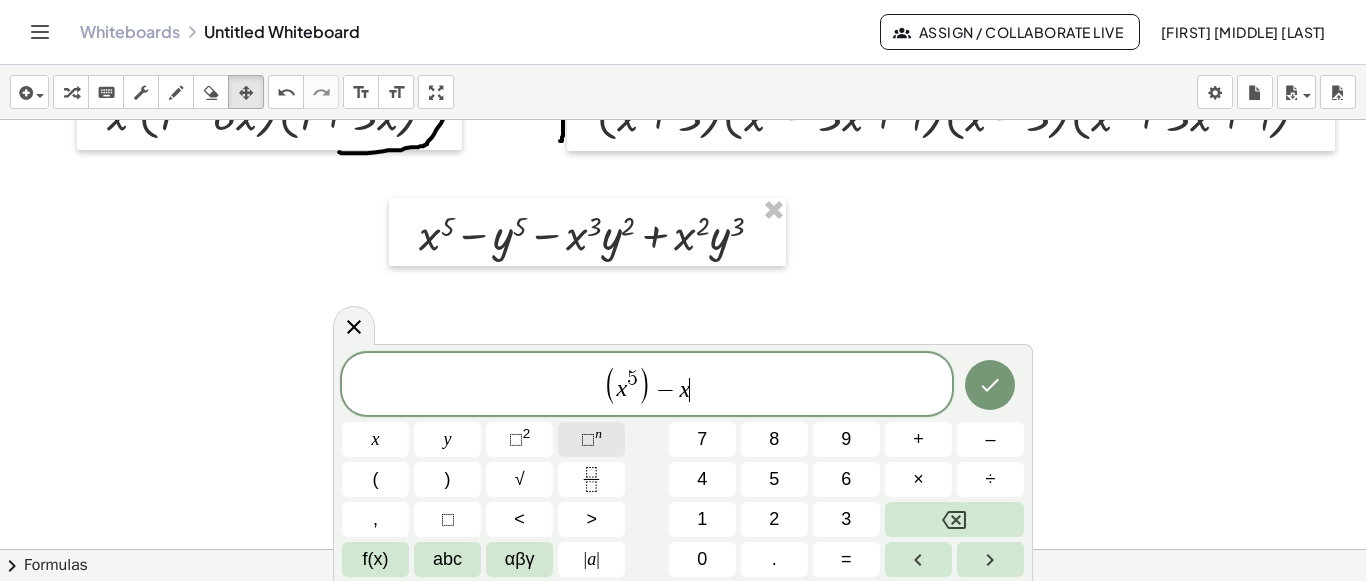 click on "⬚" at bounding box center [588, 439] 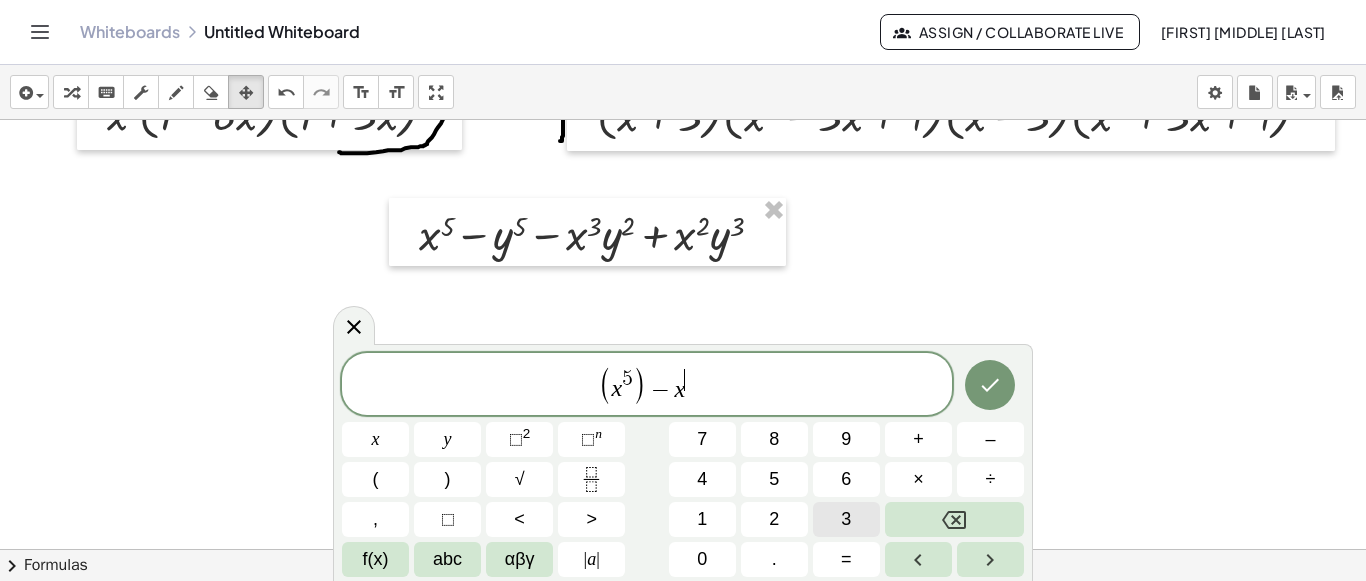 click on "3" at bounding box center (846, 519) 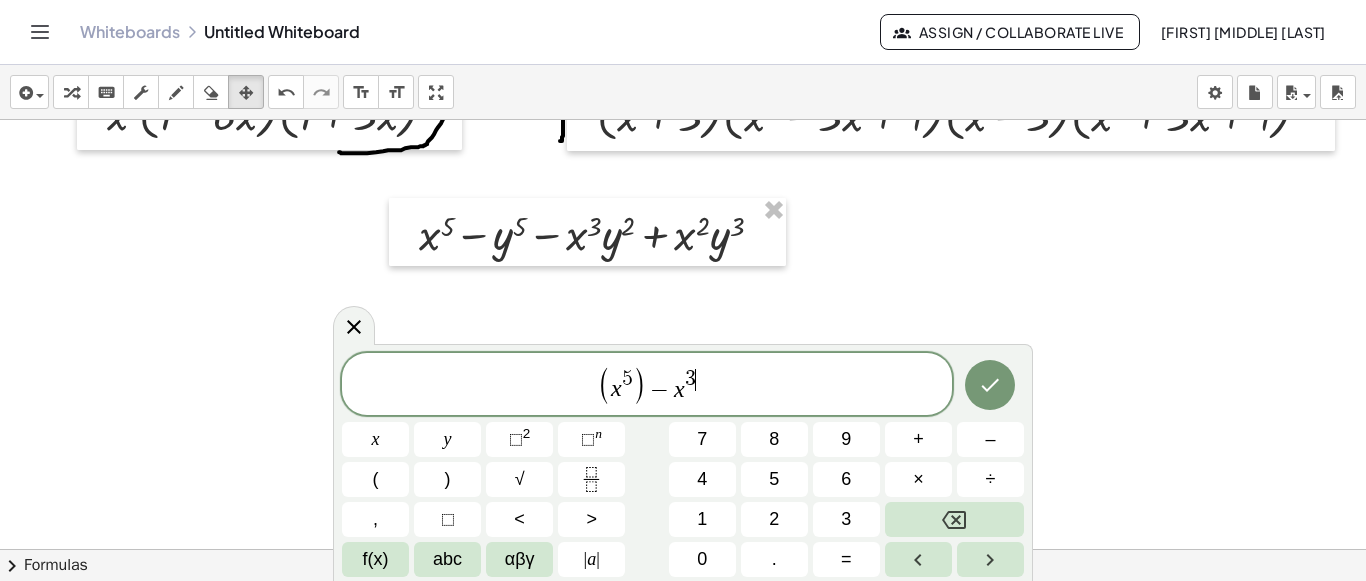 click on "( x 5 ) − x 3 ​" at bounding box center (647, 385) 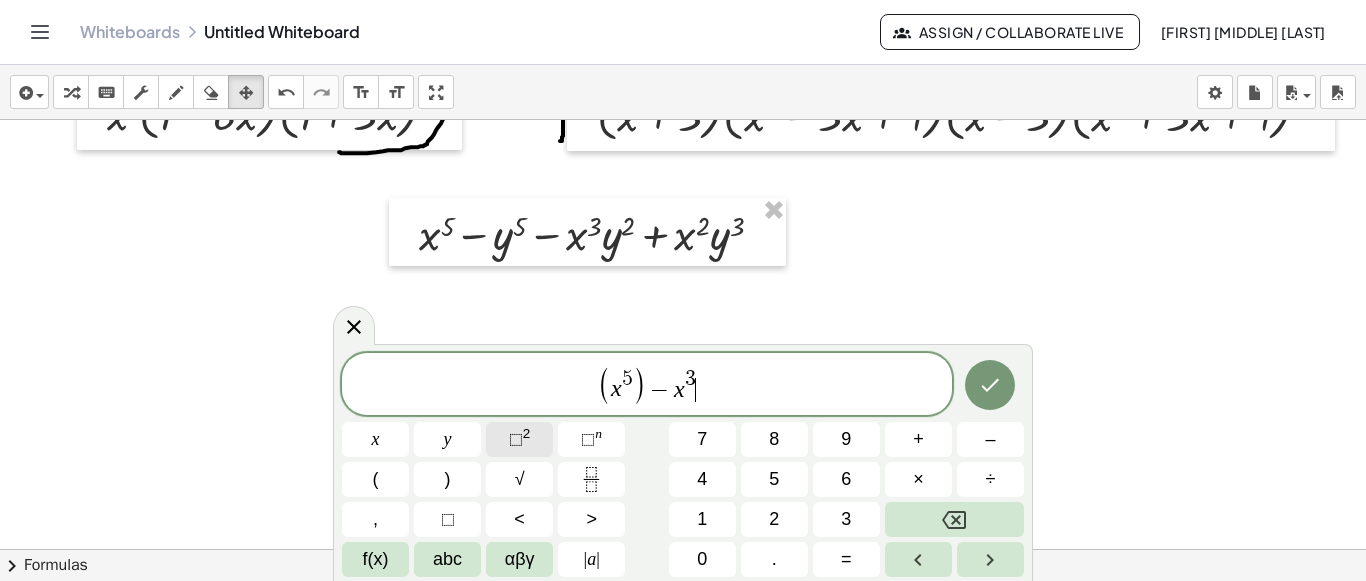 click on "⬚" at bounding box center [516, 439] 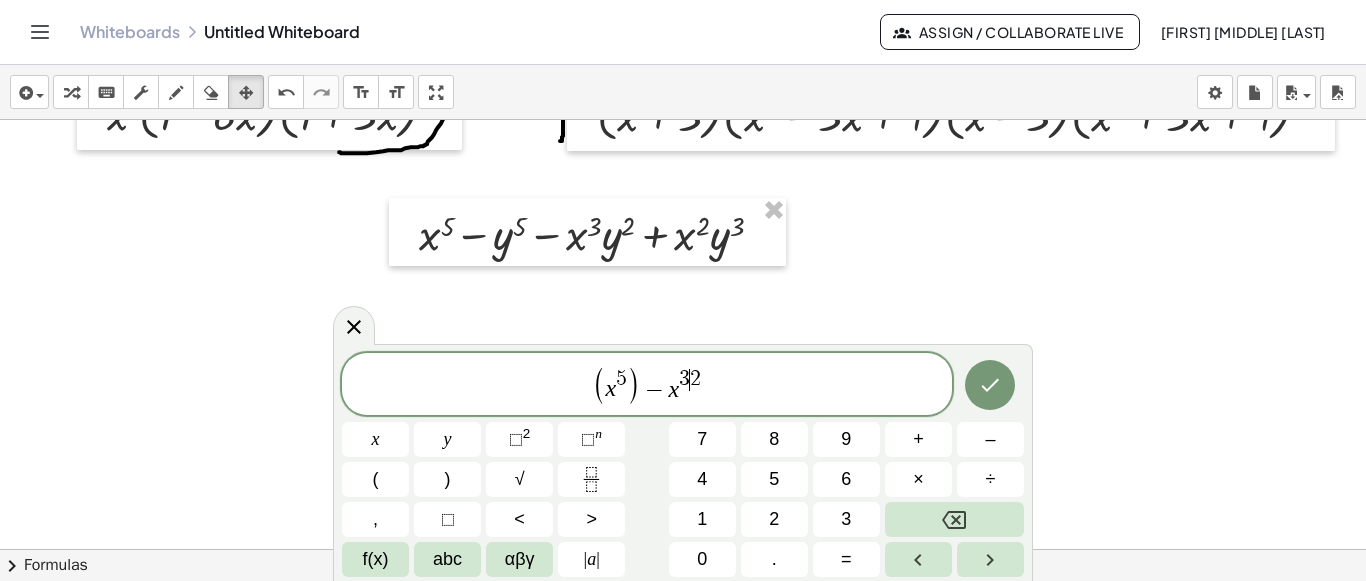 click on "3" at bounding box center [684, 379] 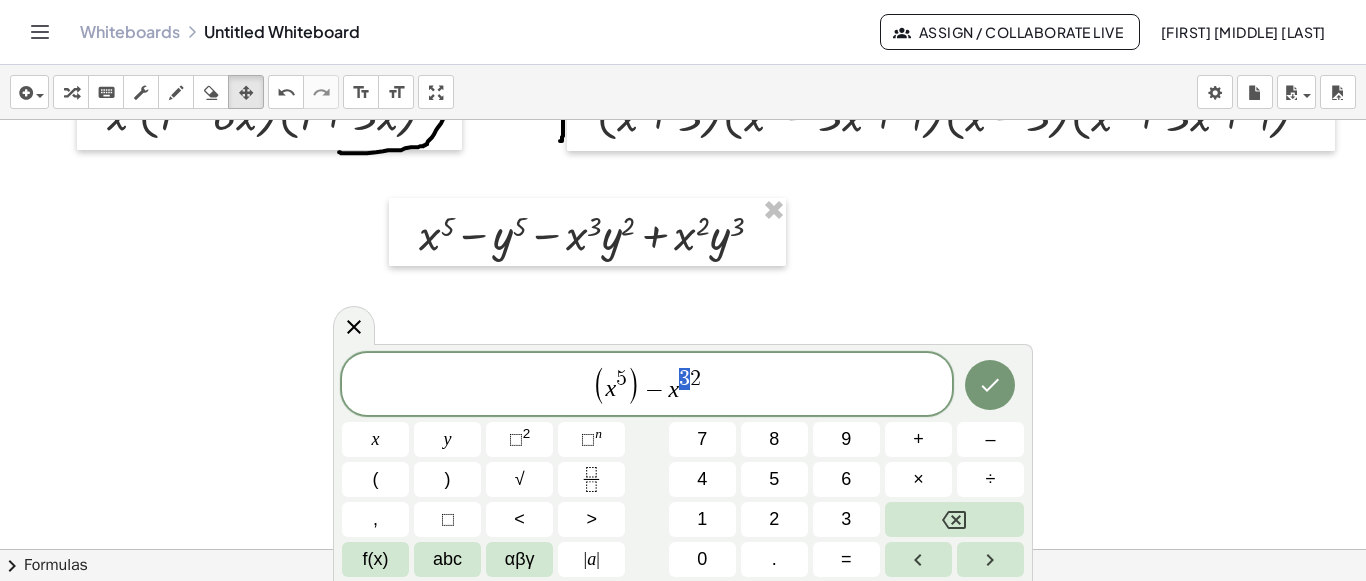 click on "( x 5 ) − x 3 2" at bounding box center (647, 385) 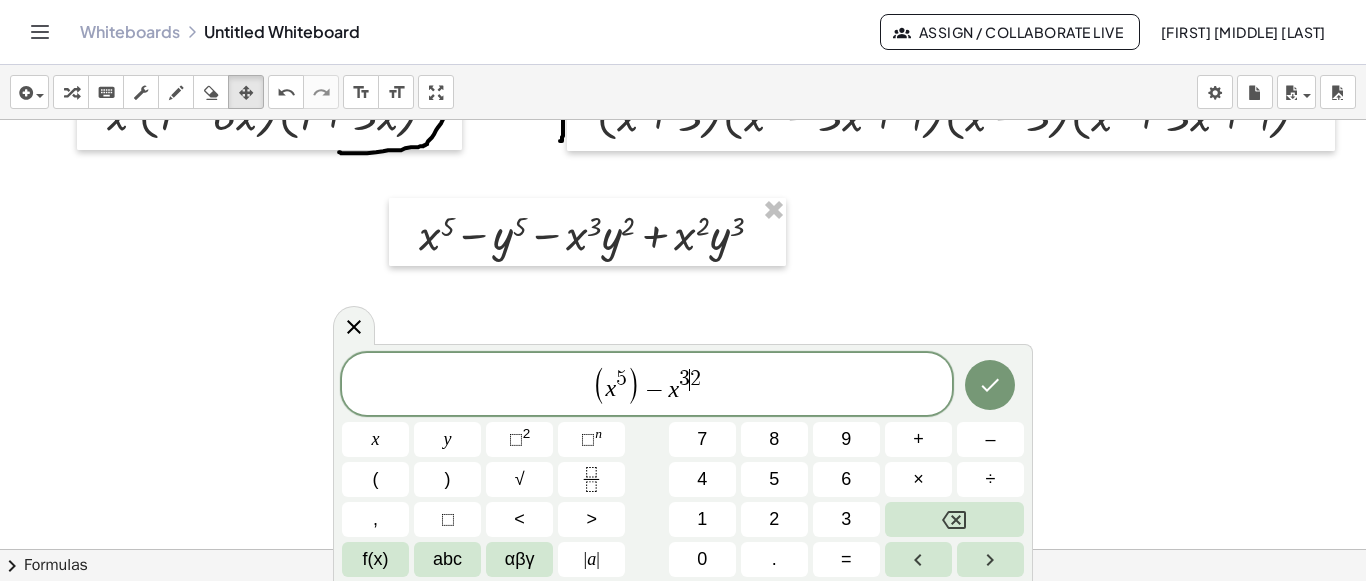 click on "( x 5 ) − x 3 ​ 2" at bounding box center (647, 385) 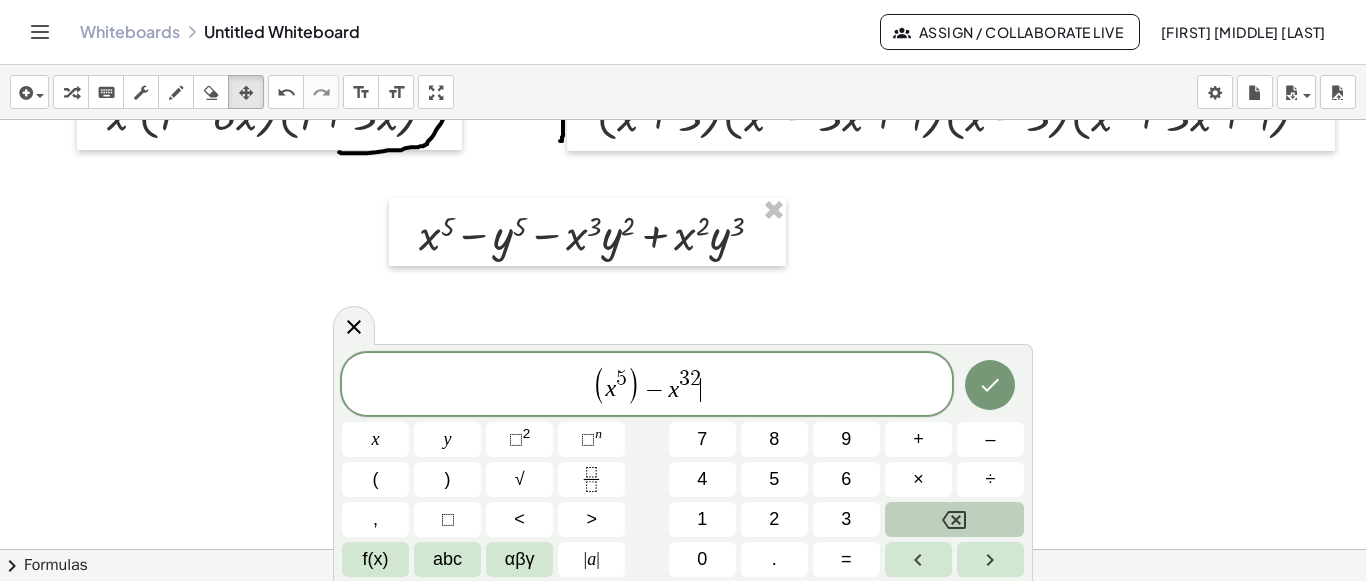 click at bounding box center (954, 519) 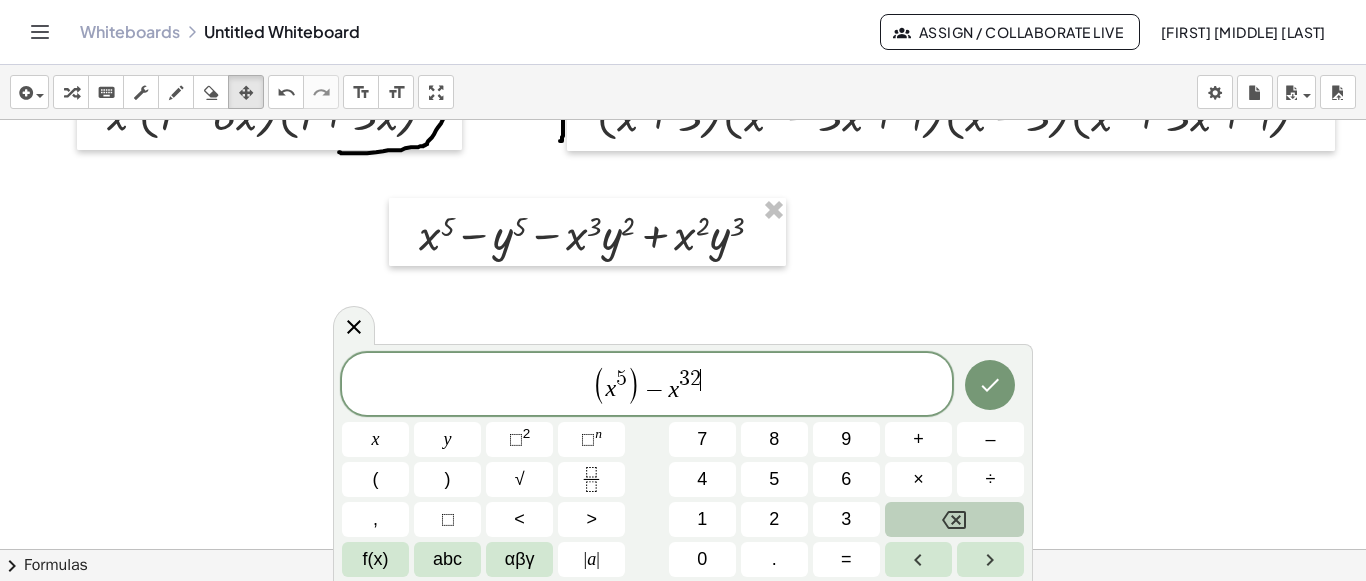 click at bounding box center [954, 519] 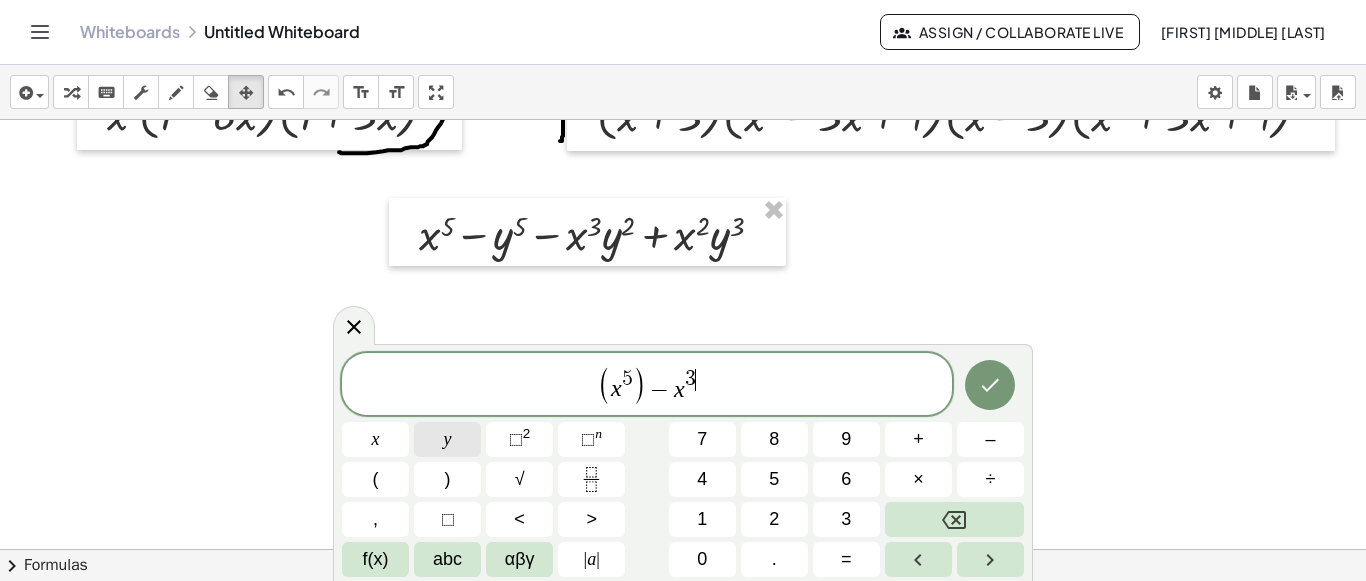 click on "y" at bounding box center (447, 439) 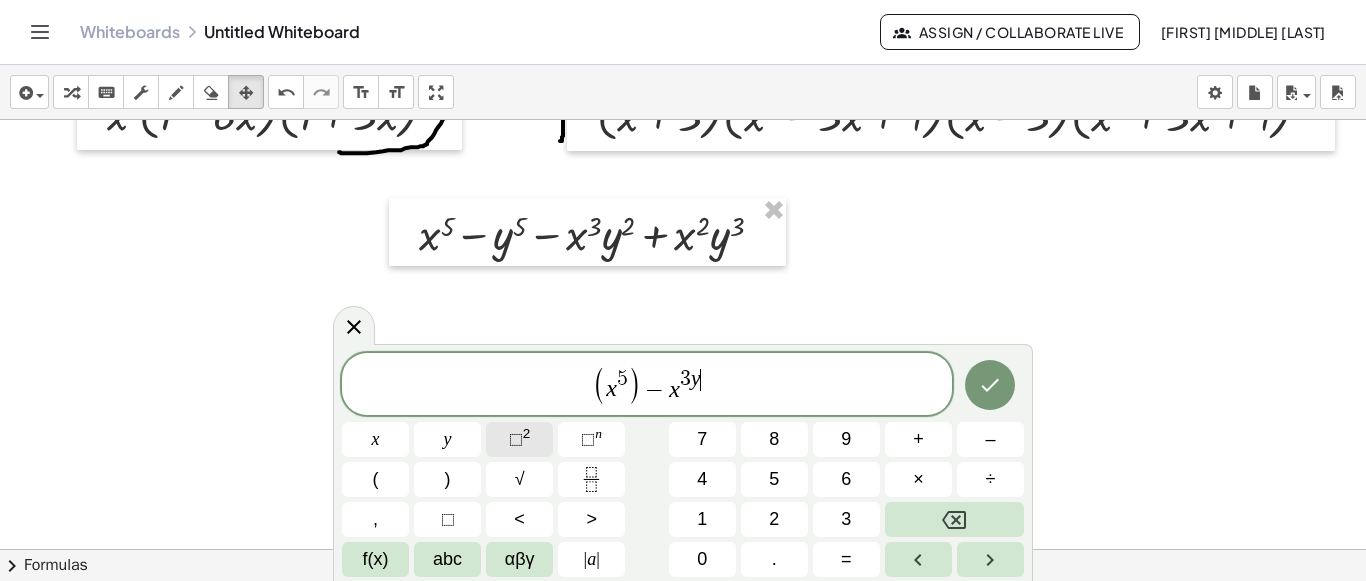 click on "⬚ 2" at bounding box center (519, 439) 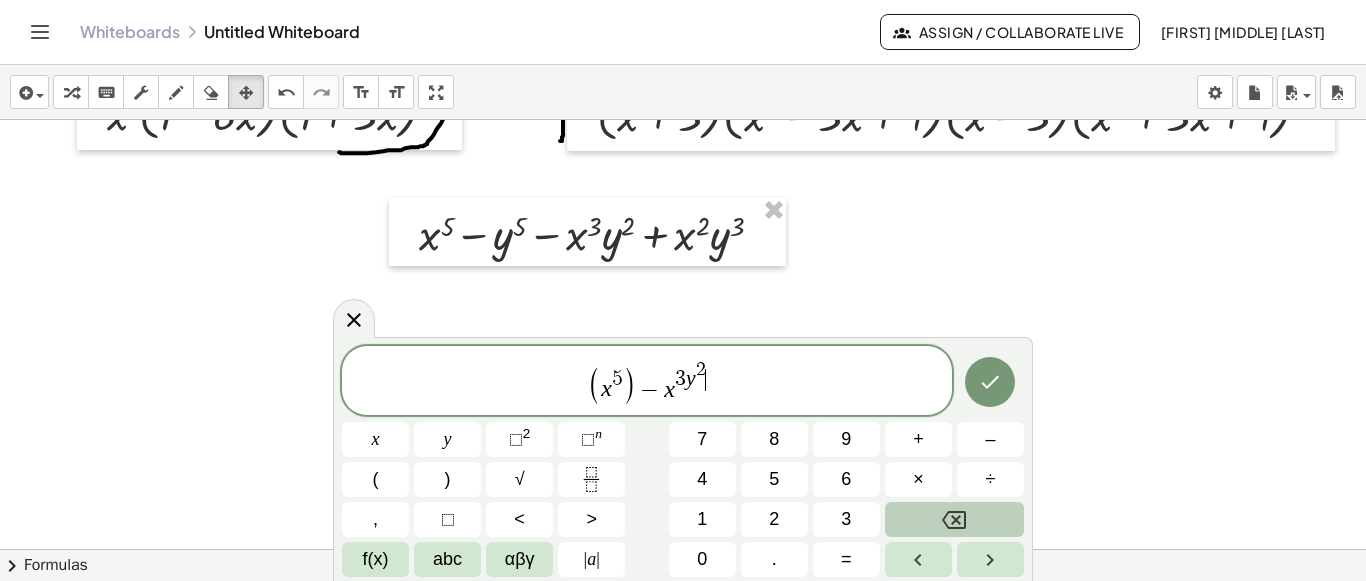 click 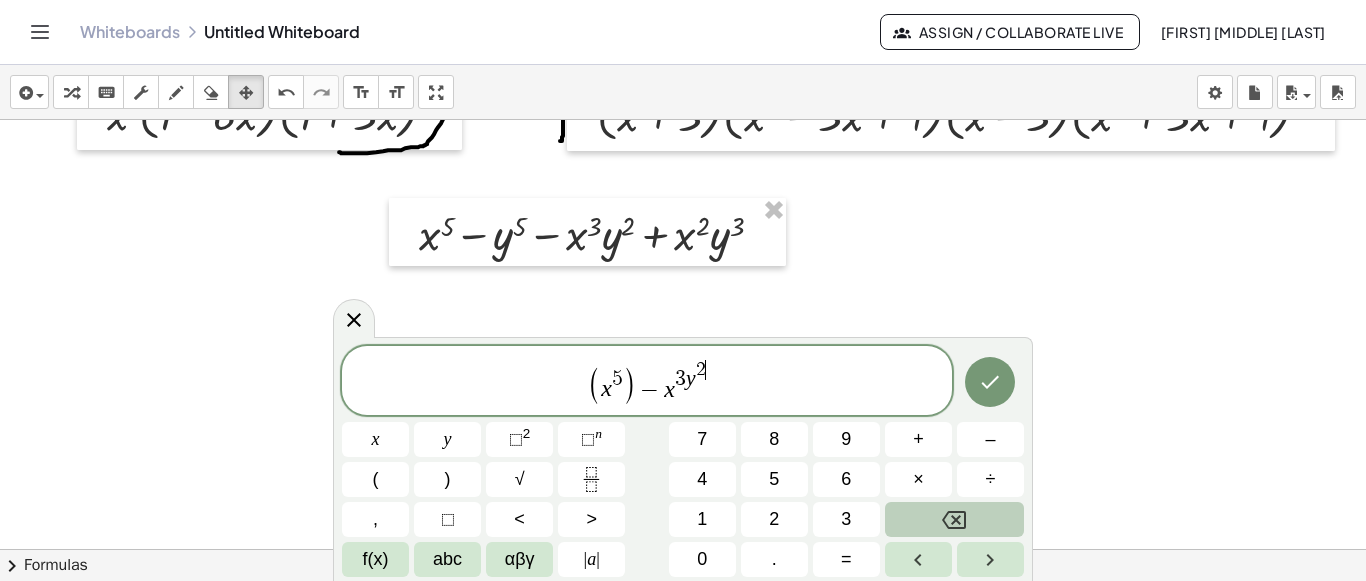 click 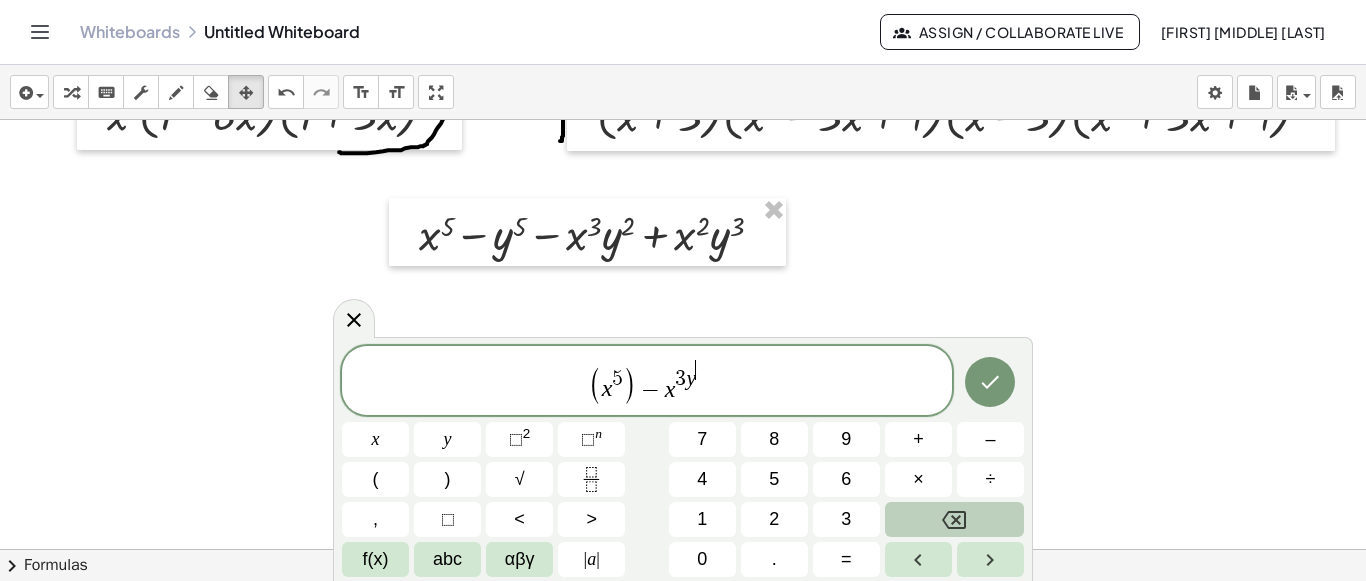 click 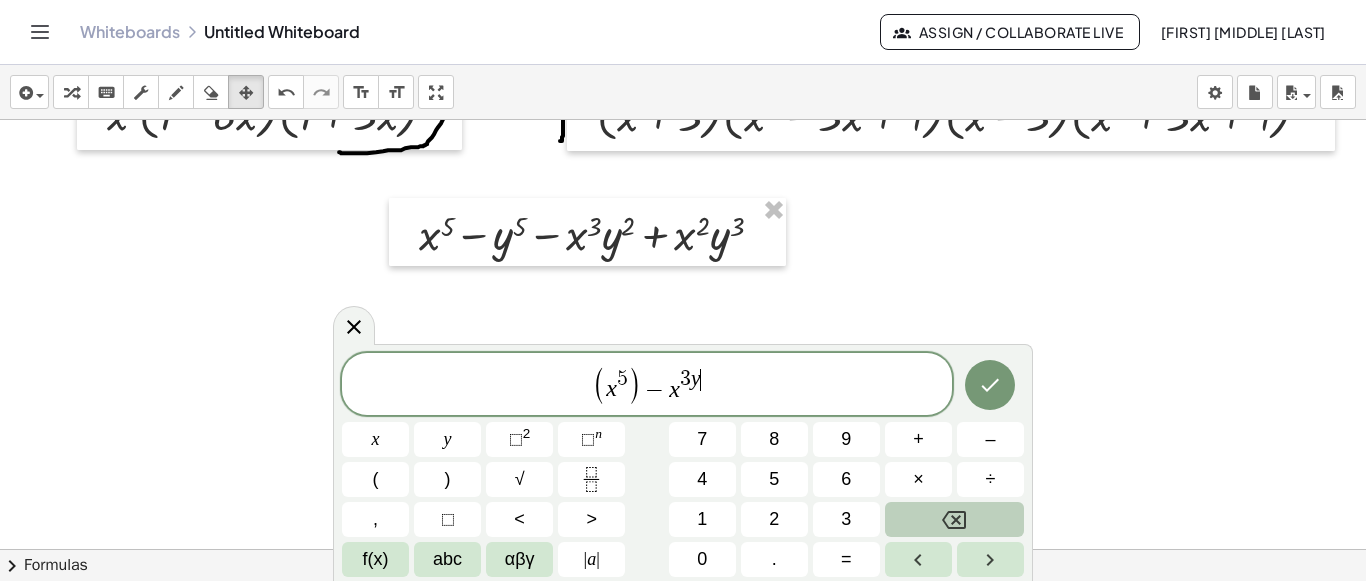 click 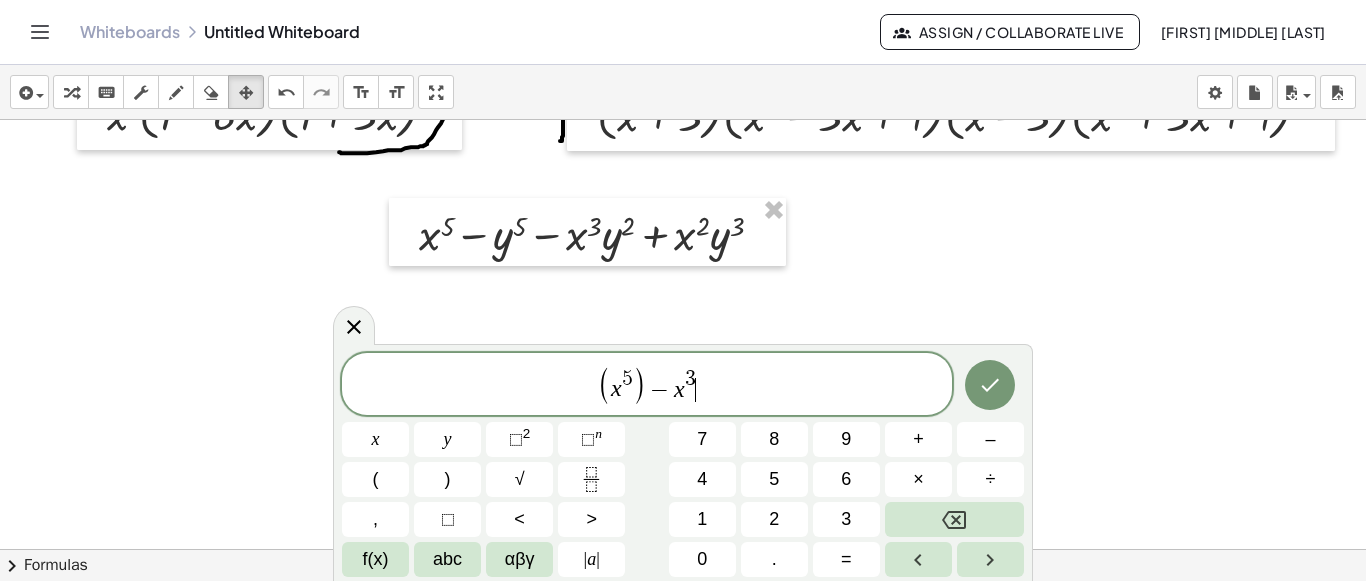 click on "( x 5 ) − x 3 ​" at bounding box center [647, 385] 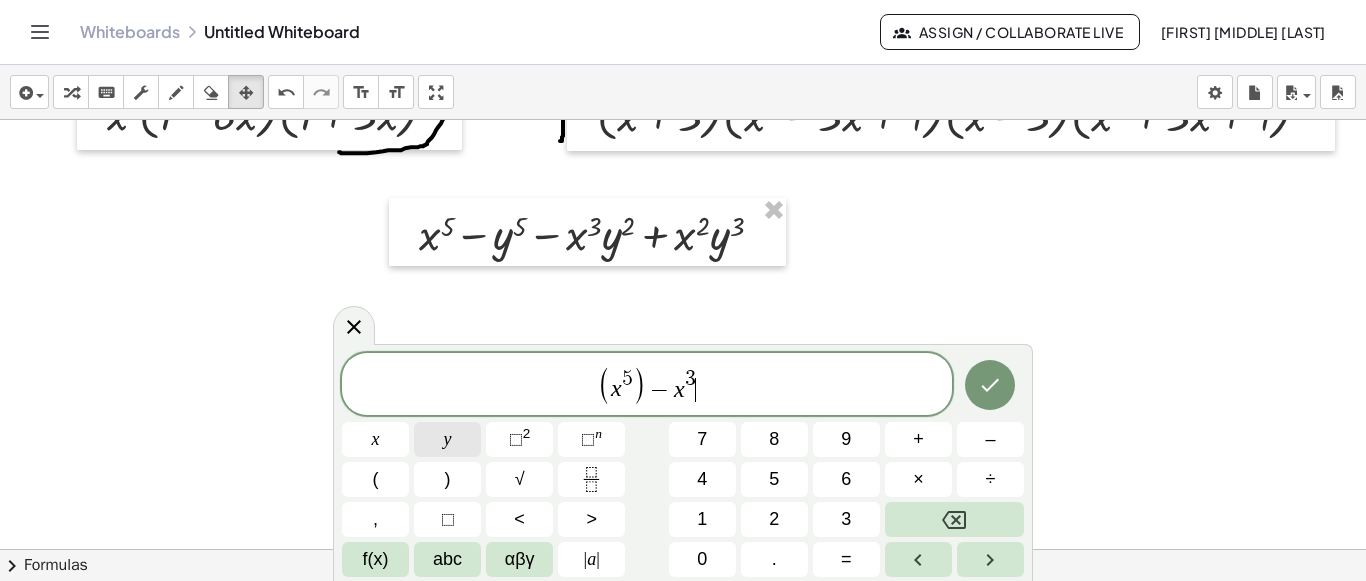 click on "y" at bounding box center [447, 439] 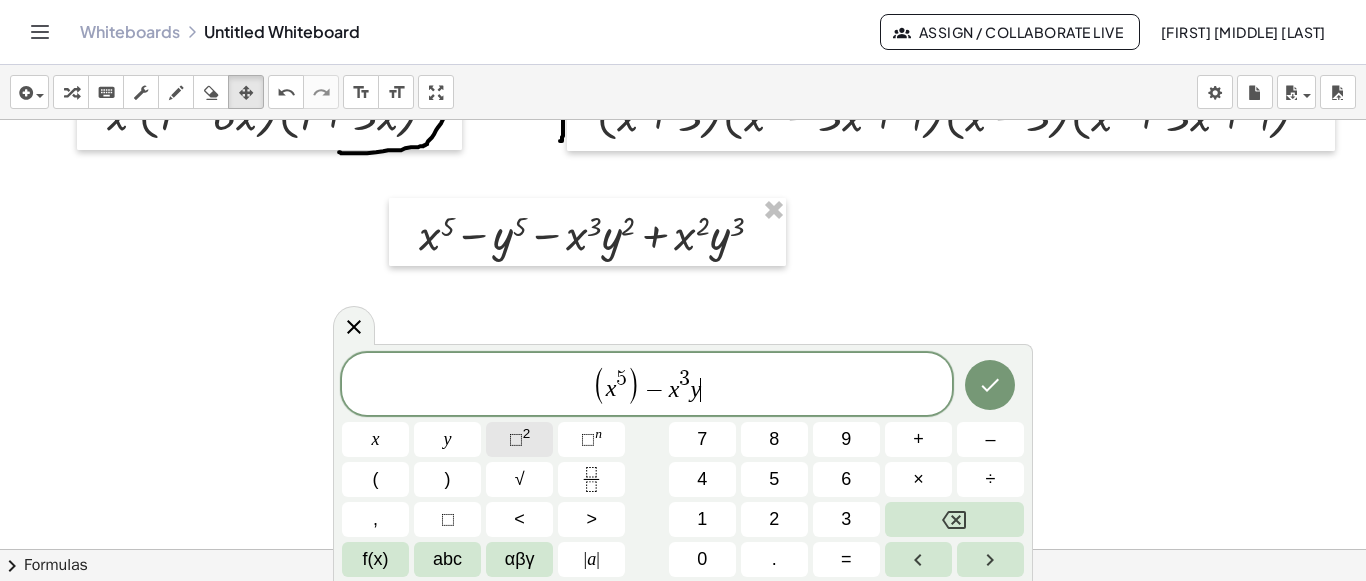 click on "⬚ 2" at bounding box center (519, 439) 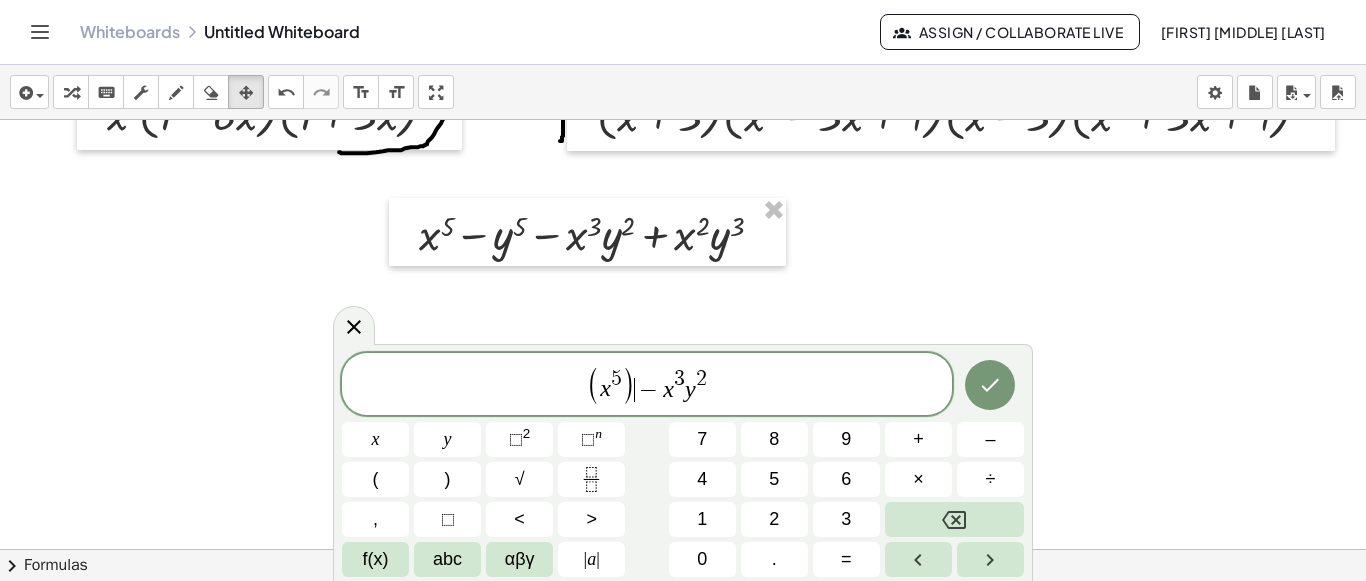 click on "−" at bounding box center [649, 390] 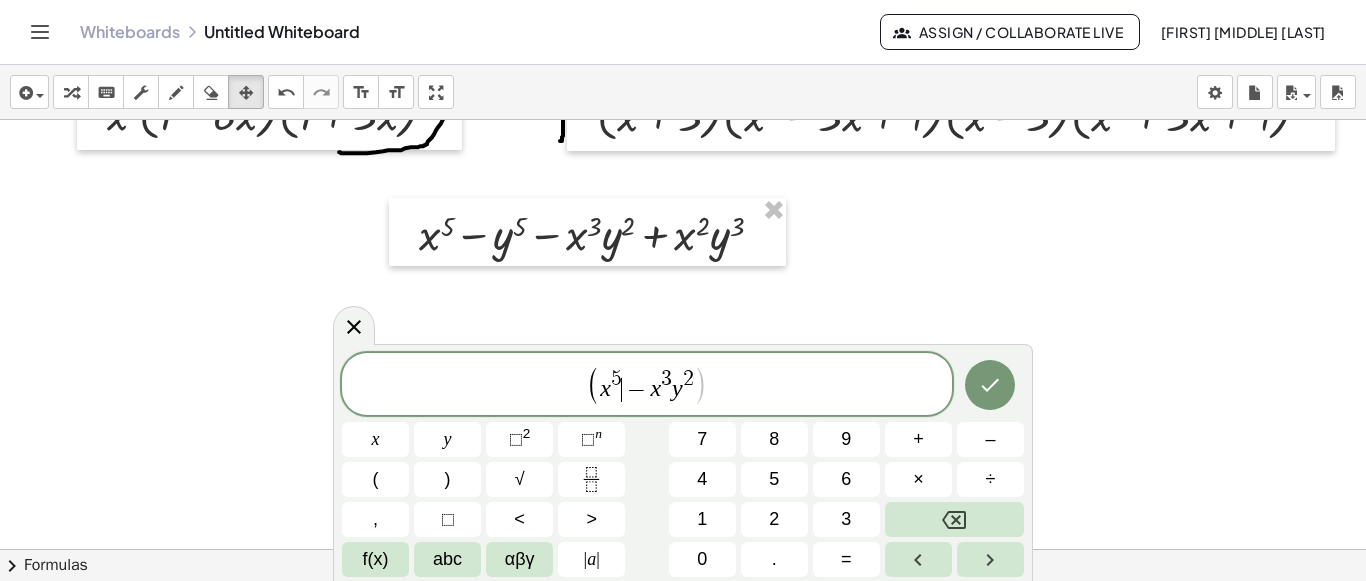 click on ")" at bounding box center [700, 386] 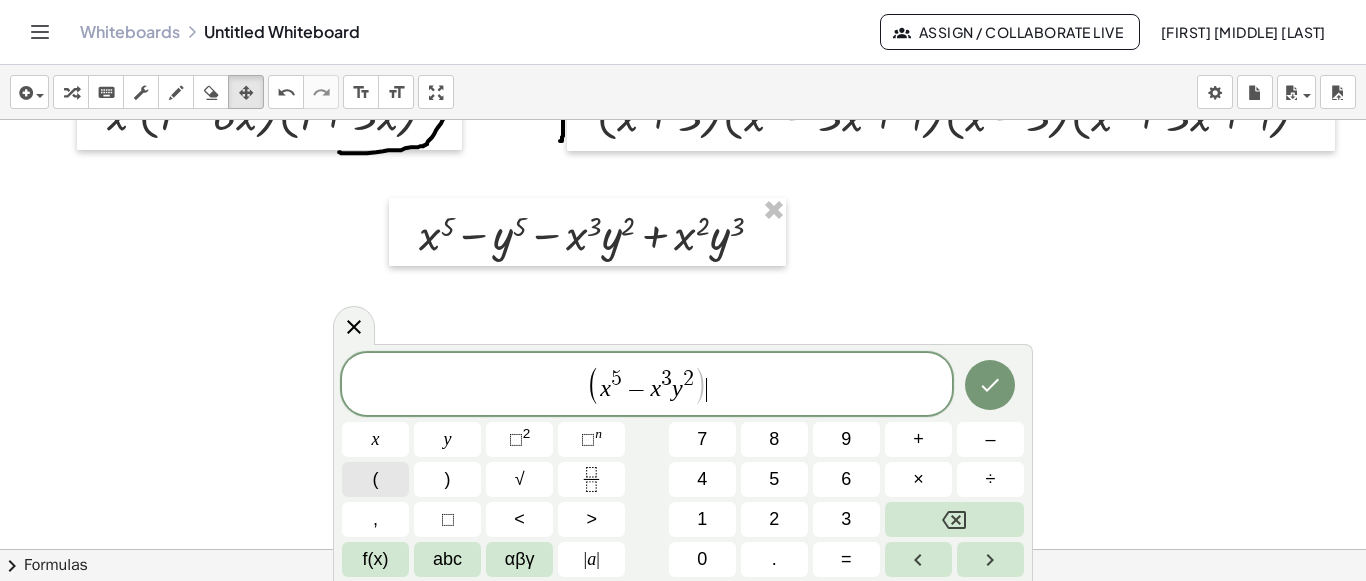 click on "(" at bounding box center (375, 479) 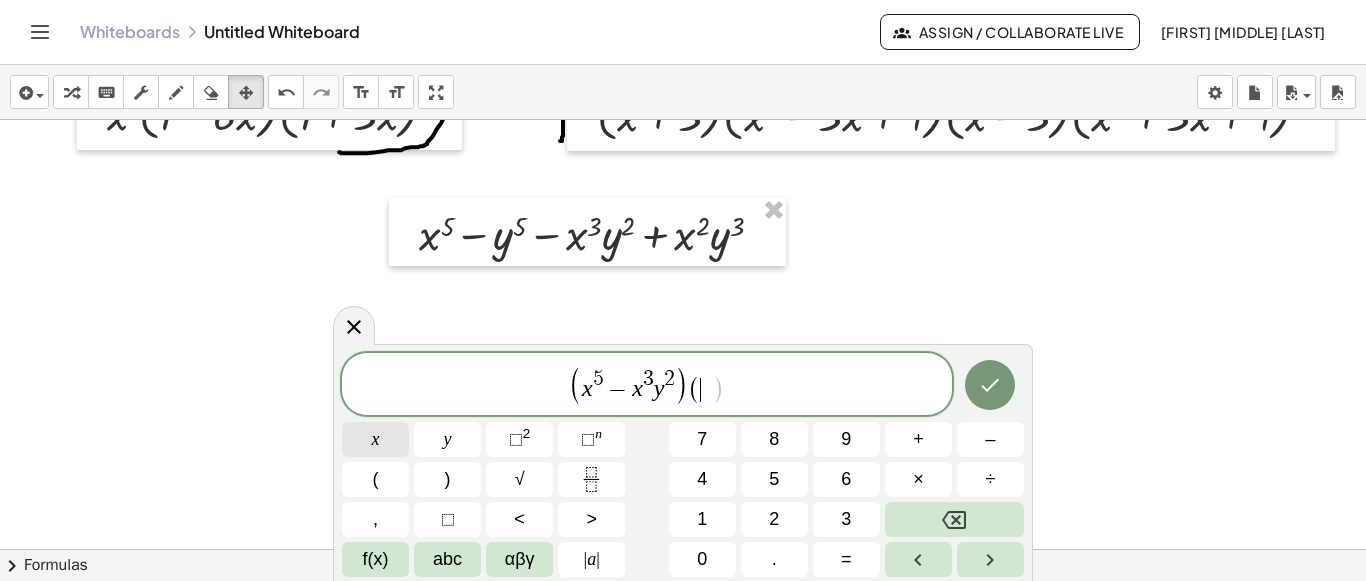 click on "x" at bounding box center (375, 439) 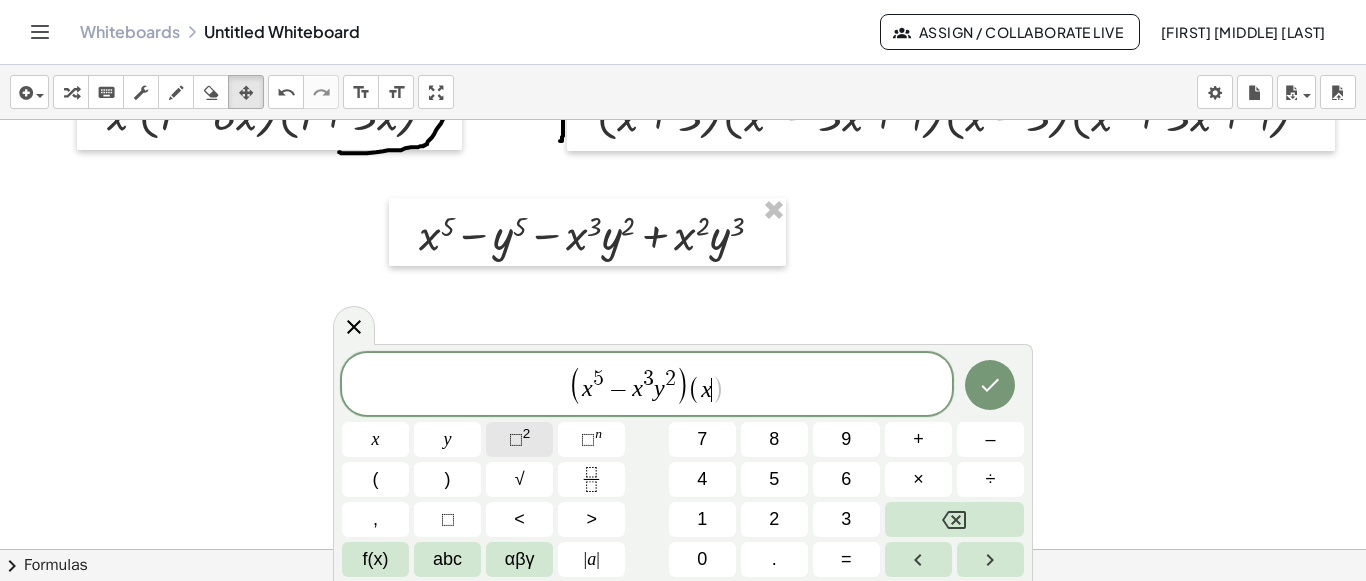 click on "2" at bounding box center (527, 433) 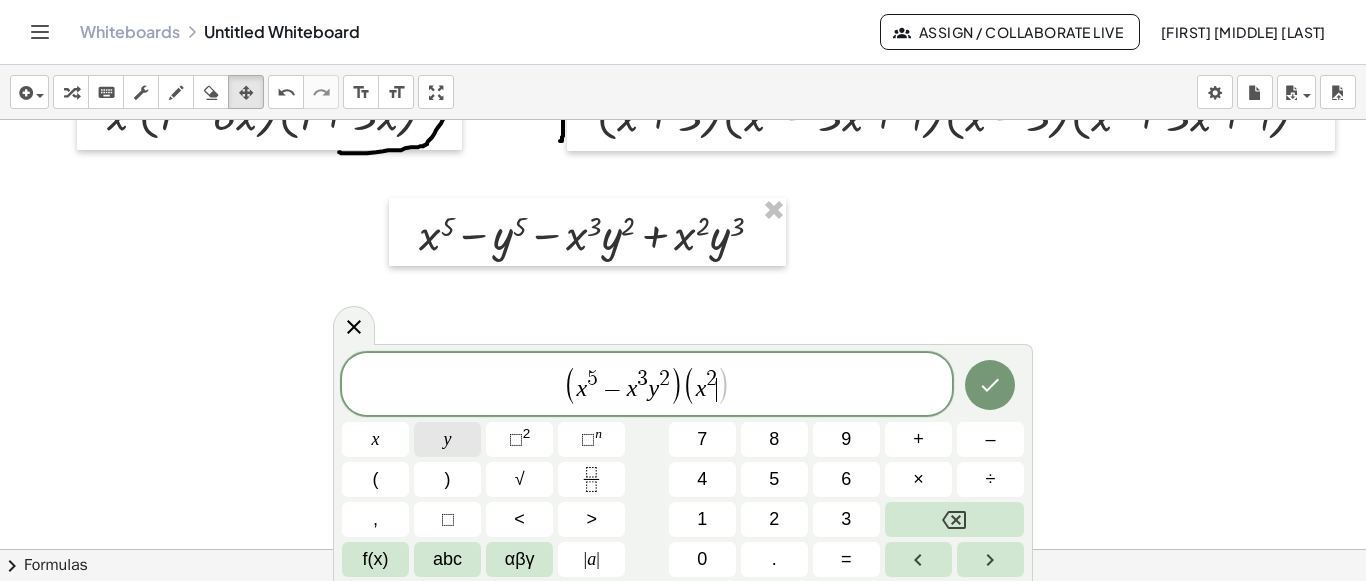 click on "y" at bounding box center (447, 439) 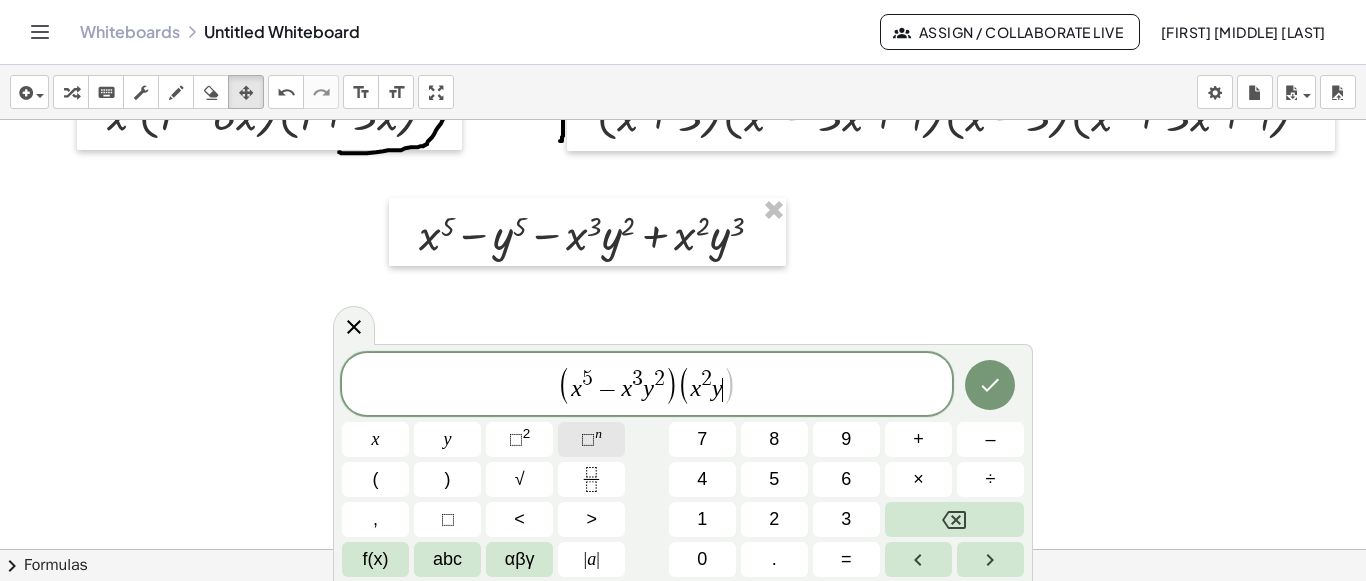 click on "n" at bounding box center (598, 433) 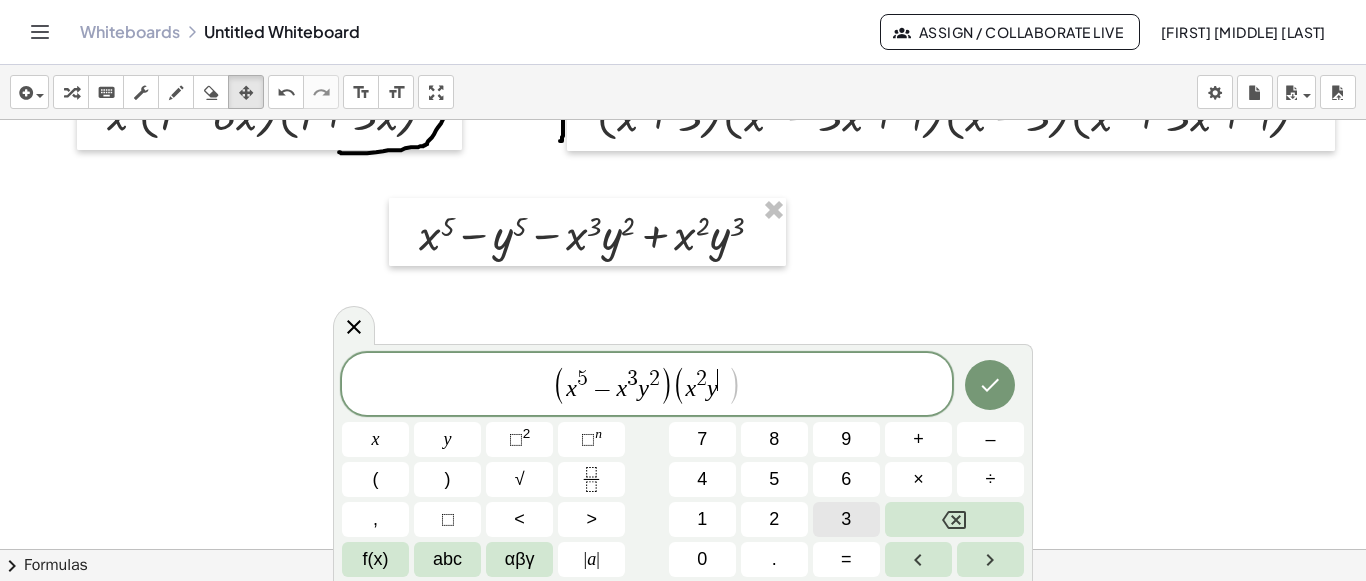 click on "3" at bounding box center (846, 519) 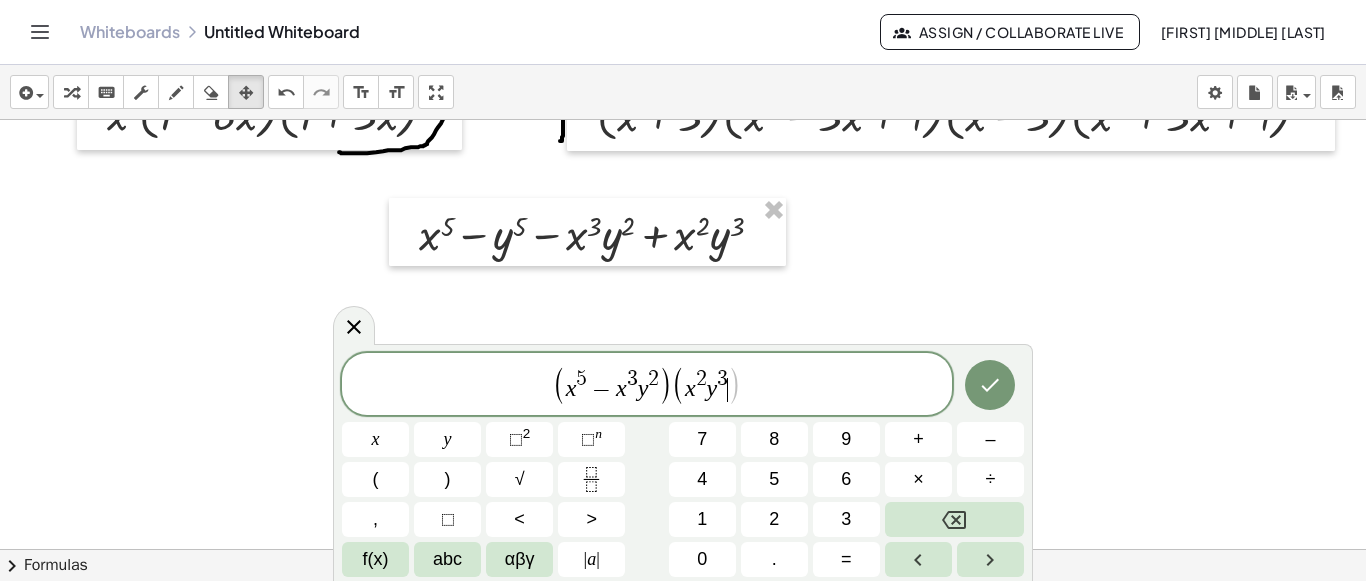 click on ")" at bounding box center [735, 386] 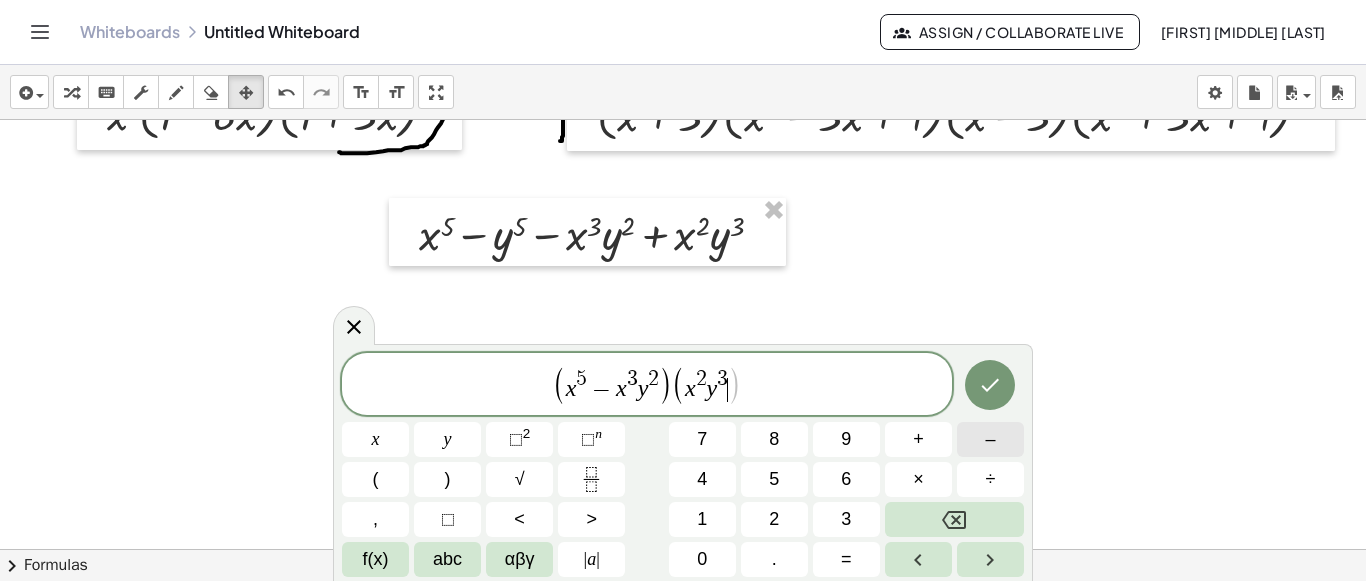 click on "–" at bounding box center [990, 439] 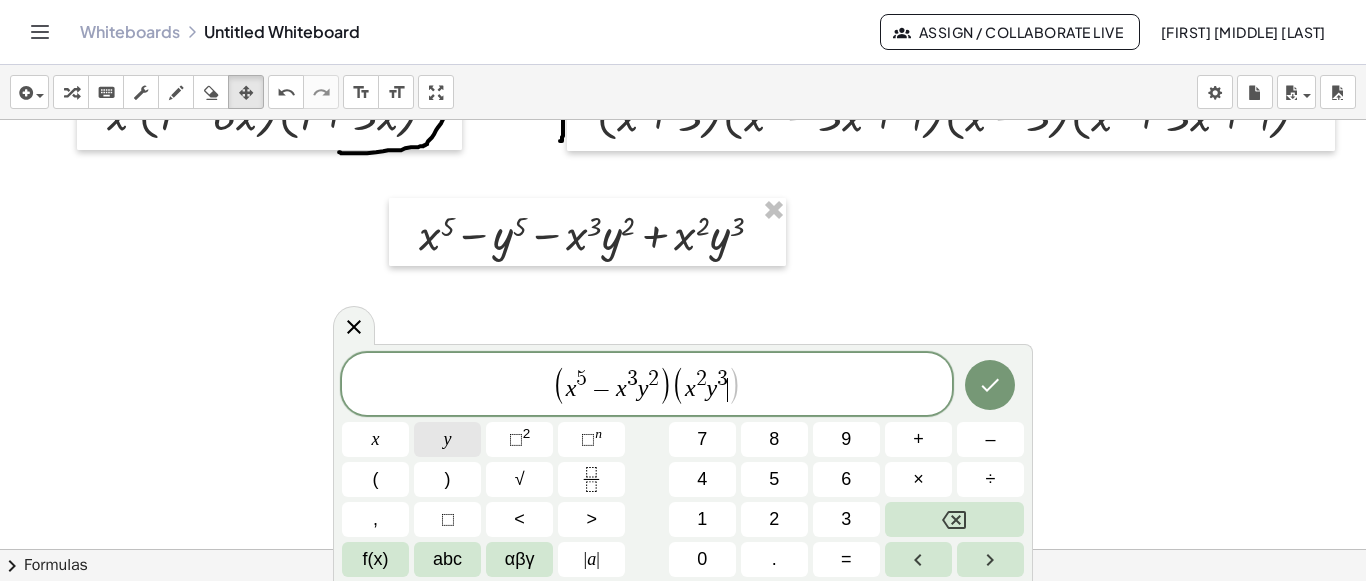 click on "y" at bounding box center [447, 439] 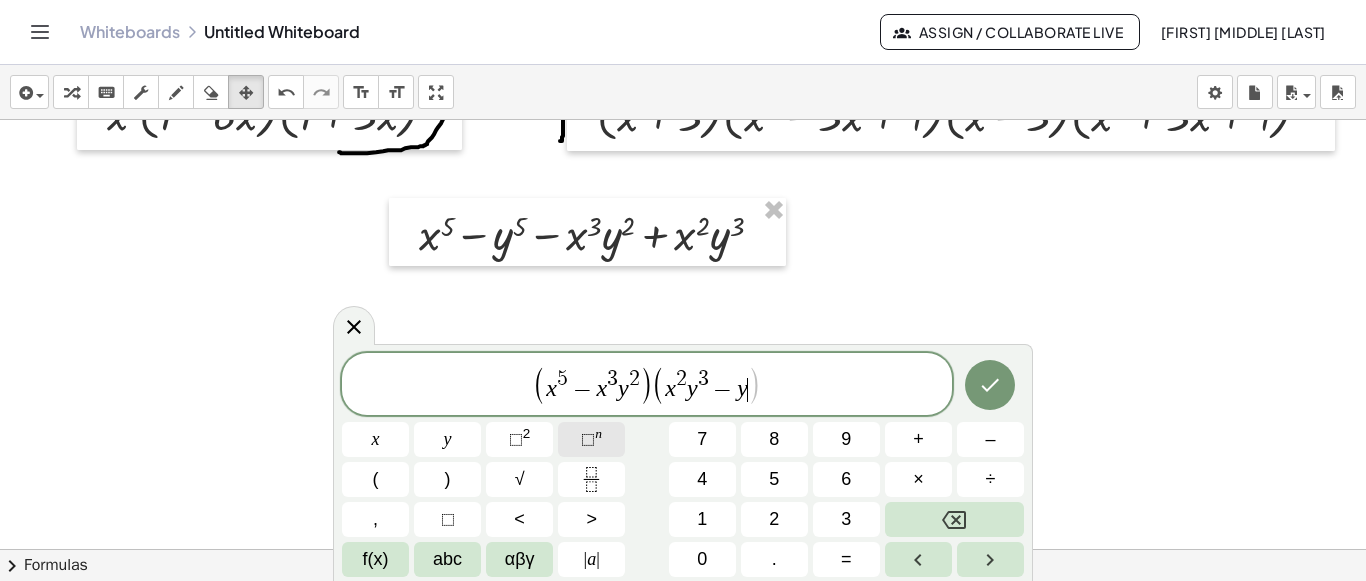 click on "⬚ n" at bounding box center [591, 439] 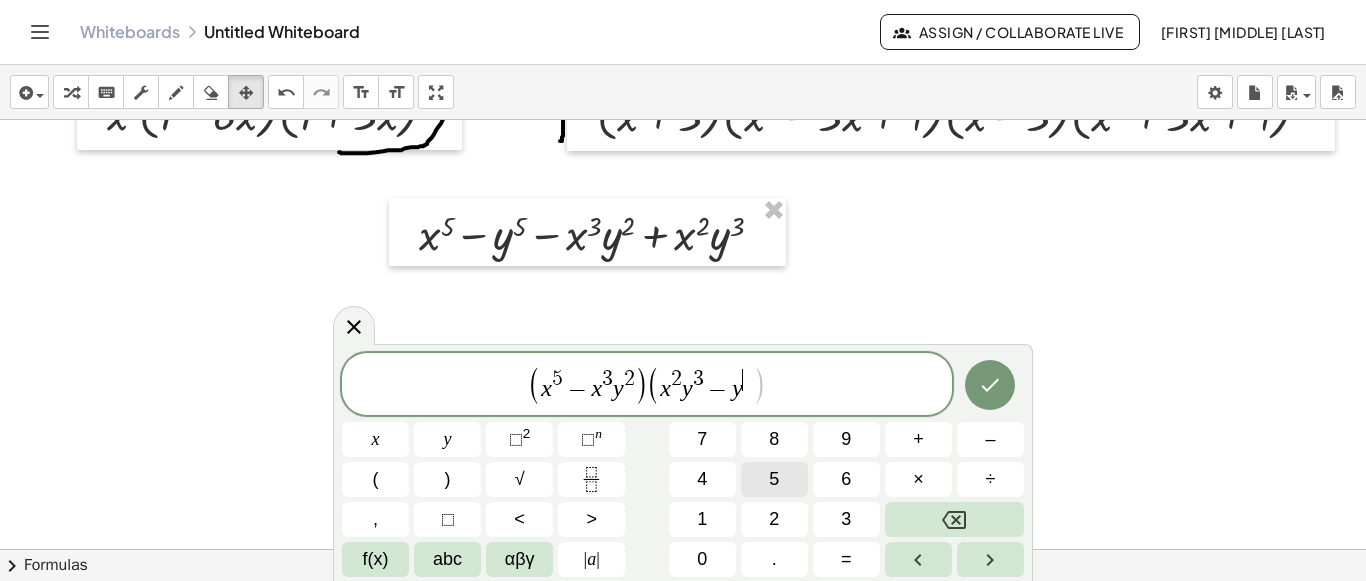click on "5" at bounding box center [774, 479] 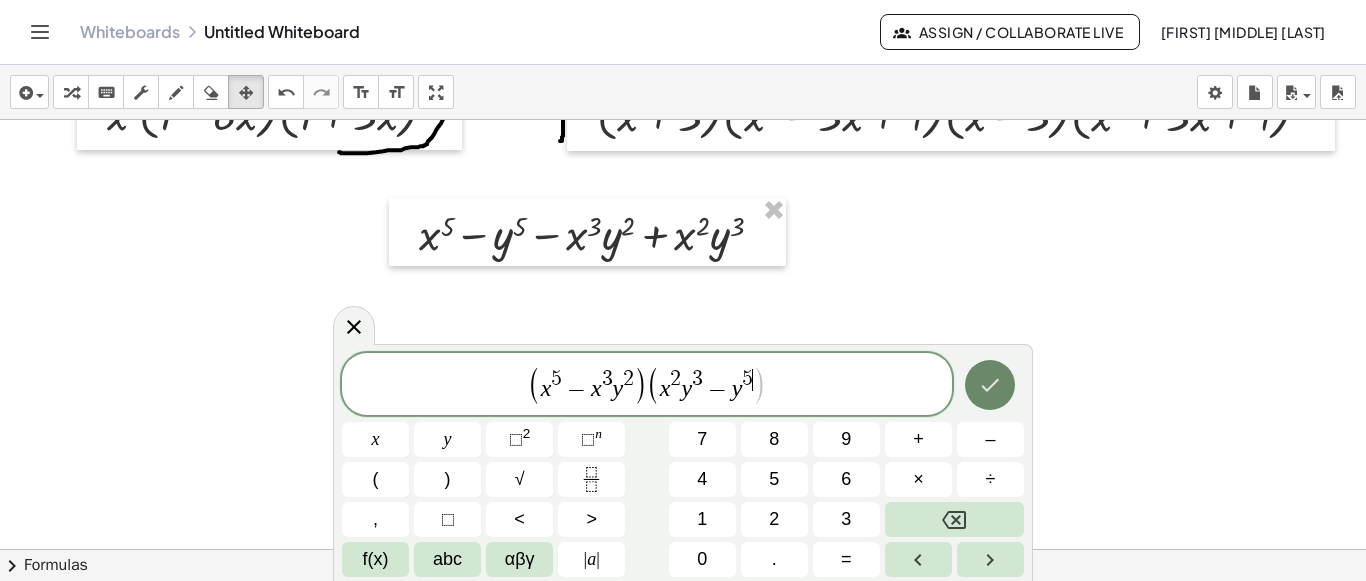 click 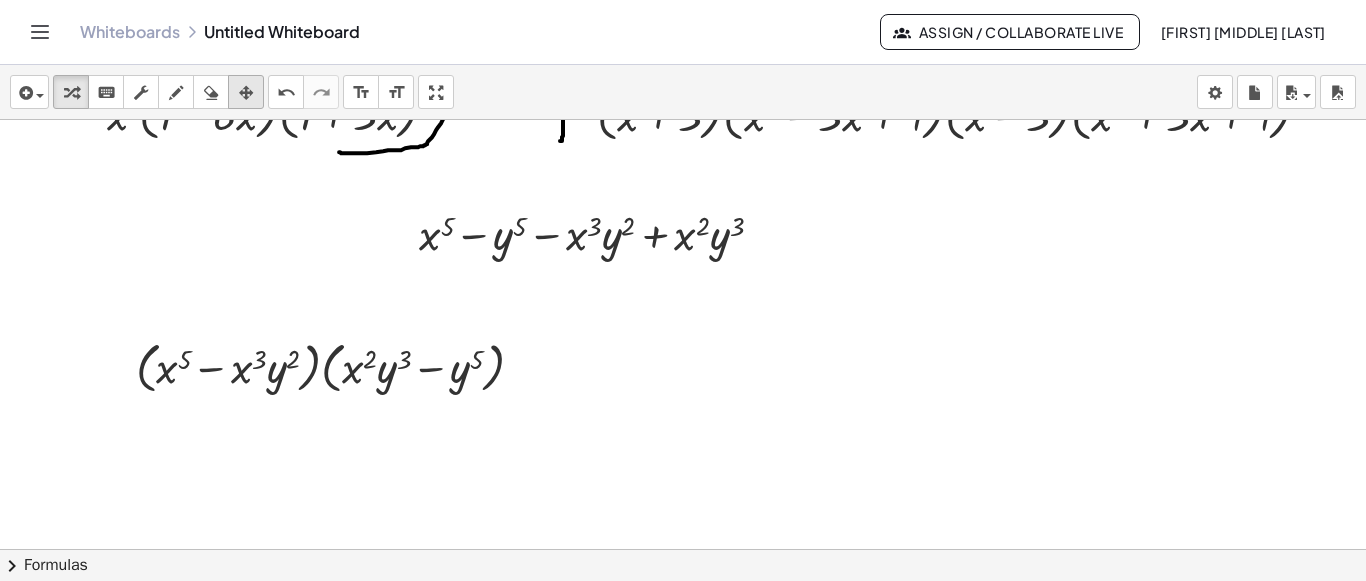 click at bounding box center (246, 93) 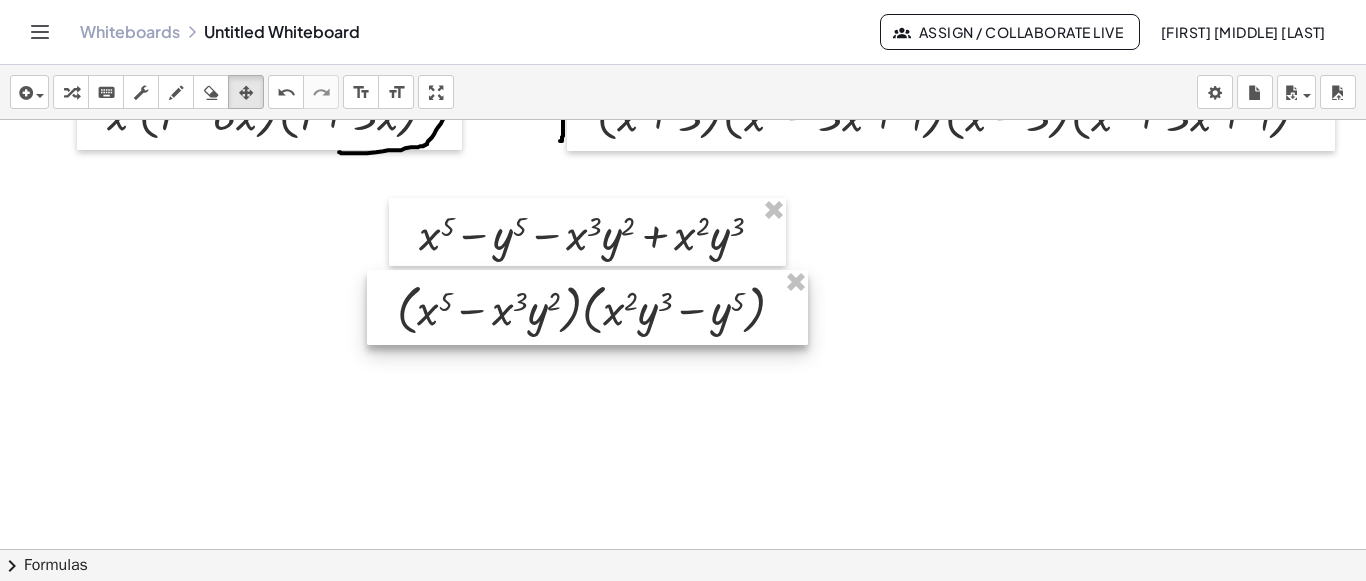 drag, startPoint x: 316, startPoint y: 354, endPoint x: 573, endPoint y: 296, distance: 263.46347 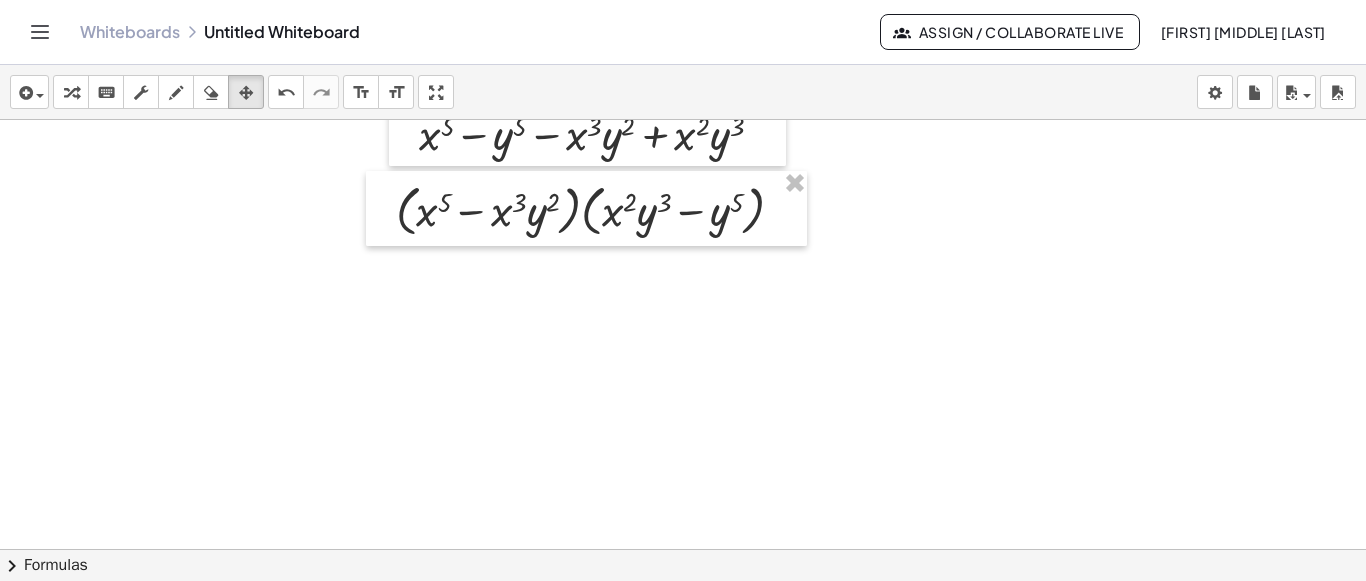 scroll, scrollTop: 3514, scrollLeft: 44, axis: both 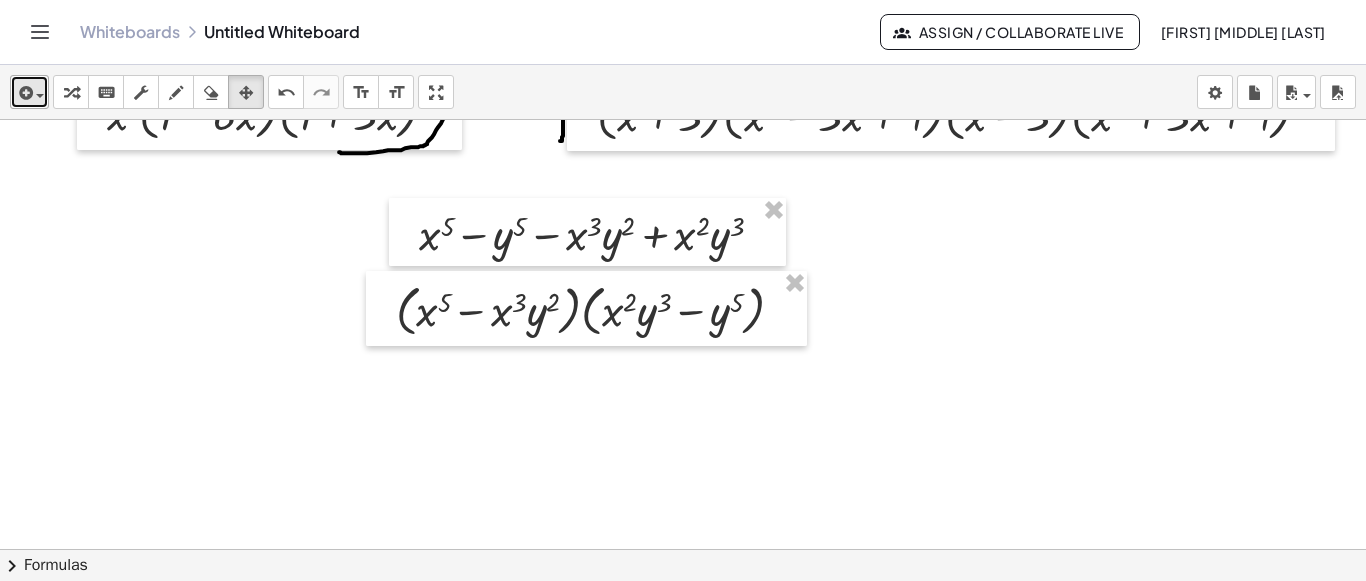 click at bounding box center (35, 95) 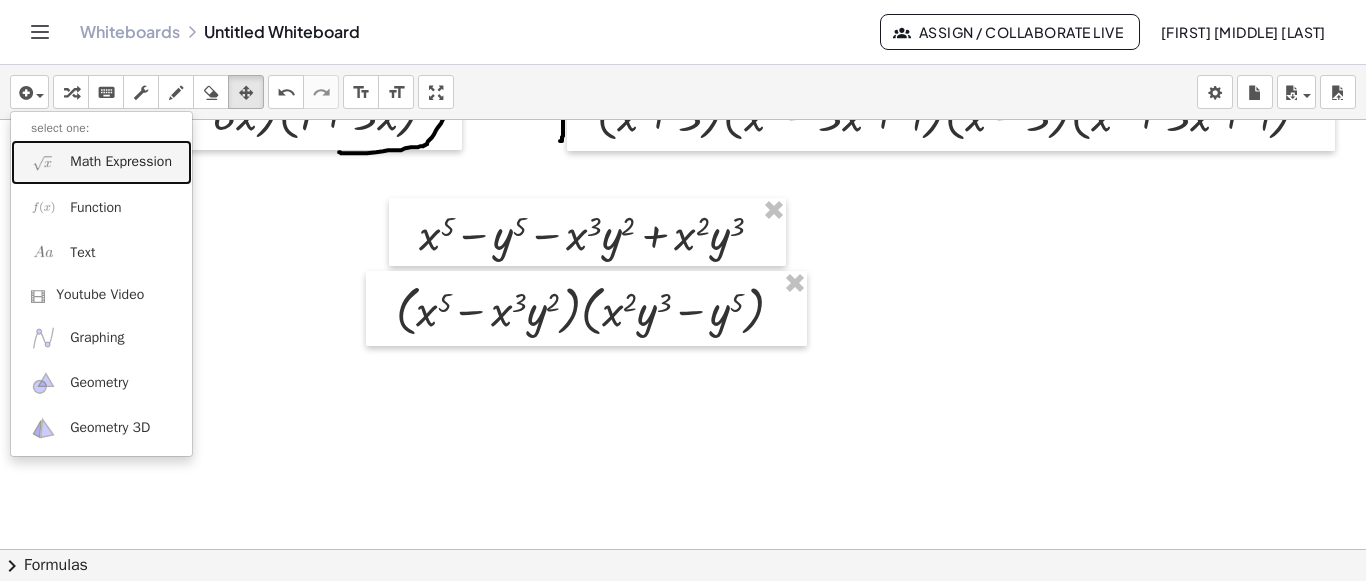 click on "Math Expression" at bounding box center (121, 162) 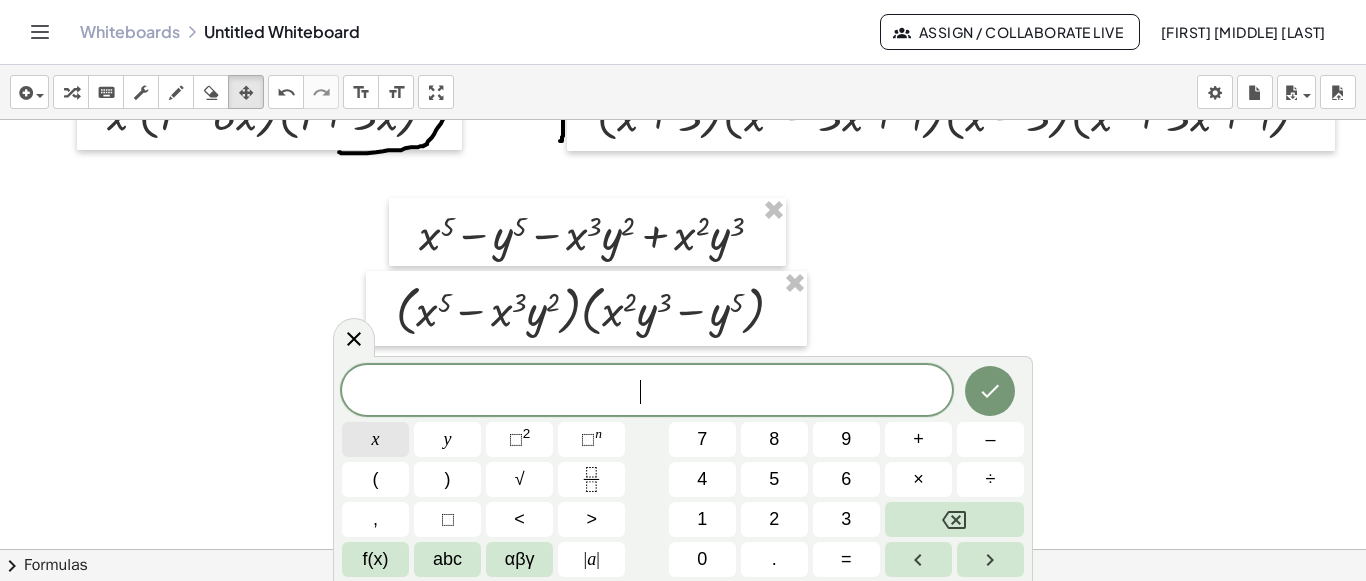 click on "x" at bounding box center (376, 439) 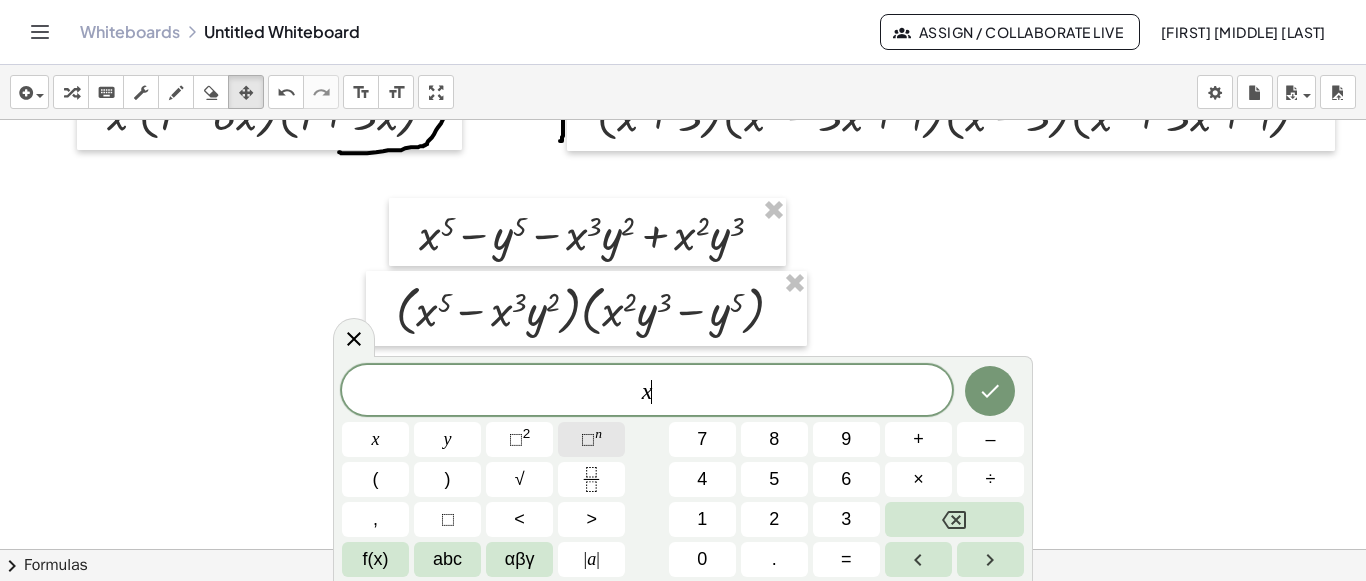 click on "⬚" at bounding box center (588, 439) 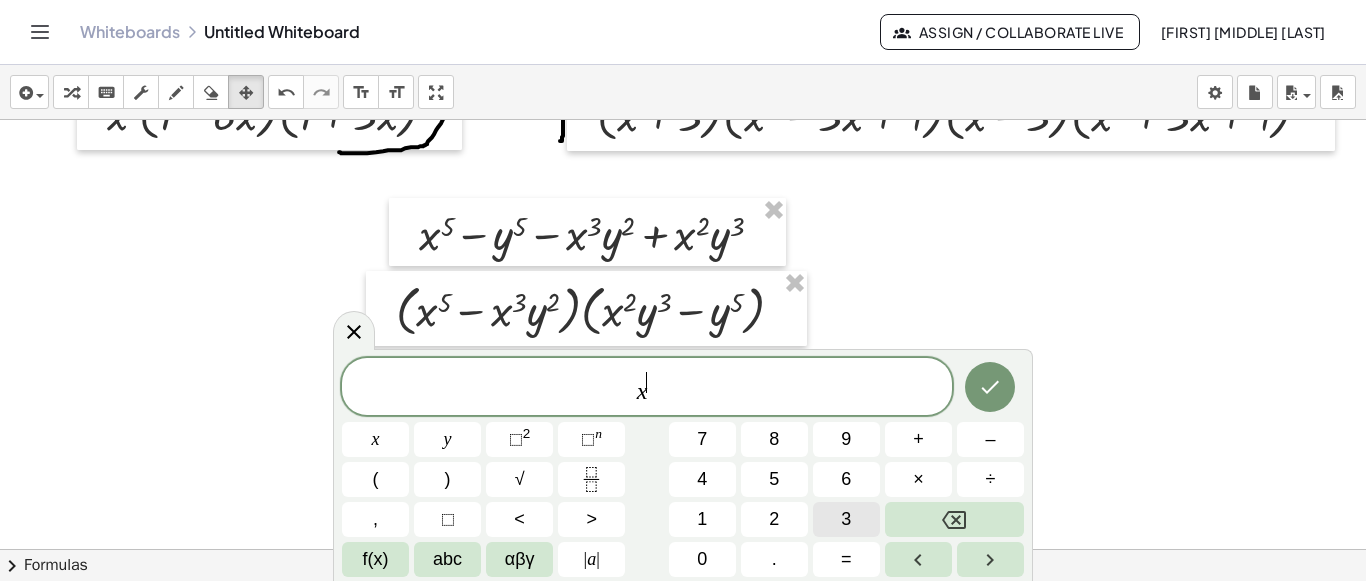 click on "3" at bounding box center [846, 519] 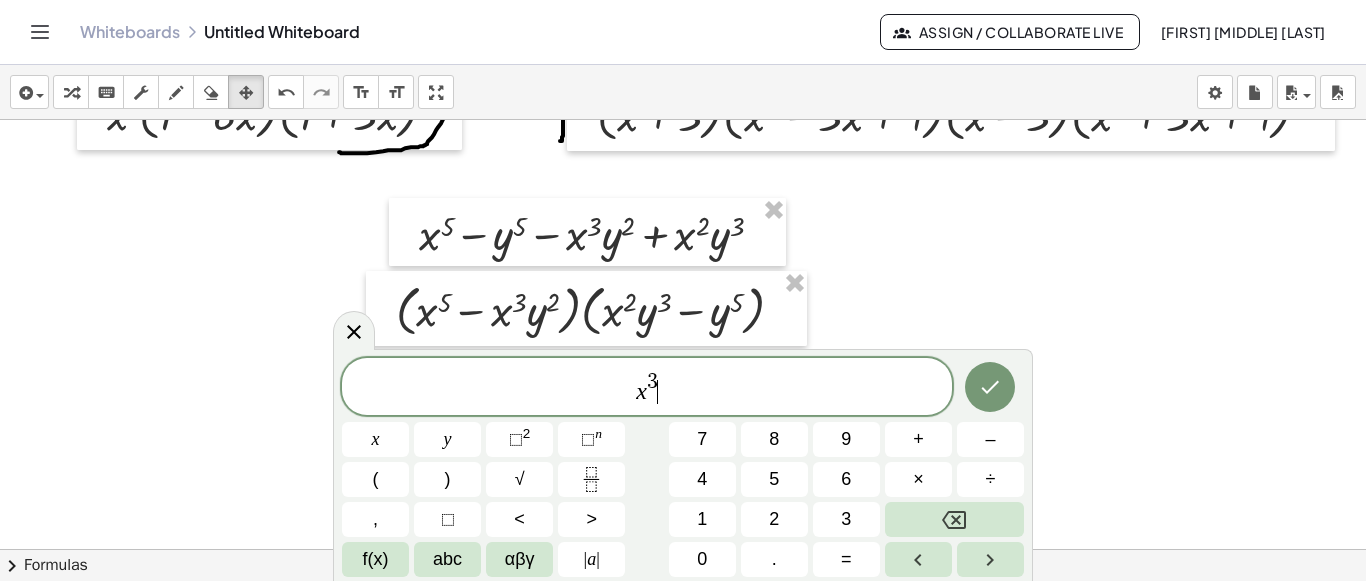 click on "x 3 ​" at bounding box center [647, 388] 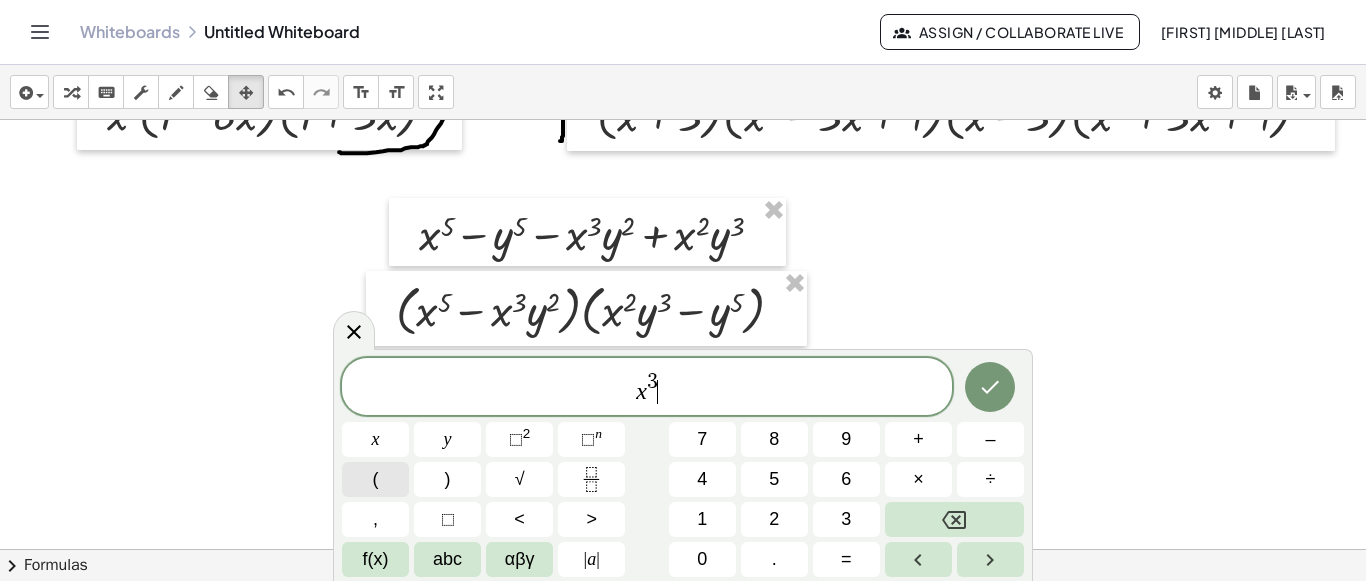 click on "(" at bounding box center [375, 479] 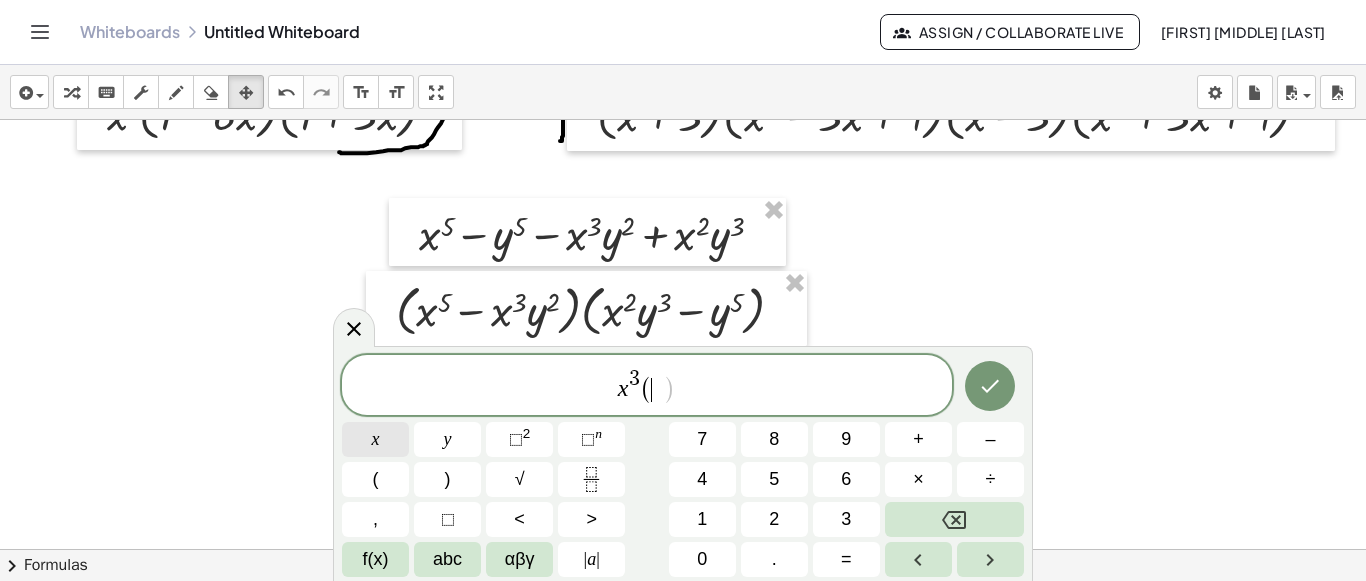 click on "x" at bounding box center (375, 439) 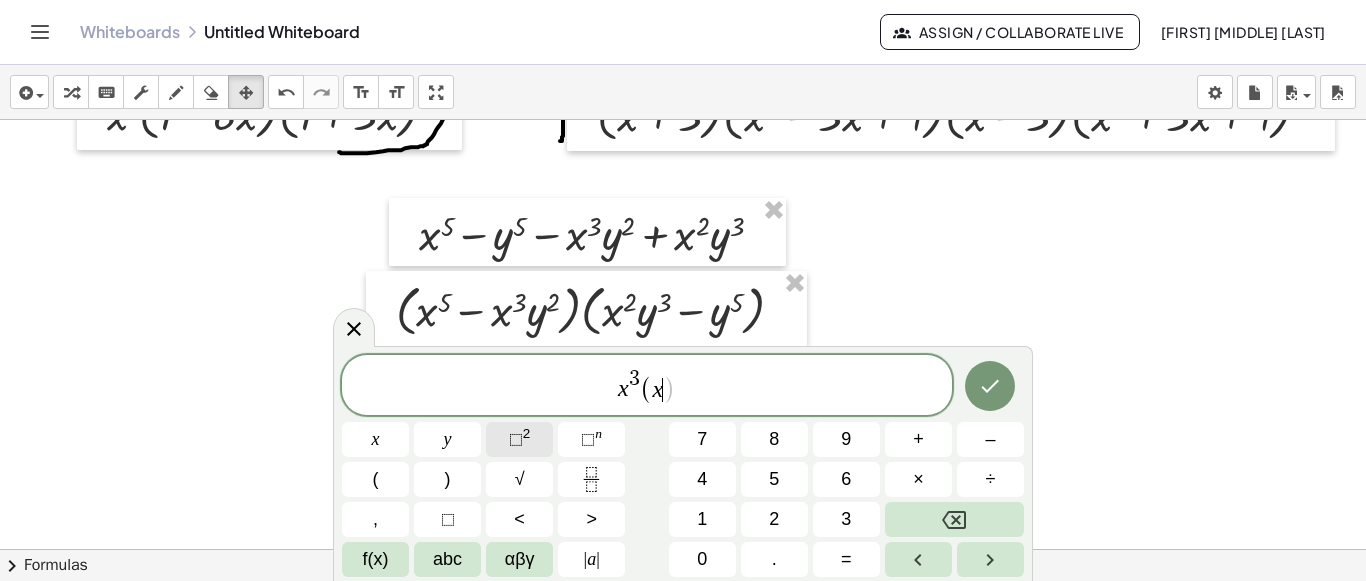 click on "⬚" at bounding box center [516, 439] 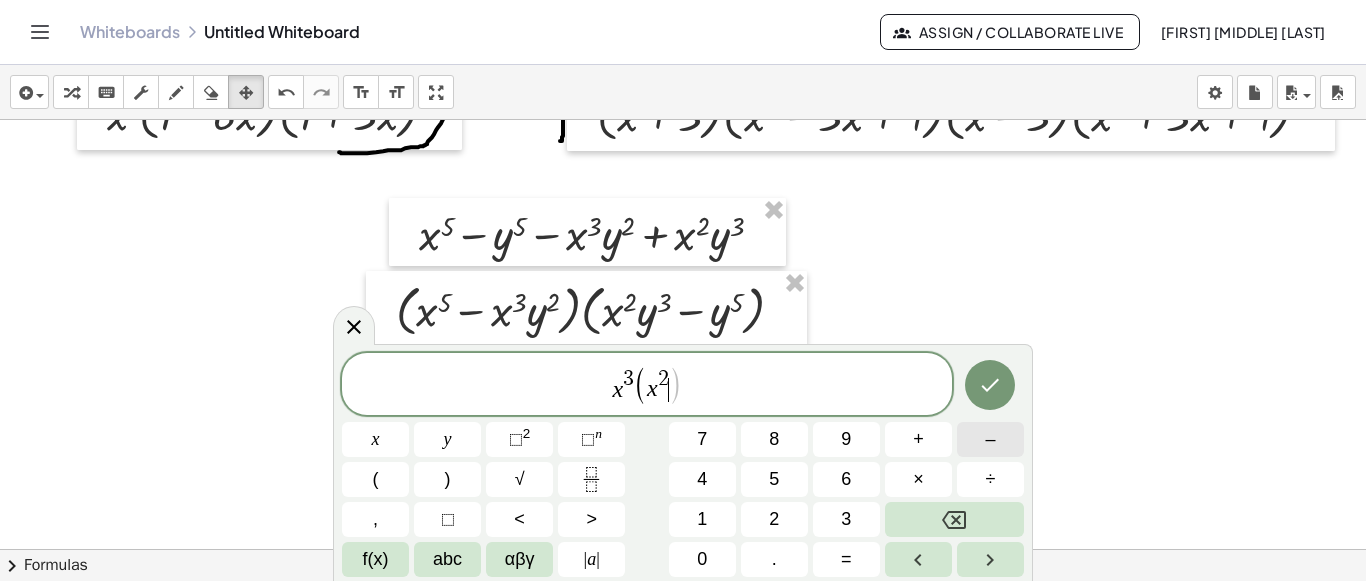 click on "–" at bounding box center [990, 439] 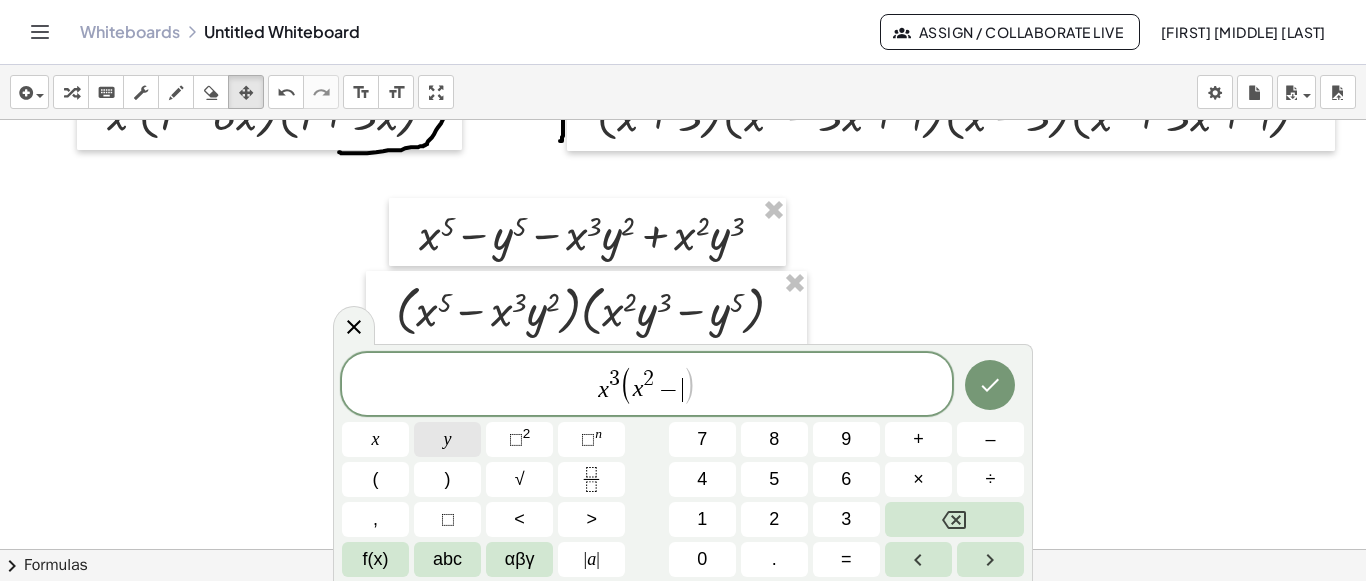 click on "y" at bounding box center [447, 439] 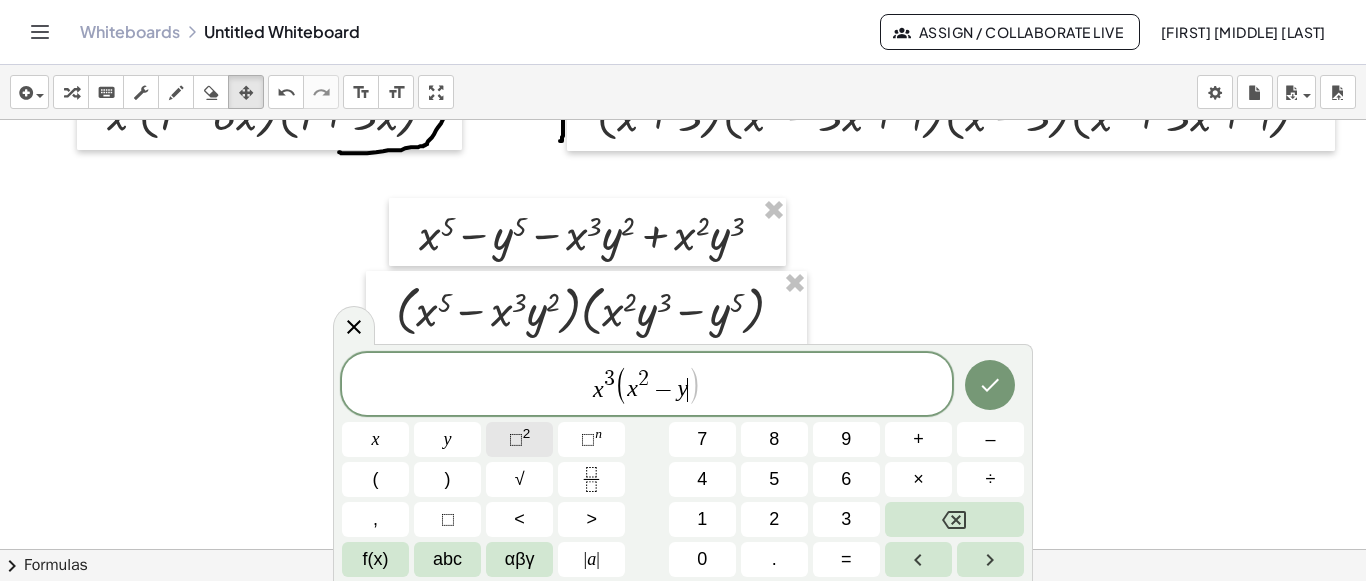 click on "⬚" at bounding box center [516, 439] 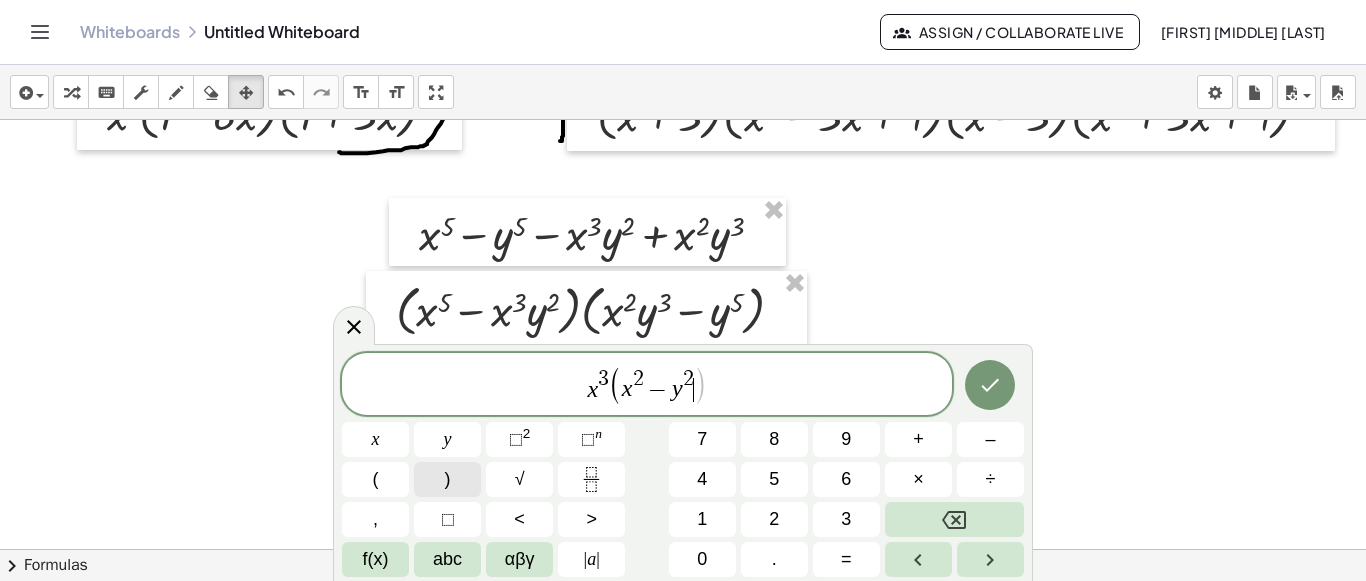 click on ")" at bounding box center (447, 479) 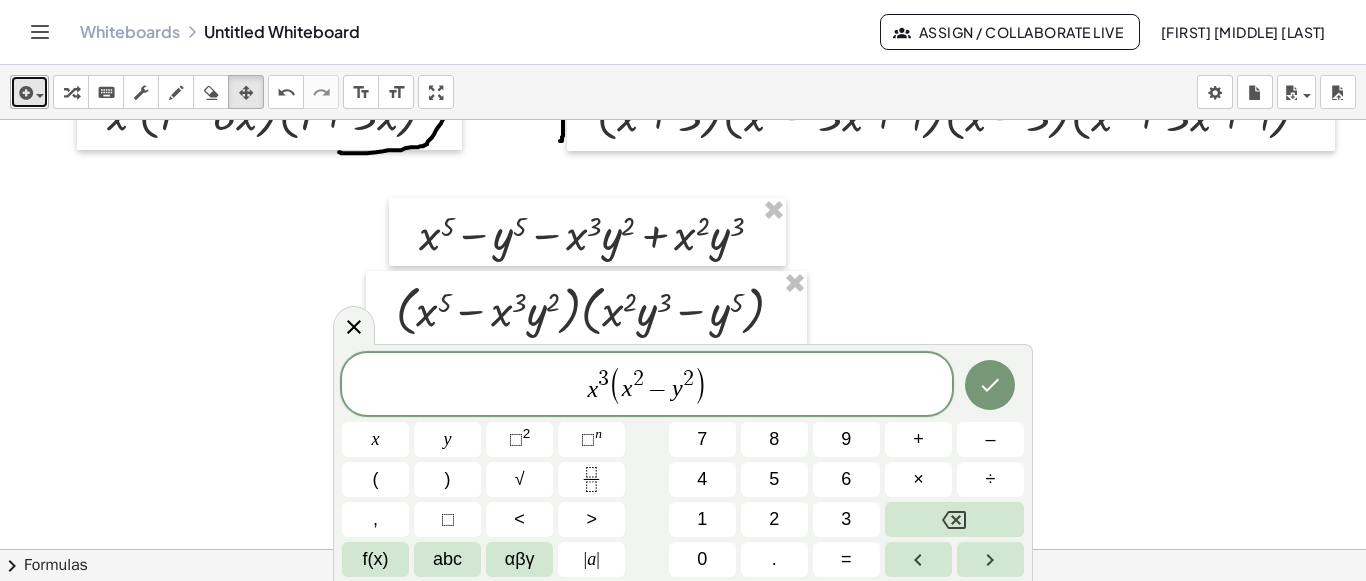 click at bounding box center [24, 93] 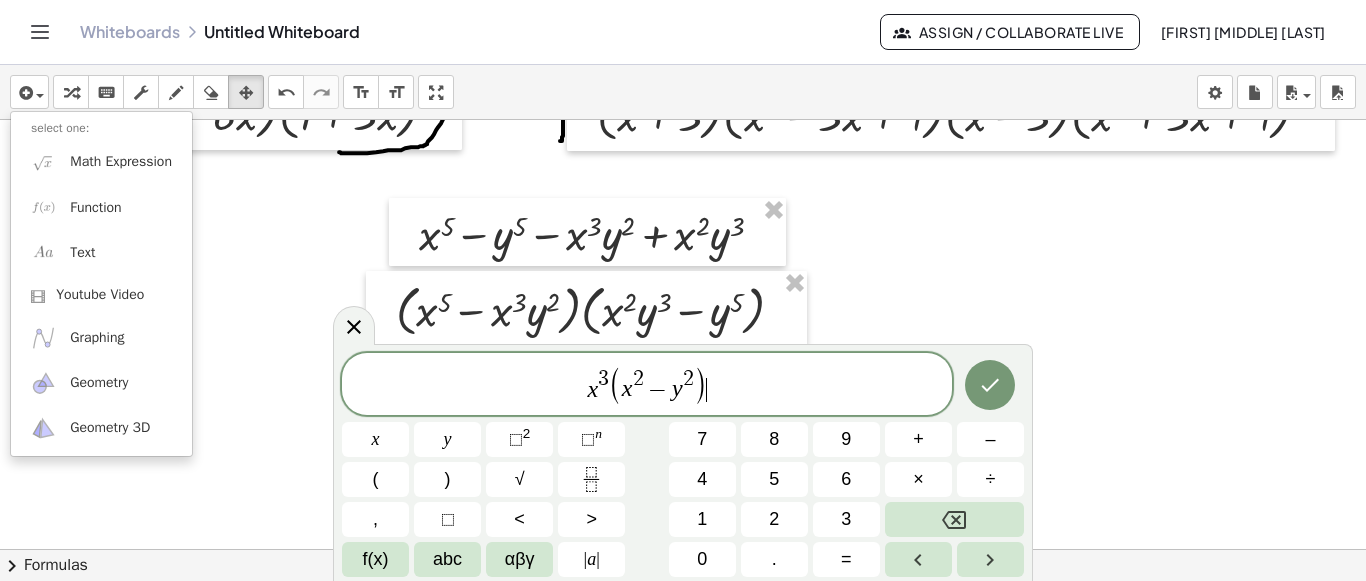 click on "x 3 ( x 2 − y 2 ) ​" at bounding box center [647, 385] 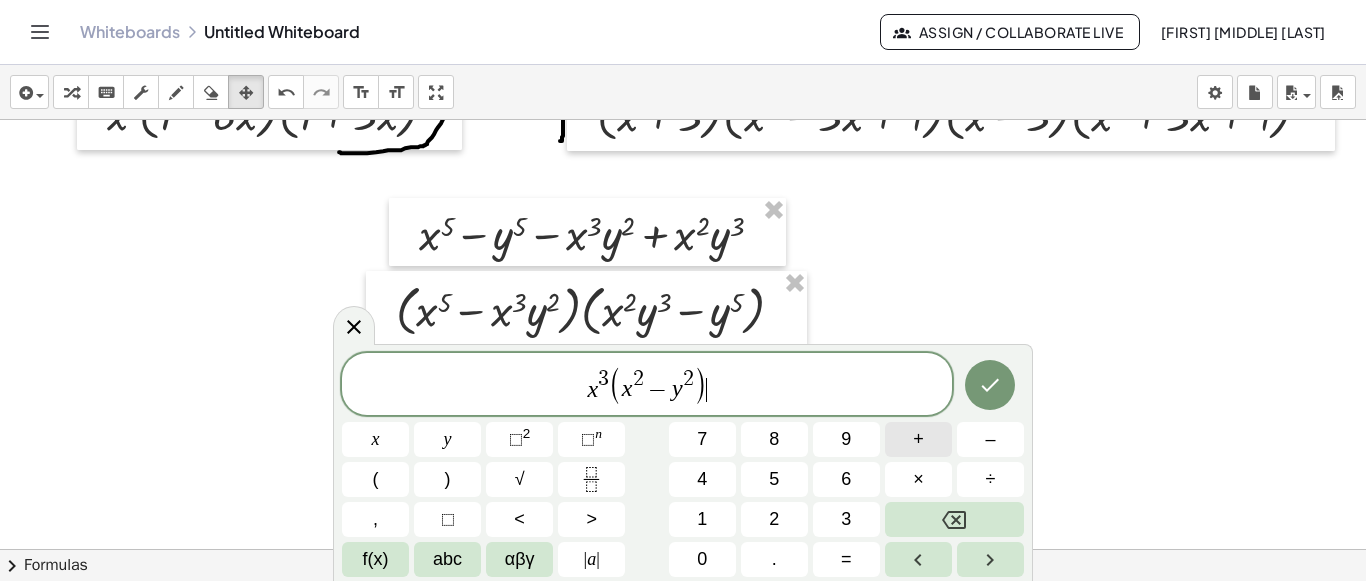 click on "+" at bounding box center (918, 439) 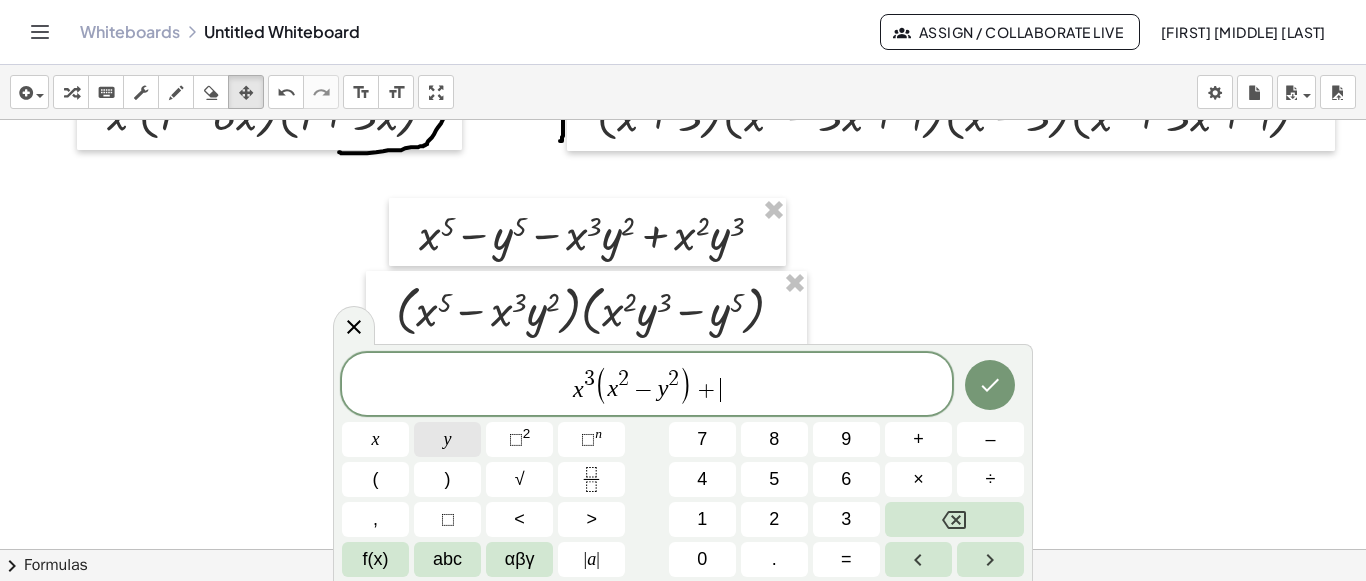 click on "y" at bounding box center [448, 439] 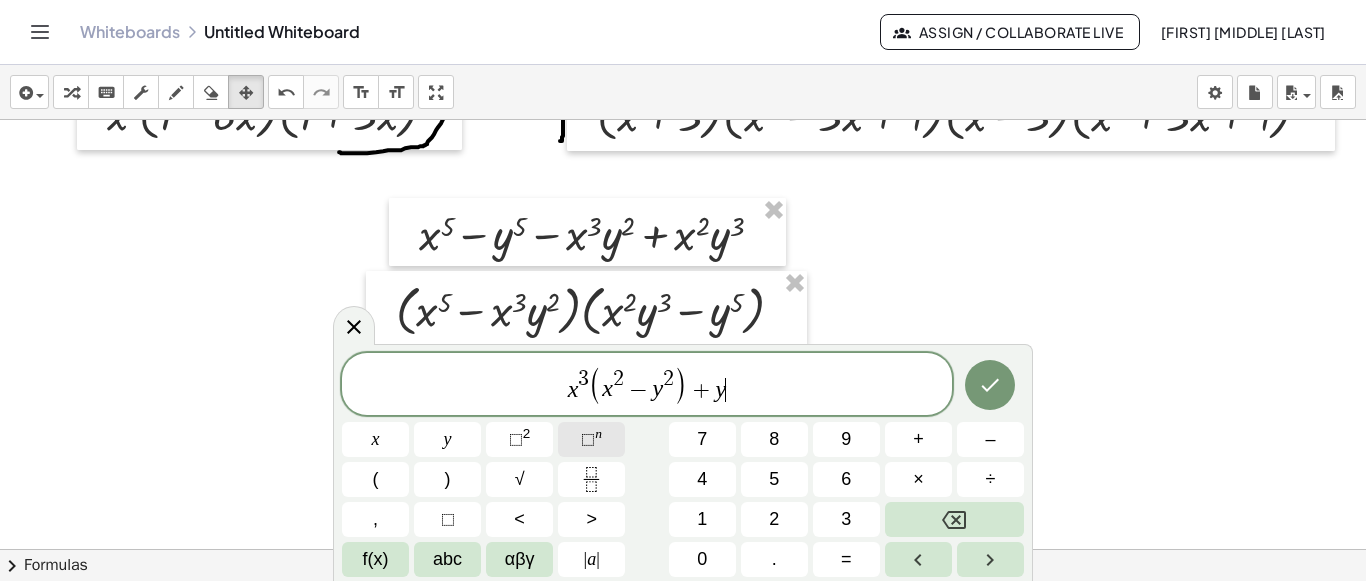 click on "⬚" at bounding box center [588, 439] 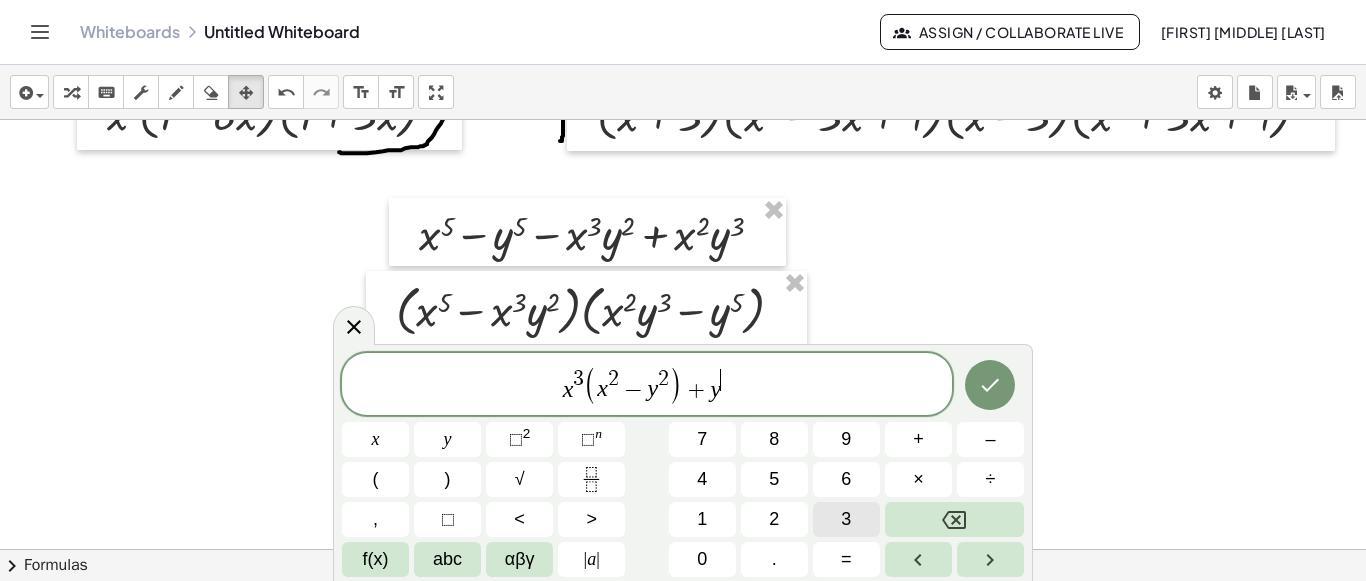click on "3" at bounding box center (846, 519) 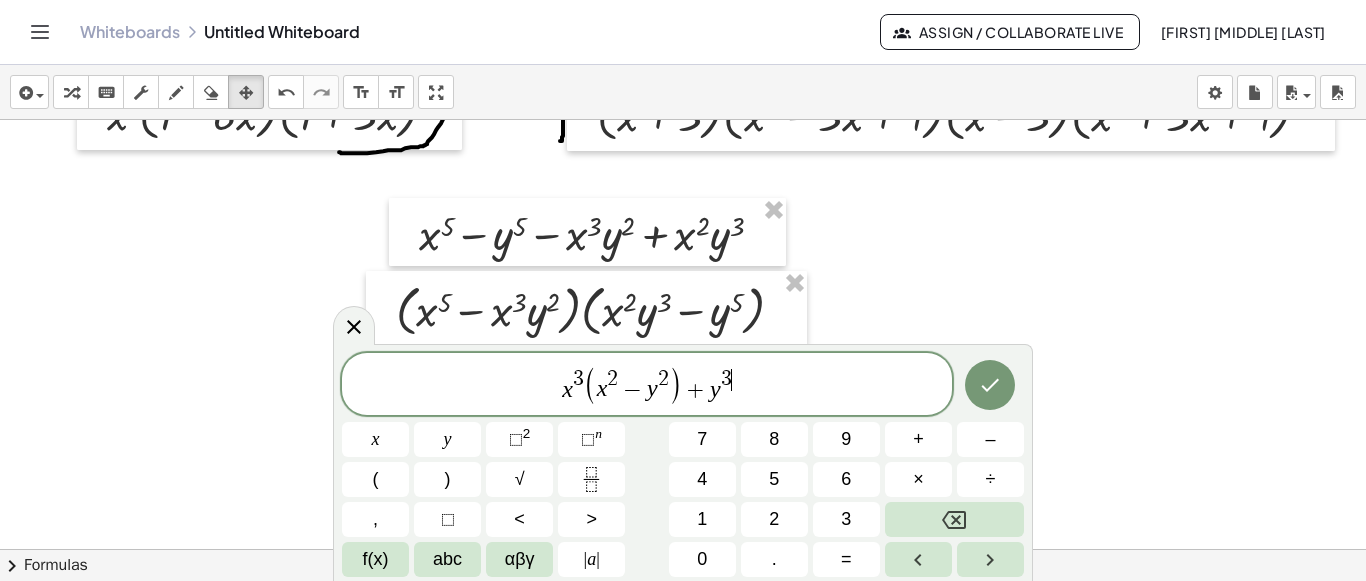 click on "x 3 ( x 2 − y 2 ) + y 3 ​" at bounding box center (647, 385) 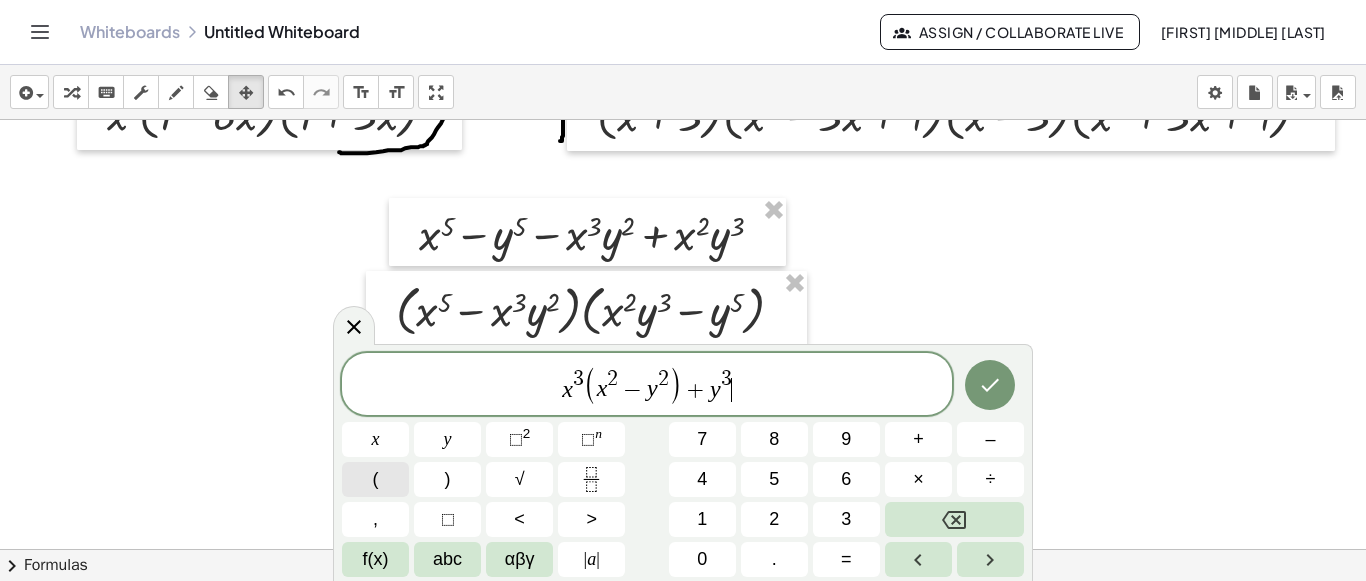 click on "(" at bounding box center [375, 479] 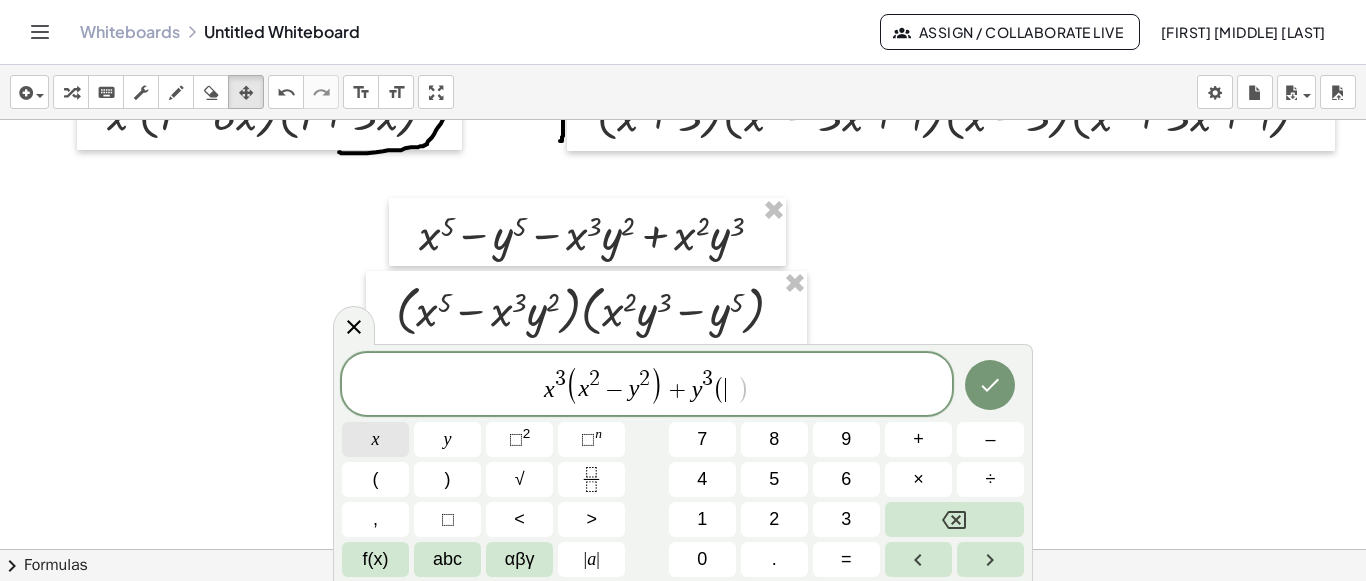 click on "x" at bounding box center [375, 439] 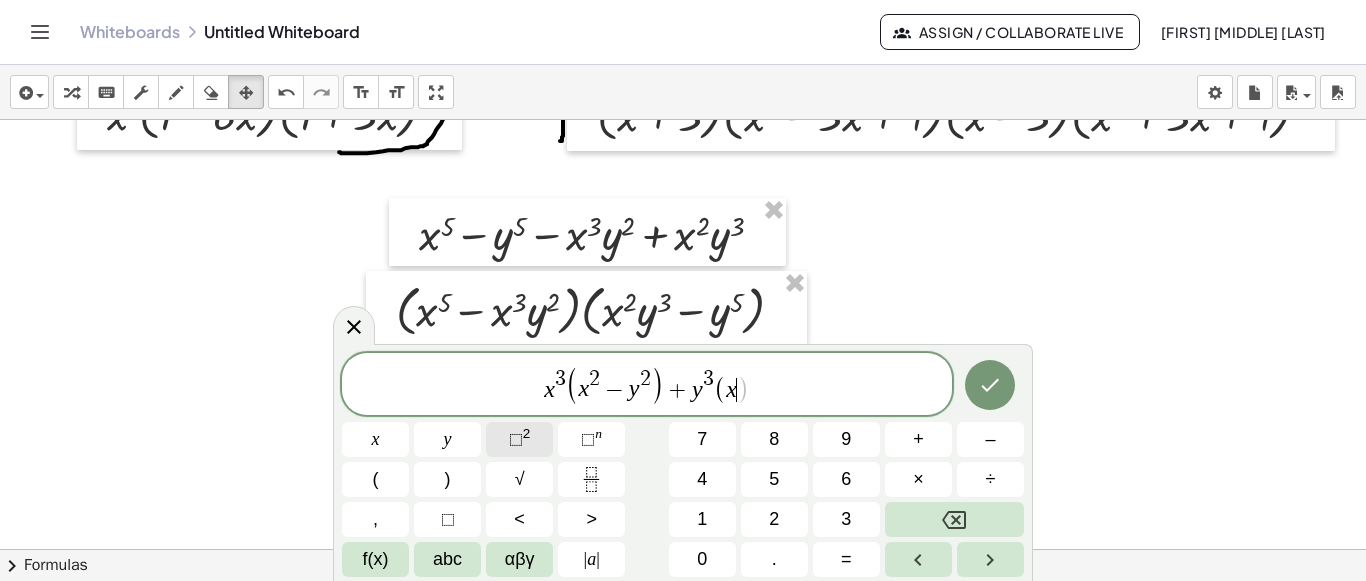 click on "⬚ 2" 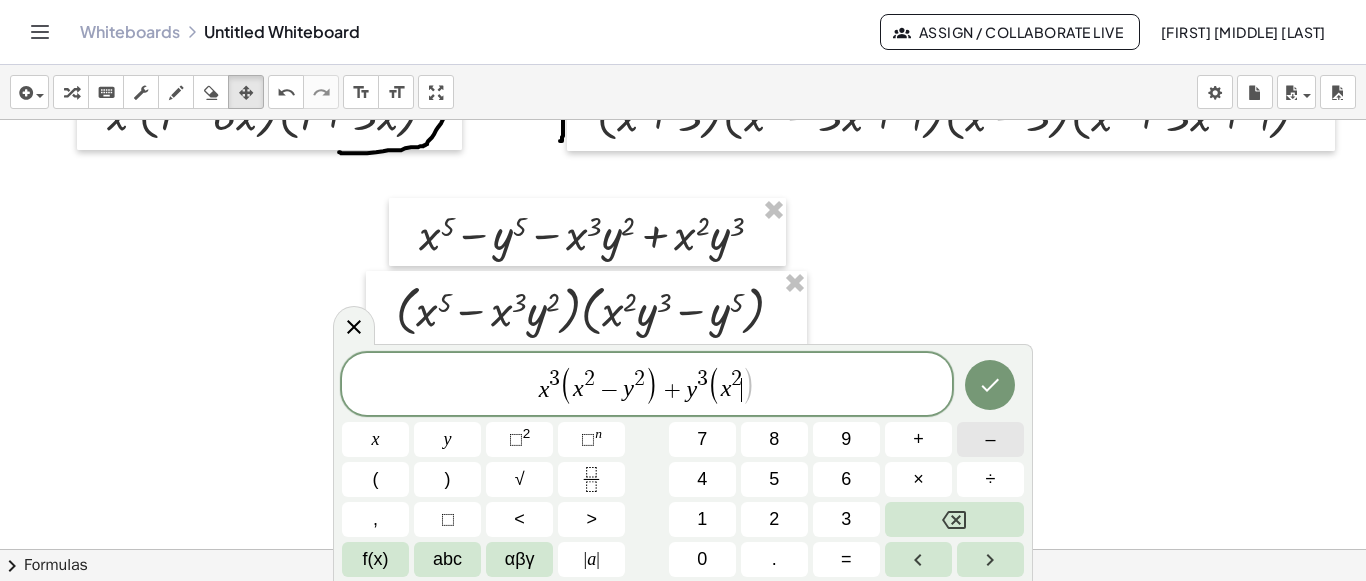 click on "–" at bounding box center (990, 439) 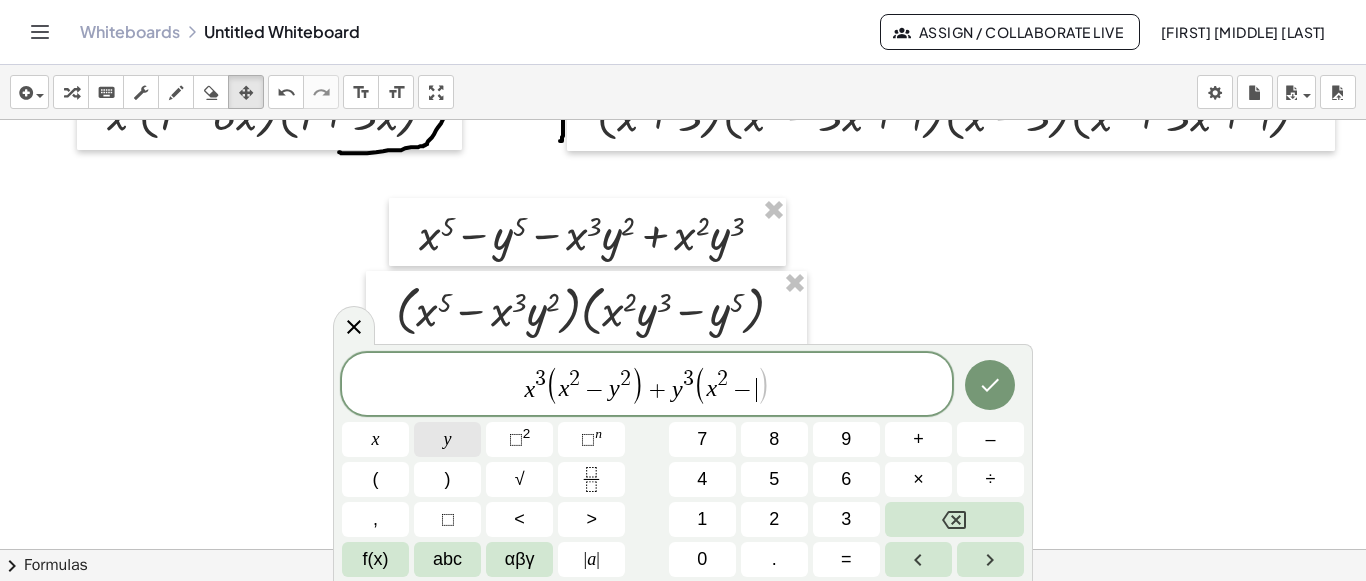 click on "y" at bounding box center [448, 439] 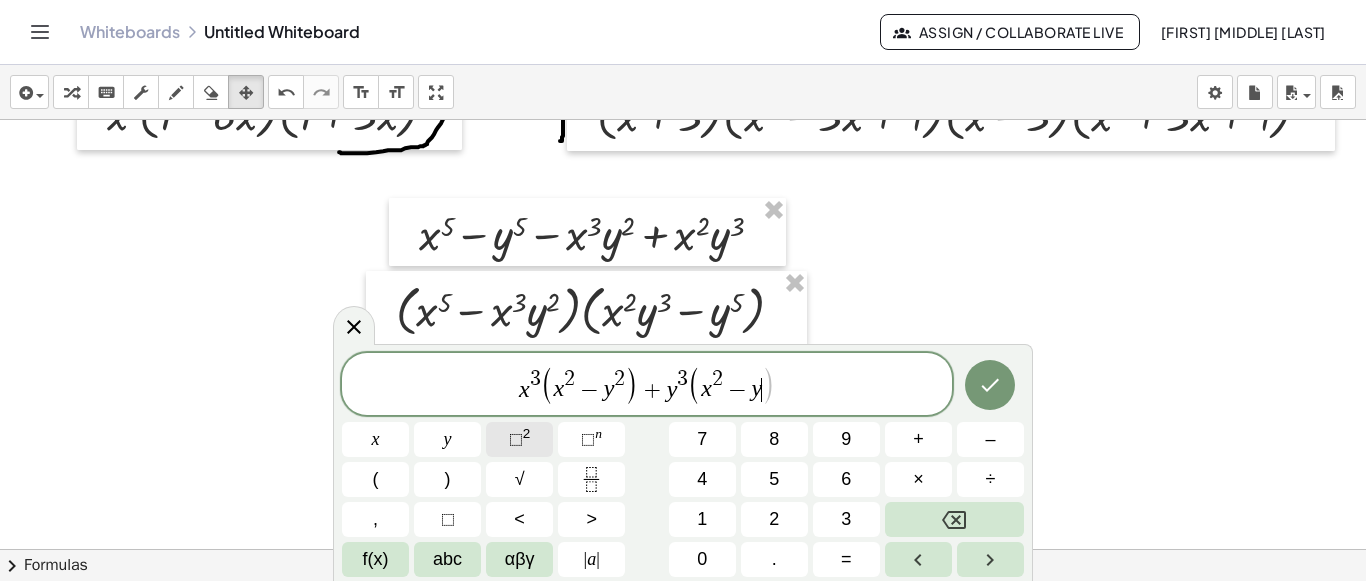 click on "⬚ 2" 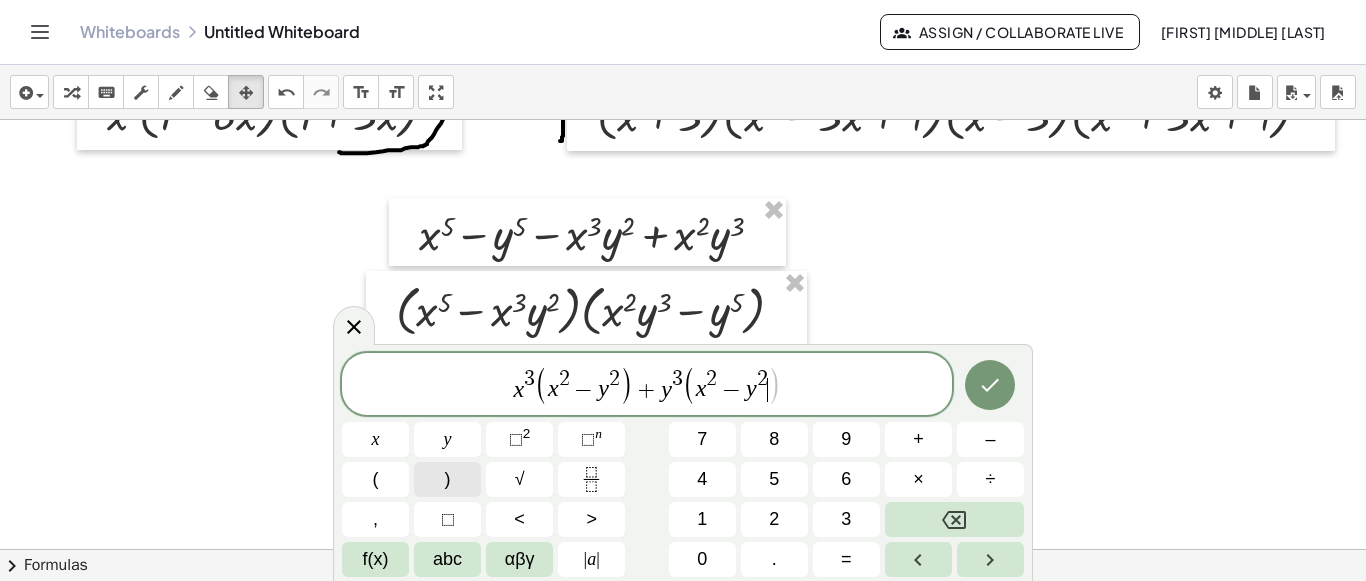 click on ")" at bounding box center (448, 479) 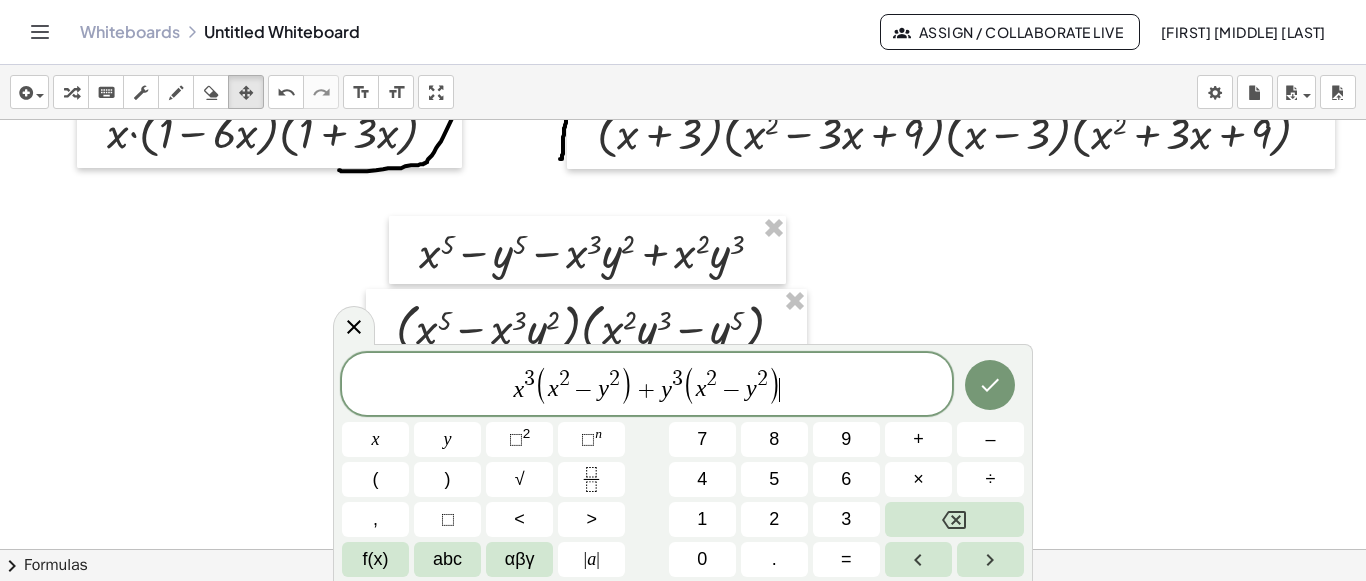 scroll, scrollTop: 3514, scrollLeft: 44, axis: both 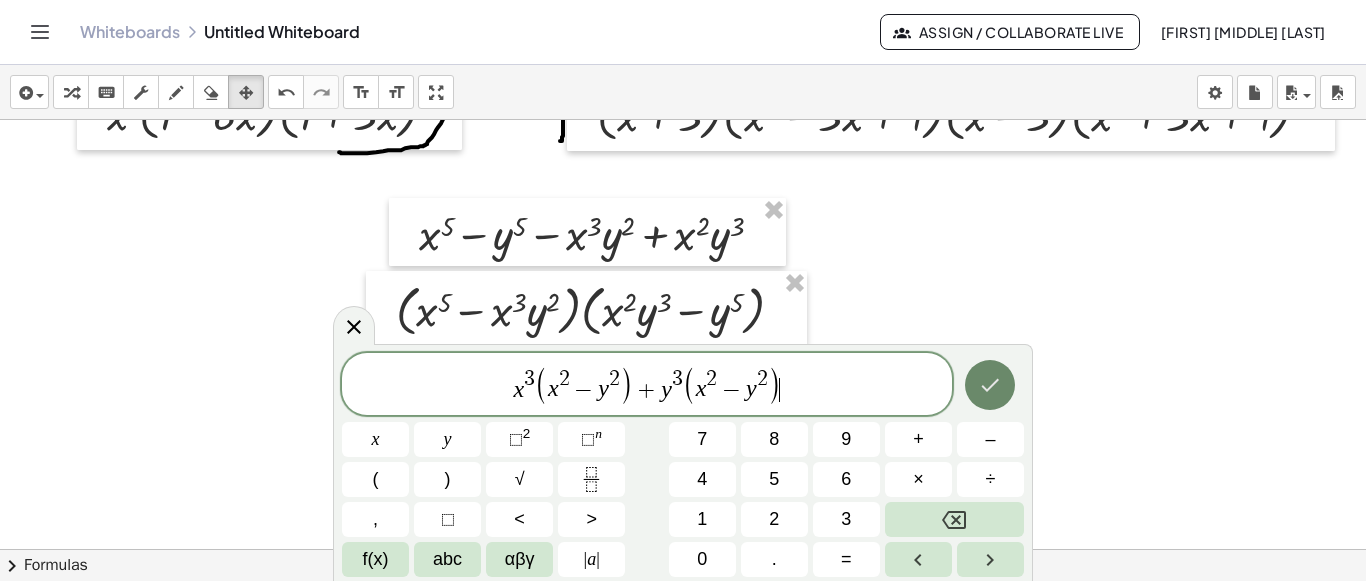 click 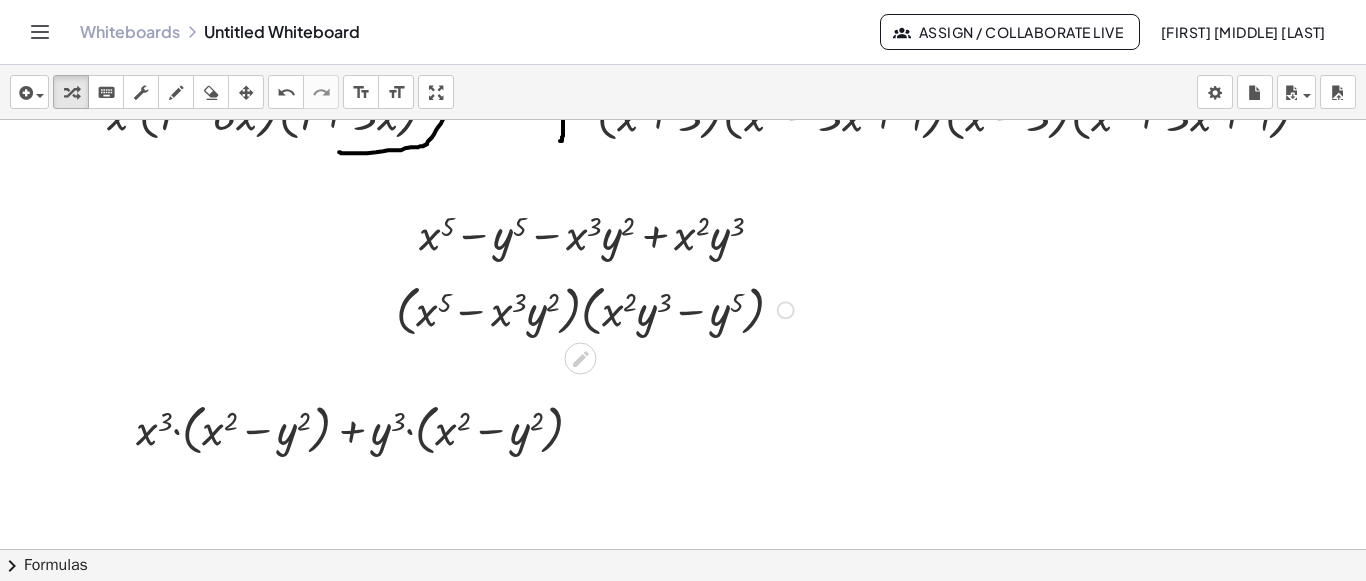 click at bounding box center [786, 310] 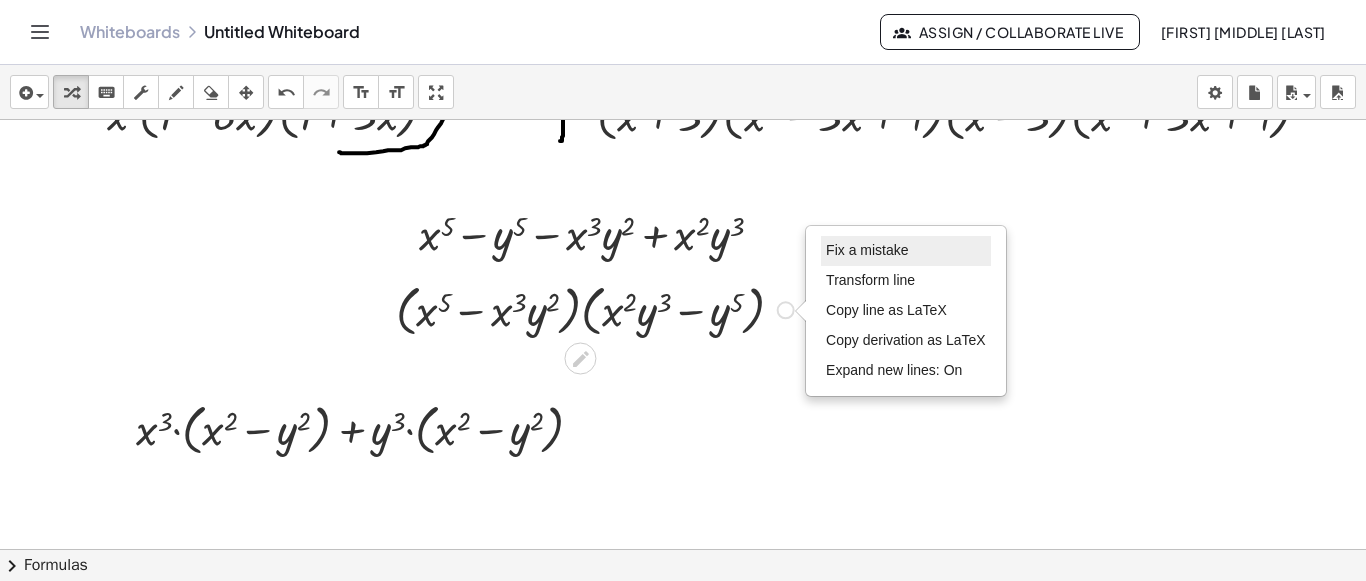 click on "Fix a mistake" at bounding box center (867, 250) 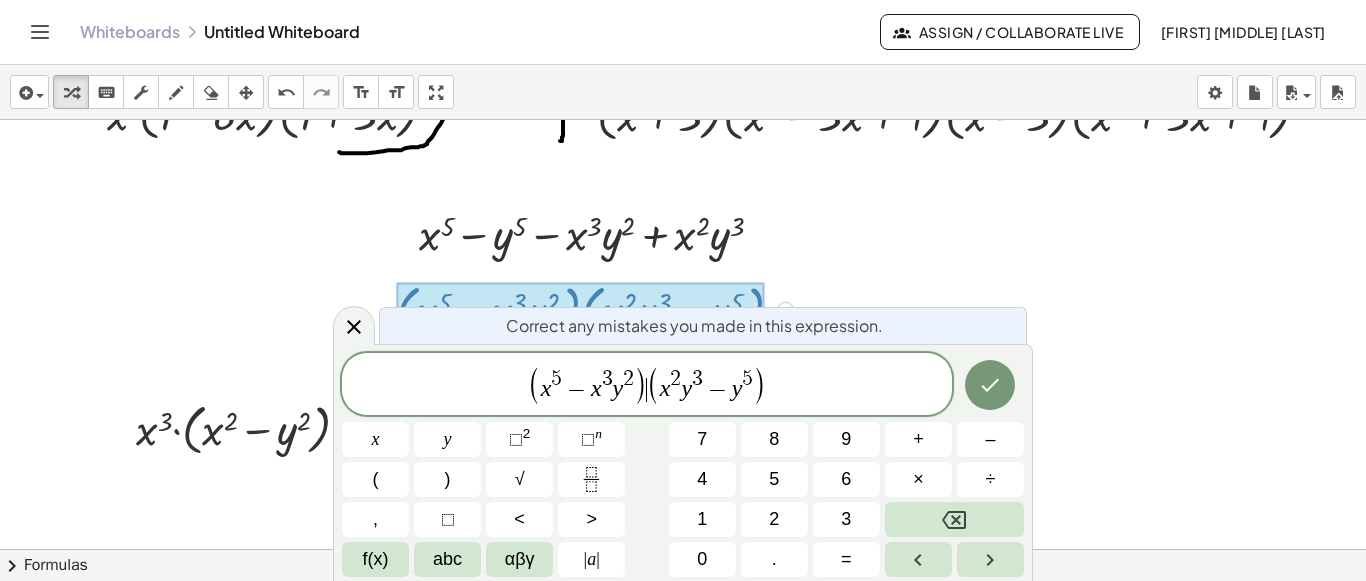 click on "(" at bounding box center (653, 386) 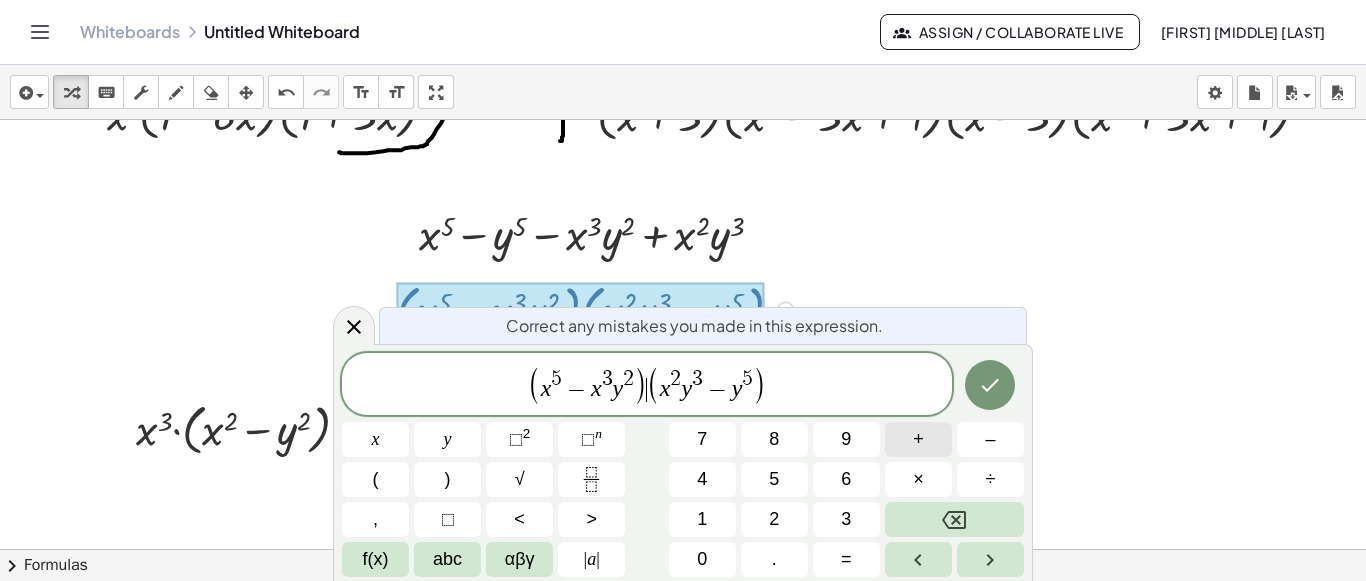 click on "+" at bounding box center (918, 439) 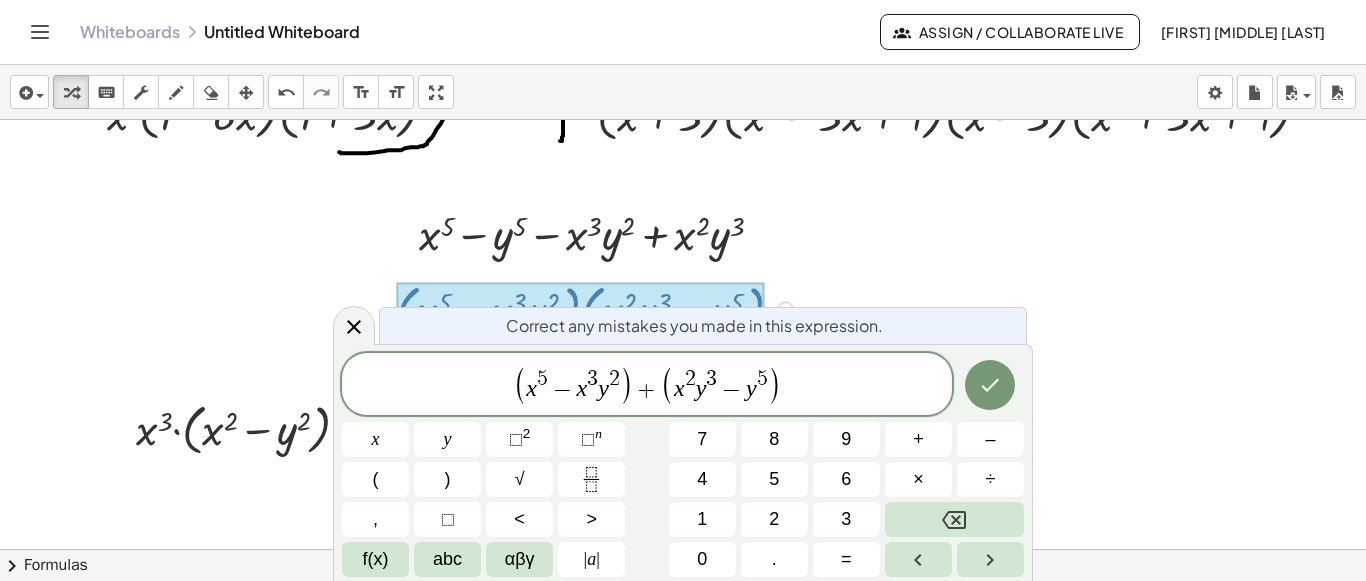 click 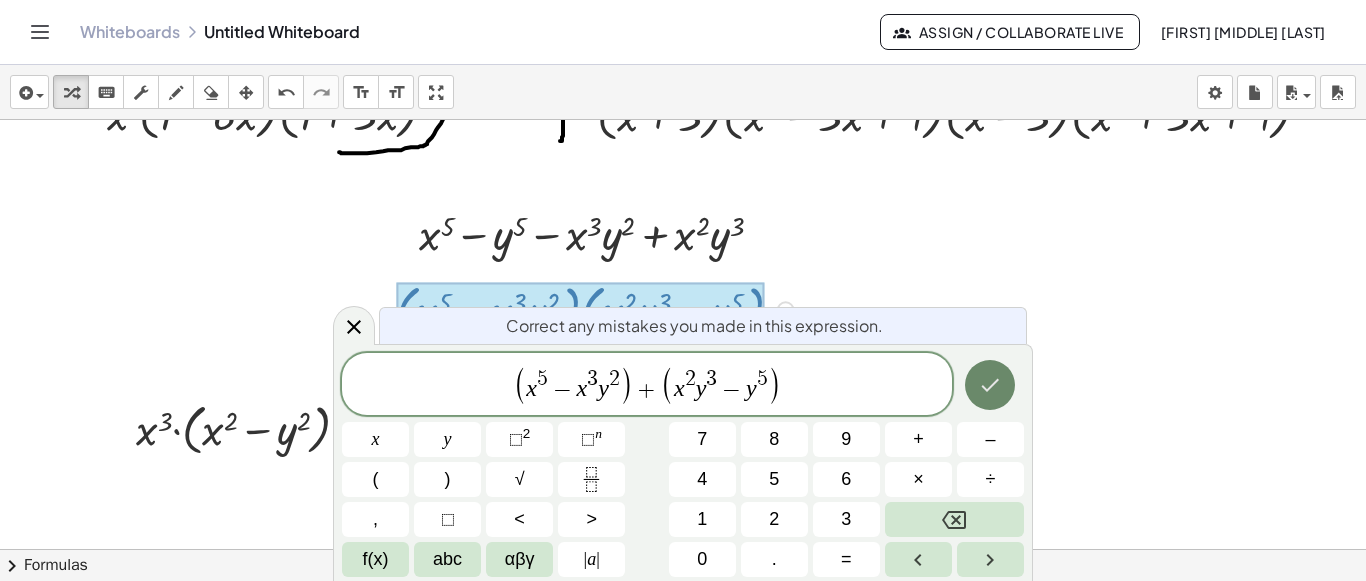 click 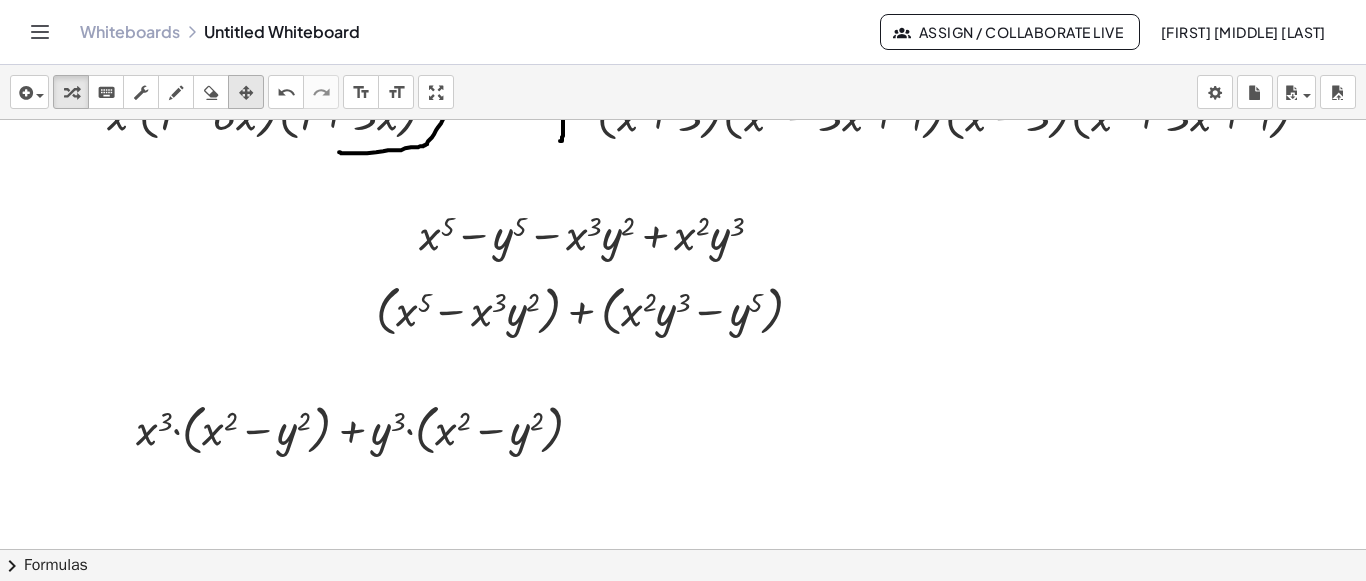 click at bounding box center (246, 93) 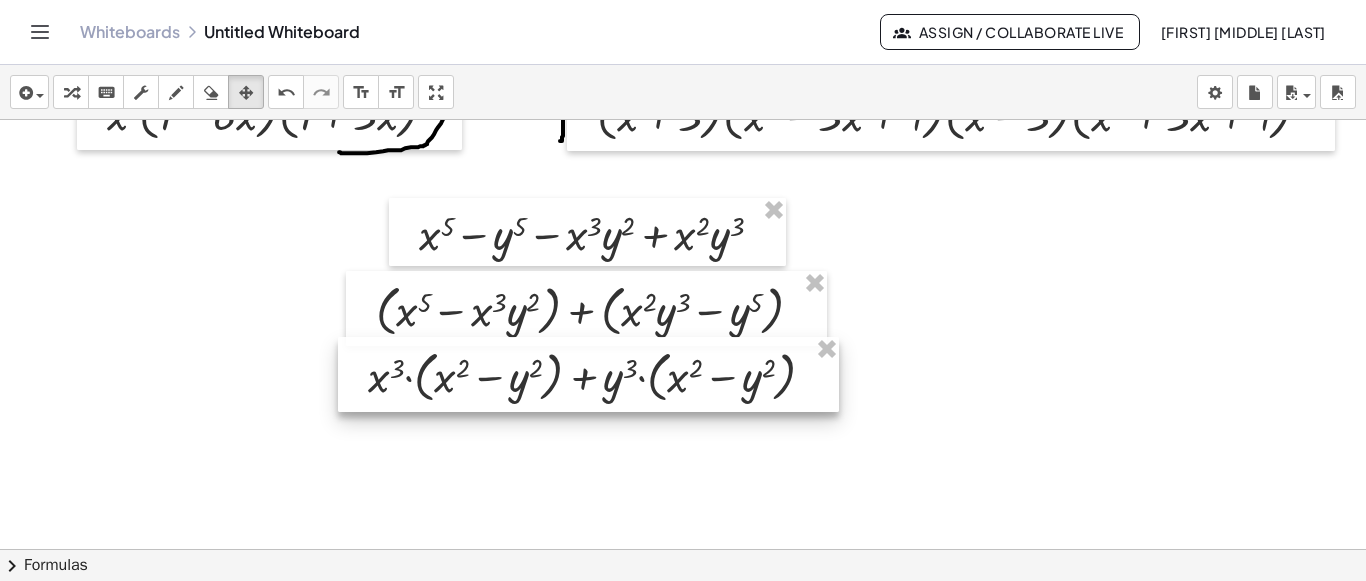 drag, startPoint x: 348, startPoint y: 443, endPoint x: 578, endPoint y: 389, distance: 236.2541 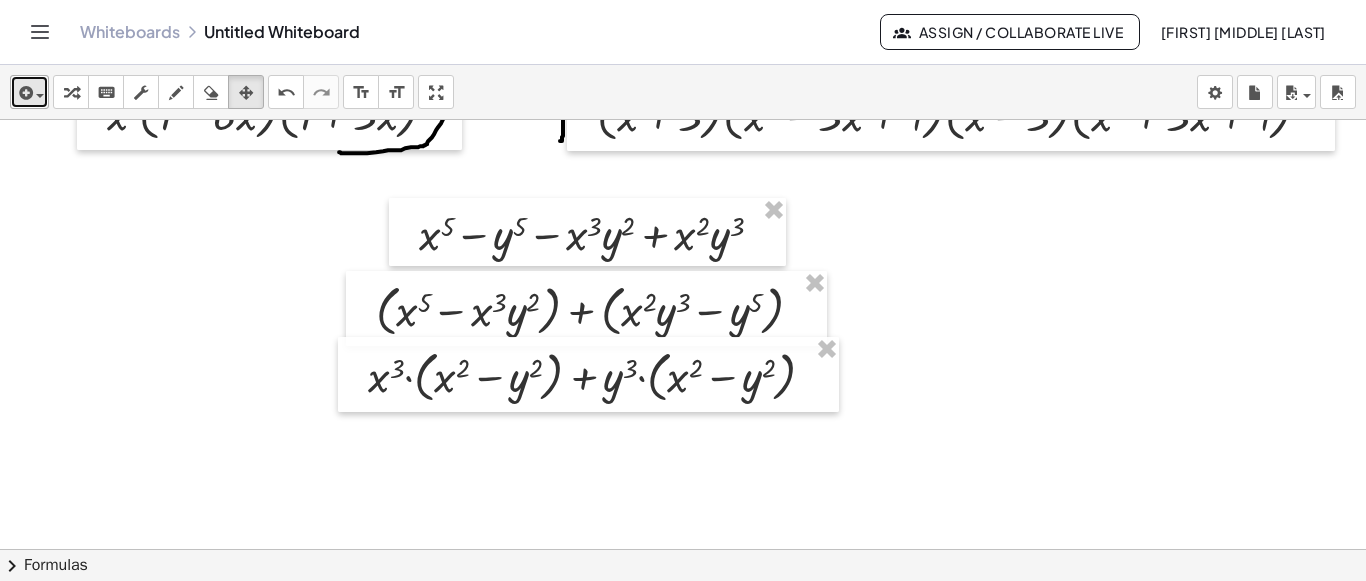 click on "insert" at bounding box center (29, 92) 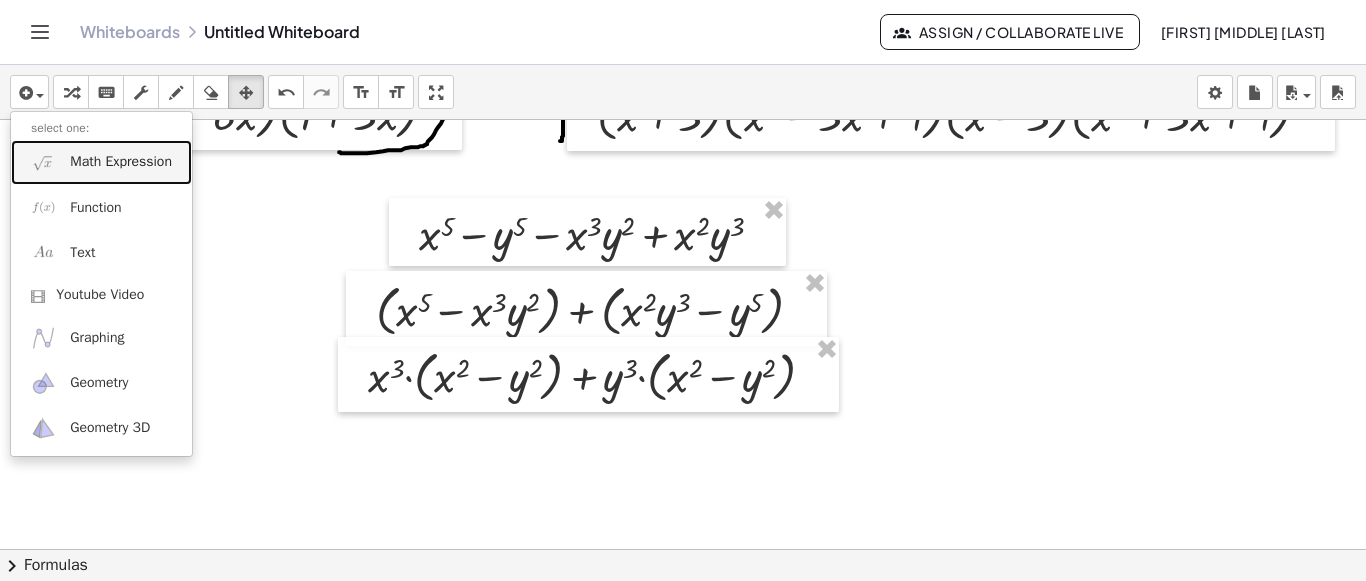 click on "Math Expression" at bounding box center [101, 162] 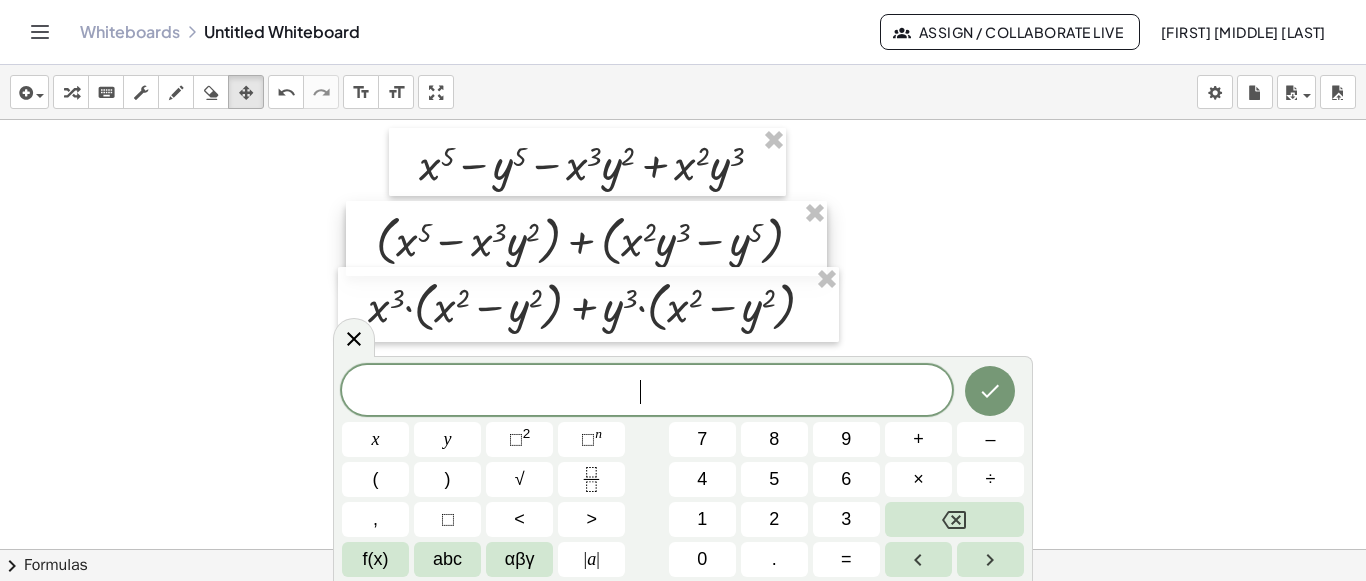 scroll, scrollTop: 3614, scrollLeft: 44, axis: both 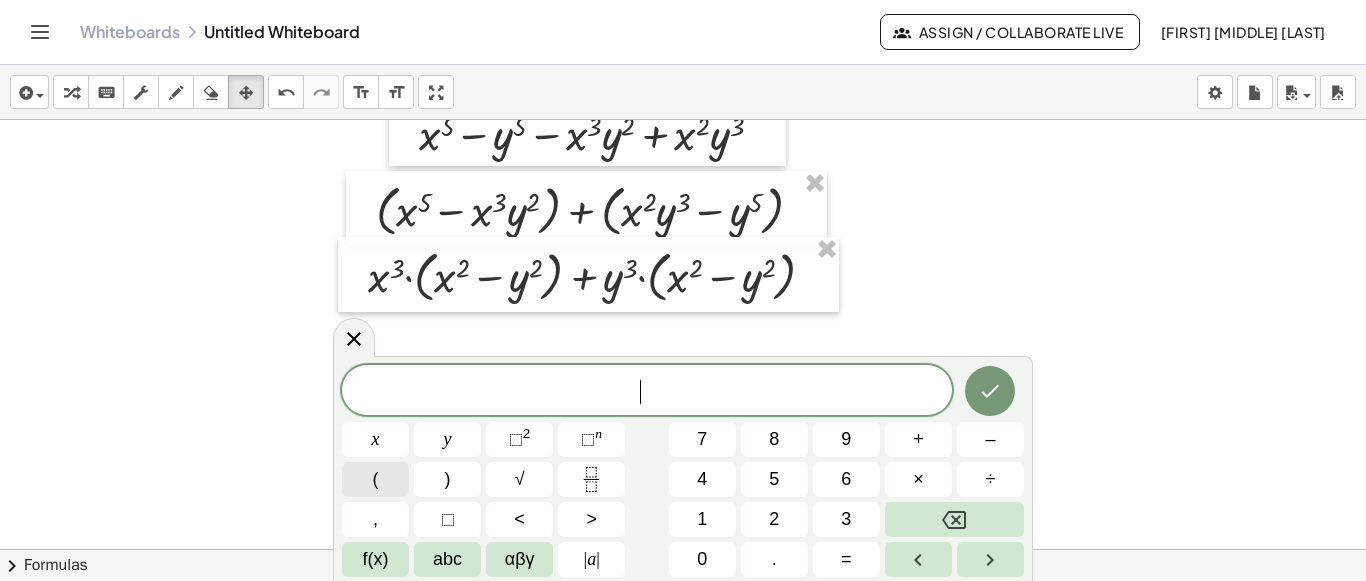click on "(" at bounding box center [375, 479] 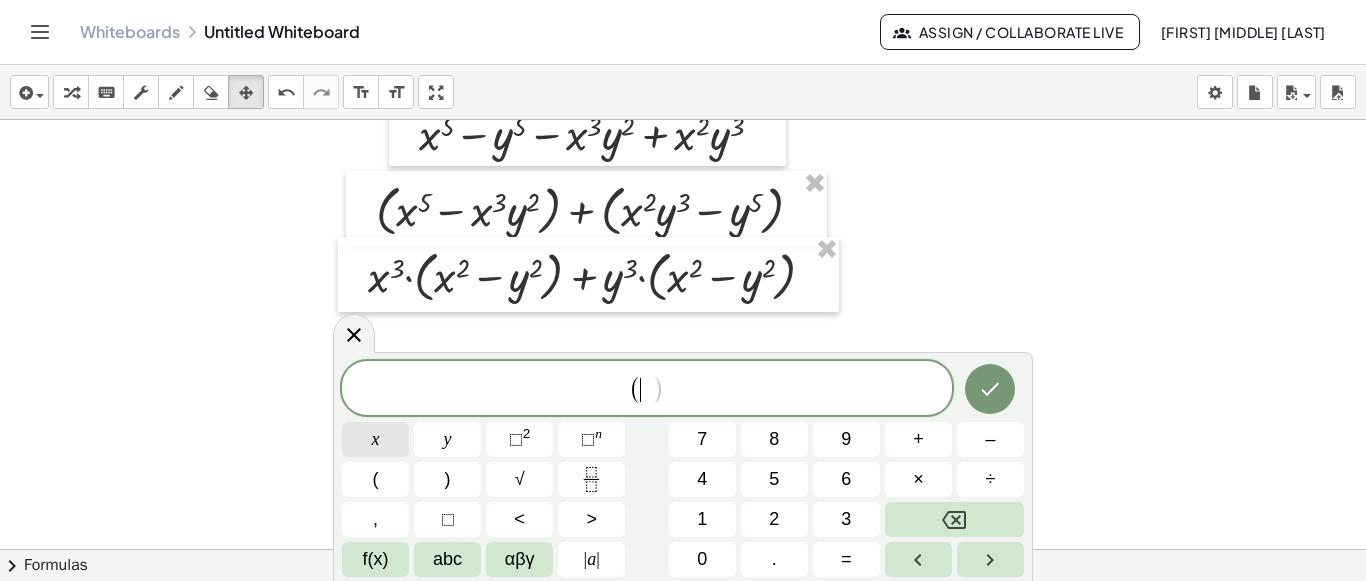 click on "x" at bounding box center [375, 439] 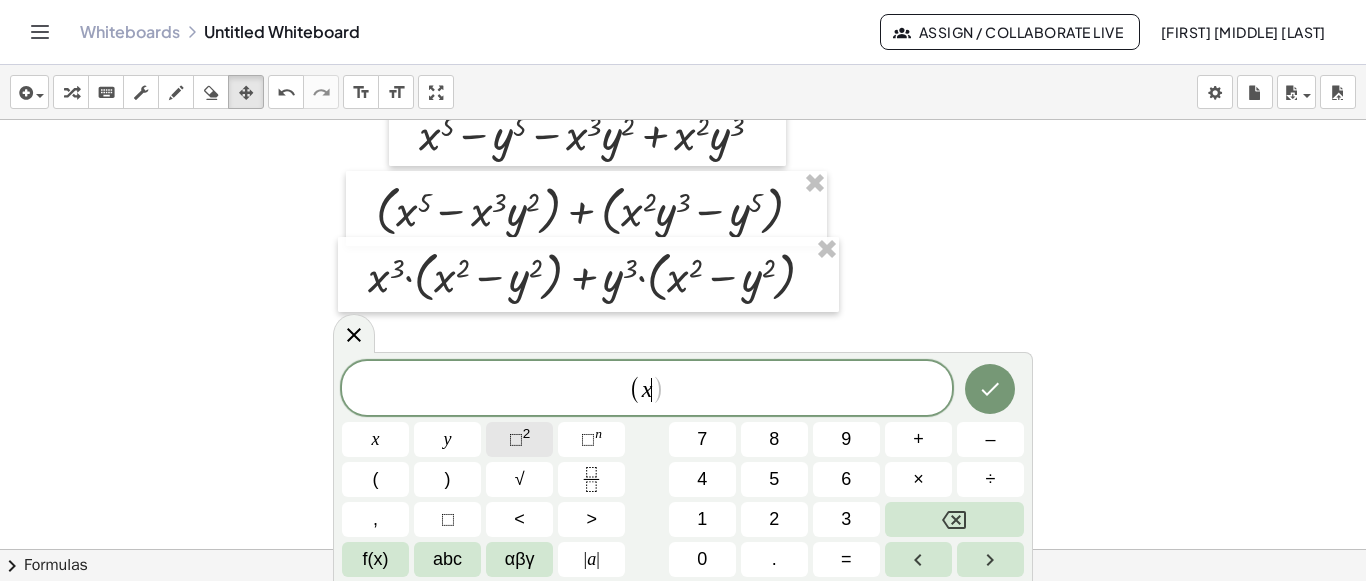 click on "⬚ 2" 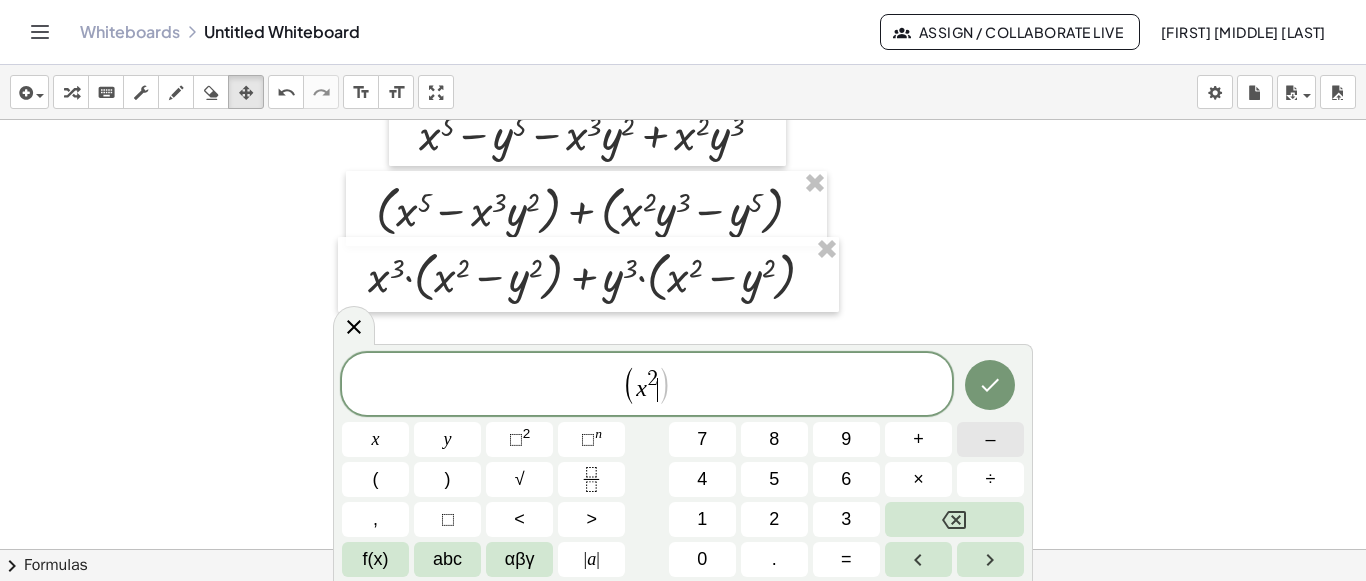 click on "–" at bounding box center (990, 439) 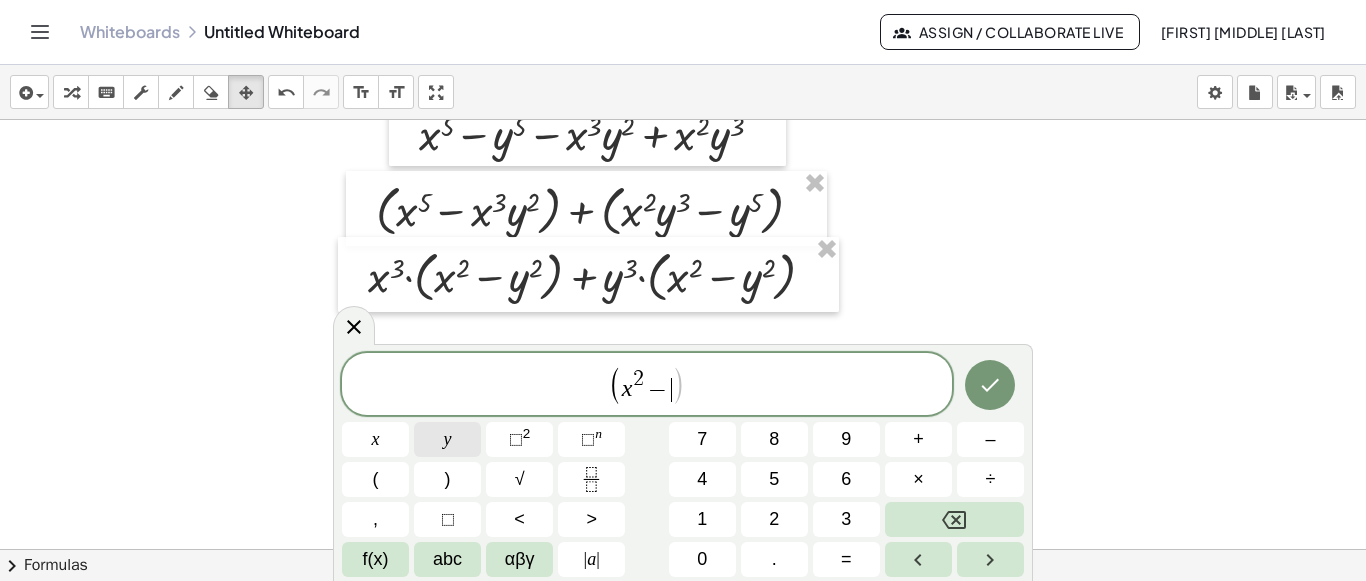 click on "y" at bounding box center (448, 439) 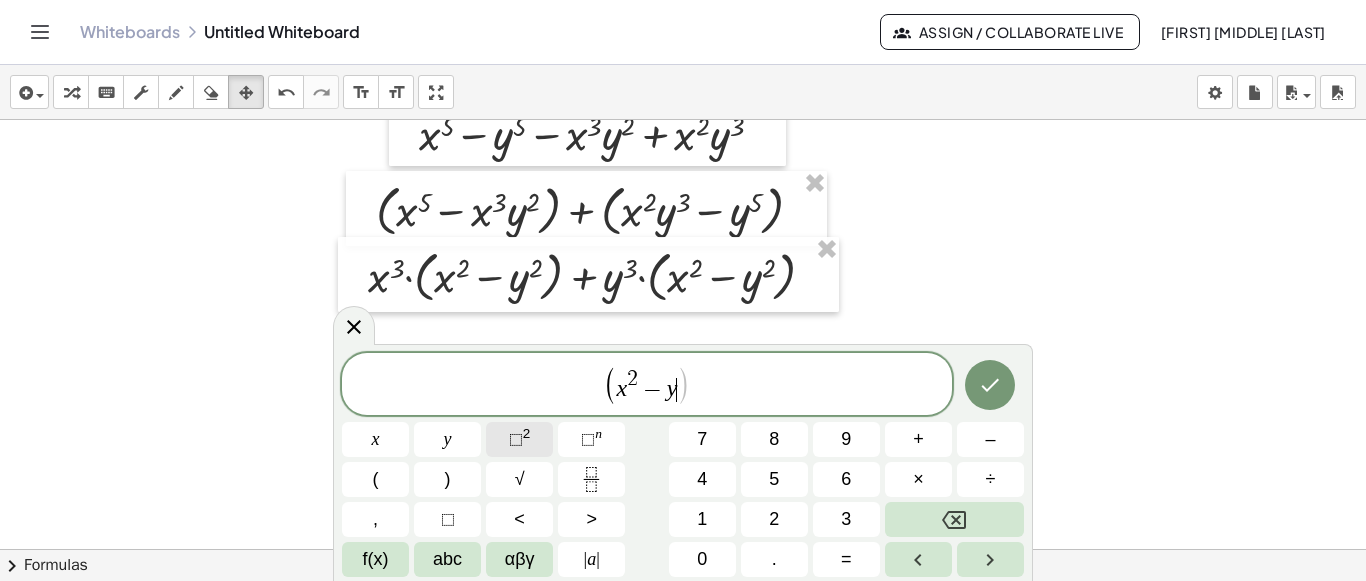 click on "2" at bounding box center [527, 433] 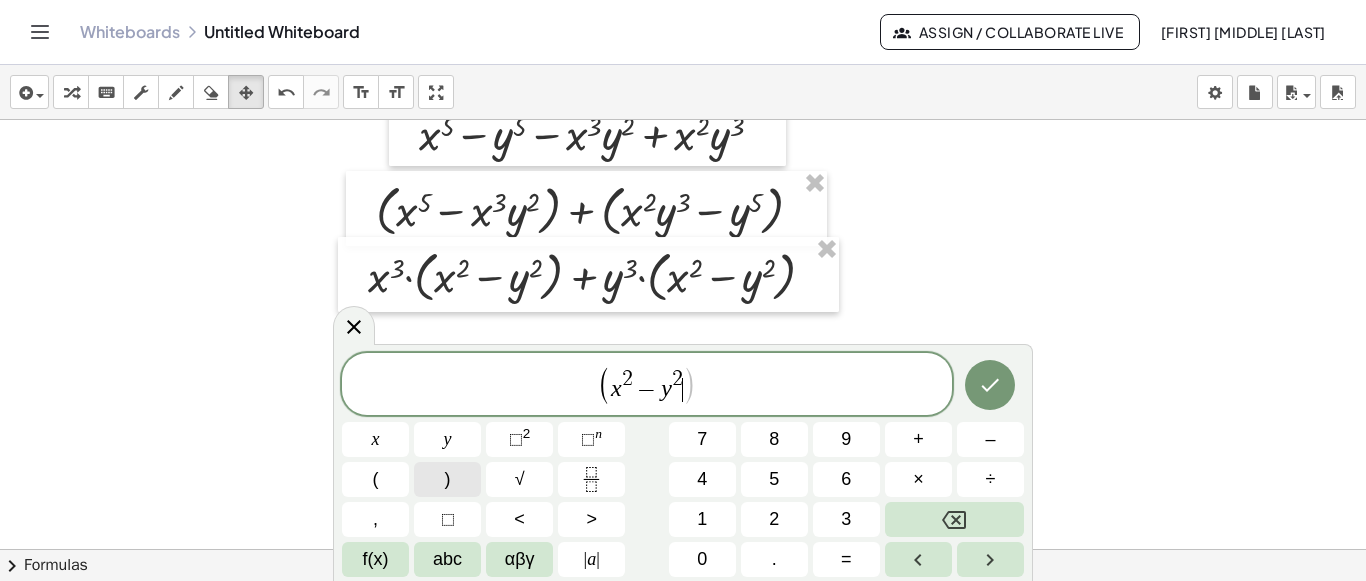 click on ")" at bounding box center (447, 479) 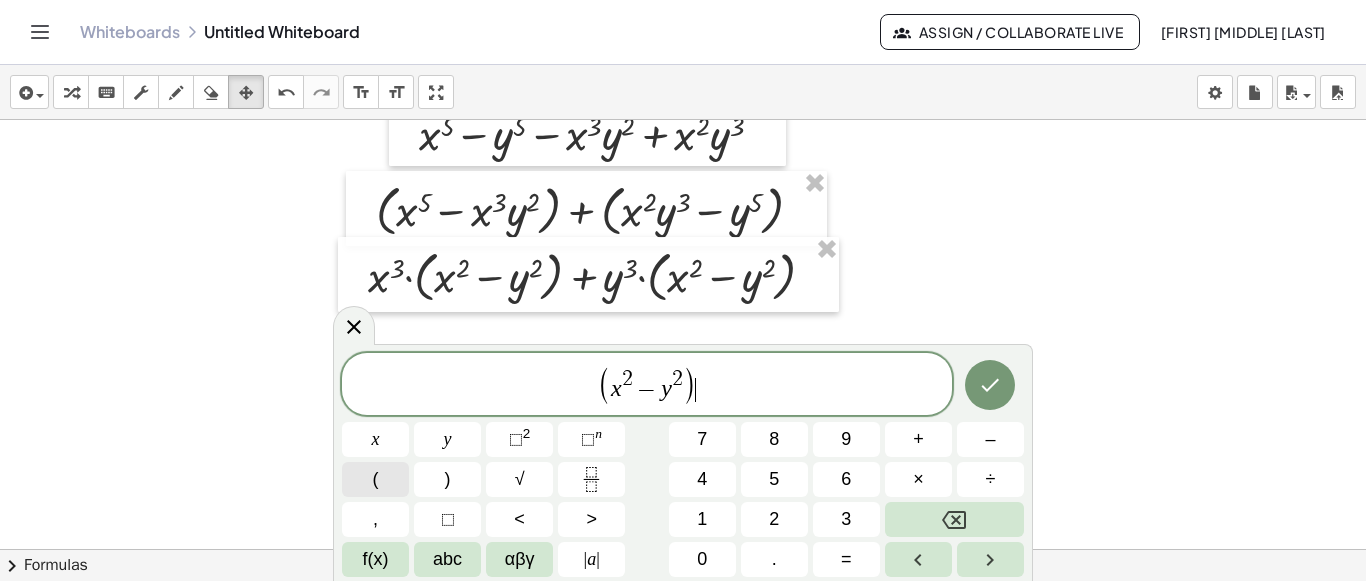 click on "(" at bounding box center (376, 479) 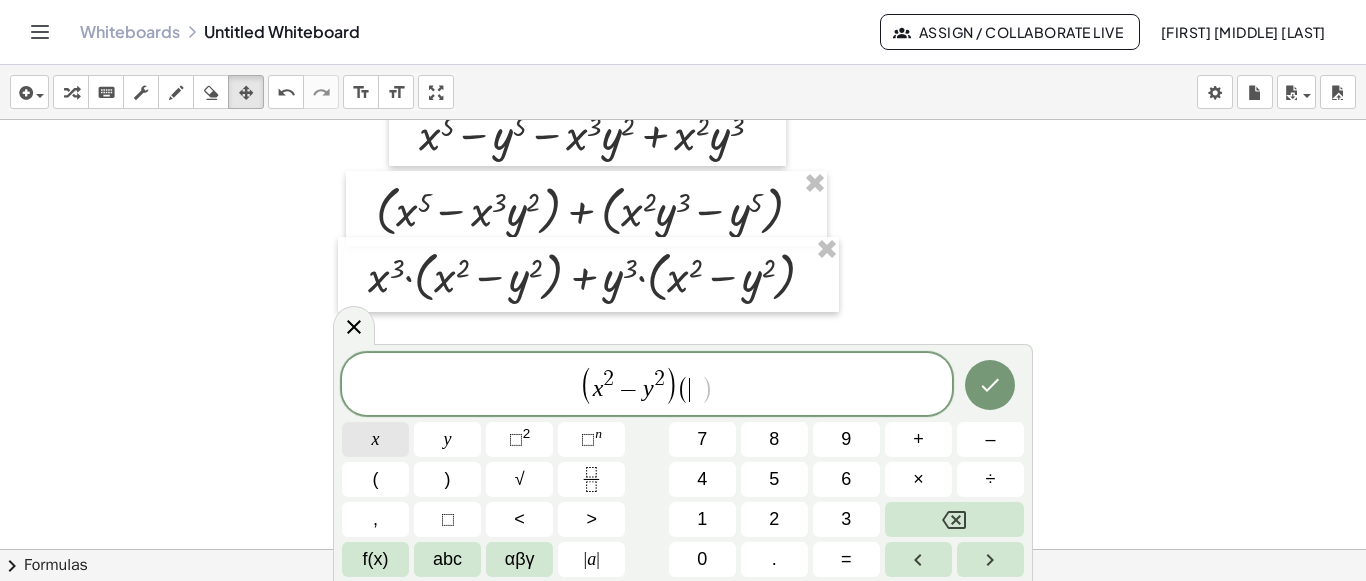 click on "x" at bounding box center [375, 439] 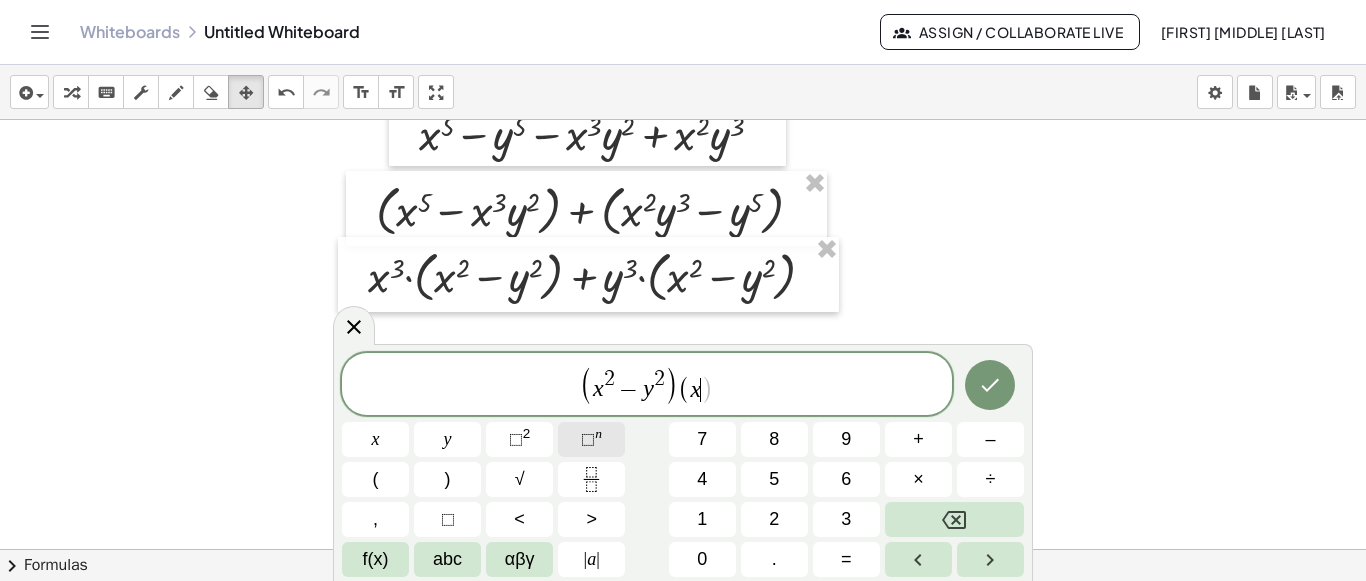 click on "⬚ n" 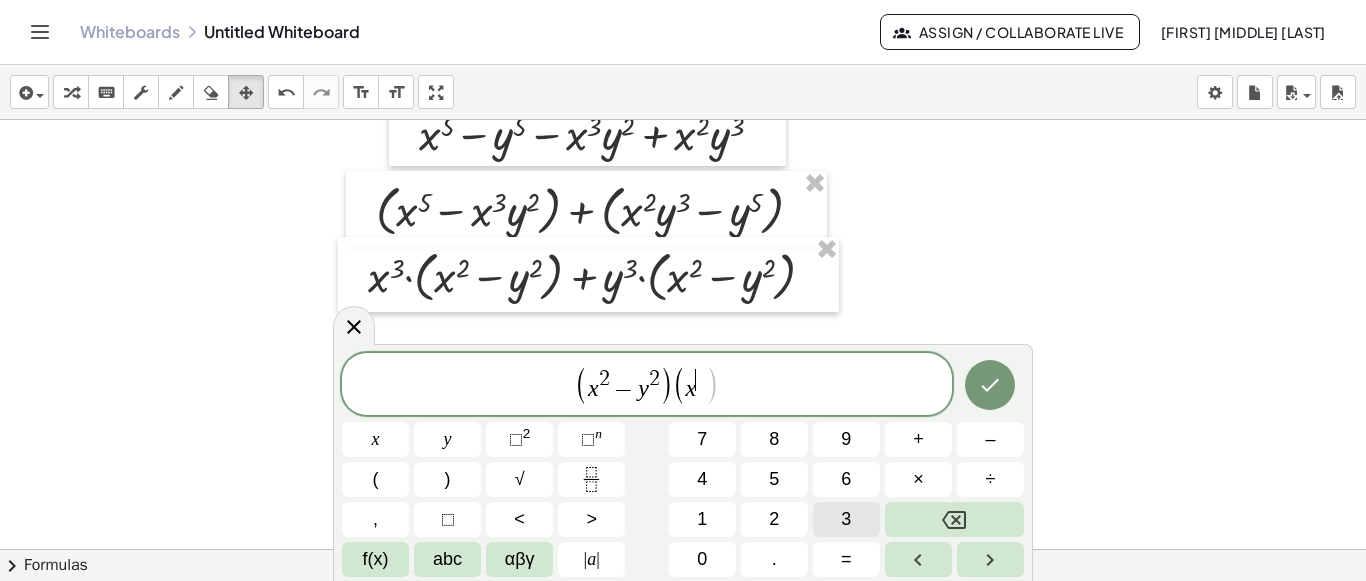 click on "3" at bounding box center [846, 519] 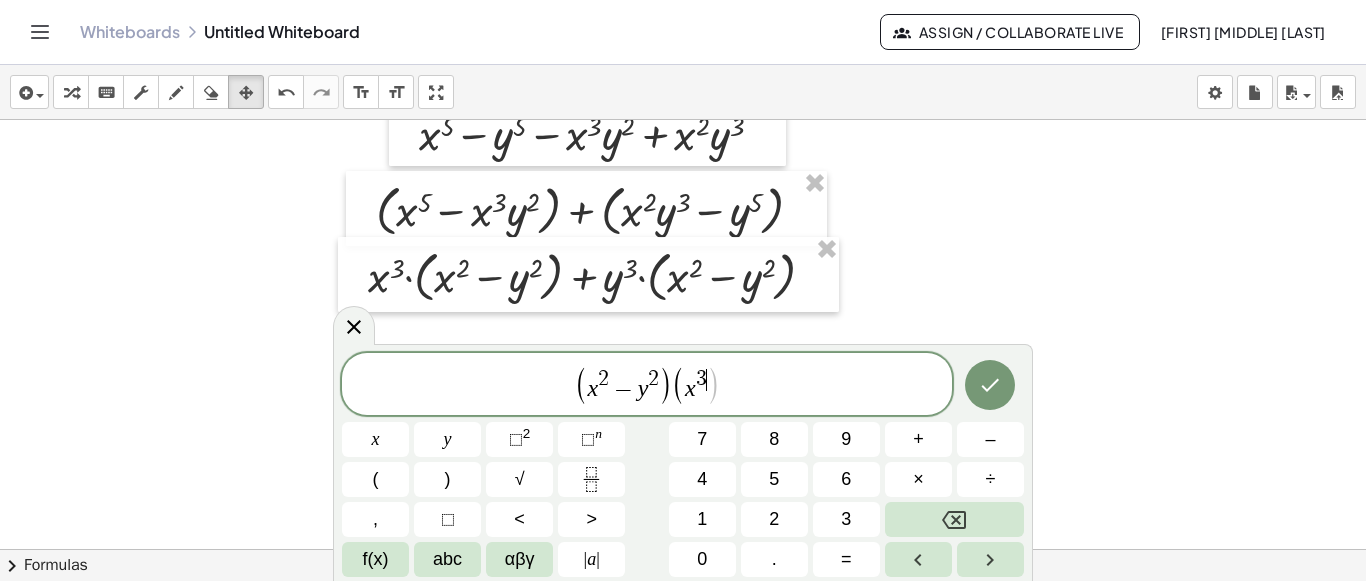 click on "( x 3 ​ )" at bounding box center (695, 385) 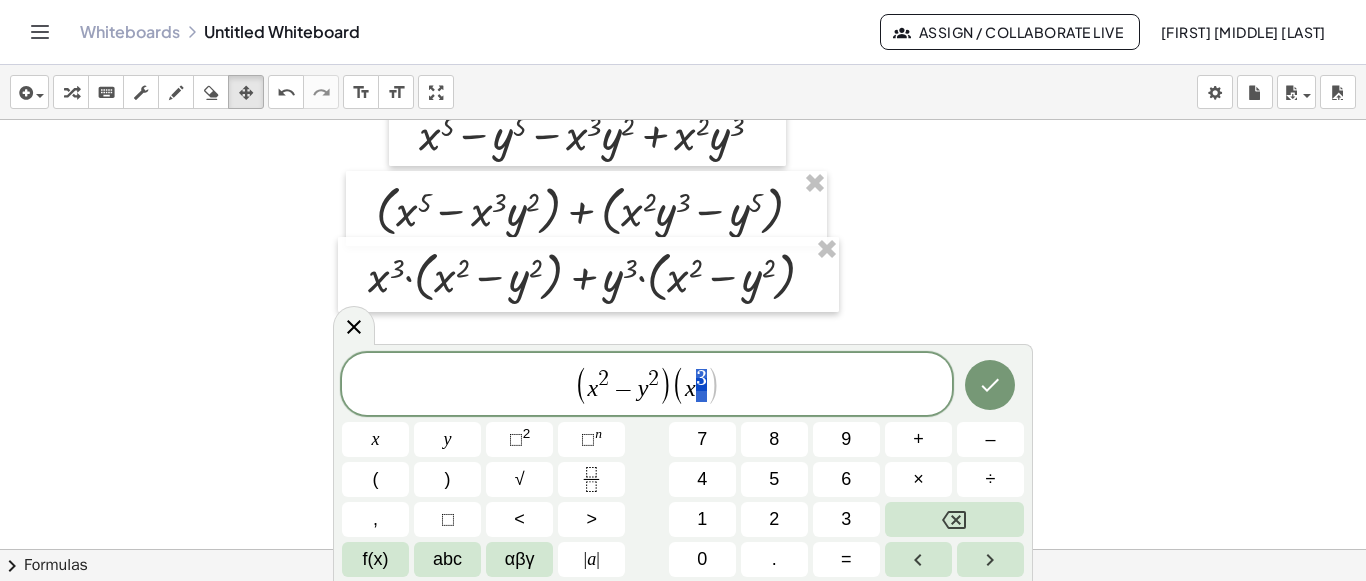 click on ")" at bounding box center (713, 386) 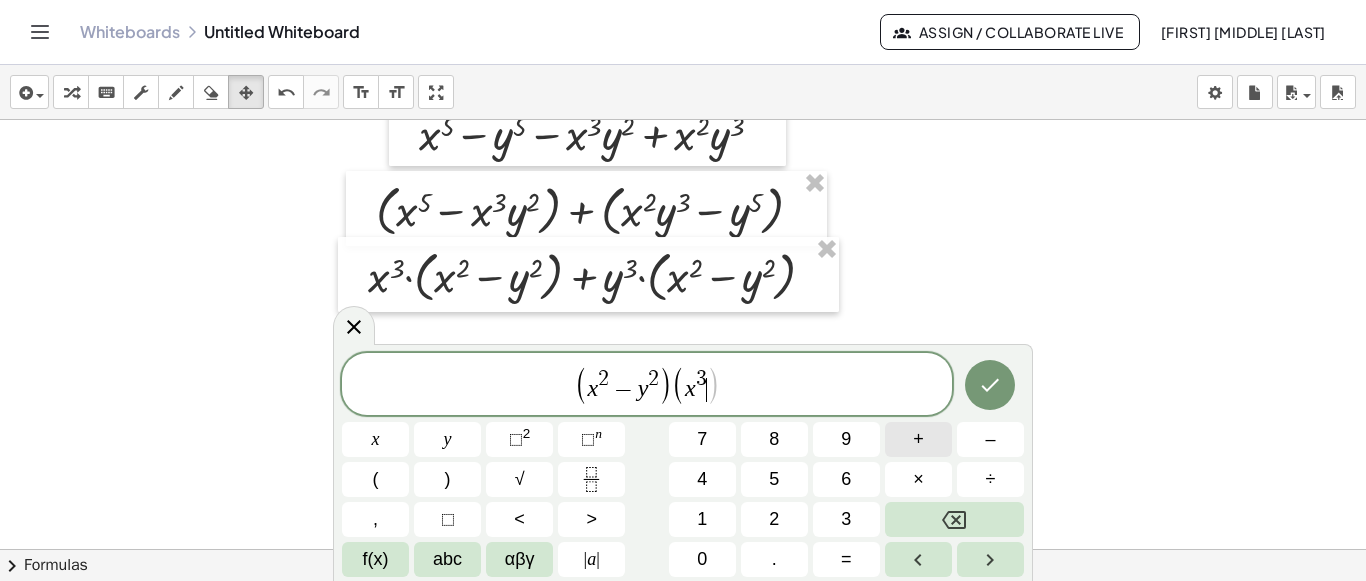 click on "+" at bounding box center [918, 439] 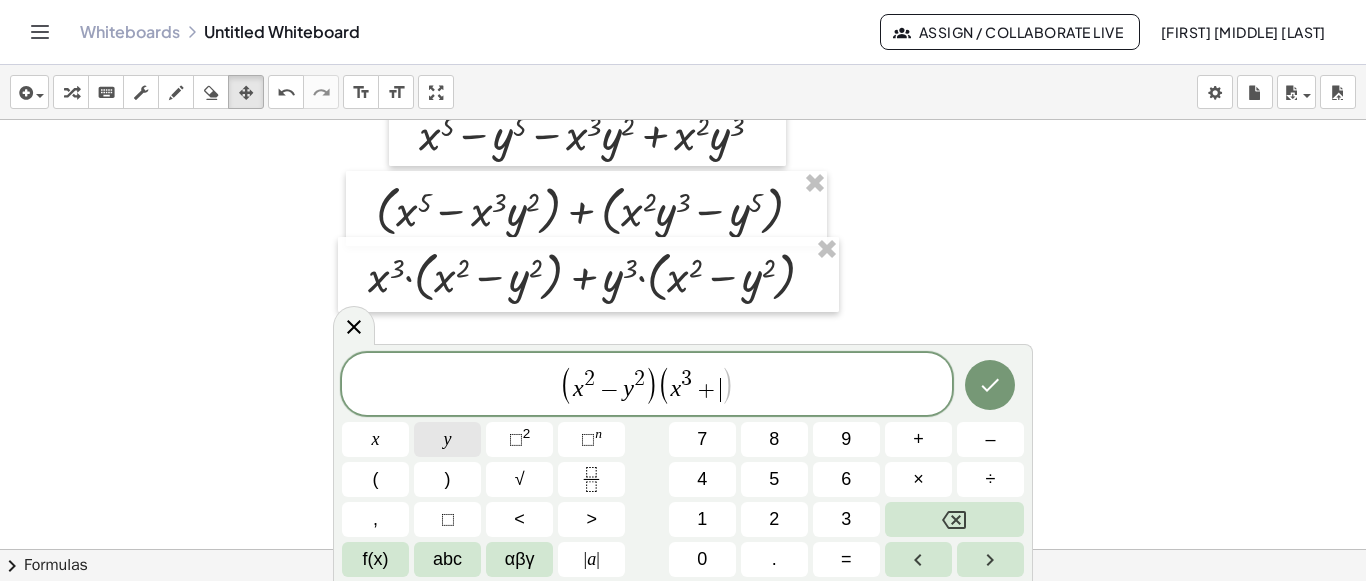 click on "y" at bounding box center [447, 439] 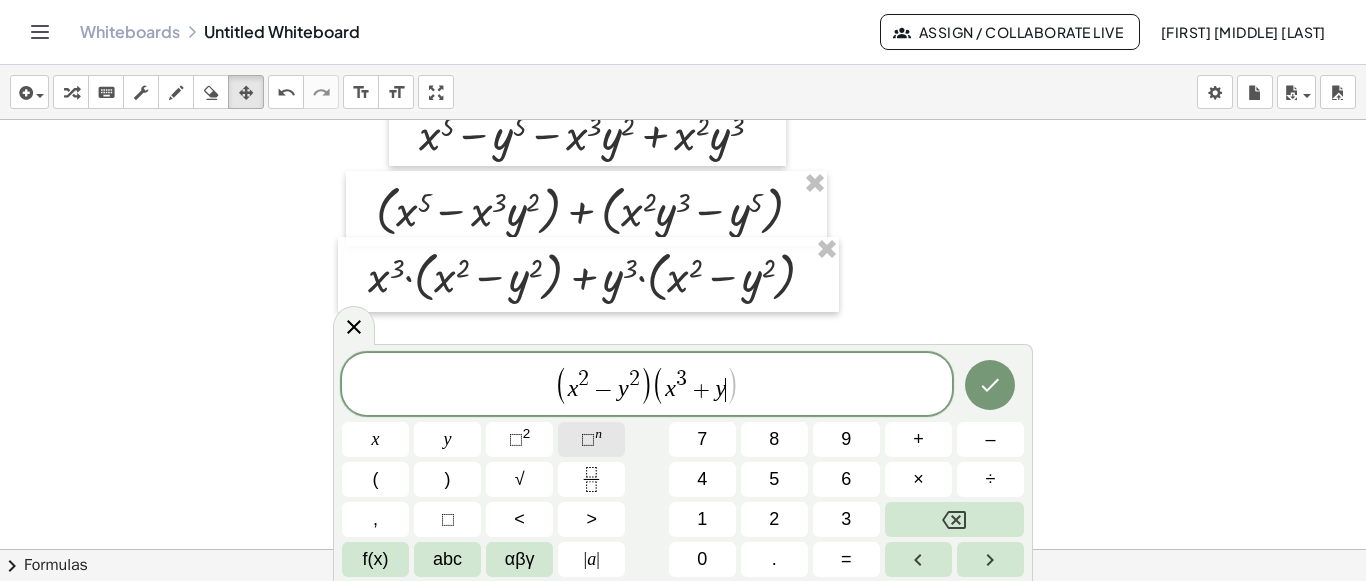 click on "⬚" at bounding box center (588, 439) 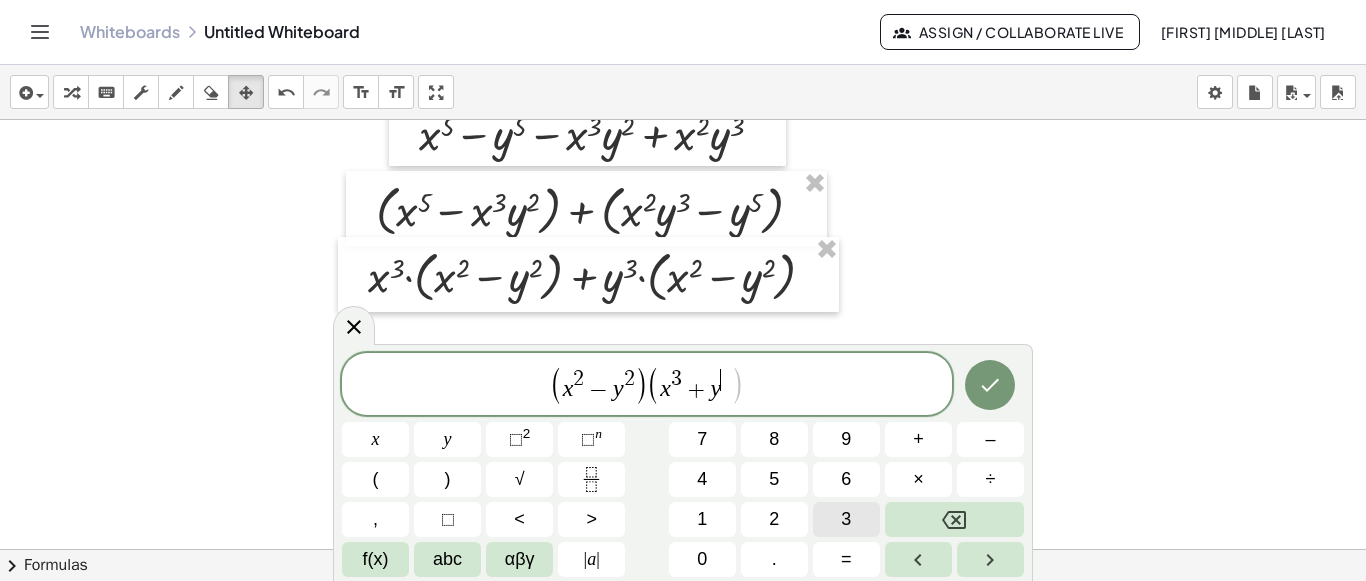 click on "3" at bounding box center (846, 519) 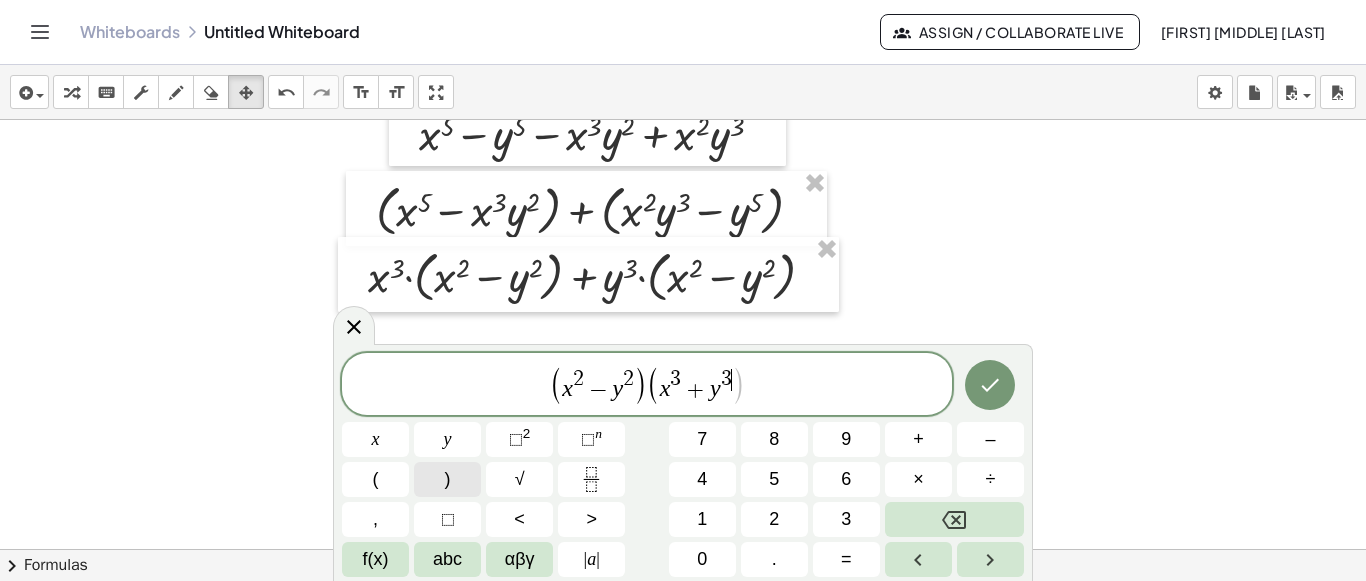 click on ")" at bounding box center (448, 479) 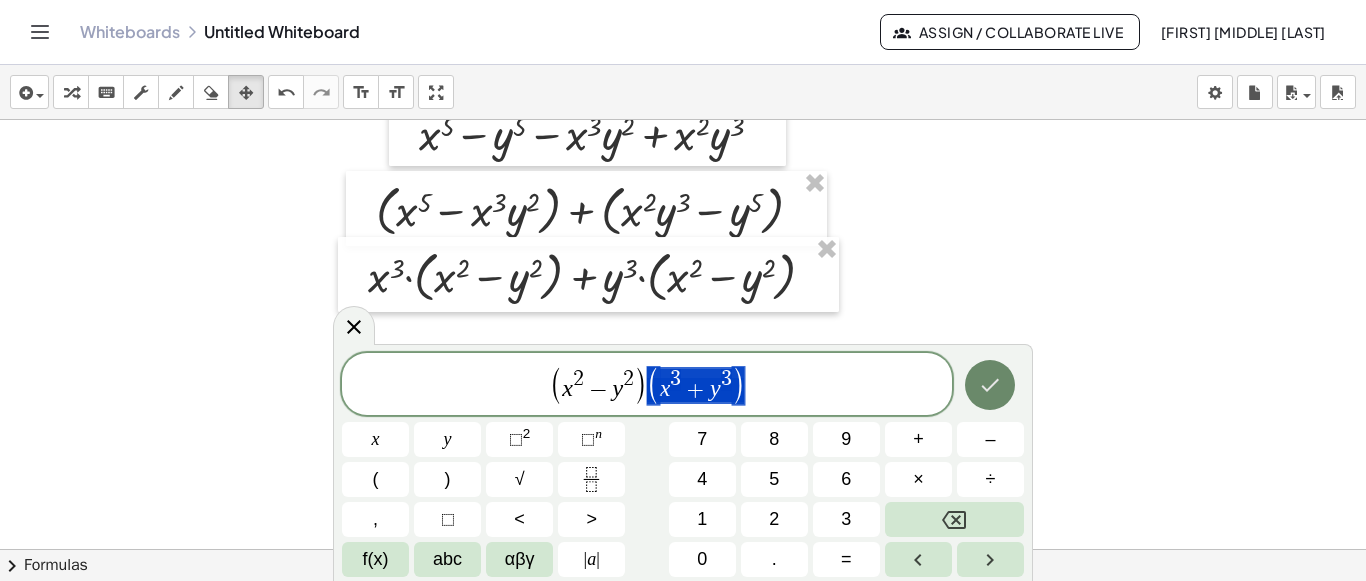 click at bounding box center [990, 385] 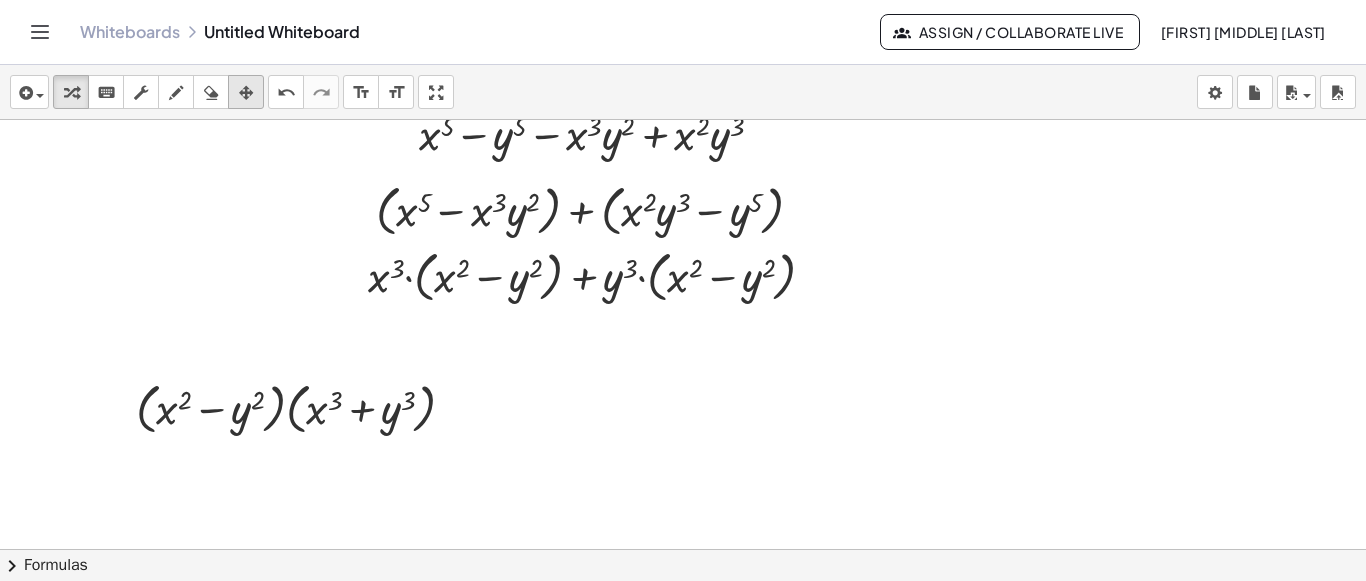 click at bounding box center (246, 92) 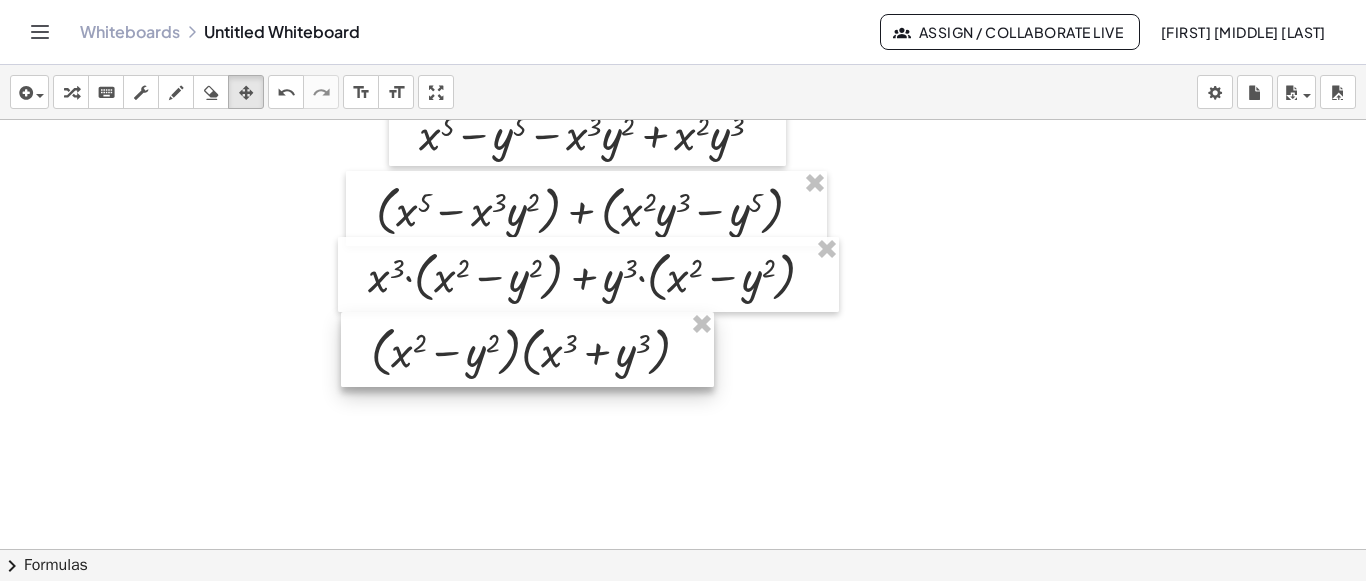 drag, startPoint x: 242, startPoint y: 410, endPoint x: 477, endPoint y: 353, distance: 241.81398 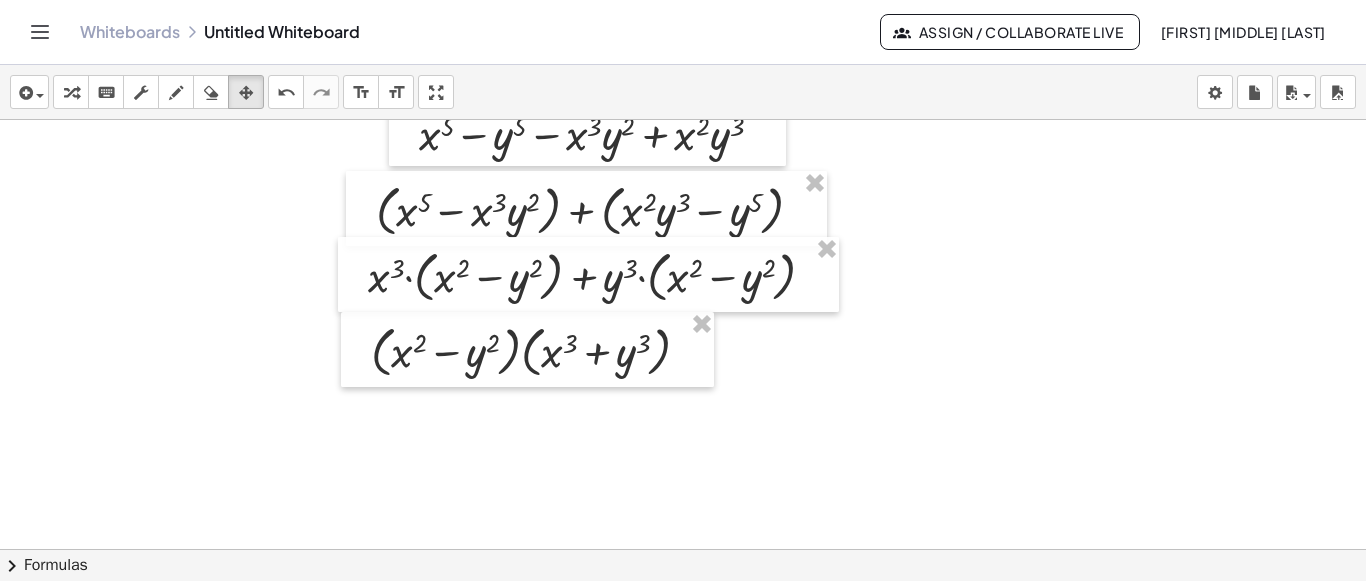 click at bounding box center (668, -491) 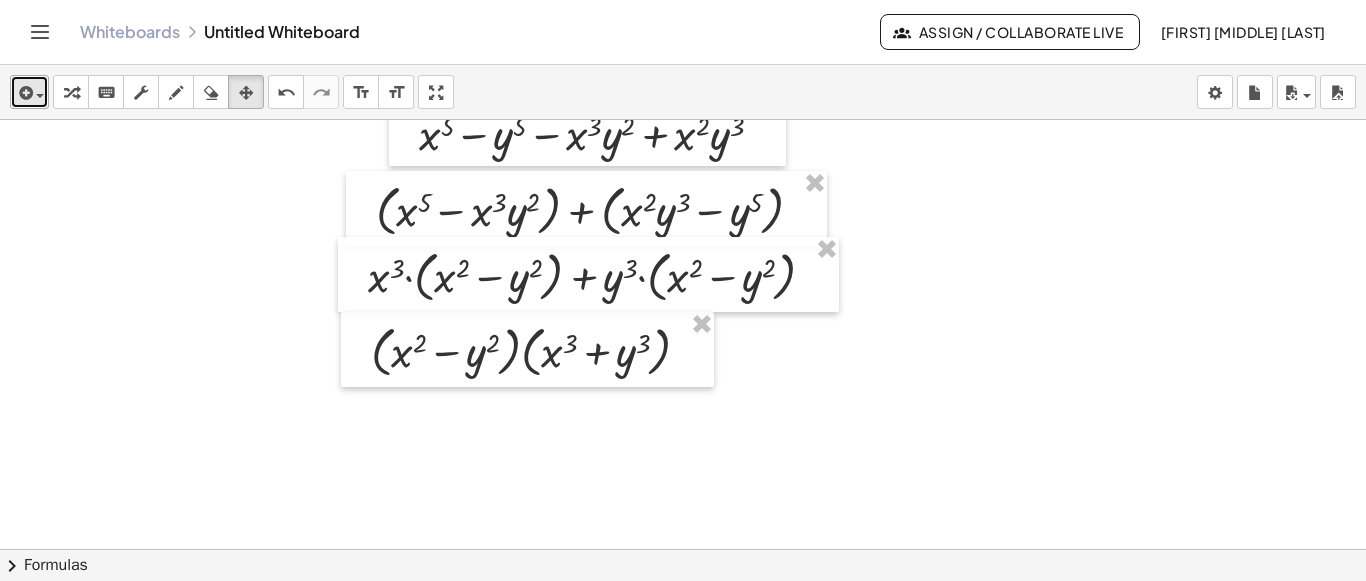 click at bounding box center (24, 93) 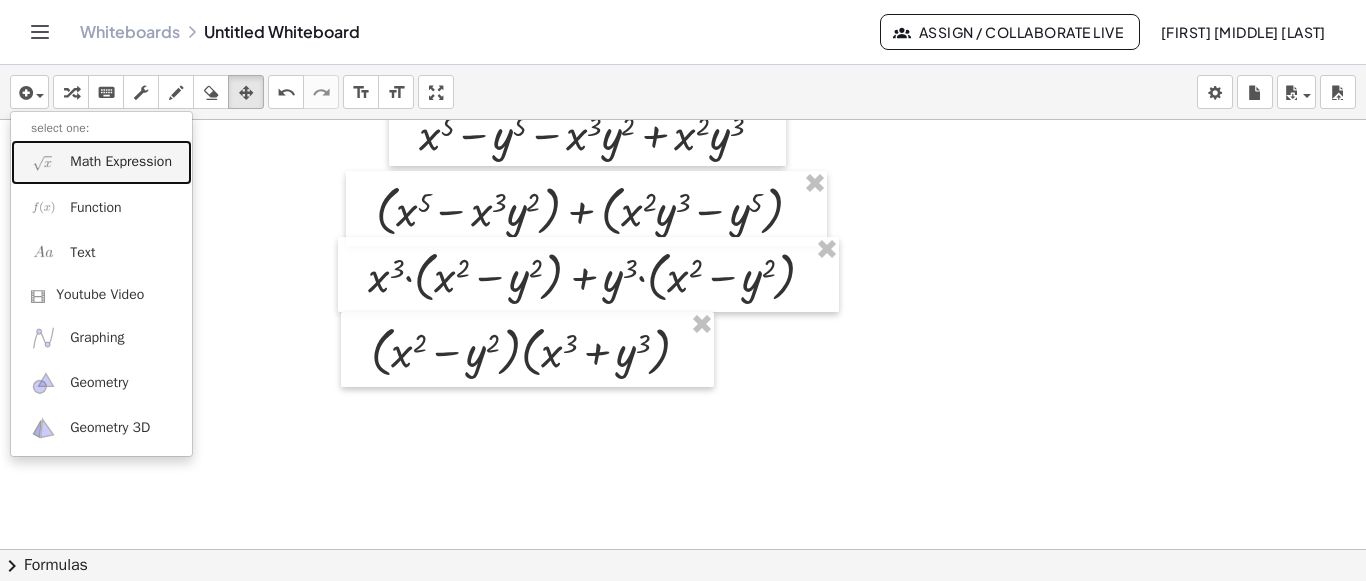 click on "Math Expression" at bounding box center (101, 162) 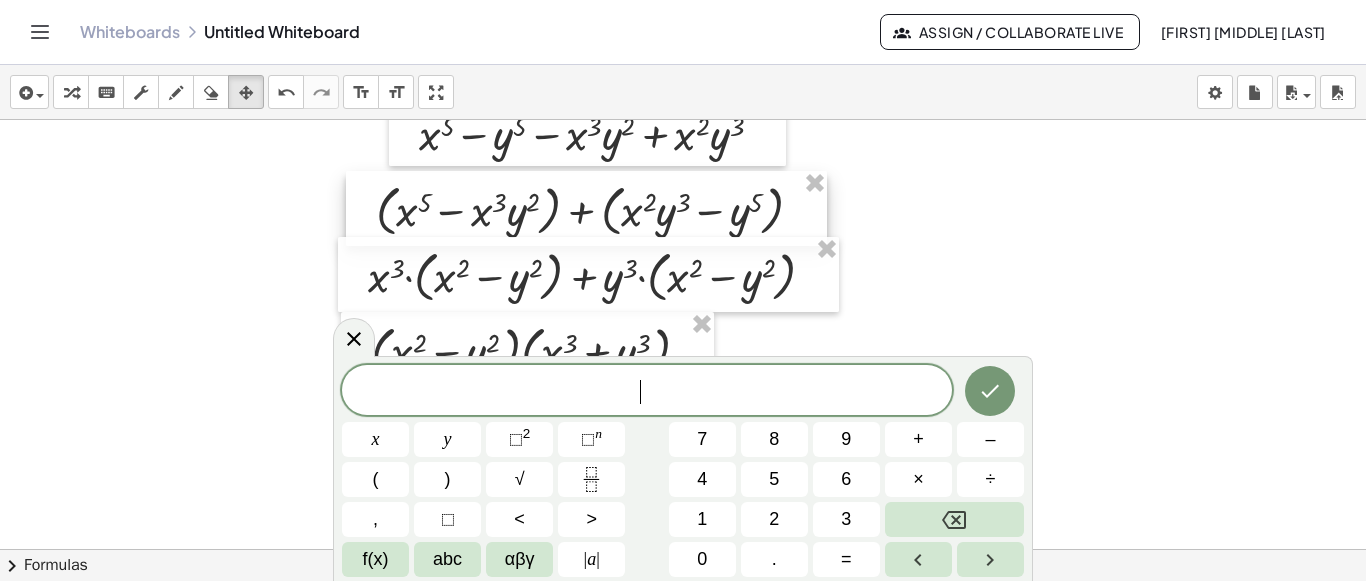 scroll, scrollTop: 3714, scrollLeft: 44, axis: both 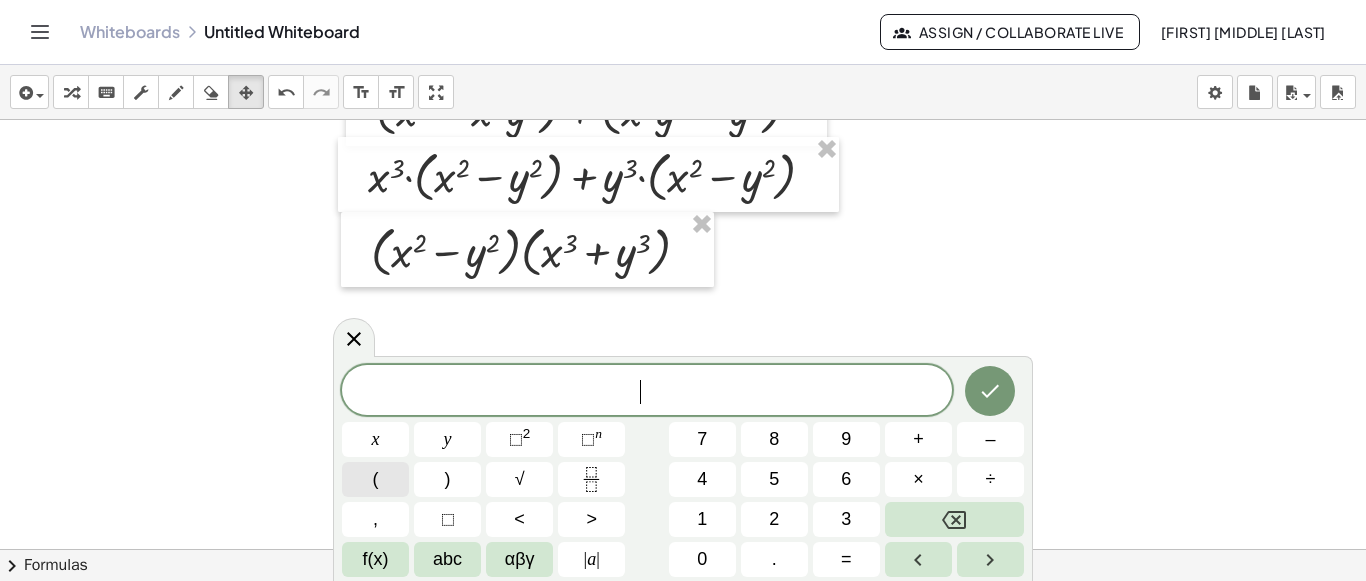 click on "(" at bounding box center [375, 479] 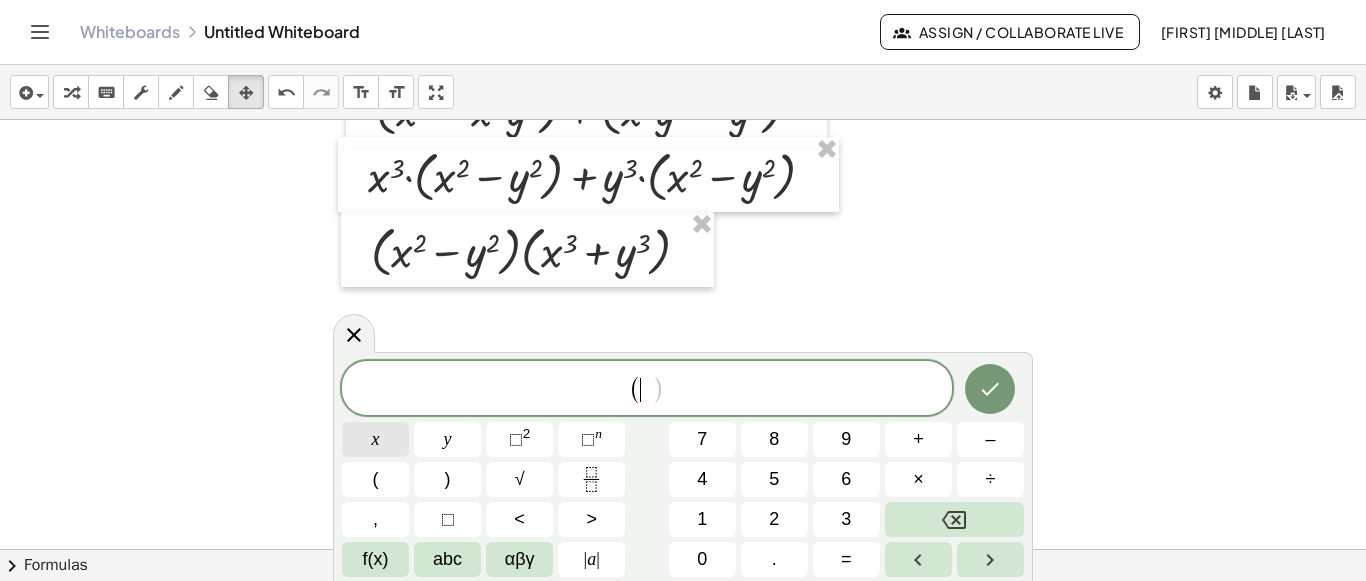 click on "x" at bounding box center [375, 439] 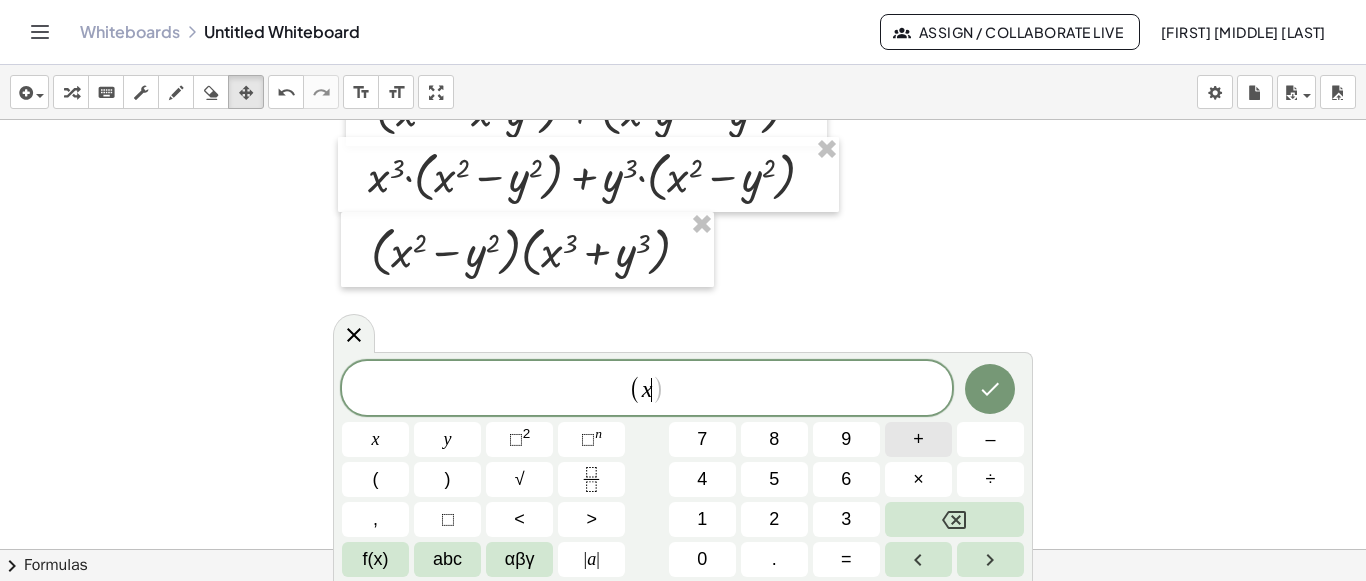 click on "+" at bounding box center [918, 439] 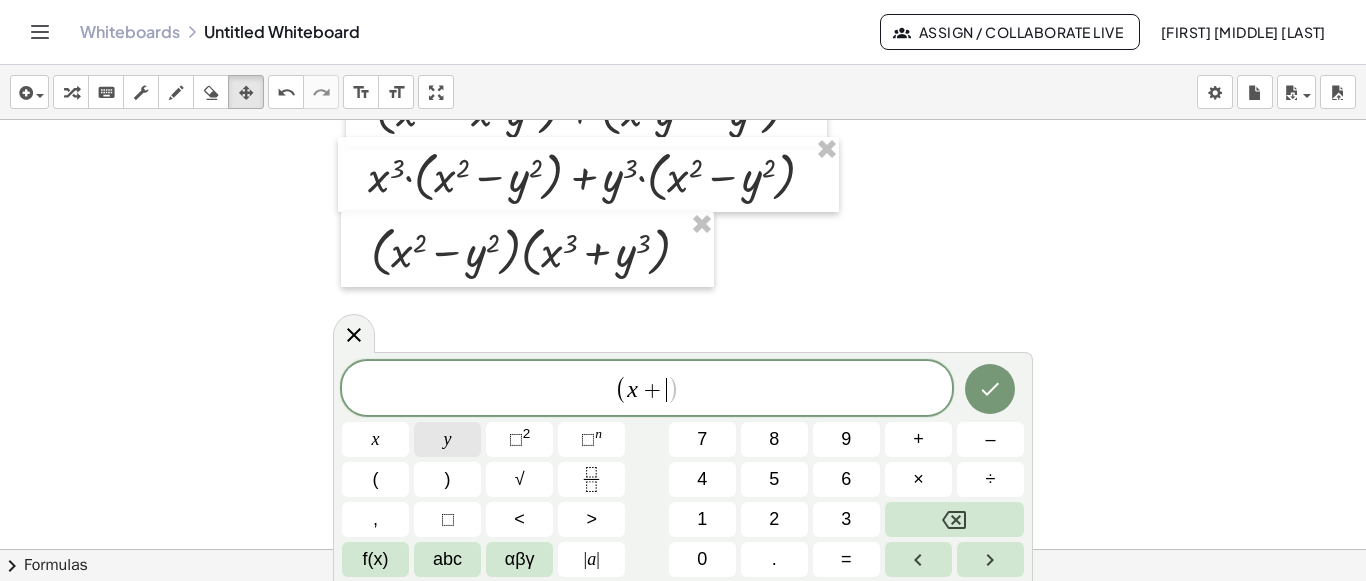 click on "y" at bounding box center [448, 439] 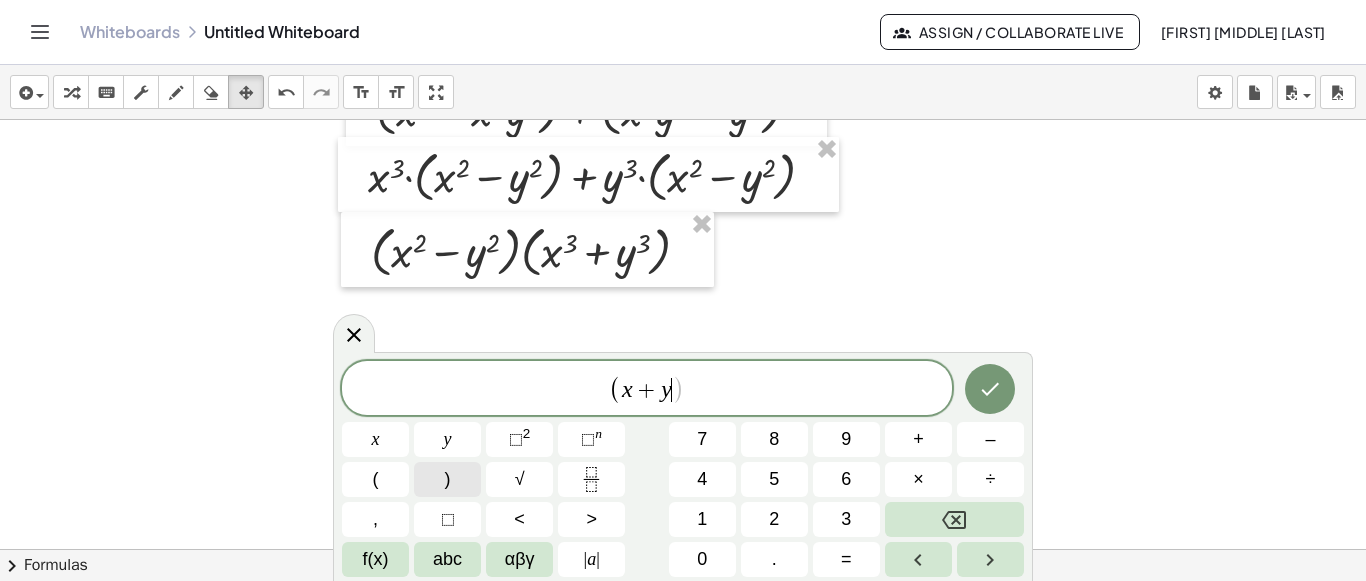 click on ")" at bounding box center (447, 479) 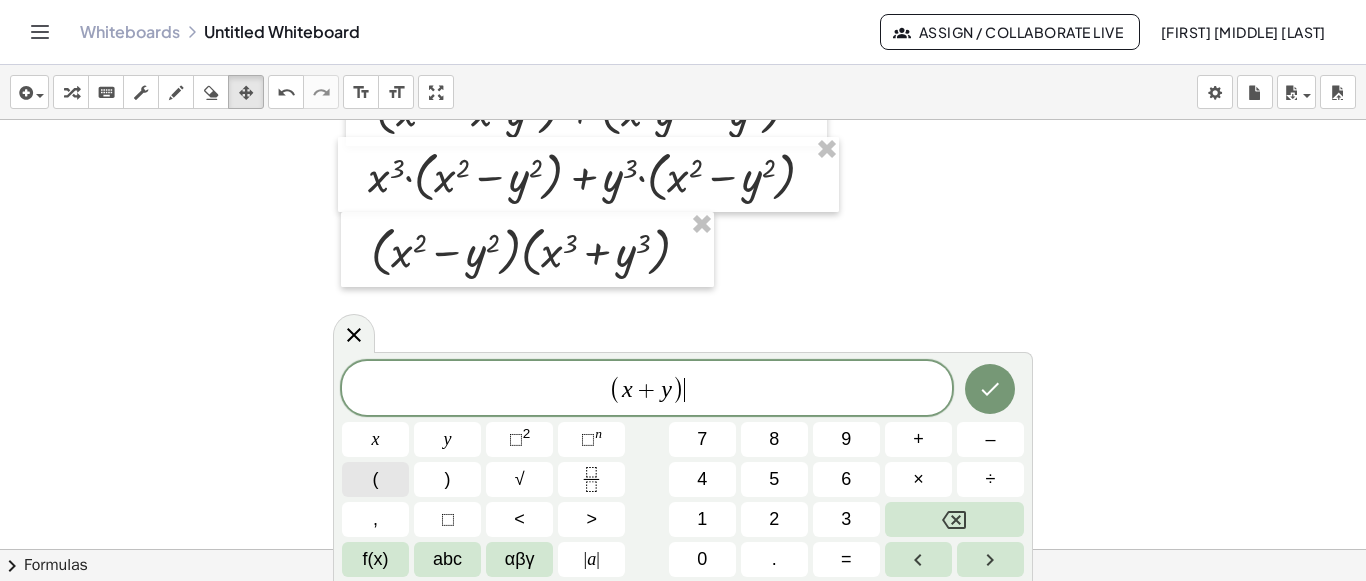 click on "(" at bounding box center [376, 479] 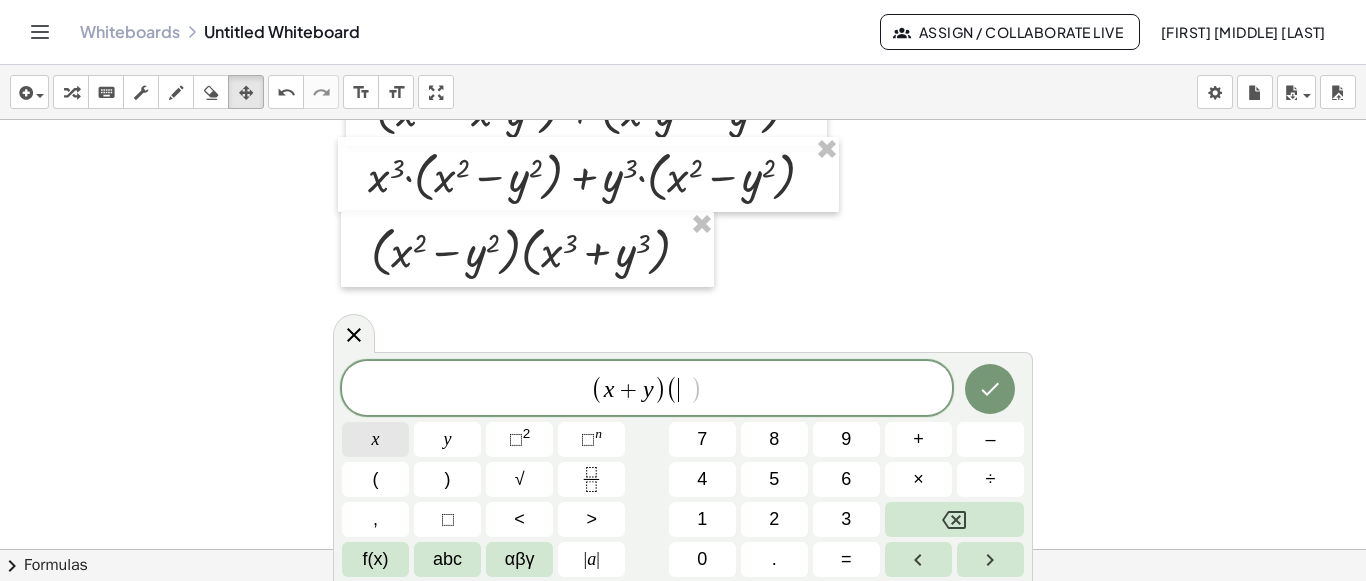 click on "x" at bounding box center (375, 439) 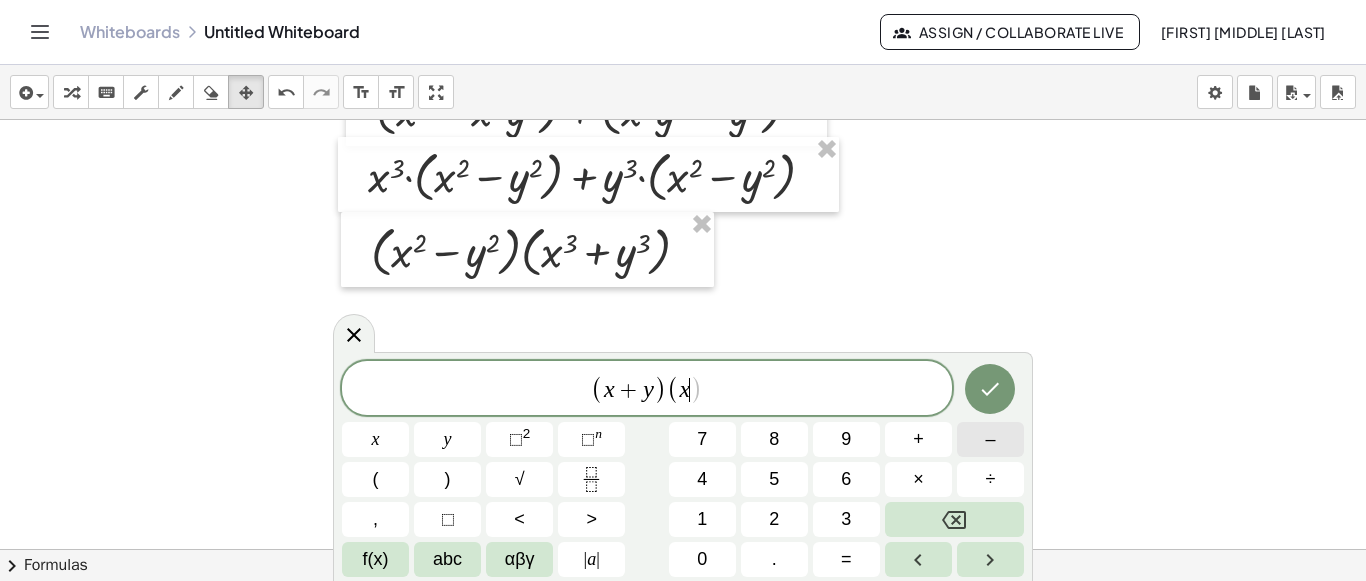 click on "–" at bounding box center [990, 439] 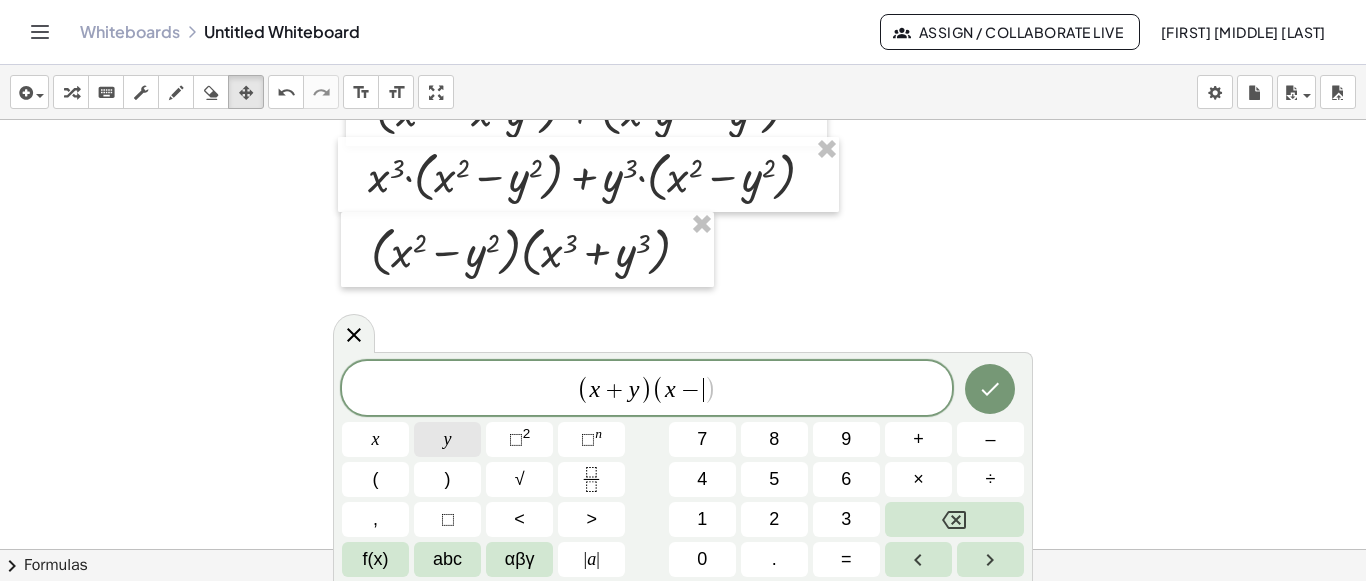 click on "y" at bounding box center [447, 439] 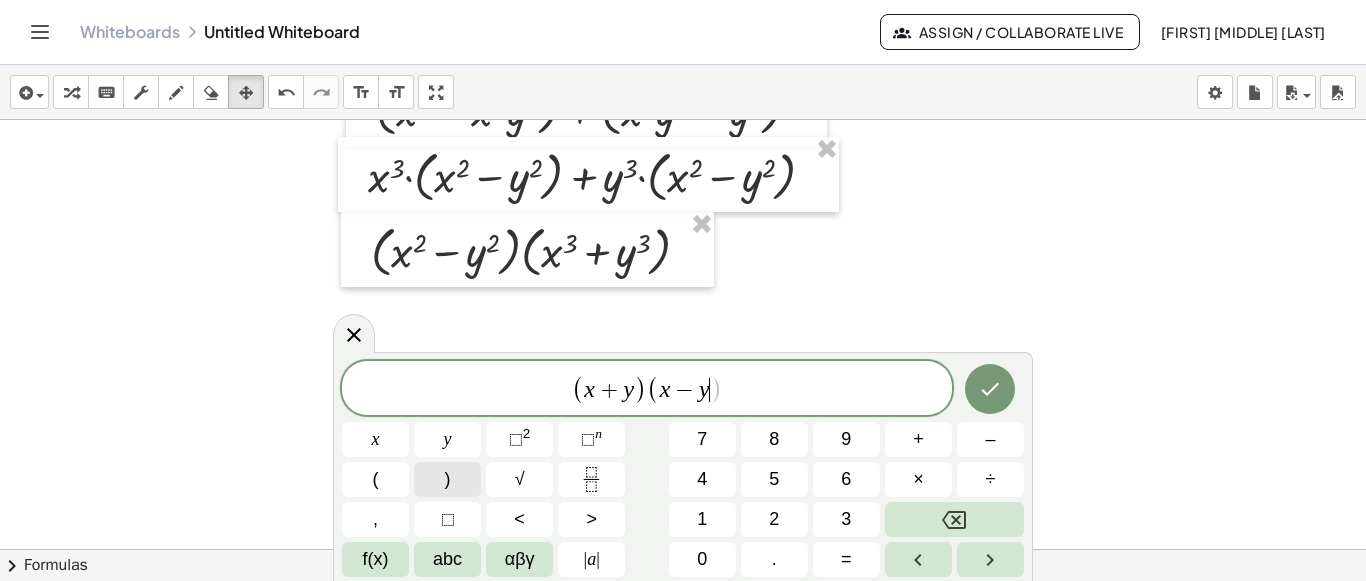 click on ")" at bounding box center (447, 479) 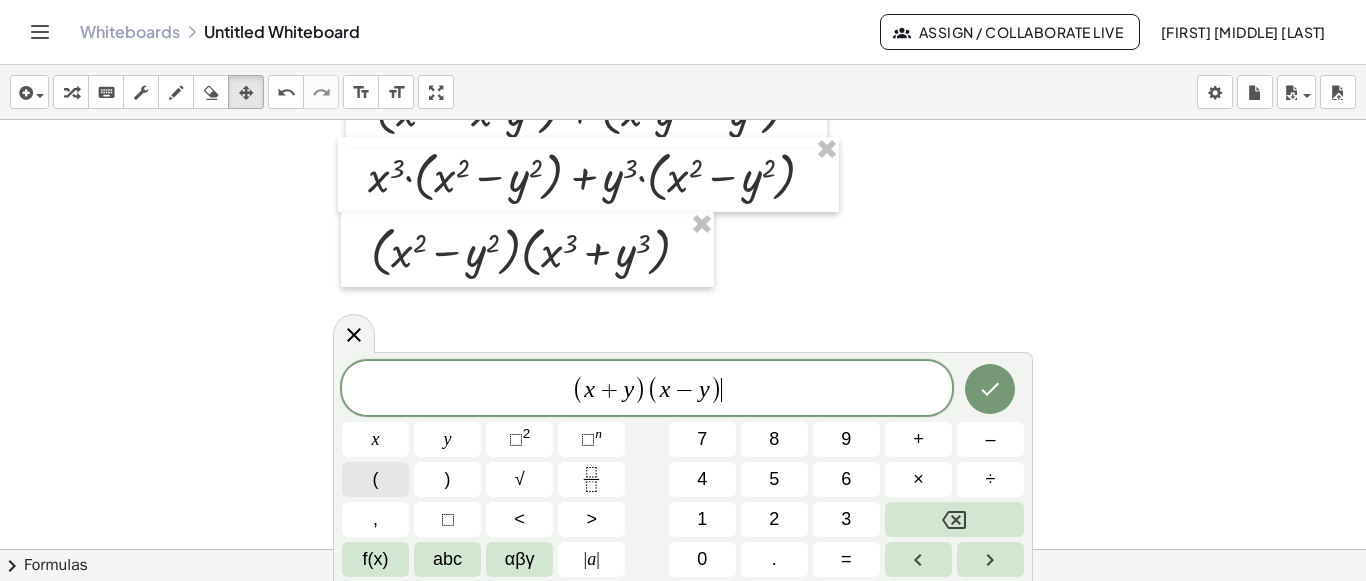 click on "(" at bounding box center [376, 479] 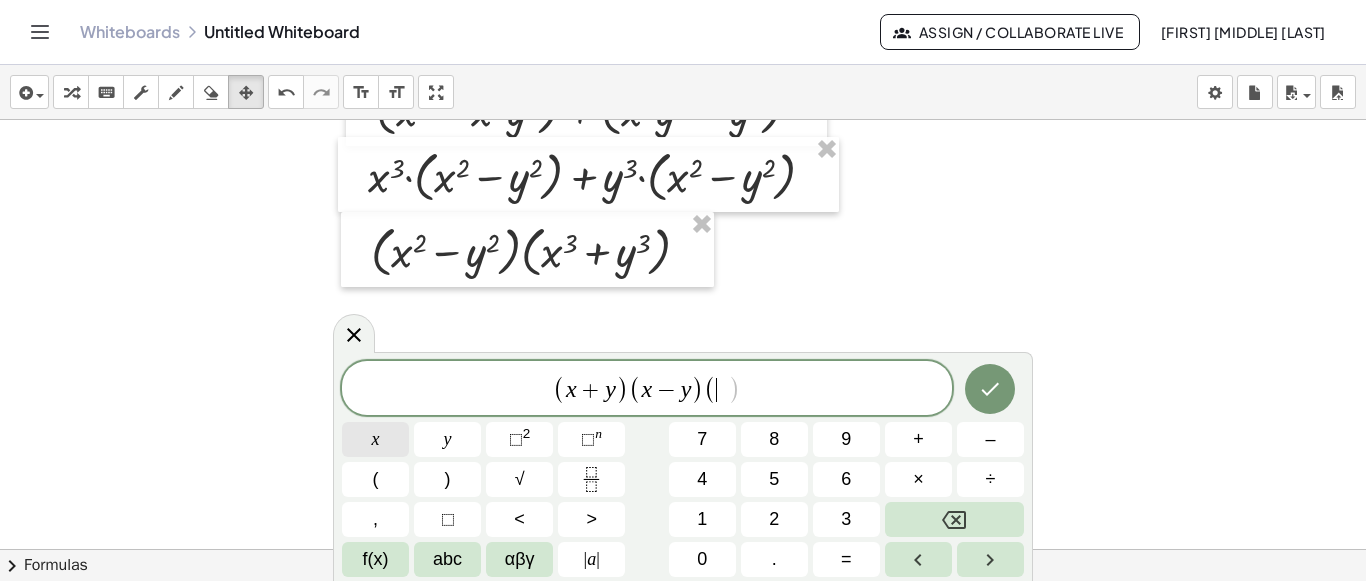 click on "x" at bounding box center [375, 439] 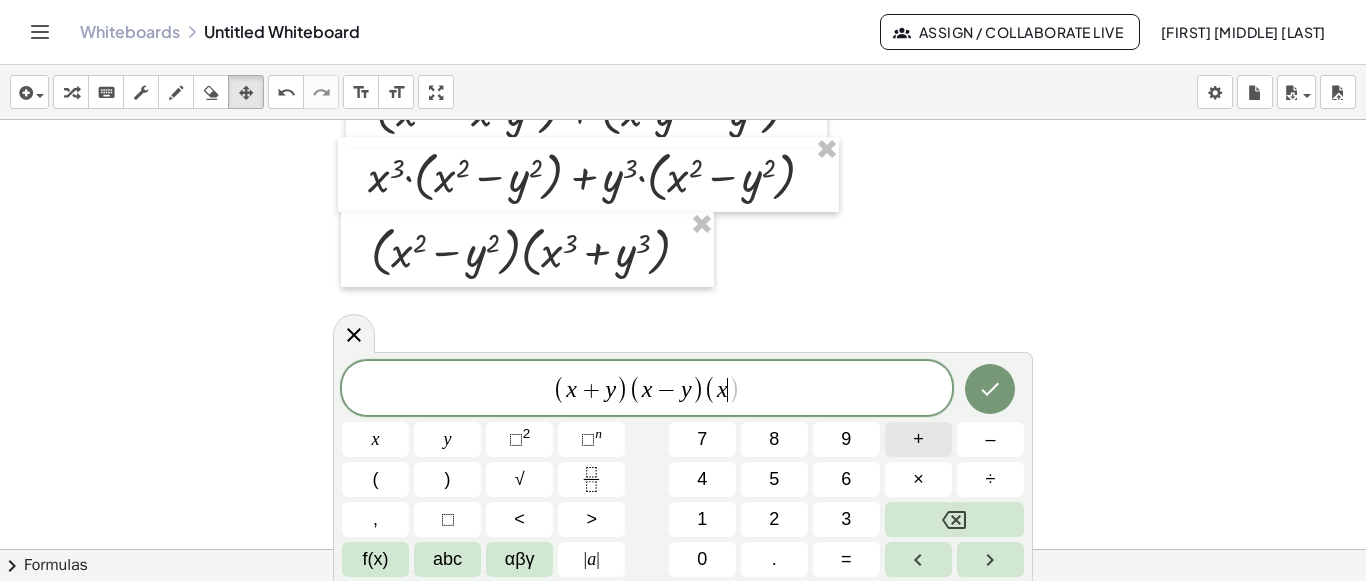click on "+" at bounding box center (918, 439) 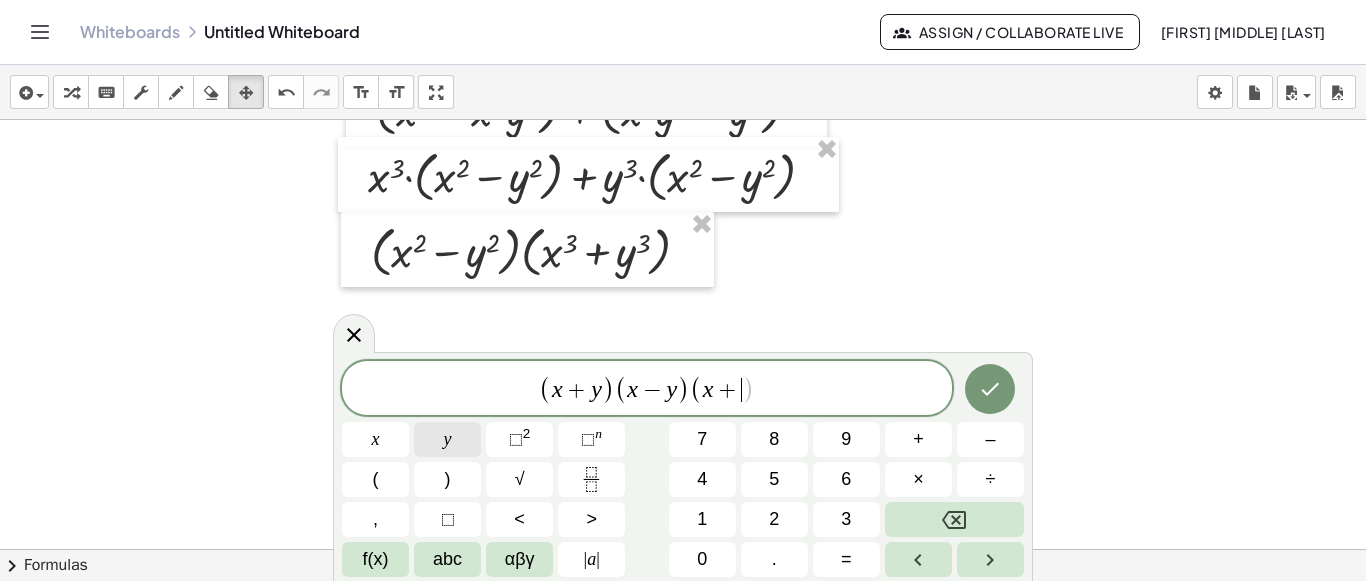 click on "y" at bounding box center [447, 439] 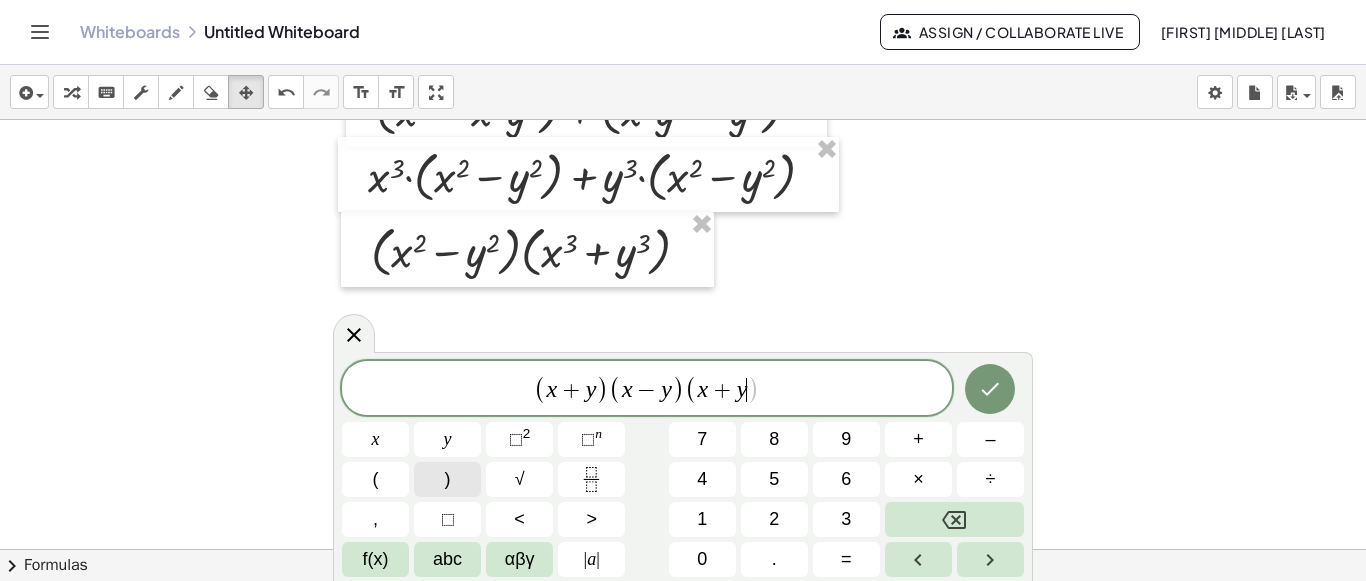click on ")" at bounding box center (447, 479) 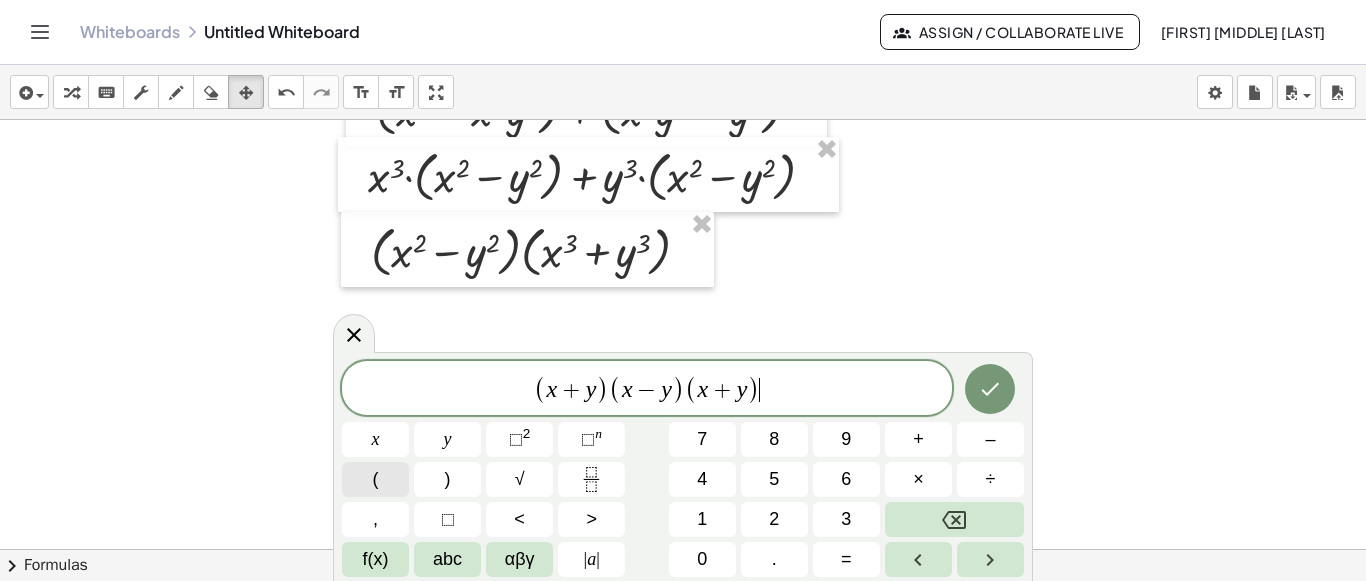 click on "(" at bounding box center (376, 479) 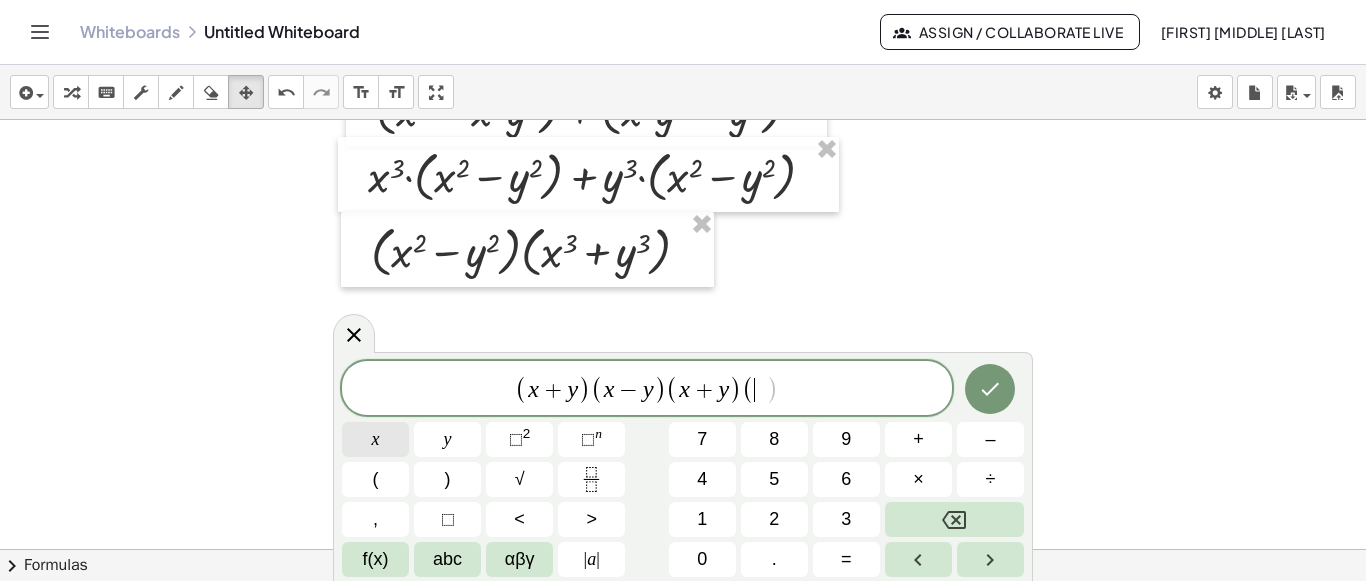 click on "x" at bounding box center [375, 439] 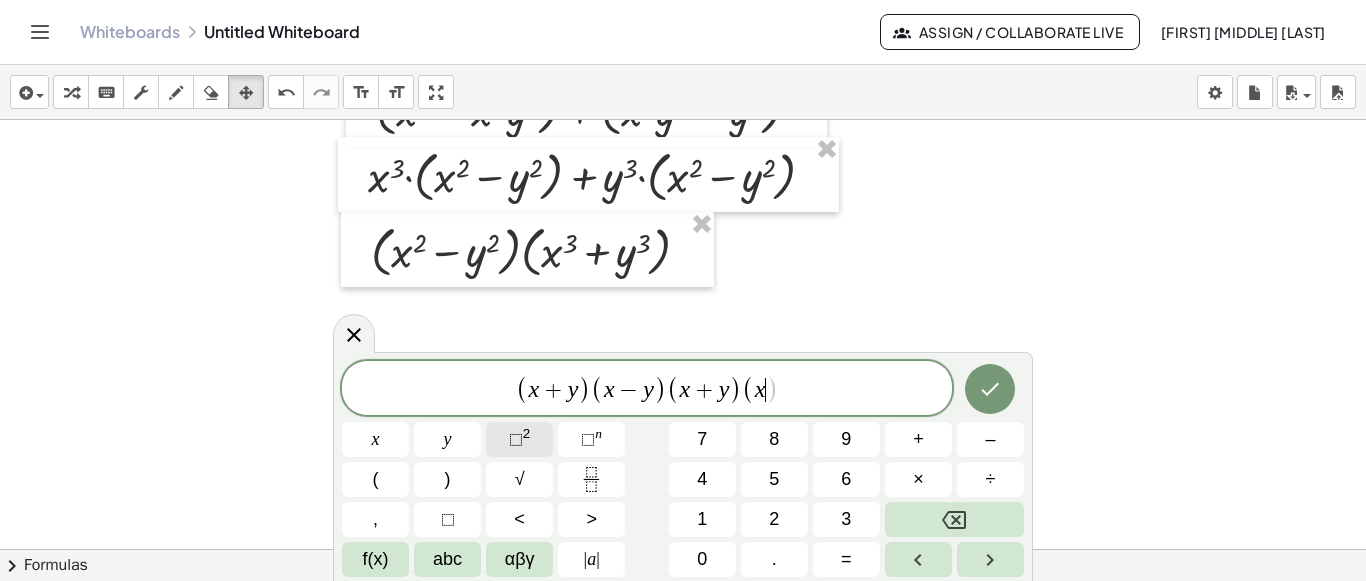 click on "⬚" at bounding box center (516, 439) 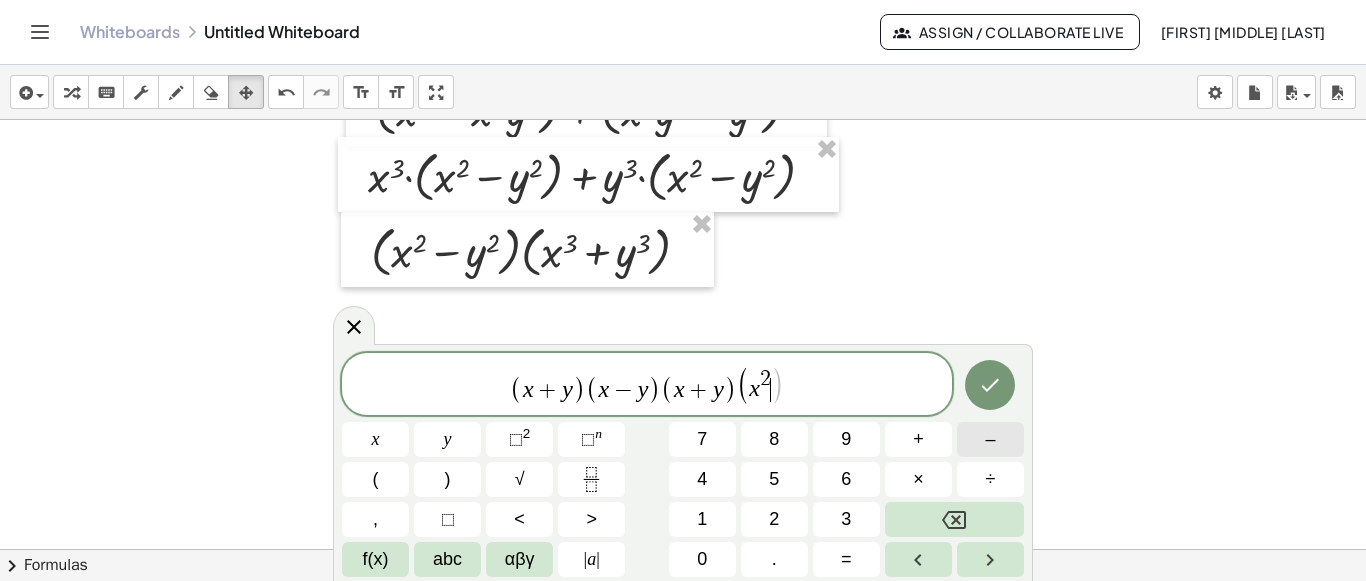 click on "–" at bounding box center (990, 439) 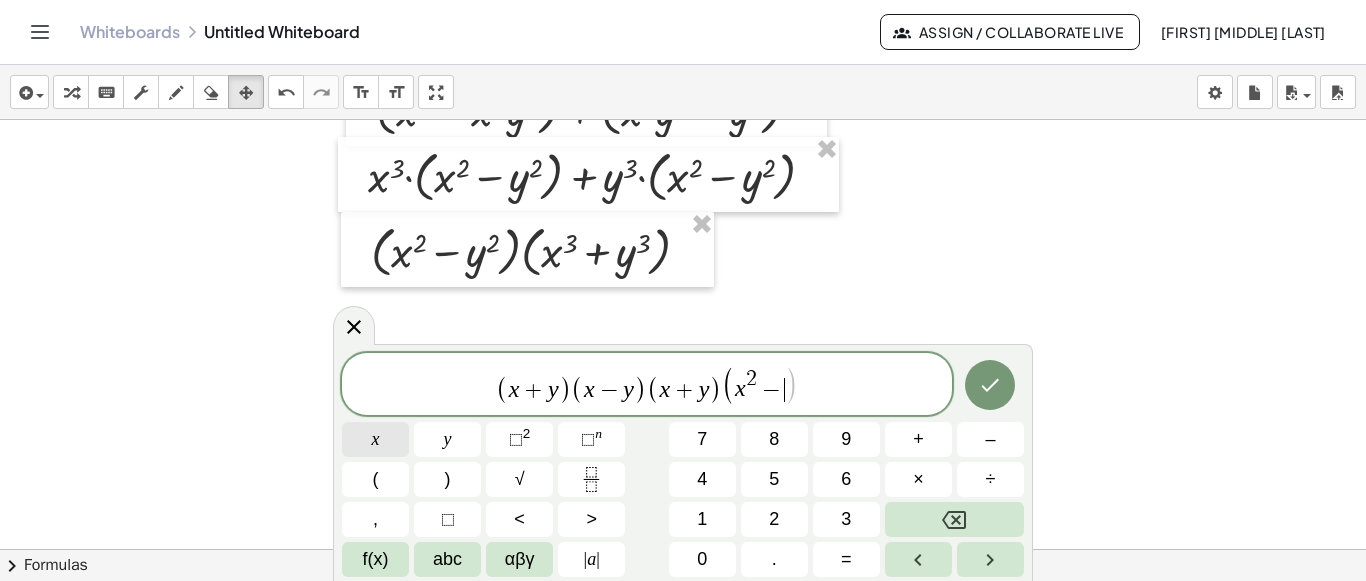 click on "x" at bounding box center [375, 439] 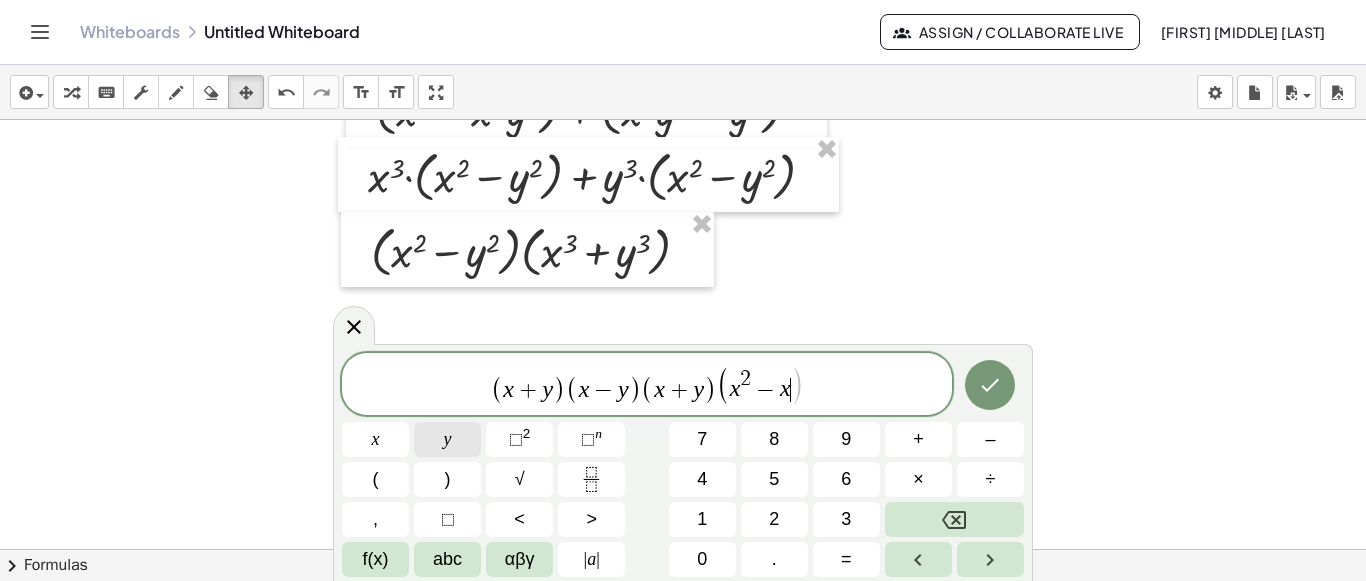 click on "y" at bounding box center (448, 439) 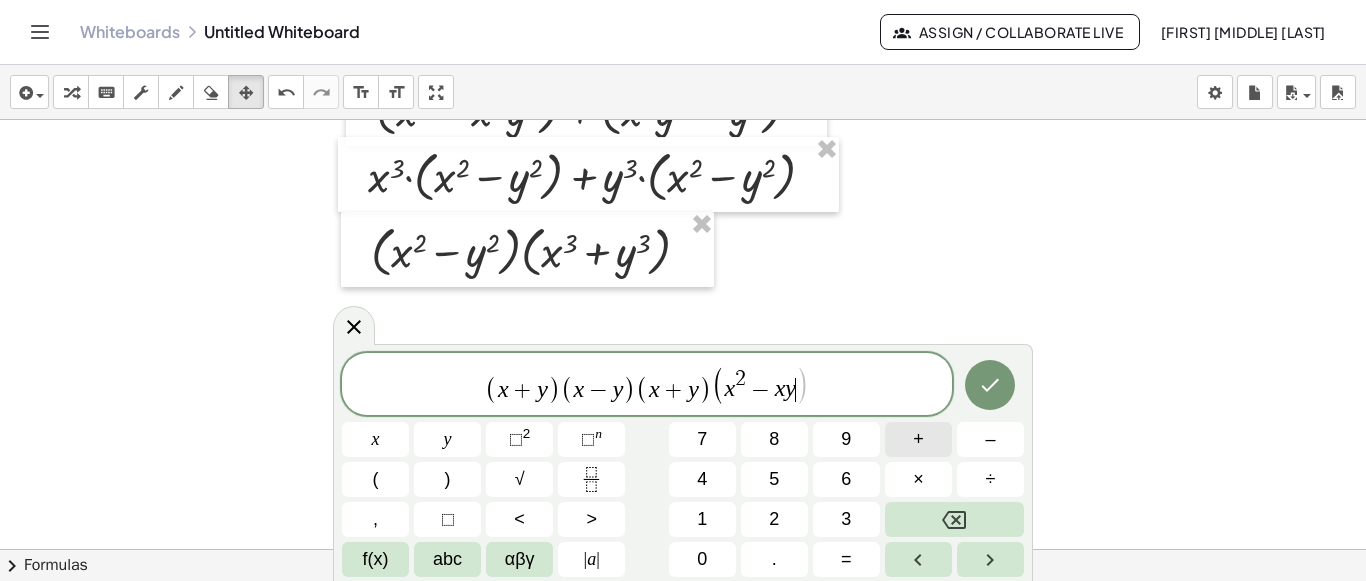 click on "+" at bounding box center [918, 439] 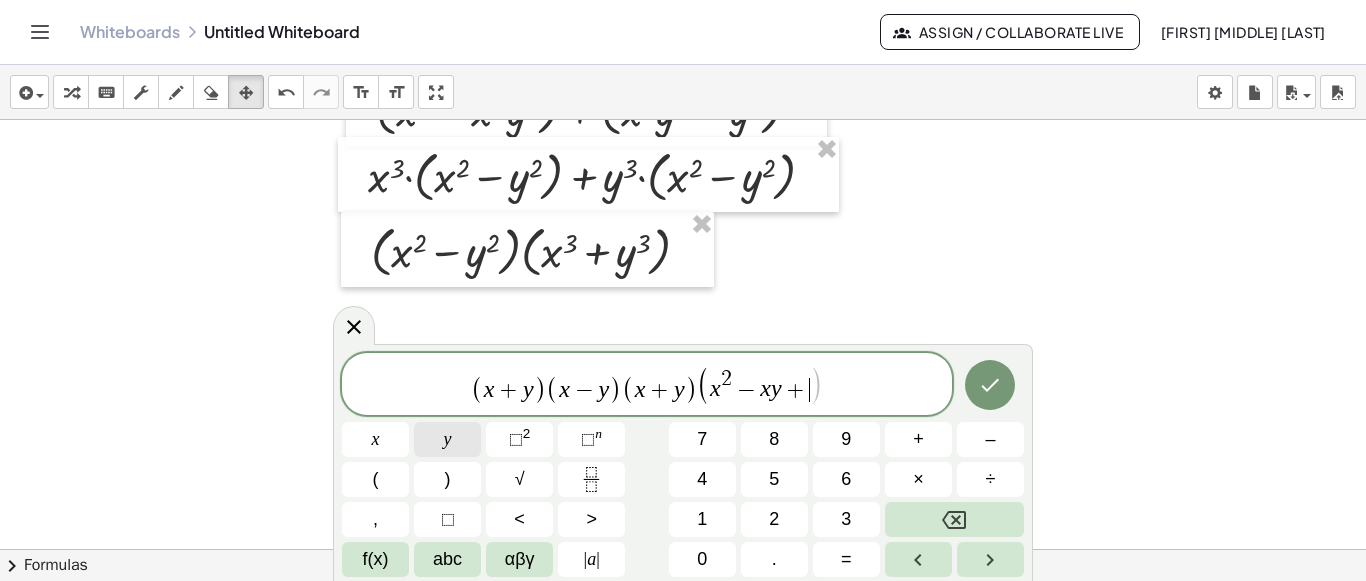 click on "y" at bounding box center (447, 439) 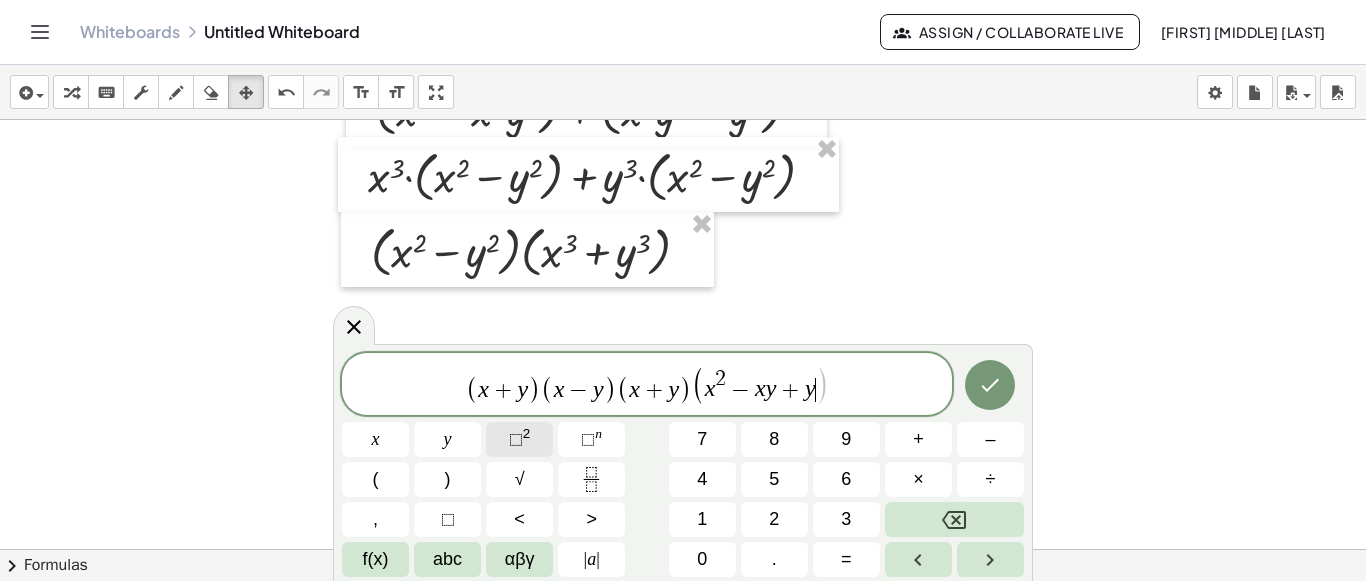 click on "⬚ 2" 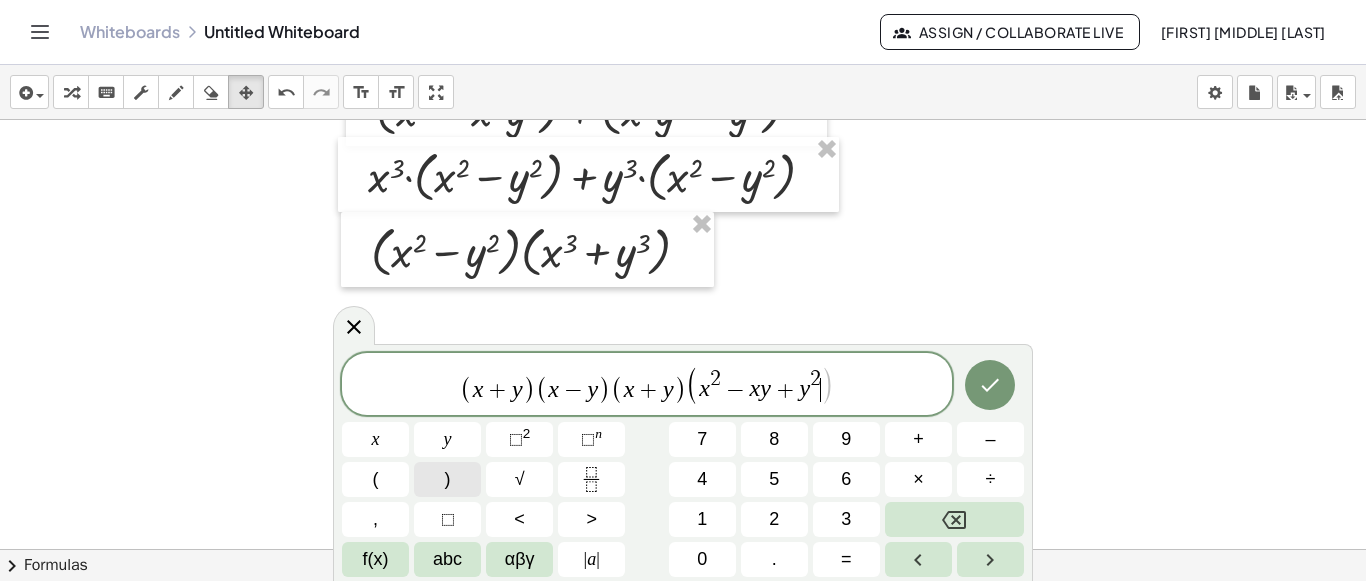 click on ")" at bounding box center (447, 479) 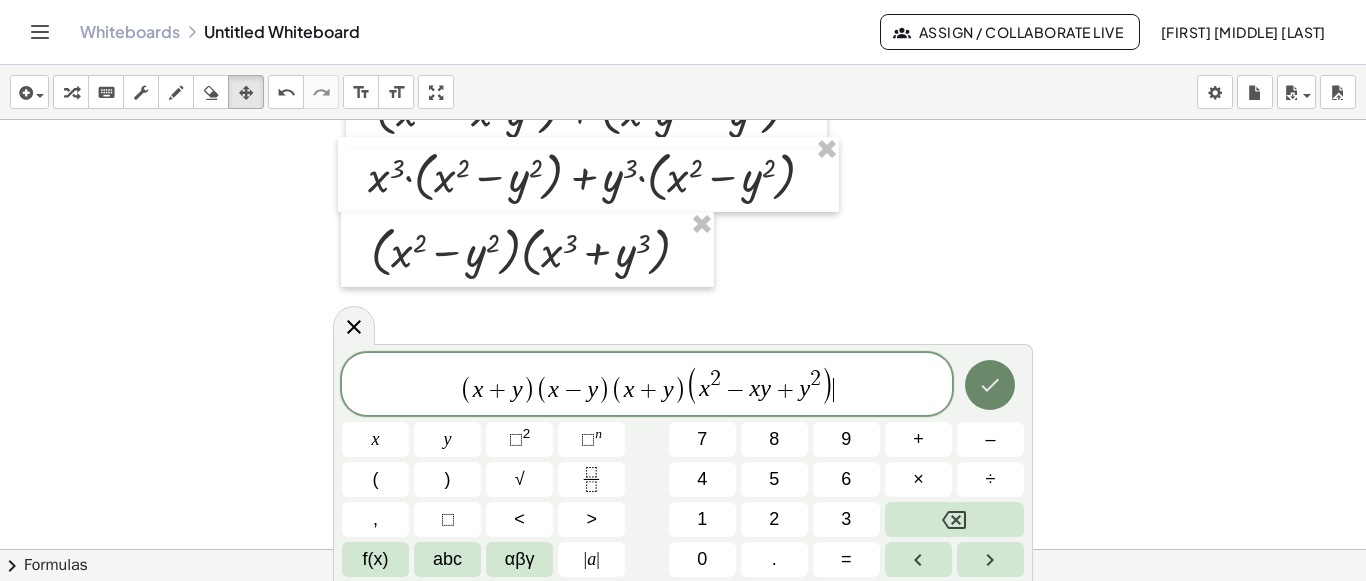 click at bounding box center (990, 385) 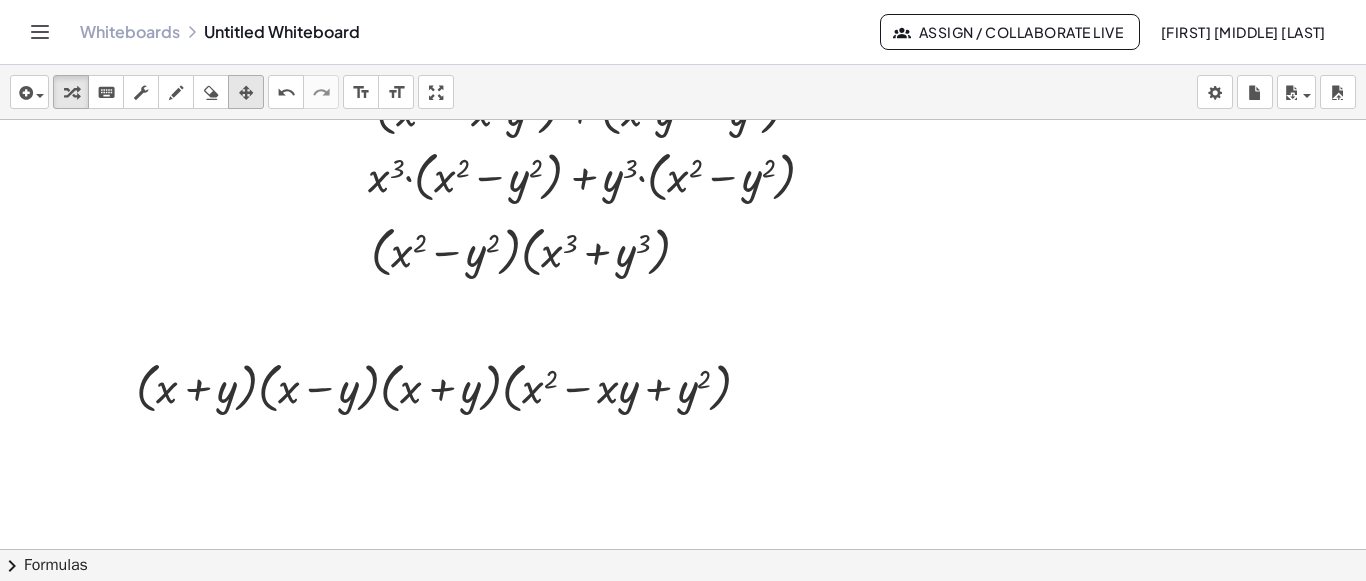 click at bounding box center [246, 93] 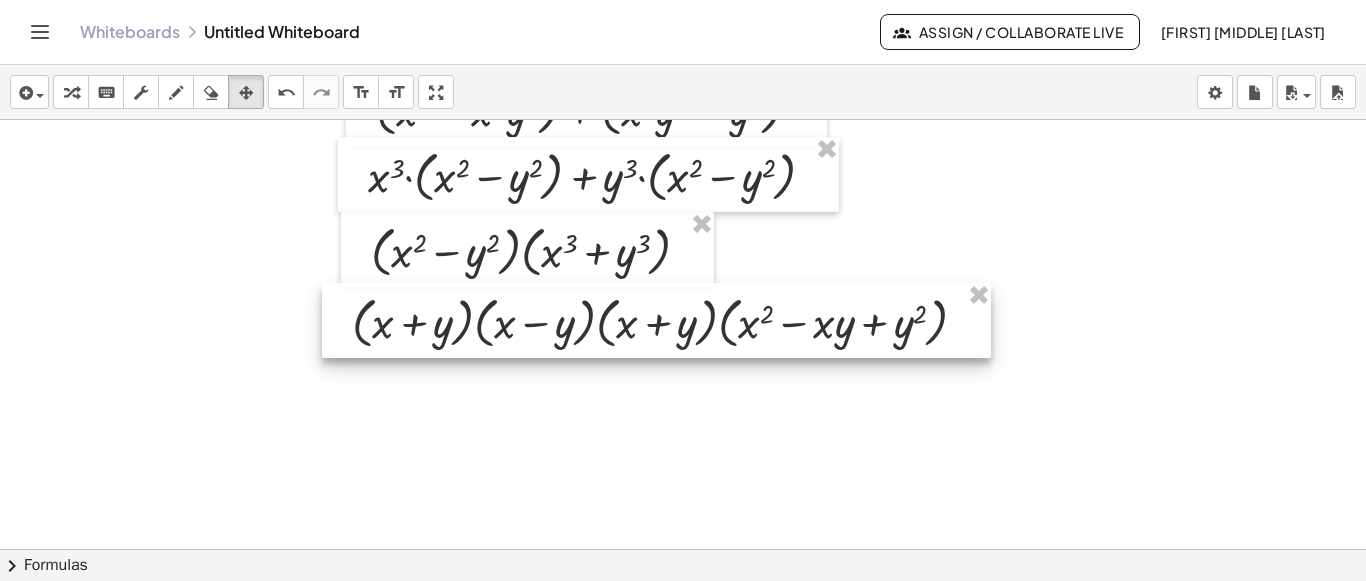 drag, startPoint x: 313, startPoint y: 387, endPoint x: 486, endPoint y: 314, distance: 187.77113 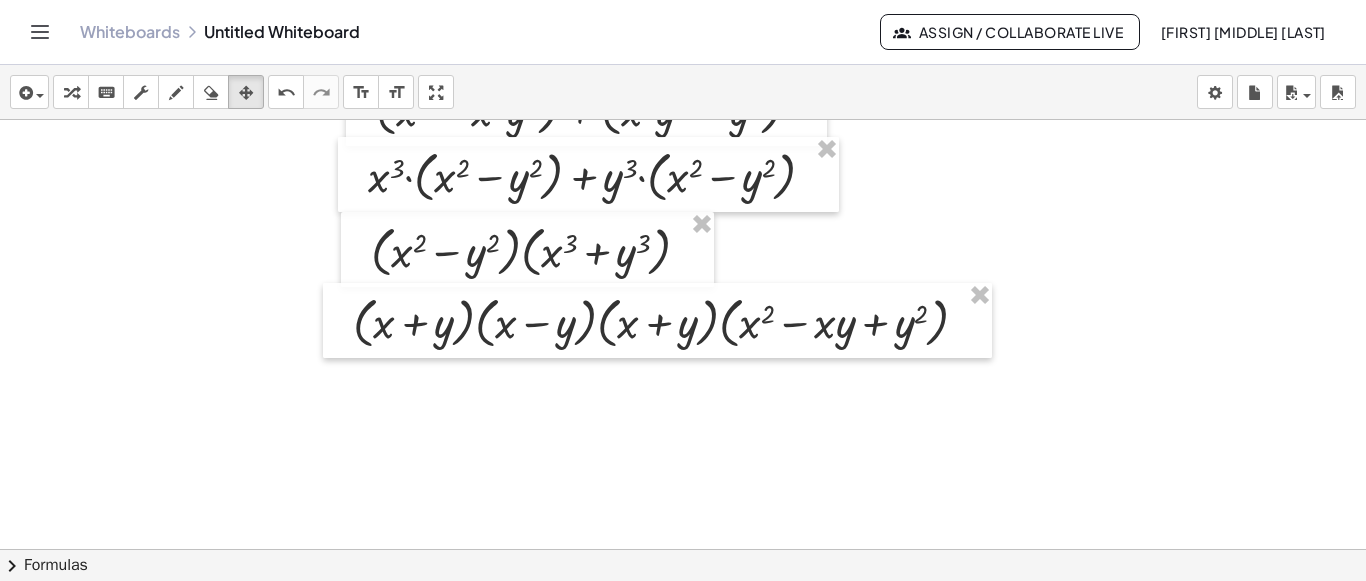 drag, startPoint x: 1232, startPoint y: 25, endPoint x: 1222, endPoint y: 122, distance: 97.5141 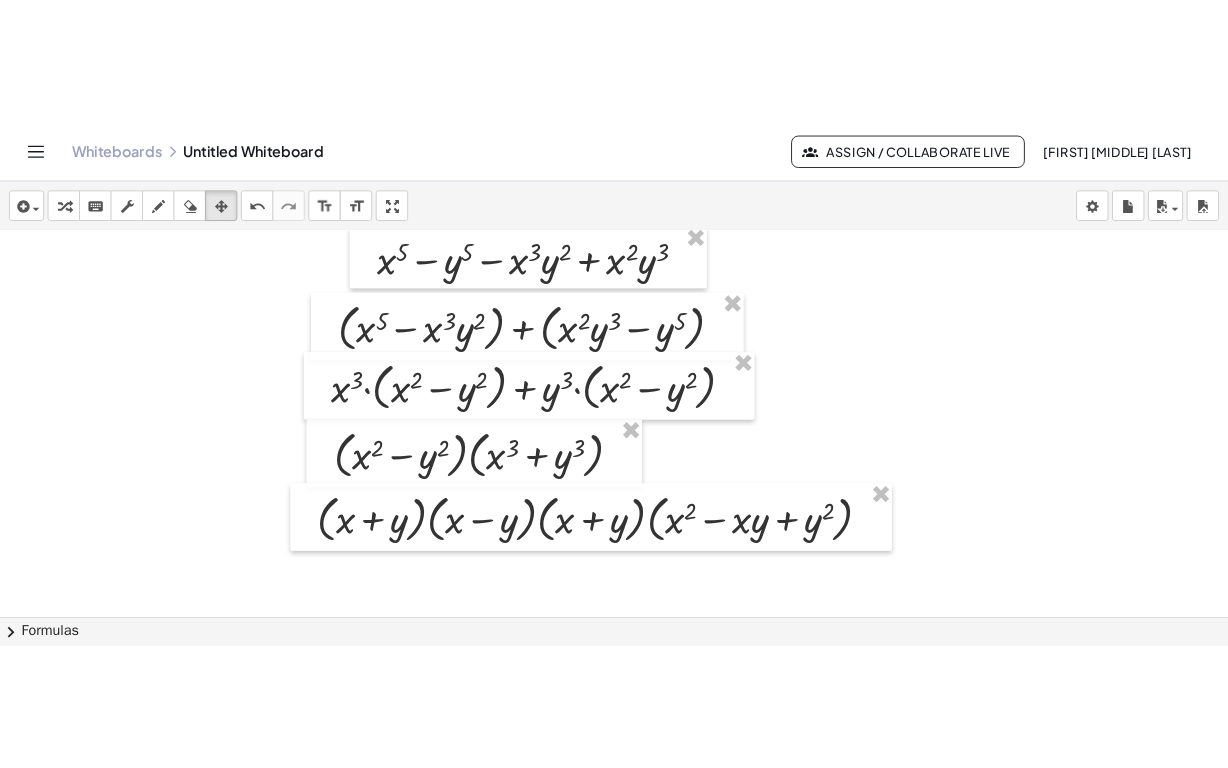 scroll, scrollTop: 3614, scrollLeft: 44, axis: both 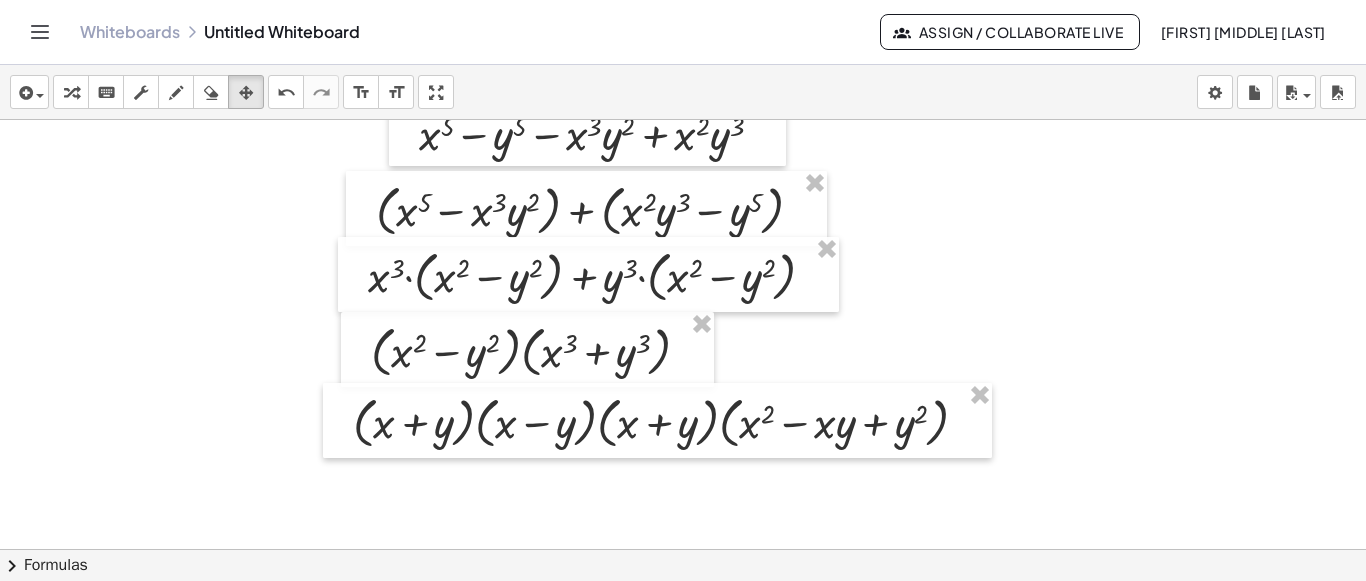drag, startPoint x: 445, startPoint y: 89, endPoint x: 299, endPoint y: 117, distance: 148.66069 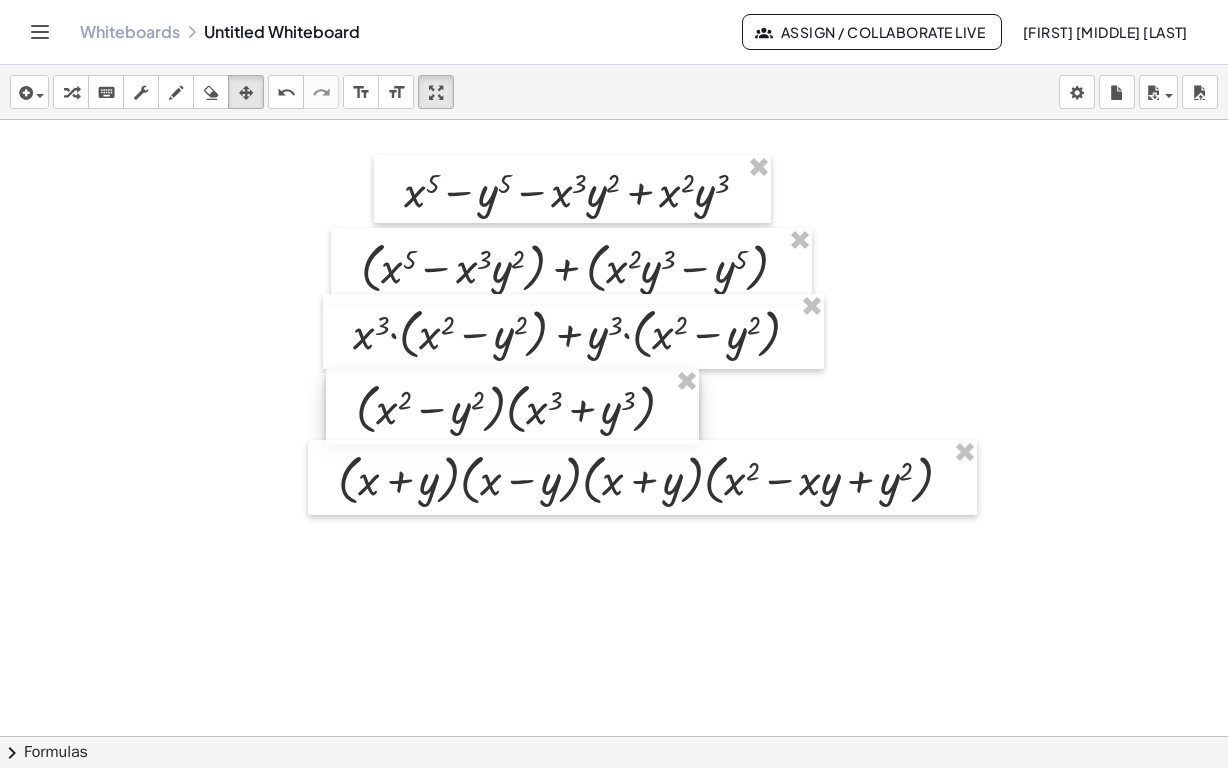 scroll, scrollTop: 3514, scrollLeft: 44, axis: both 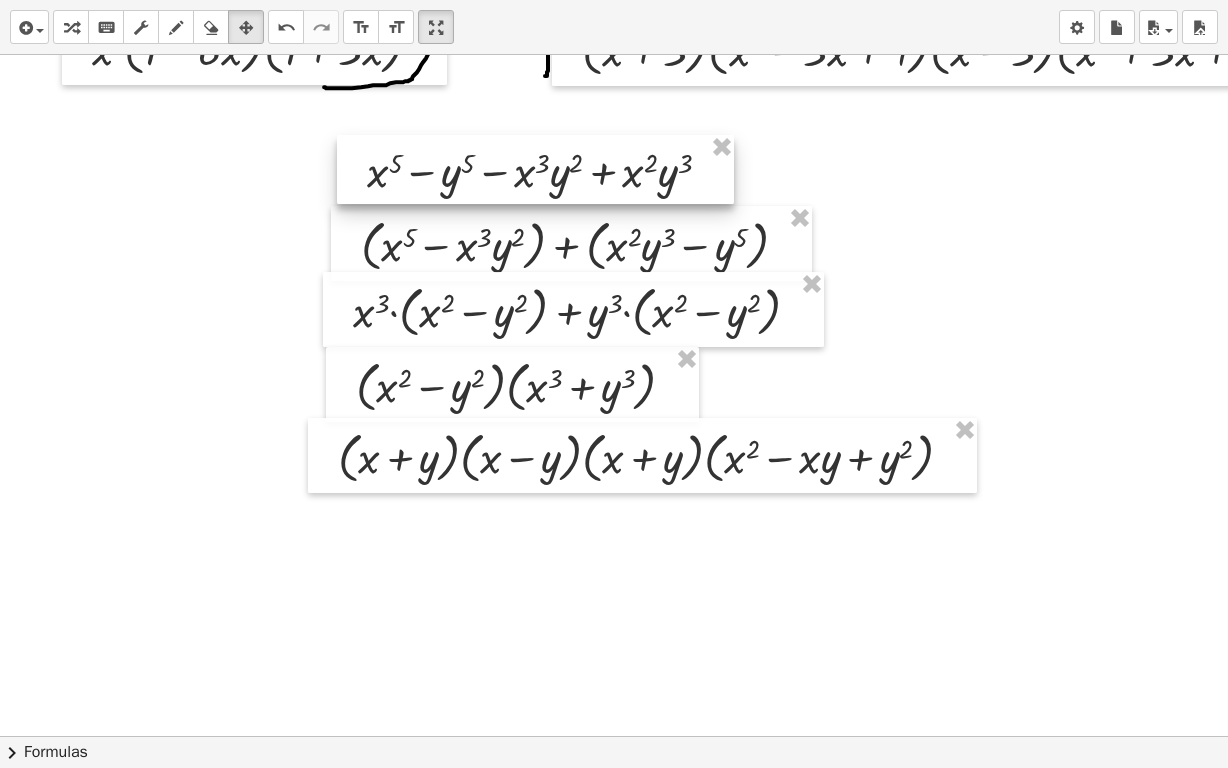drag, startPoint x: 459, startPoint y: 190, endPoint x: 422, endPoint y: 192, distance: 37.054016 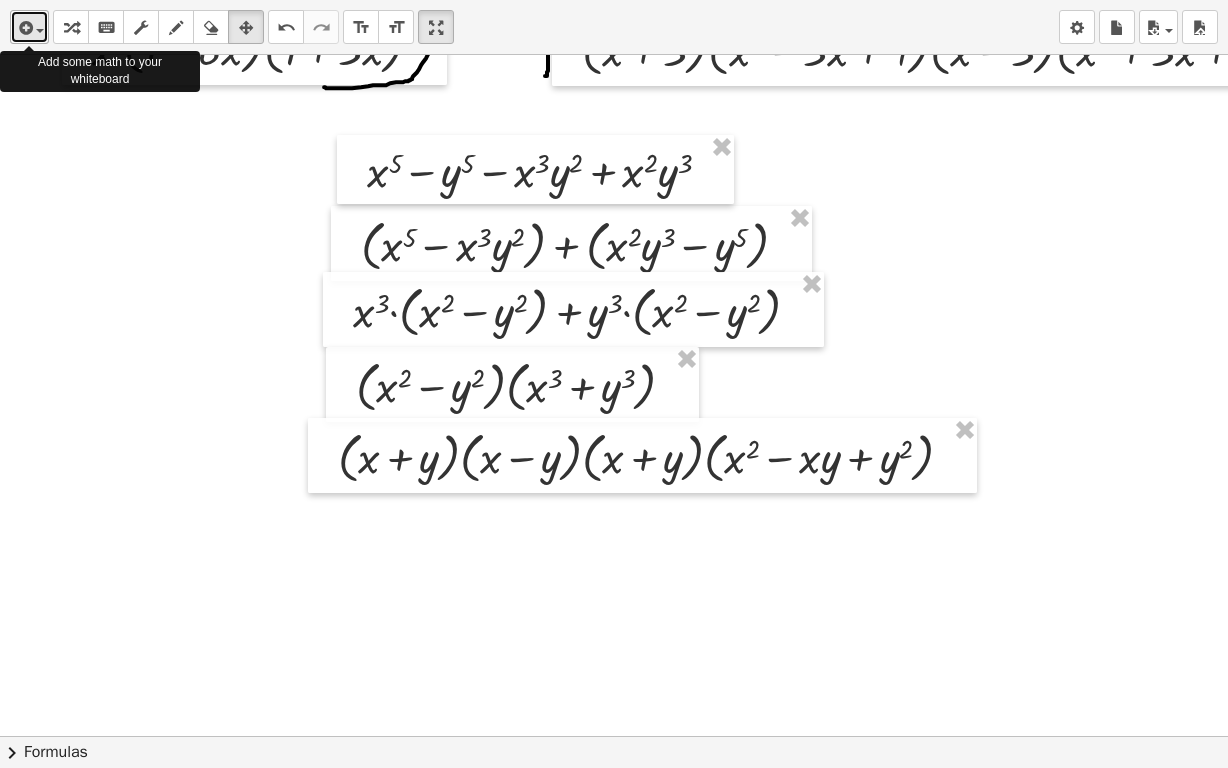 click at bounding box center [29, 27] 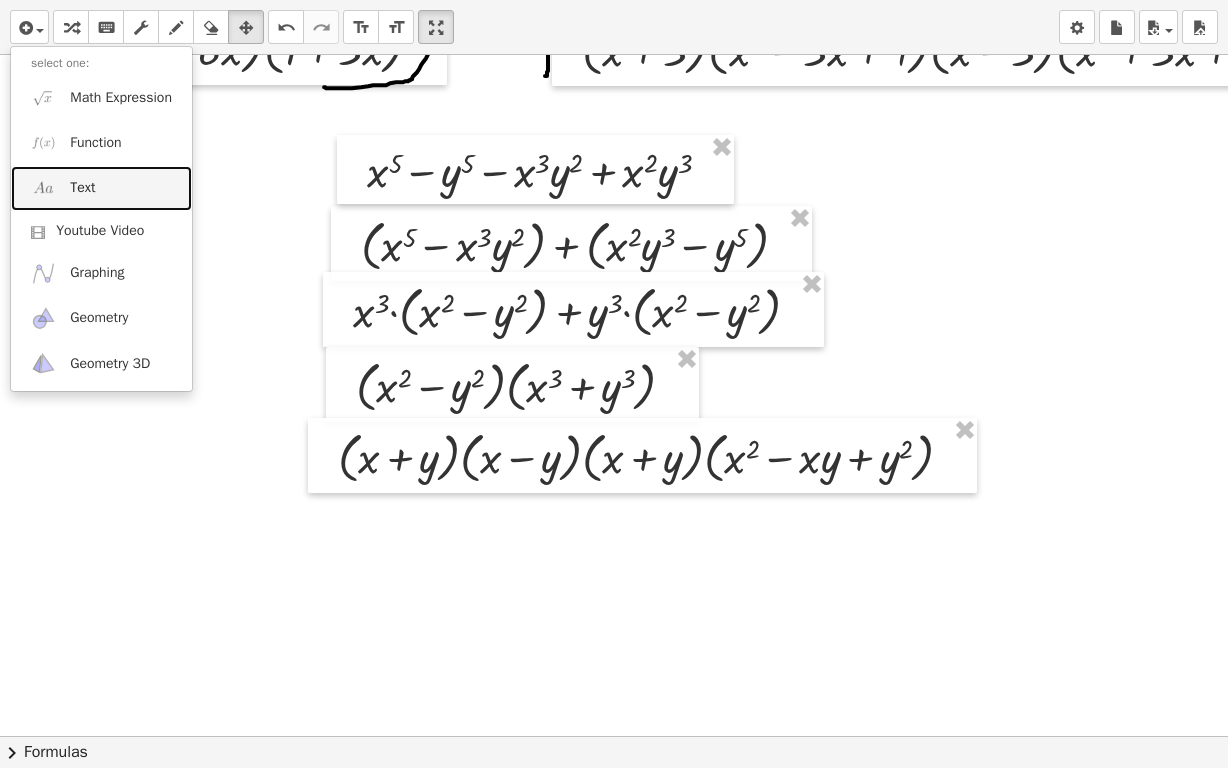 click on "Text" at bounding box center [82, 188] 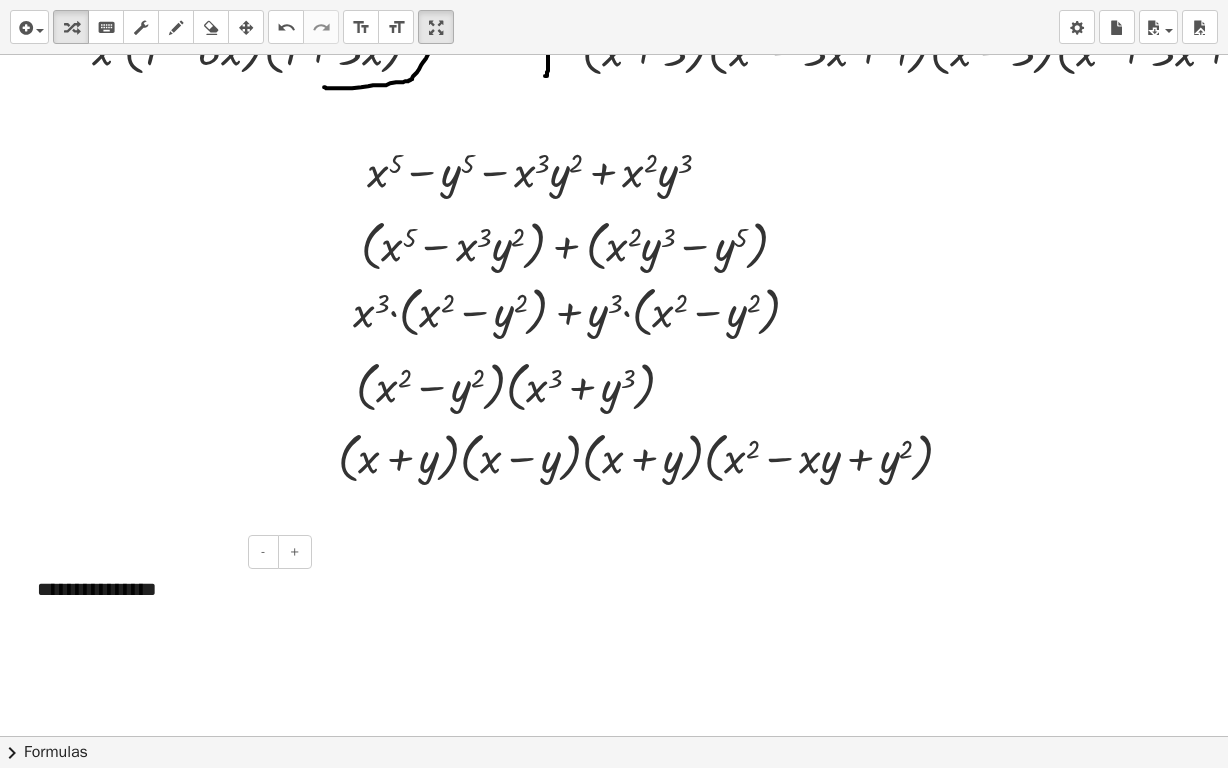 type 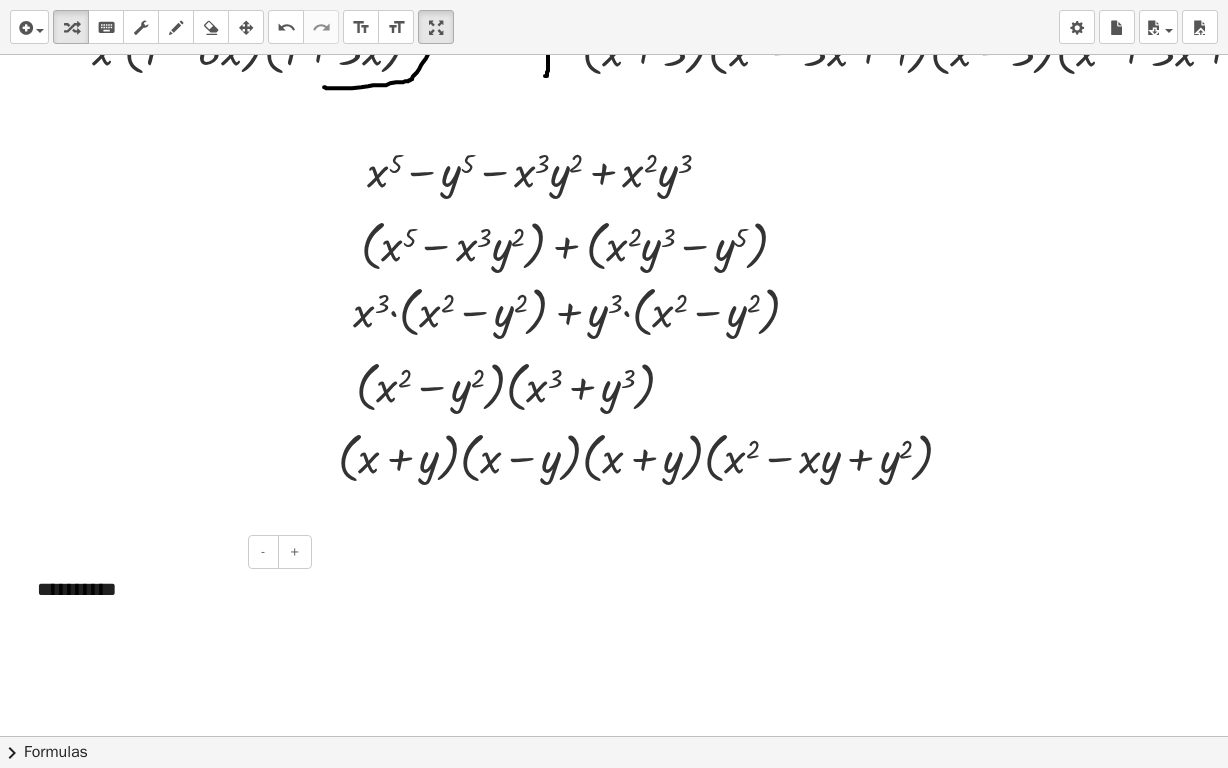 click on "**********" at bounding box center [167, 603] 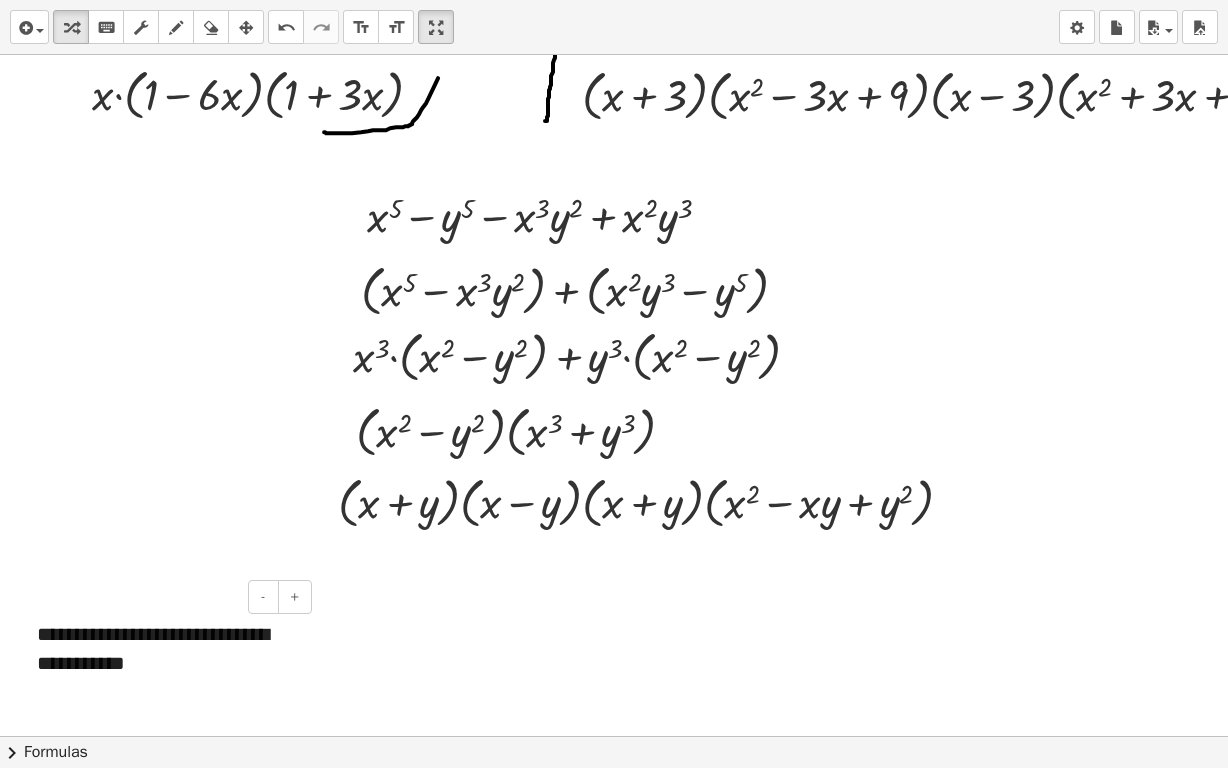 scroll, scrollTop: 3569, scrollLeft: 44, axis: both 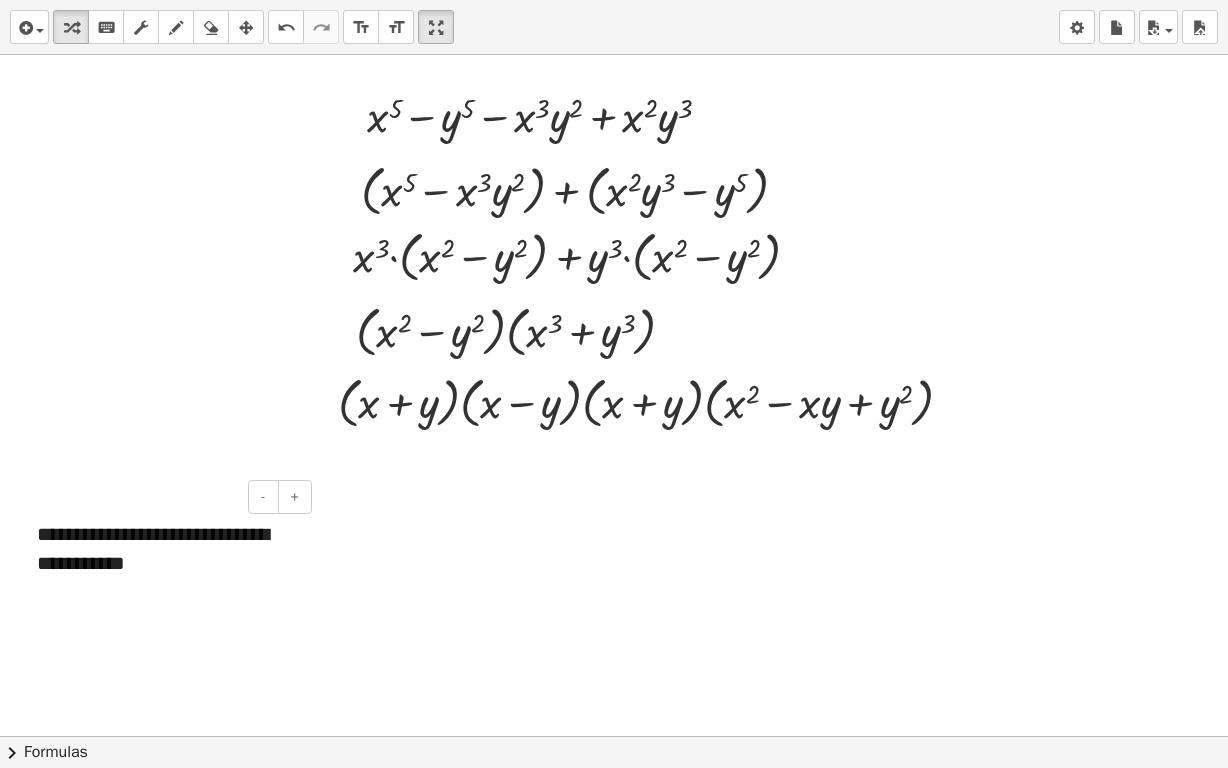 click on "**********" at bounding box center [167, 563] 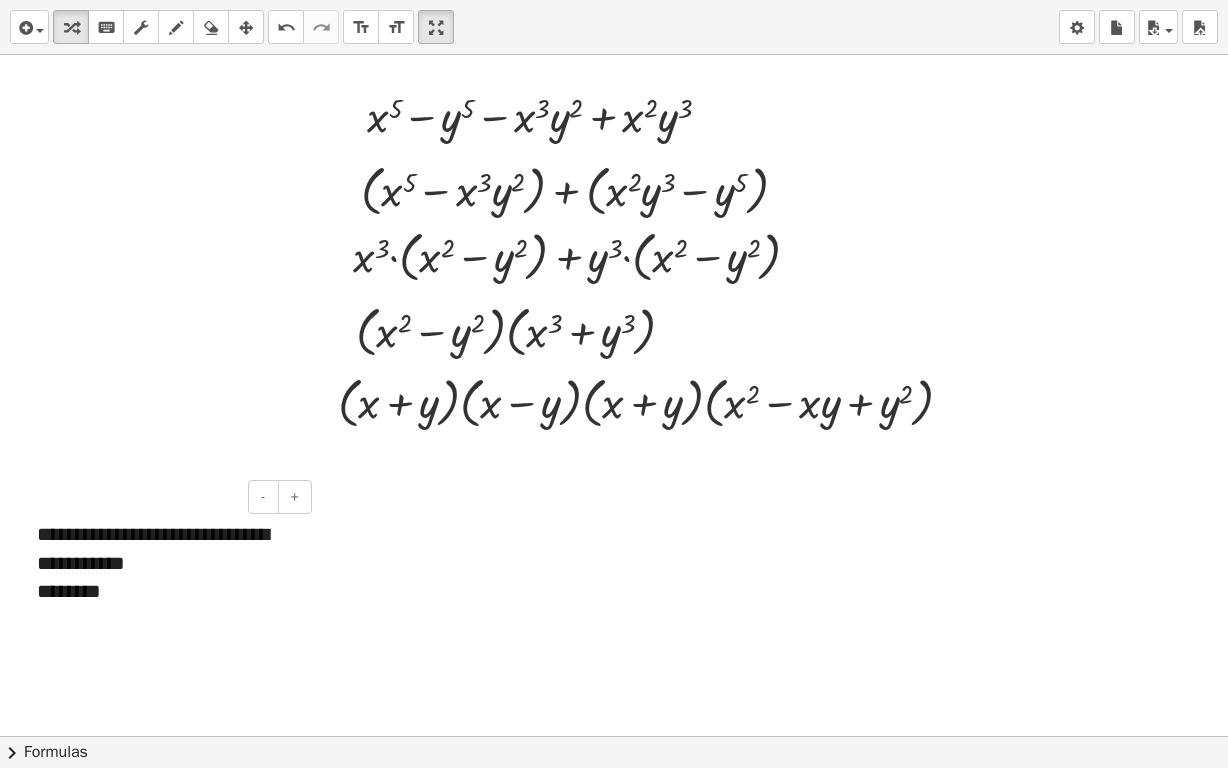 drag, startPoint x: 164, startPoint y: 631, endPoint x: 149, endPoint y: 625, distance: 16.155495 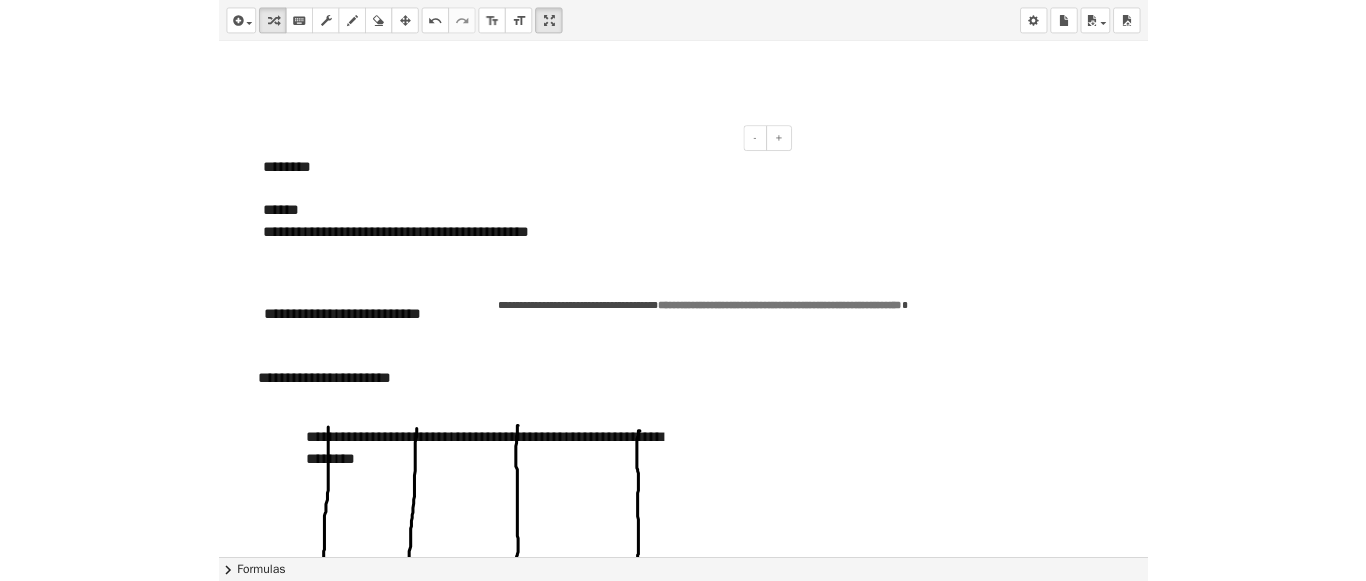 scroll, scrollTop: 4669, scrollLeft: 44, axis: both 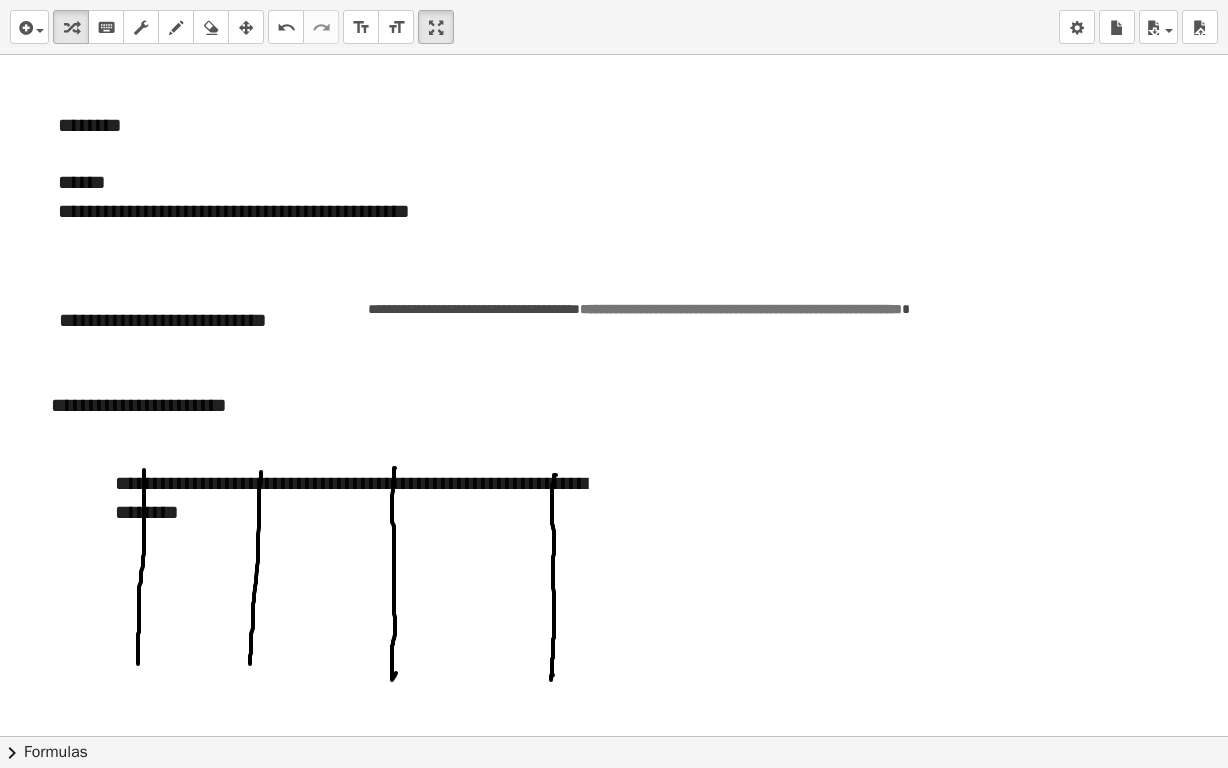 drag, startPoint x: 430, startPoint y: 34, endPoint x: 544, endPoint y: 26, distance: 114.28036 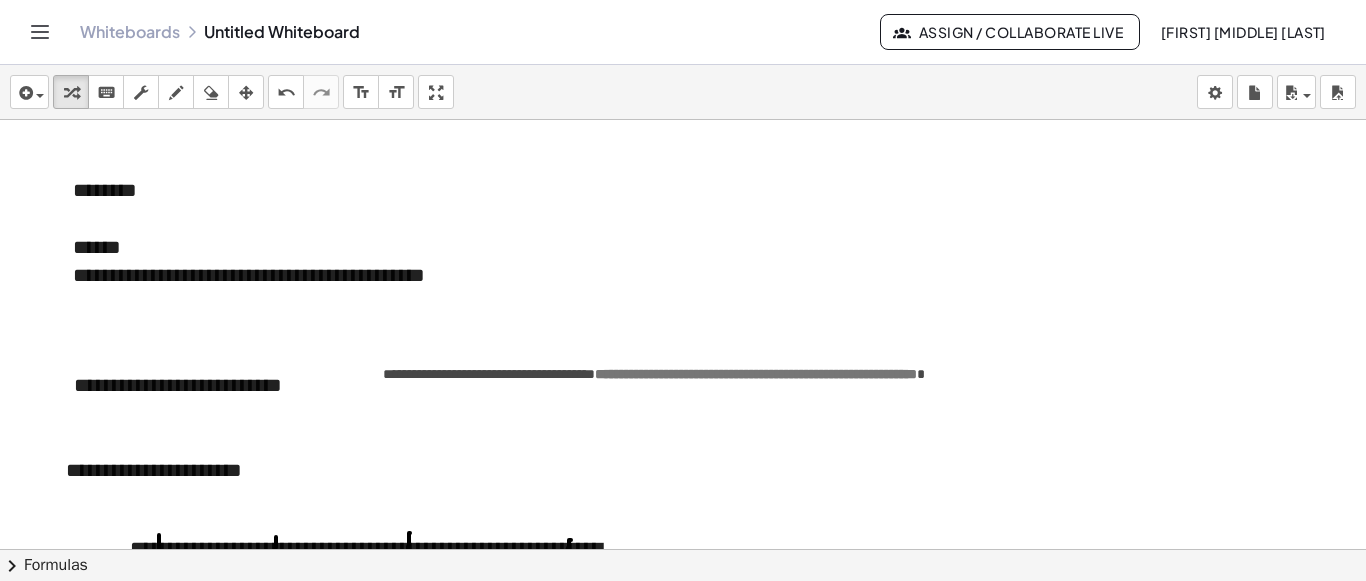 click at bounding box center (141, 93) 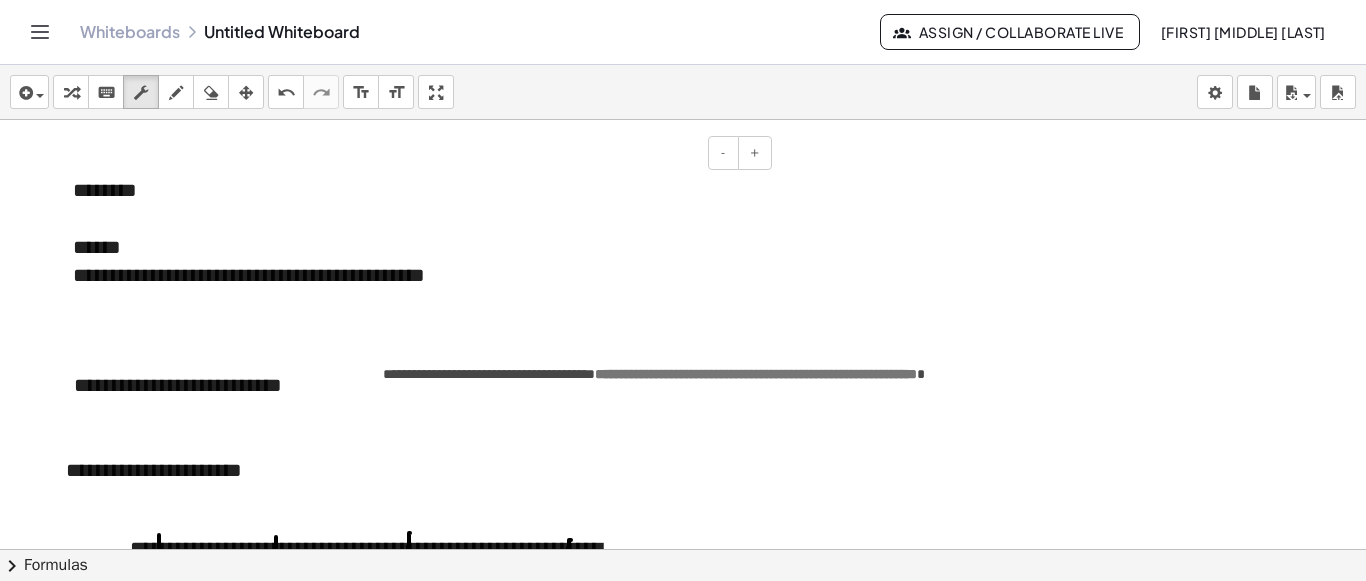 click on "**********" at bounding box center [415, 233] 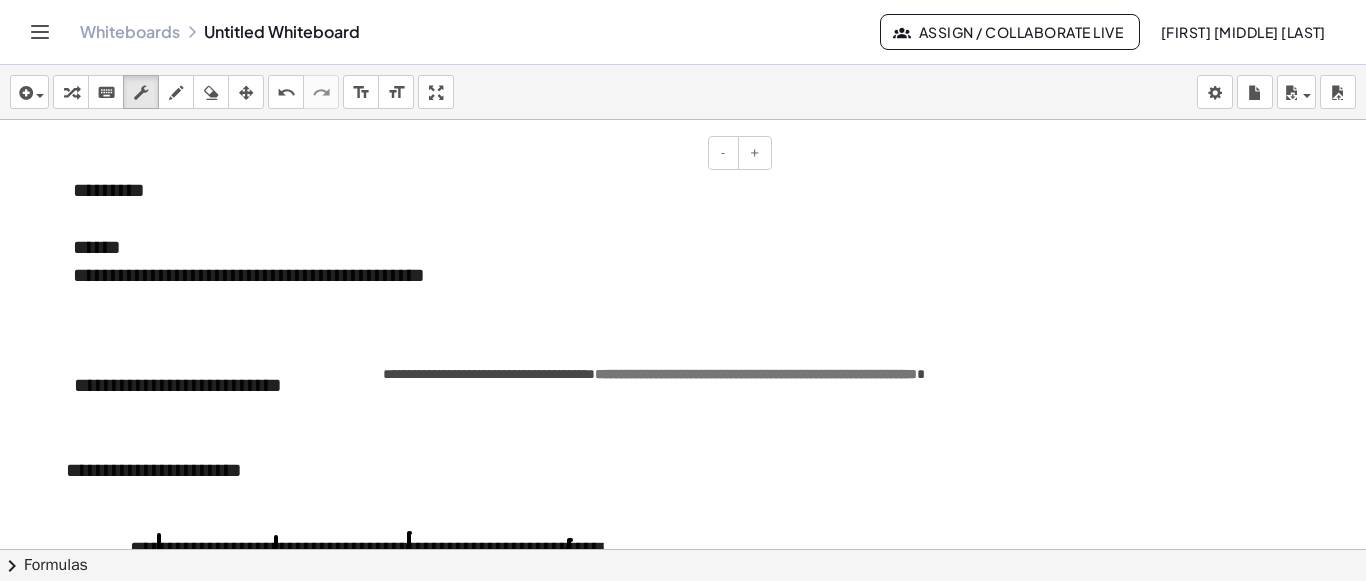 click at bounding box center [415, 218] 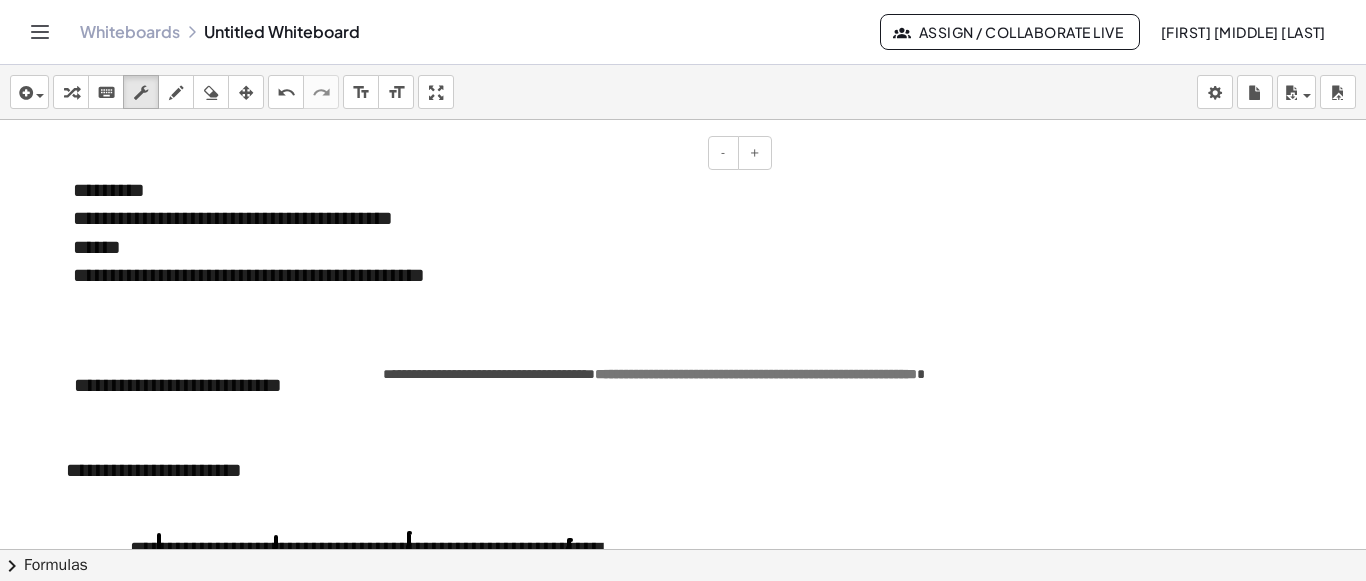 click on "**********" at bounding box center (415, 218) 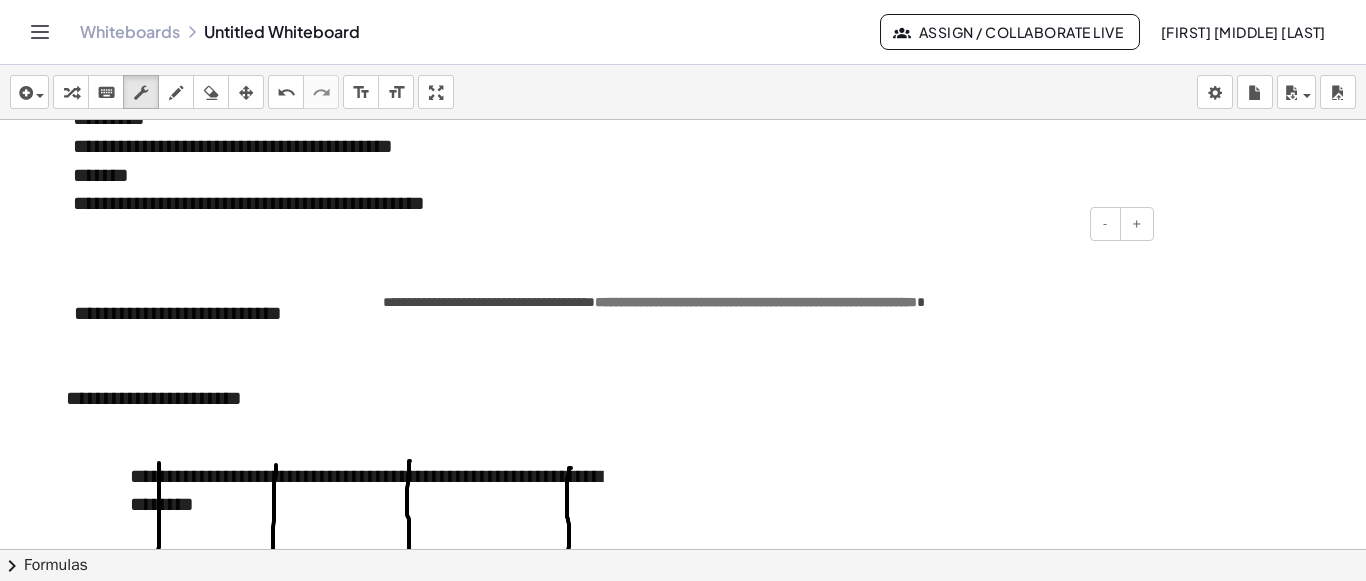 scroll, scrollTop: 4769, scrollLeft: 44, axis: both 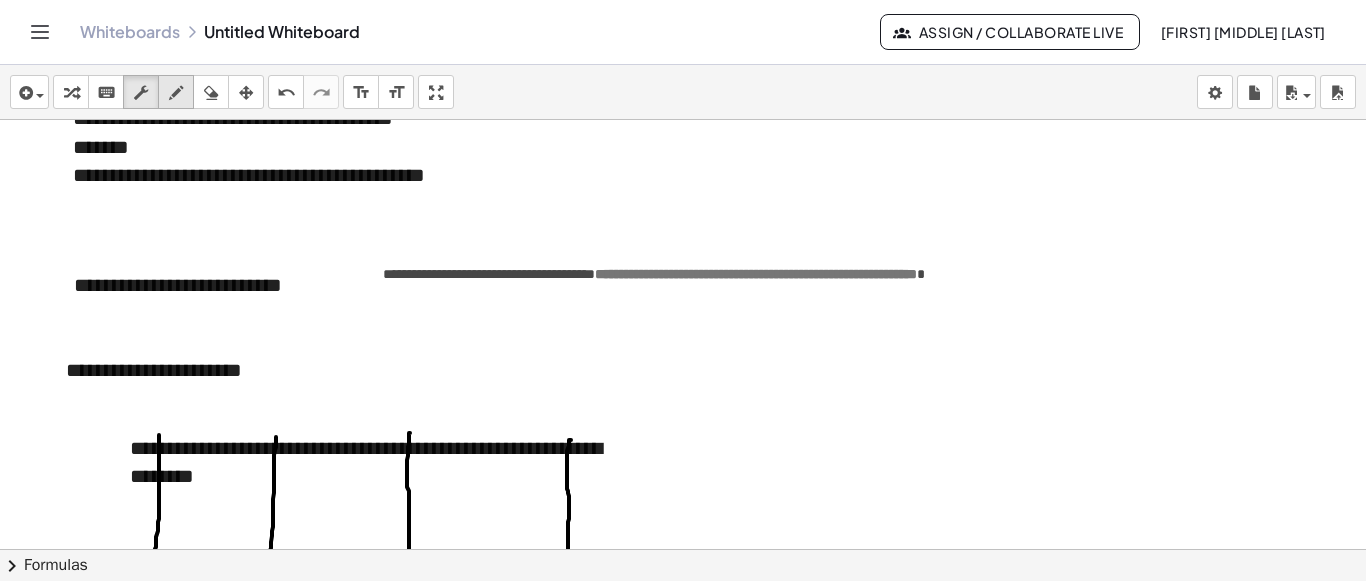 drag, startPoint x: 179, startPoint y: 99, endPoint x: 377, endPoint y: 245, distance: 246.00813 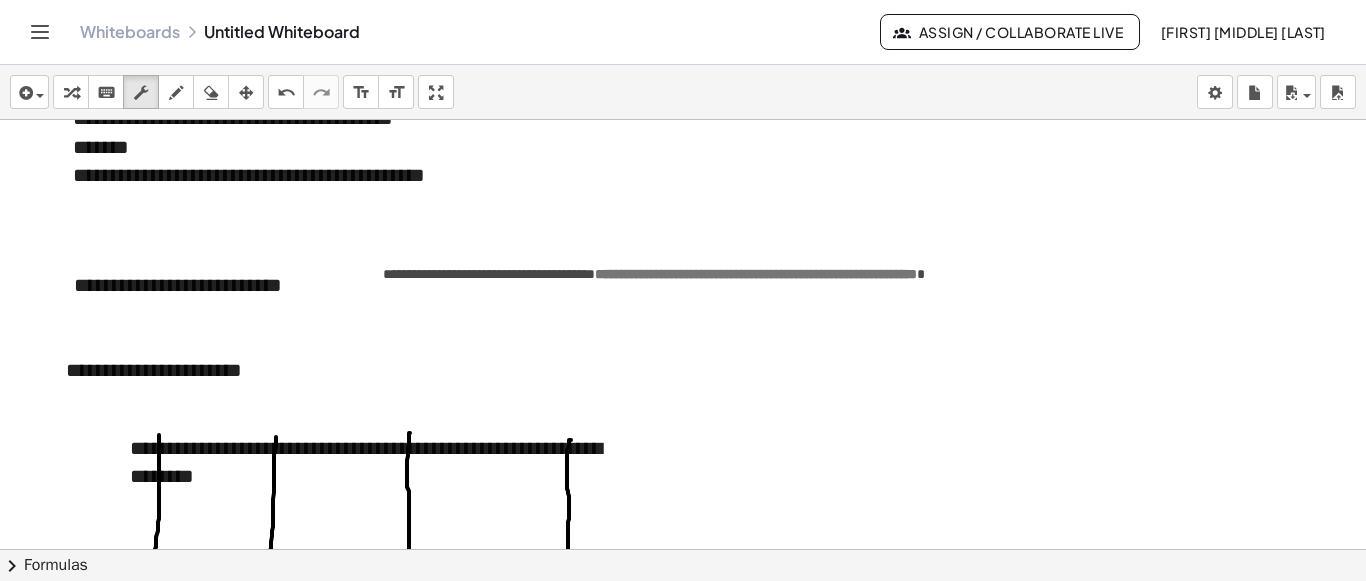 click at bounding box center [176, 93] 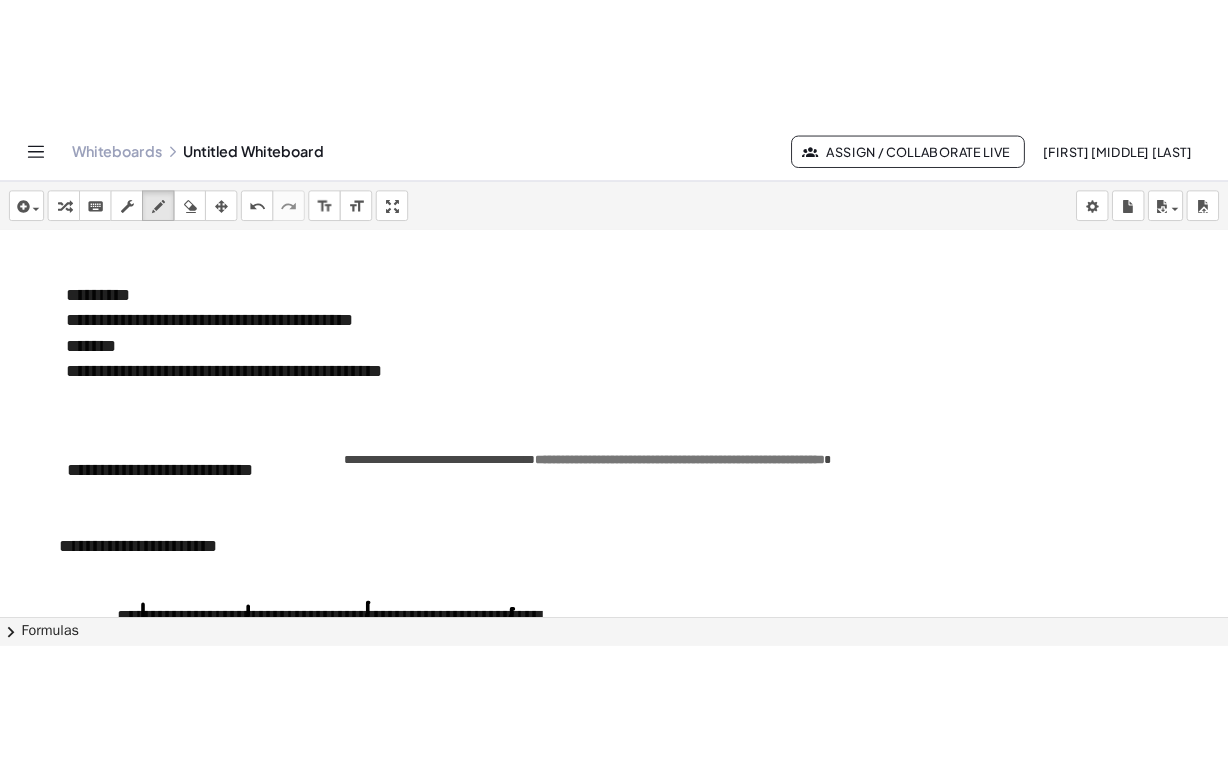 scroll, scrollTop: 4769, scrollLeft: 44, axis: both 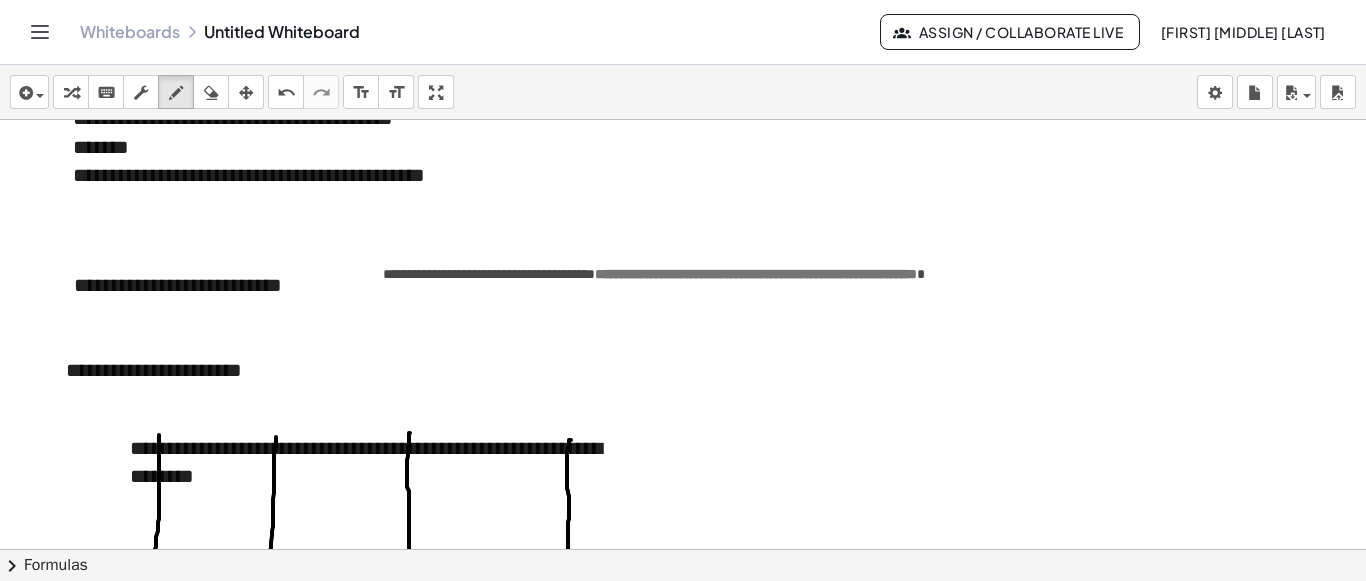 drag, startPoint x: 435, startPoint y: 83, endPoint x: 285, endPoint y: 109, distance: 152.23666 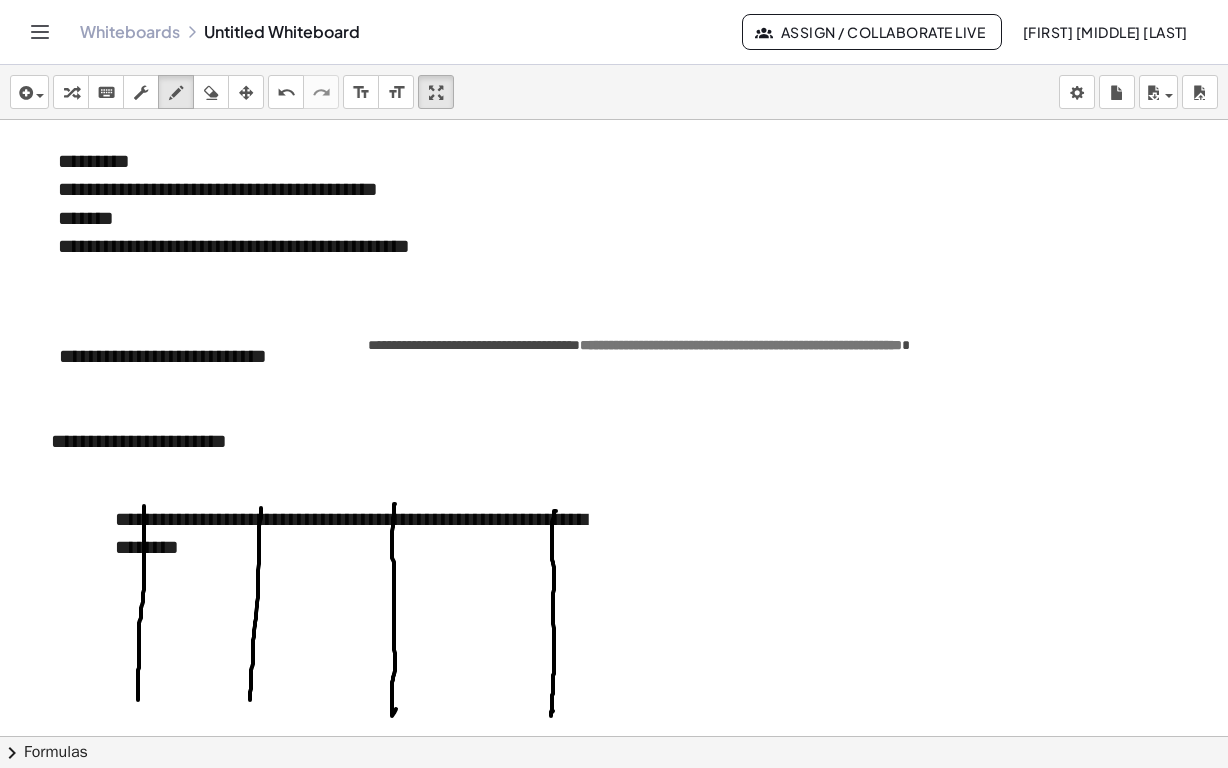 scroll, scrollTop: 4669, scrollLeft: 44, axis: both 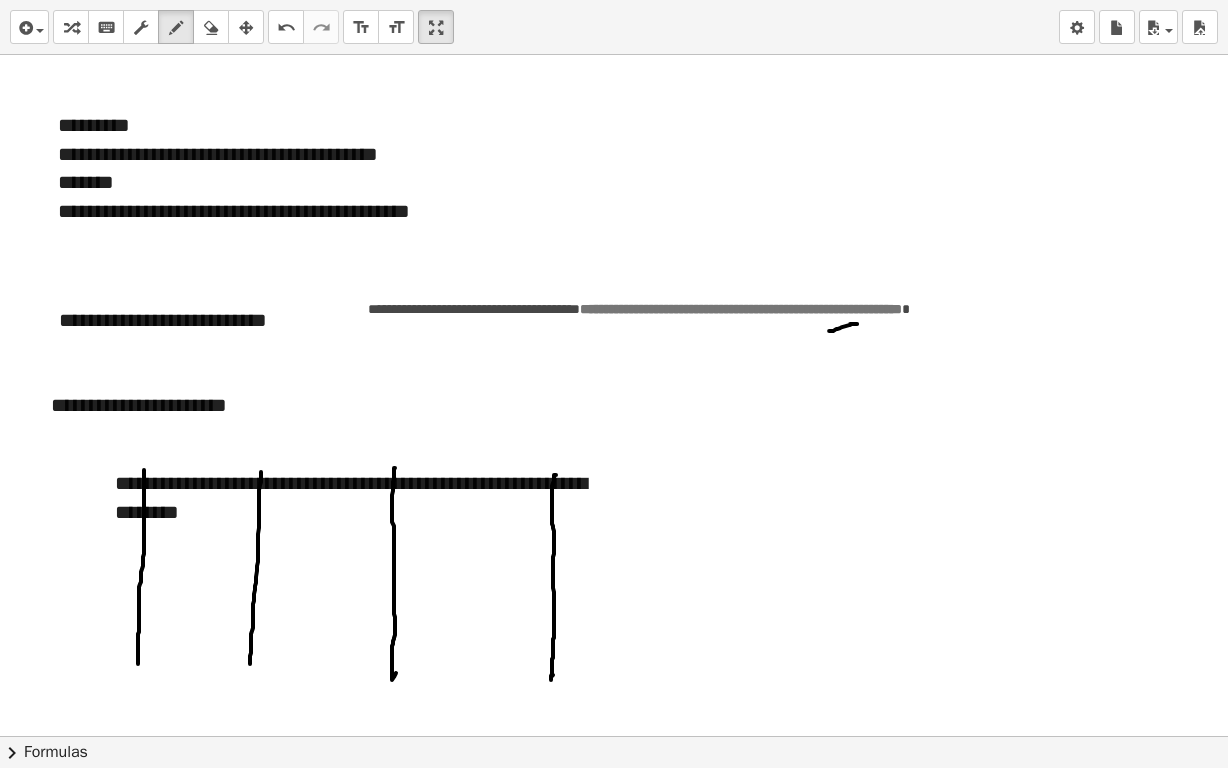 drag, startPoint x: 829, startPoint y: 329, endPoint x: 864, endPoint y: 322, distance: 35.69314 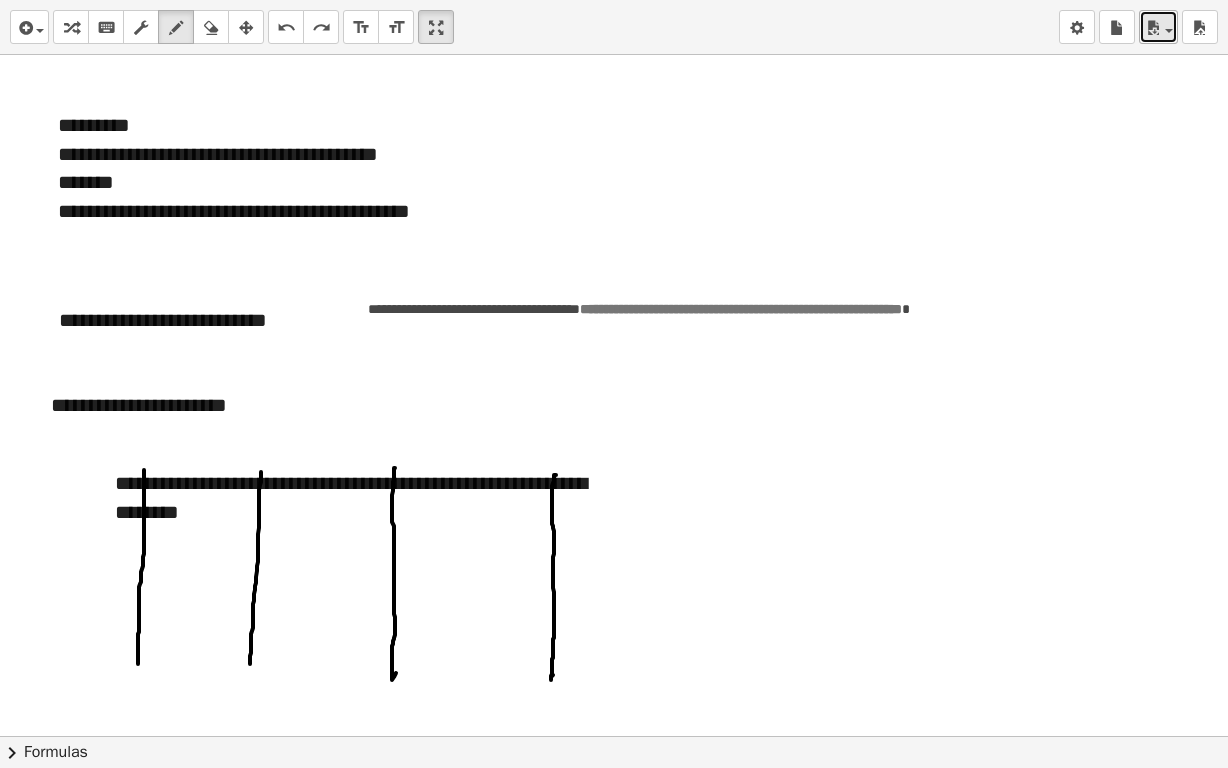 click at bounding box center (1153, 28) 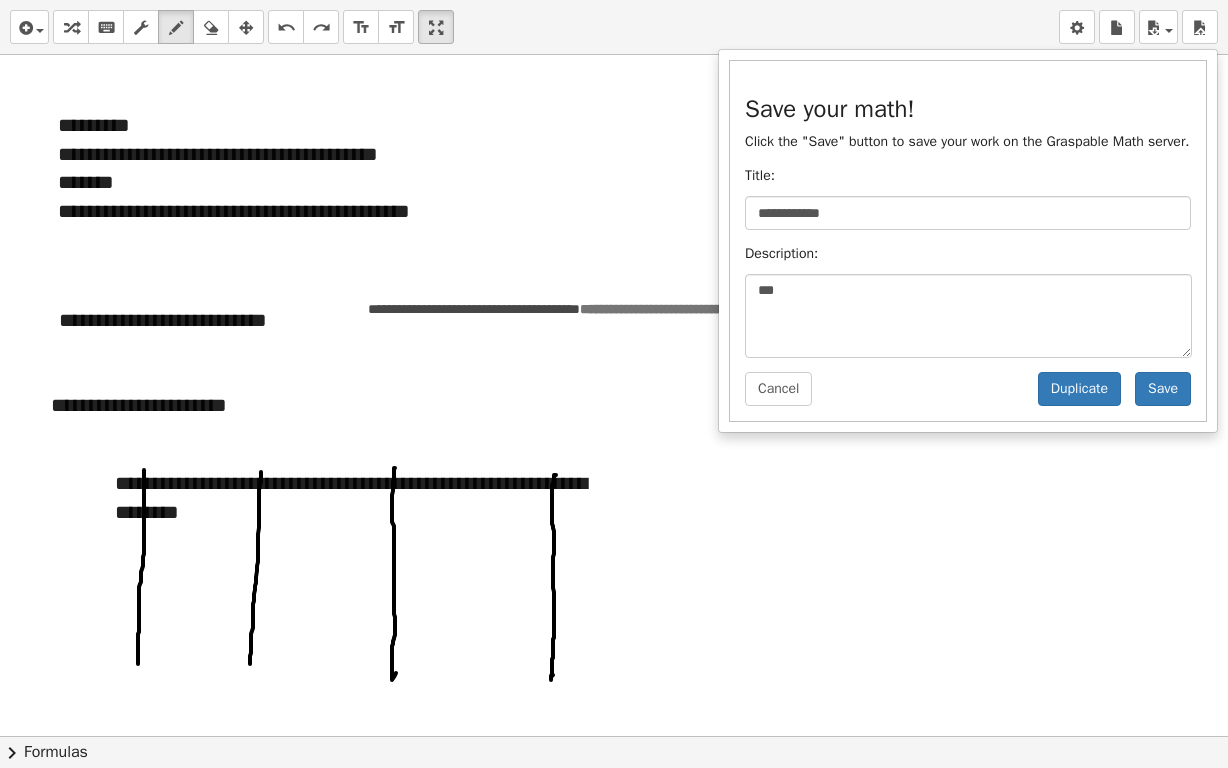 scroll, scrollTop: 4669, scrollLeft: 0, axis: vertical 